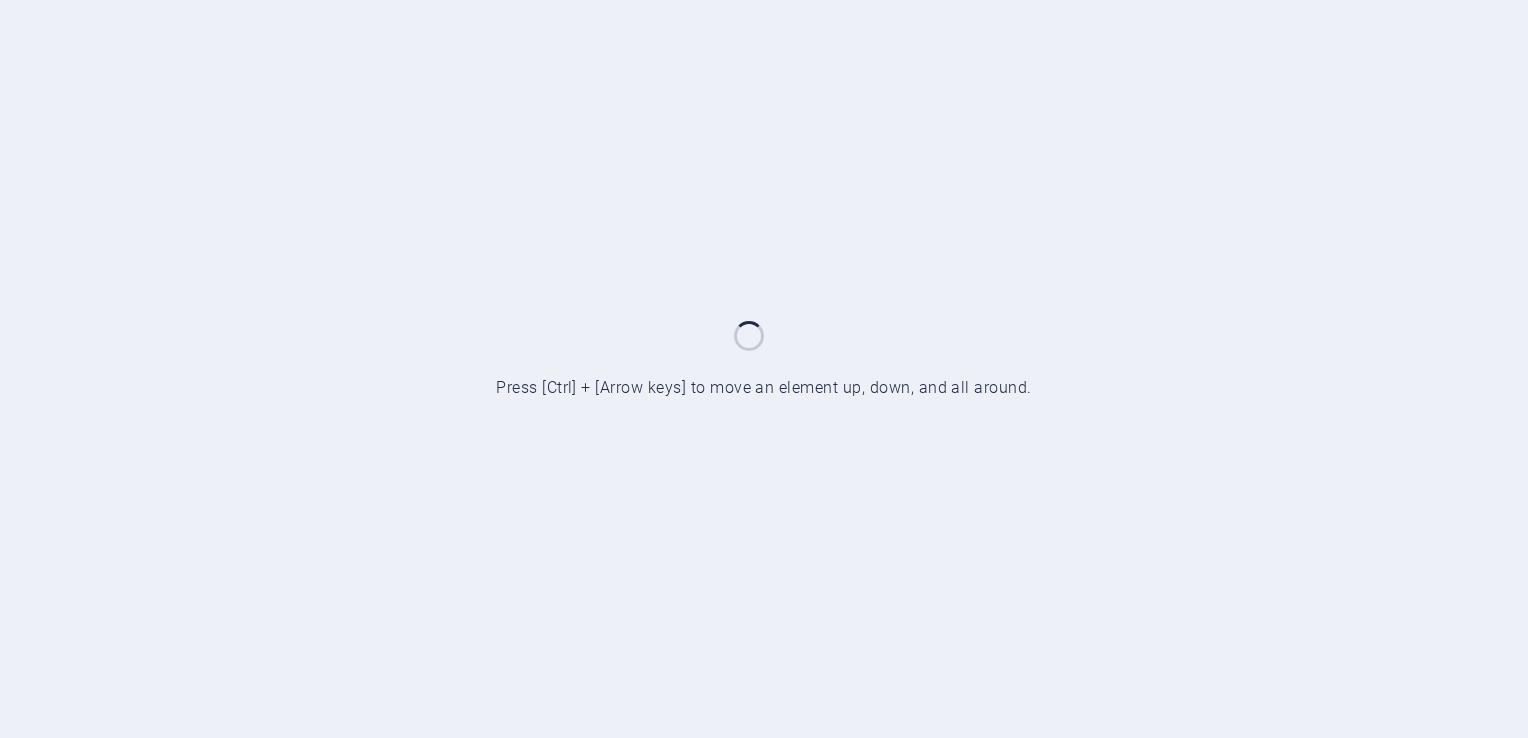 scroll, scrollTop: 0, scrollLeft: 0, axis: both 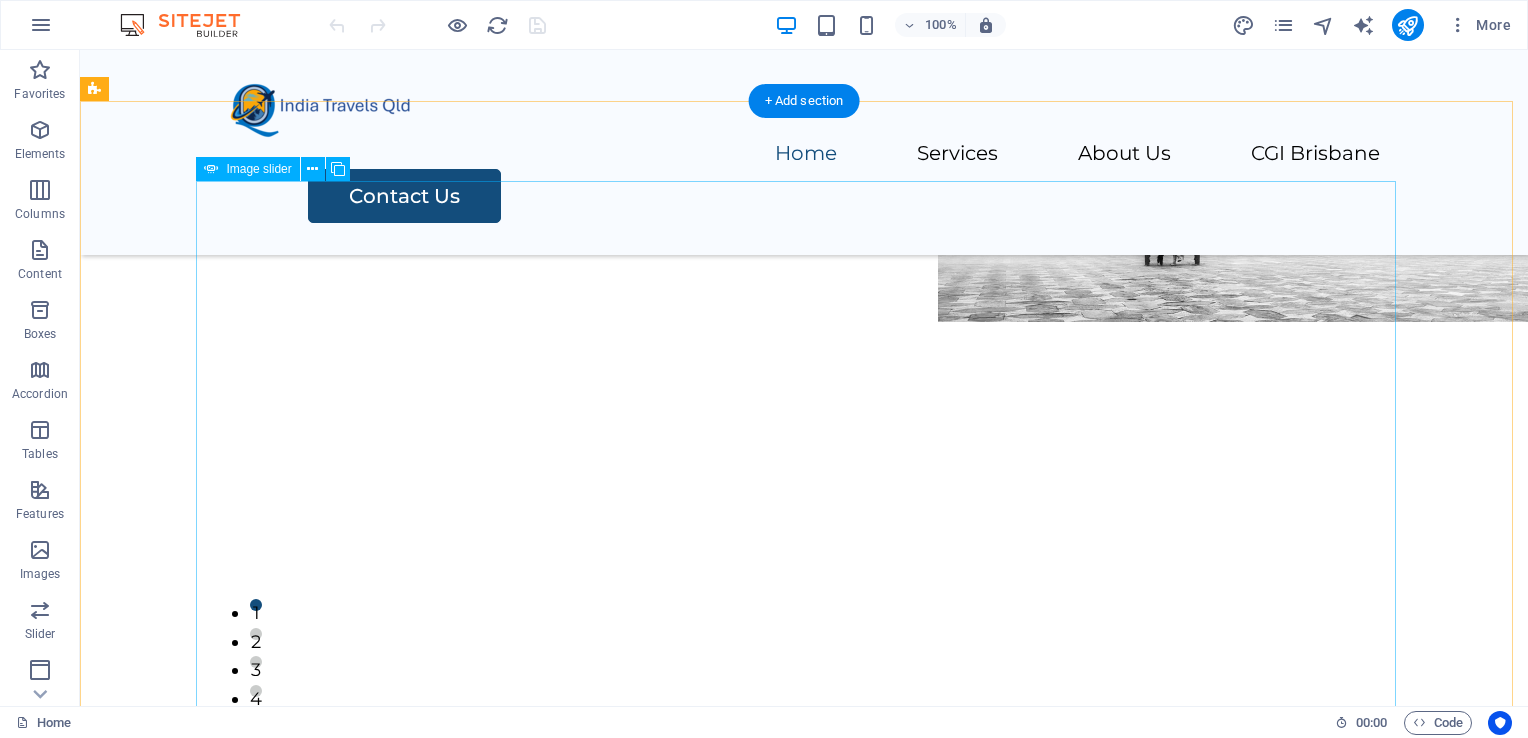 click at bounding box center (804, 3571) 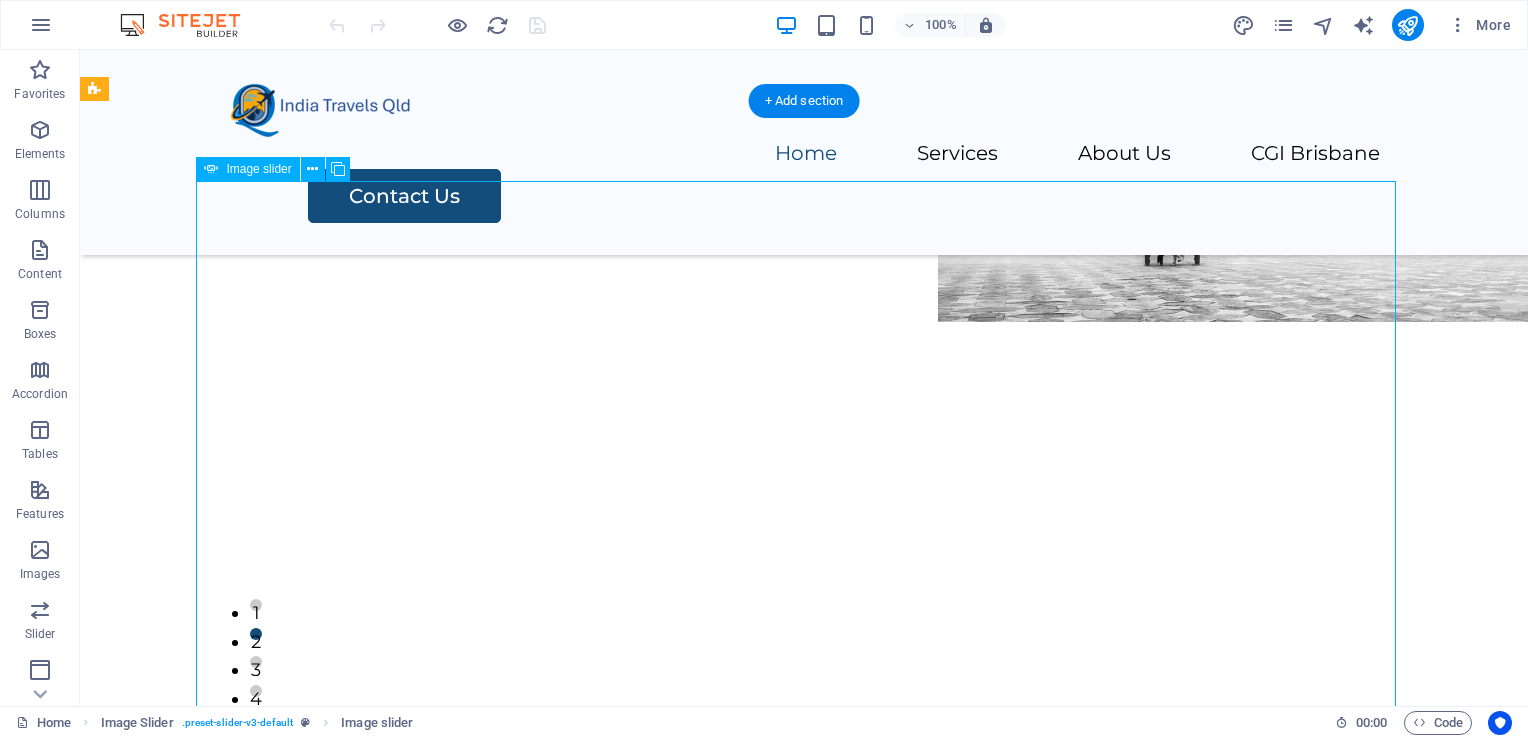 click at bounding box center [804, 3571] 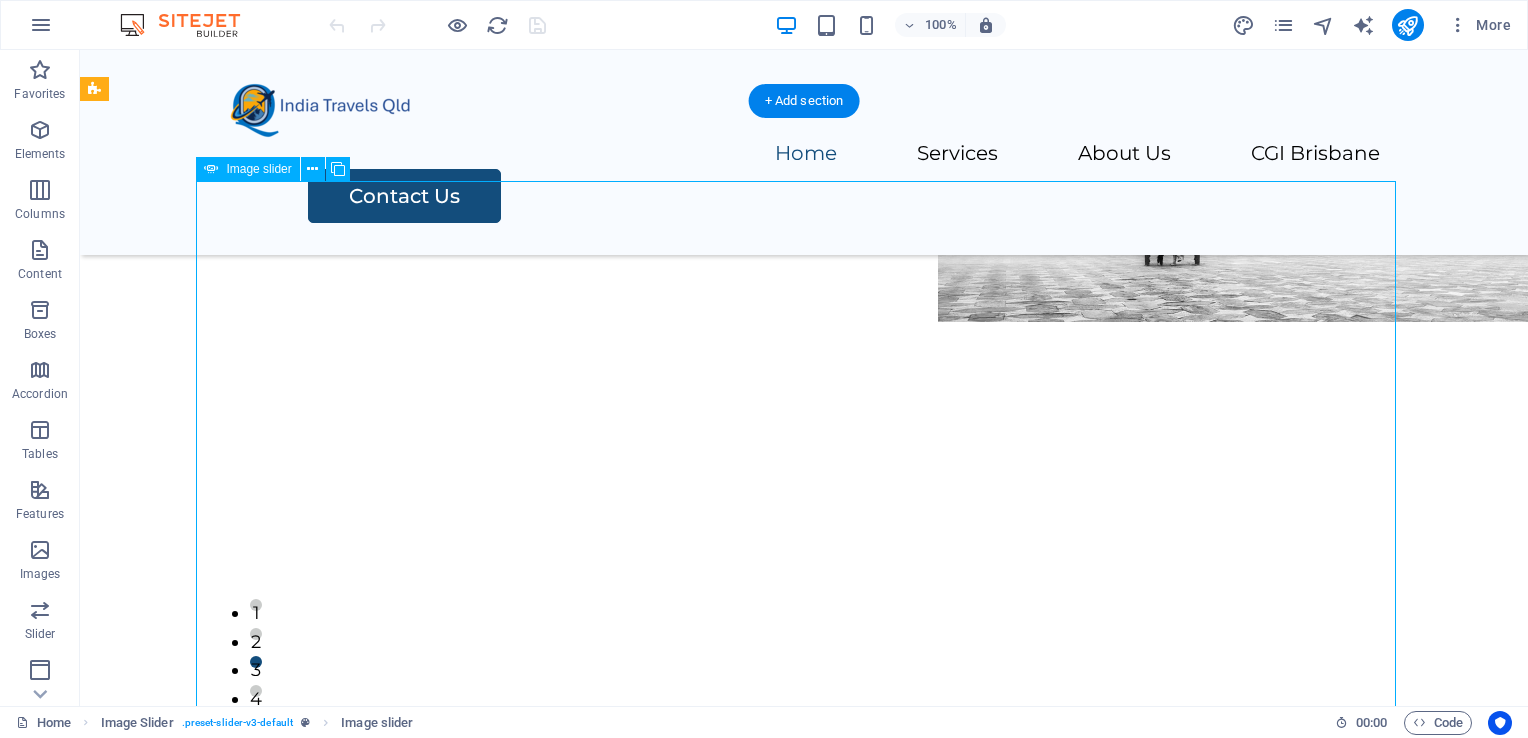 click at bounding box center [804, 3571] 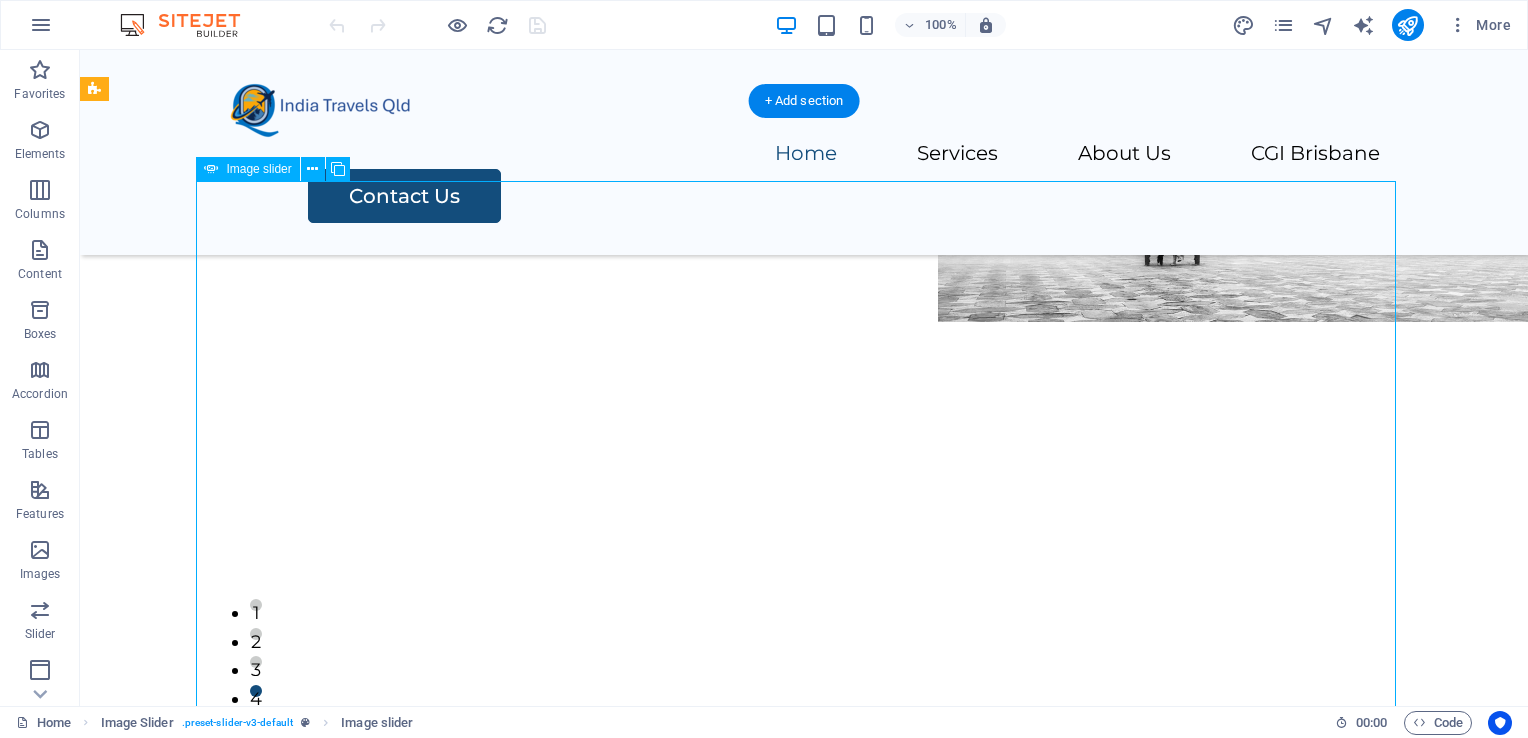 click at bounding box center (804, 3571) 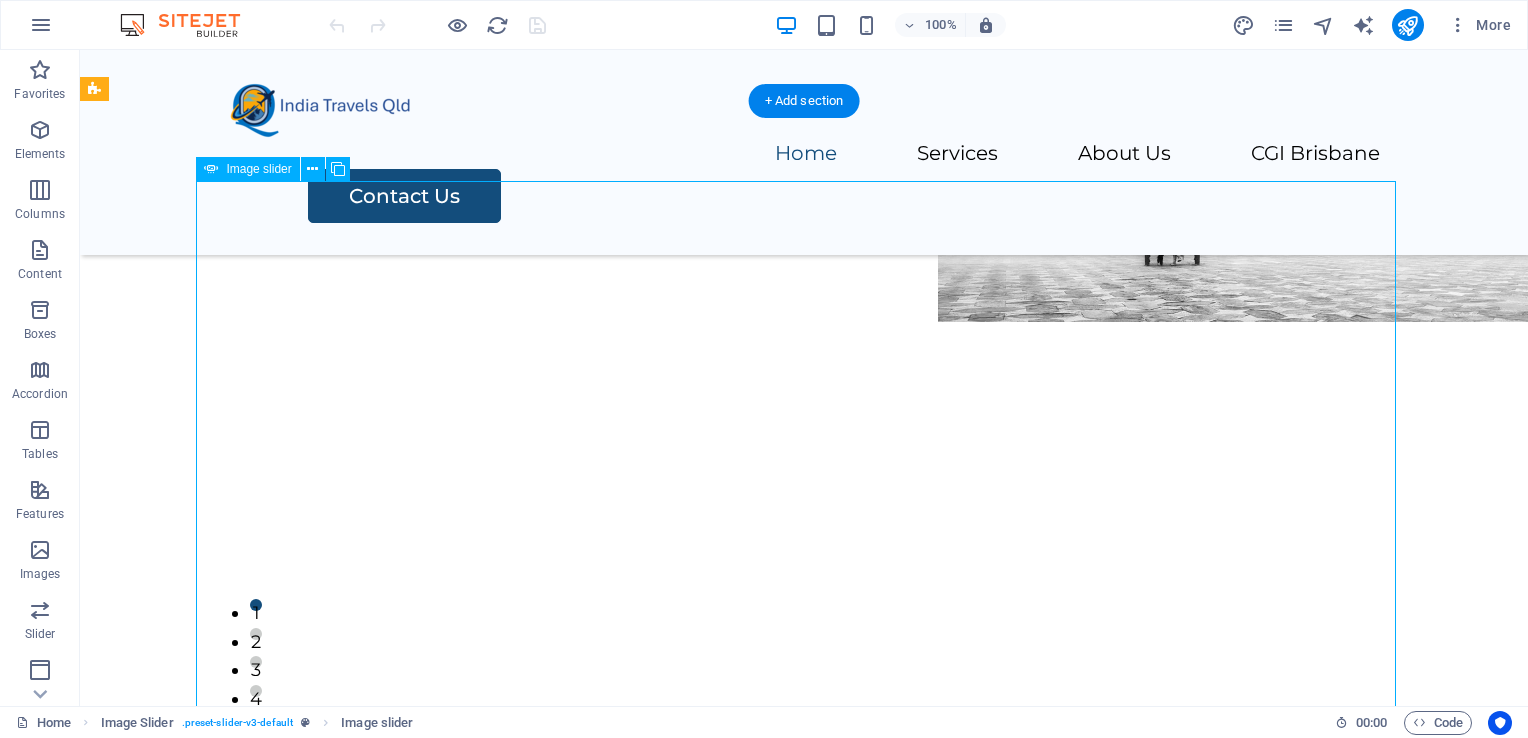 click at bounding box center (804, 3571) 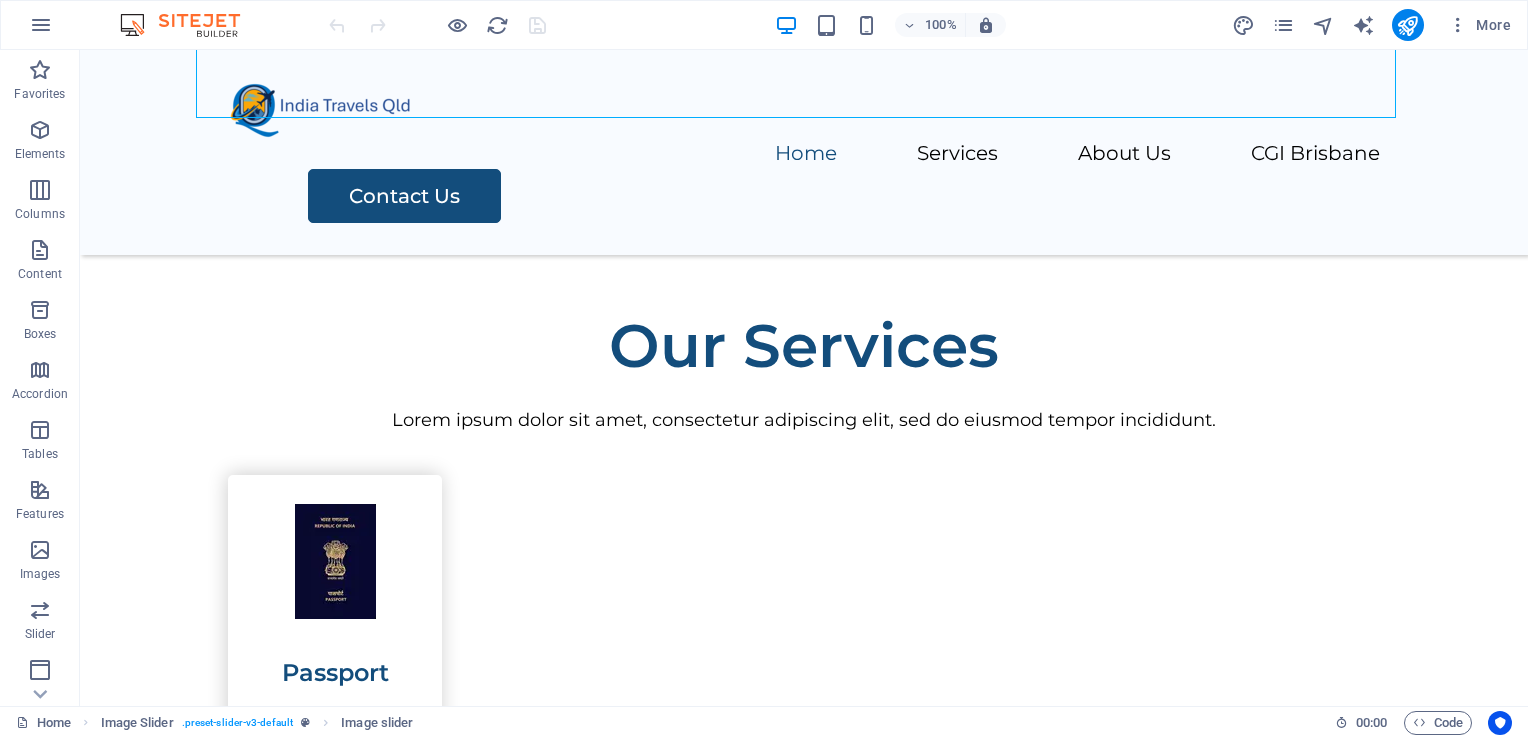scroll, scrollTop: 1910, scrollLeft: 0, axis: vertical 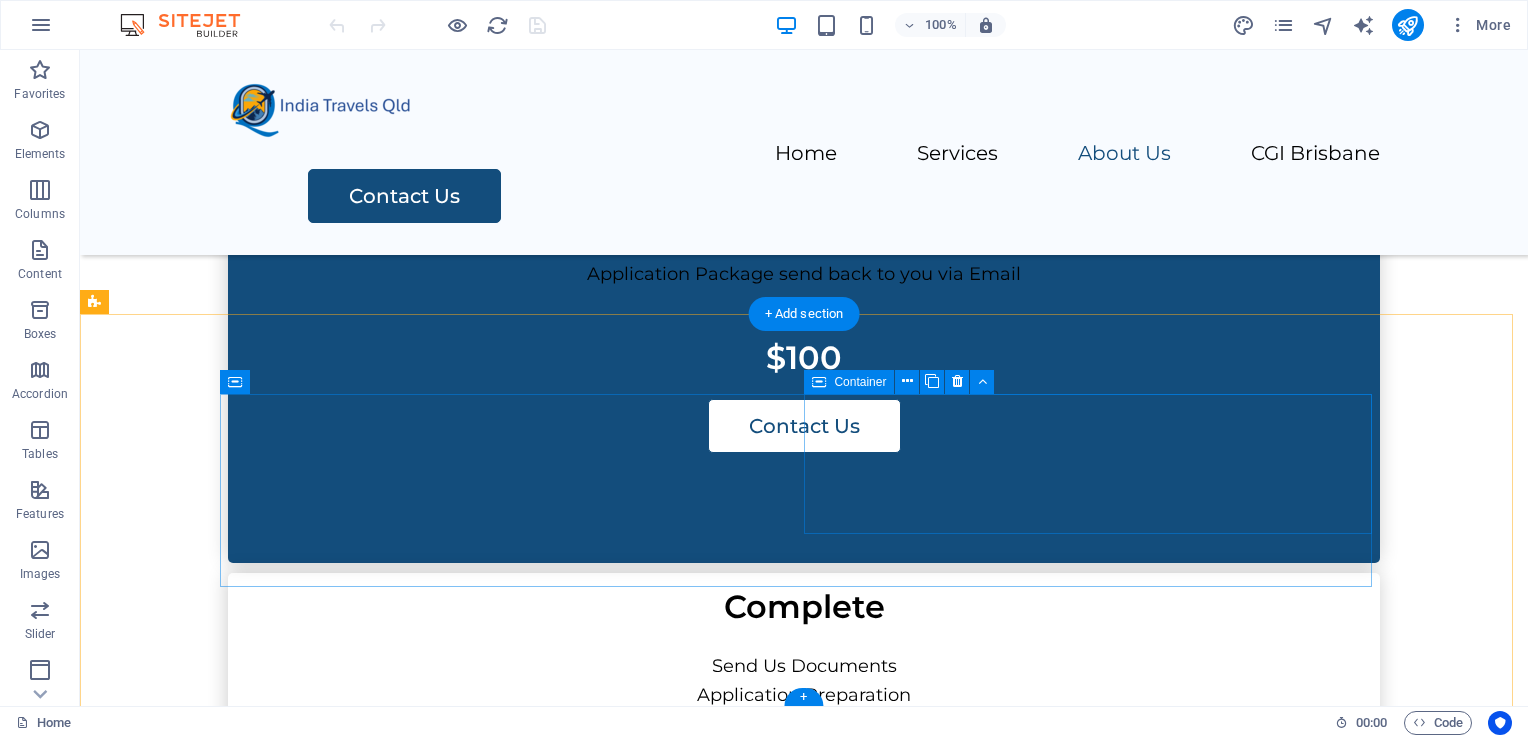 click on "Drop content here or  Add elements  Paste clipboard" at bounding box center (512, 3665) 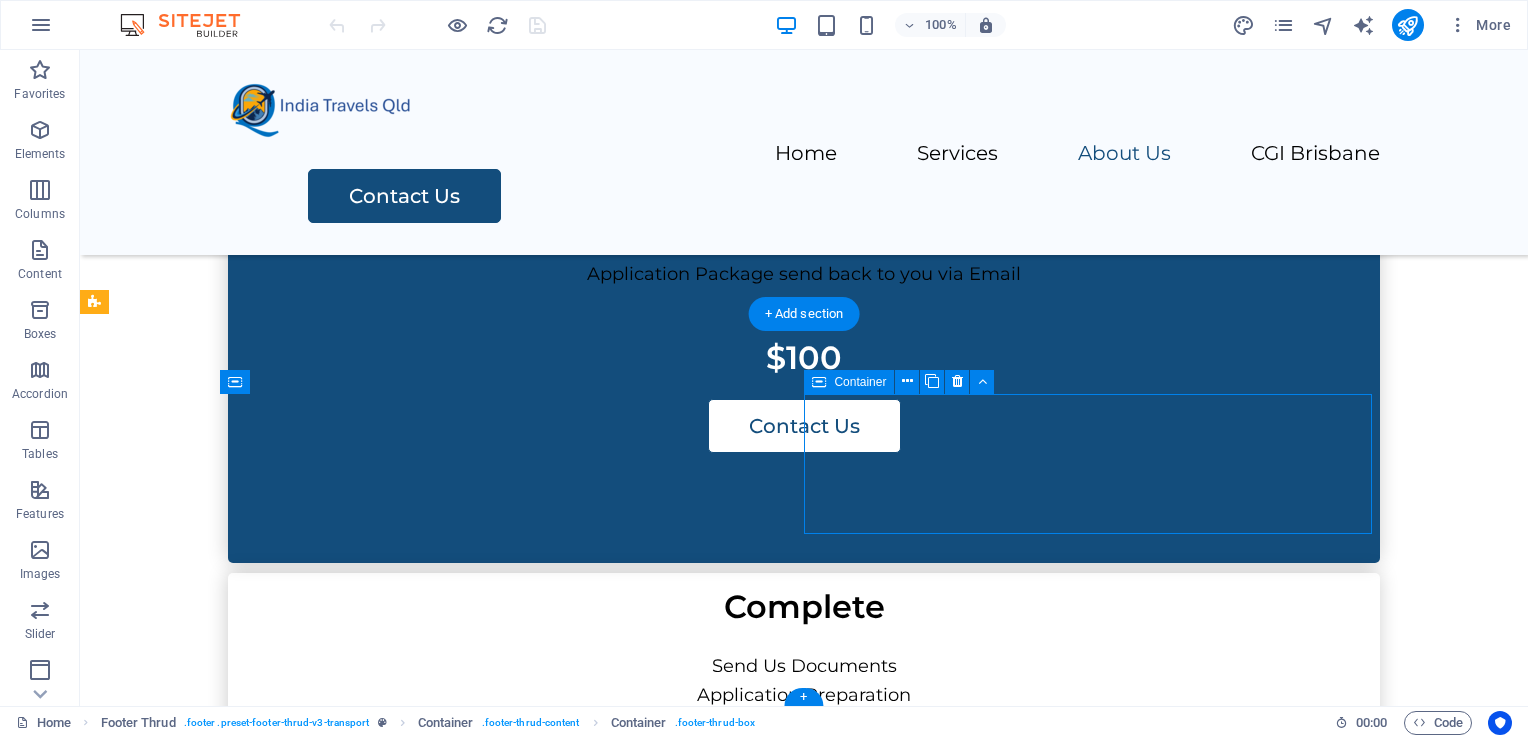 click on "Drop content here or  Add elements  Paste clipboard" at bounding box center [512, 3665] 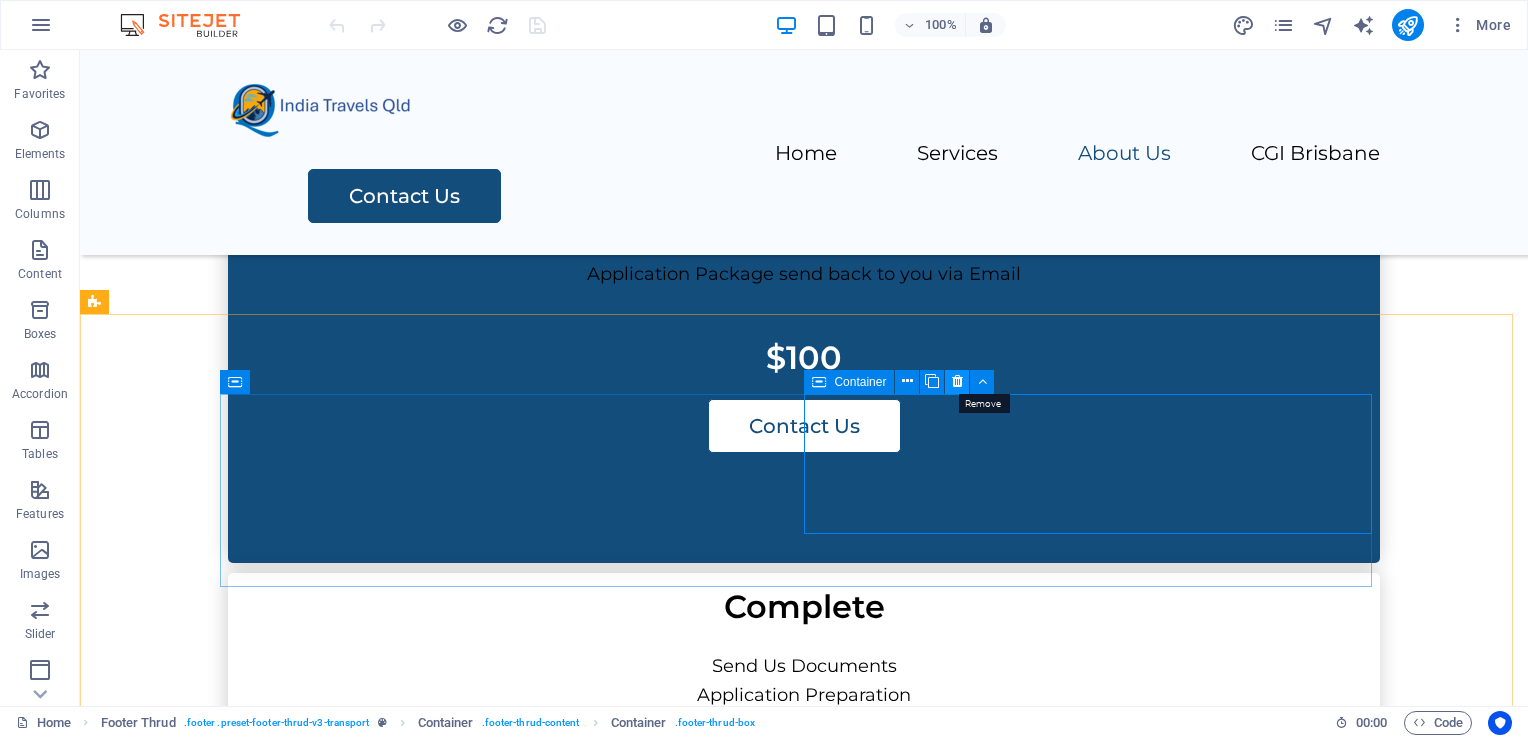 click at bounding box center [957, 381] 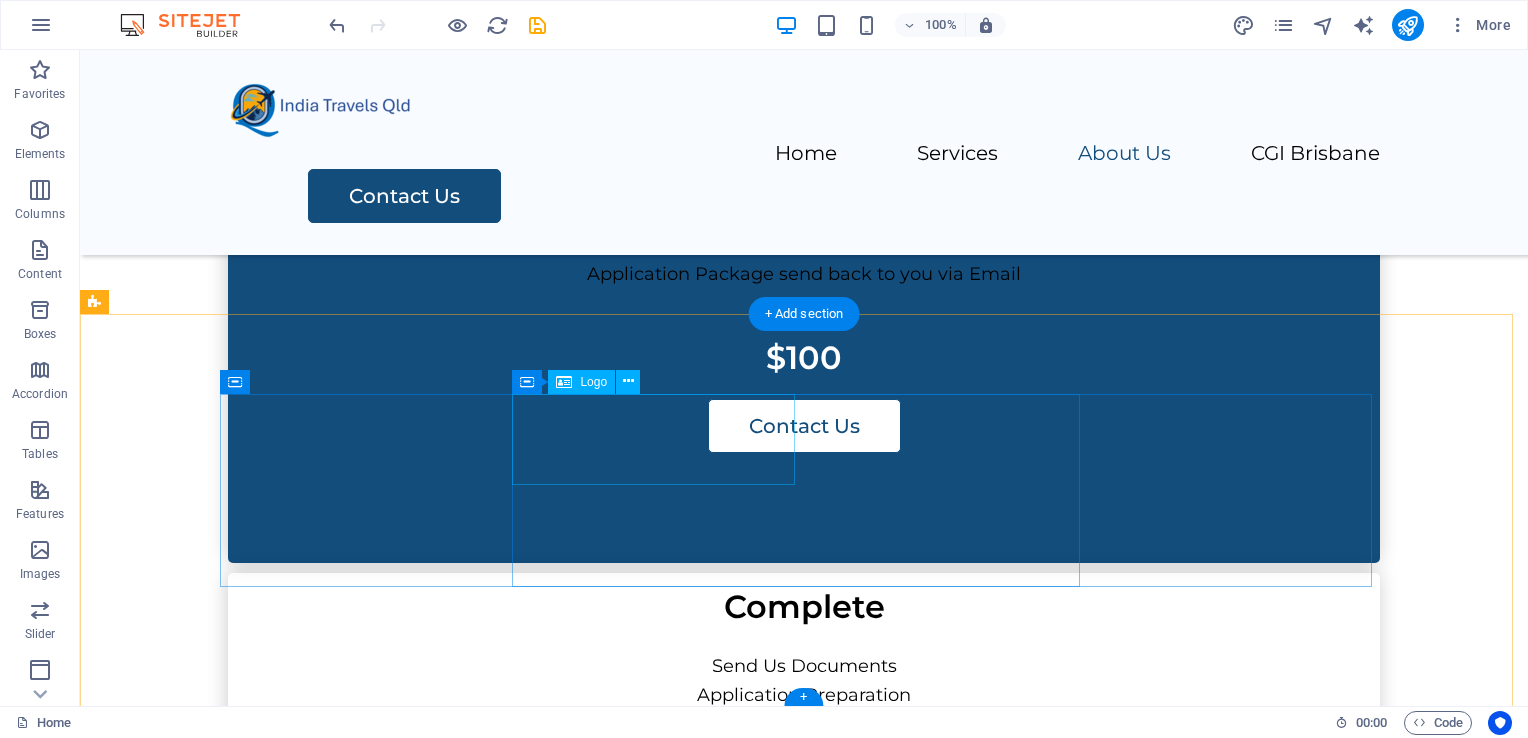 click at bounding box center (512, 3438) 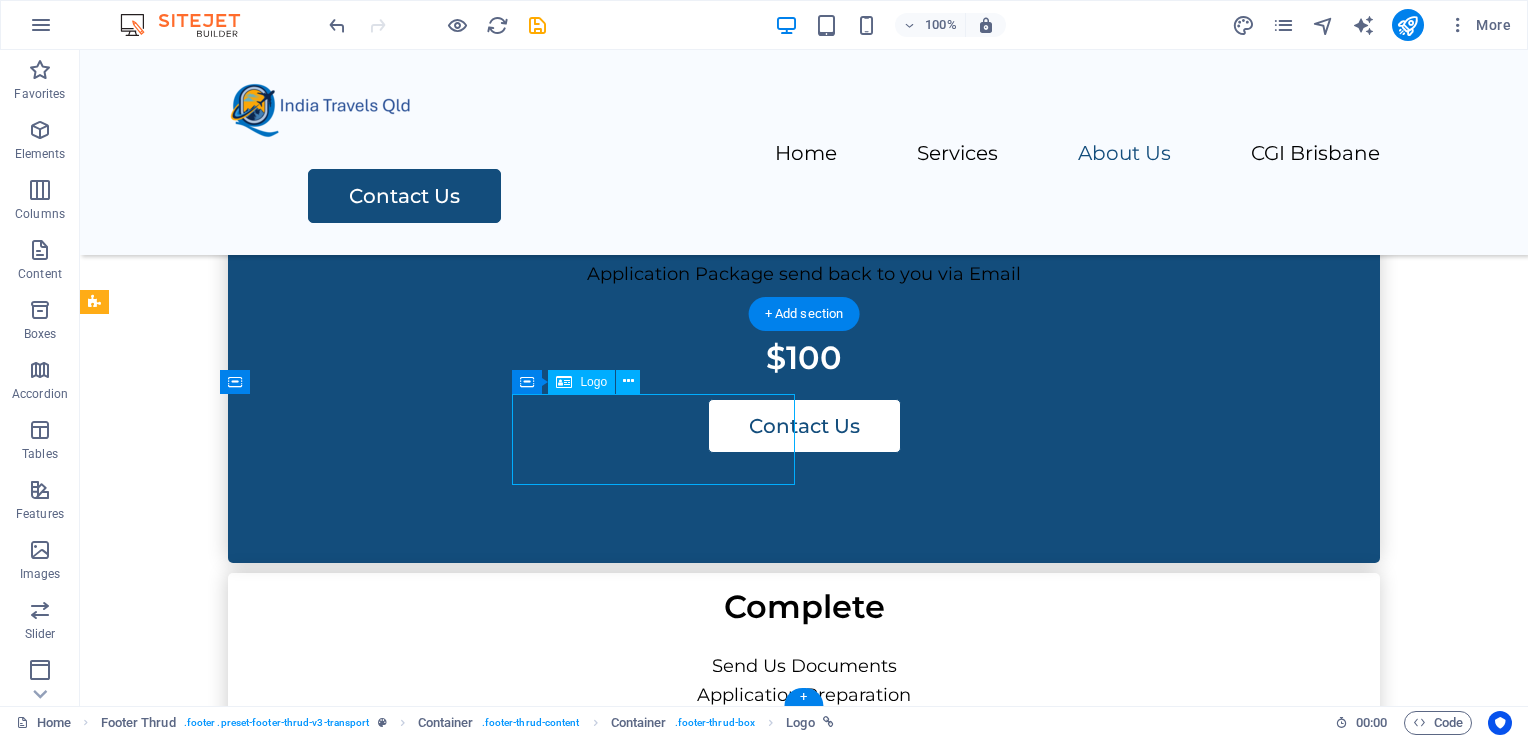 drag, startPoint x: 719, startPoint y: 483, endPoint x: 579, endPoint y: 478, distance: 140.08926 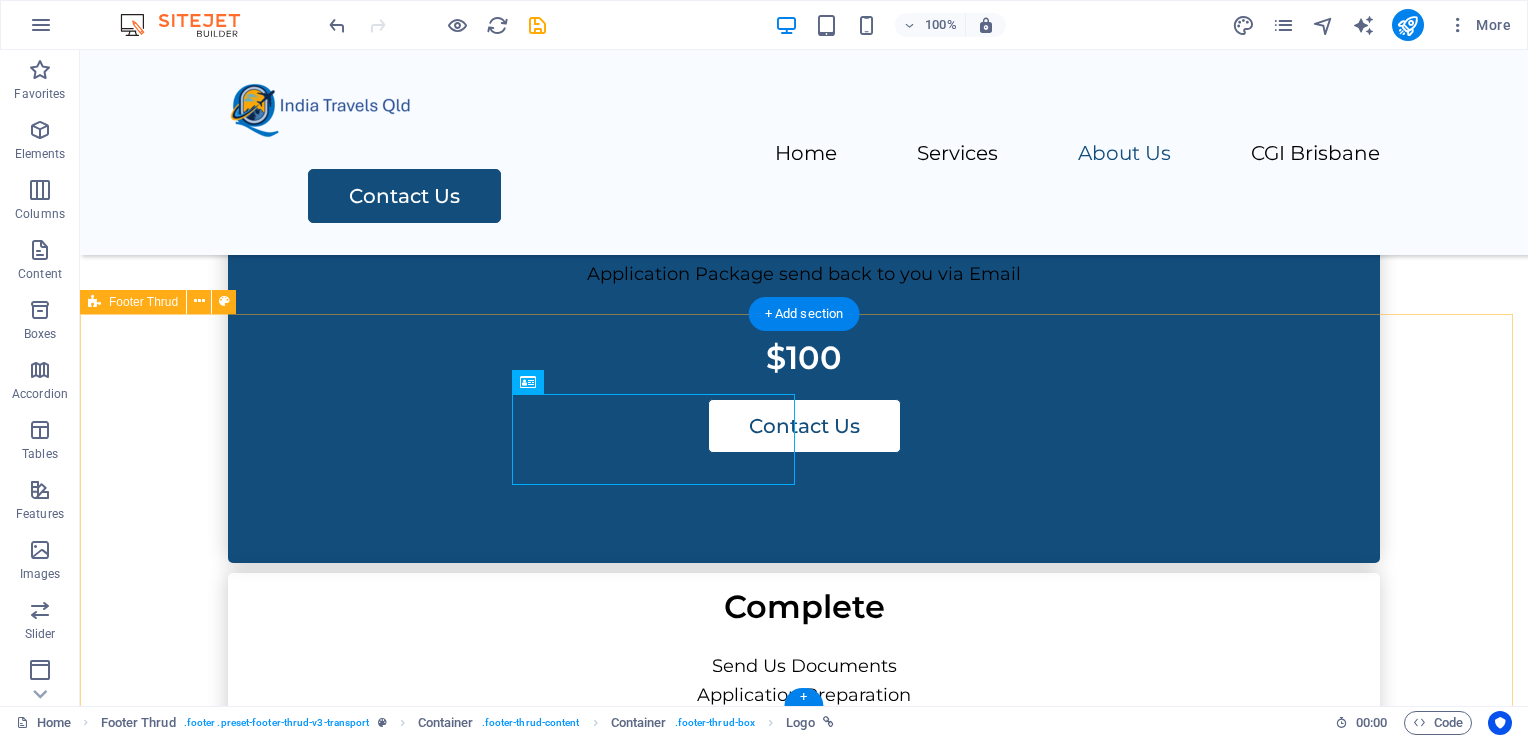 click on "Address Coming Soon , [CITY], [POSTAL_CODE]
+61 [PHONE]
[EMAIL]
indiatravelsqld.com.au   Legal Notice  |  Privacy Policy" at bounding box center (804, 3524) 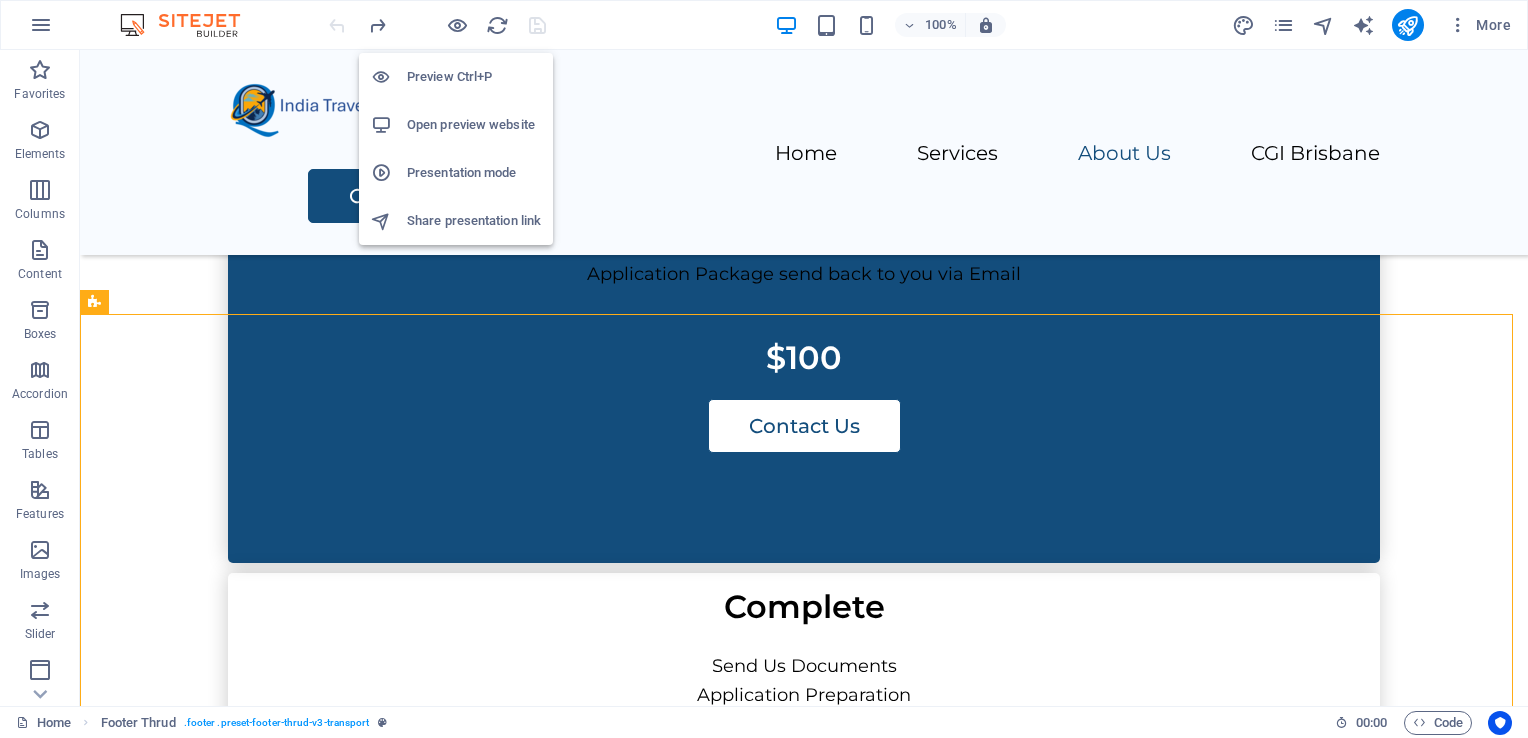 click on "Open preview website" at bounding box center (474, 125) 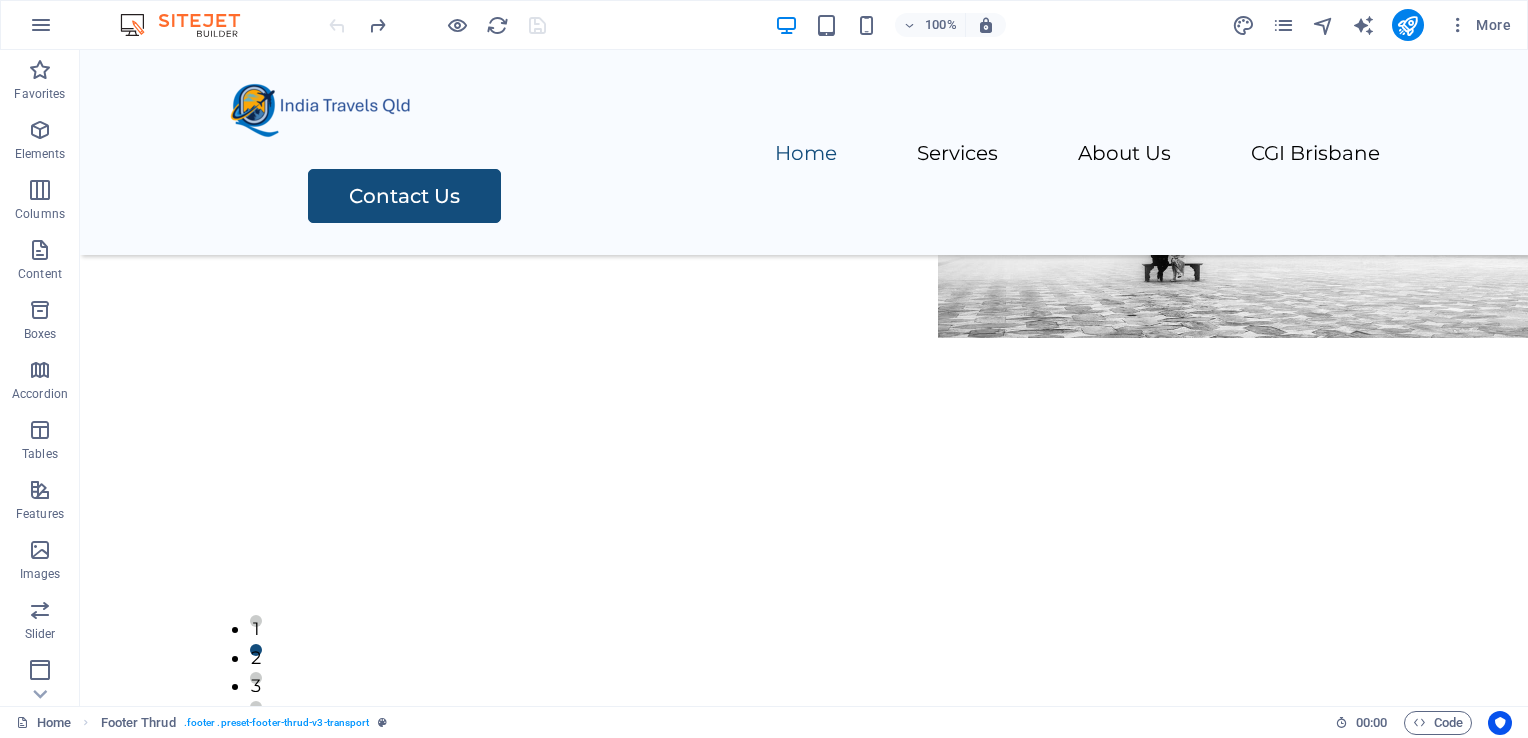 scroll, scrollTop: 665, scrollLeft: 0, axis: vertical 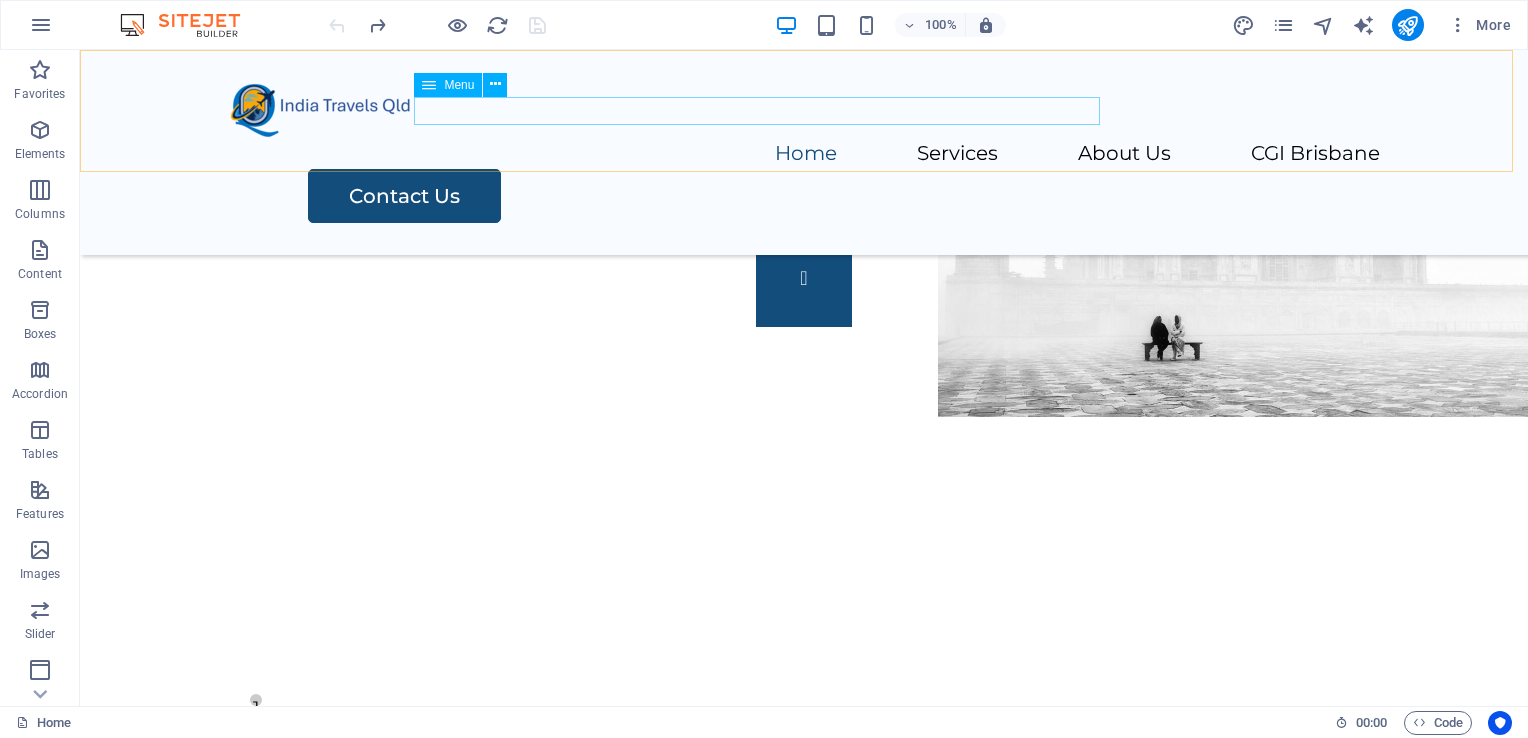click on "Home Services About Us CGI Brisbane" at bounding box center (804, 154) 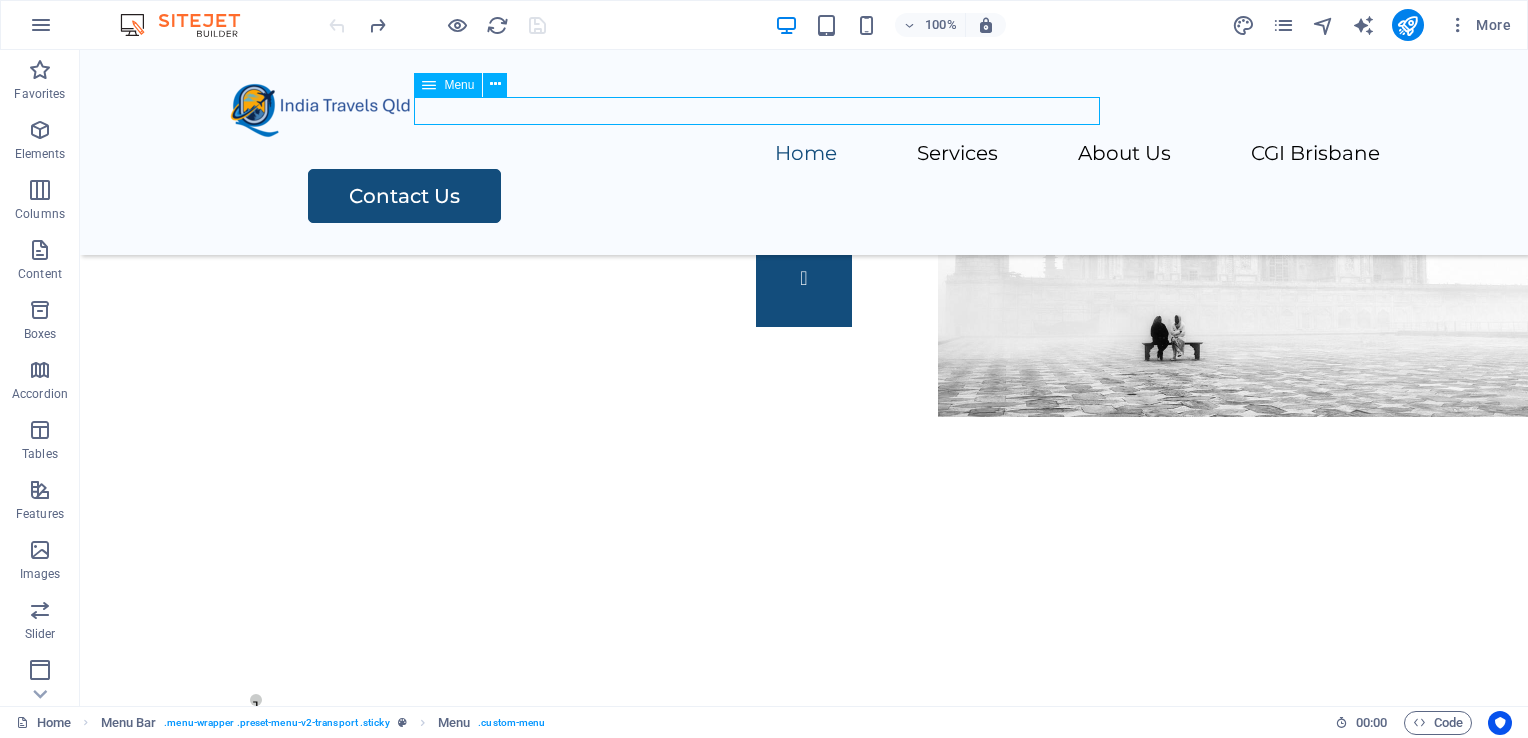 click on "Home Services About Us CGI Brisbane" at bounding box center (804, 154) 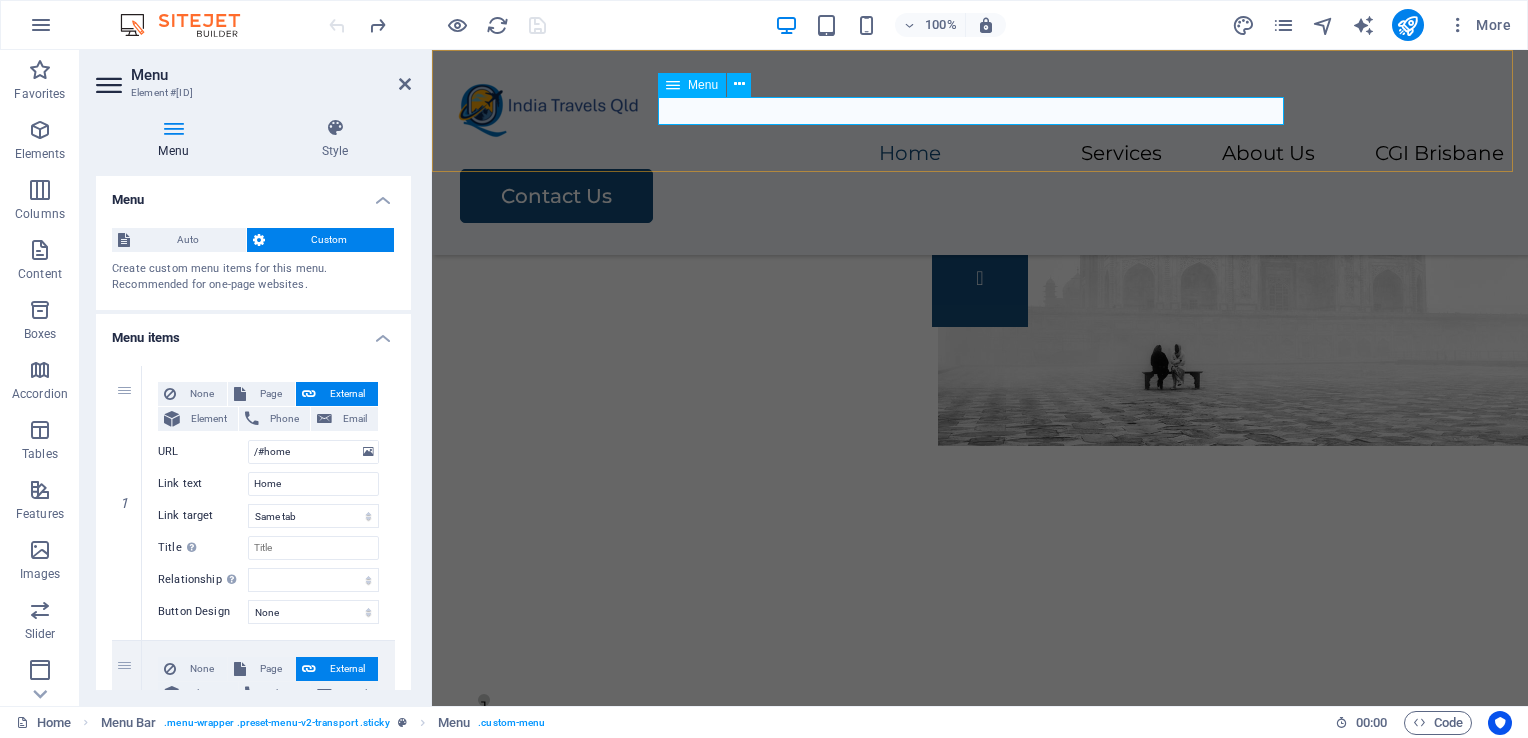 click on "Home Services About Us CGI Brisbane" at bounding box center [980, 154] 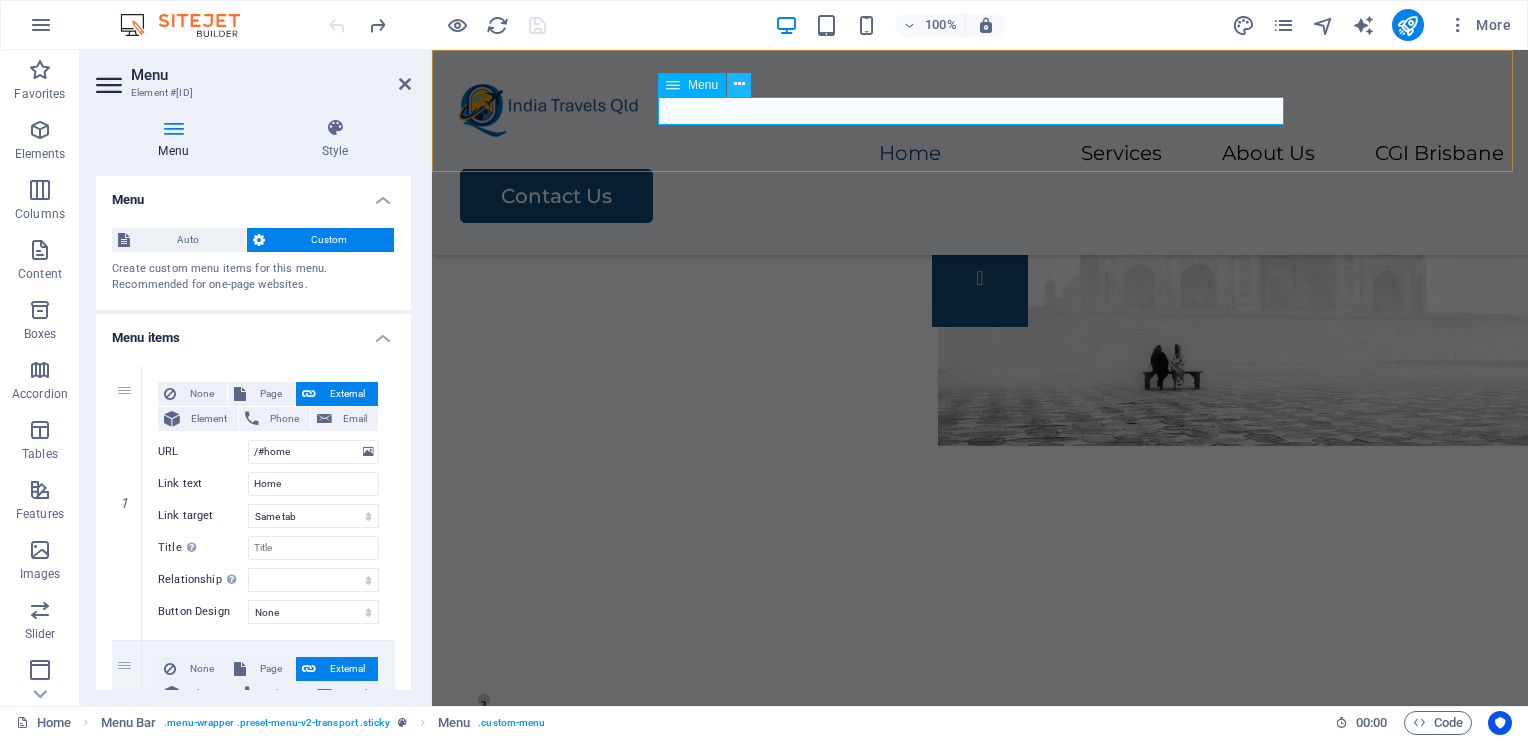 click at bounding box center [739, 84] 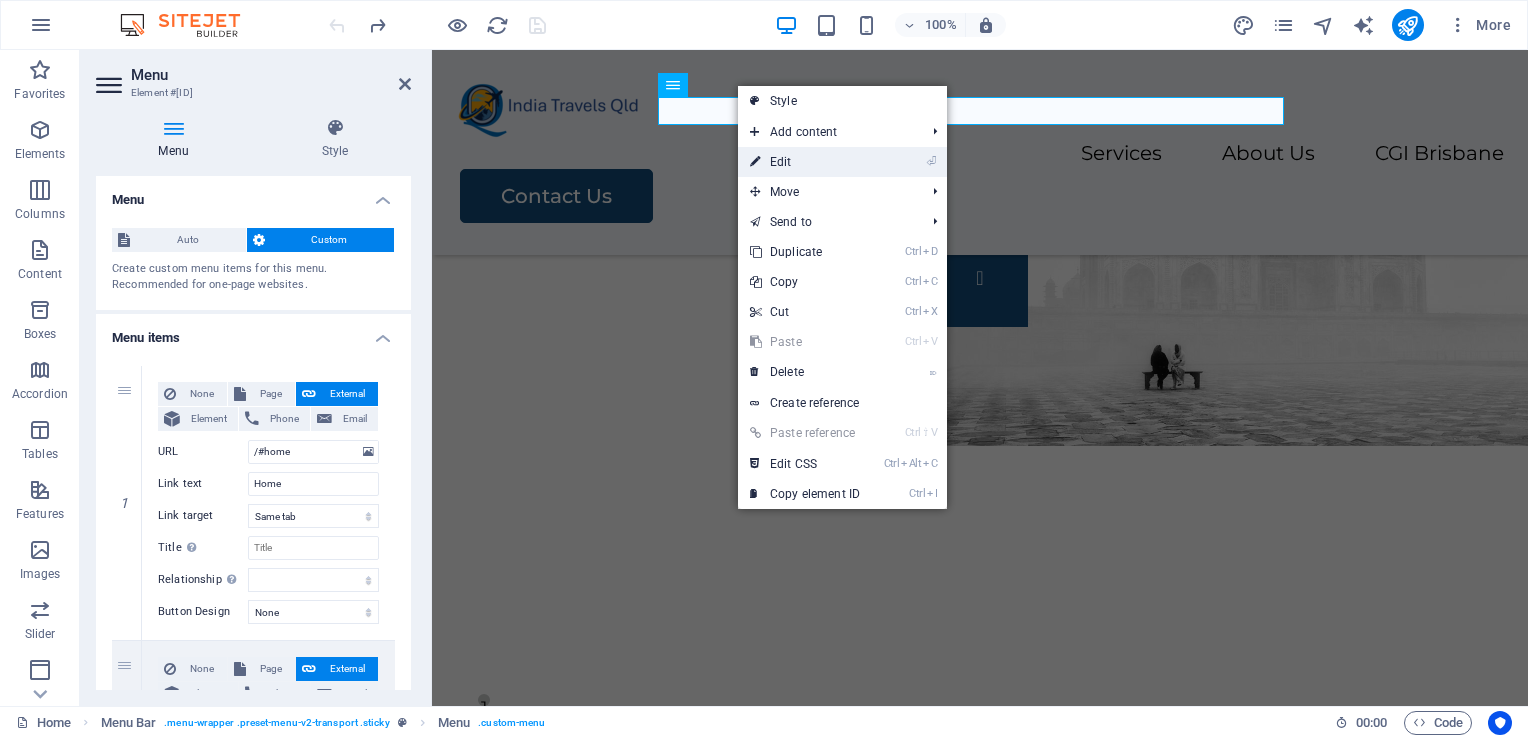 click on "⏎  Edit" at bounding box center (805, 162) 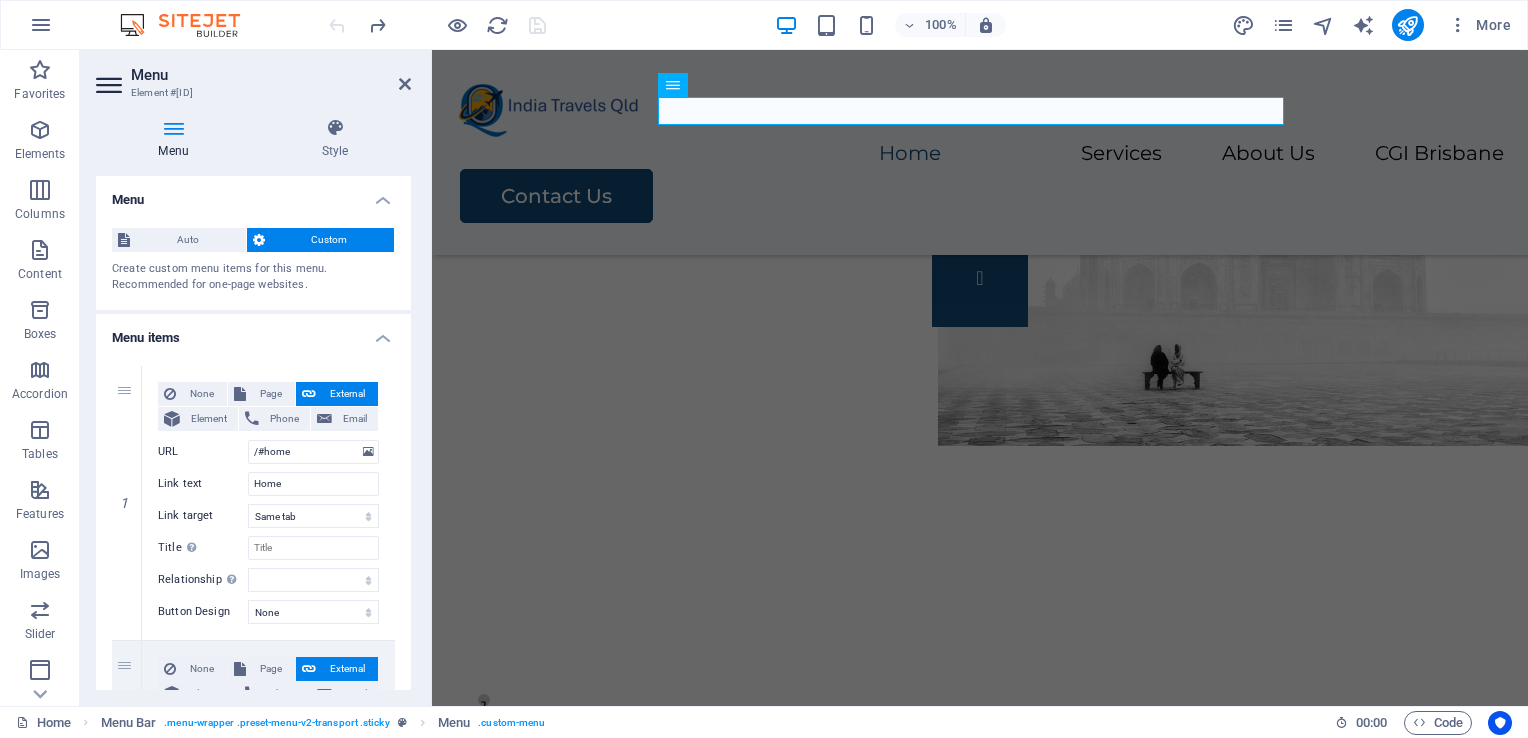 click on "Element
URL Phone" at bounding box center (253, 915) 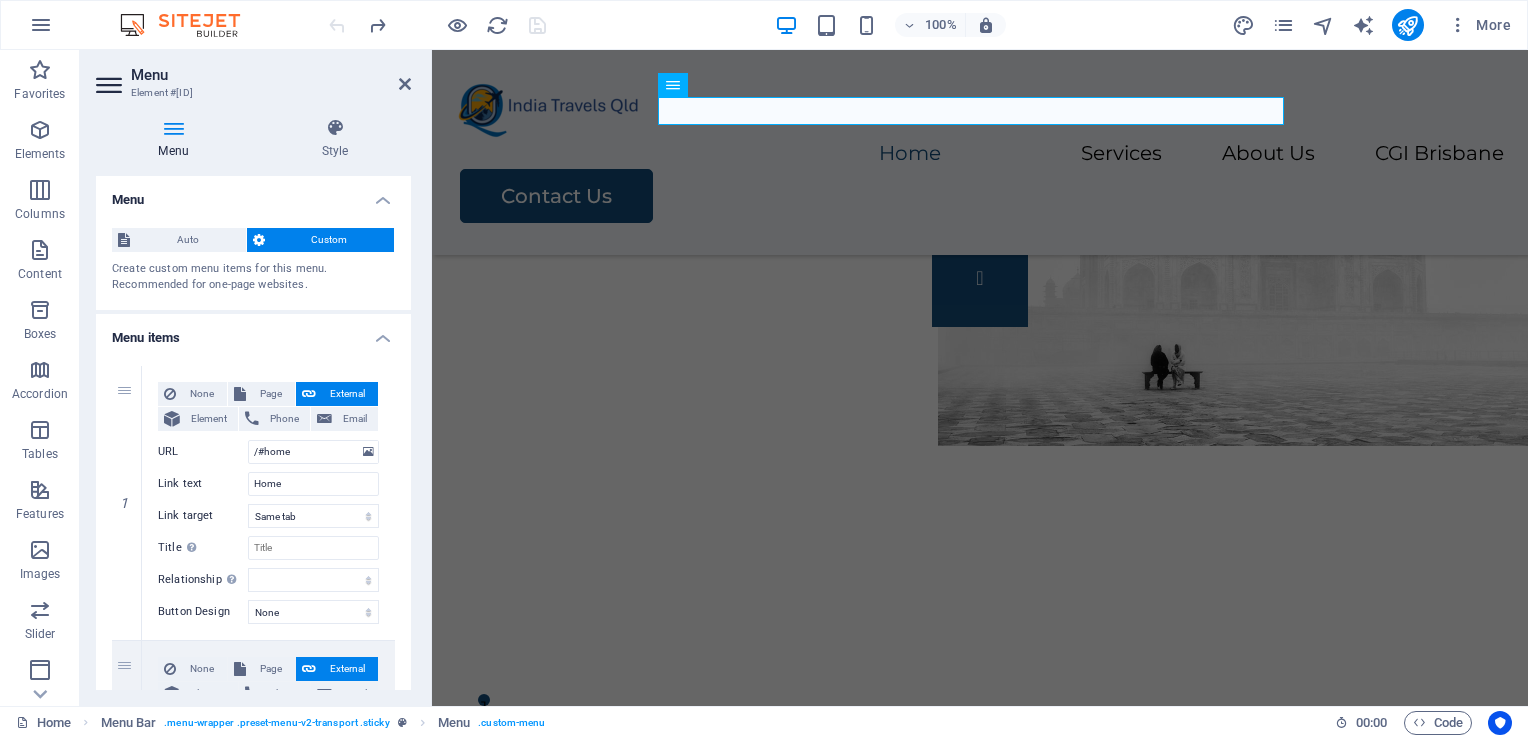 scroll, scrollTop: 450, scrollLeft: 0, axis: vertical 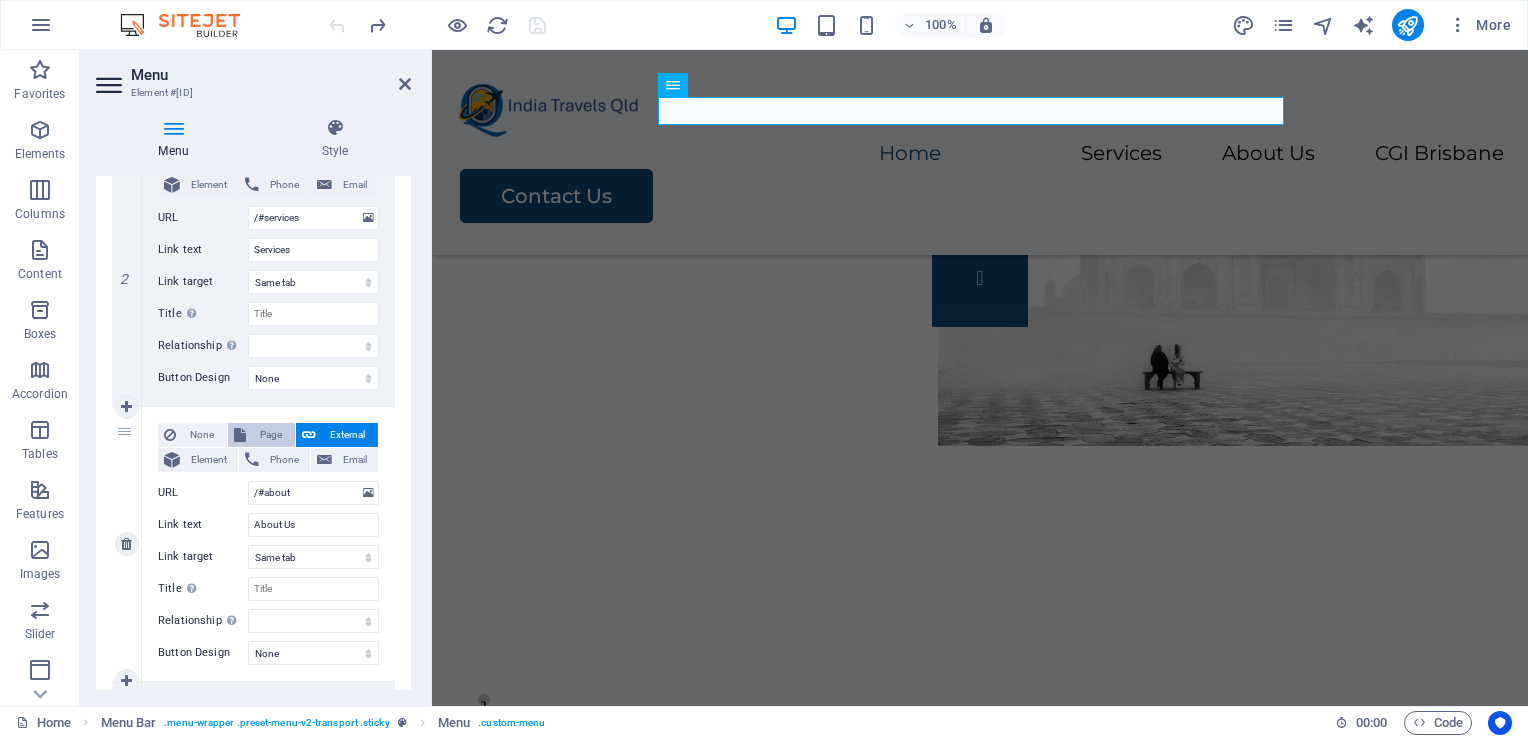 click on "Page" at bounding box center [270, 435] 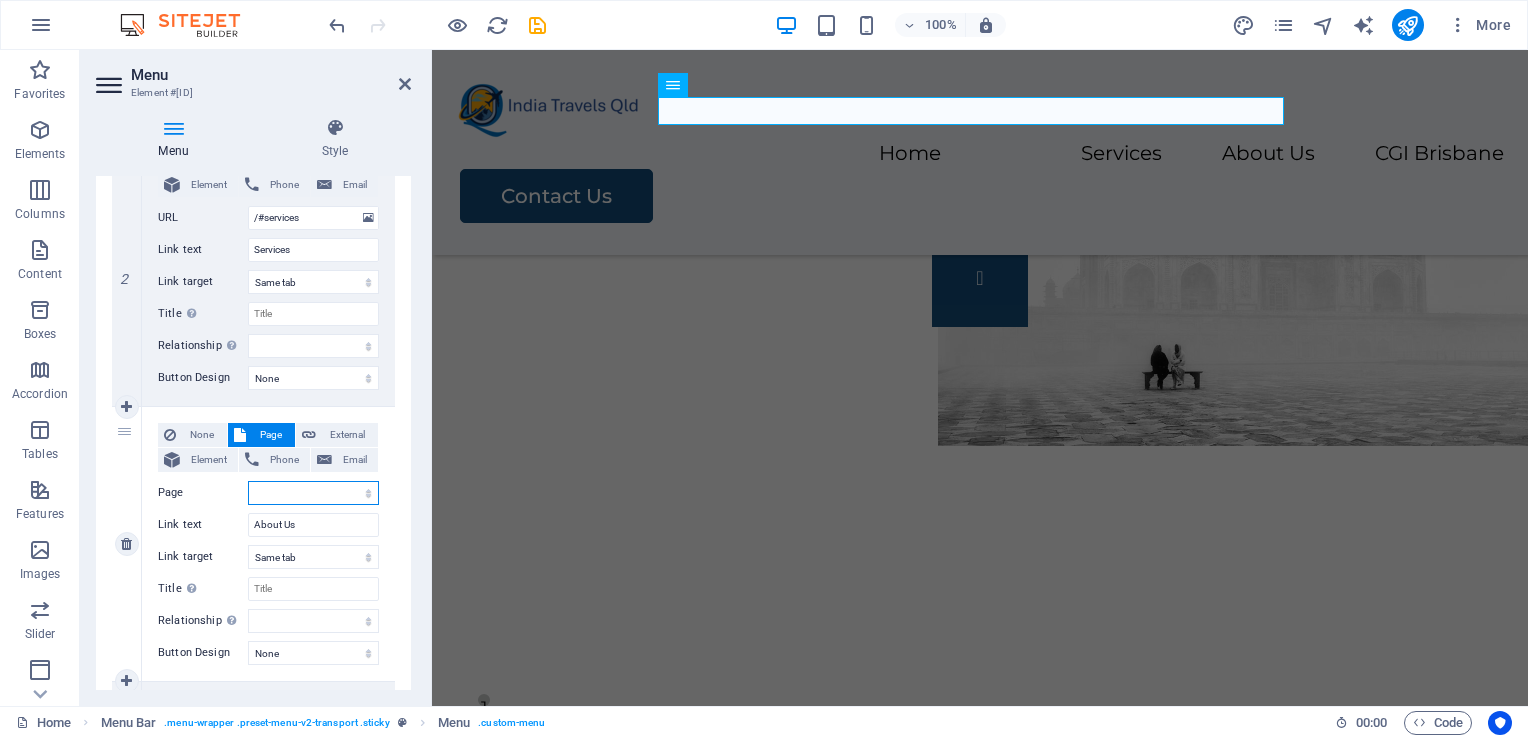 click on "Home Legal Notice Privacy Passport Services Visa Services Police Clearance Certificate OCI Services Additional Consular Services Assistance" at bounding box center (313, 493) 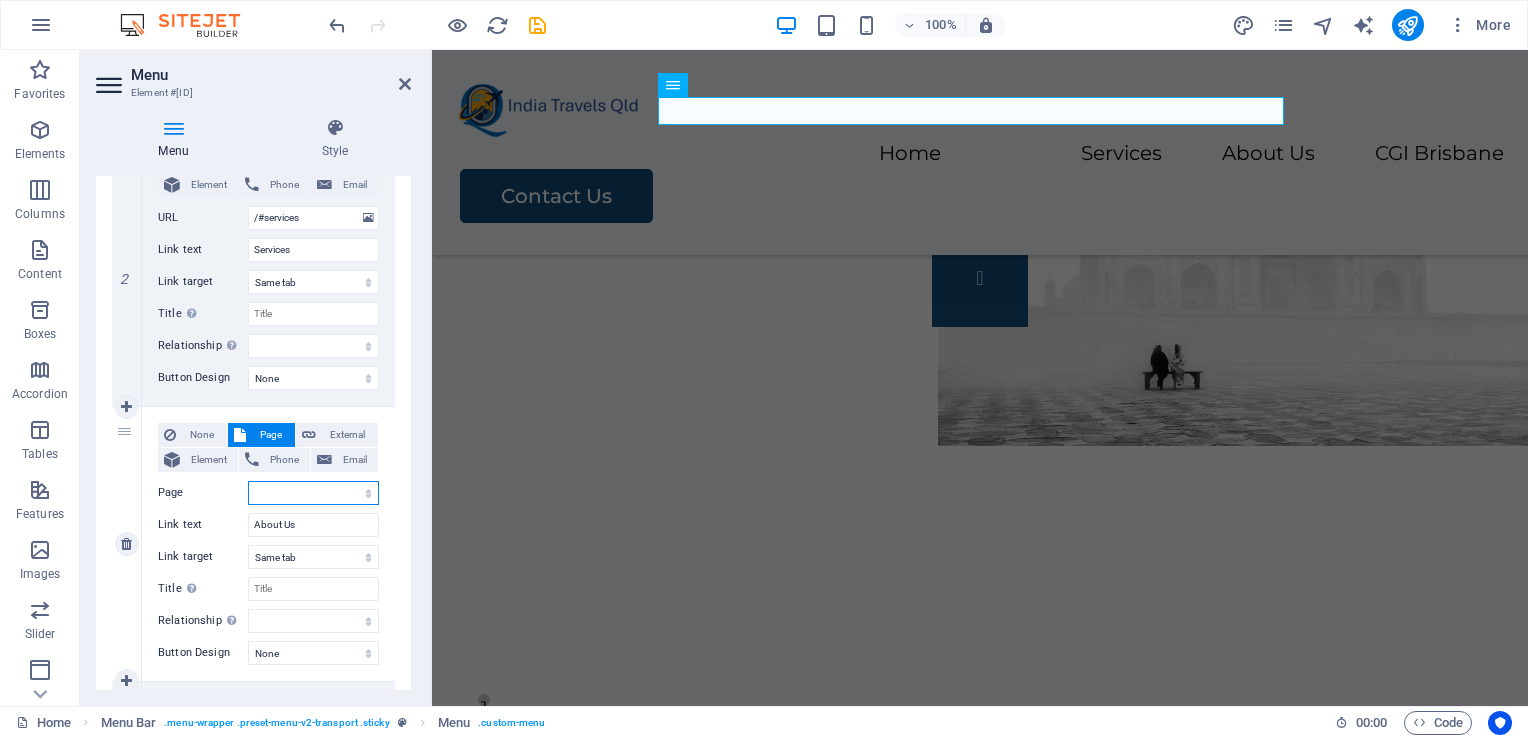 click on "Home Legal Notice Privacy Passport Services Visa Services Police Clearance Certificate OCI Services Additional Consular Services Assistance" at bounding box center (313, 493) 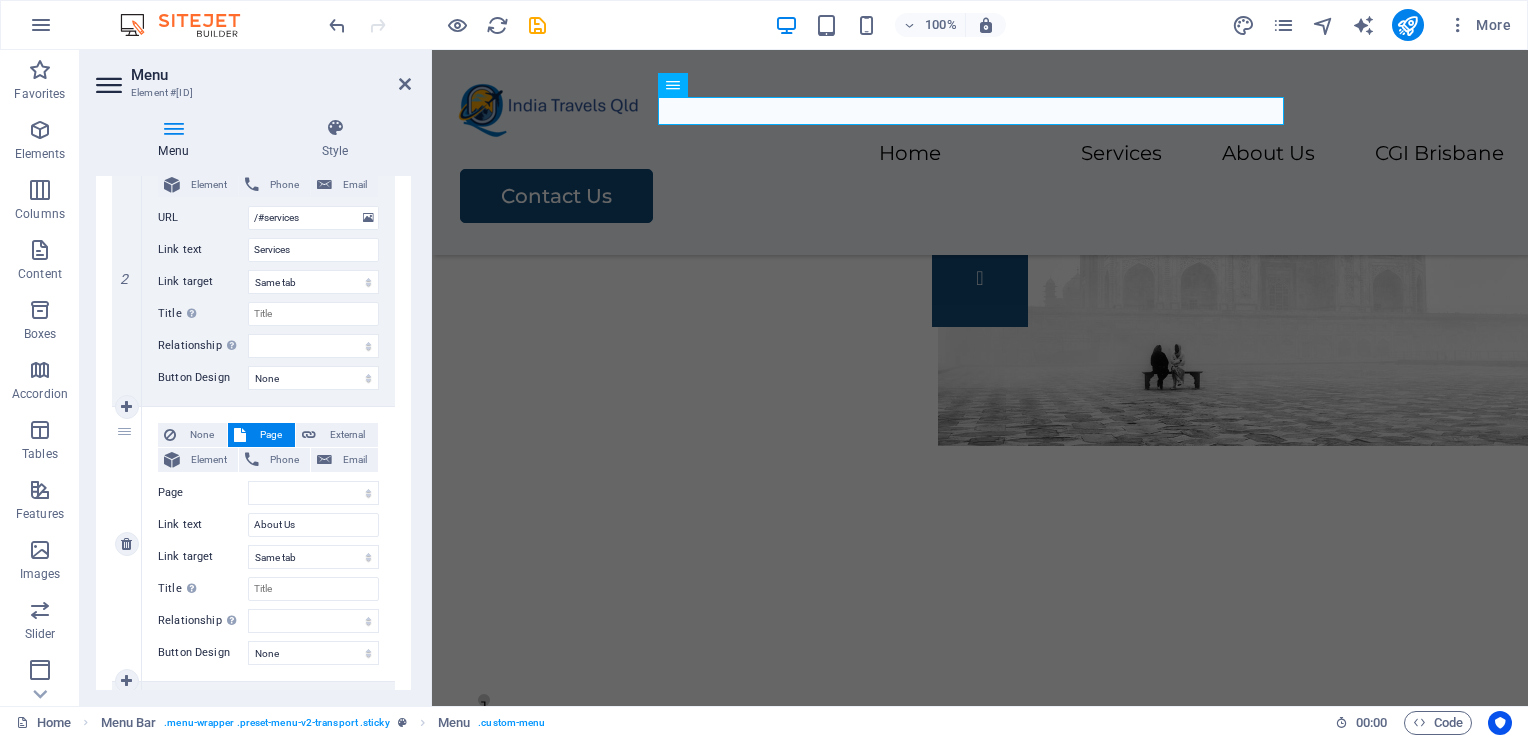 click on "None Page External Element Phone Email Page Home Legal Notice Privacy Passport Services Visa Services Police Clearance Certificate OCI Services Additional Consular Services Assistance Element
URL /#[ID] Phone Email Link text About Us Link target New tab Same tab Overlay Title Additional link description, should not be the same as the link text. The title is most often shown as a tooltip text when the mouse moves over the element. Leave empty if uncertain. Relationship Sets the  relationship of this link to the link target . For example, the value "nofollow" instructs search engines not to follow the link. Can be left empty. alternate author bookmark external help license next nofollow noreferrer noopener prev search tag Button Design None Default Primary Secondary" at bounding box center [268, 544] 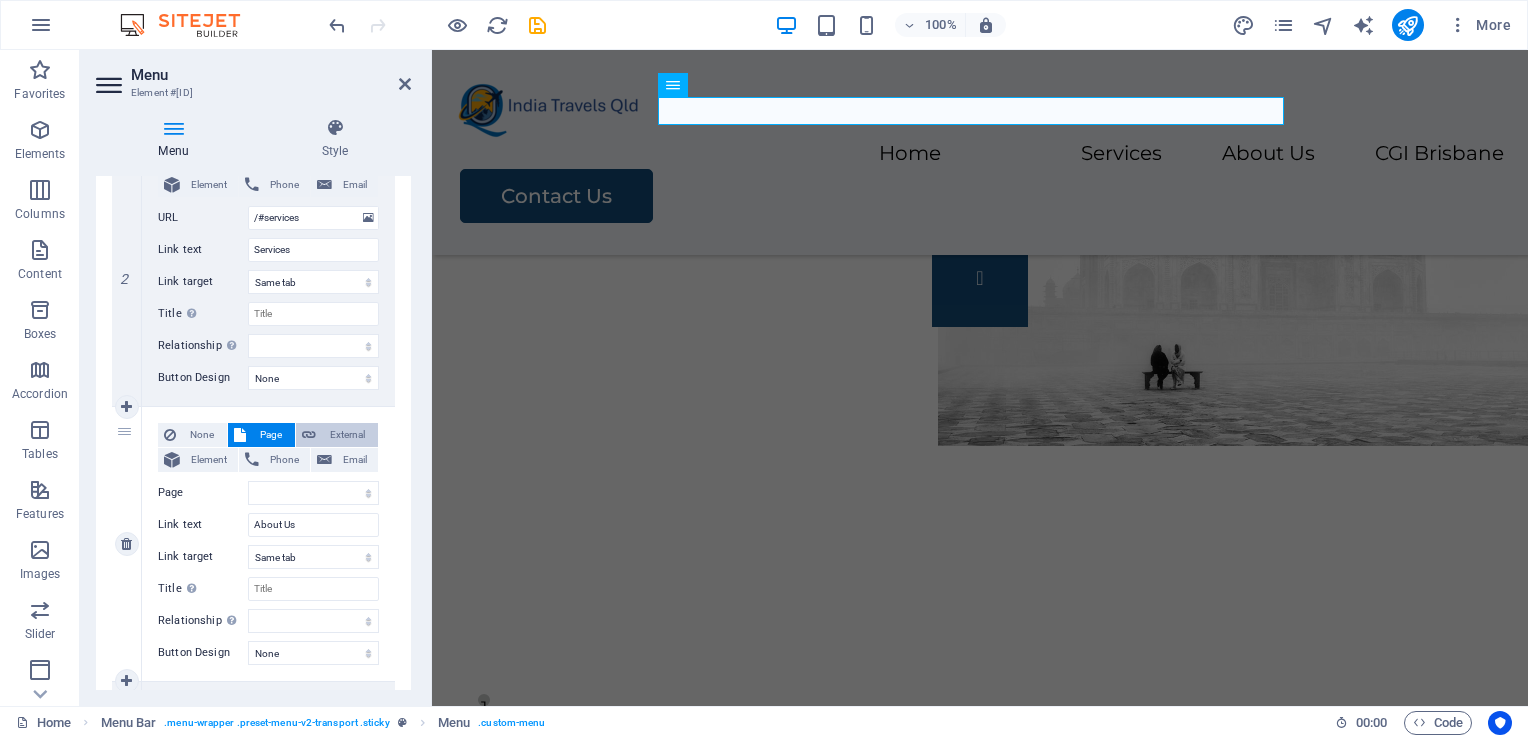click on "External" at bounding box center [347, 435] 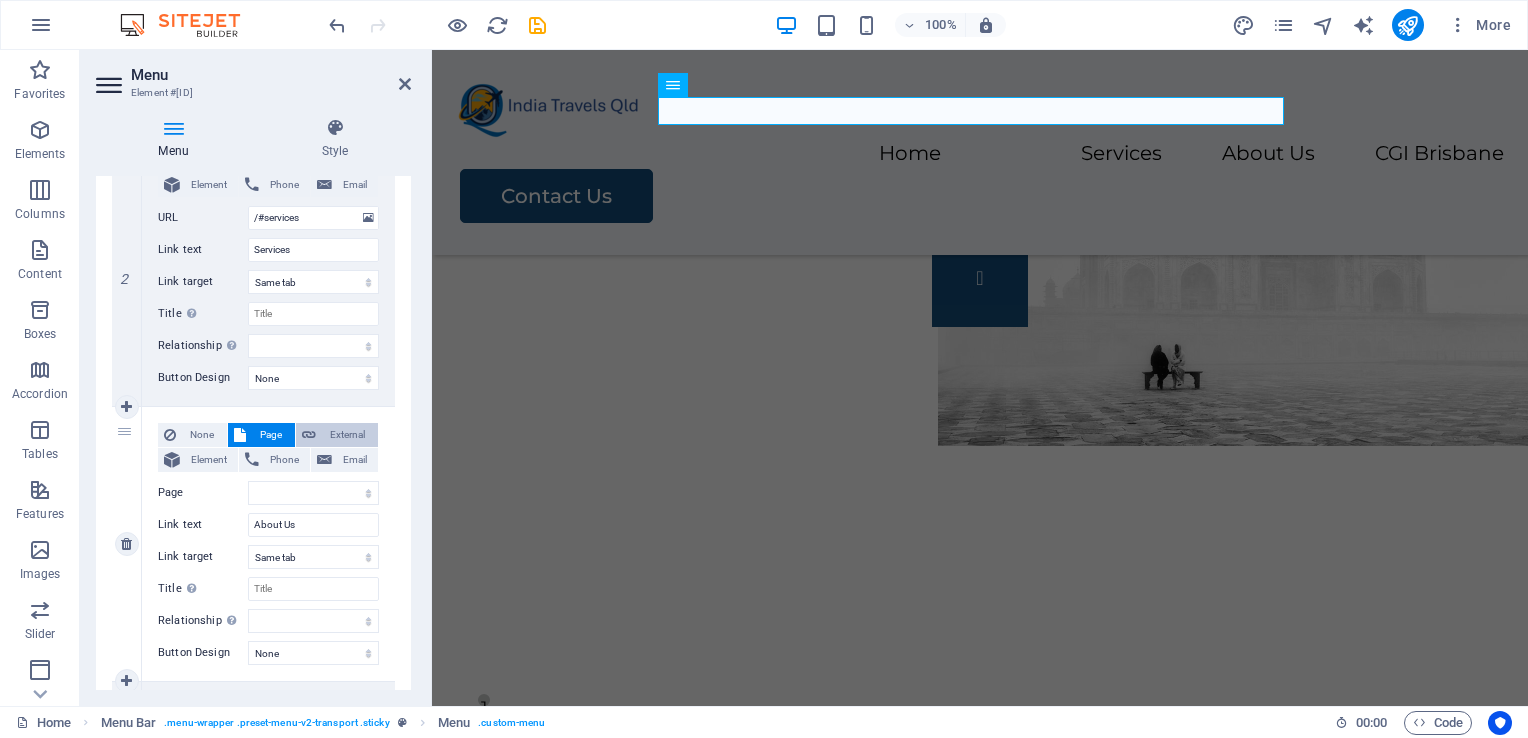select on "blank" 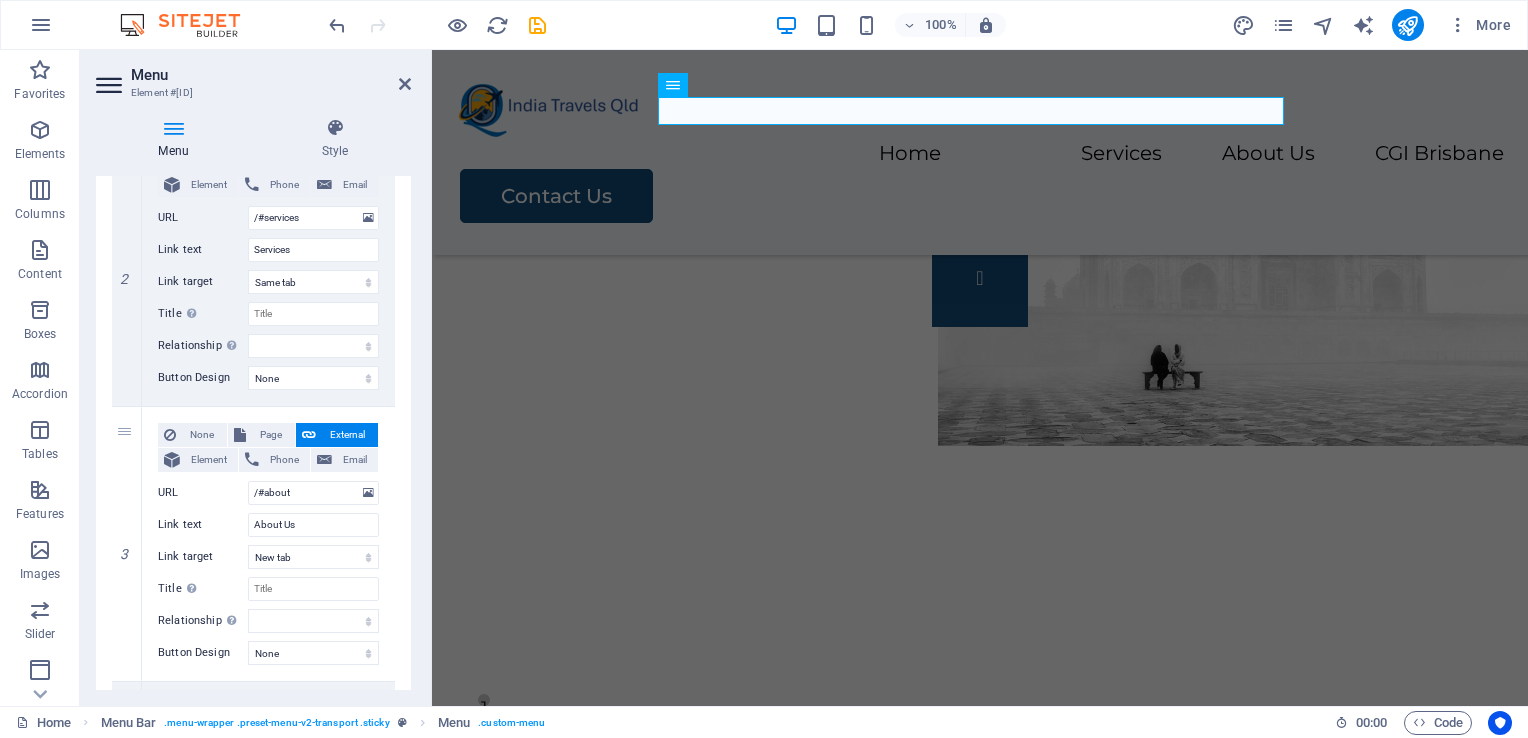 click on "Menu Style Menu Auto Custom Create custom menu items for this menu. Recommended for one-page websites. Manage pages Menu items 1 None Page External Element Phone Email Page Home Legal Notice Privacy Passport Services Visa Services Police Clearance Certificate OCI Services Additional Consular Services Assistance Element
URL /#home Phone Email Link text Home Link target New tab Same tab Overlay Title Additional link description, should not be the same as the link text. The title is most often shown as a tooltip text when the mouse moves over the element. Leave empty if uncertain. Relationship Sets the  relationship of this link to the link target . For example, the value "nofollow" instructs search engines not to follow the link. Can be left empty. alternate author bookmark external help license next nofollow noreferrer noopener prev search tag Button Design None Default Primary Secondary 2 None Page External Element Phone Email Page Home Legal Notice Privacy Passport Services Element 3" at bounding box center [253, 404] 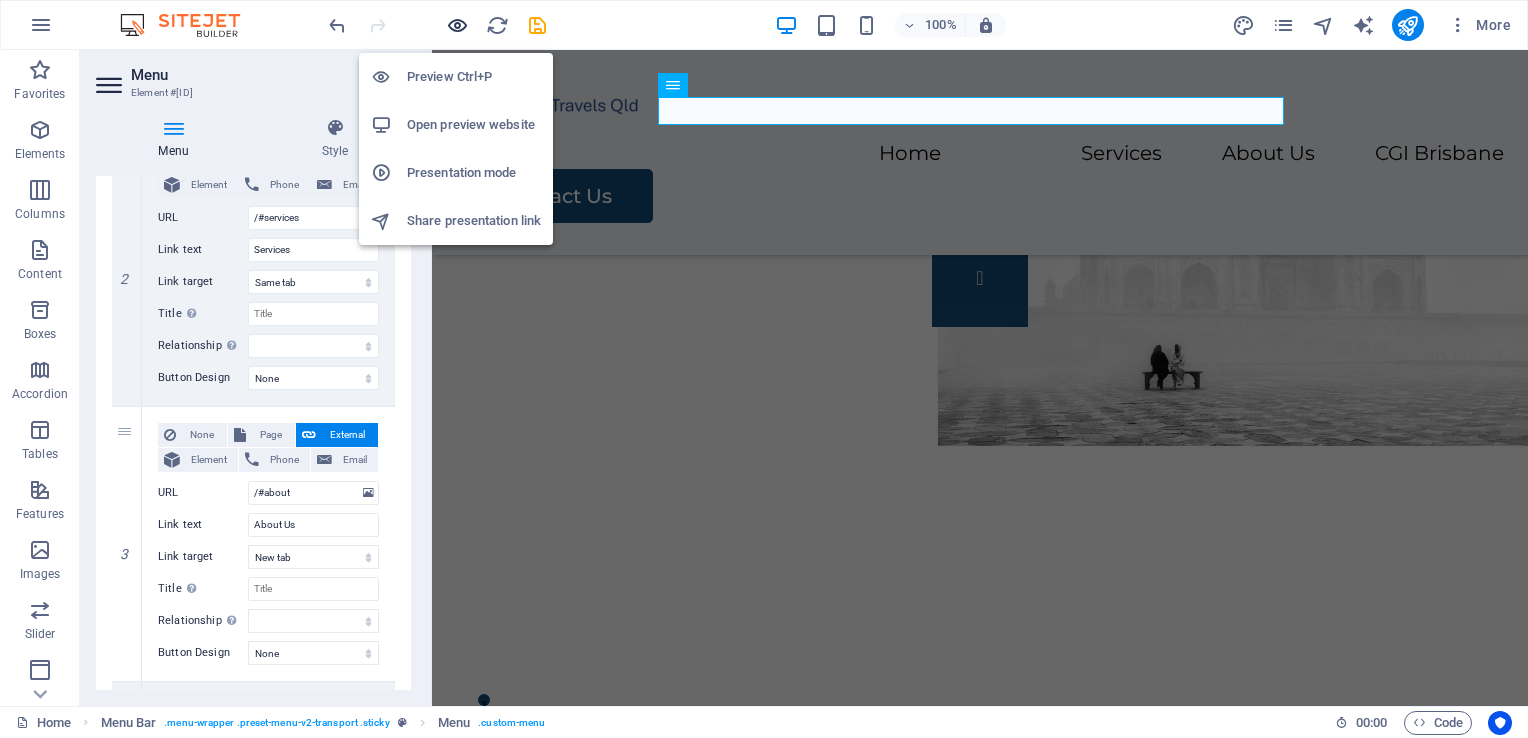 click at bounding box center [457, 25] 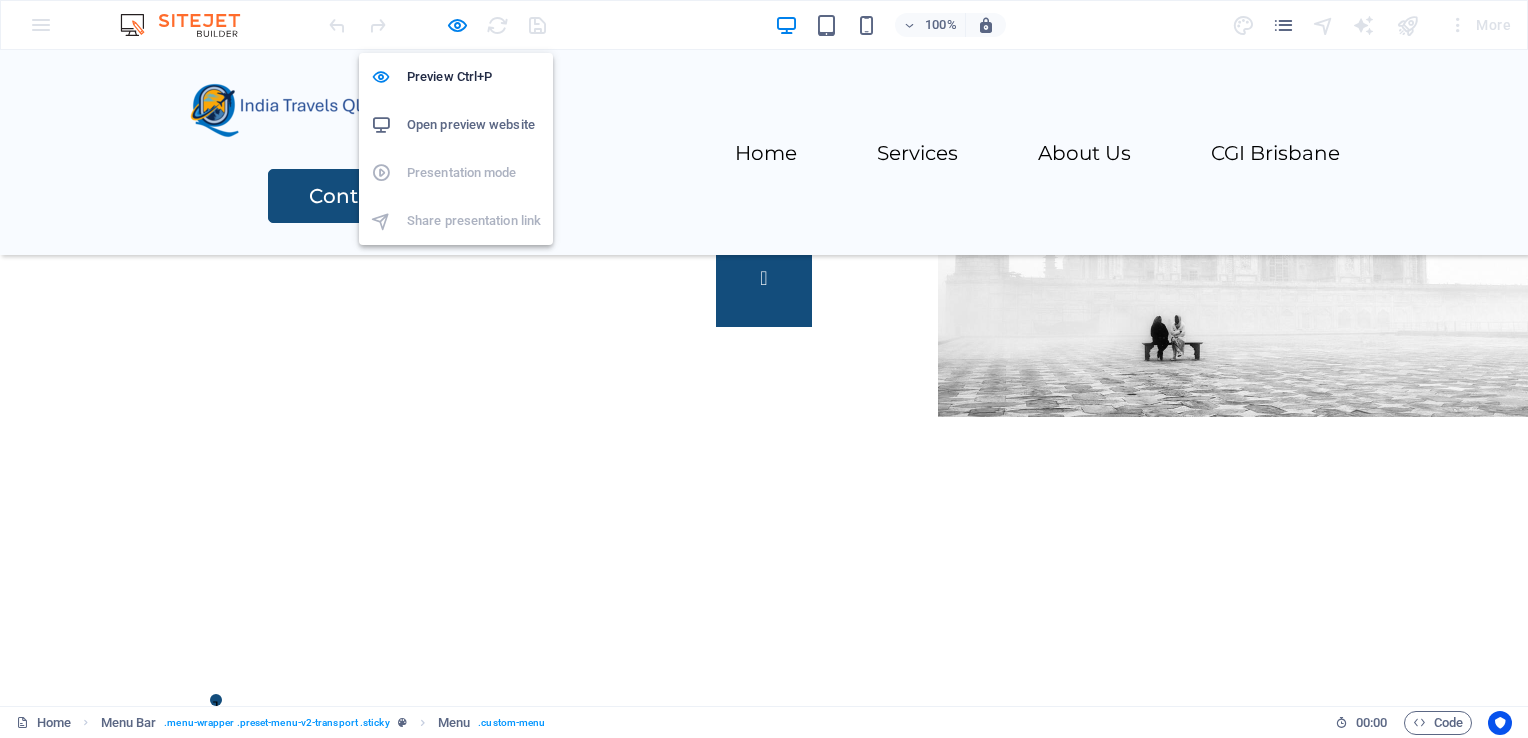 click on "Open preview website" at bounding box center (456, 125) 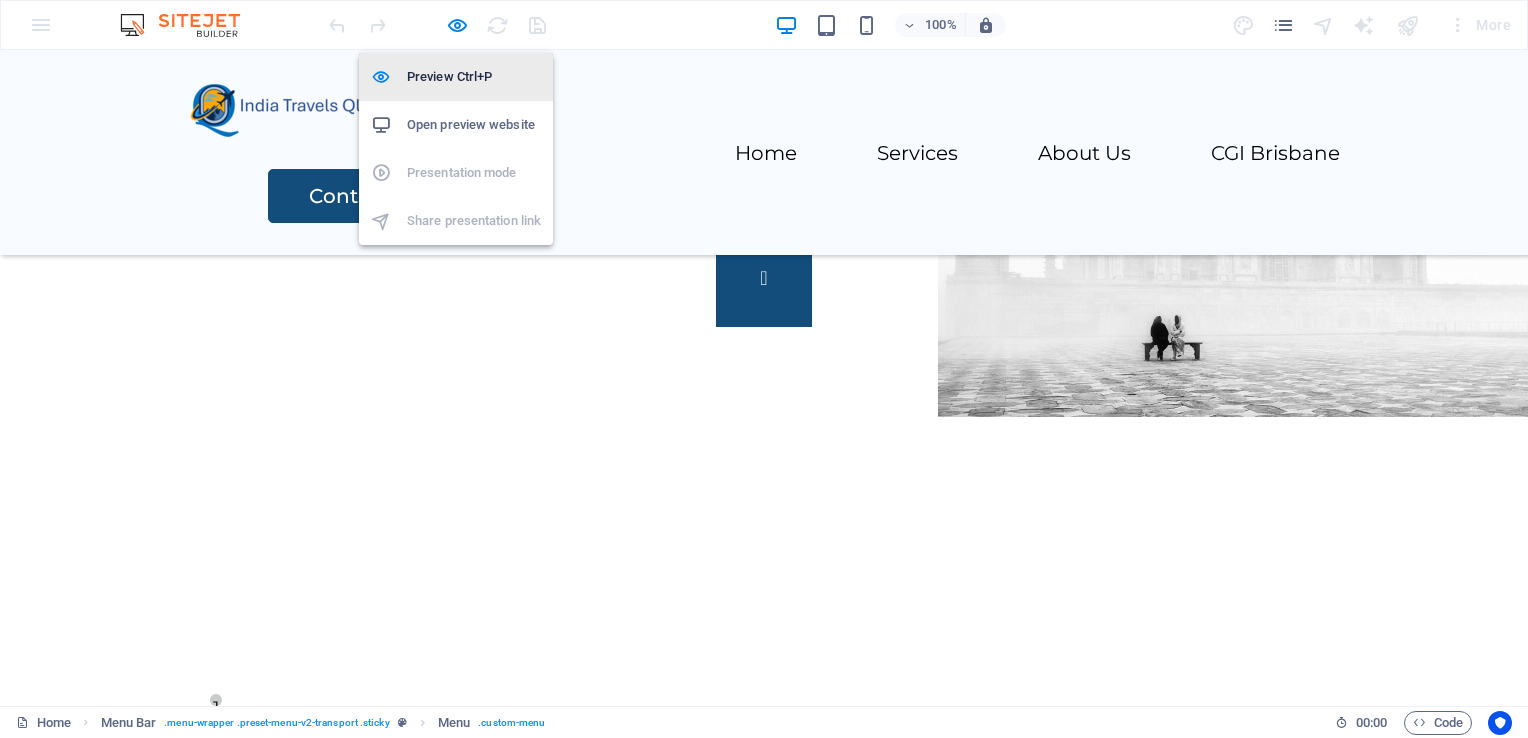 click on "Preview Ctrl+P" at bounding box center [474, 77] 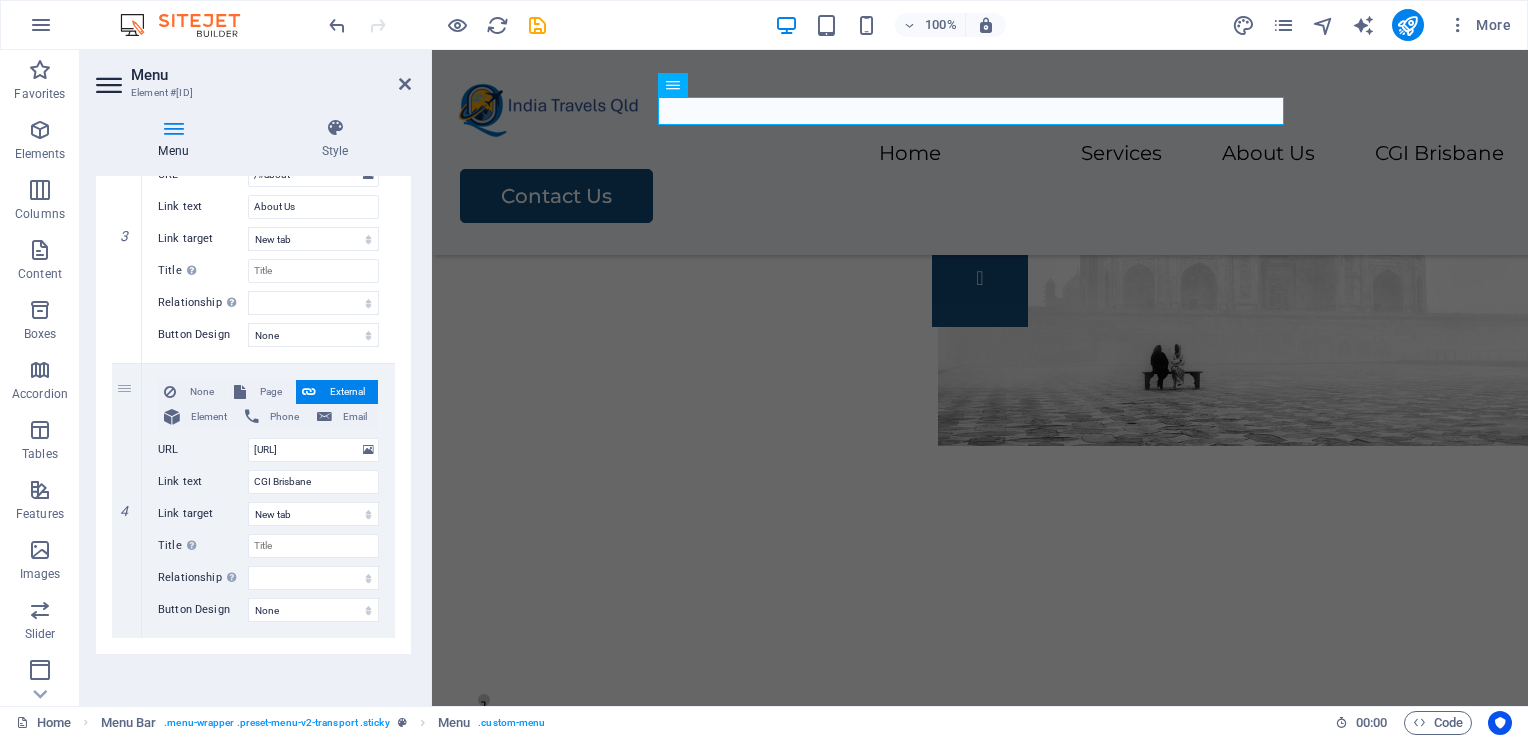 scroll, scrollTop: 829, scrollLeft: 0, axis: vertical 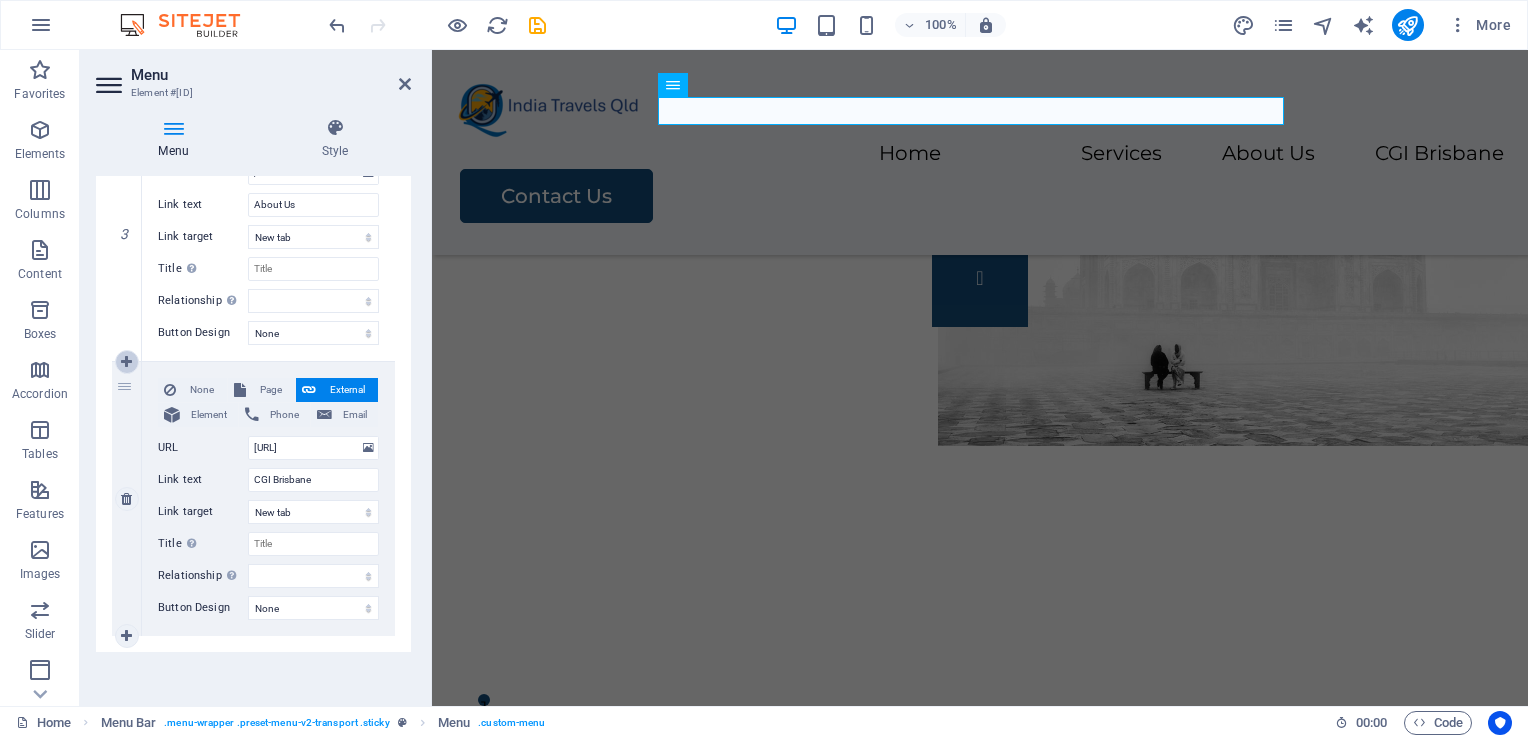 click at bounding box center (127, 362) 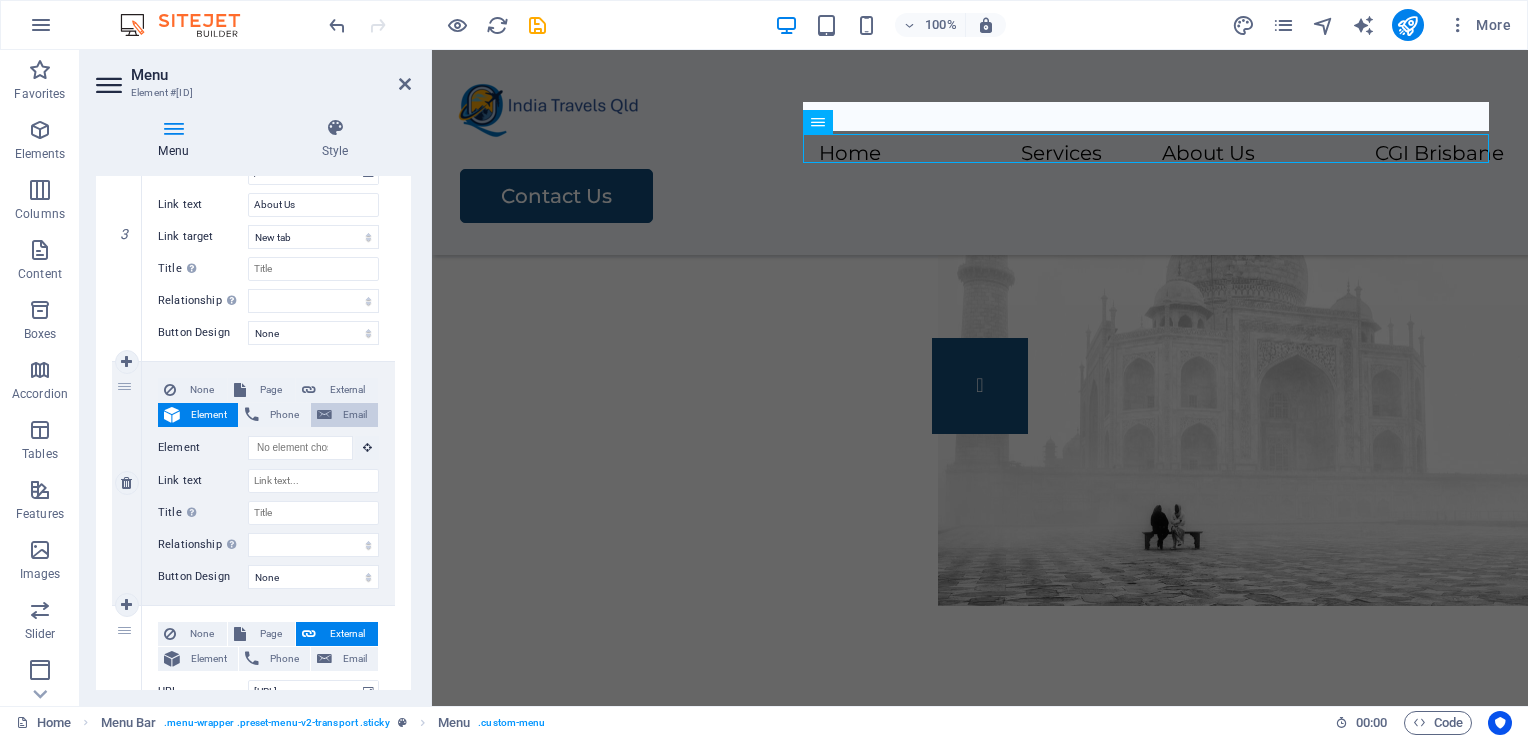 scroll, scrollTop: 544, scrollLeft: 0, axis: vertical 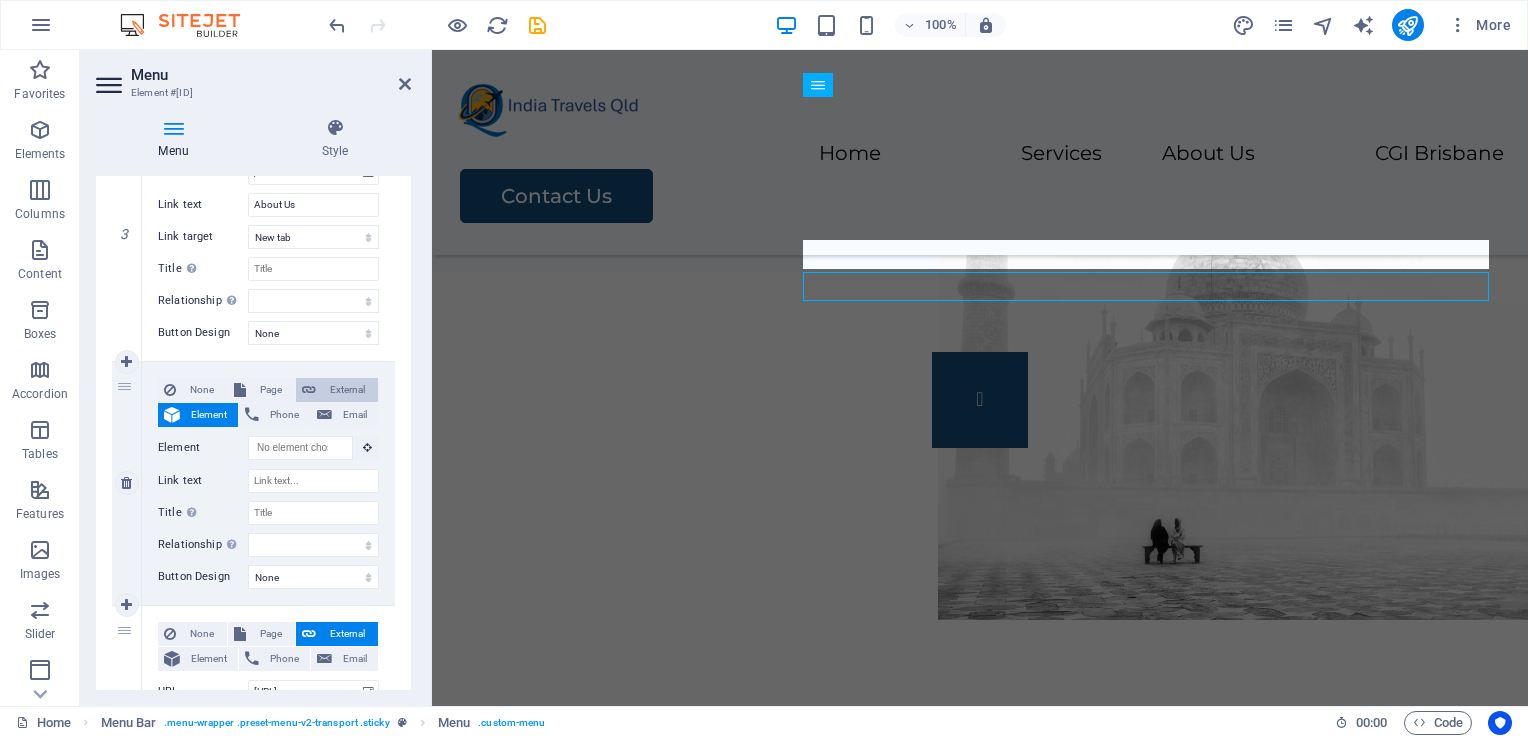 click on "External" at bounding box center (347, 390) 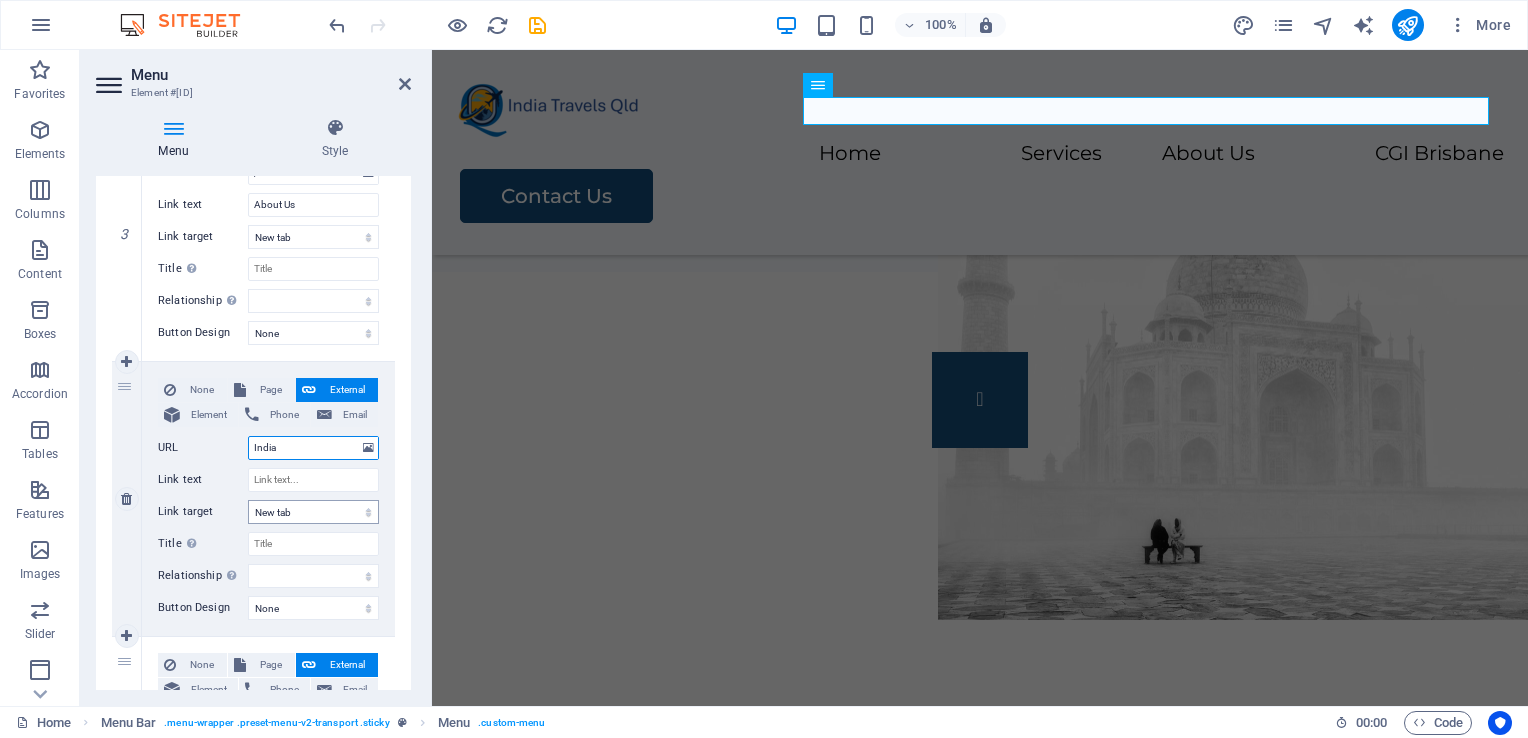 type on "India e" 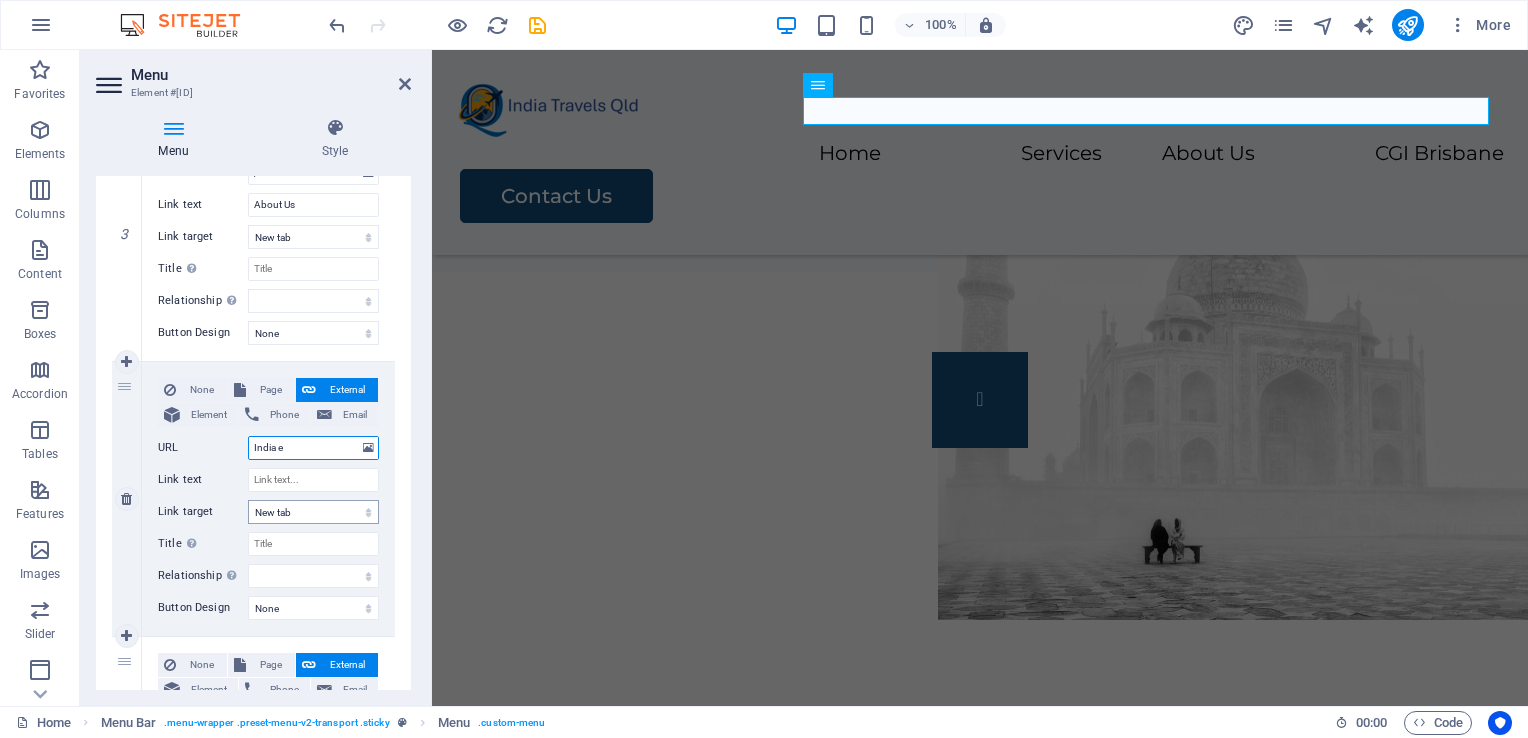 select 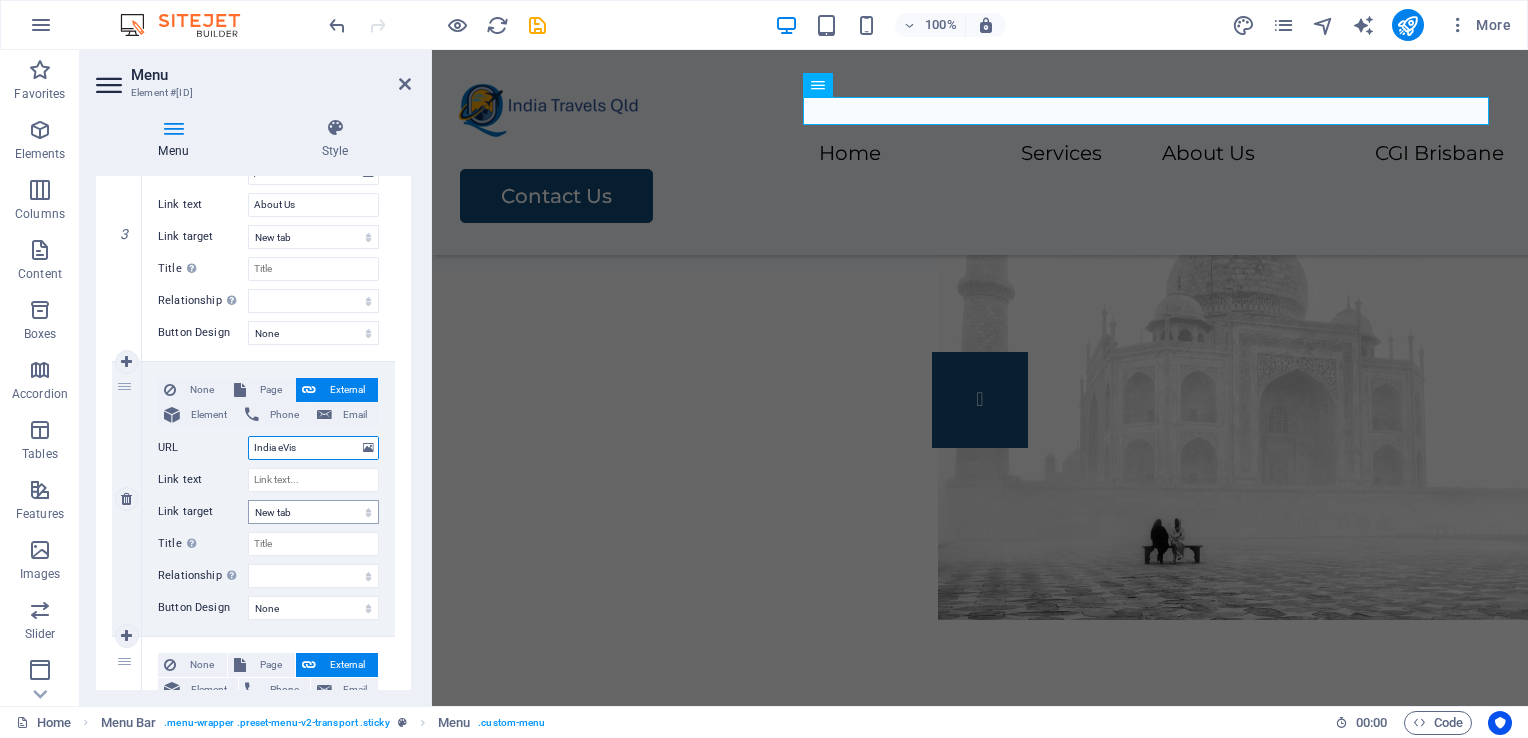 type on "India eVisa" 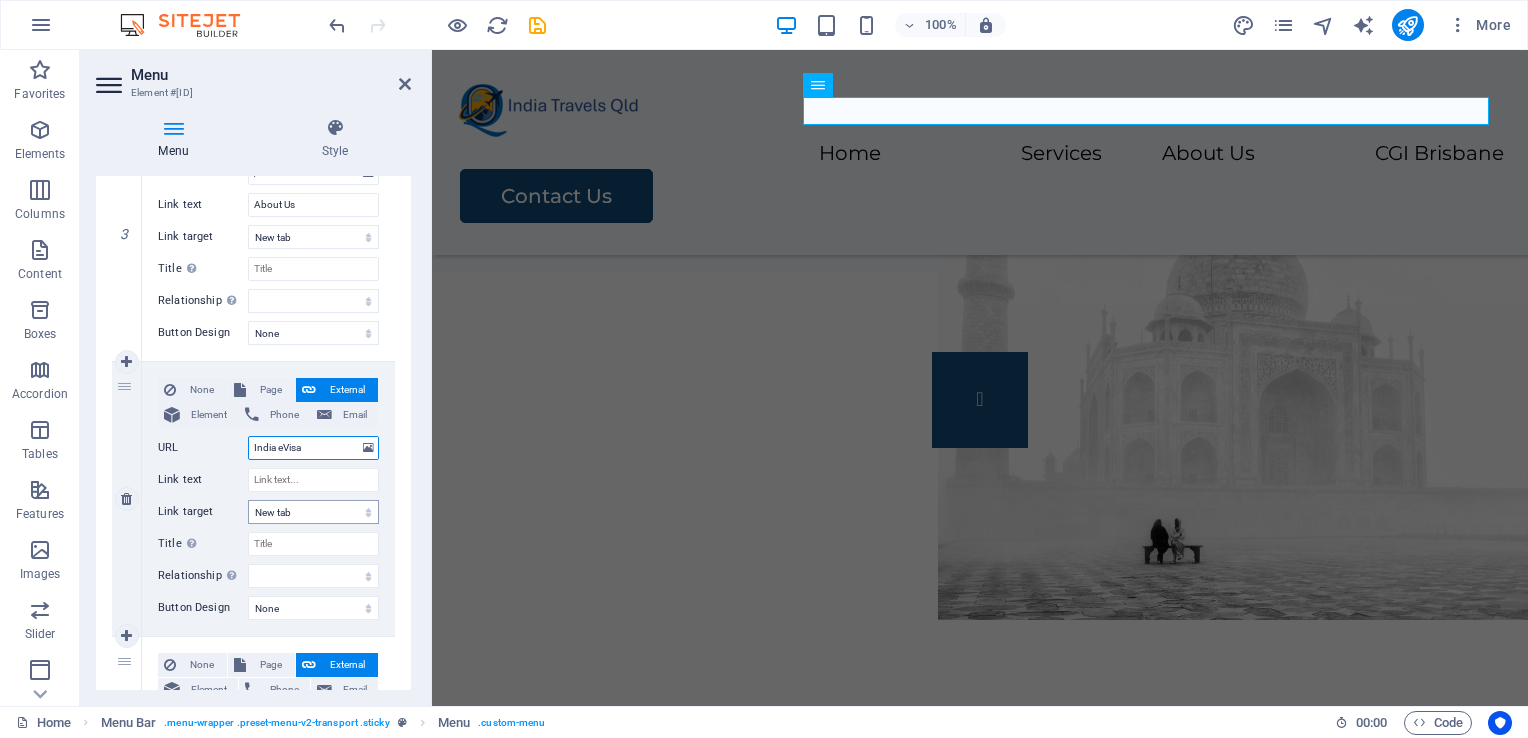 select 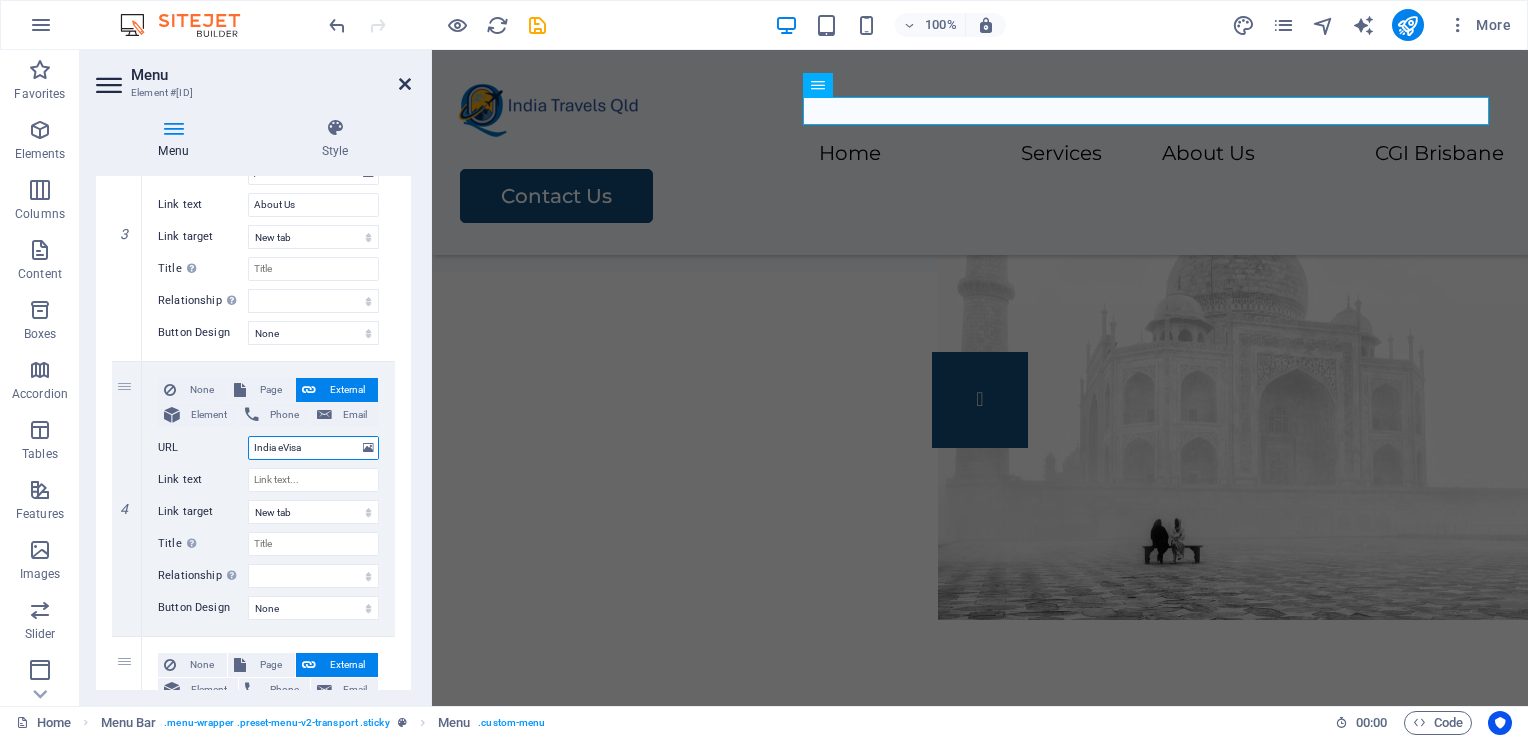 type on "India eVisa" 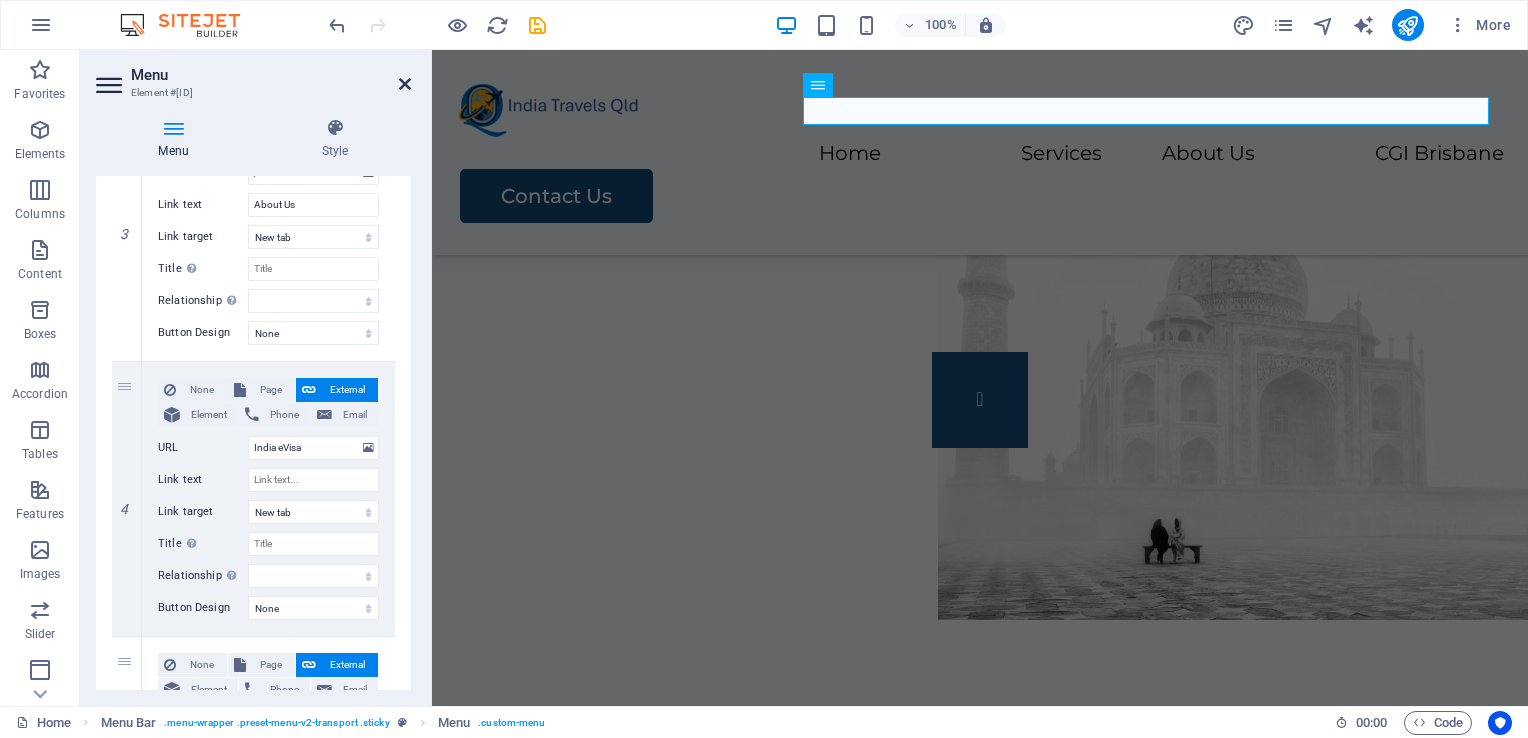 click at bounding box center (405, 84) 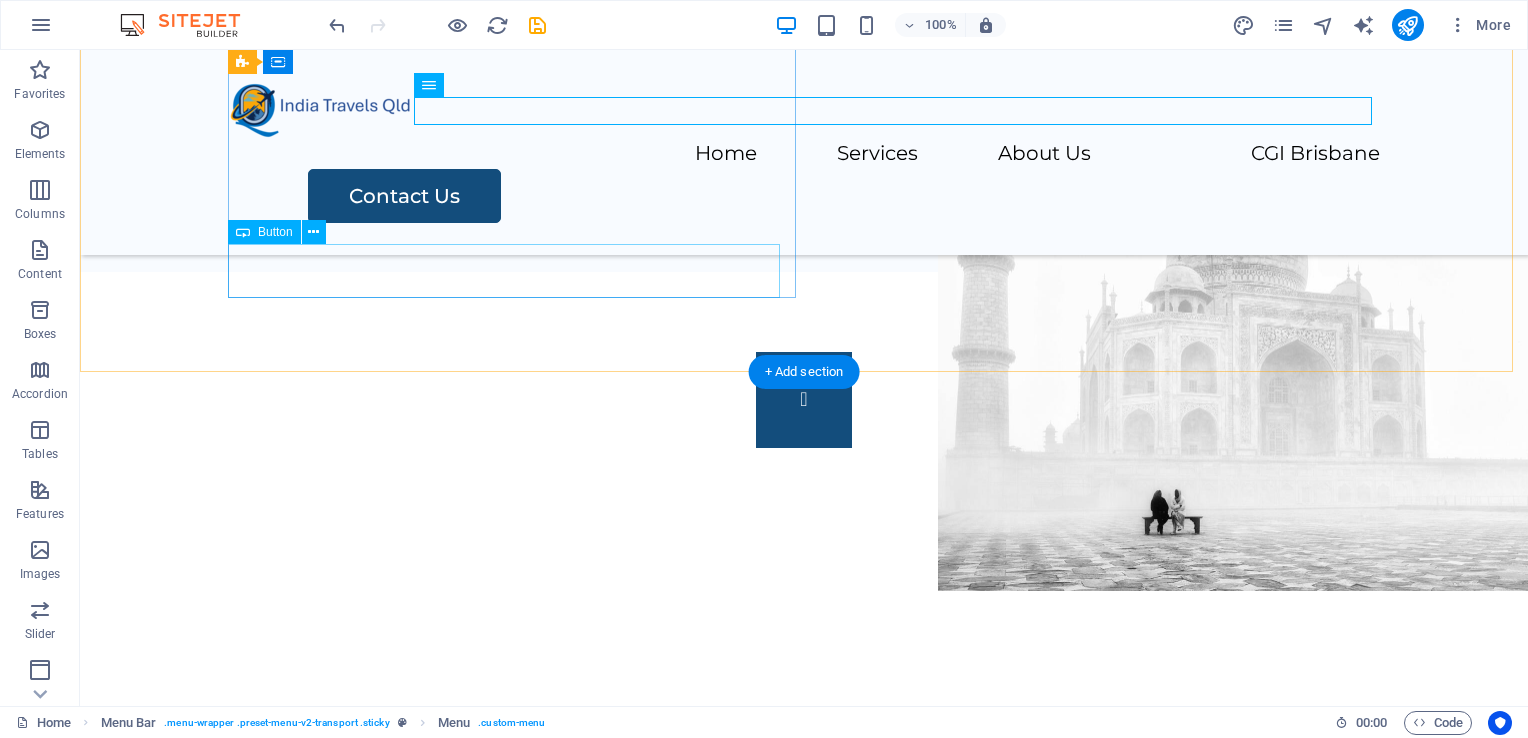 click on "See Services" at bounding box center [870, 43] 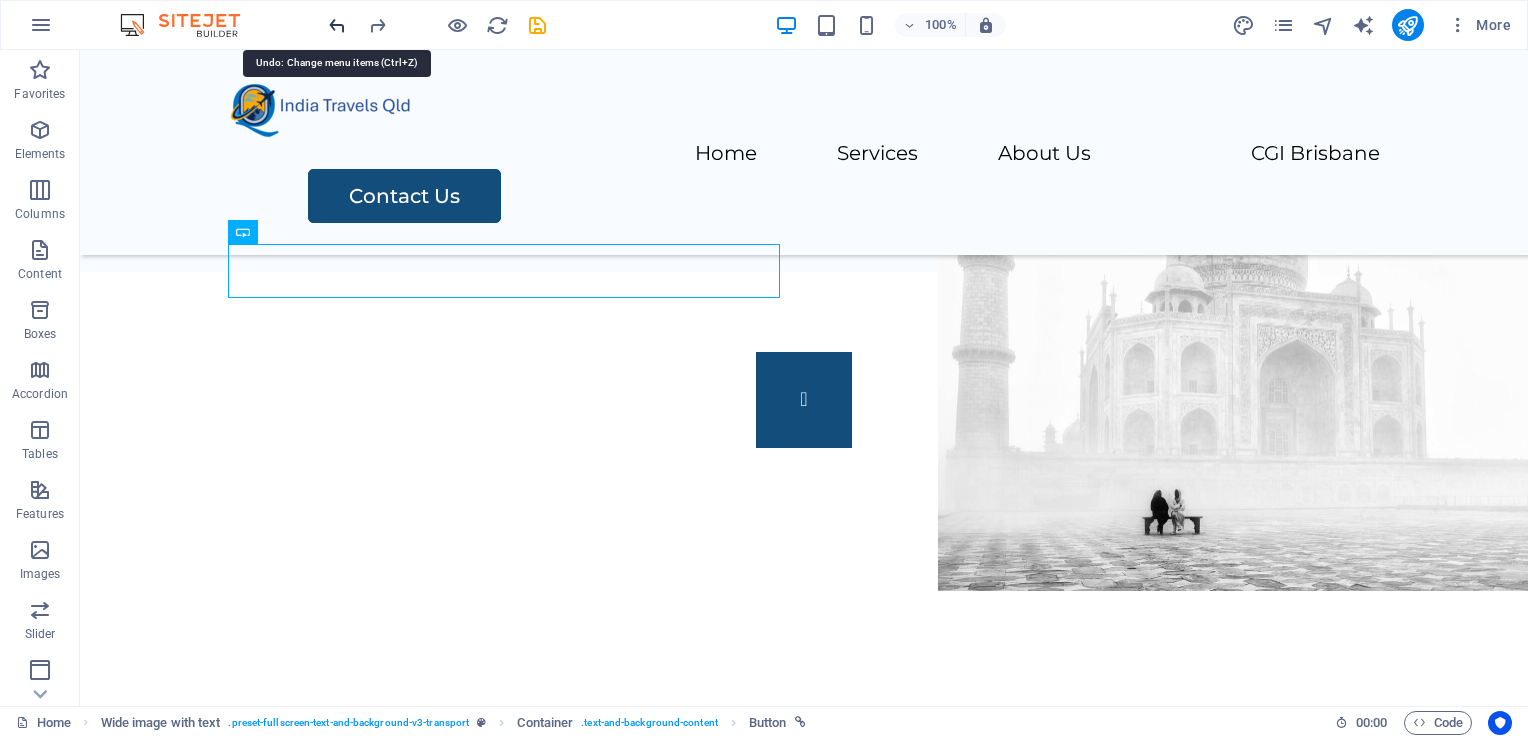 click at bounding box center [337, 25] 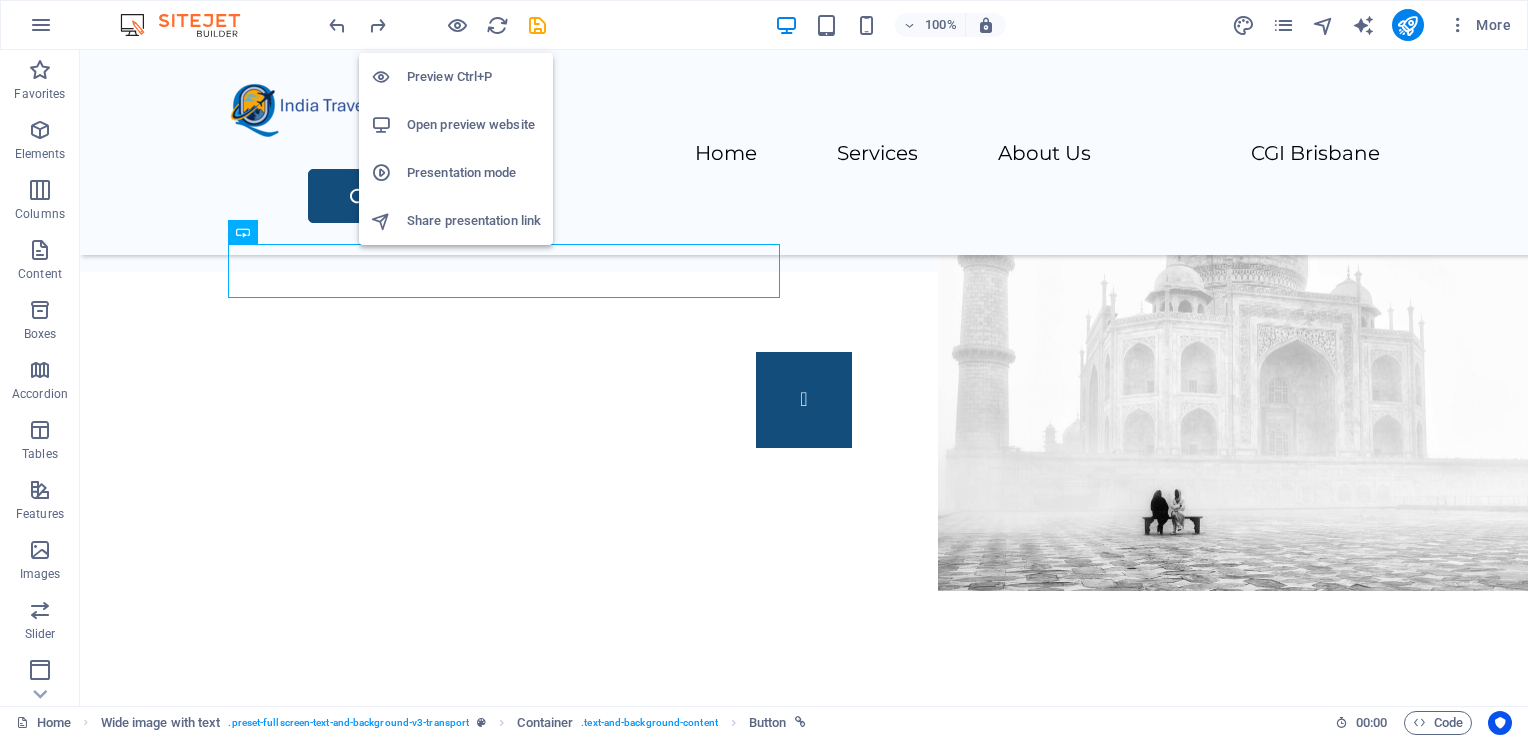 click on "Preview Ctrl+P" at bounding box center [474, 77] 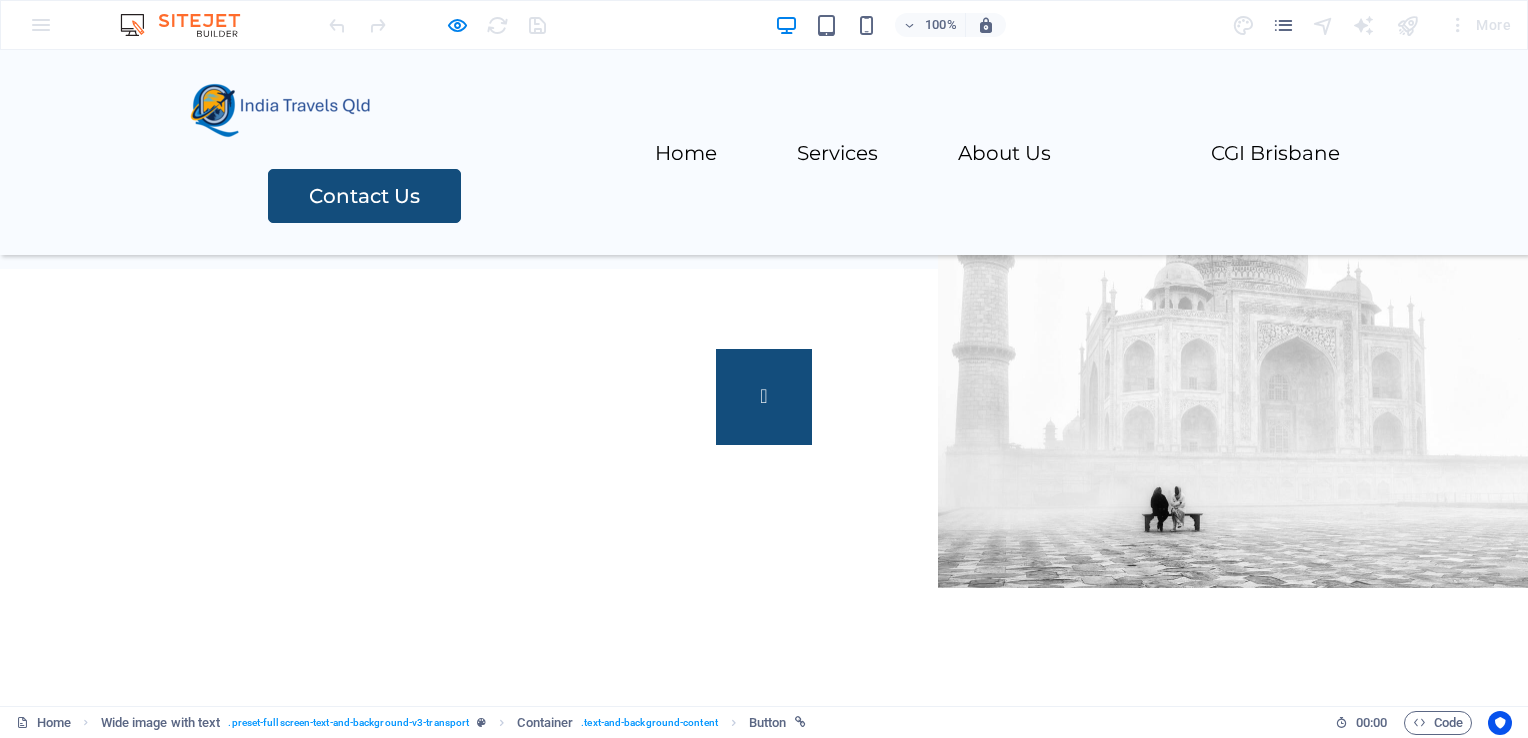 scroll, scrollTop: 0, scrollLeft: 0, axis: both 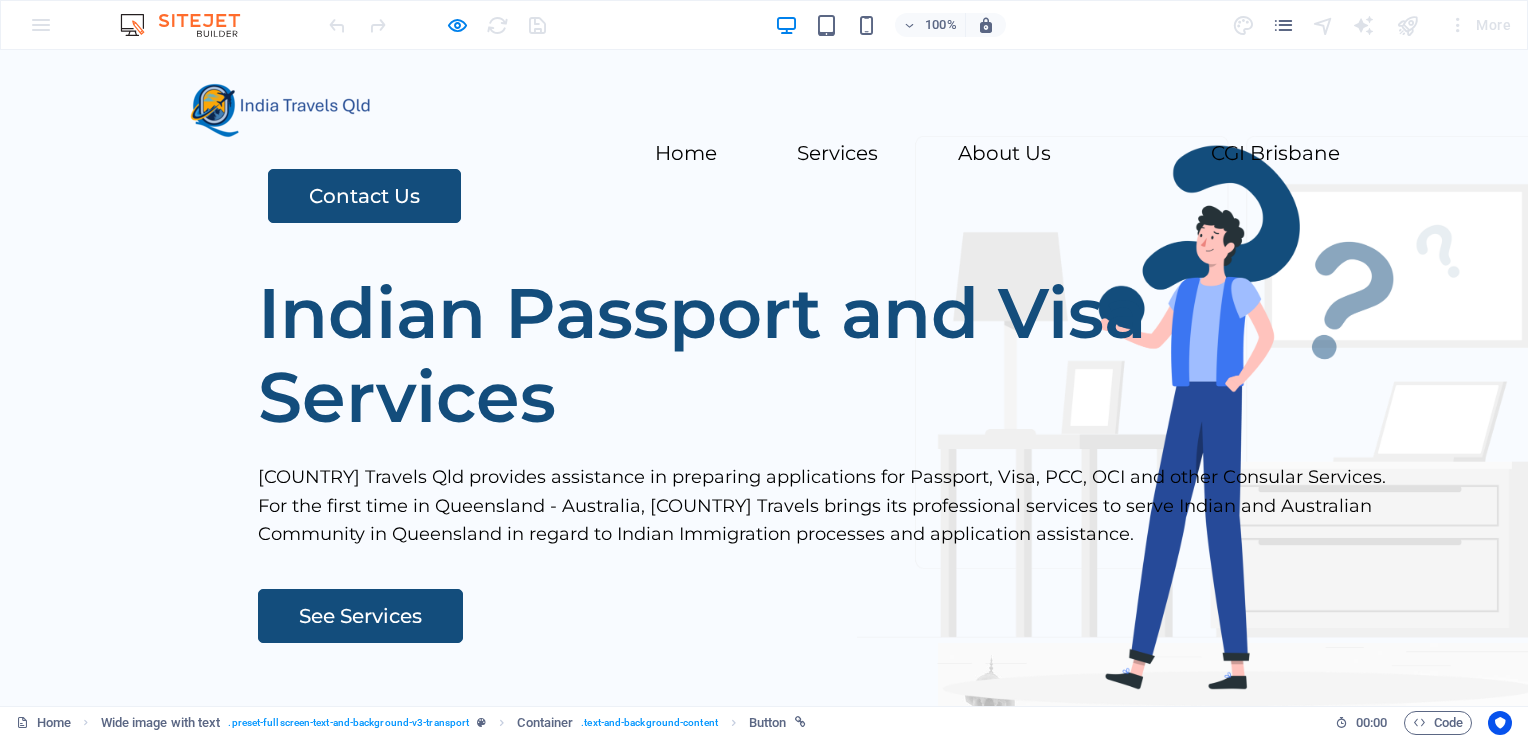 drag, startPoint x: 1527, startPoint y: 138, endPoint x: 1527, endPoint y: 92, distance: 46 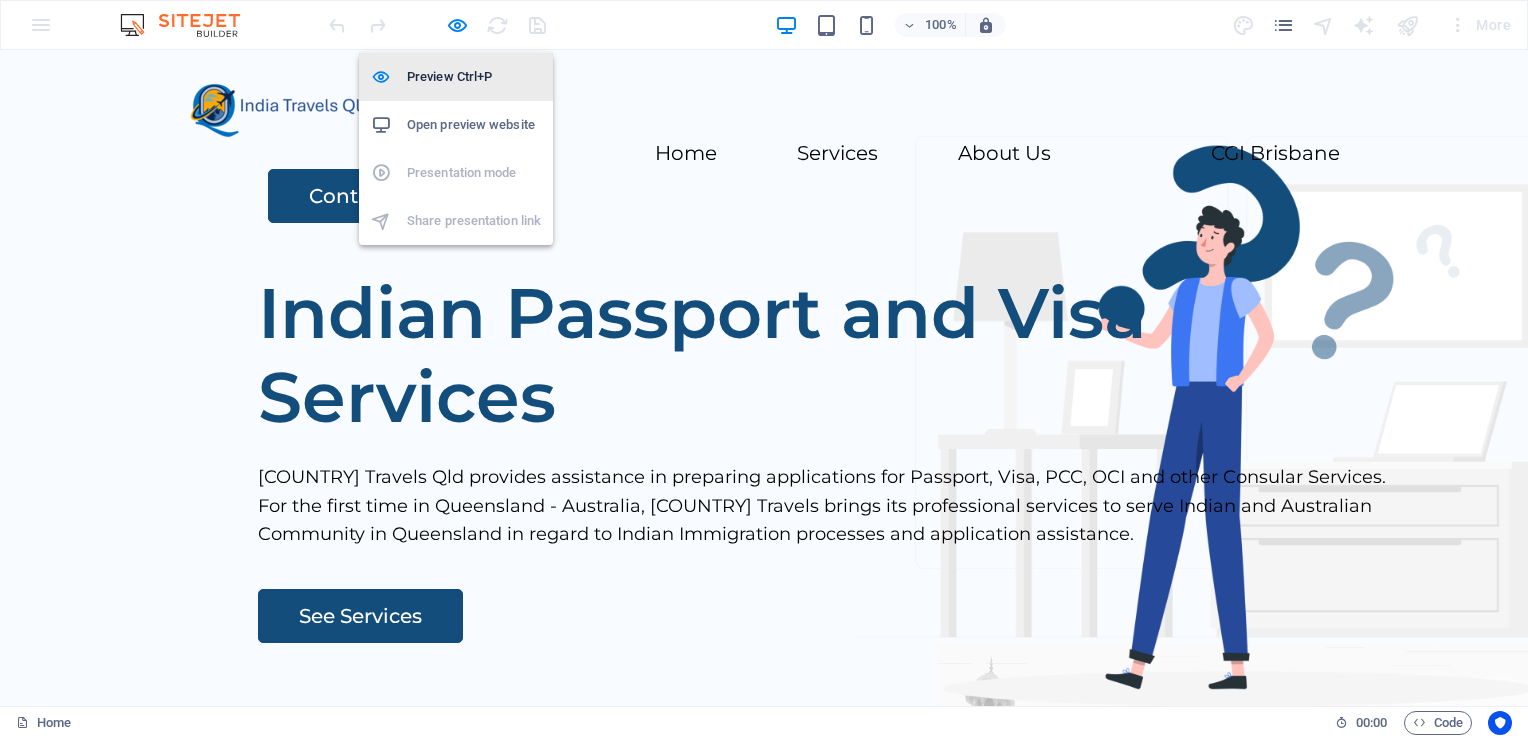 click on "Preview Ctrl+P" at bounding box center (456, 77) 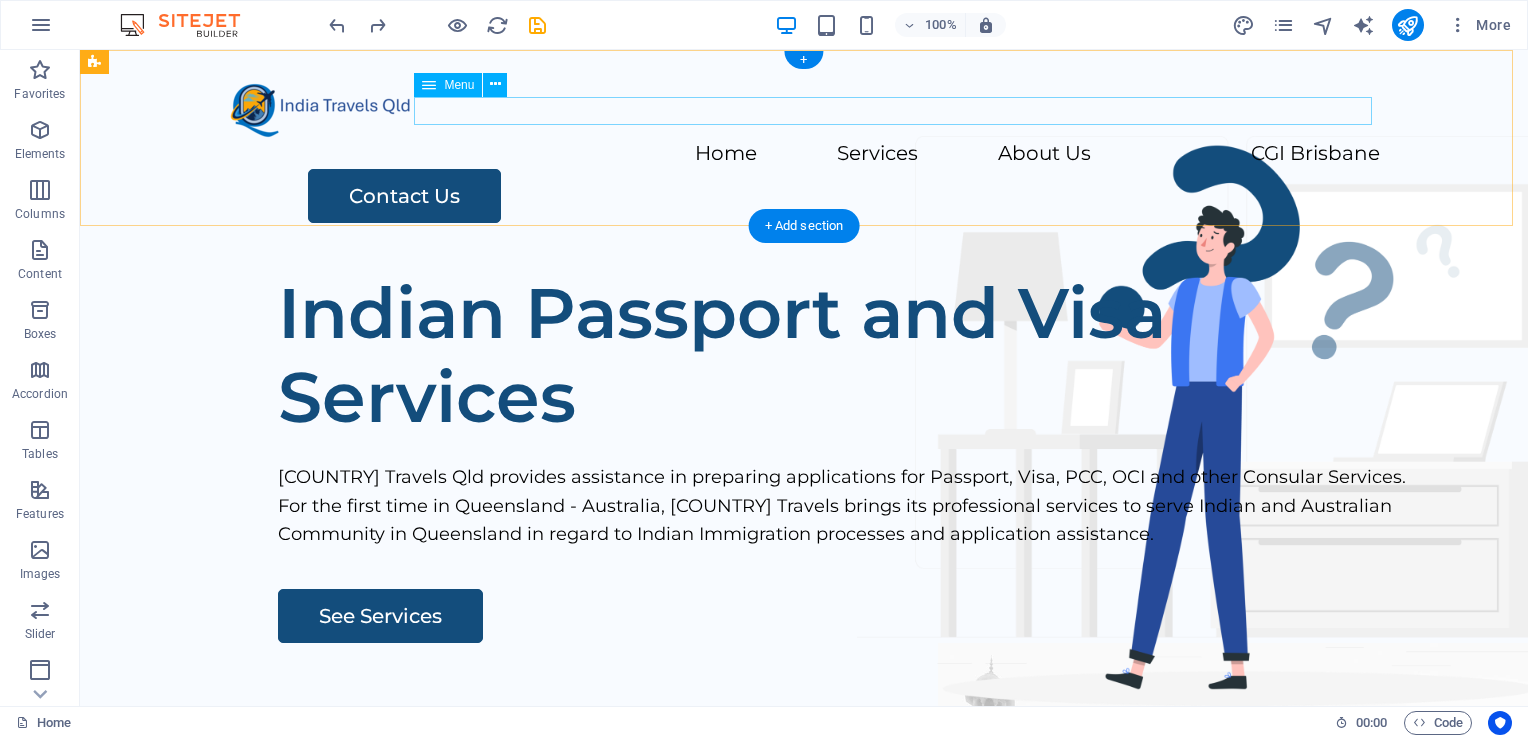 click on "Home Services About Us CGI Brisbane" at bounding box center (804, 154) 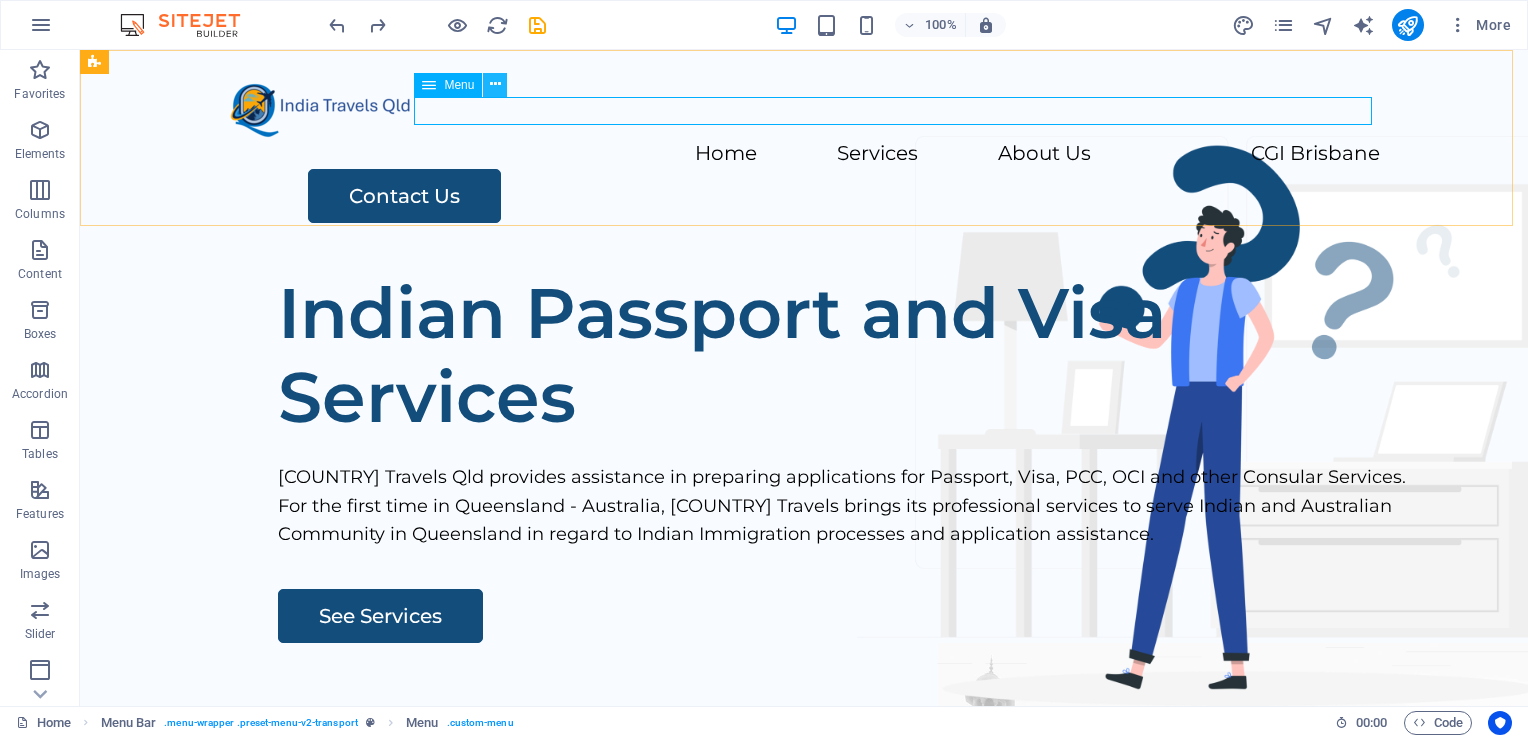 click at bounding box center (495, 85) 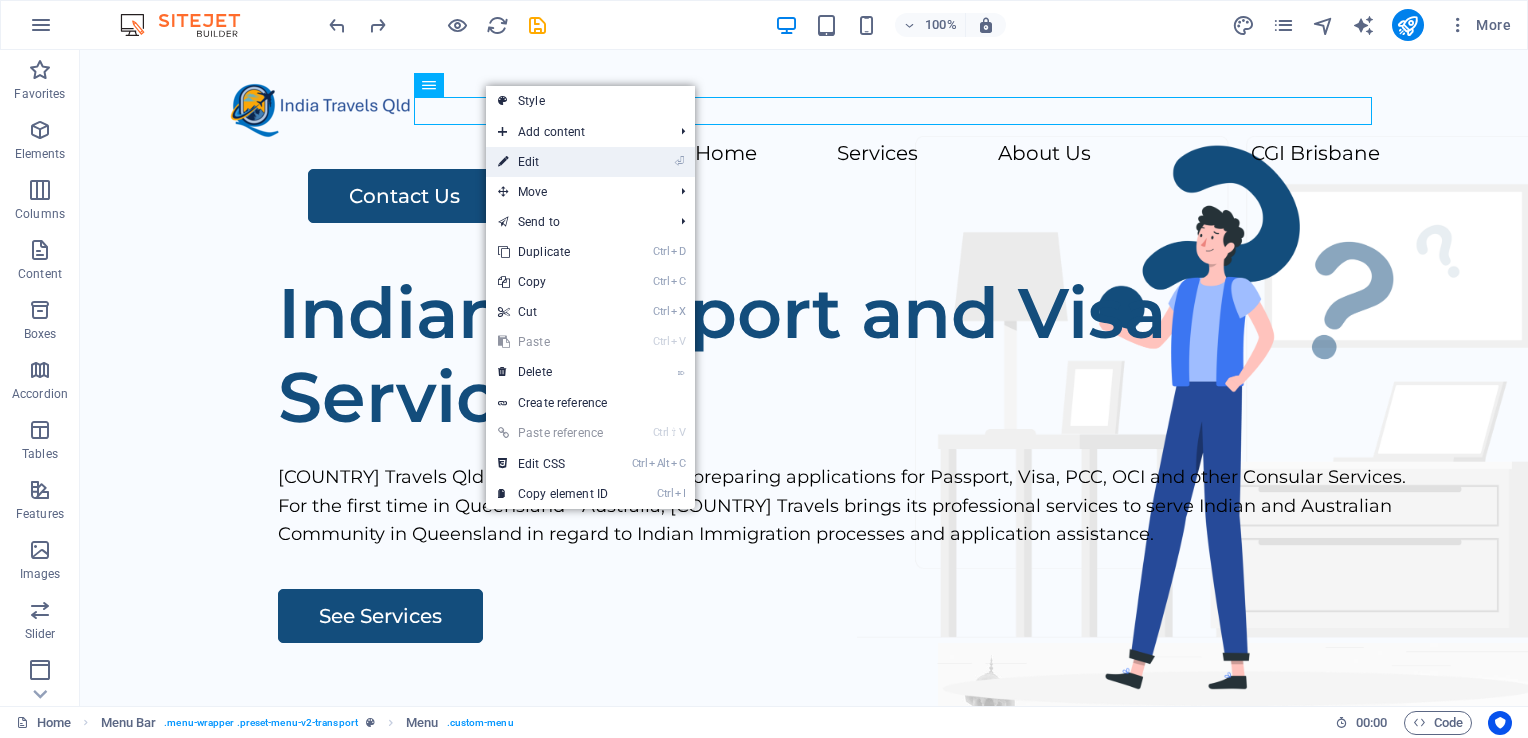 click on "⏎  Edit" at bounding box center [553, 162] 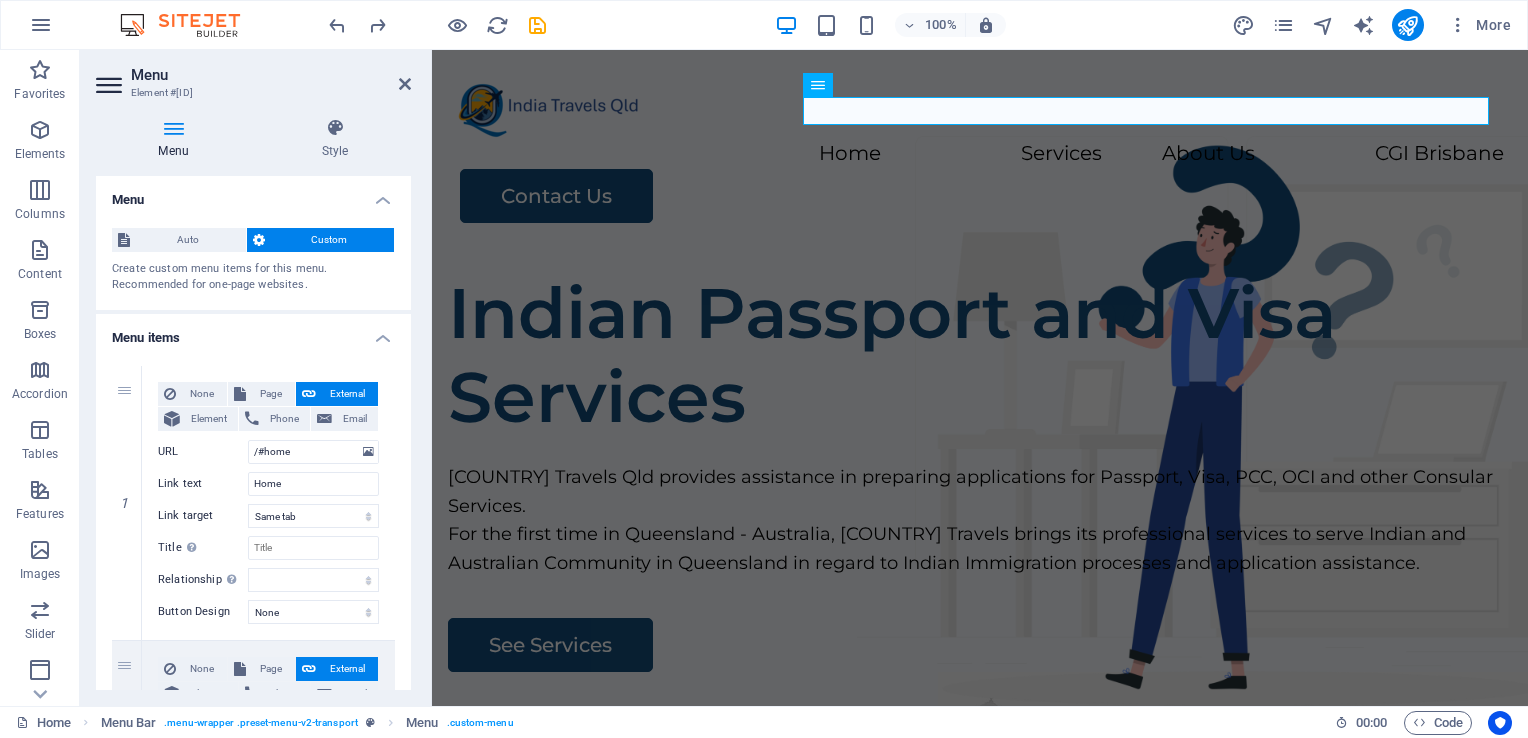 click on "Menu Style Menu Auto Custom Create custom menu items for this menu. Recommended for one-page websites. Manage pages Menu items 1 None Page External Element Phone Email Page Home Legal Notice Privacy Passport Services Visa Services Police Clearance Certificate OCI Services Additional Consular Services Assistance Element
URL /#home Phone Email Link text Home Link target New tab Same tab Overlay Title Additional link description, should not be the same as the link text. The title is most often shown as a tooltip text when the mouse moves over the element. Leave empty if uncertain. Relationship Sets the  relationship of this link to the link target . For example, the value "nofollow" instructs search engines not to follow the link. Can be left empty. alternate author bookmark external help license next nofollow noreferrer noopener prev search tag Button Design None Default Primary Secondary 2 None Page External Element Phone Email Page Home Legal Notice Privacy Passport Services Element 3" at bounding box center (253, 404) 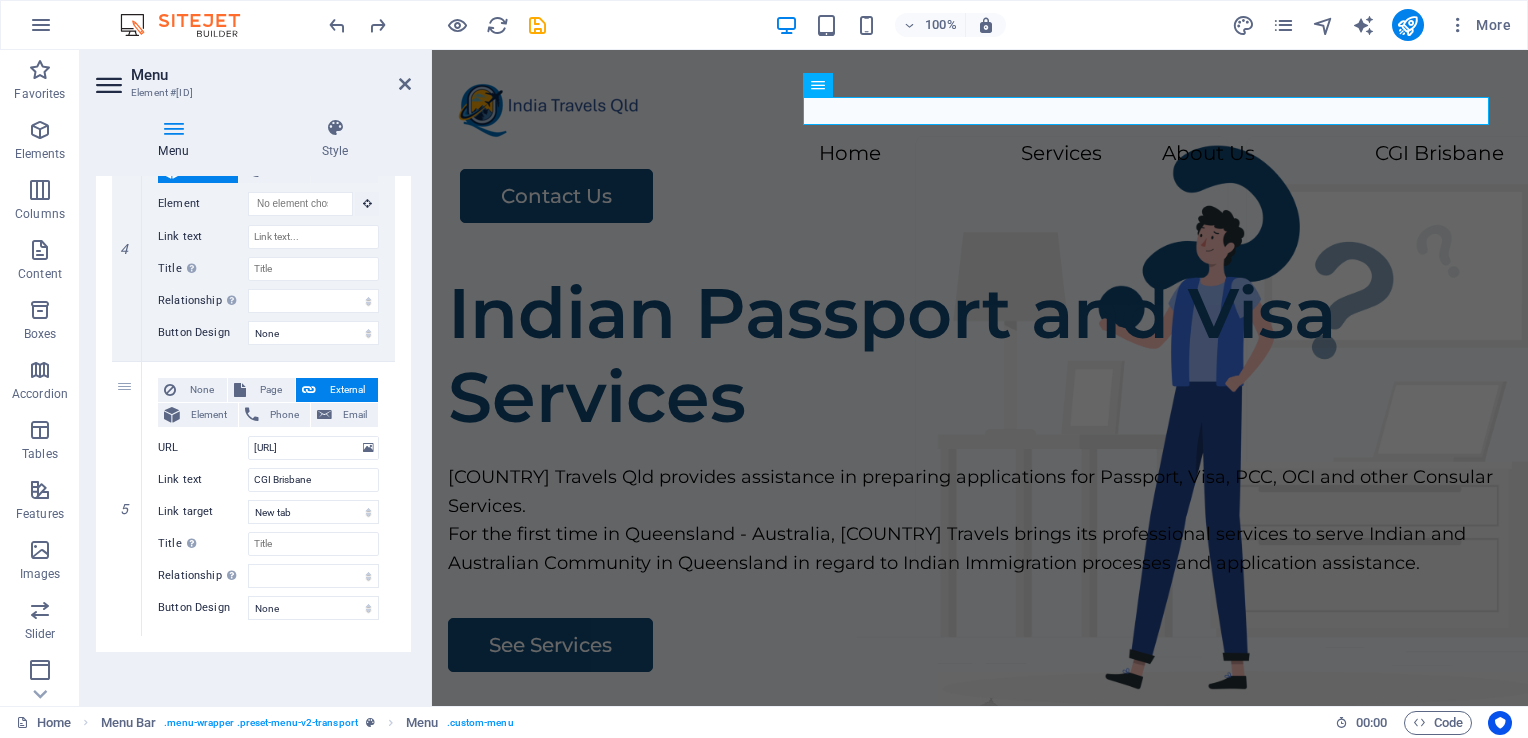 scroll, scrollTop: 890, scrollLeft: 0, axis: vertical 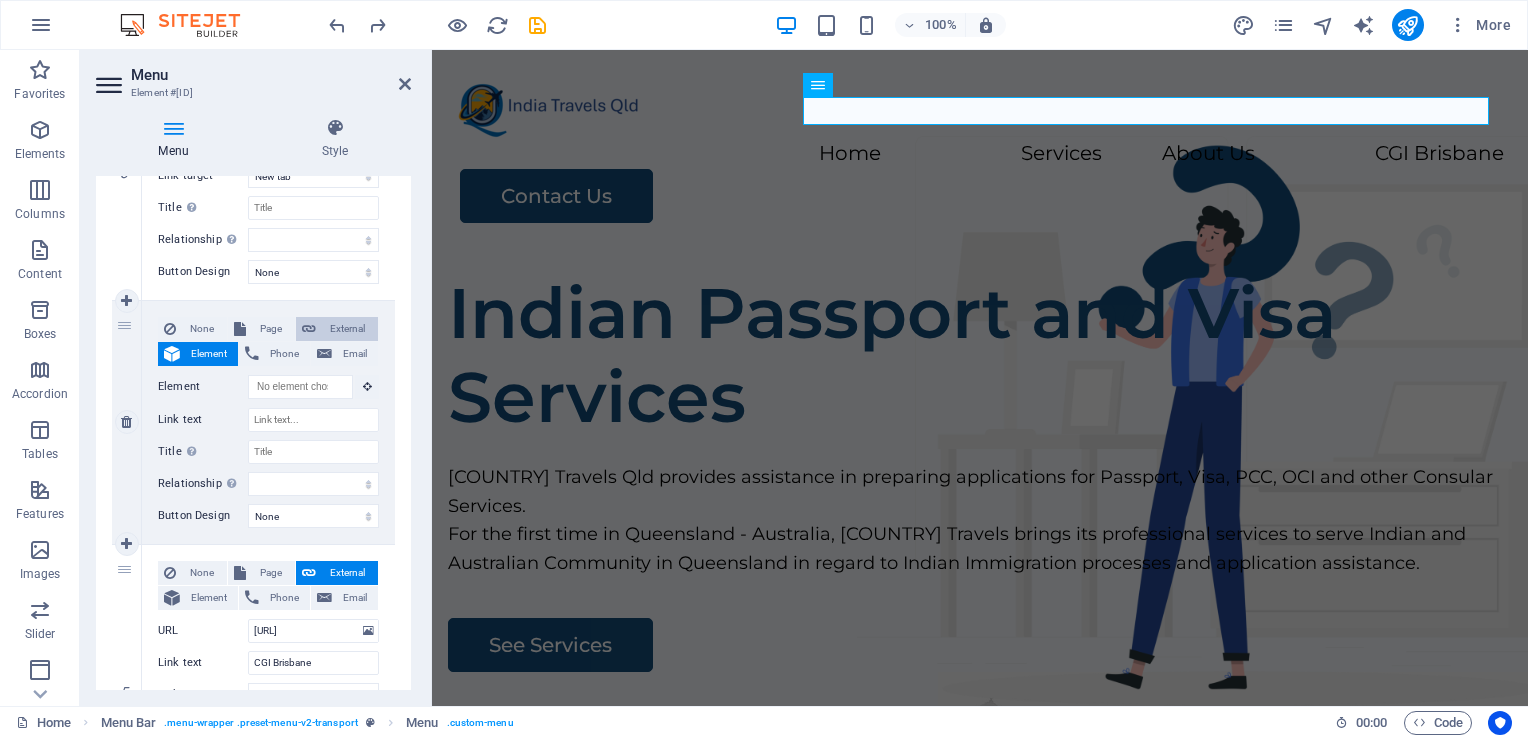 click on "External" at bounding box center [347, 329] 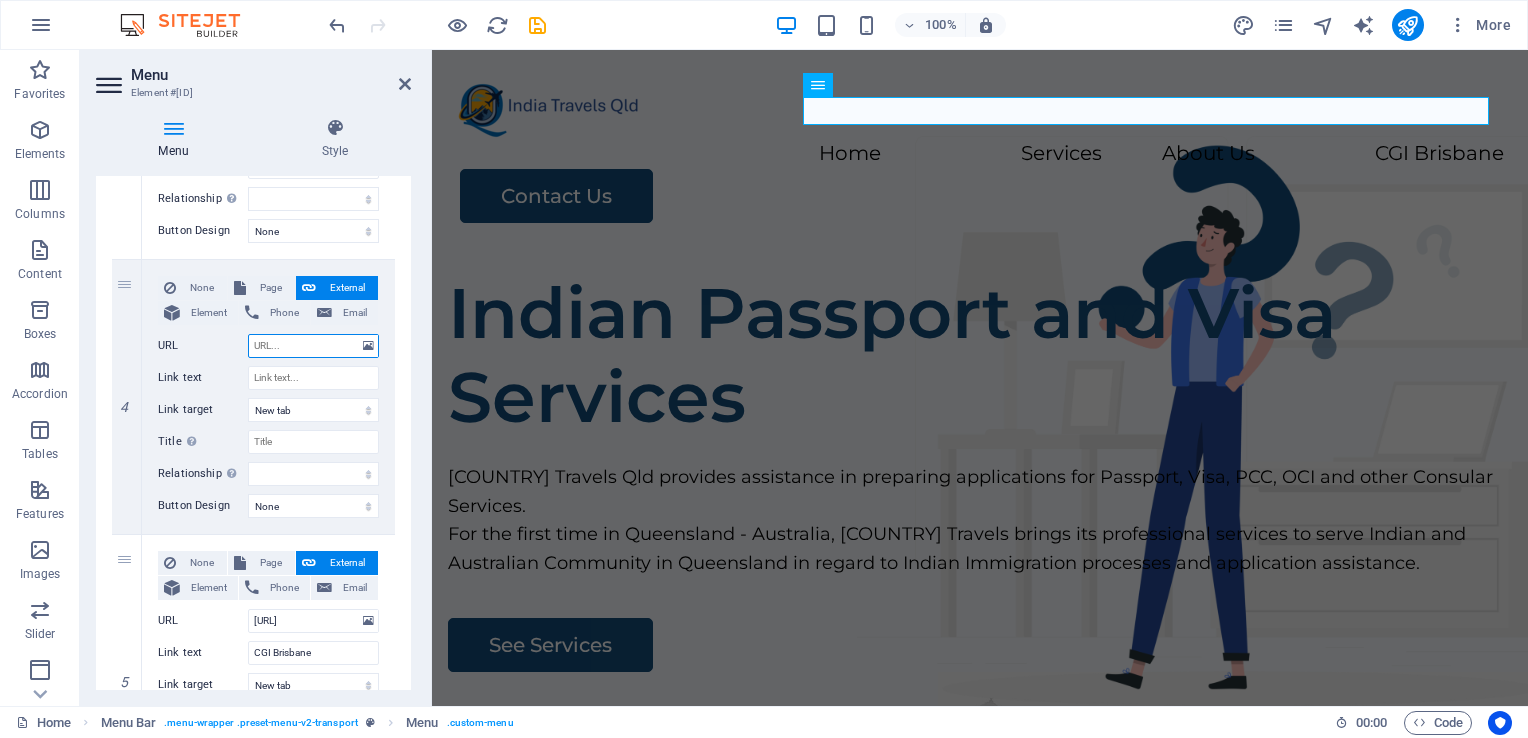 scroll, scrollTop: 923, scrollLeft: 0, axis: vertical 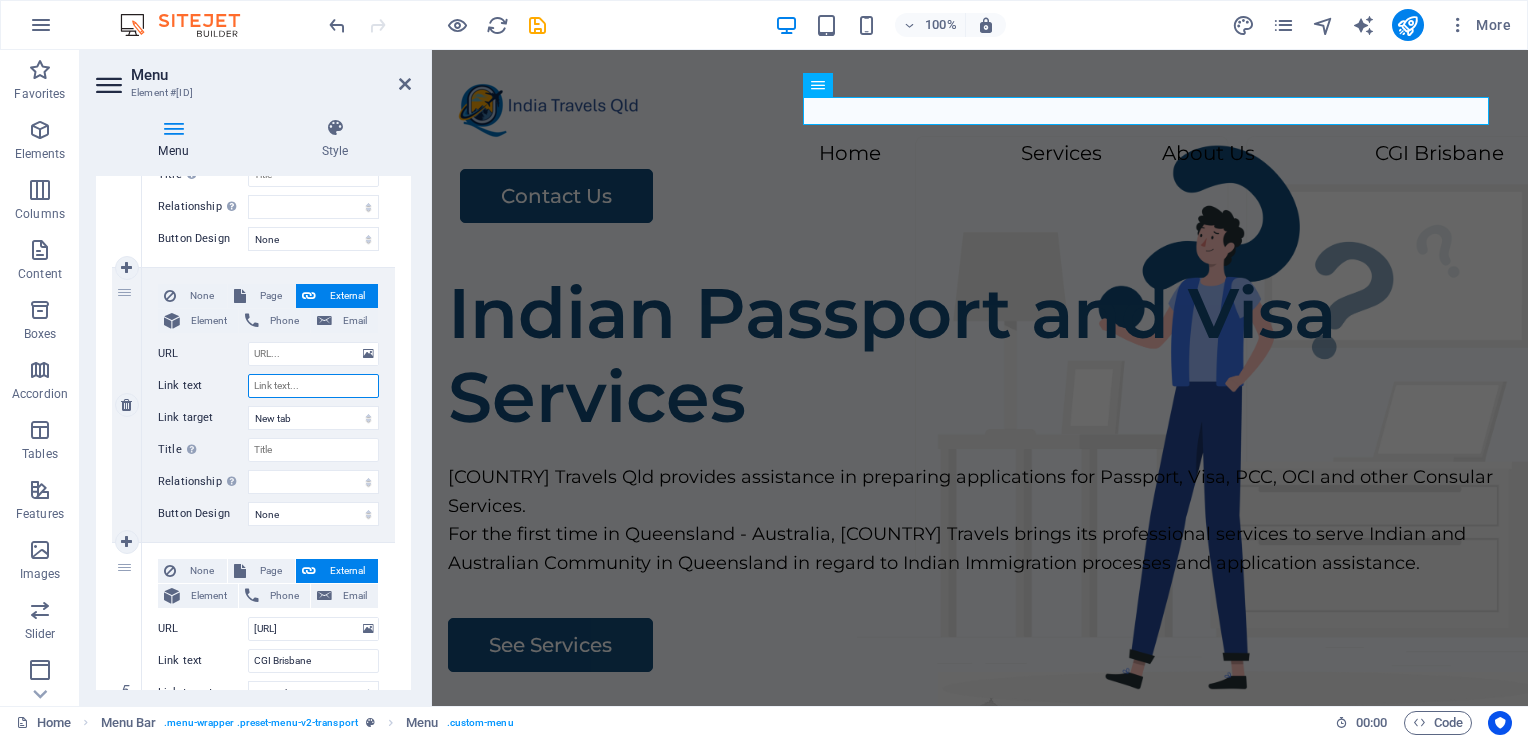 click on "Link text" at bounding box center (313, 386) 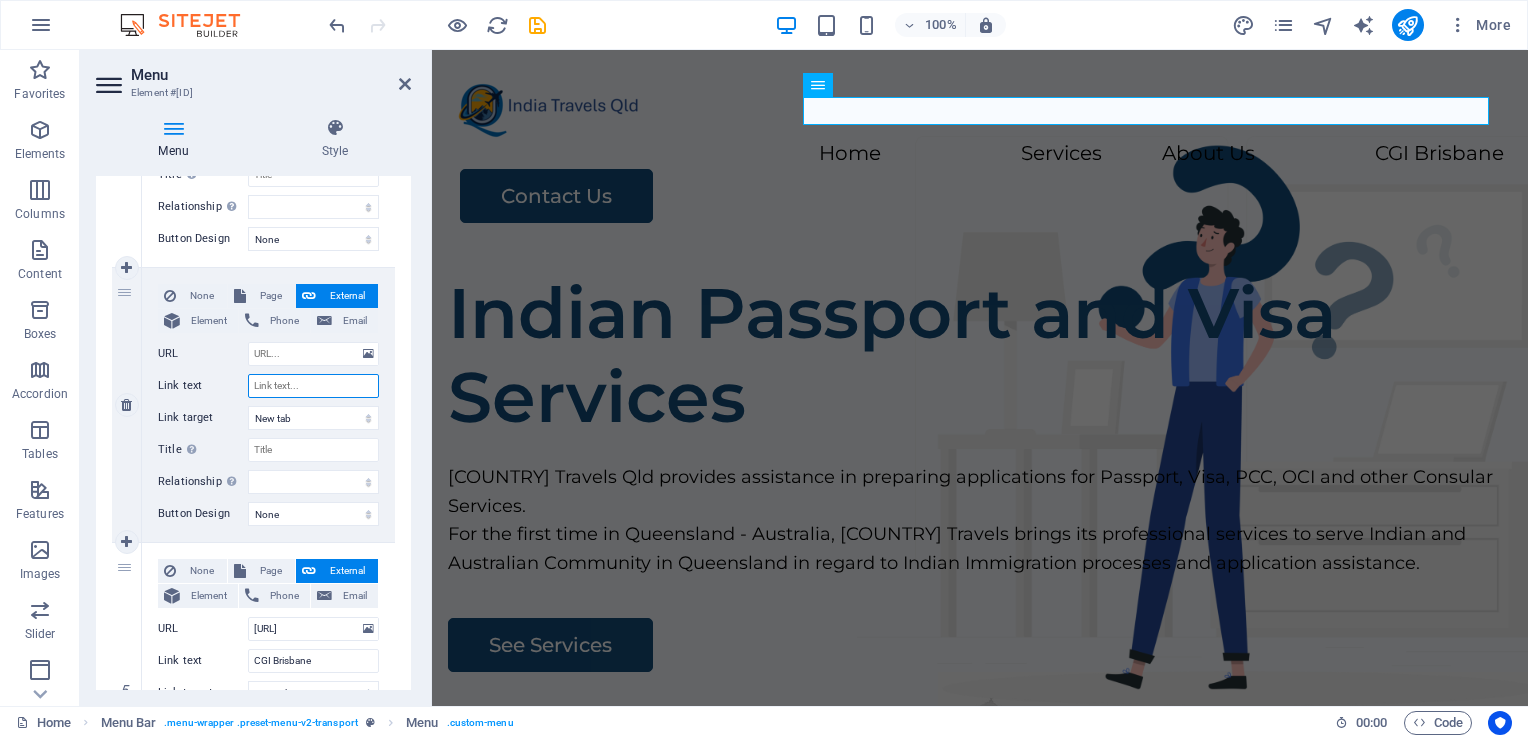 type on "e" 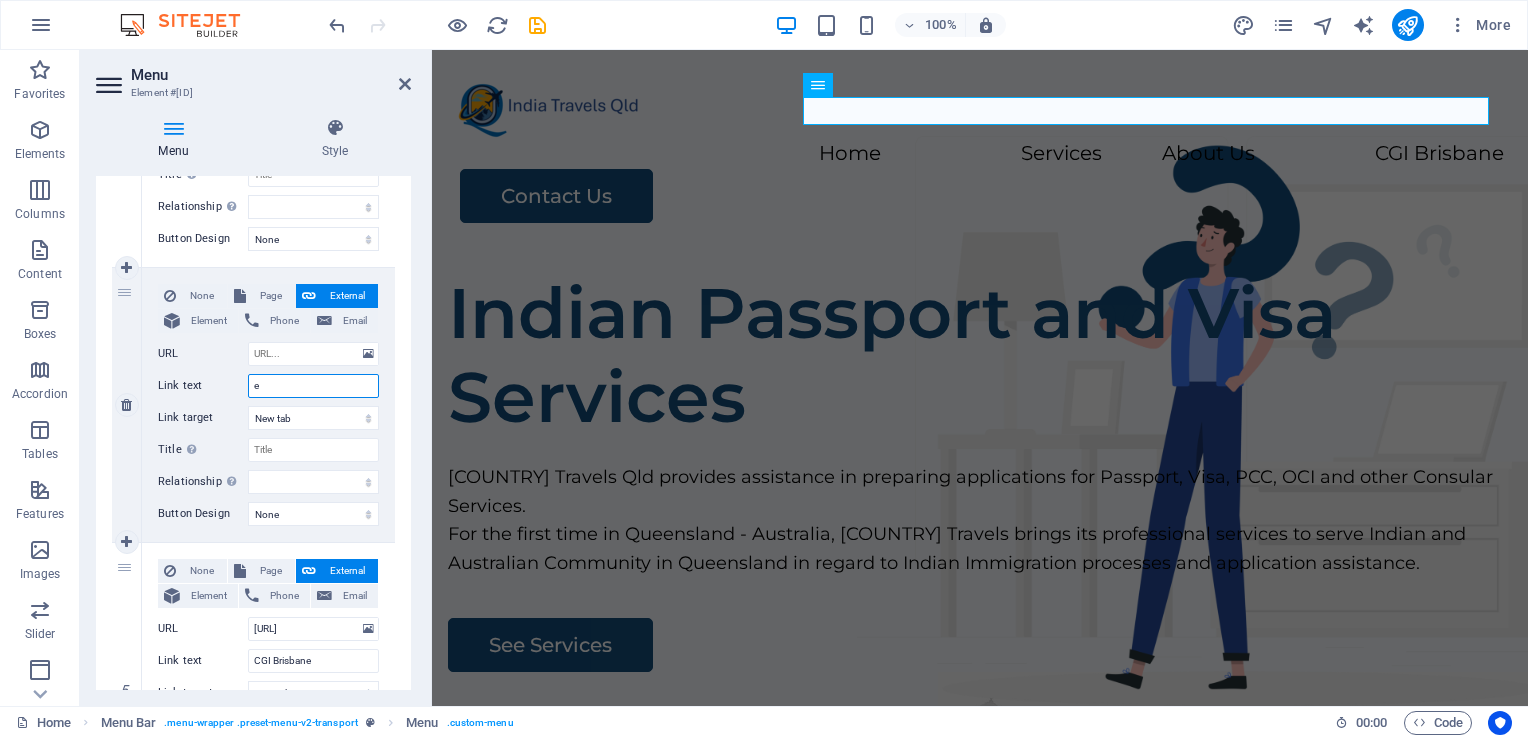 select 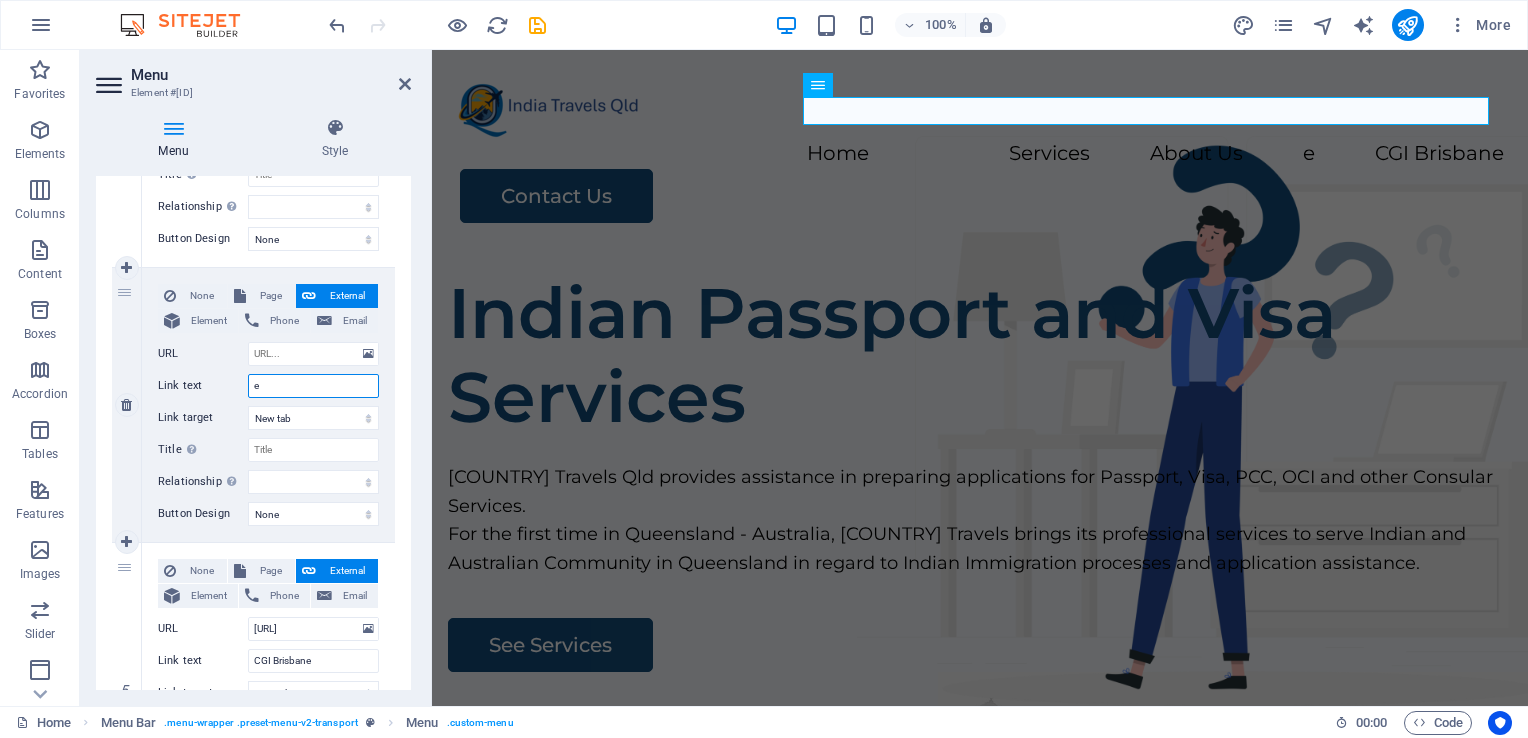type on "eV" 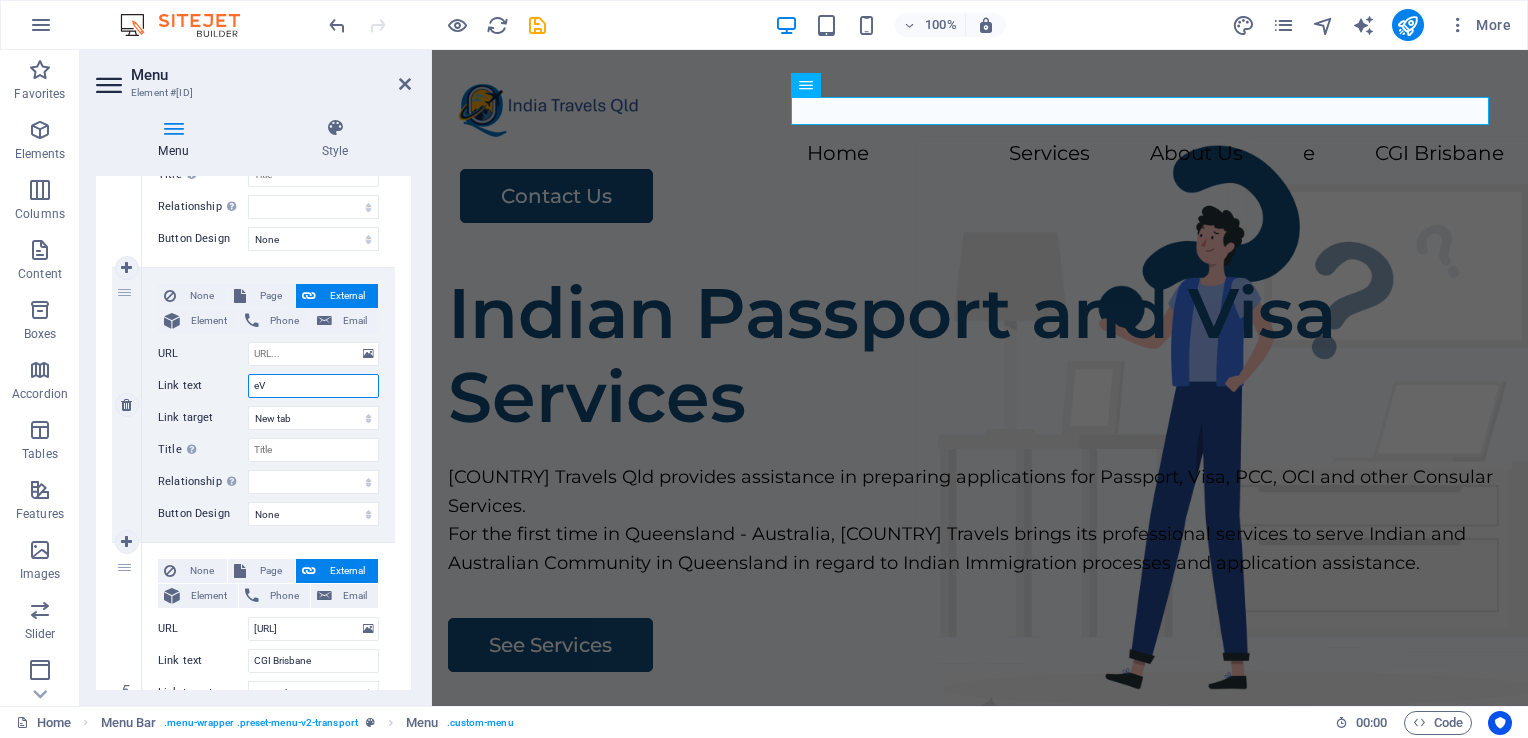 select 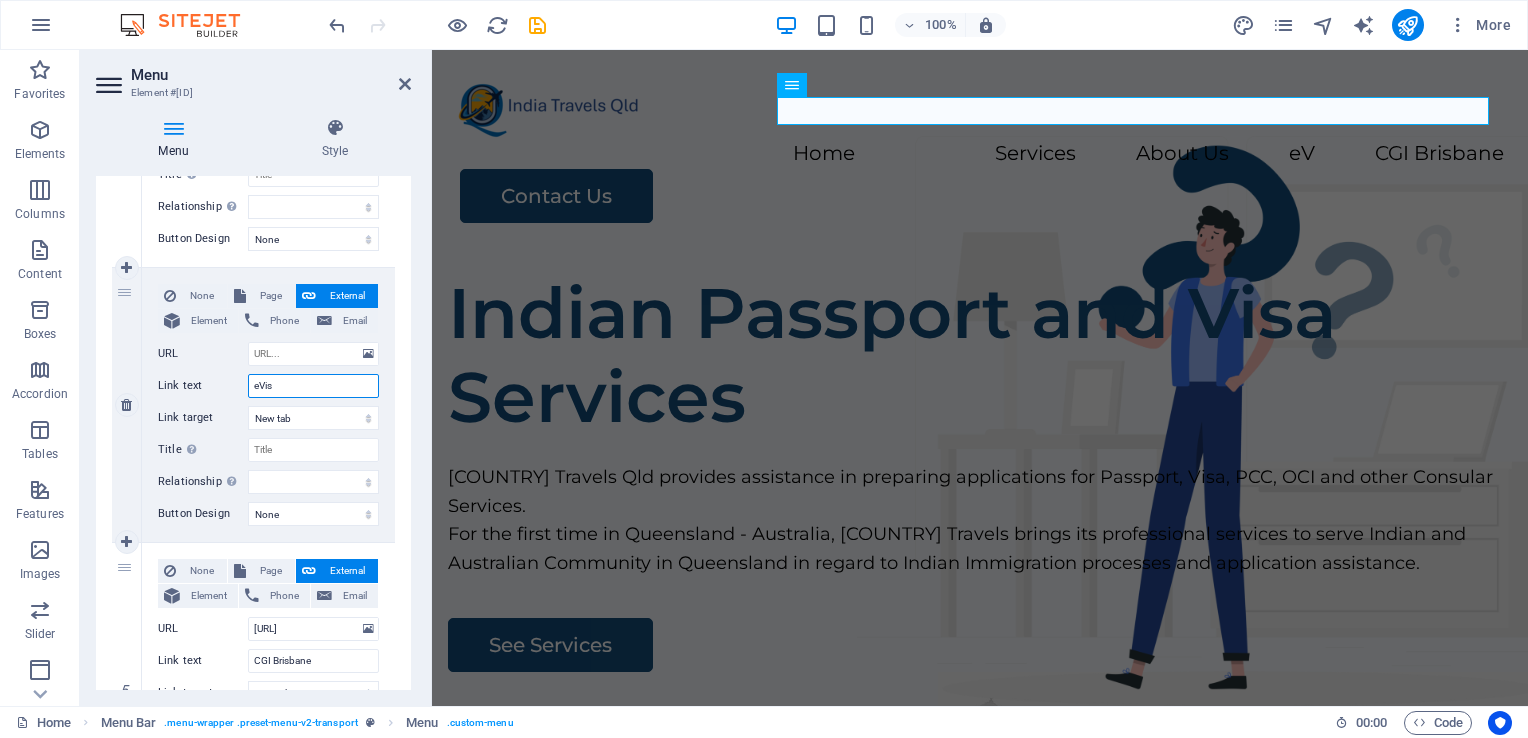type on "eVisa" 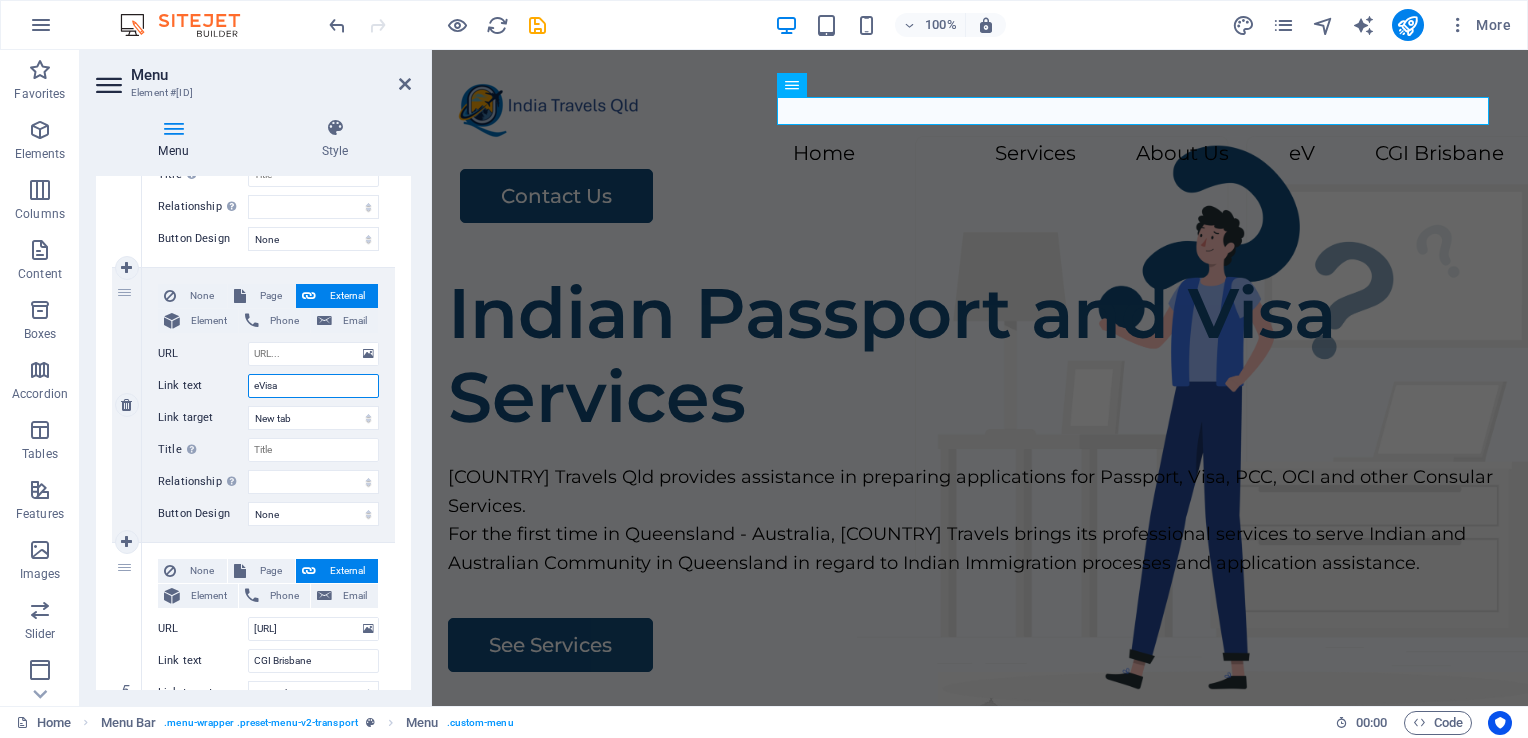 select 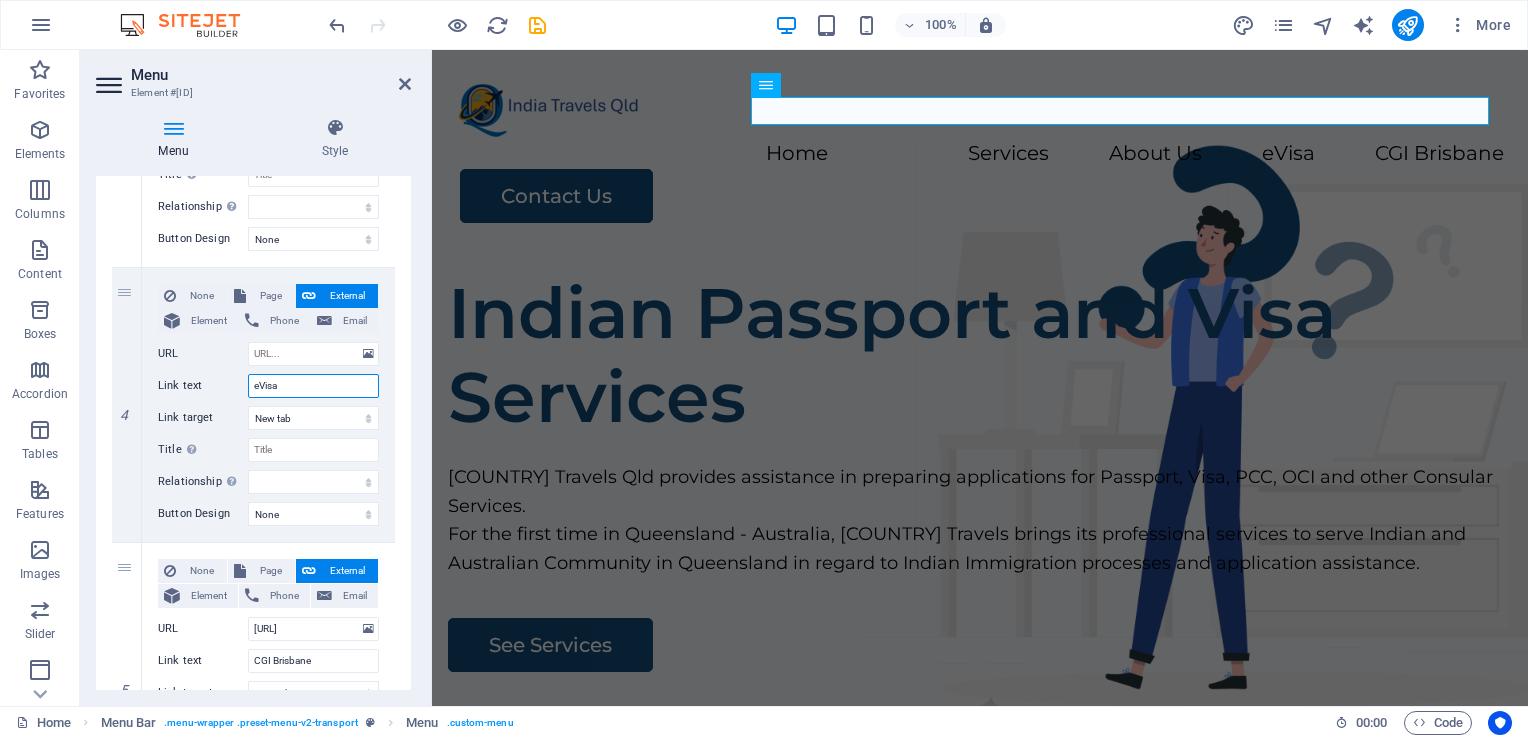 type on "eVisa" 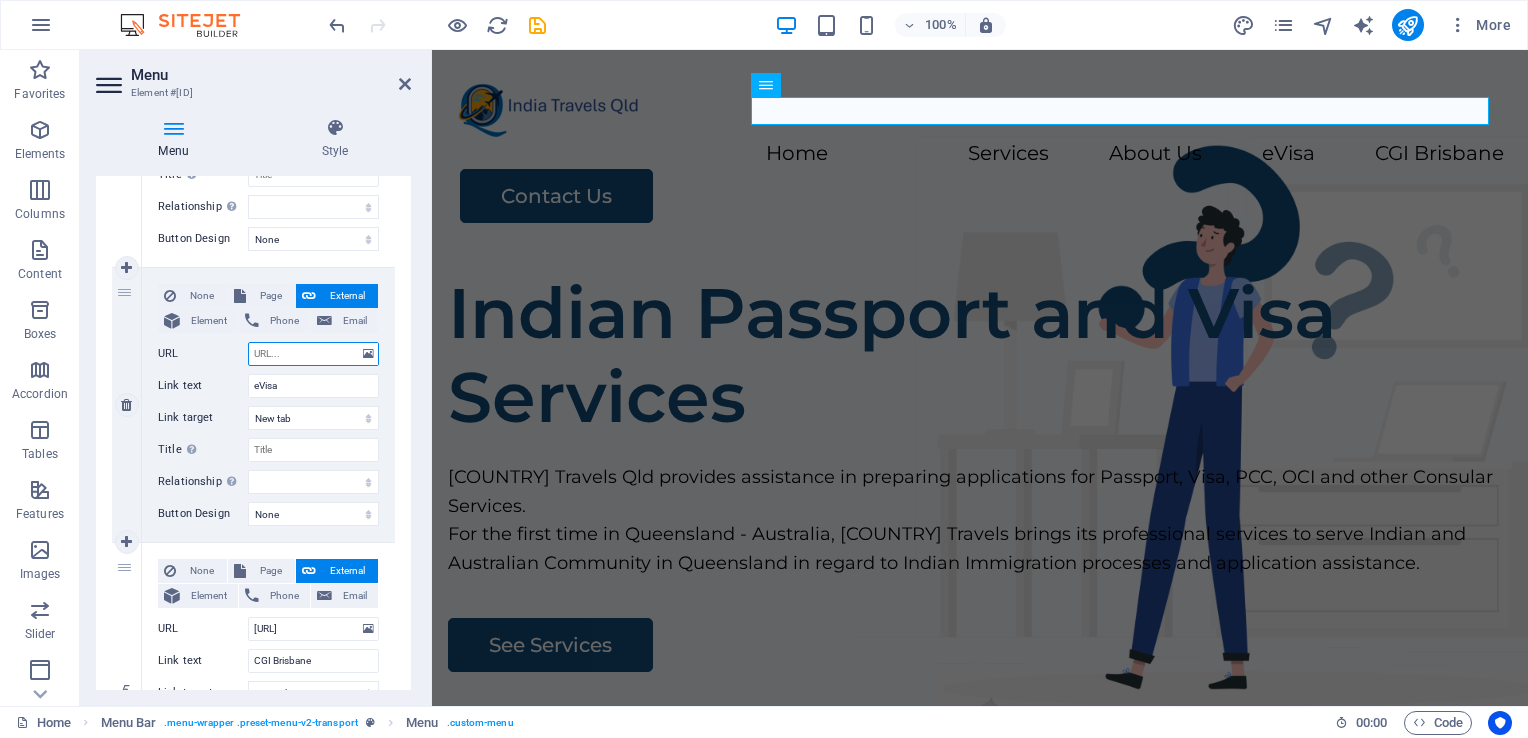 click on "URL" at bounding box center (313, 354) 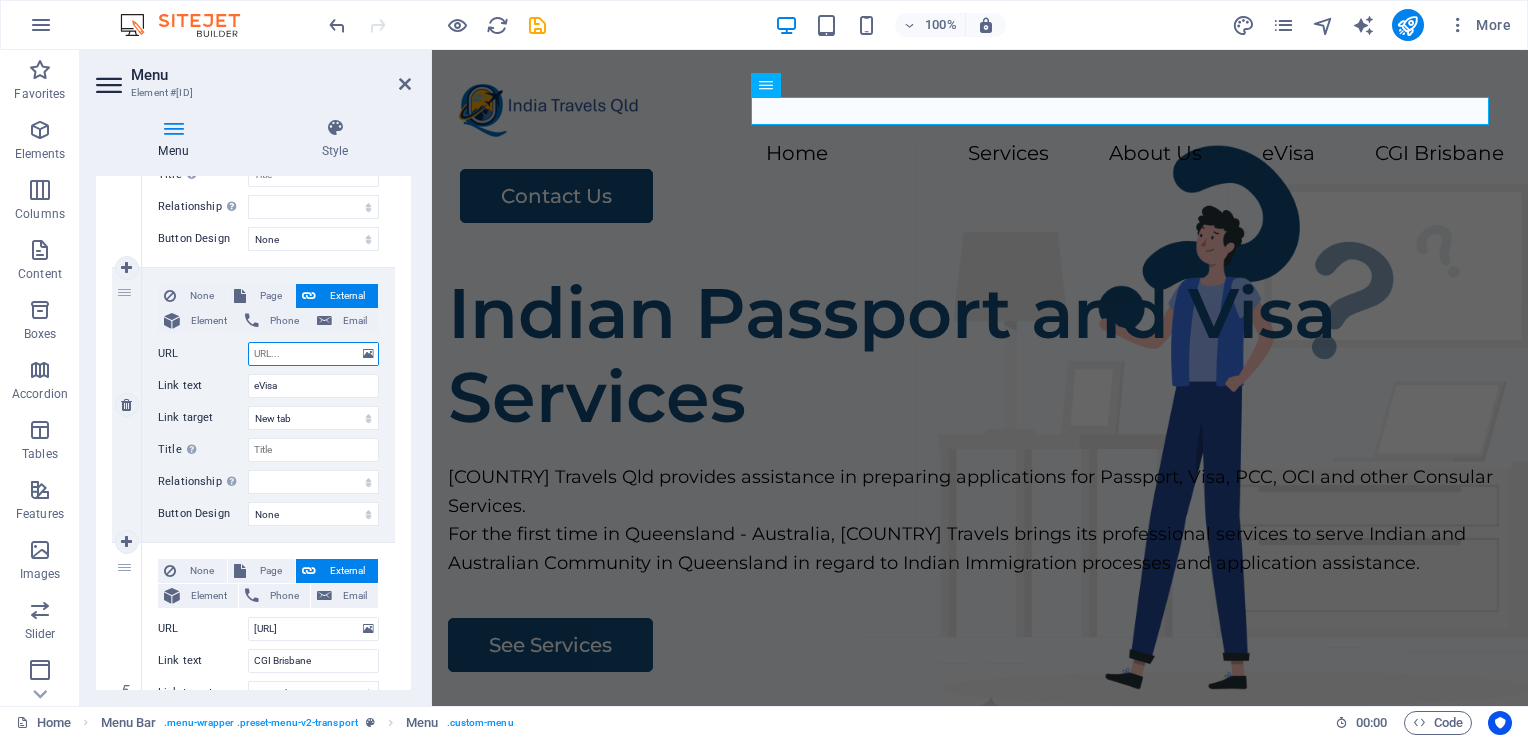 type on "https://indianvisaonline.gov.in/evisa/tvoa.html" 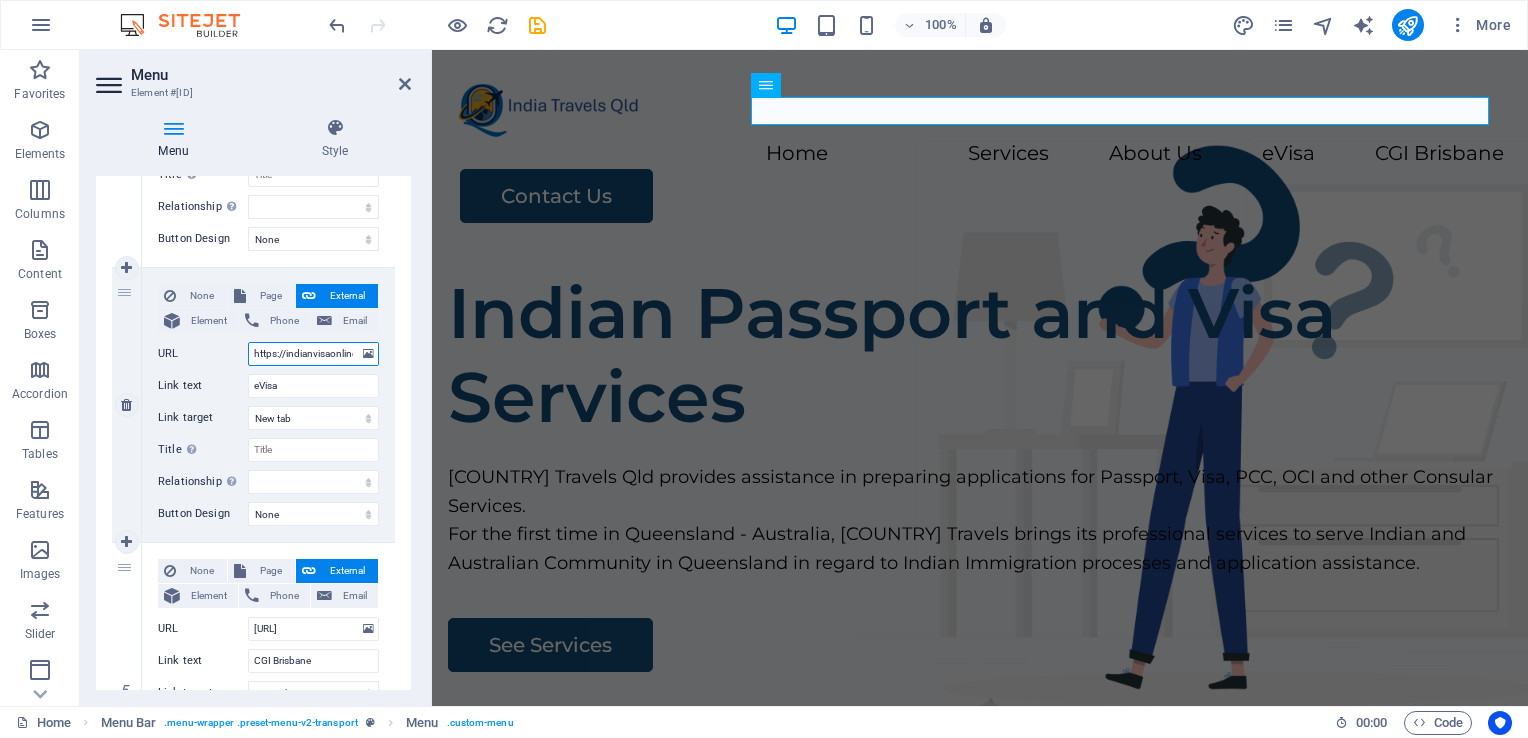 scroll, scrollTop: 0, scrollLeft: 110, axis: horizontal 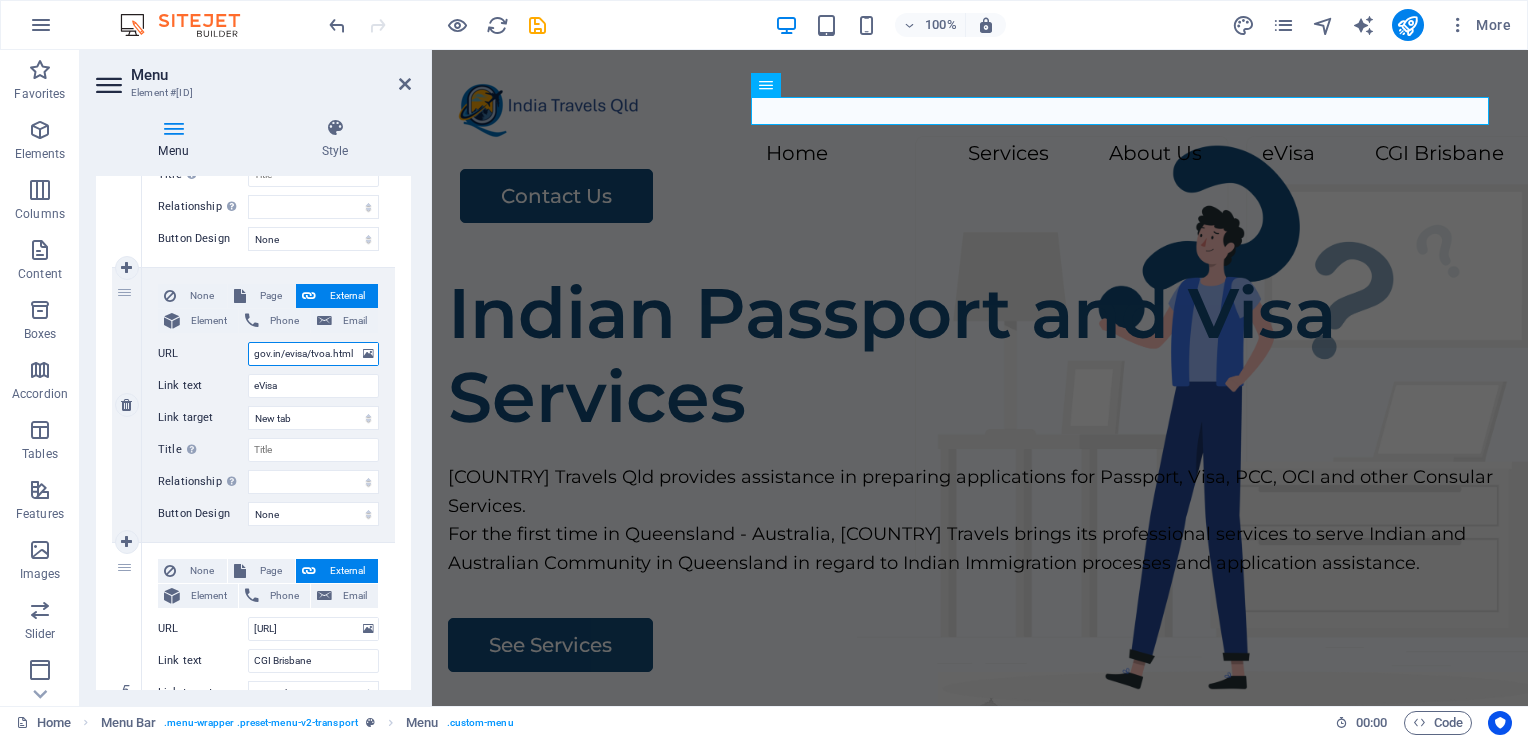 select 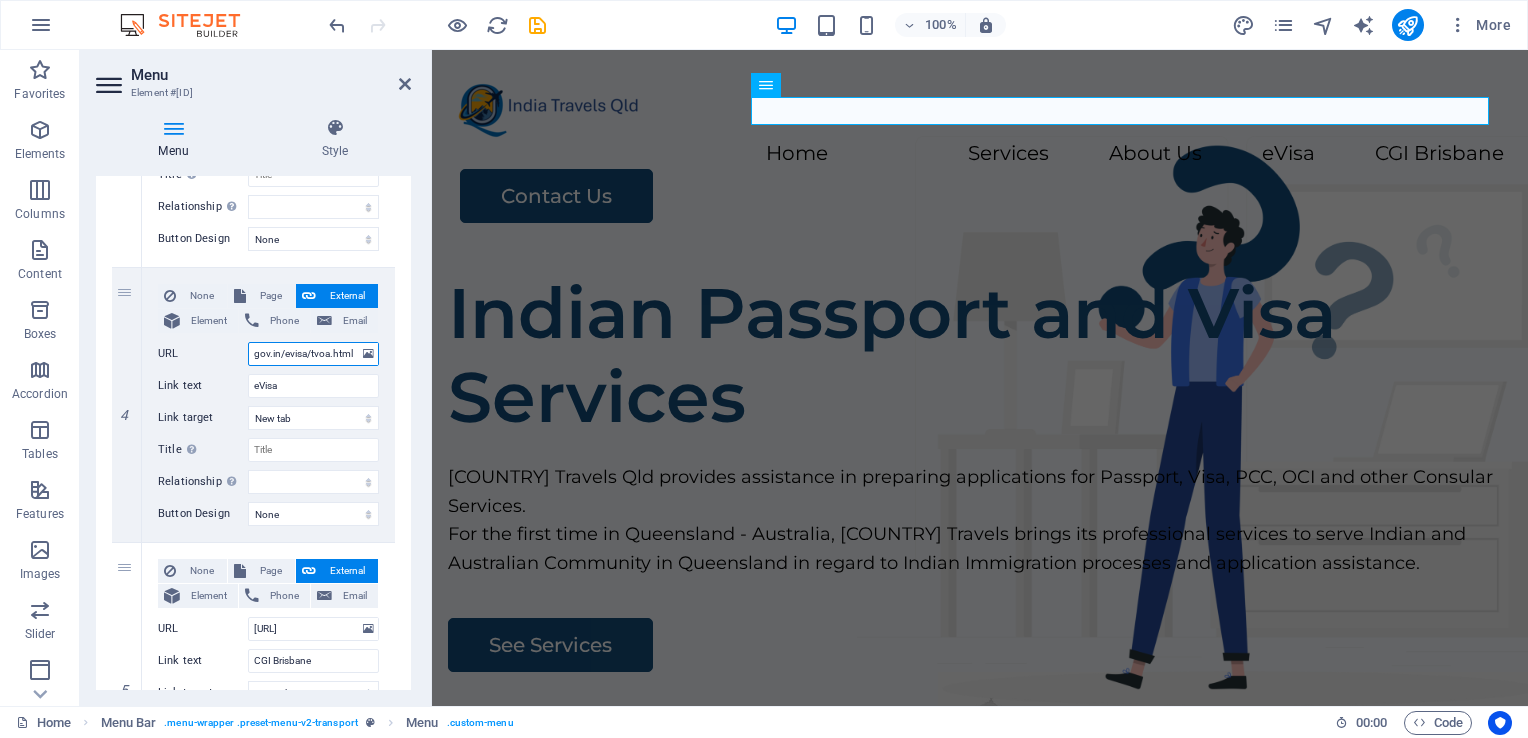 scroll, scrollTop: 1104, scrollLeft: 0, axis: vertical 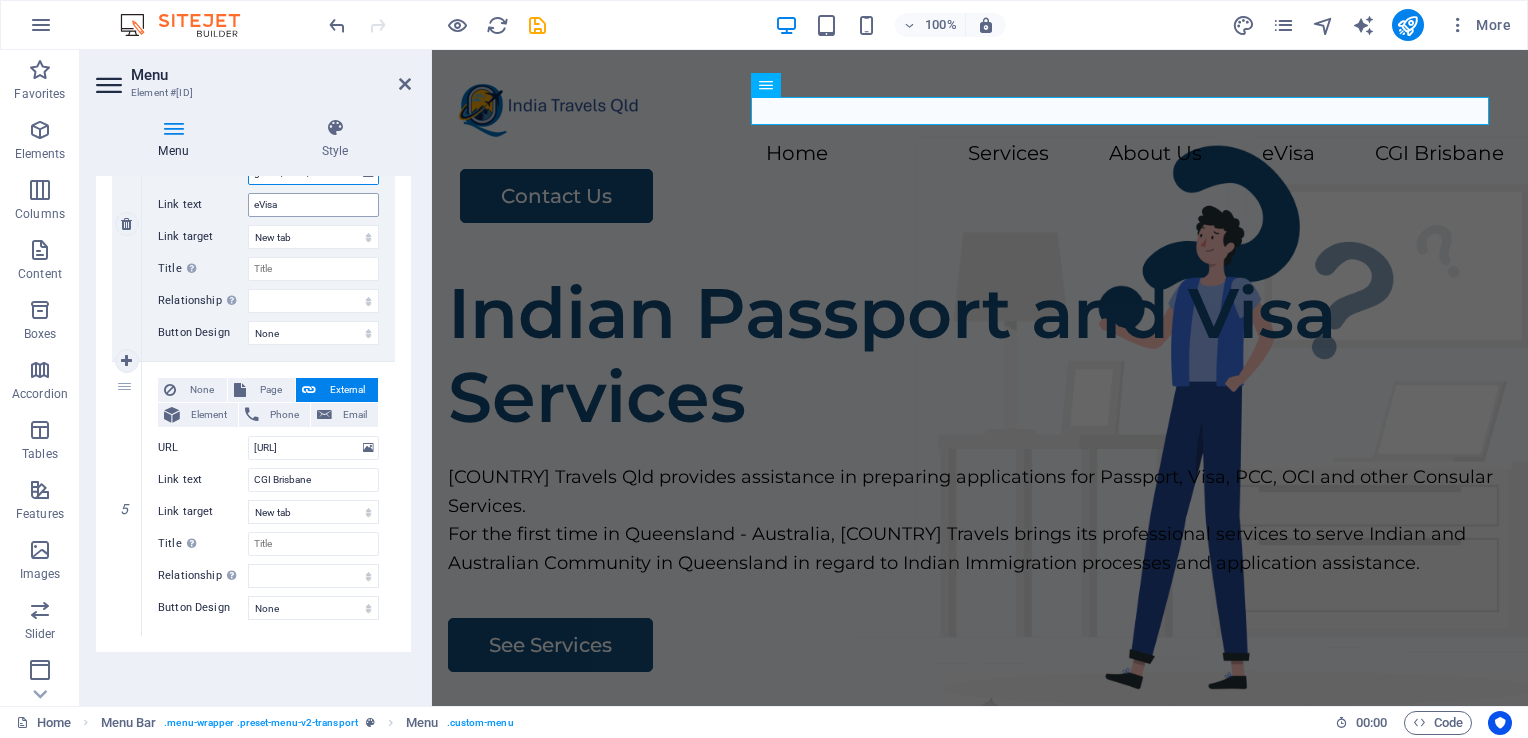 type on "https://indianvisaonline.gov.in/evisa/tvoa.html" 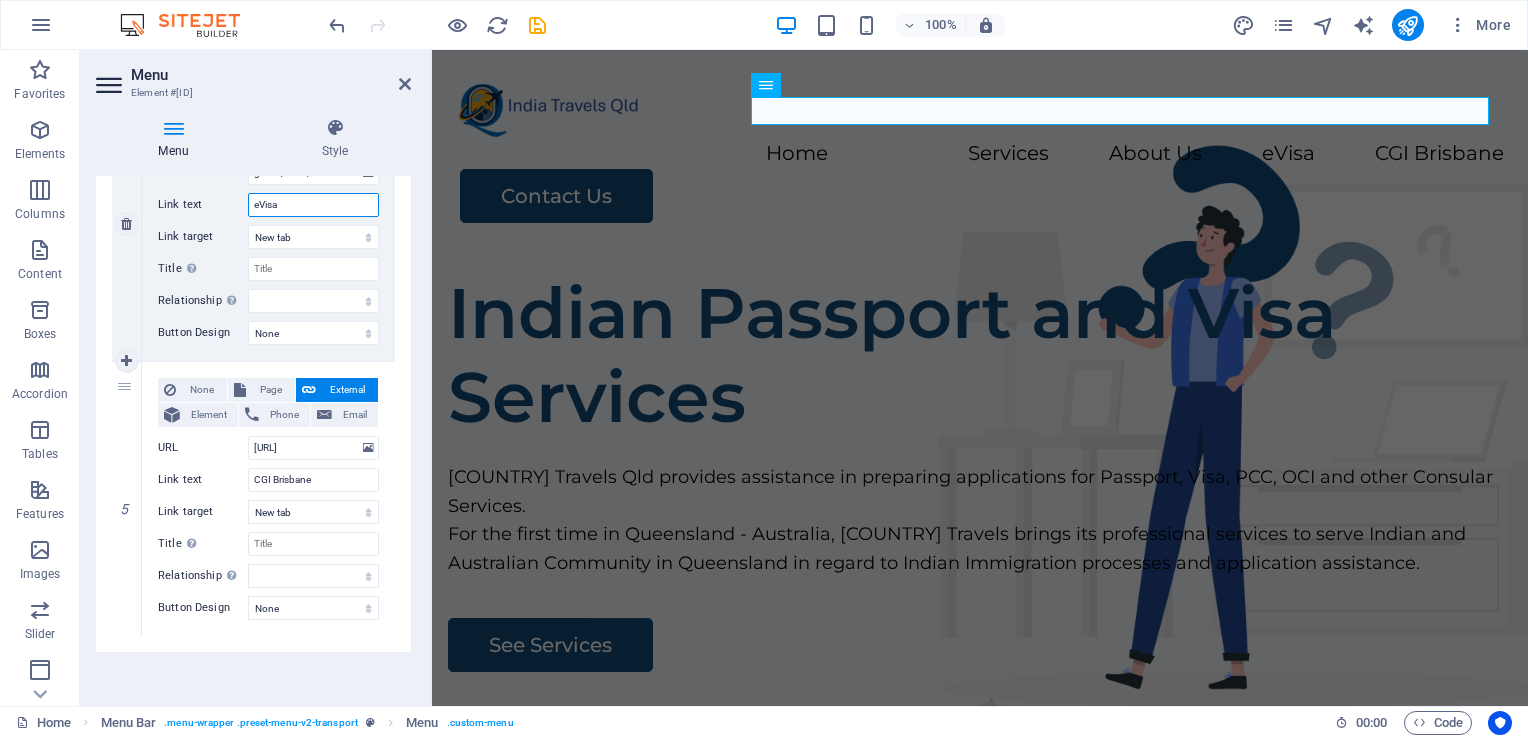 scroll, scrollTop: 0, scrollLeft: 0, axis: both 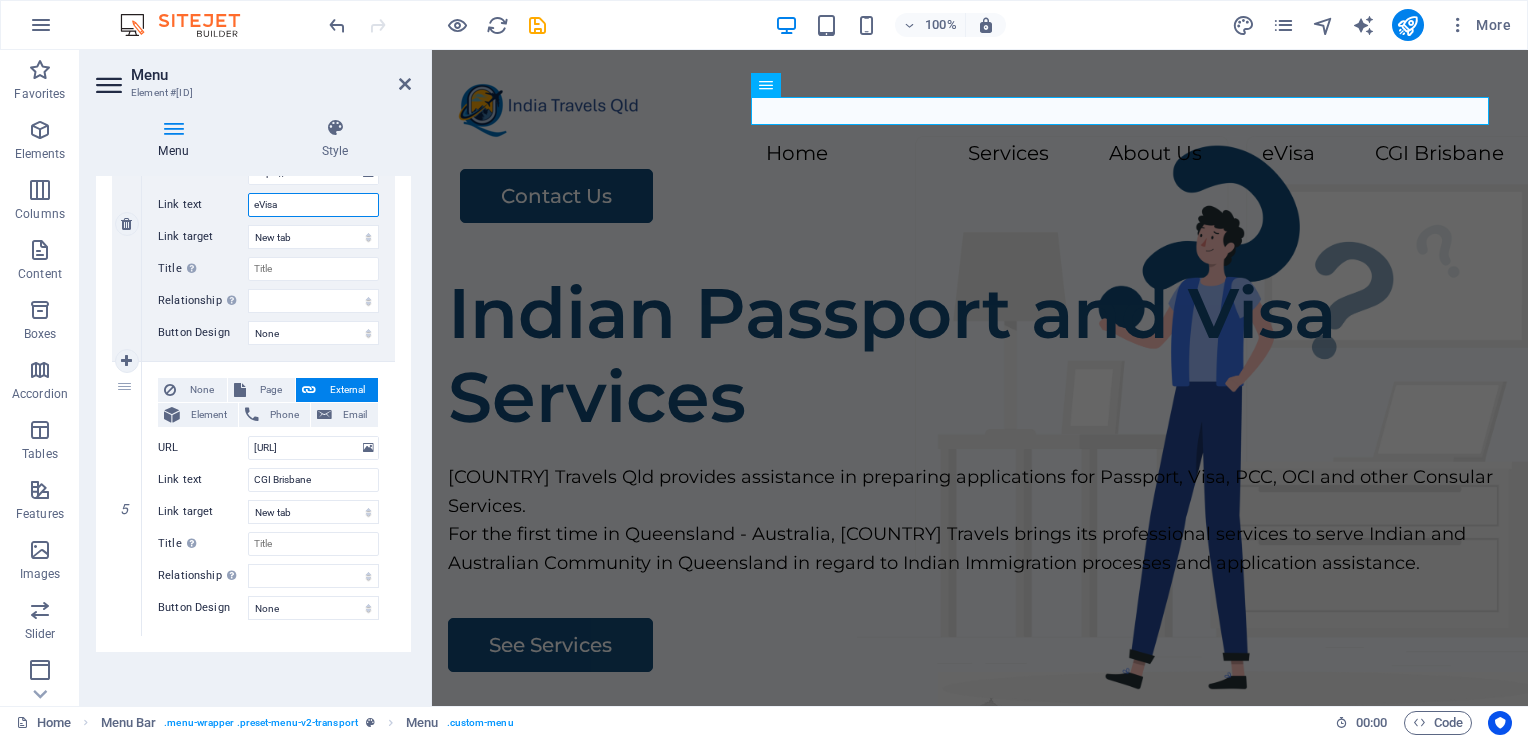 click on "eVisa" at bounding box center [313, 205] 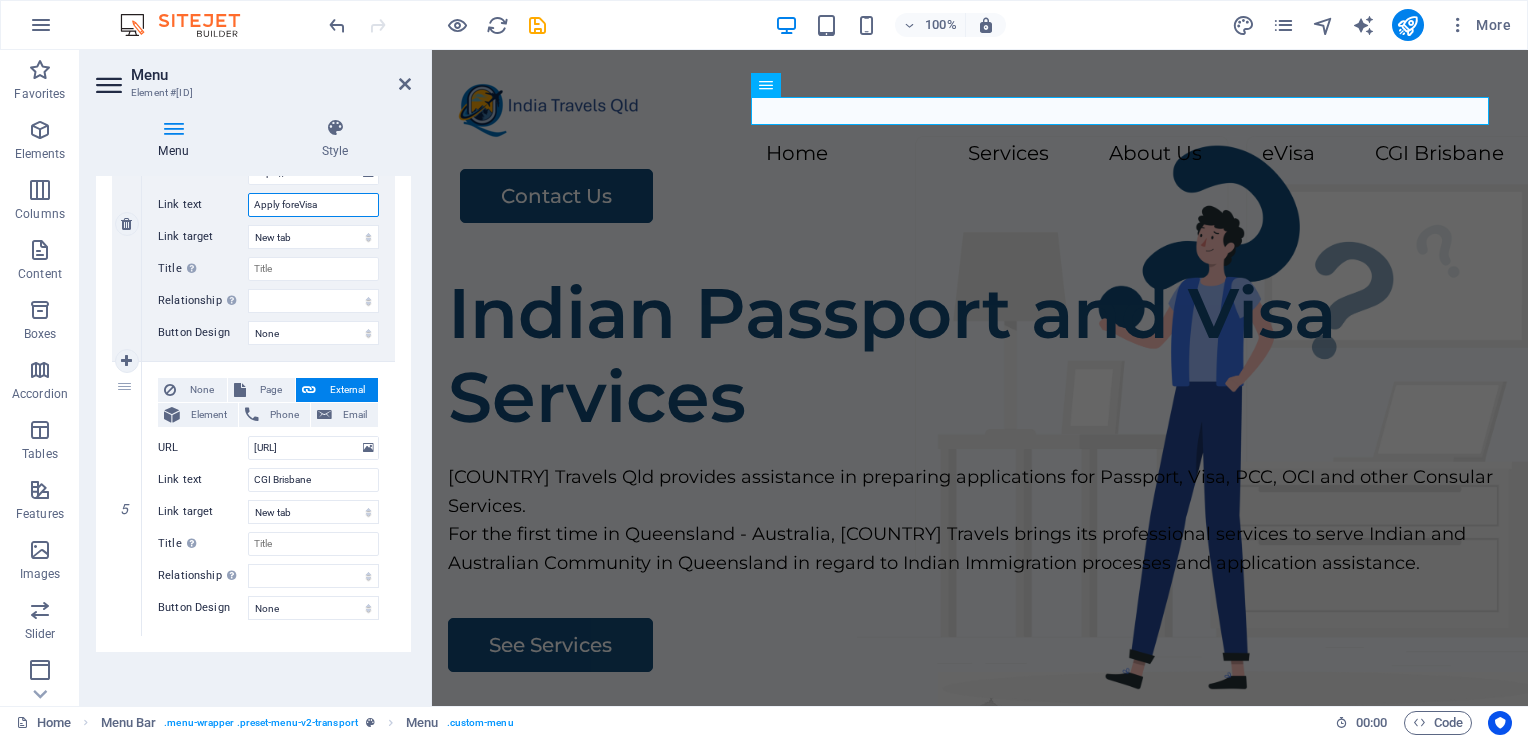type on "Apply for eVisa" 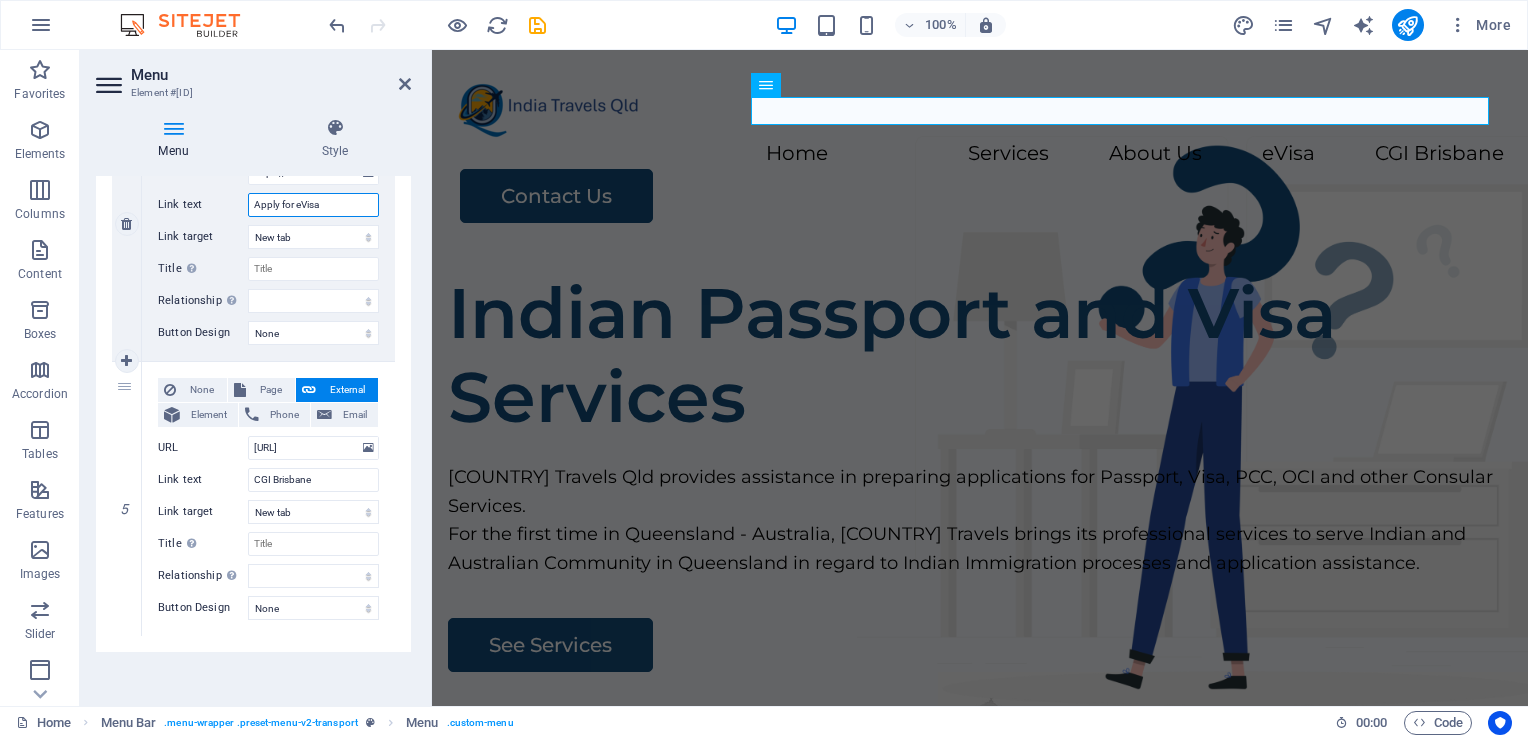 select 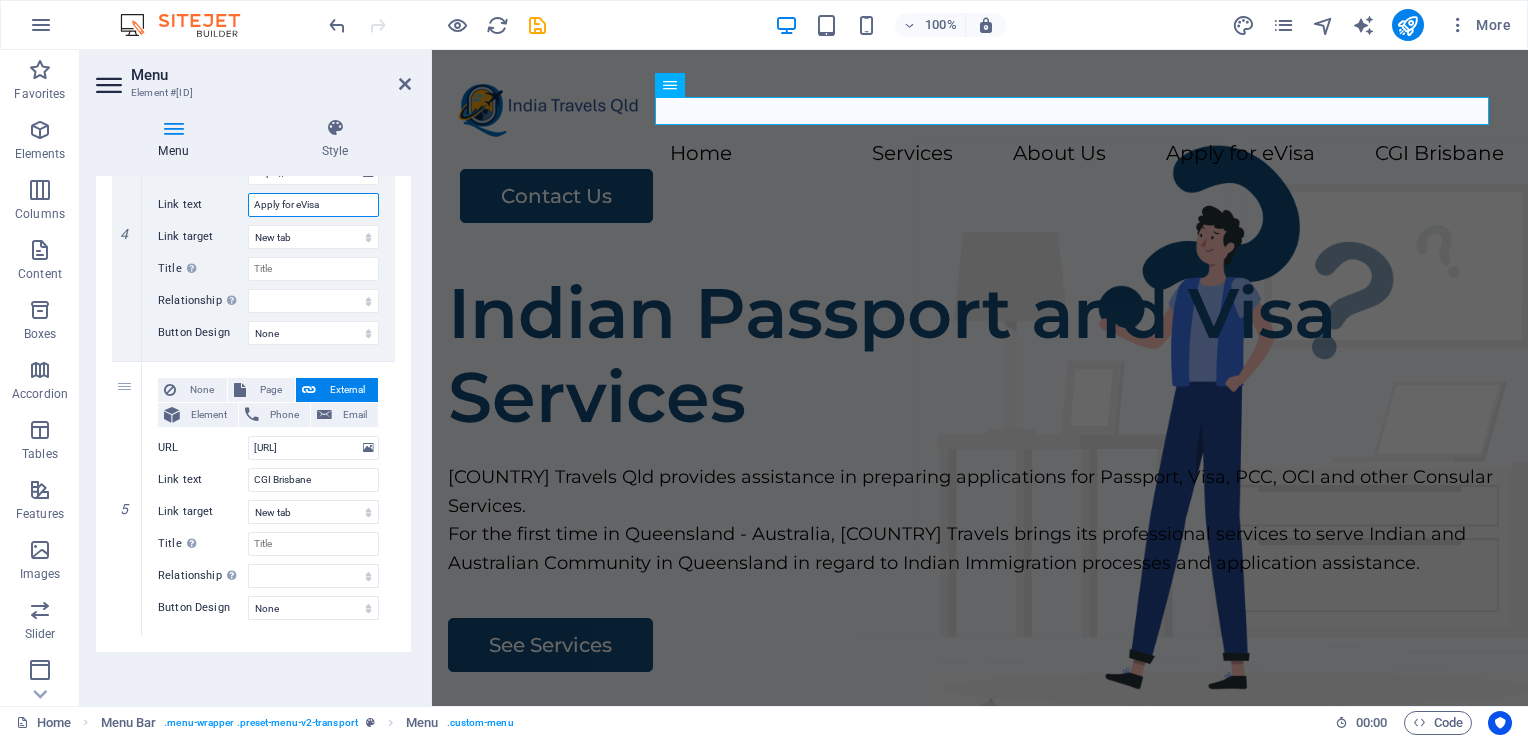 type on "Apply for eVisa" 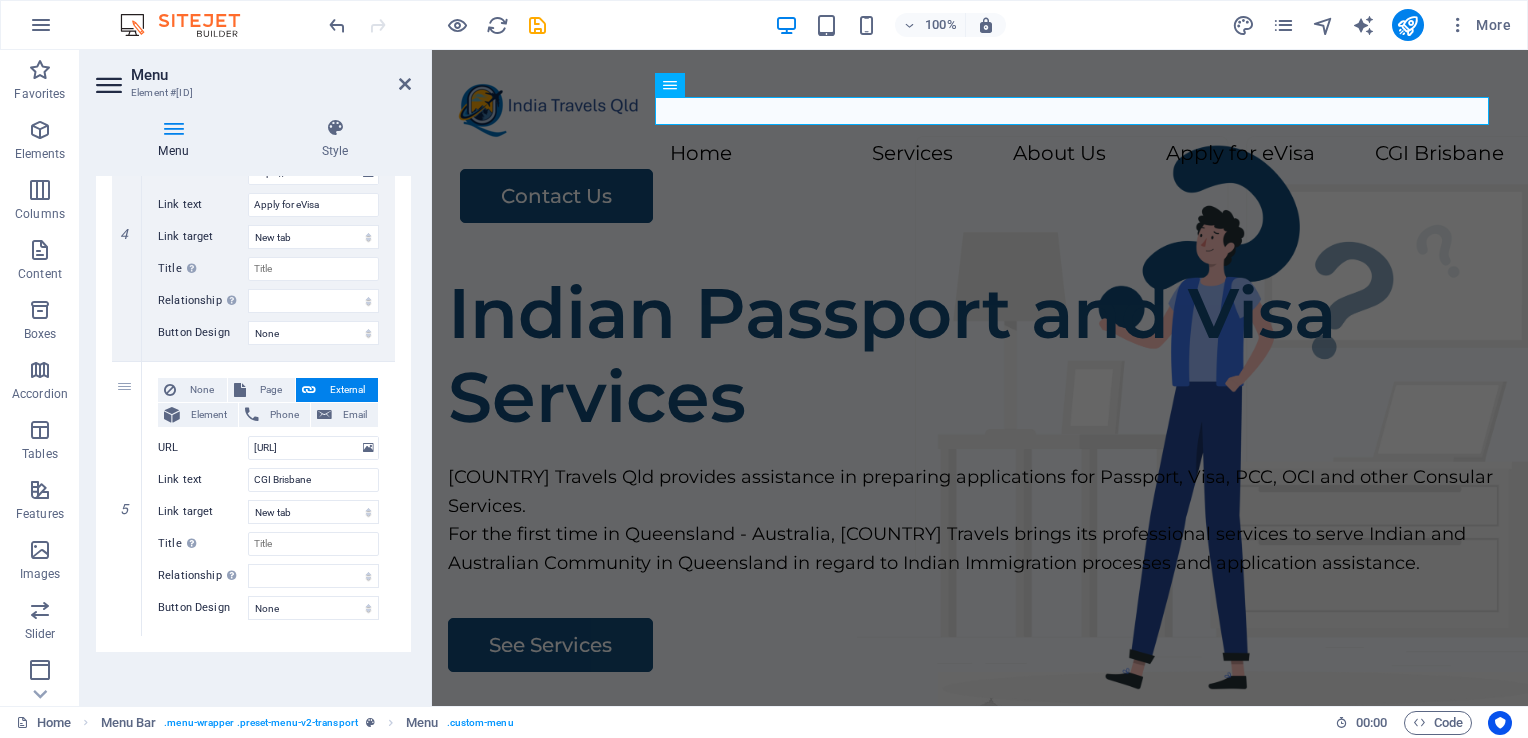 drag, startPoint x: 406, startPoint y: 570, endPoint x: 412, endPoint y: 253, distance: 317.05676 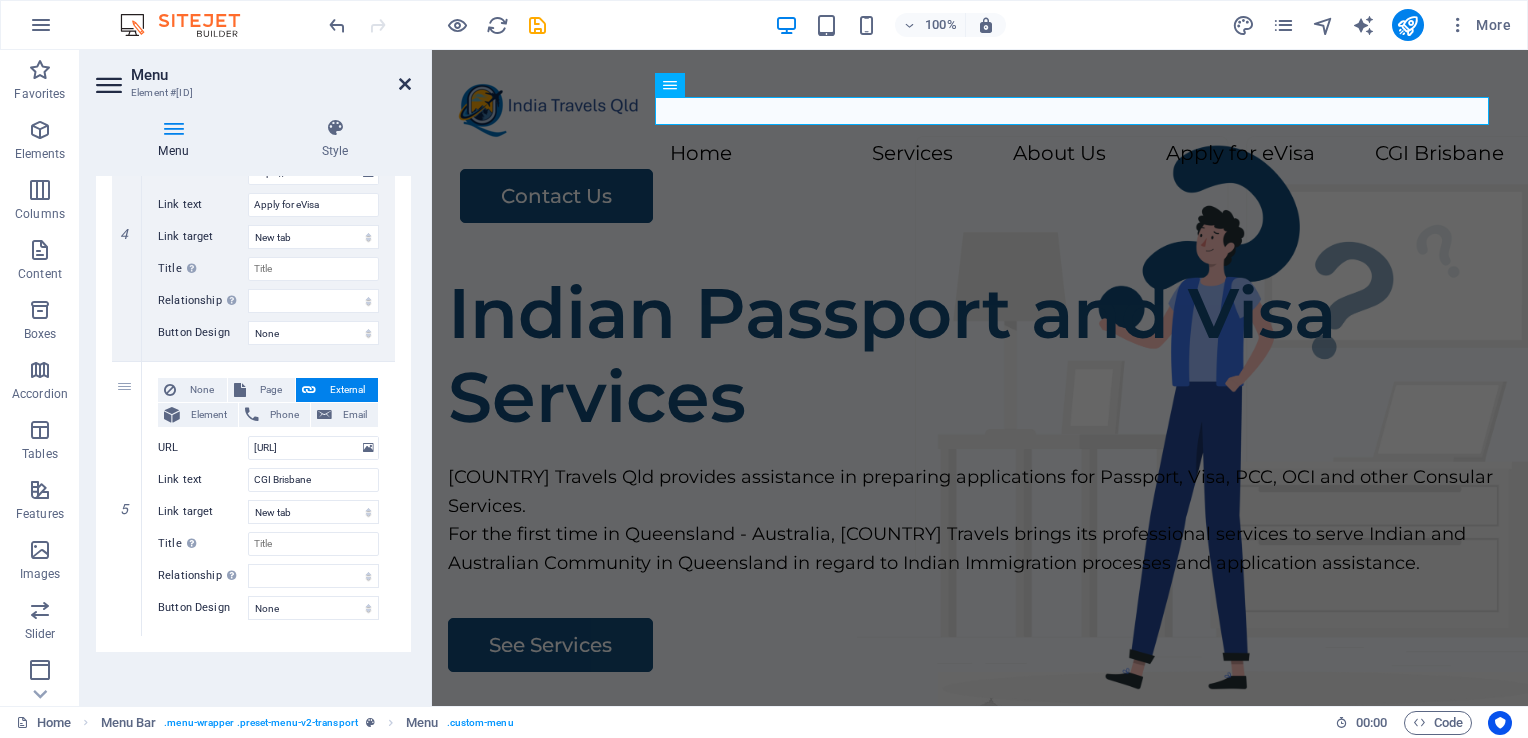 click at bounding box center (405, 84) 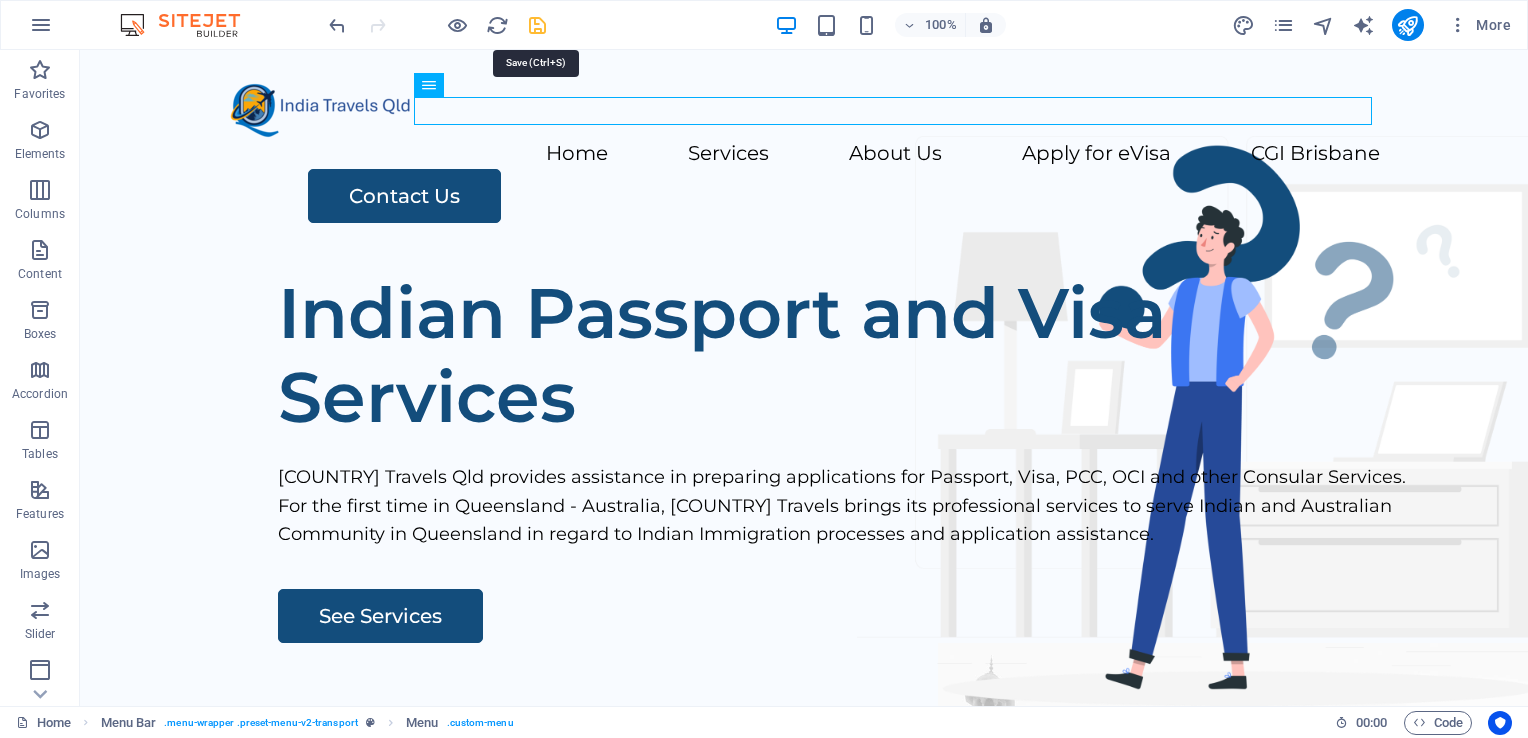 click at bounding box center (537, 25) 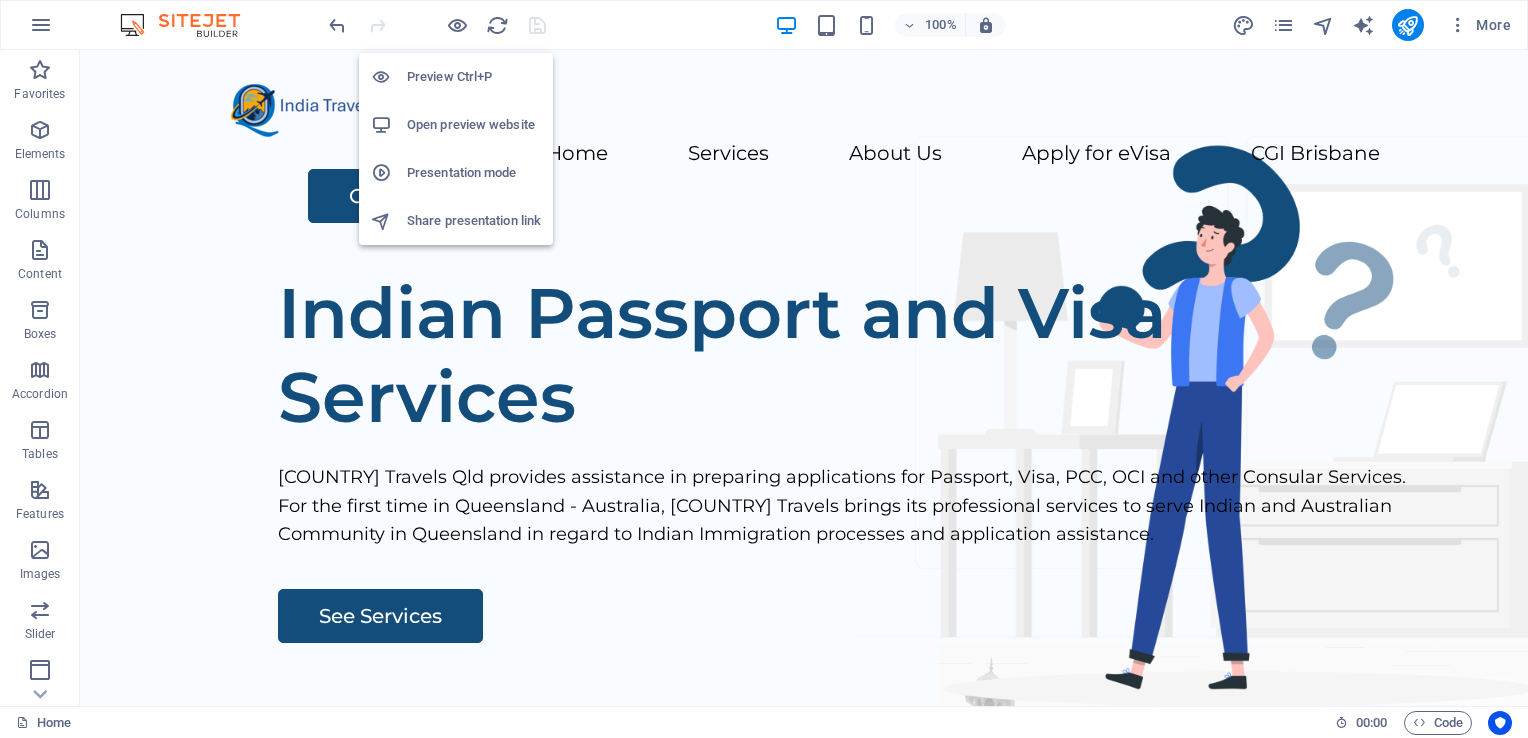 click on "Preview Ctrl+P" at bounding box center (474, 77) 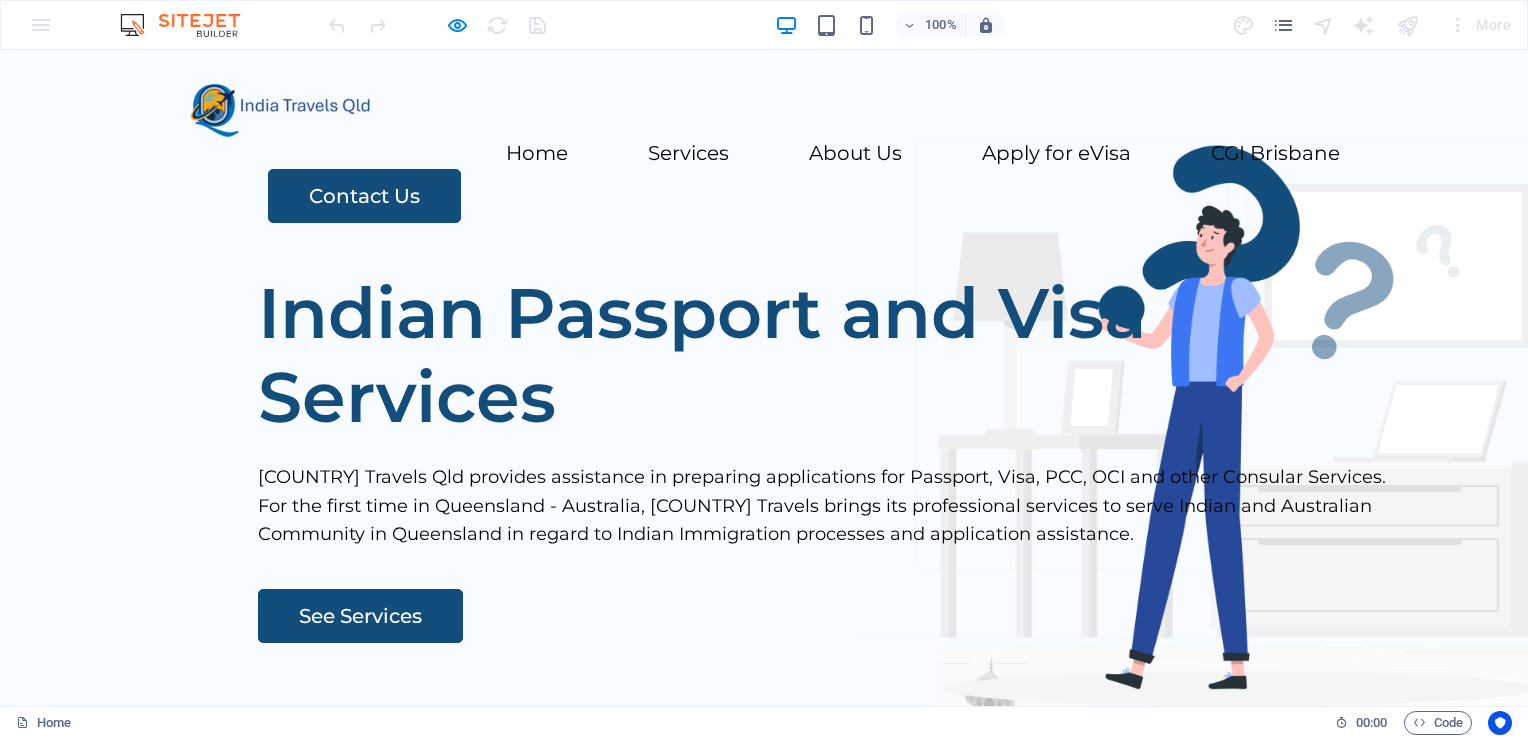 click on "Home Services About Us Apply for eVisa CGI [CITY]" at bounding box center (764, 154) 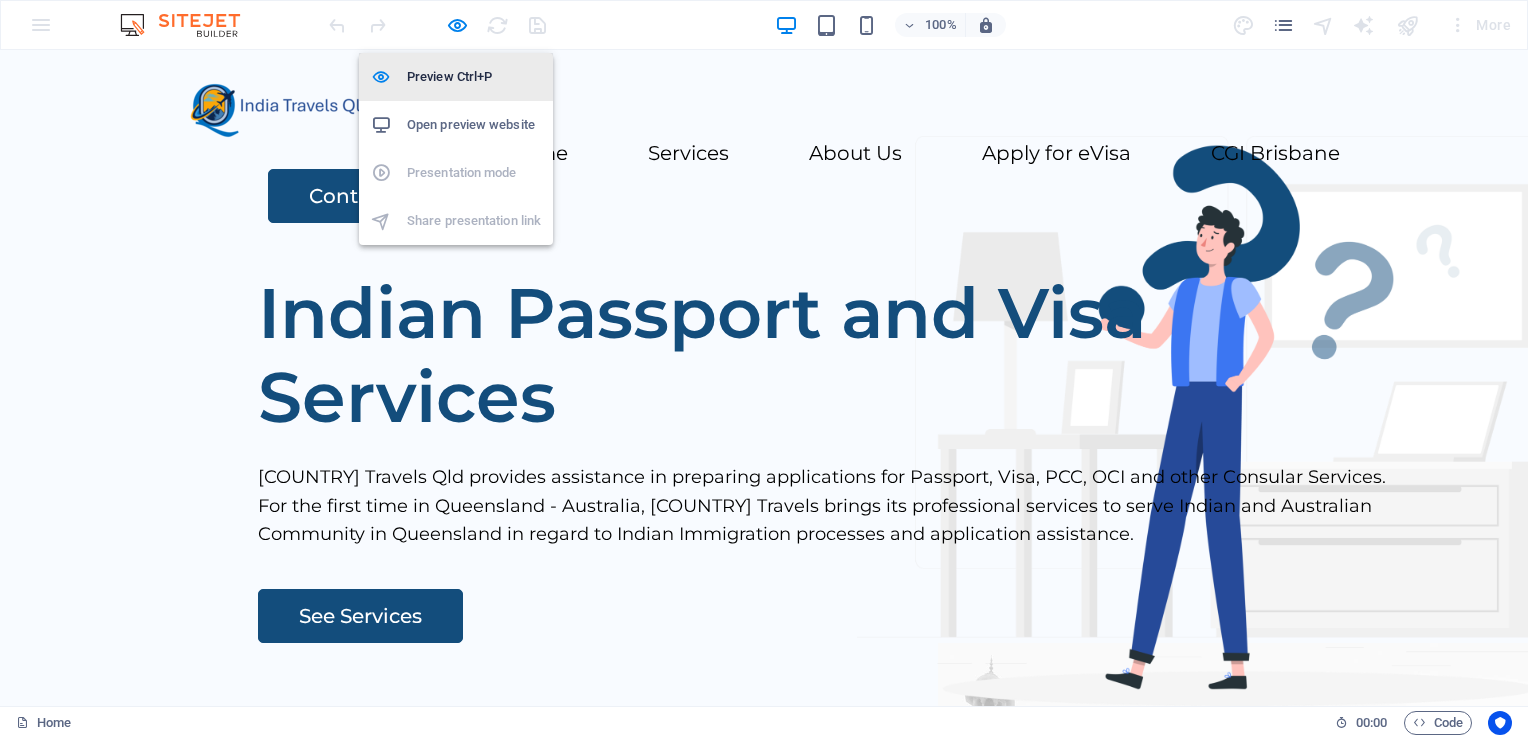 click on "Preview Ctrl+P" at bounding box center (474, 77) 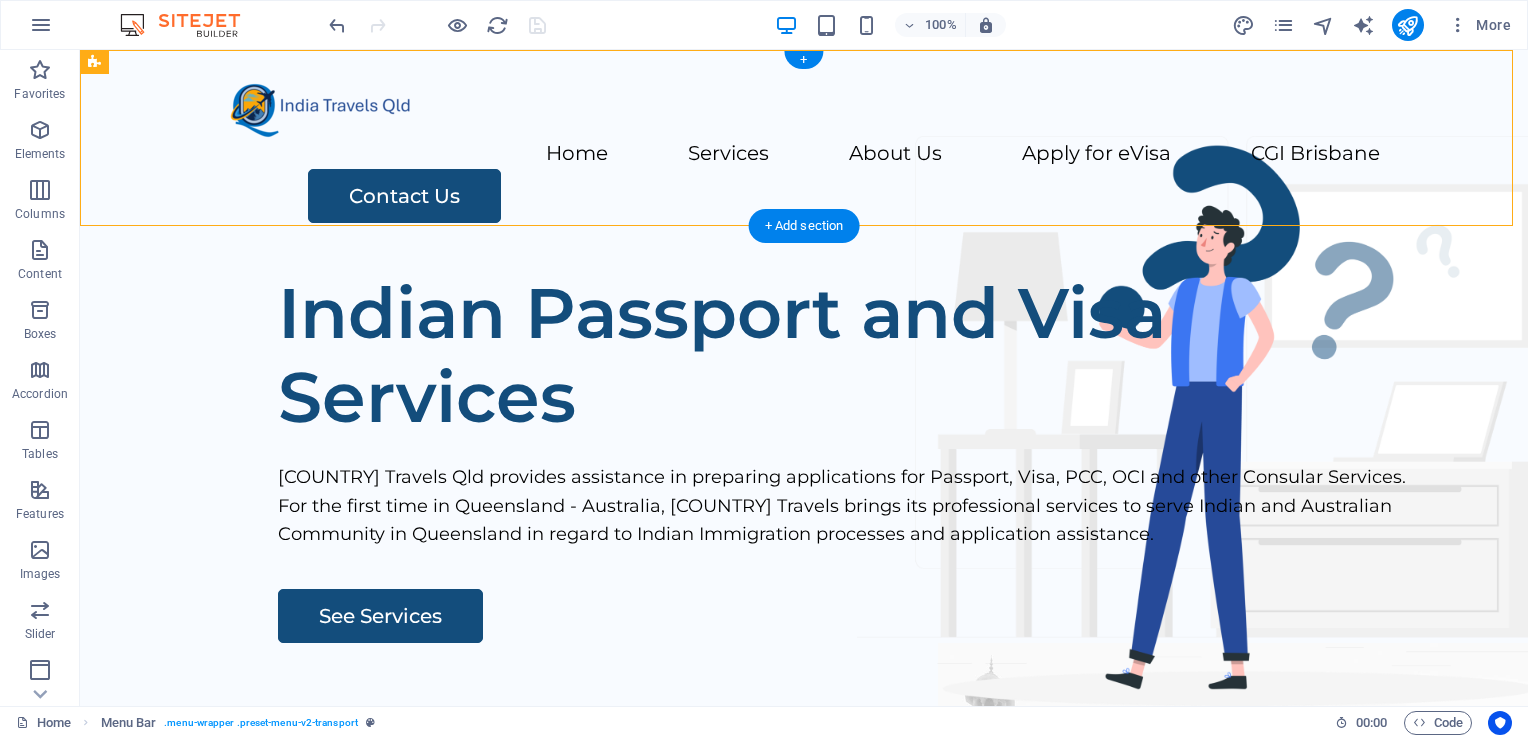 drag, startPoint x: 452, startPoint y: 170, endPoint x: 582, endPoint y: 170, distance: 130 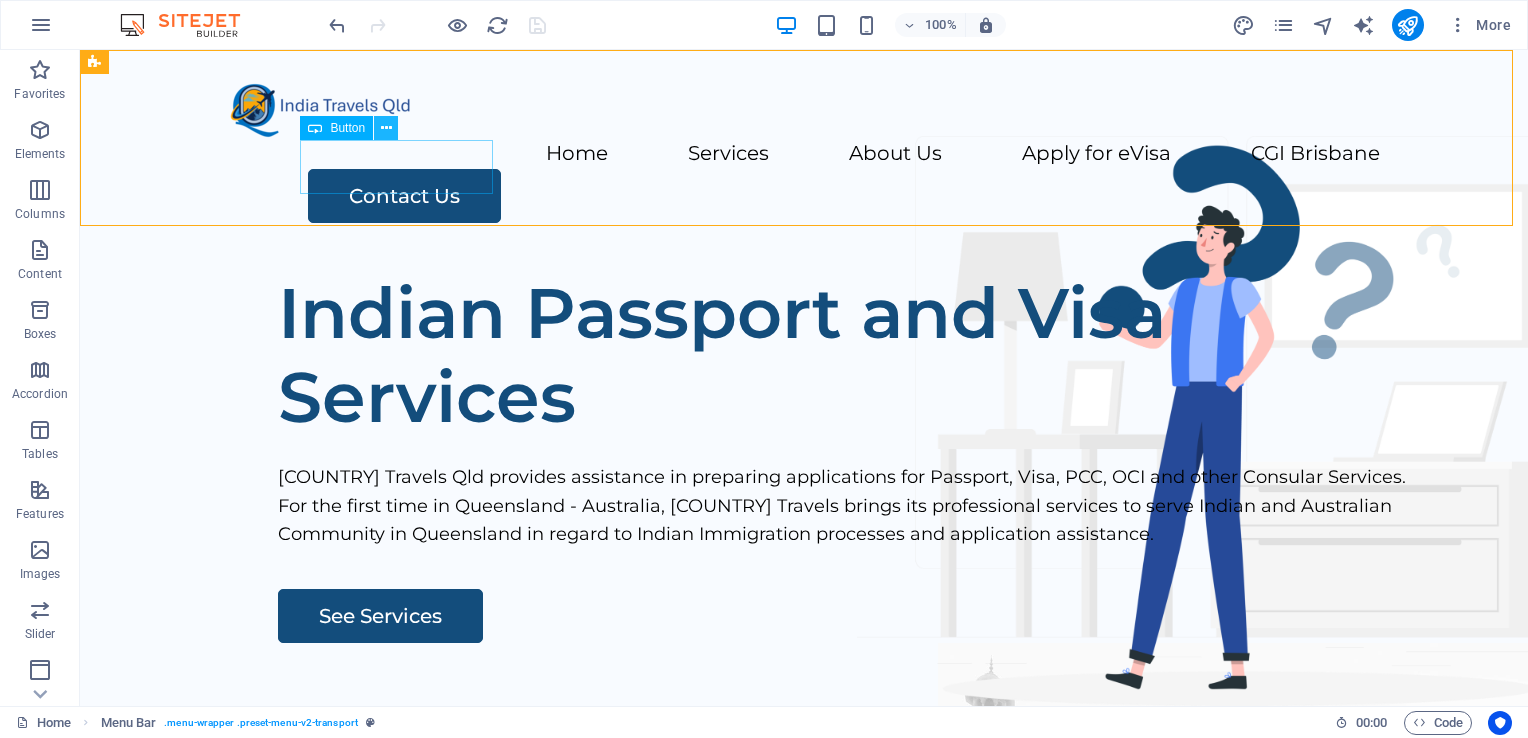 click at bounding box center (386, 128) 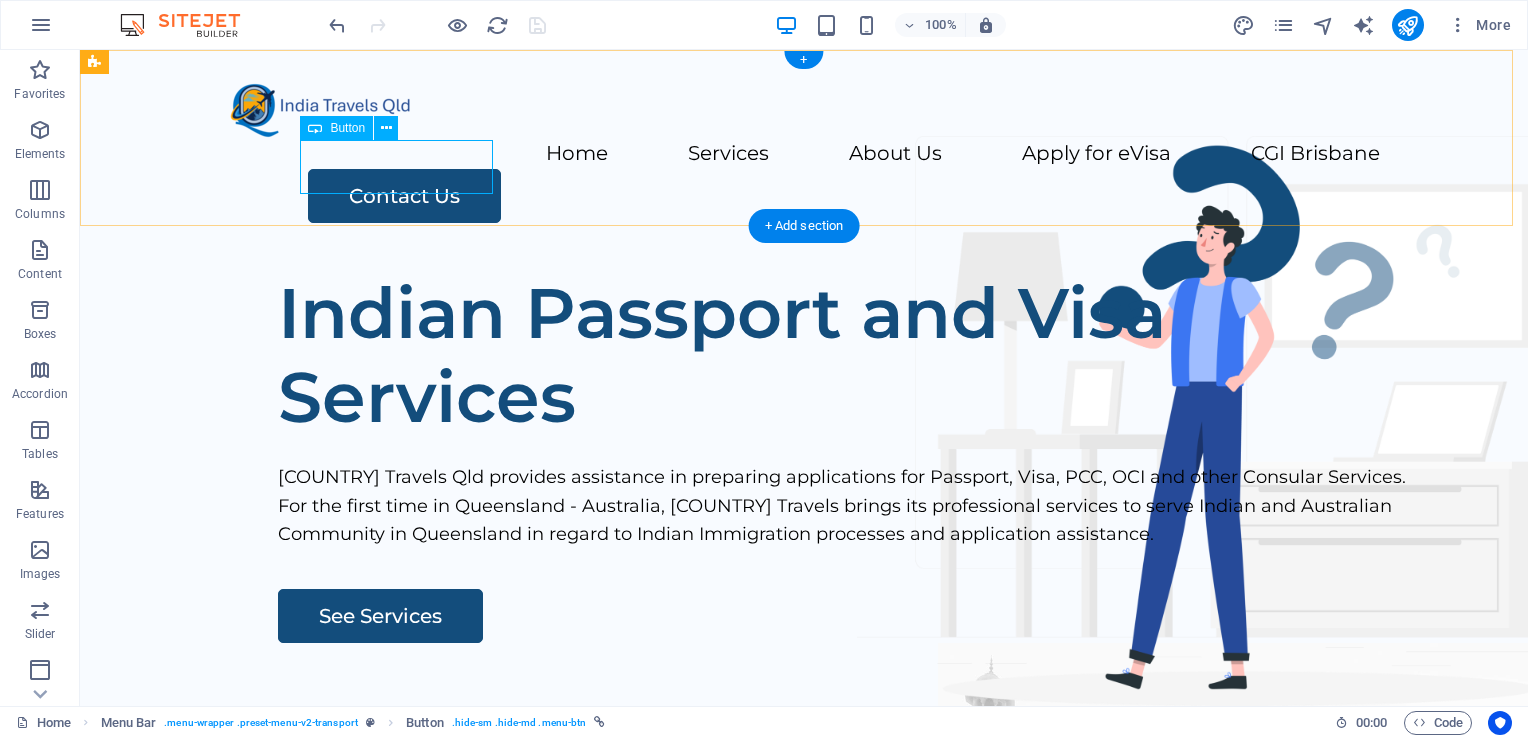 click on "Contact Us" at bounding box center (844, 196) 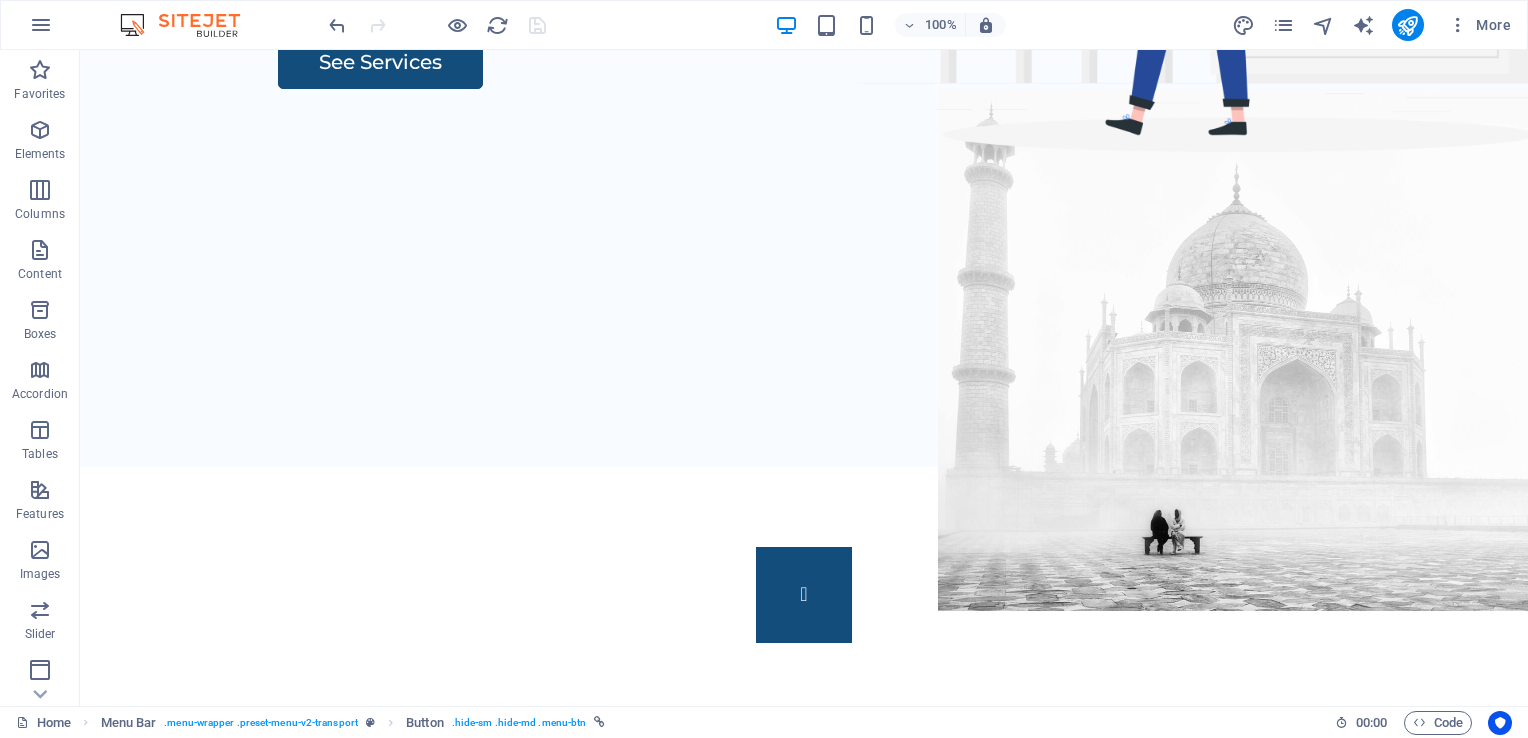 scroll, scrollTop: 574, scrollLeft: 0, axis: vertical 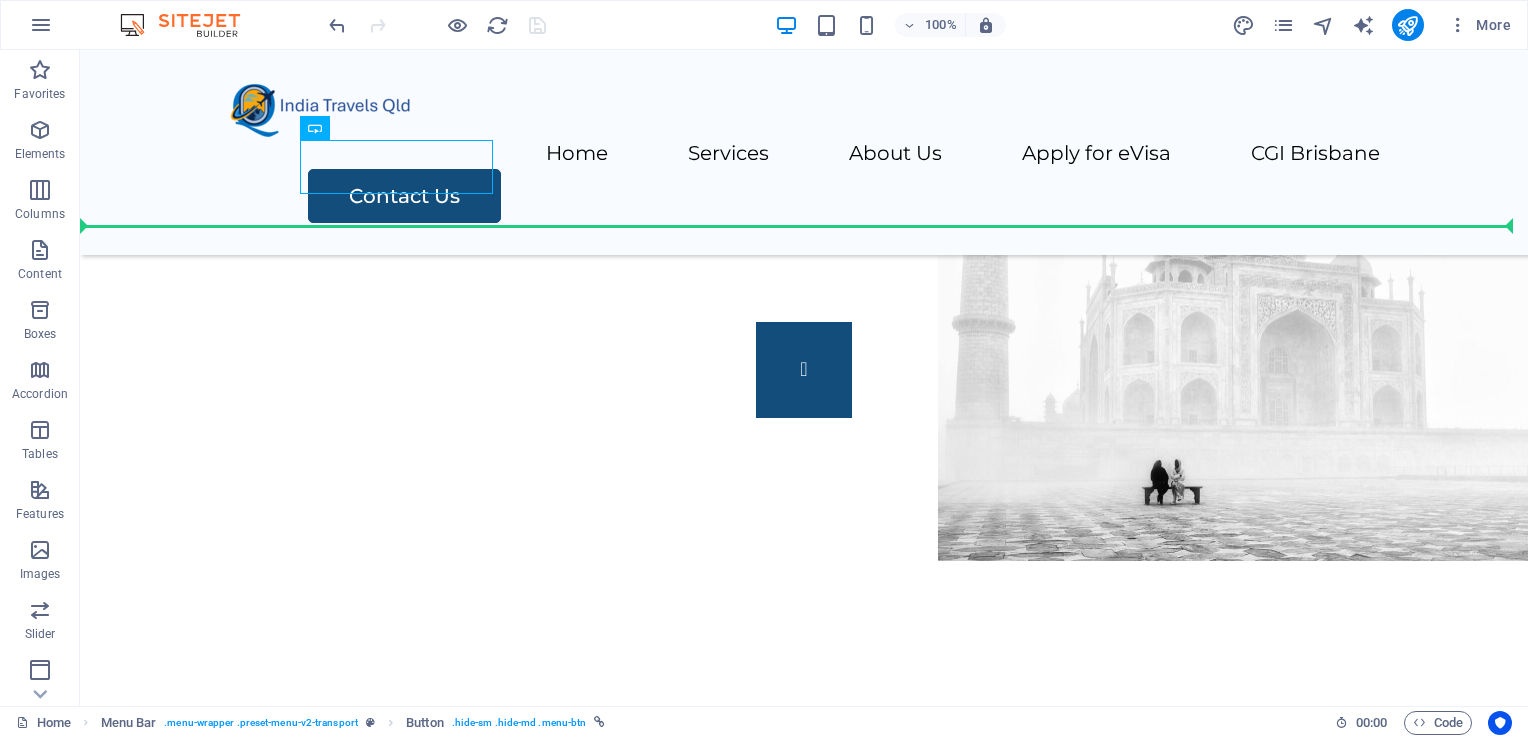 drag, startPoint x: 356, startPoint y: 178, endPoint x: 721, endPoint y: 179, distance: 365.00137 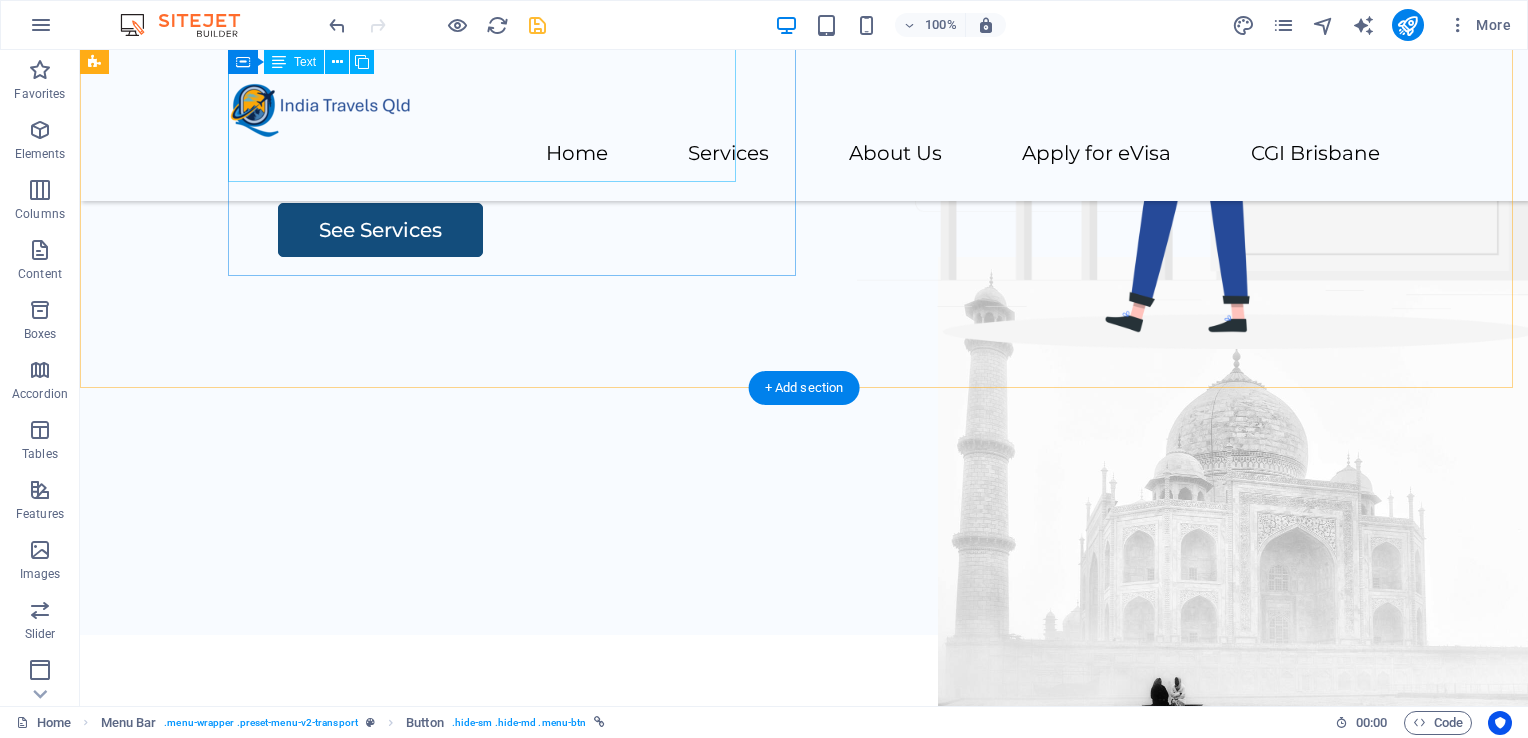 scroll, scrollTop: 0, scrollLeft: 0, axis: both 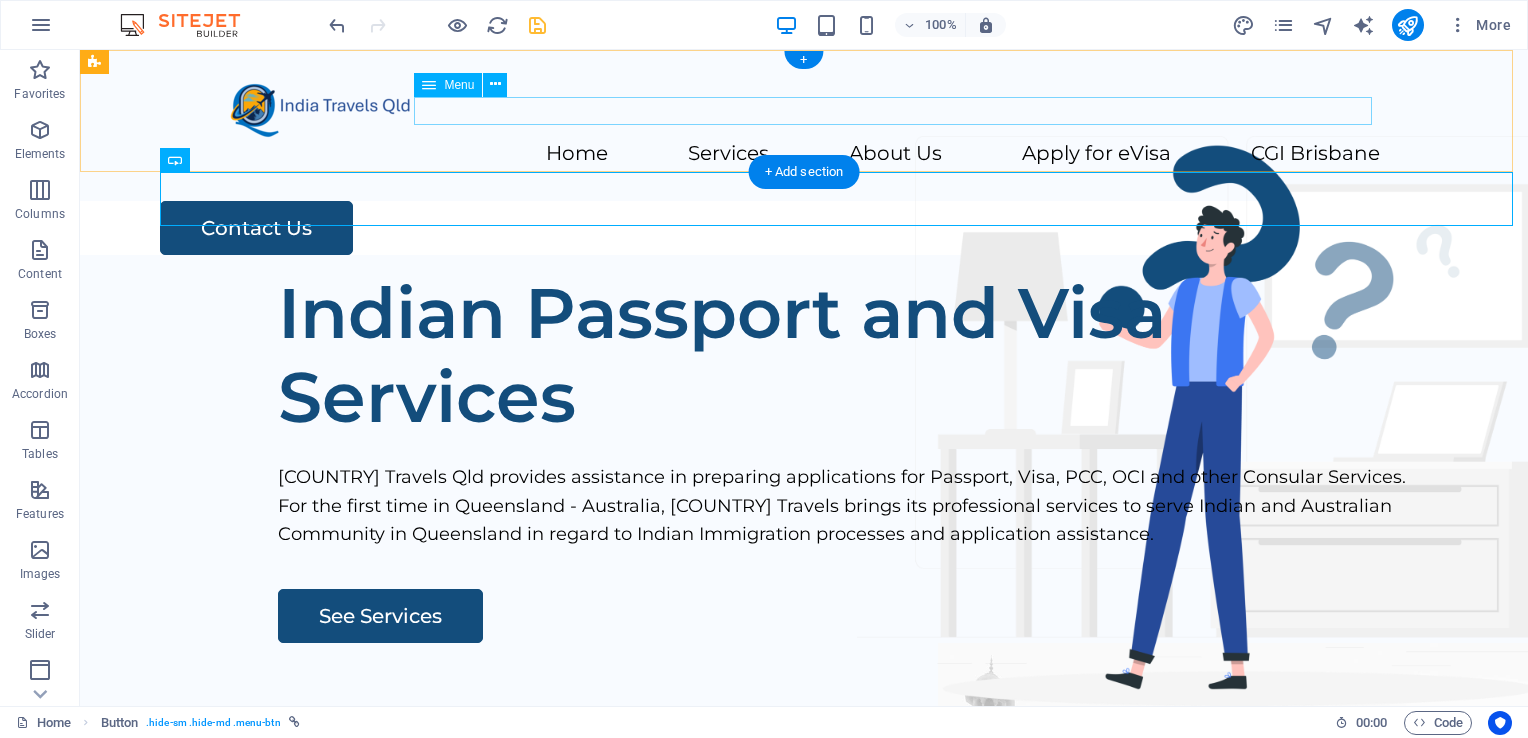 click on "Home Services About Us Apply for eVisa CGI [CITY]" at bounding box center [804, 154] 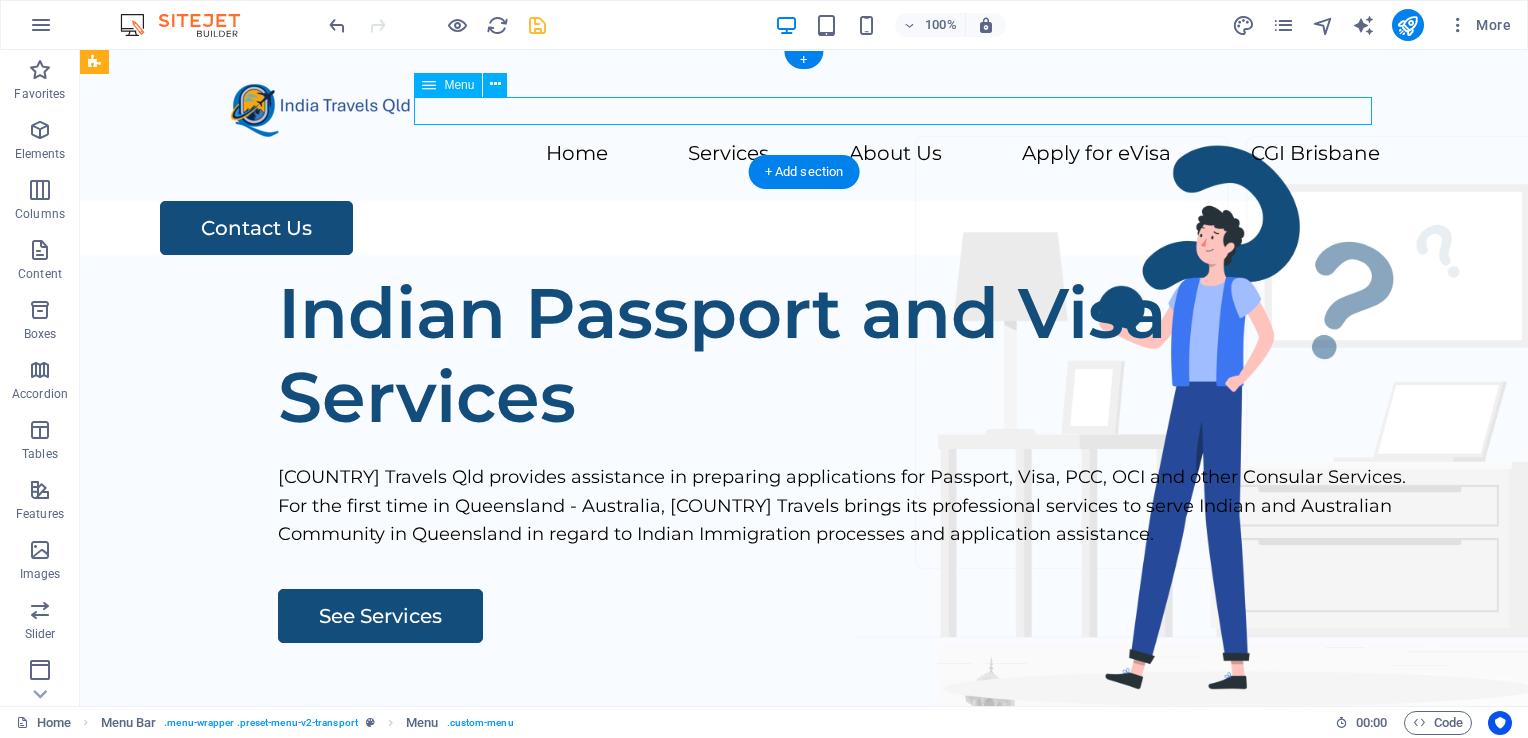 drag, startPoint x: 541, startPoint y: 115, endPoint x: 460, endPoint y: 112, distance: 81.055534 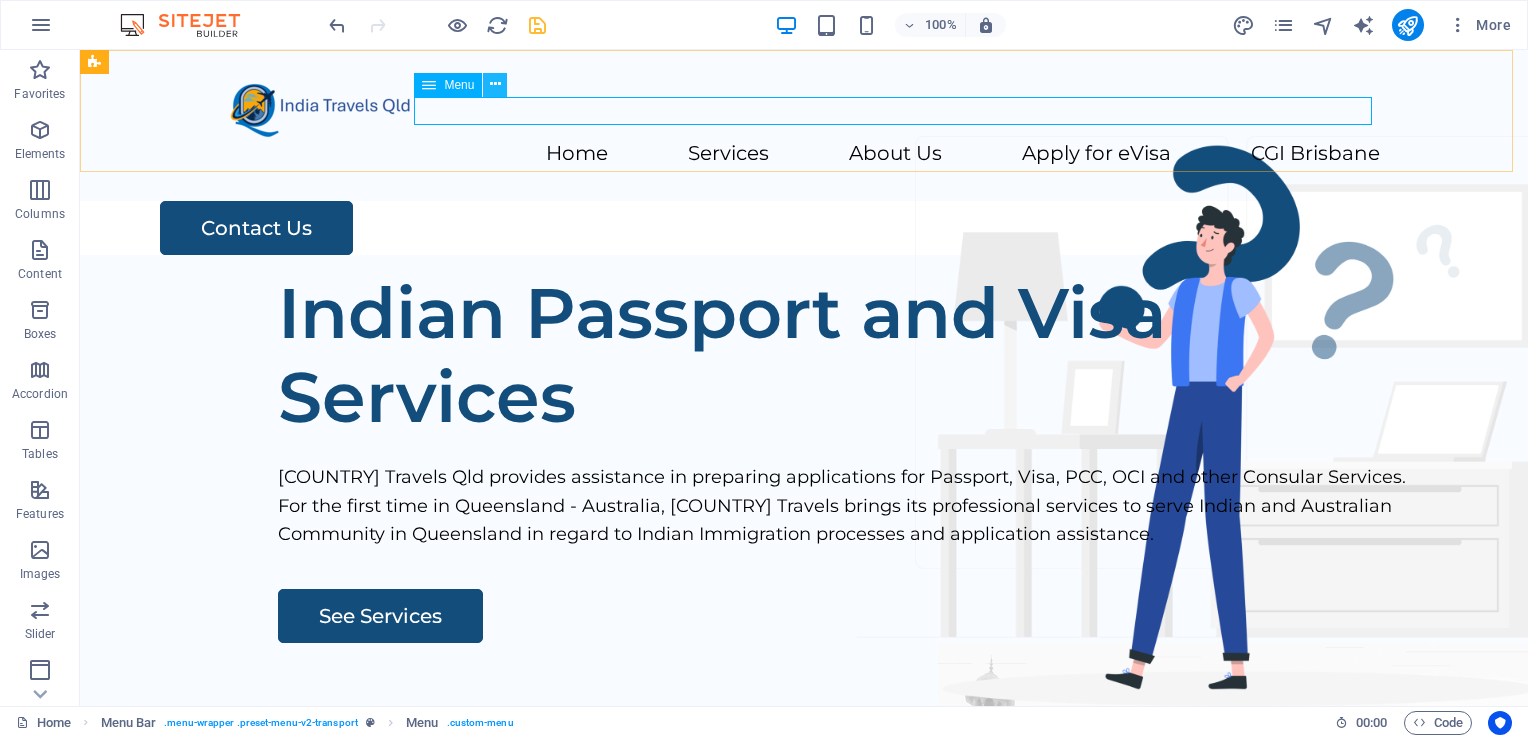 click at bounding box center (495, 84) 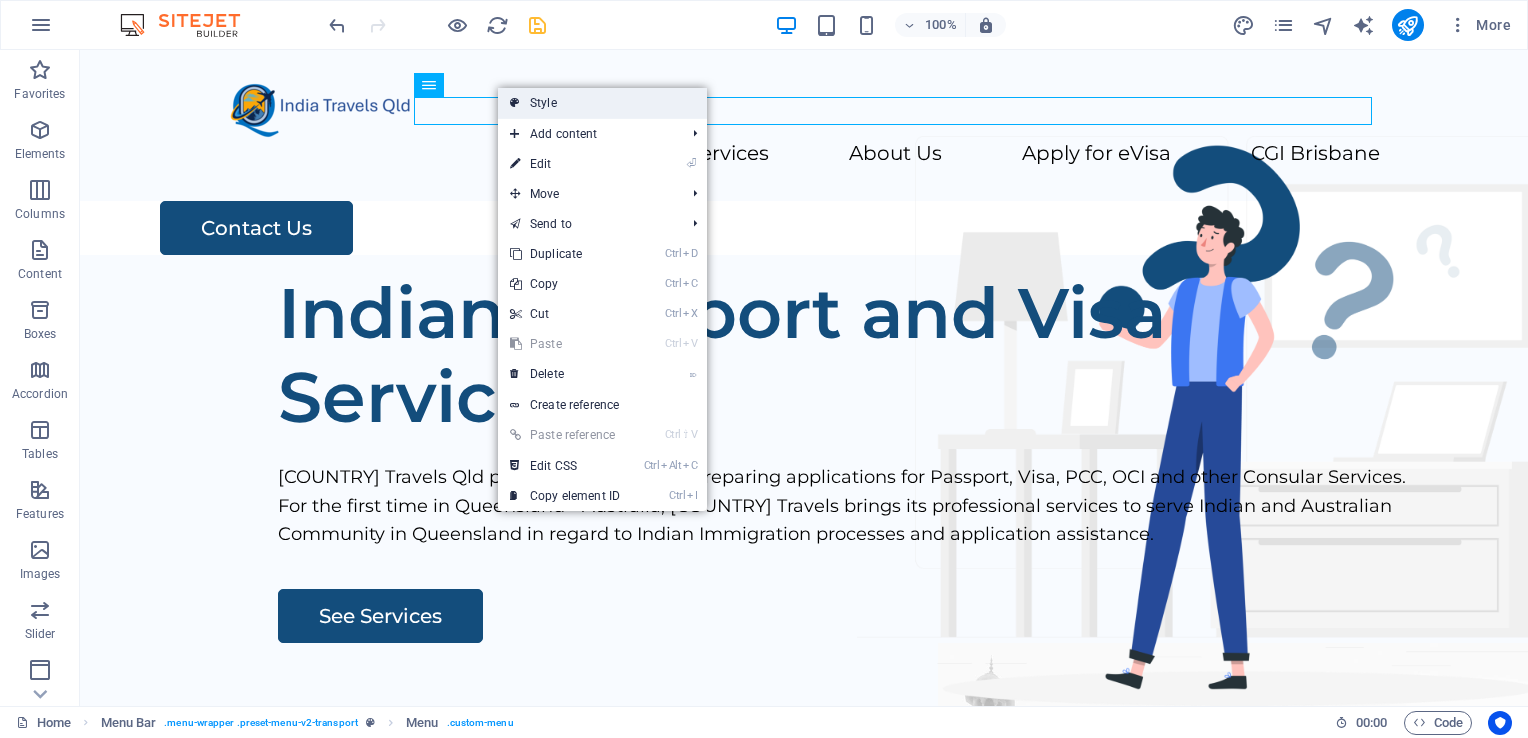 click on "Style" at bounding box center (602, 103) 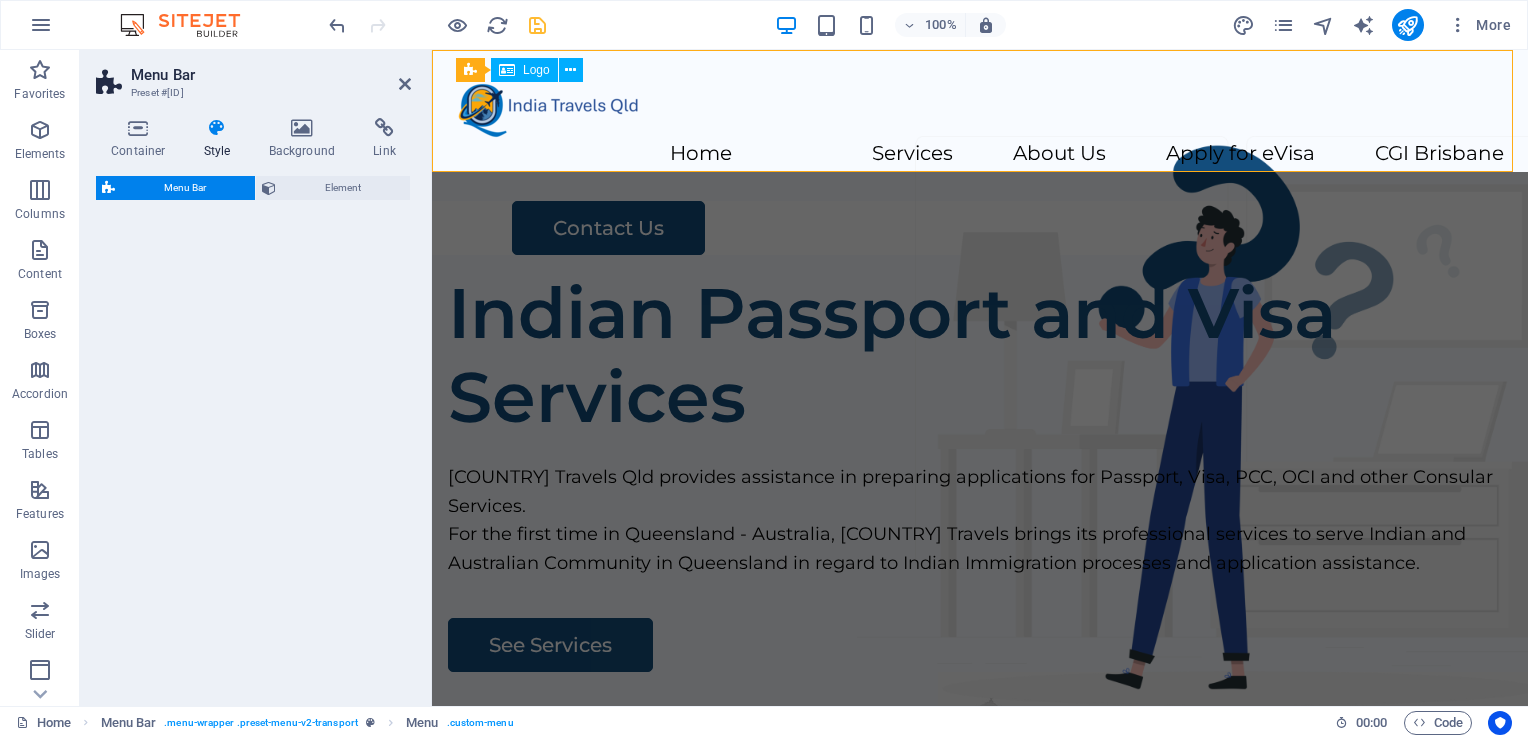 select on "rem" 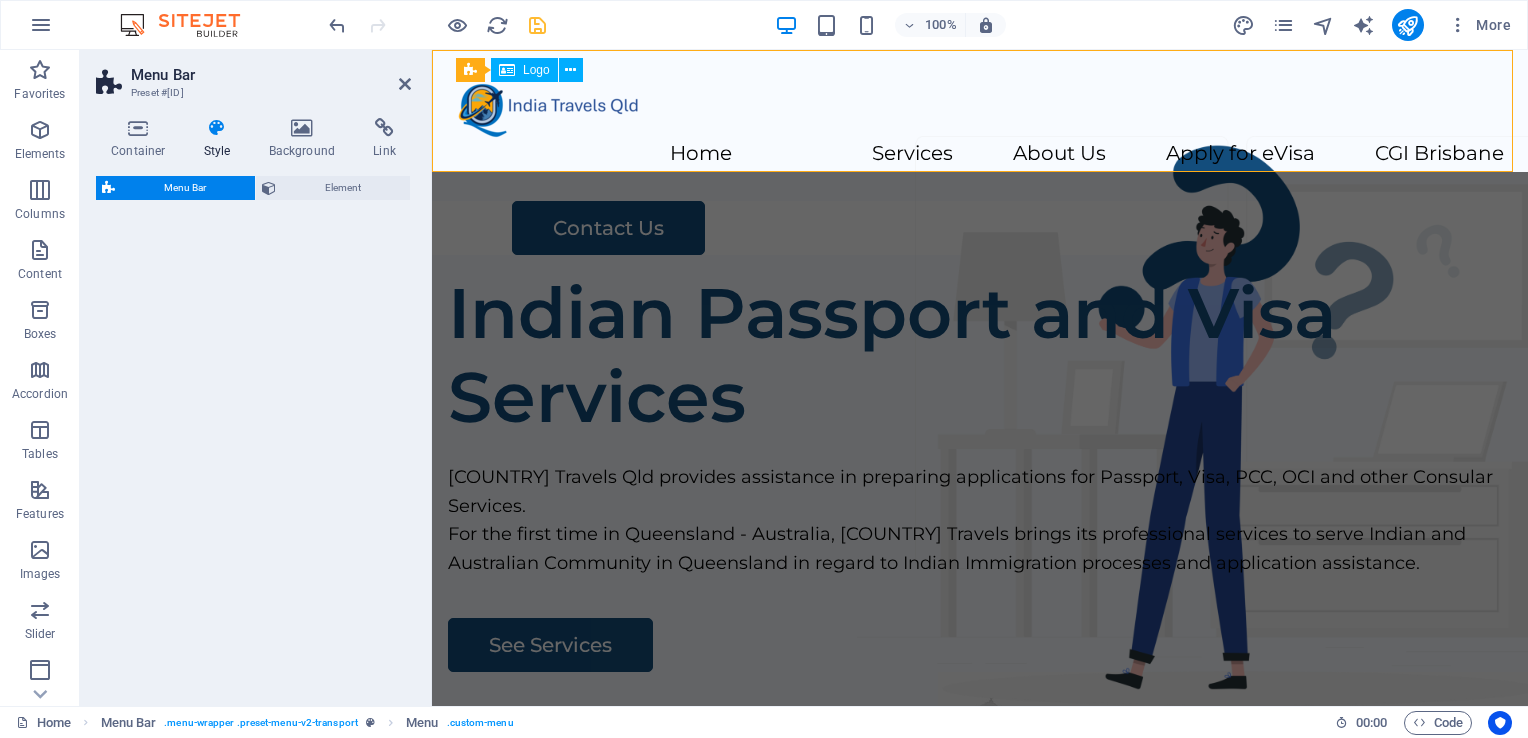 select on "rem" 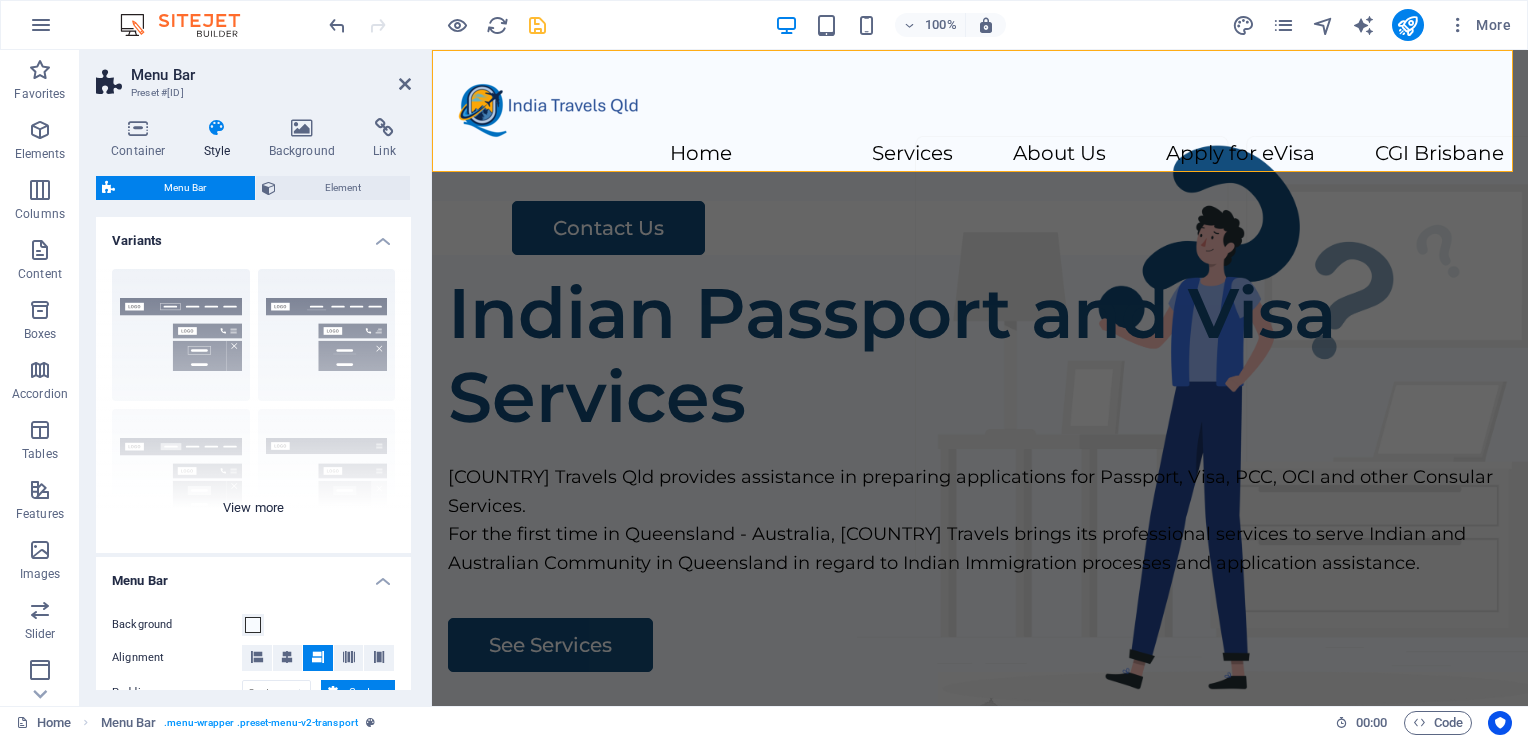 click on "Border Centered Default Fixed Loki Trigger Wide XXL" at bounding box center [253, 403] 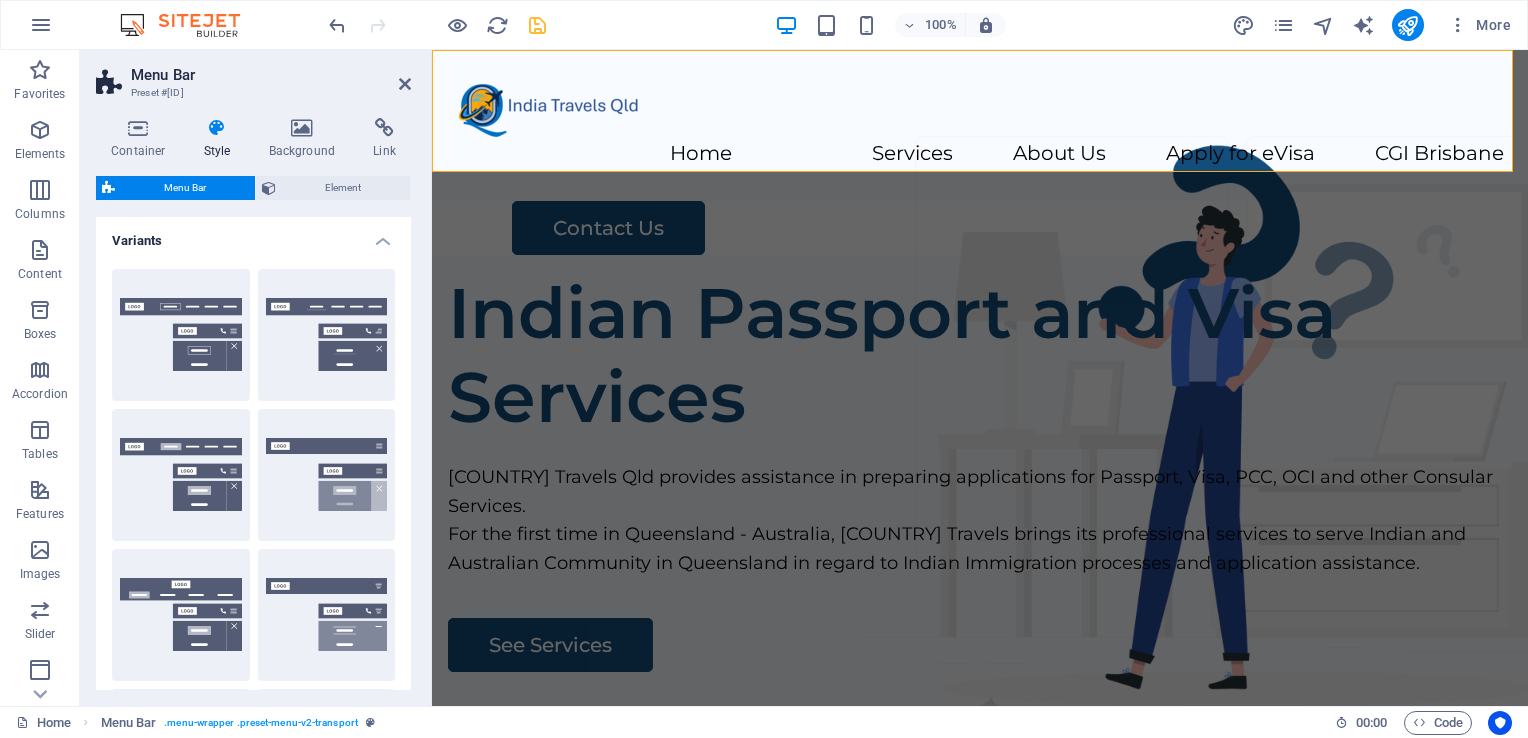 scroll, scrollTop: 414, scrollLeft: 0, axis: vertical 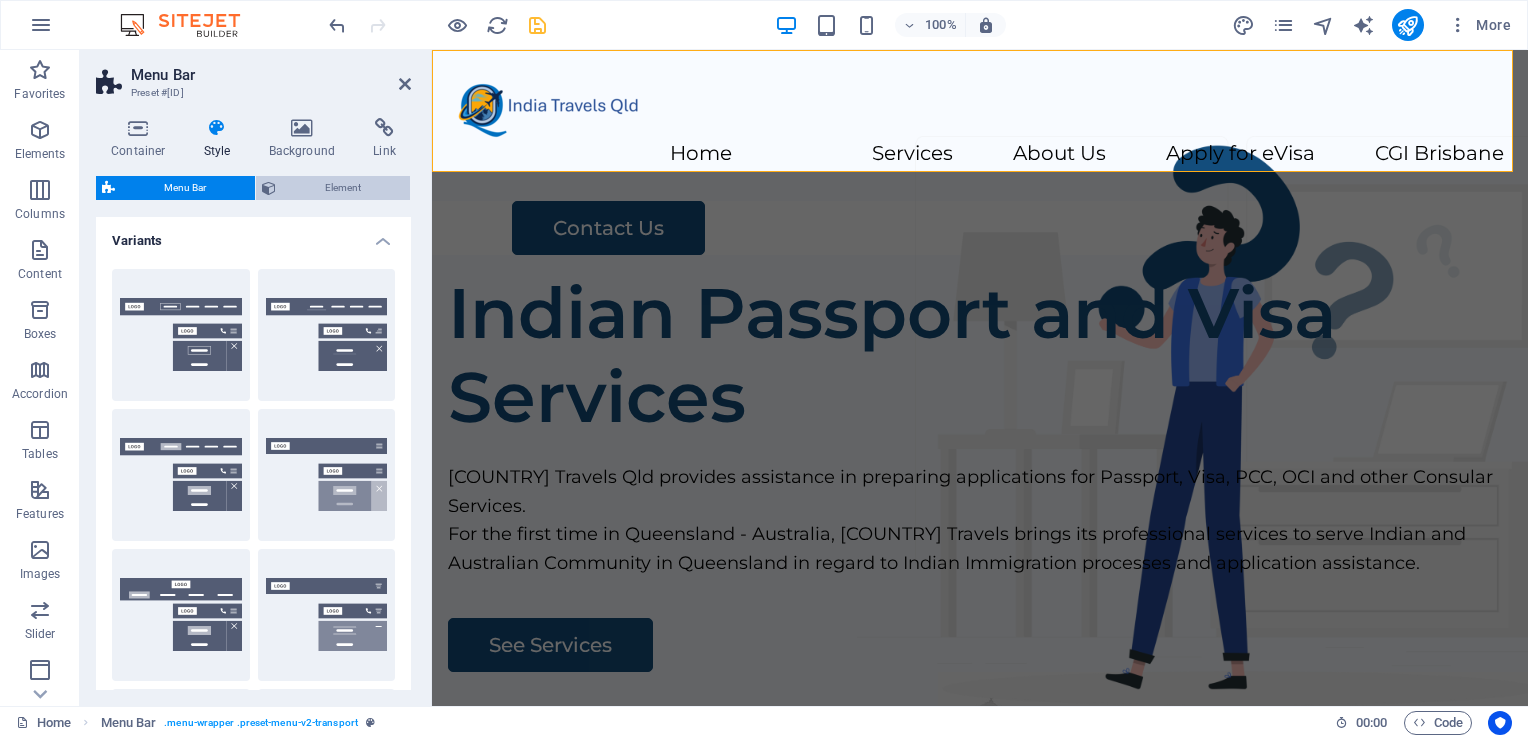 click on "Element" at bounding box center (343, 188) 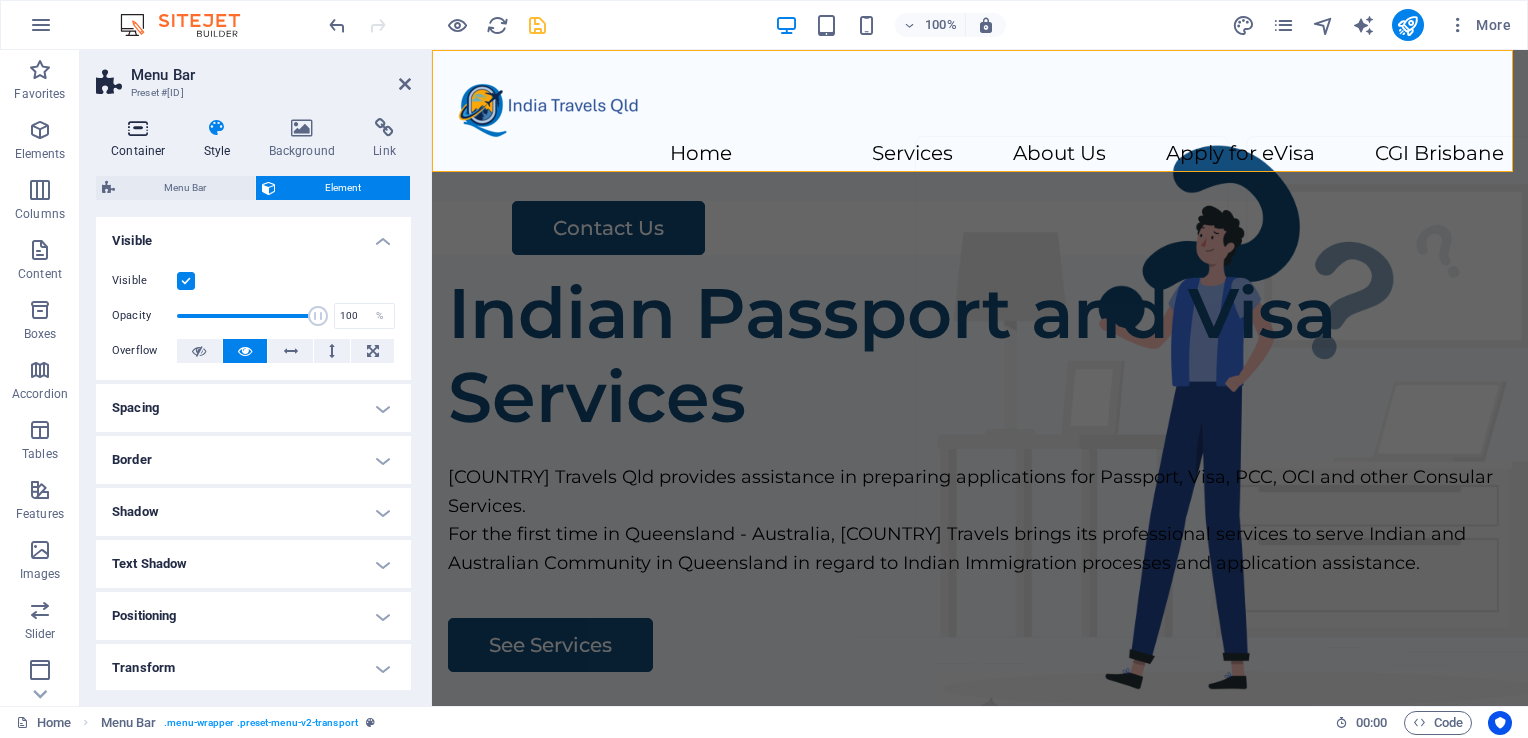 click on "Container" at bounding box center [142, 139] 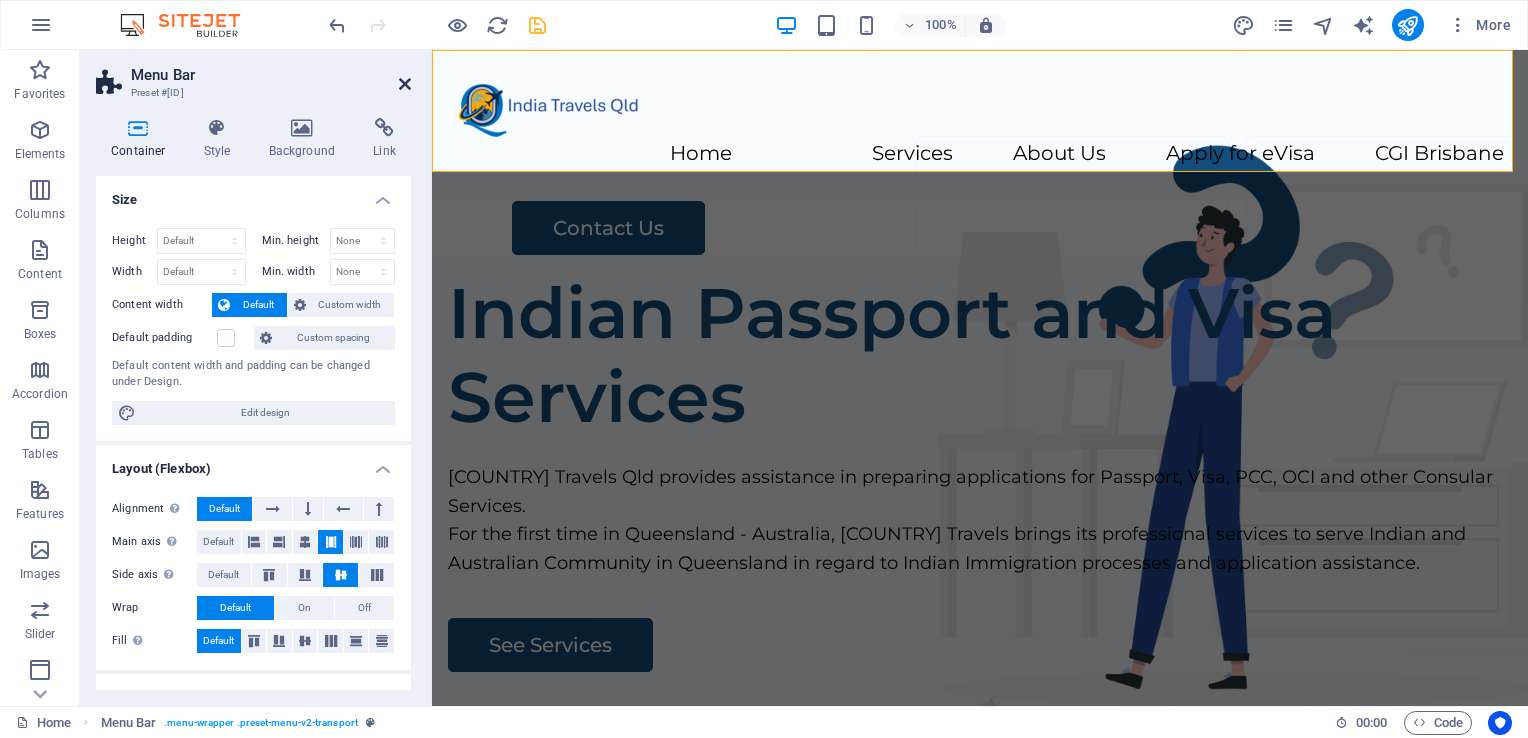 click at bounding box center (405, 84) 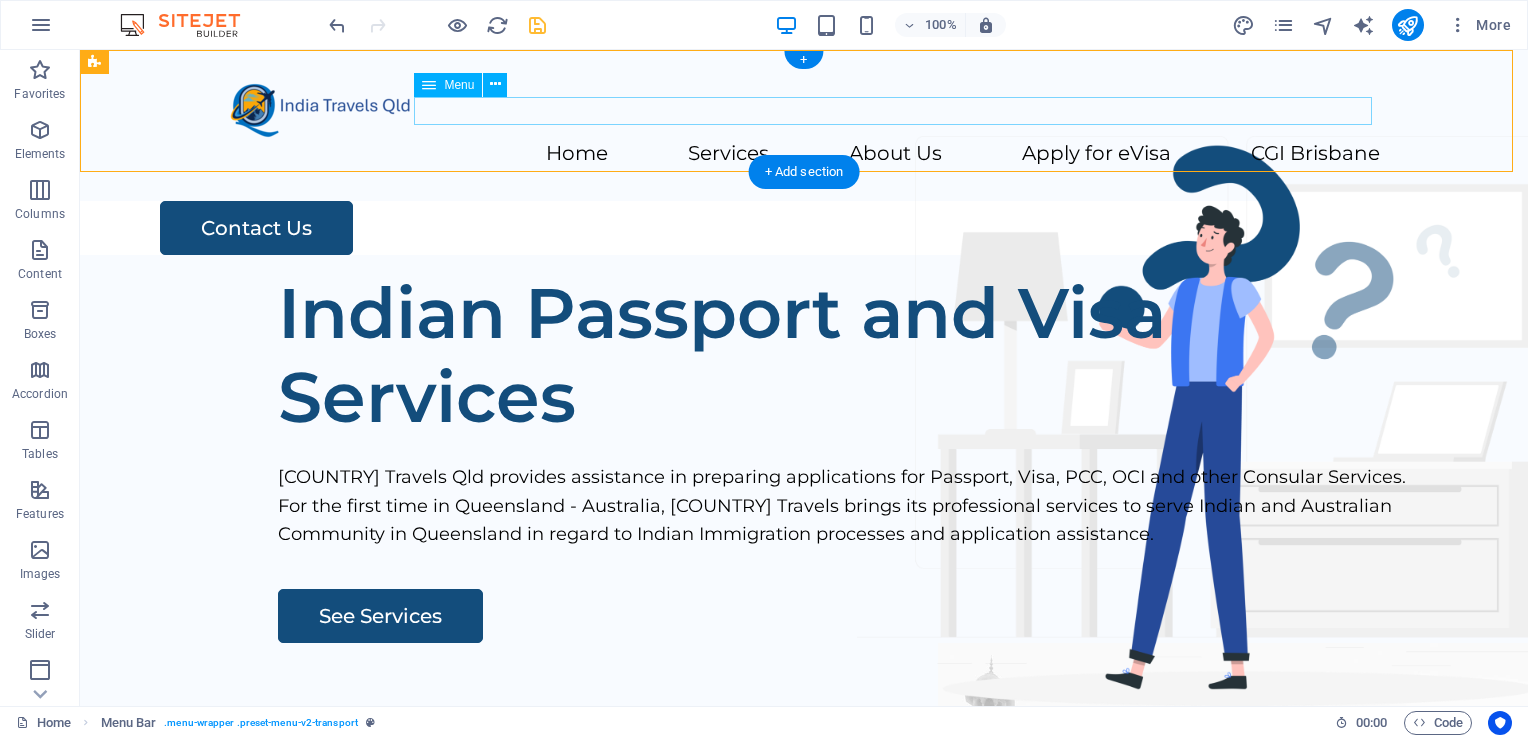 click on "Home Services About Us Apply for eVisa CGI [CITY]" at bounding box center (804, 154) 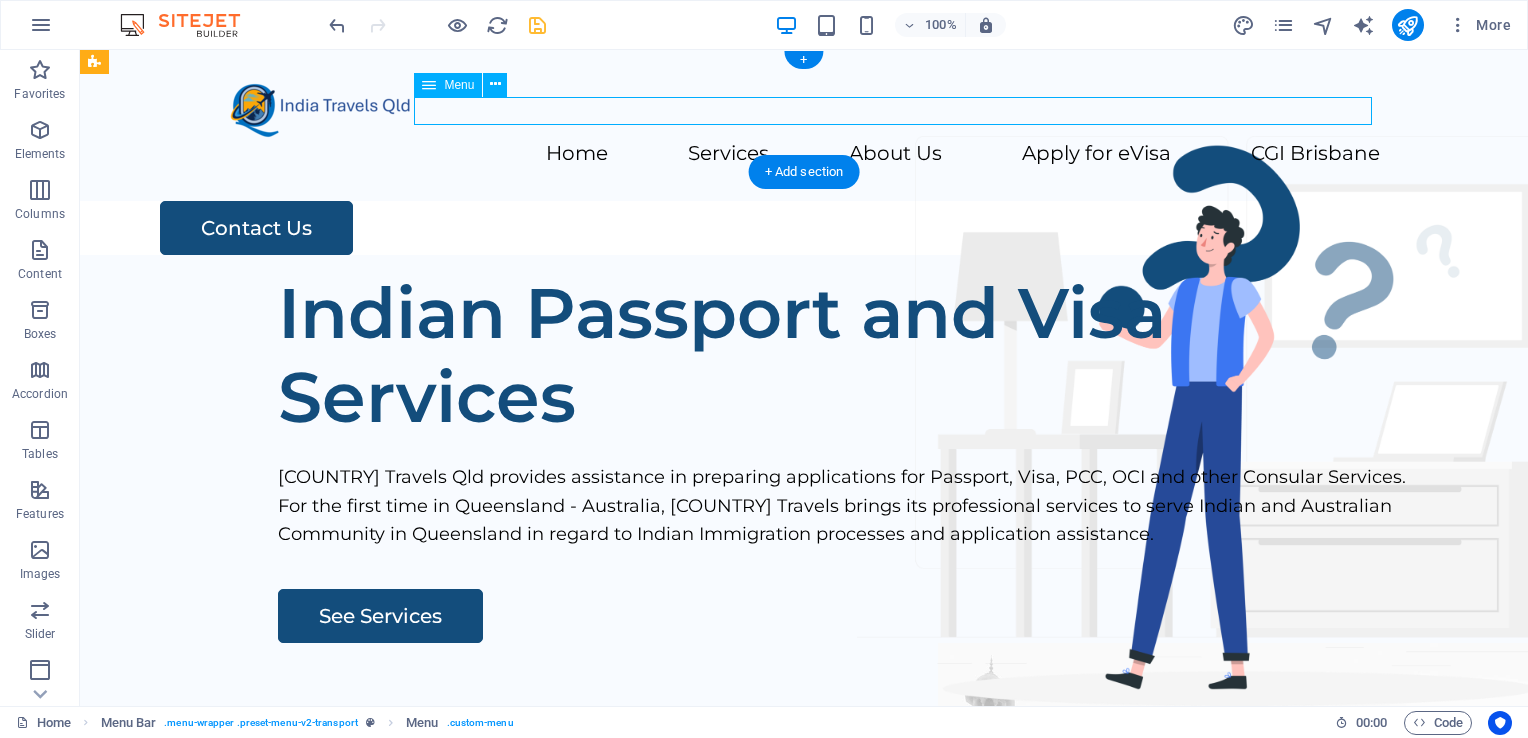 click on "Home Services About Us Apply for eVisa CGI [CITY]" at bounding box center [804, 154] 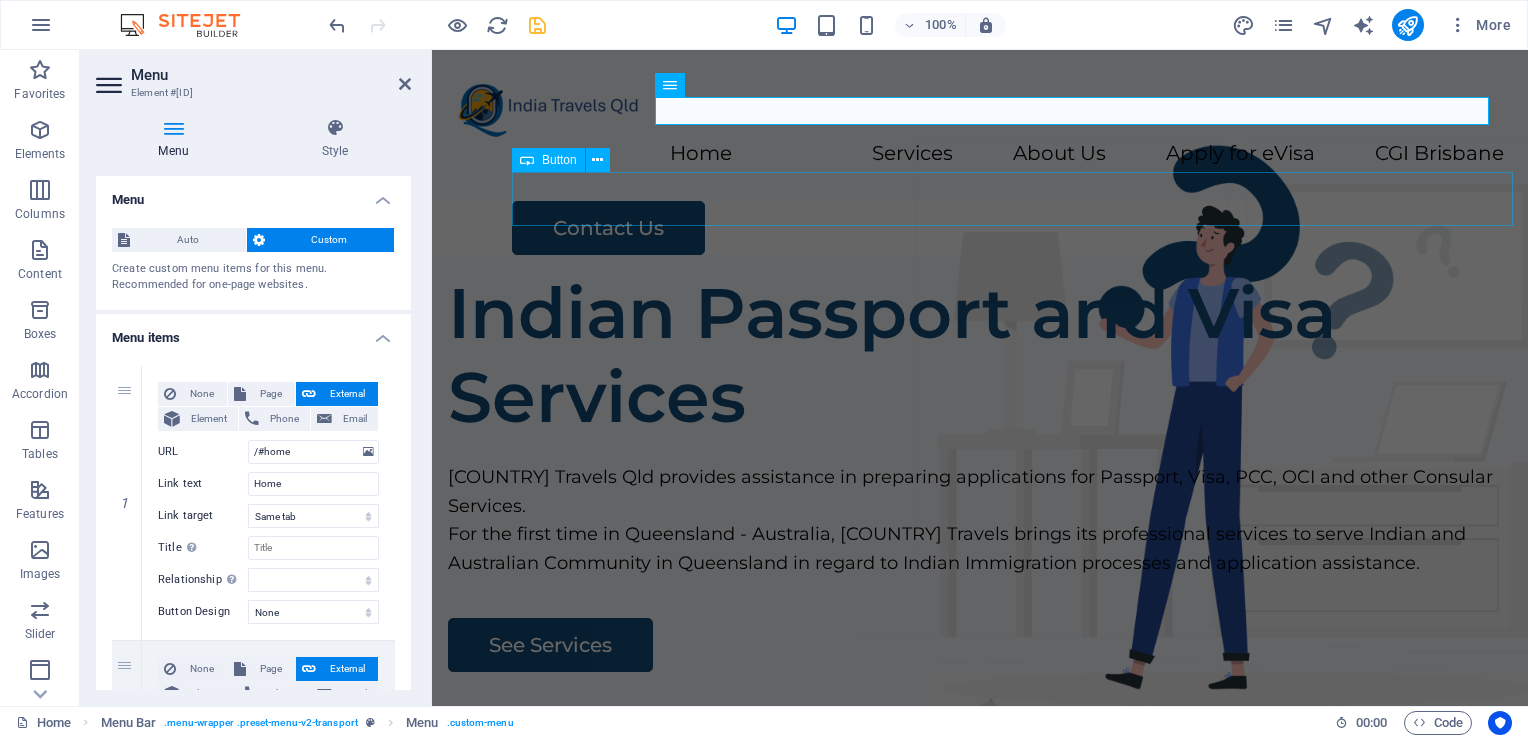 click on "Contact Us" at bounding box center [1020, 228] 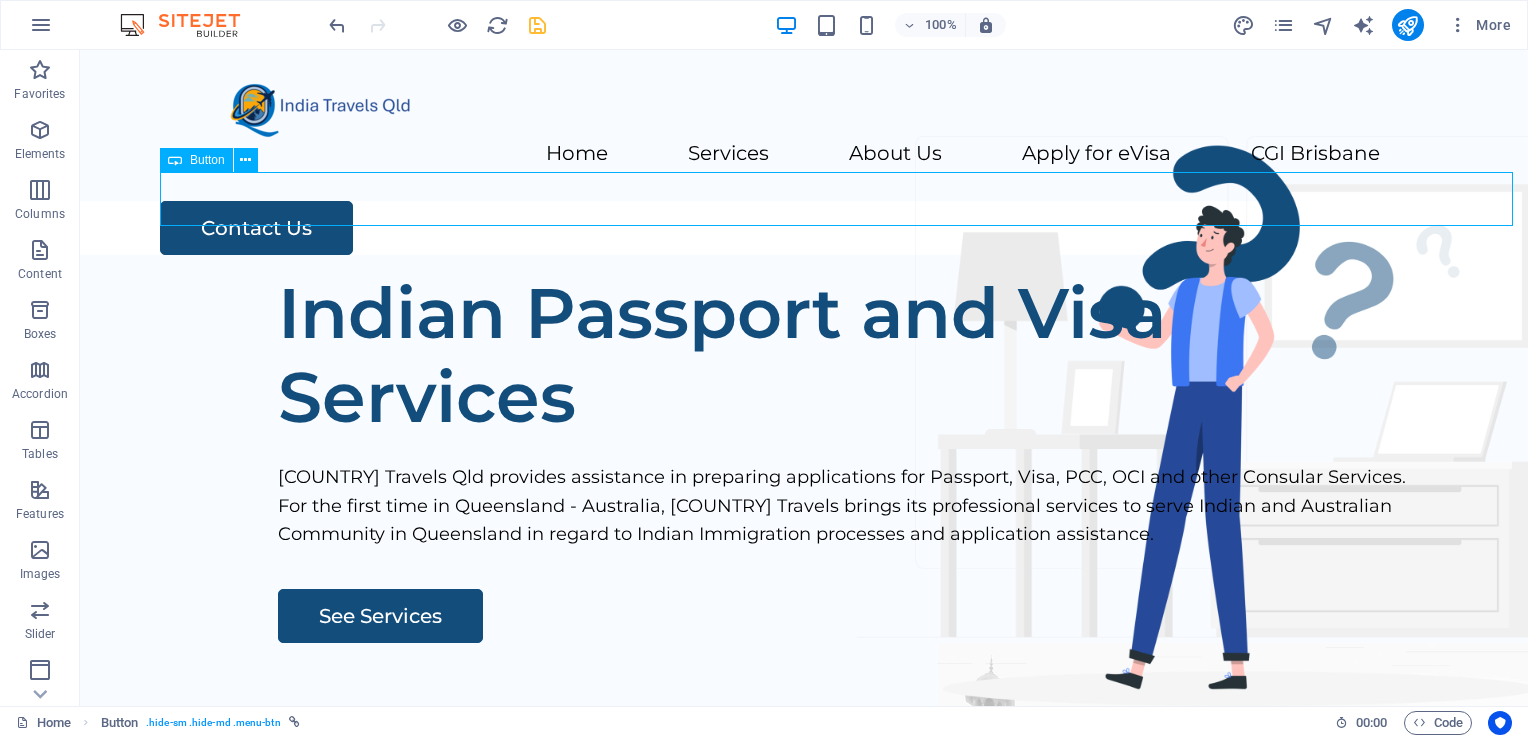 drag, startPoint x: 295, startPoint y: 199, endPoint x: 410, endPoint y: 206, distance: 115.212845 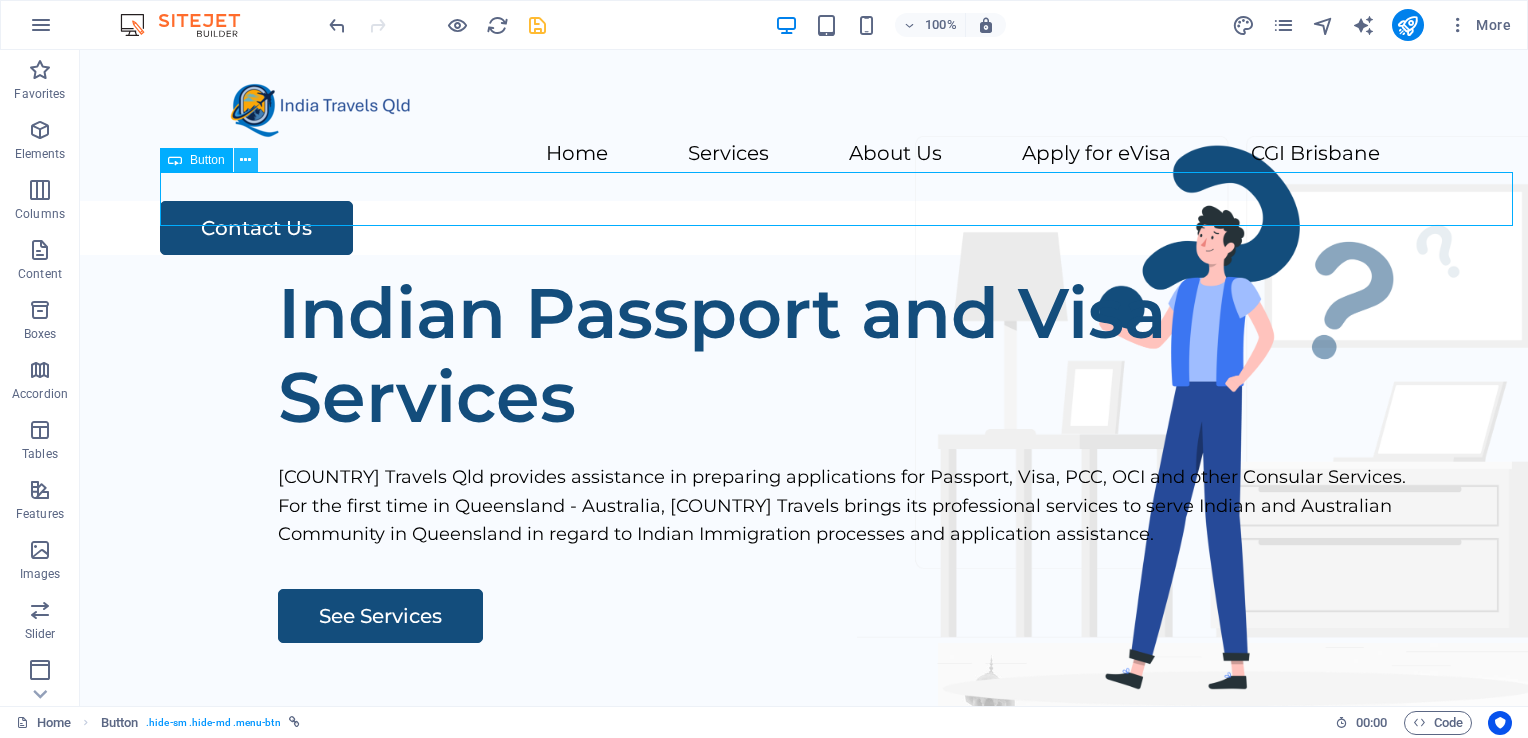 click at bounding box center [245, 160] 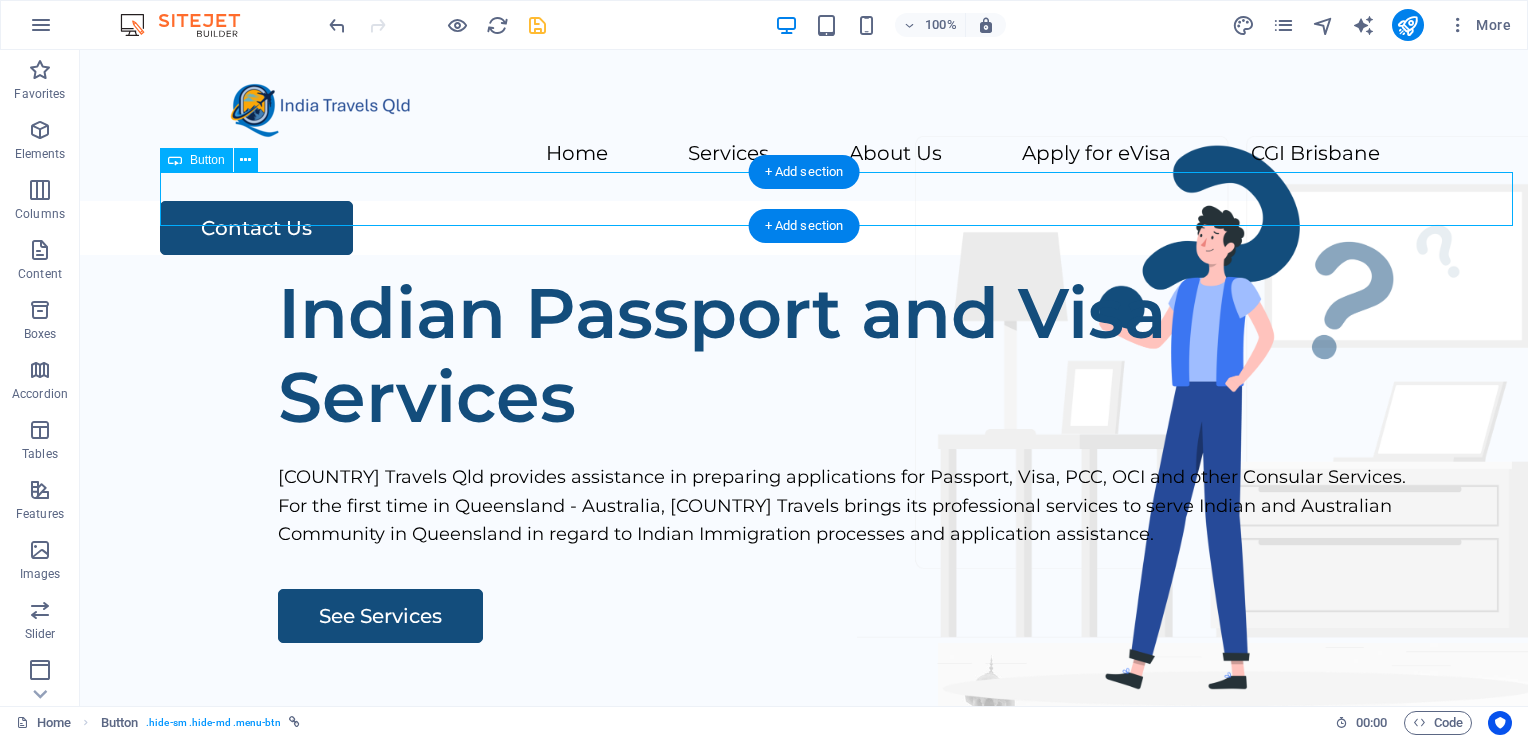 click on "Contact Us" at bounding box center (844, 228) 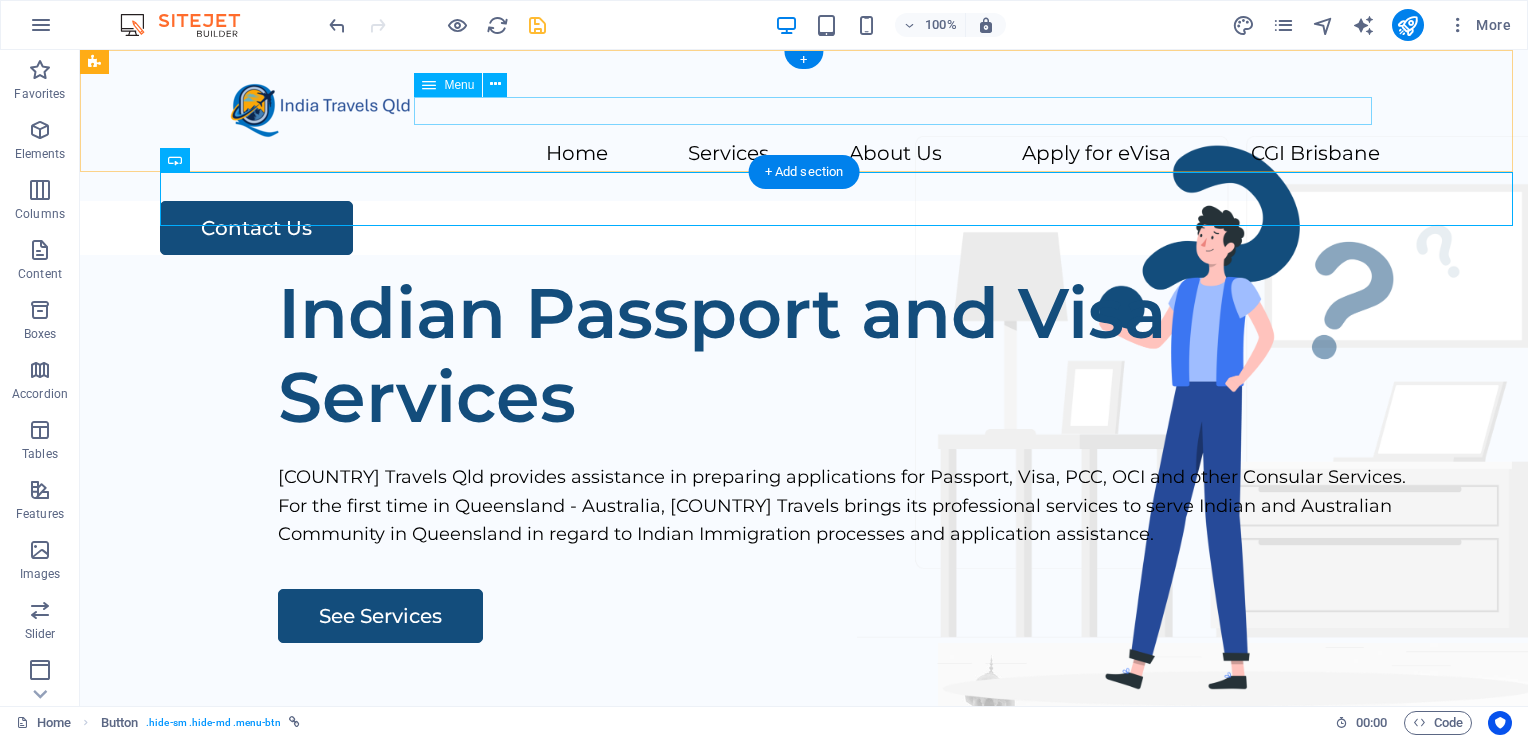 click on "Home Services About Us Apply for eVisa CGI [CITY]" at bounding box center (804, 154) 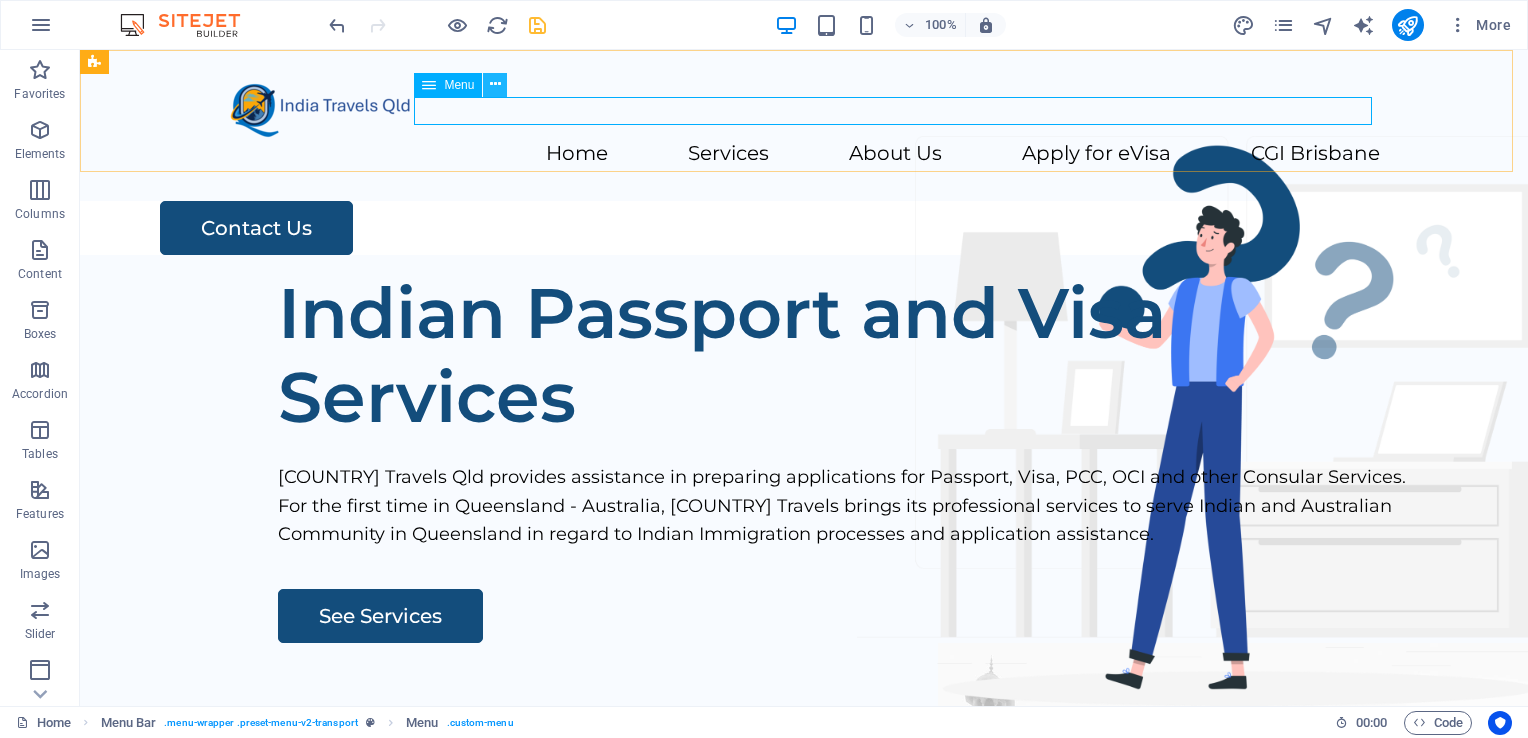 click at bounding box center (495, 84) 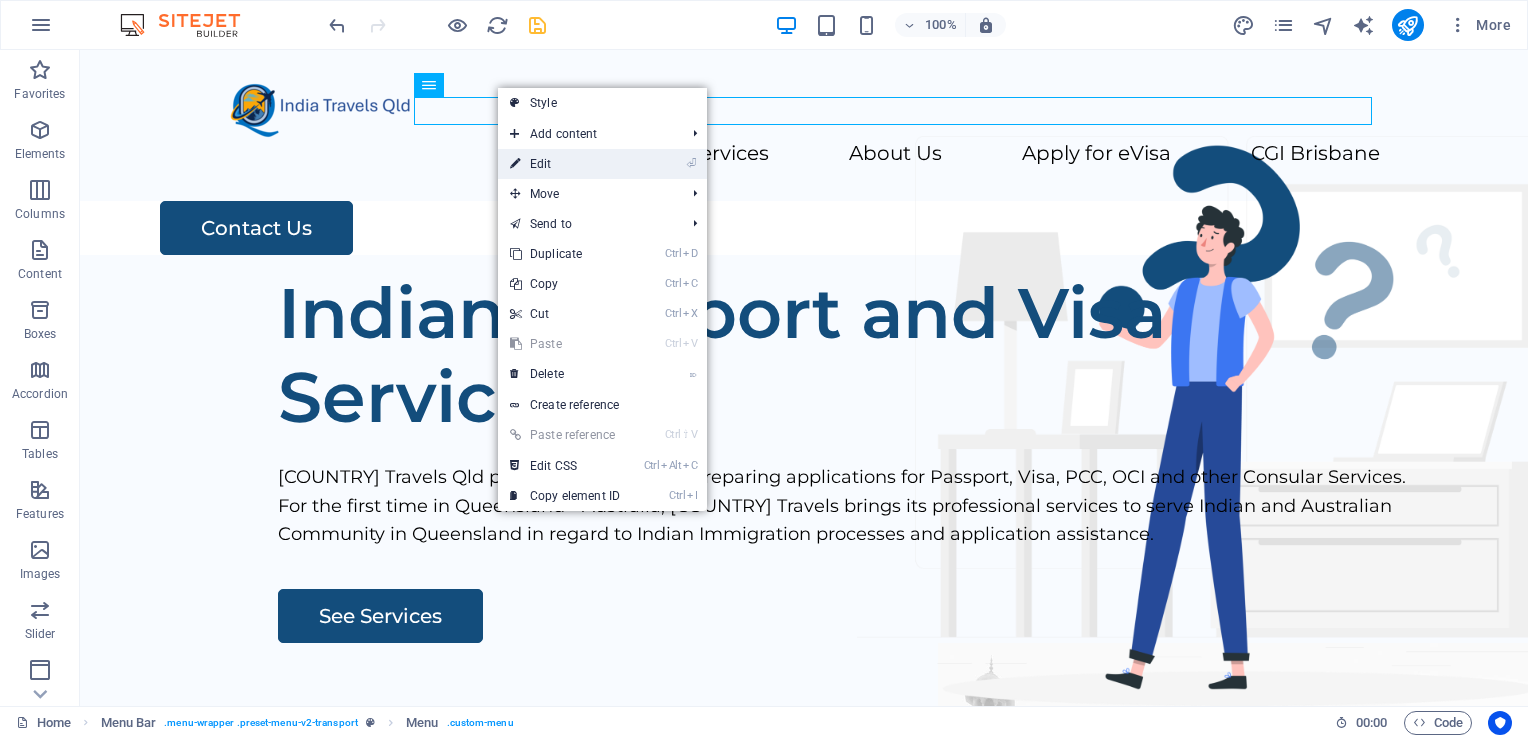 click on "⏎  Edit" at bounding box center [565, 164] 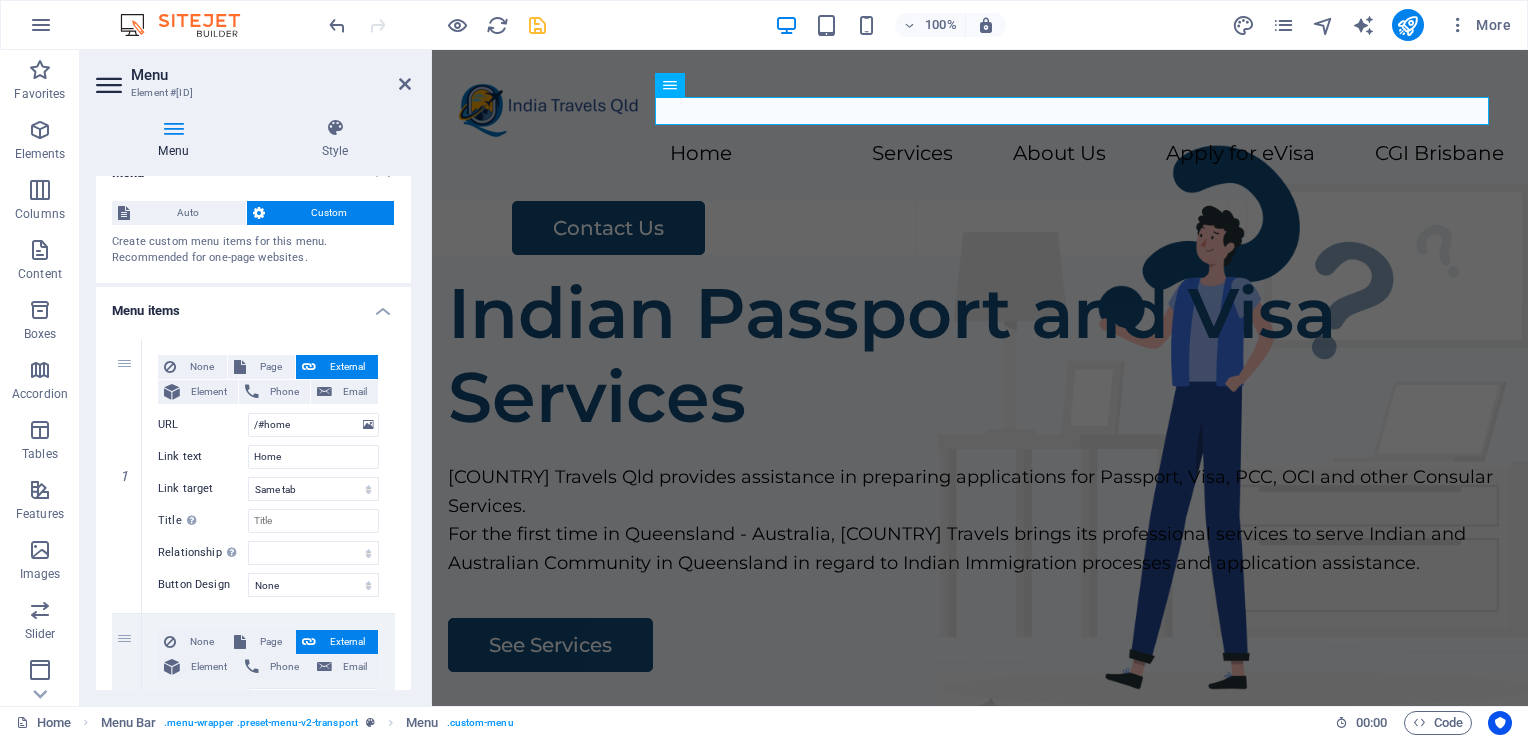 scroll, scrollTop: 0, scrollLeft: 0, axis: both 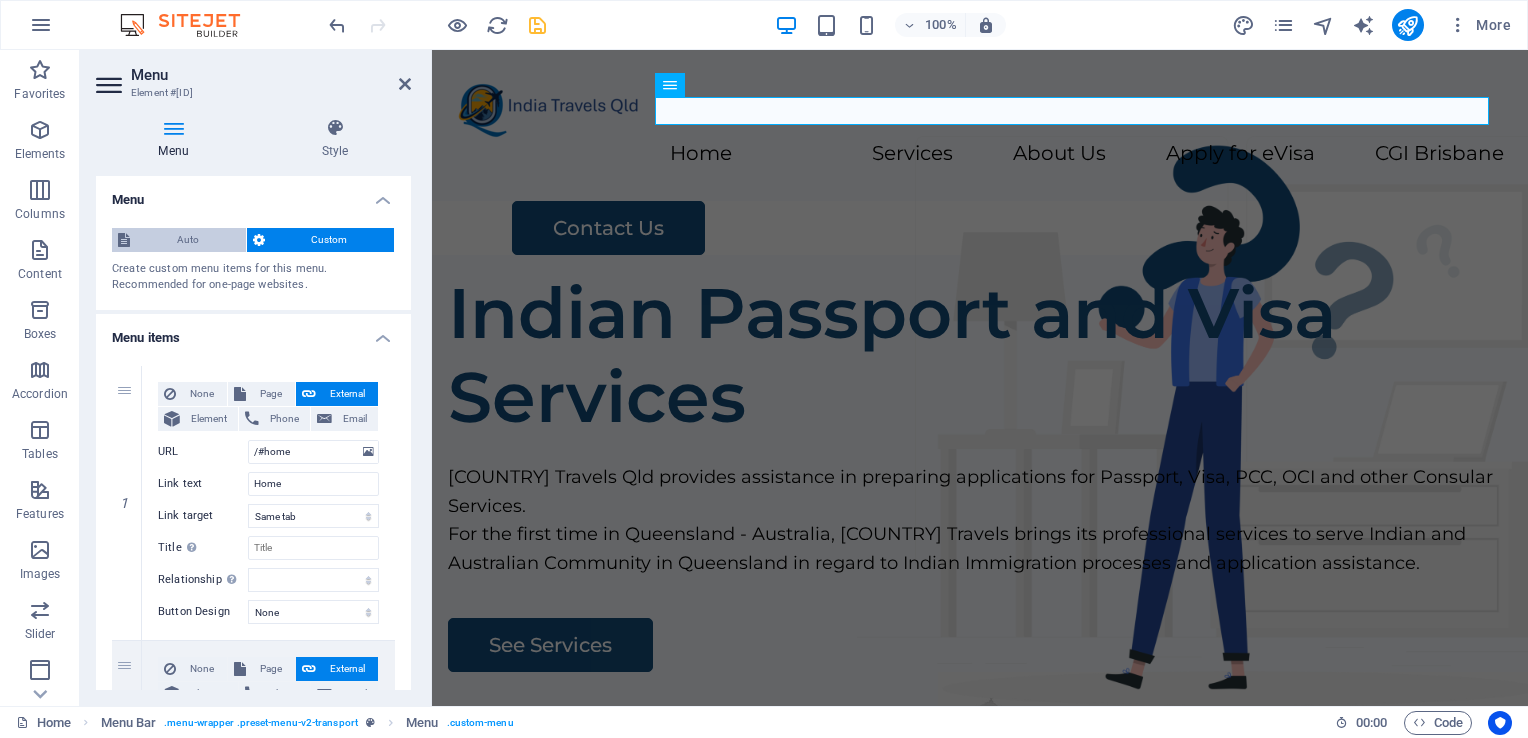 click on "Auto" at bounding box center [188, 240] 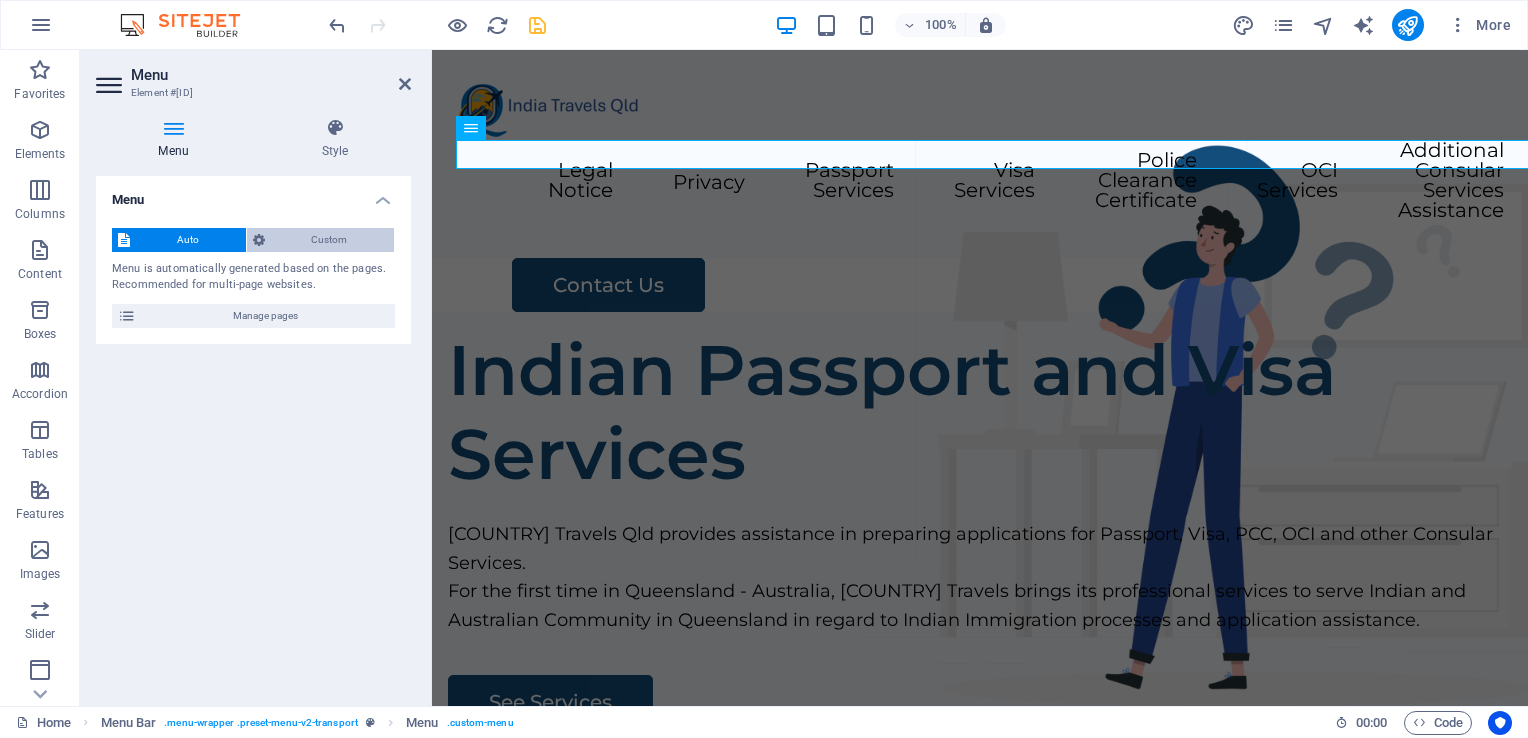 click on "Custom" at bounding box center [330, 240] 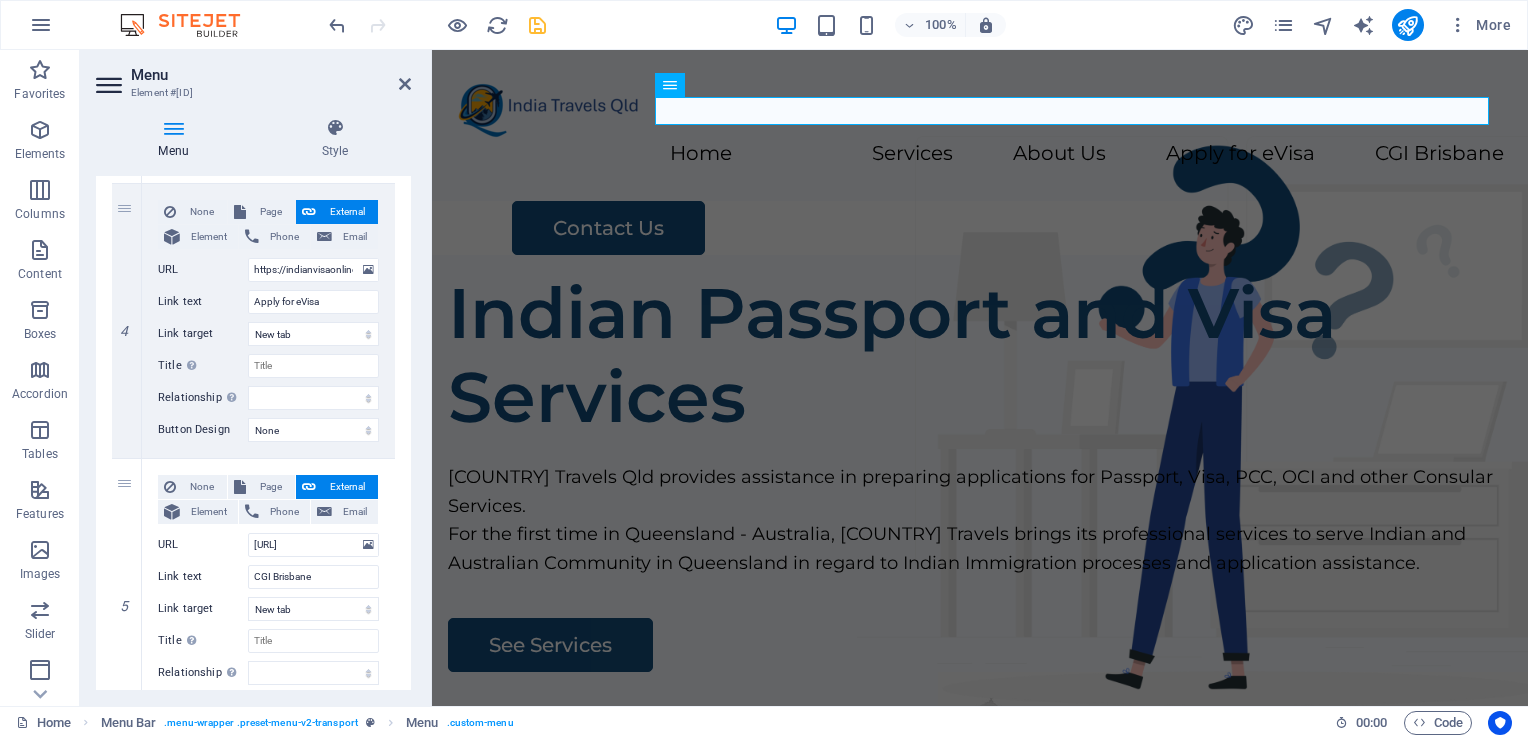 scroll, scrollTop: 1104, scrollLeft: 0, axis: vertical 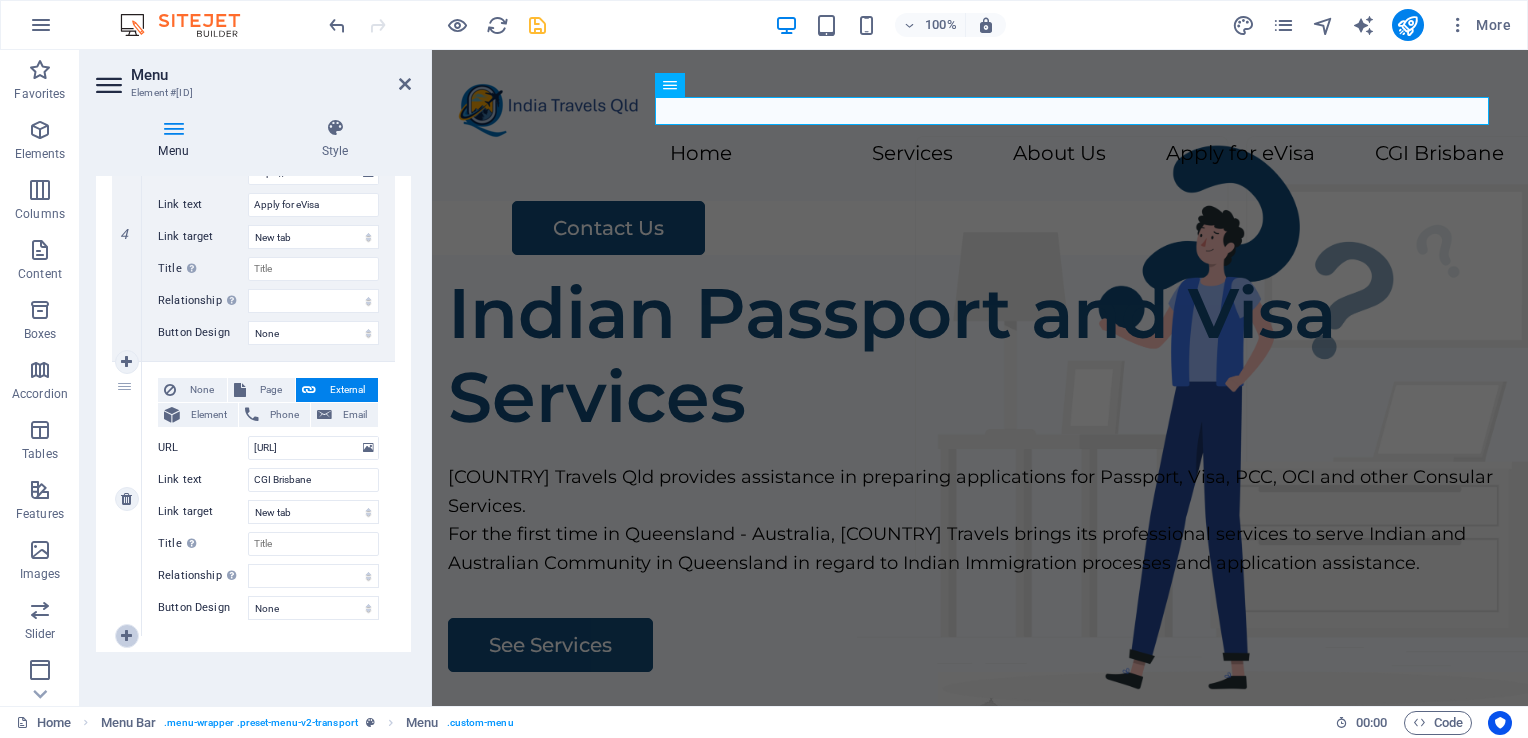 click at bounding box center [126, 636] 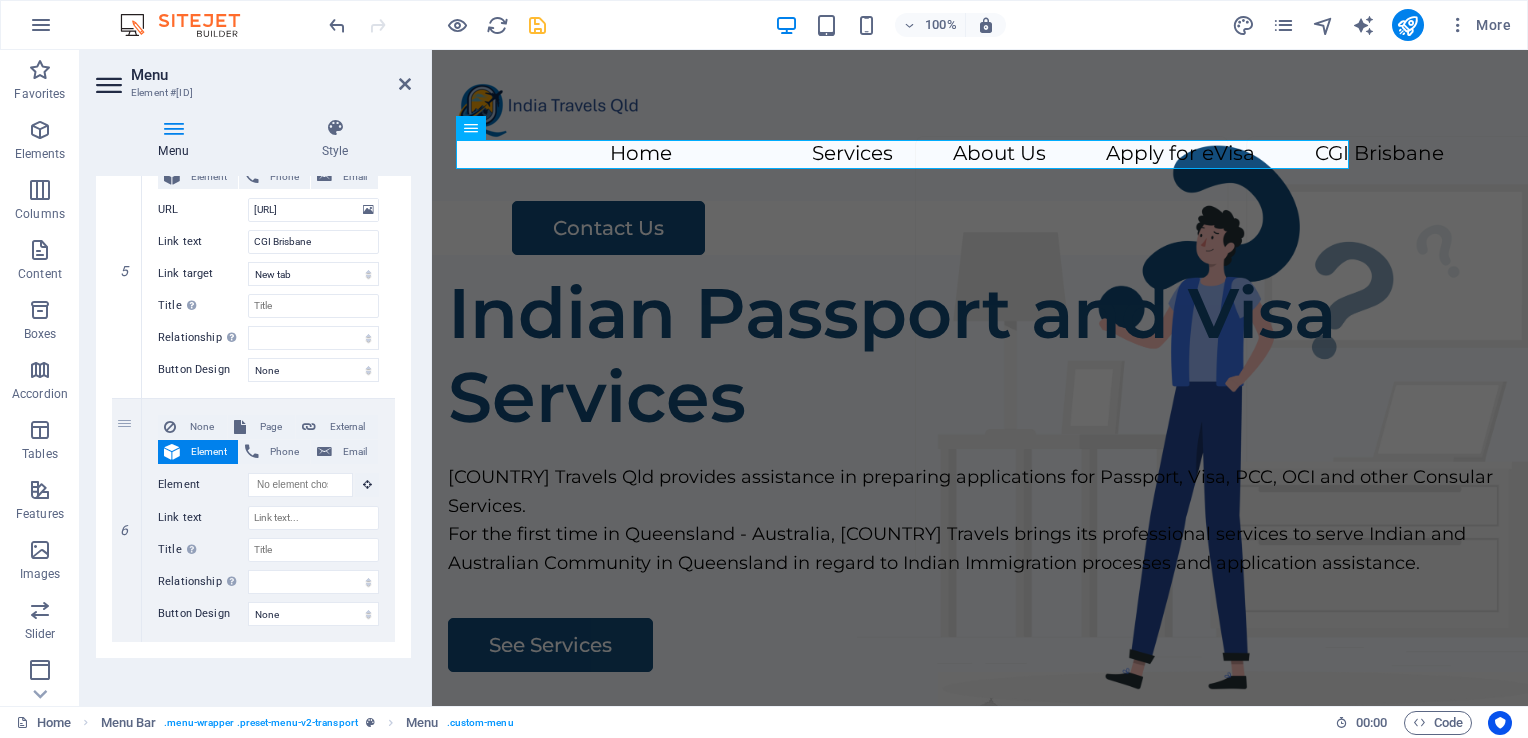 scroll, scrollTop: 1348, scrollLeft: 0, axis: vertical 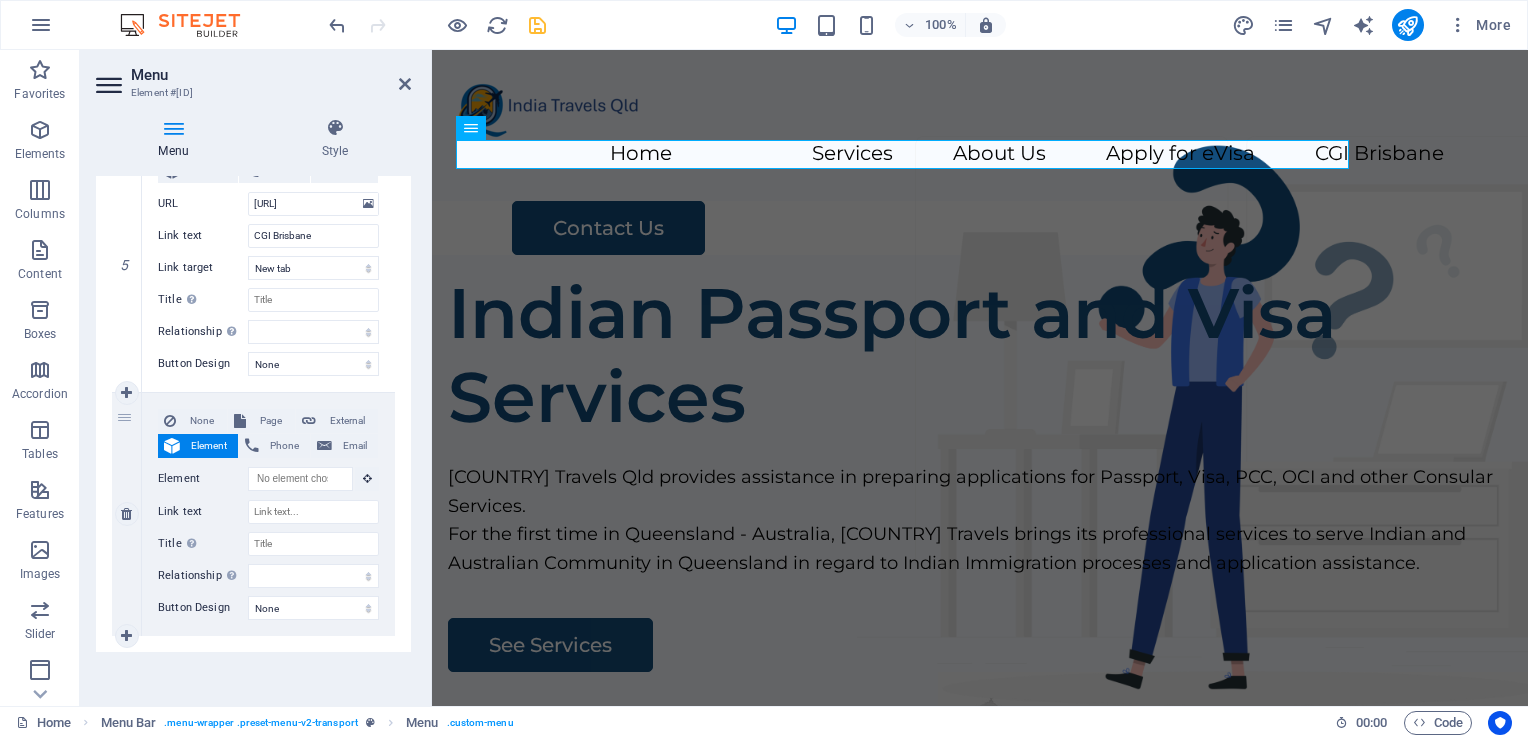 drag, startPoint x: 406, startPoint y: 612, endPoint x: 381, endPoint y: 558, distance: 59.5063 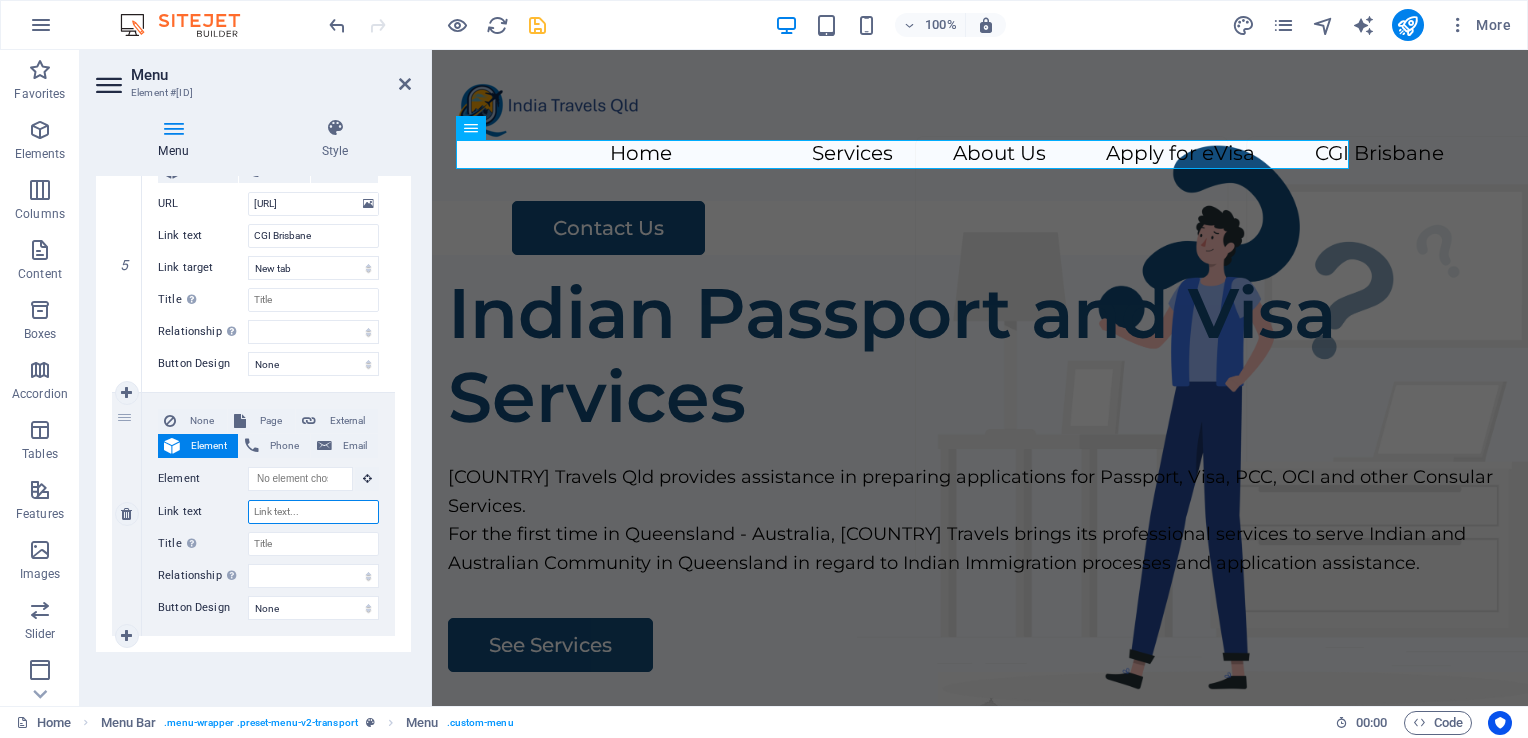click on "Link text" at bounding box center [313, 512] 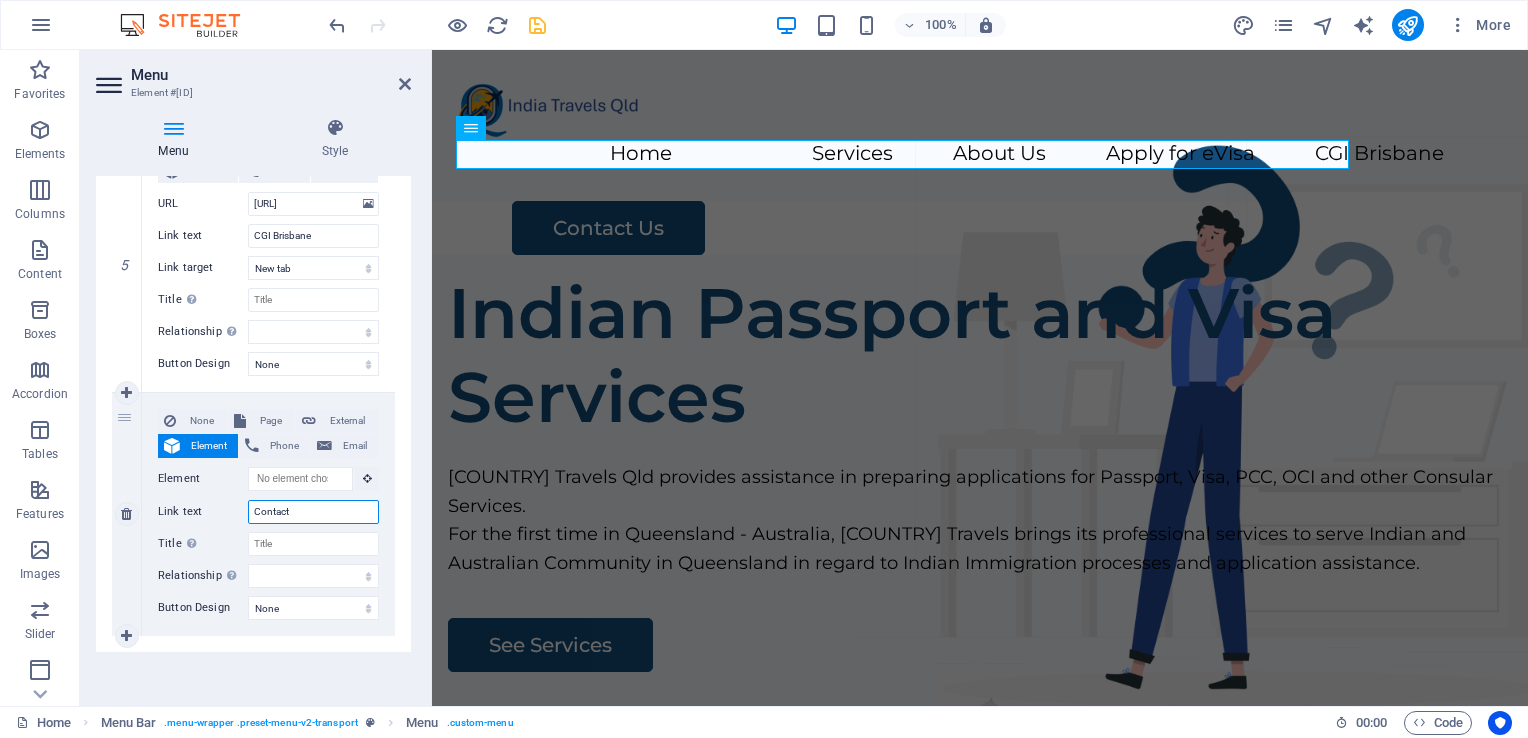 type on "Contact U" 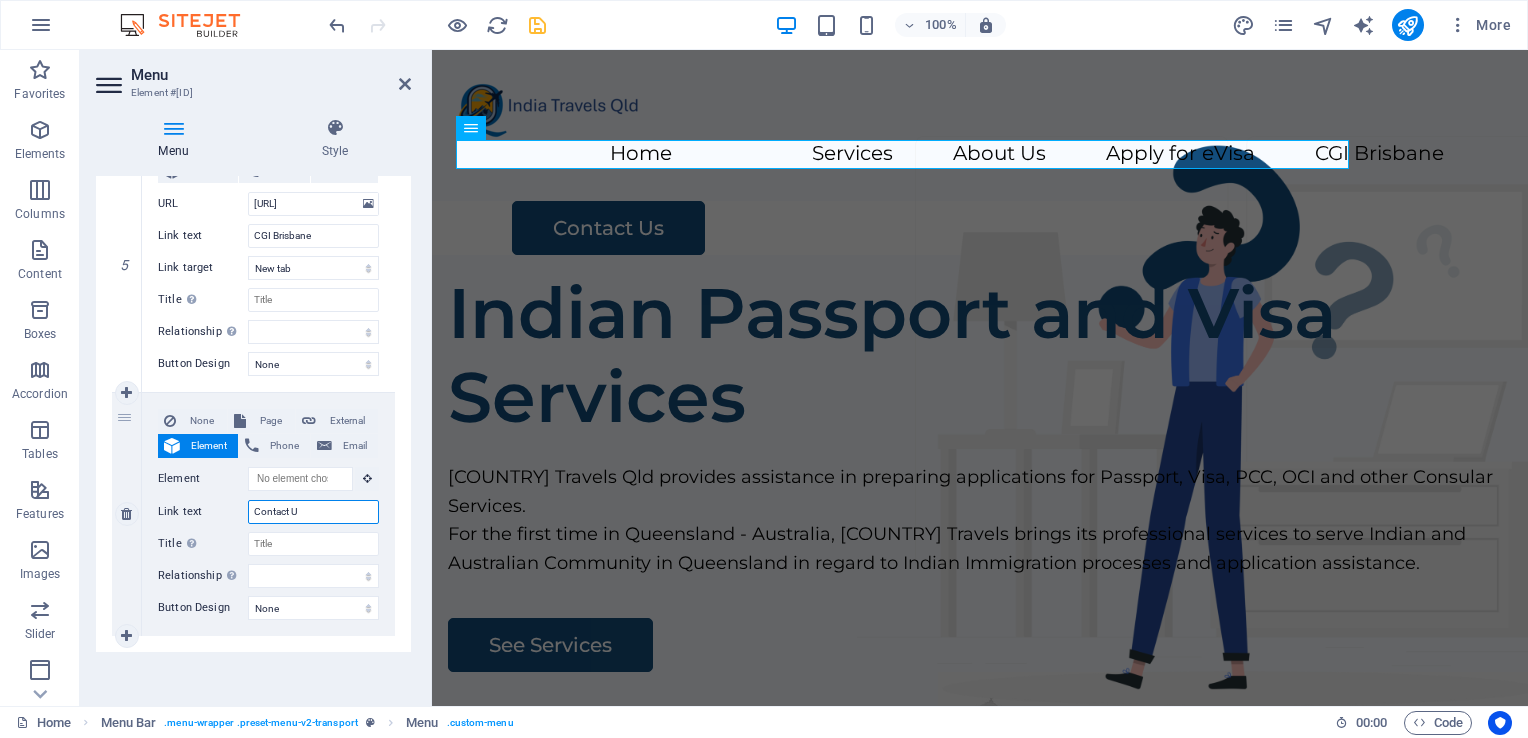 select 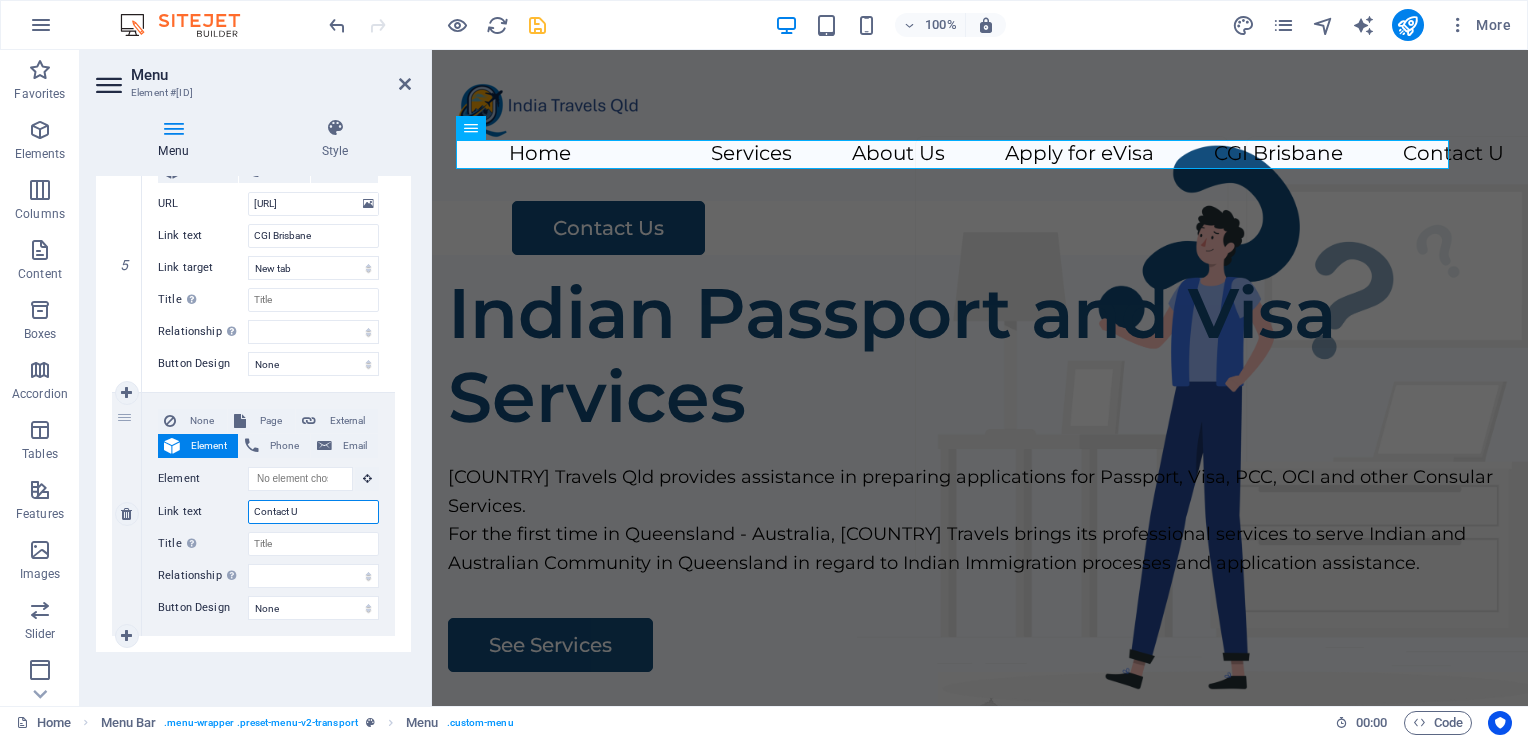 type on "Contact Us" 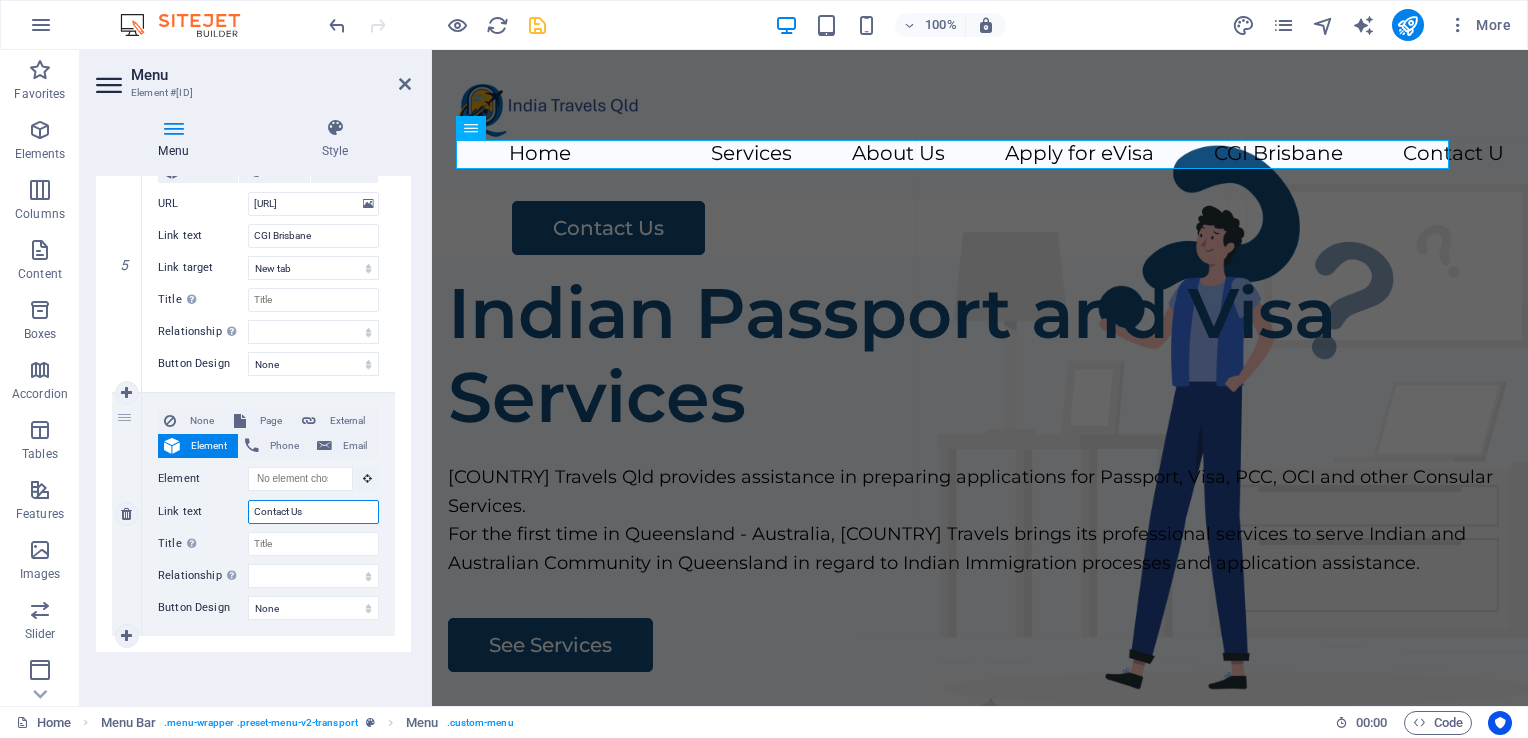 select 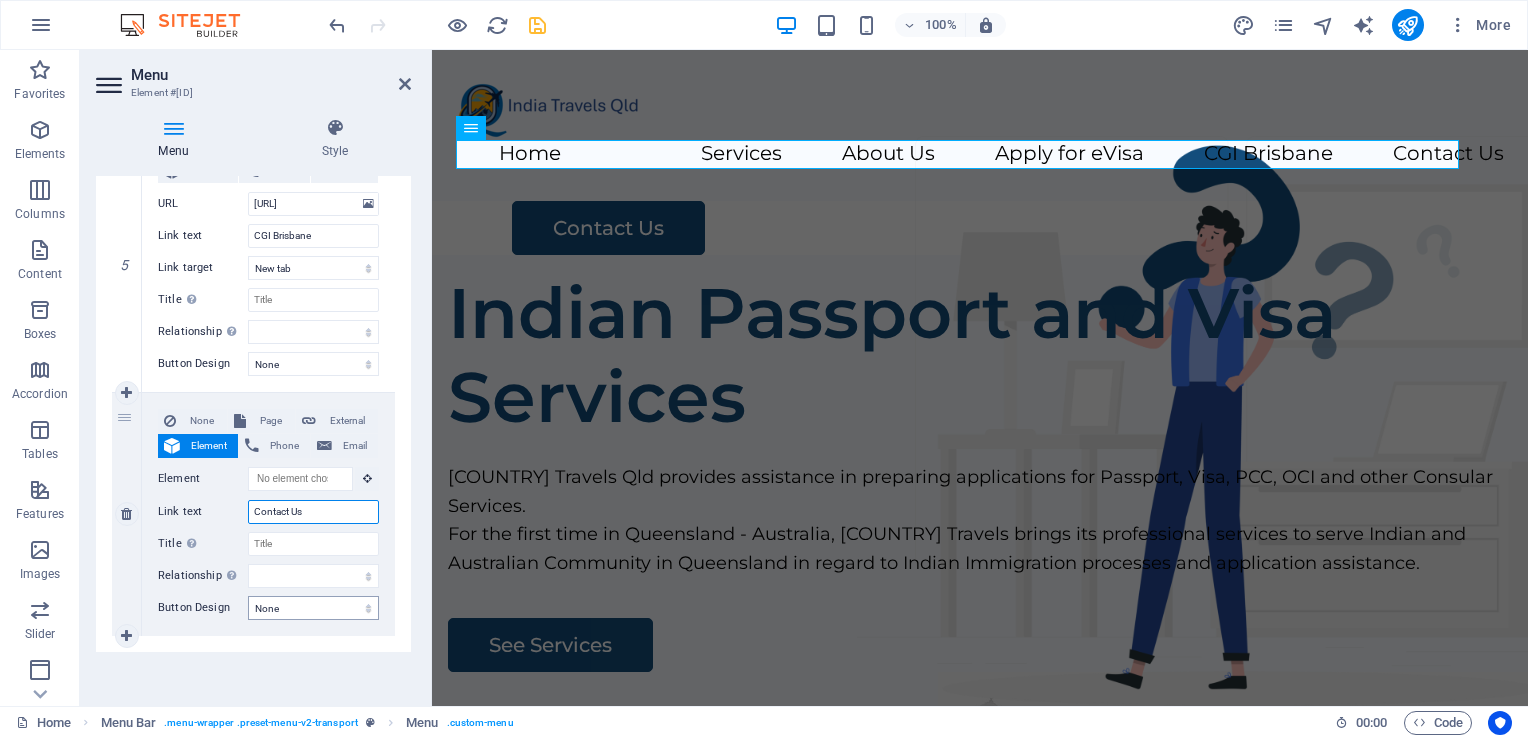 type on "Contact Us" 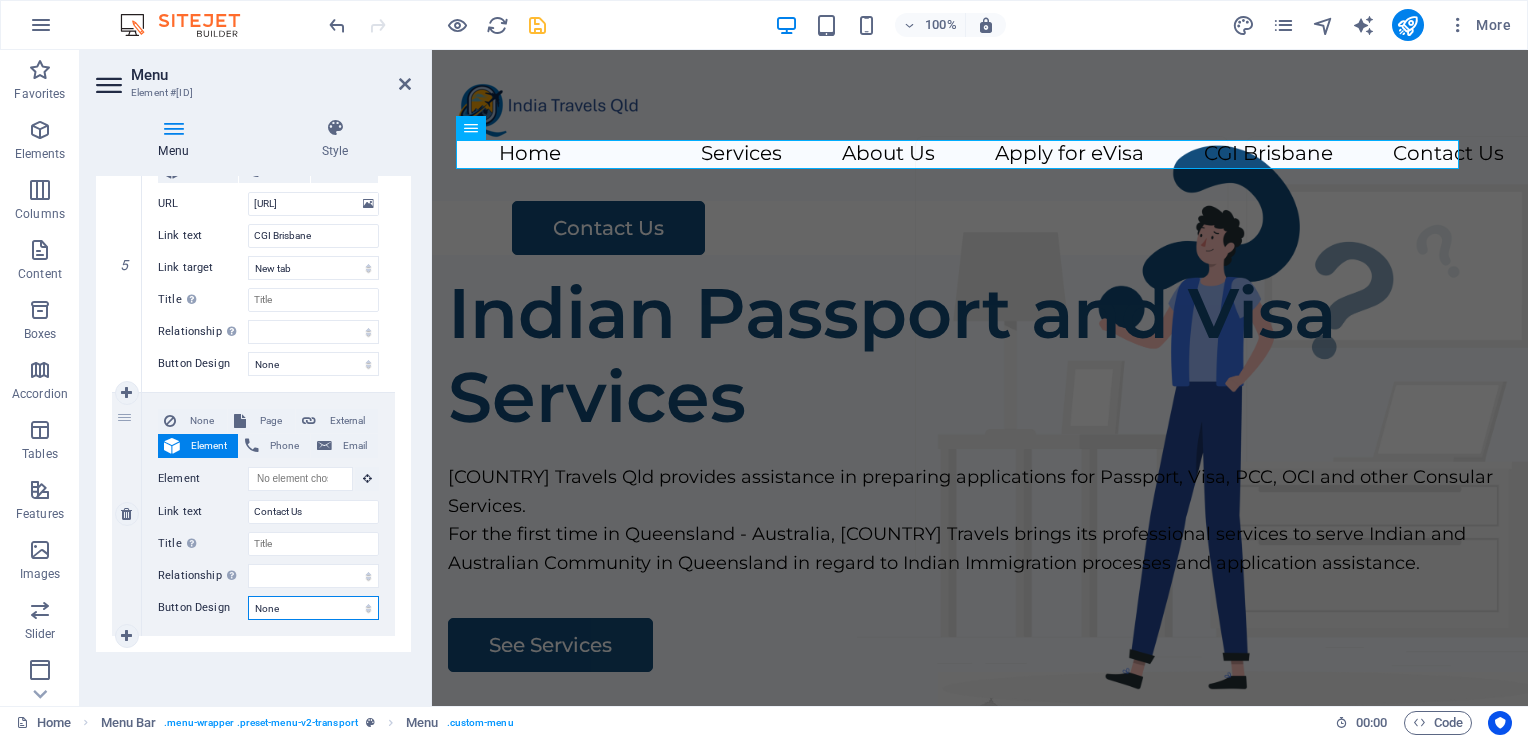 click on "None Default Primary Secondary" at bounding box center (313, 608) 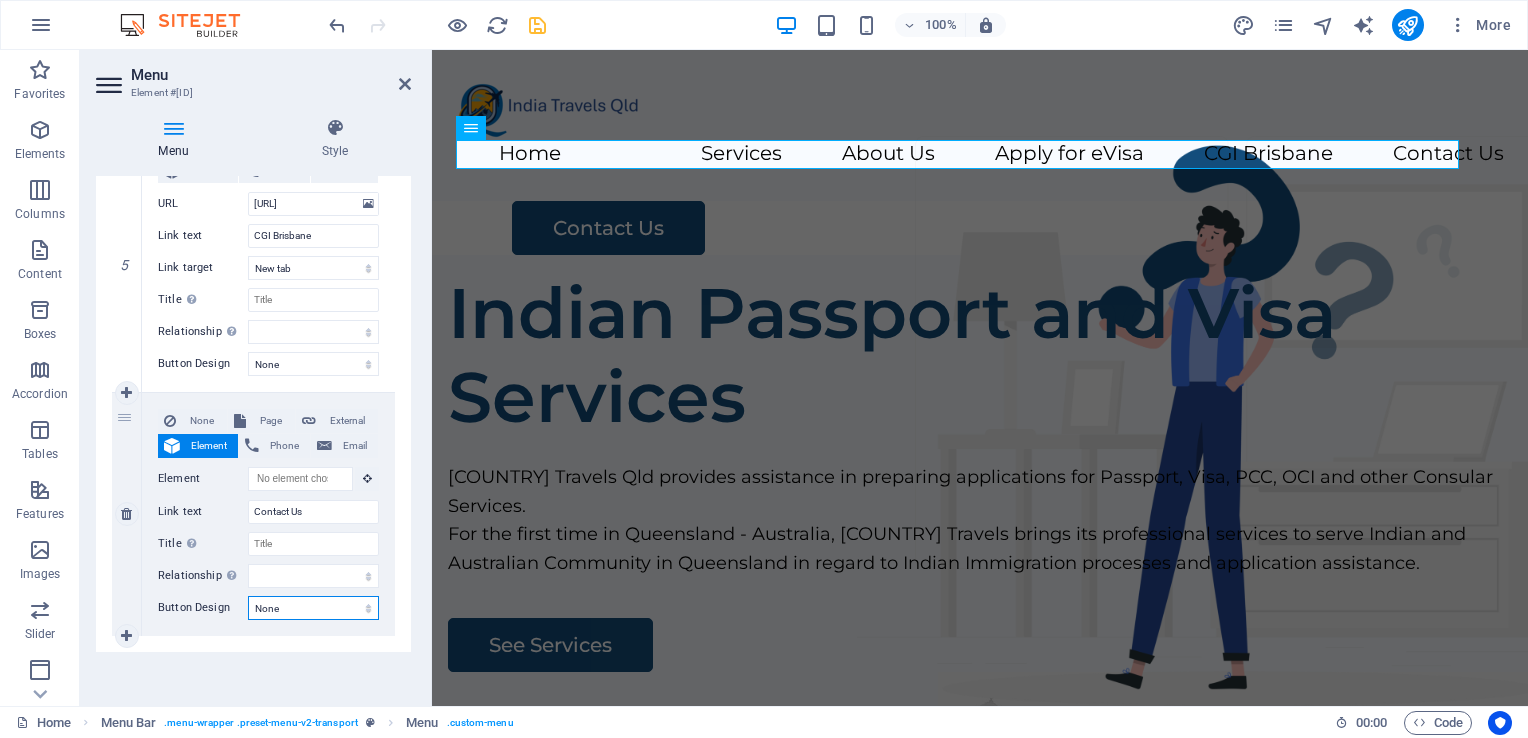 select on "default" 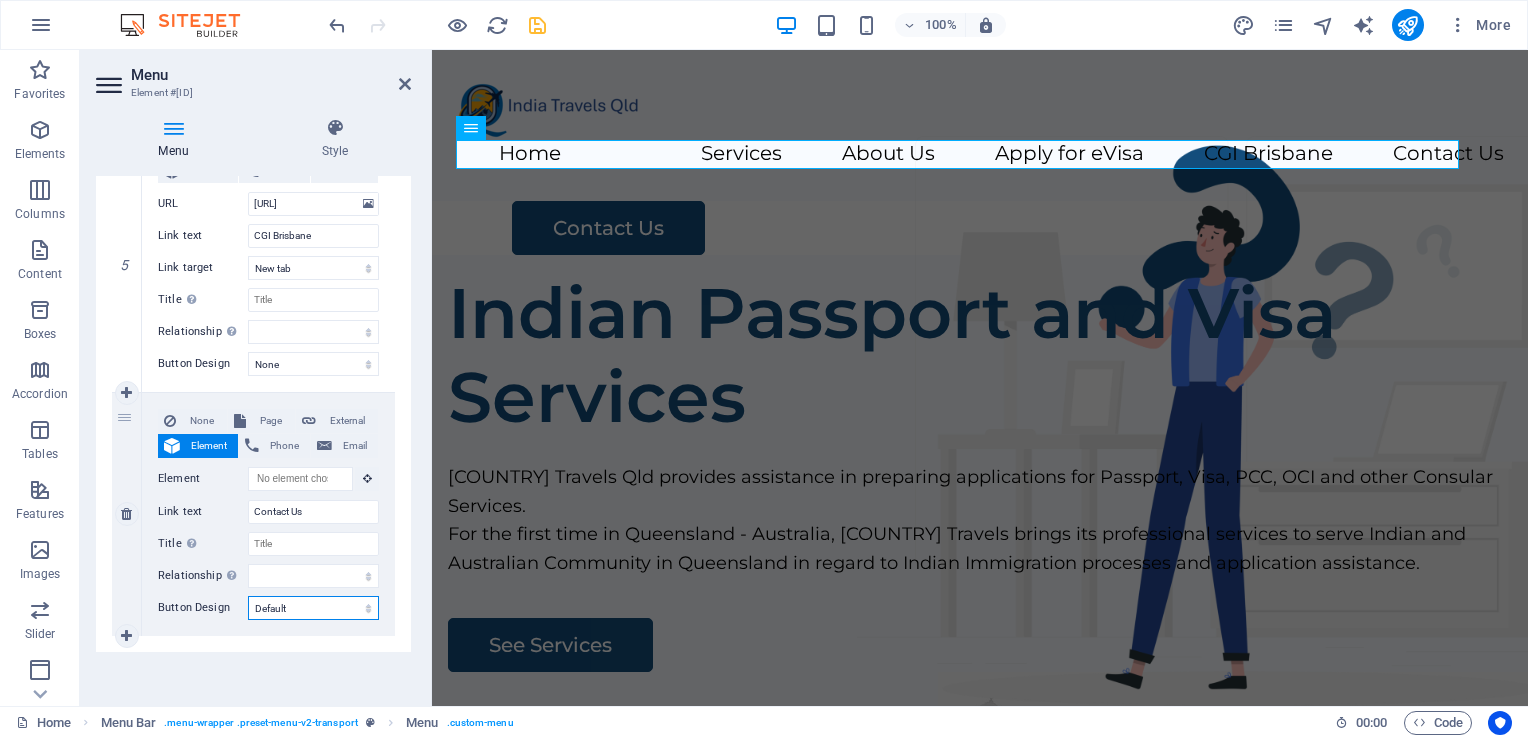 click on "None Default Primary Secondary" at bounding box center (313, 608) 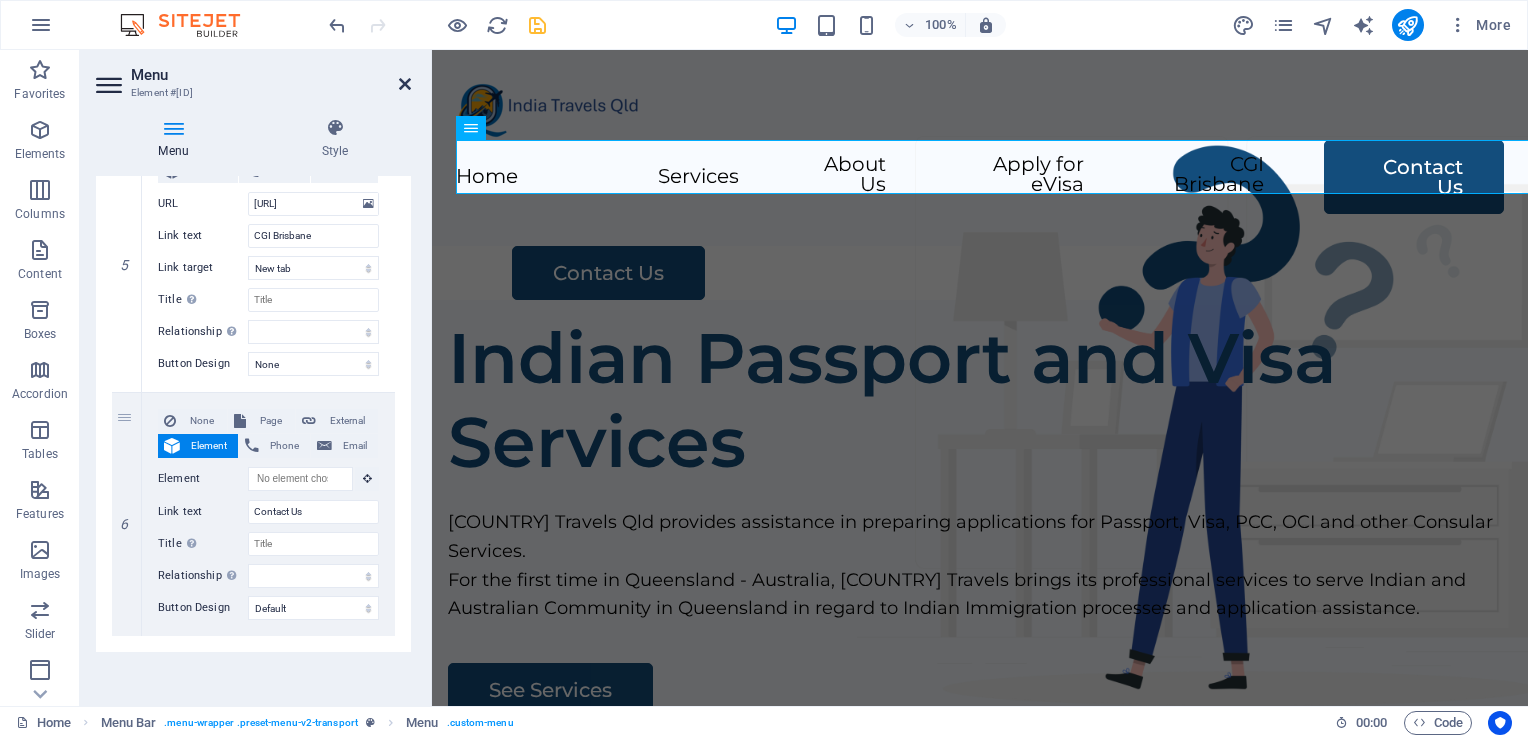 click at bounding box center (405, 84) 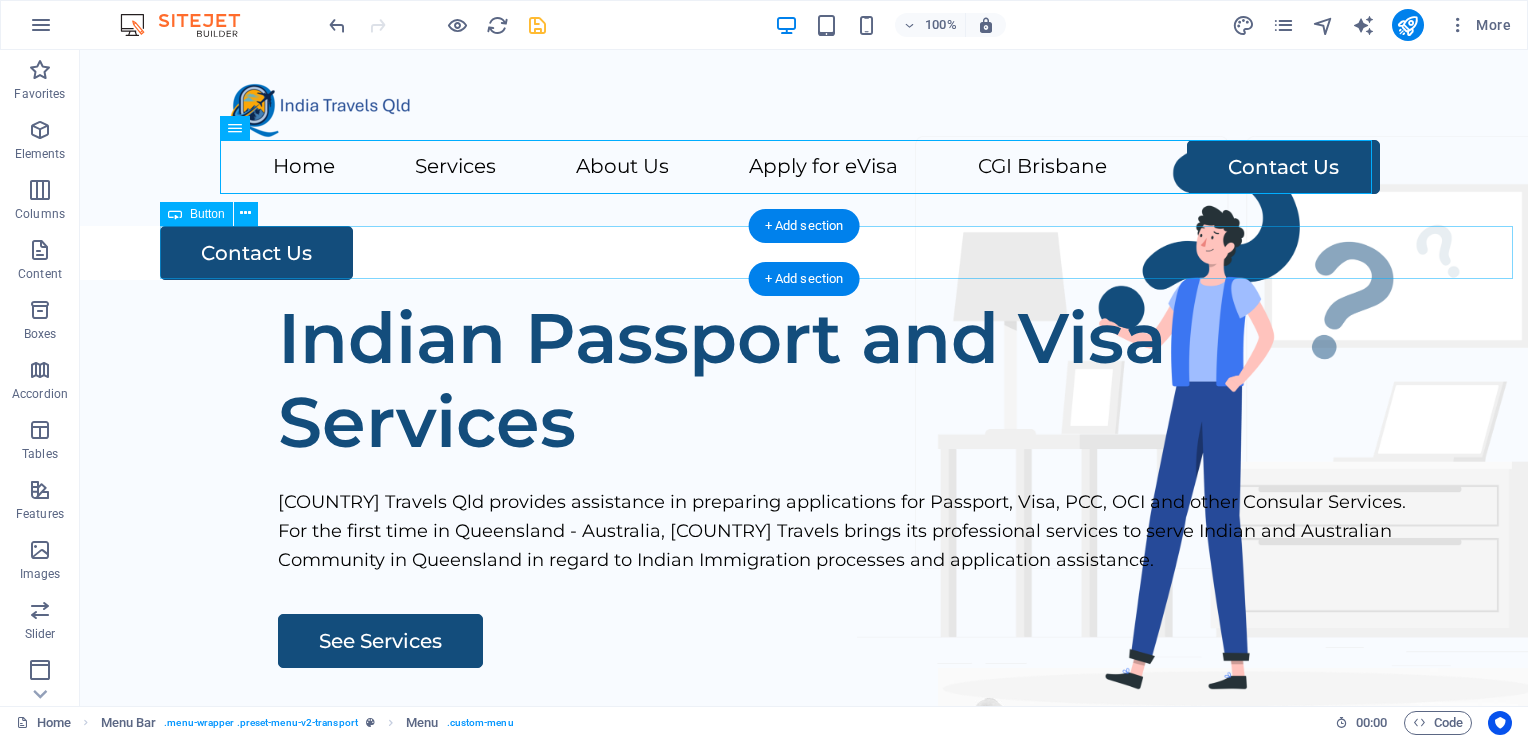 click on "Contact Us" at bounding box center [844, 253] 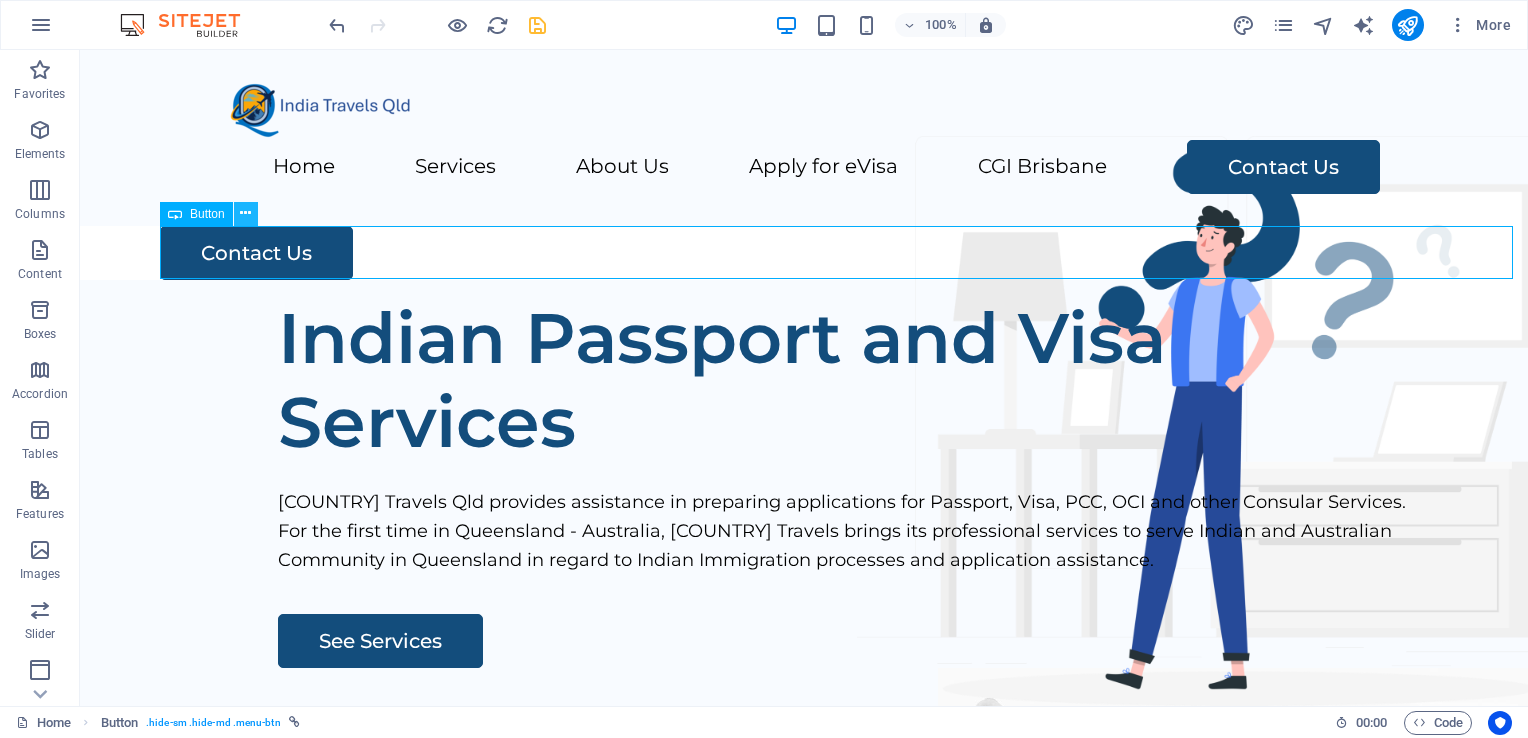 click at bounding box center (245, 213) 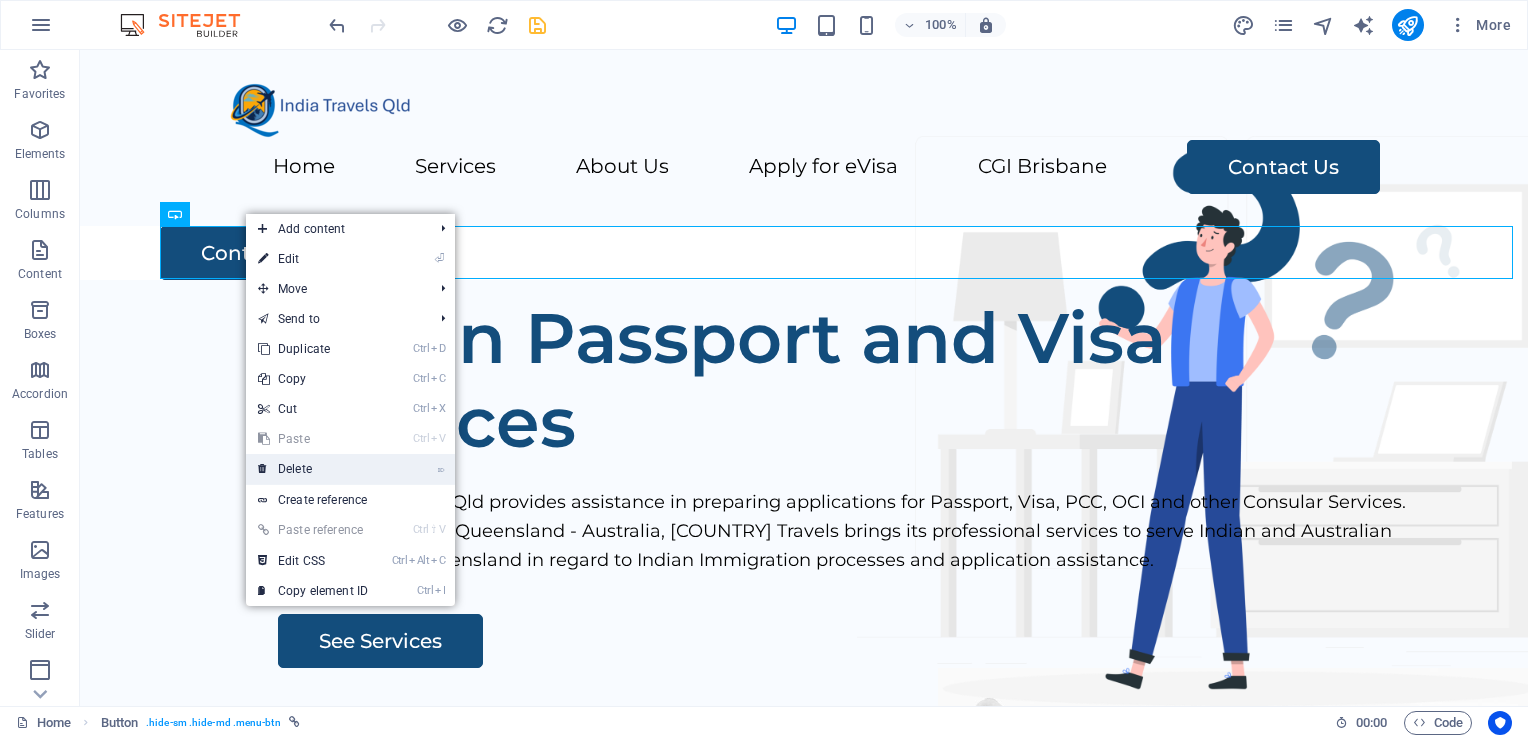 click on "⌦  Delete" at bounding box center (313, 469) 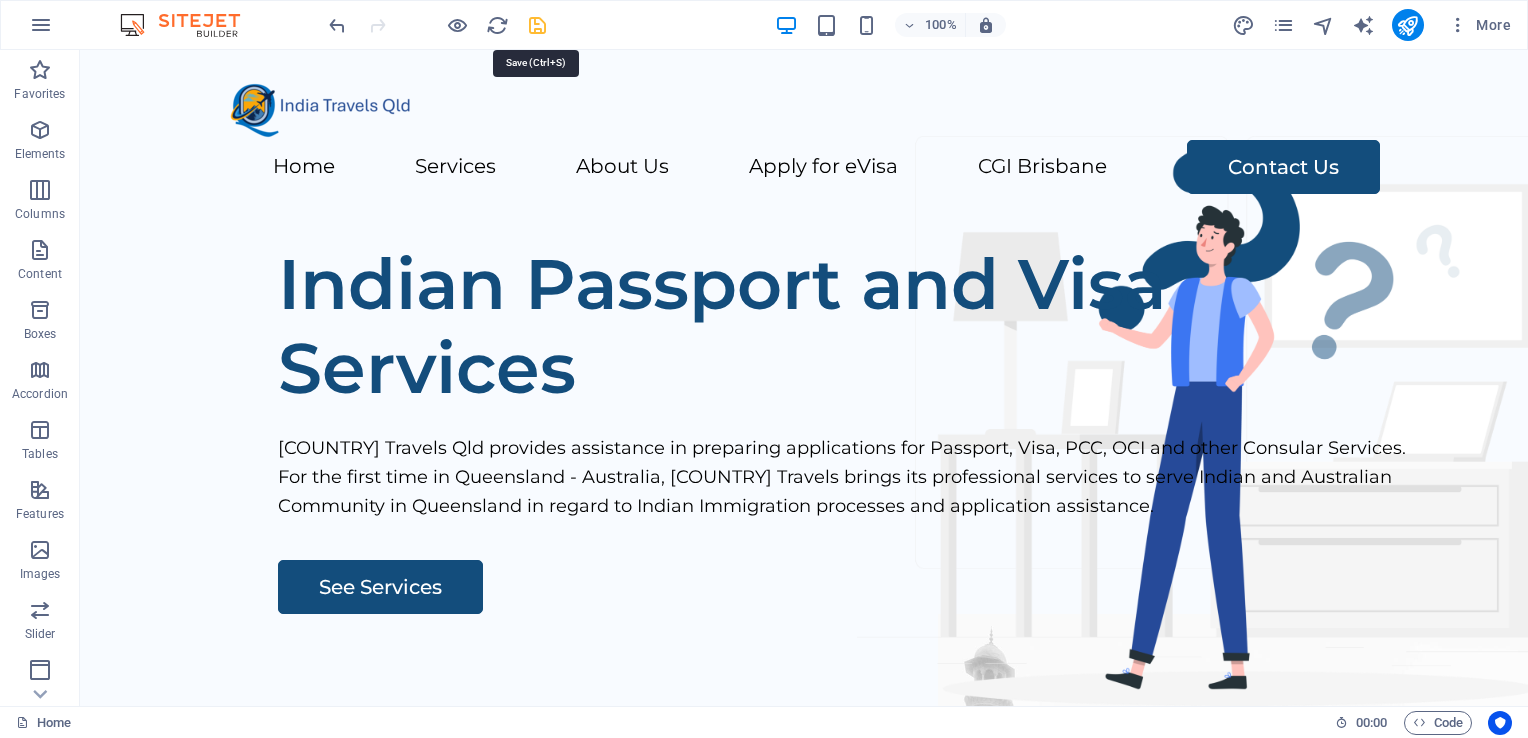 click at bounding box center (537, 25) 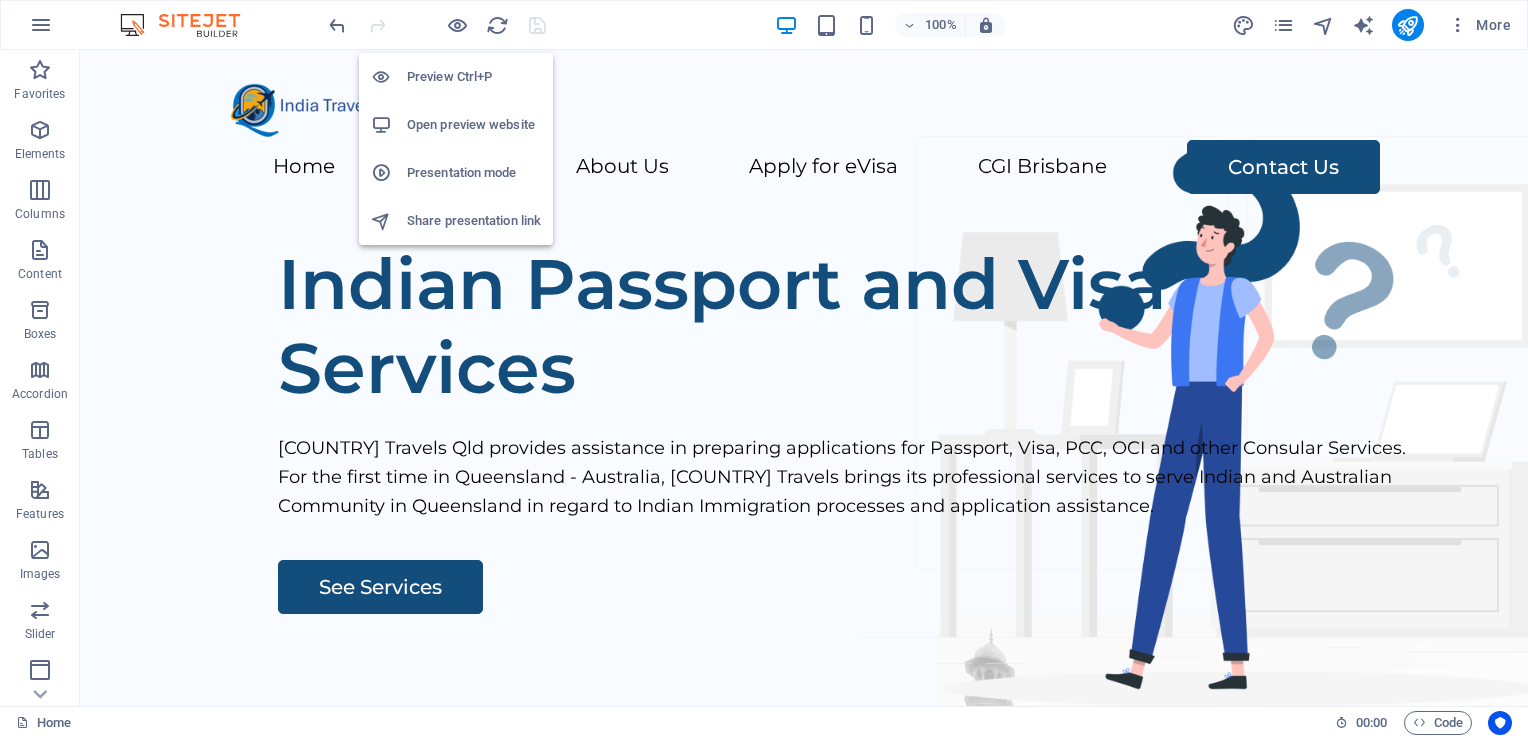 click on "Open preview website" at bounding box center [474, 125] 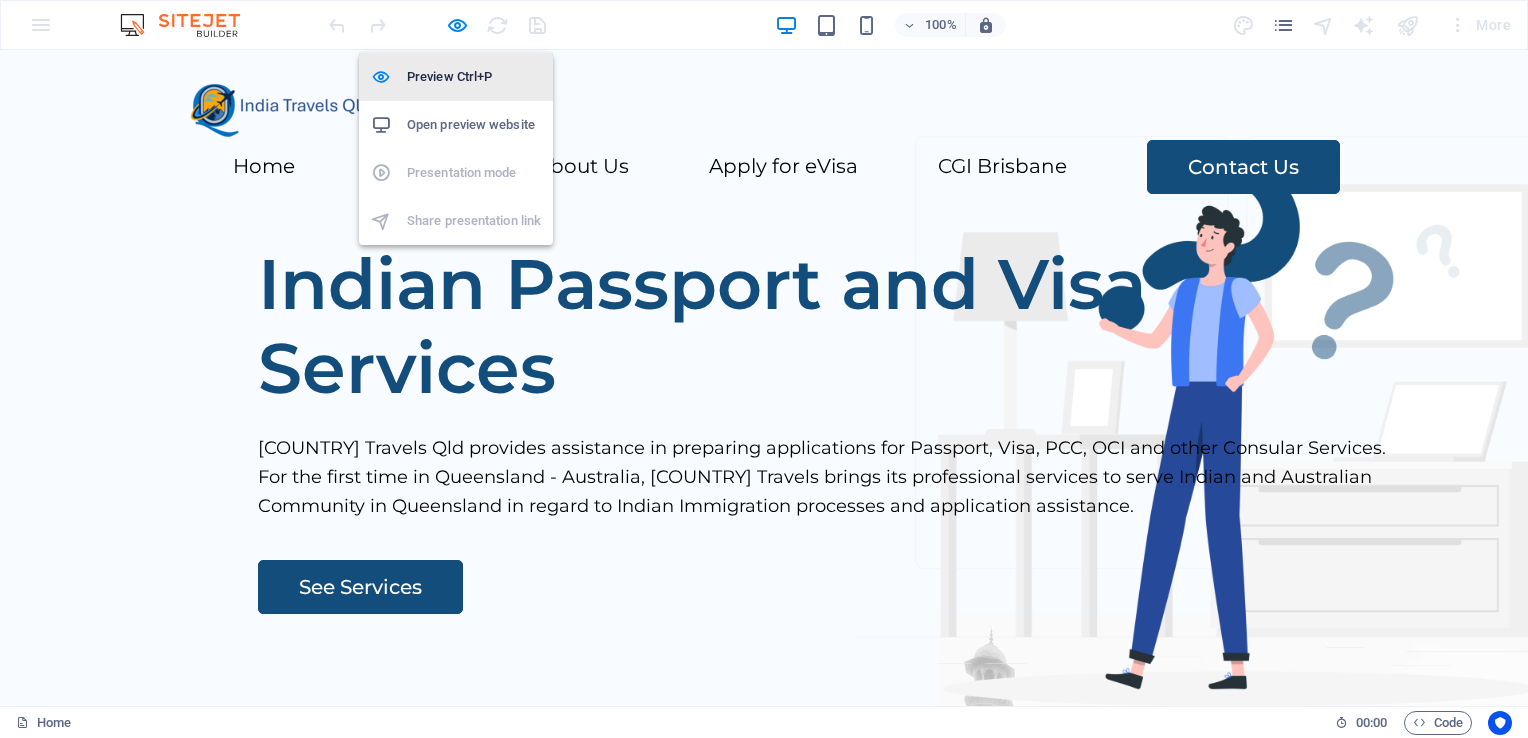 click on "Preview Ctrl+P" at bounding box center (474, 77) 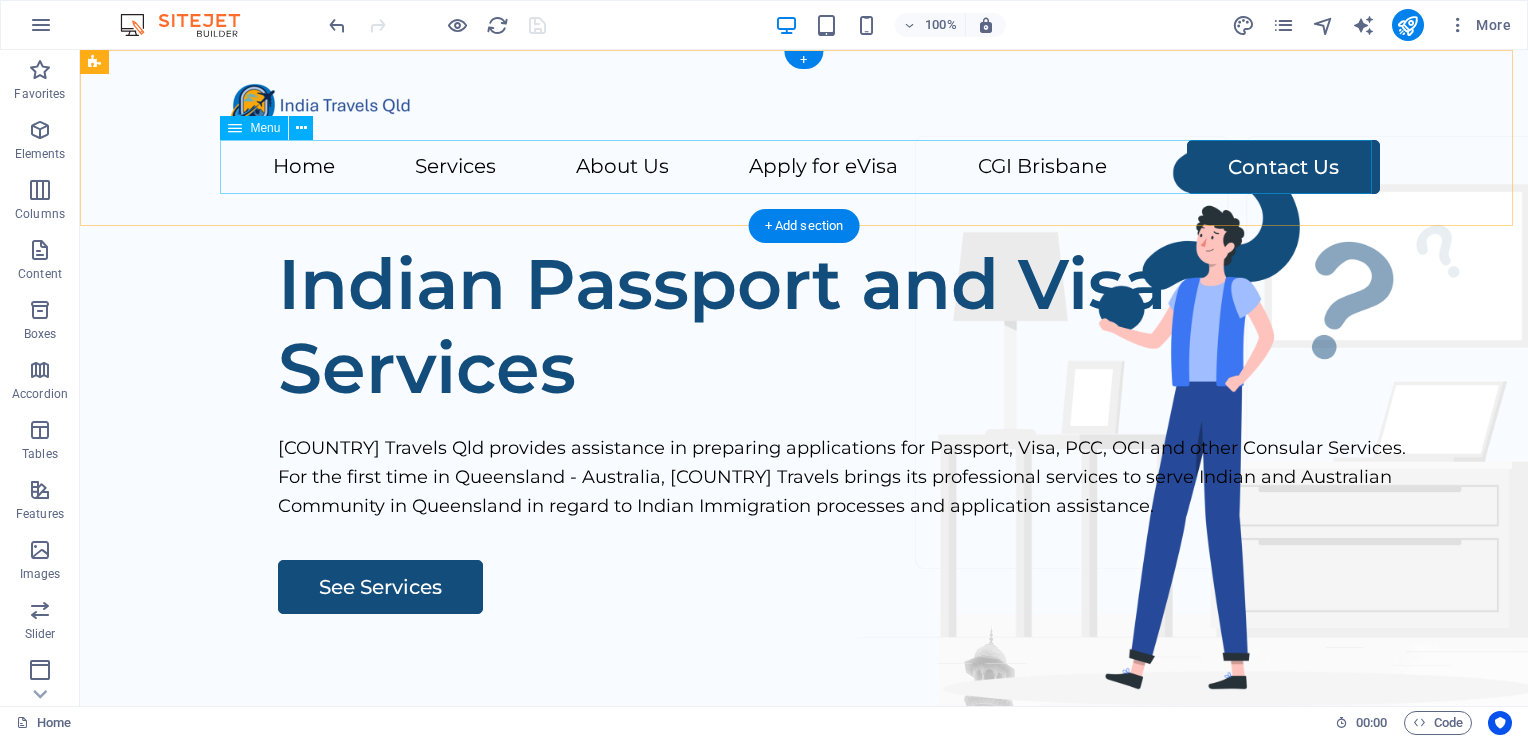 click on "Home Services About Us Apply for eVisa CGI Brisbane Contact Us" at bounding box center [804, 167] 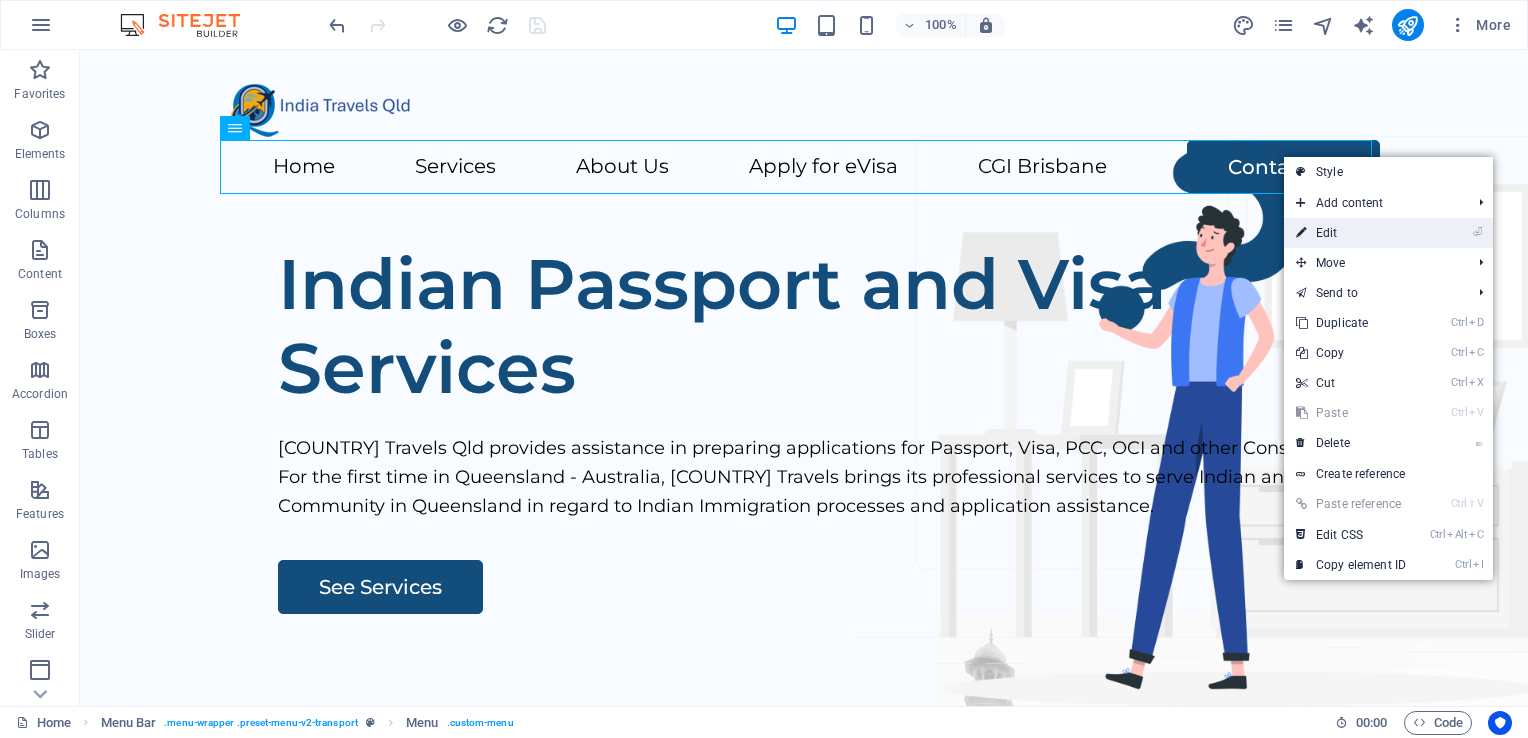 click at bounding box center [1301, 233] 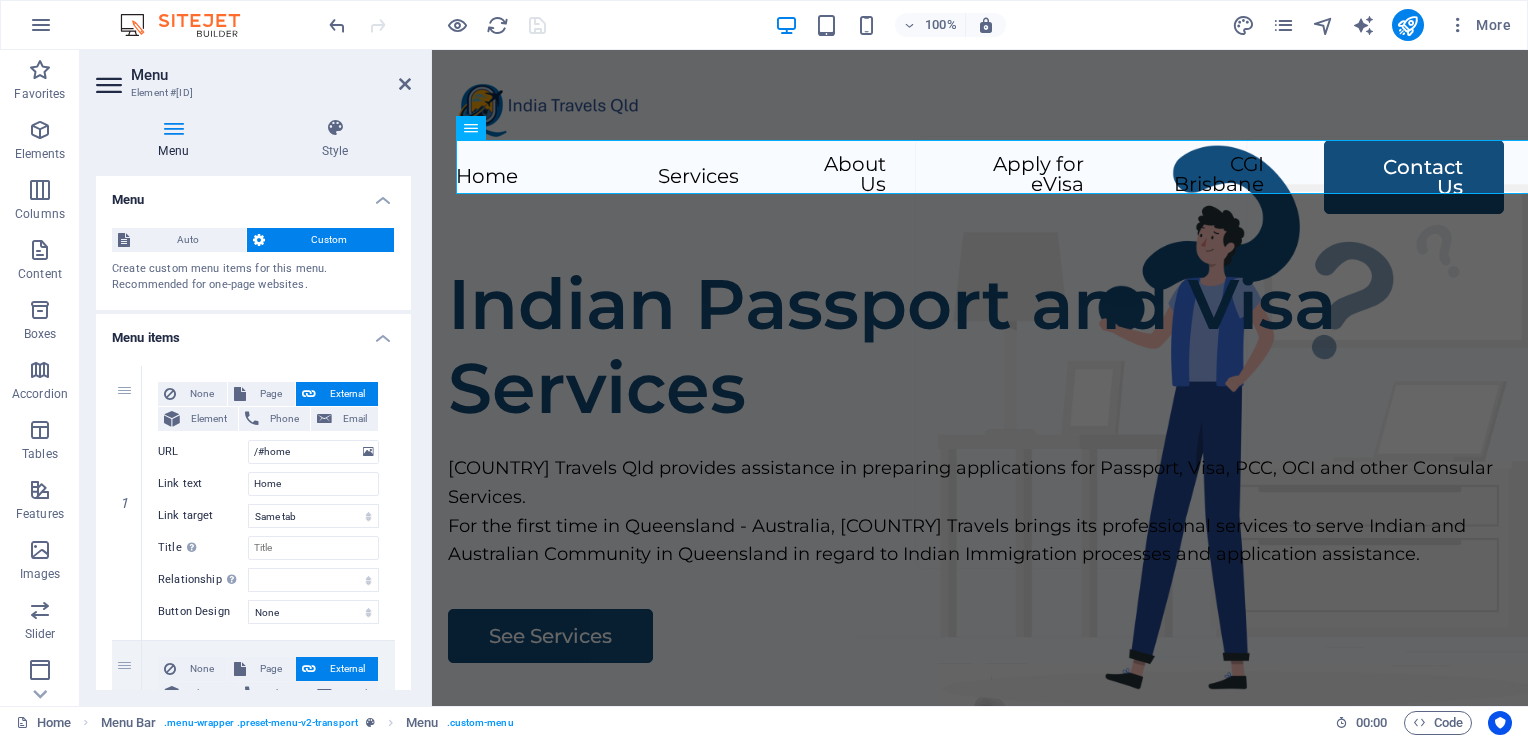click on "Element
URL Phone" at bounding box center [253, 1175] 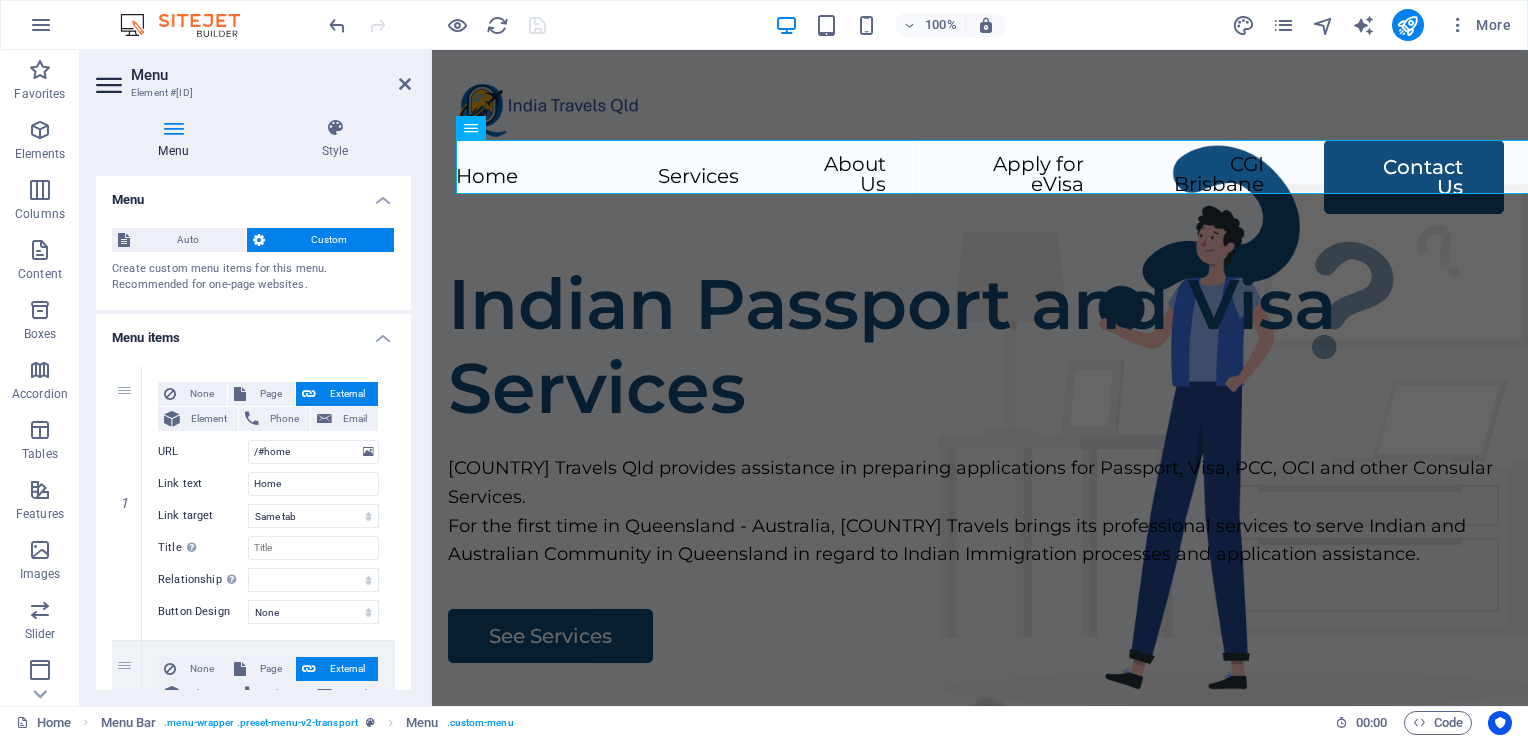 drag, startPoint x: 406, startPoint y: 243, endPoint x: 410, endPoint y: 301, distance: 58.137768 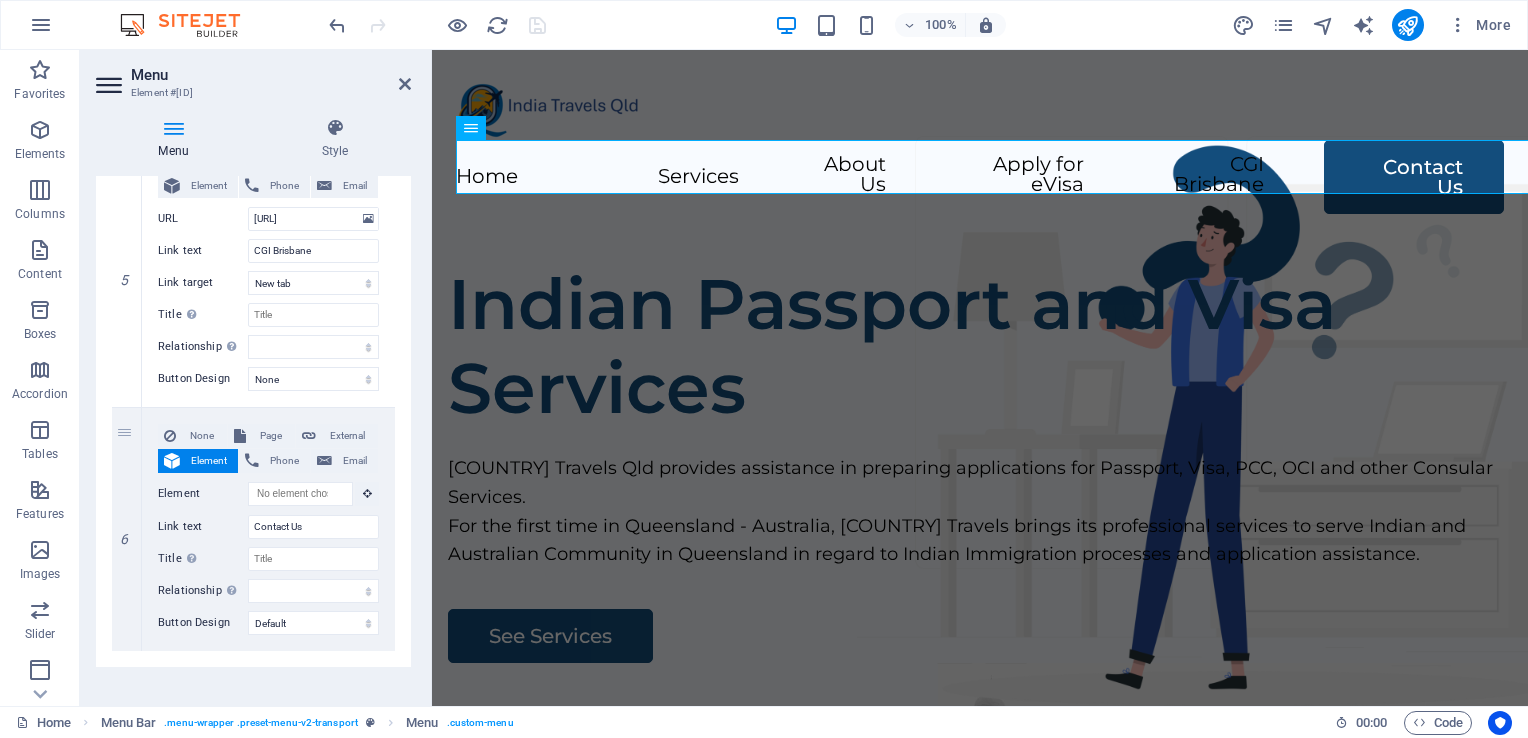 scroll, scrollTop: 1348, scrollLeft: 0, axis: vertical 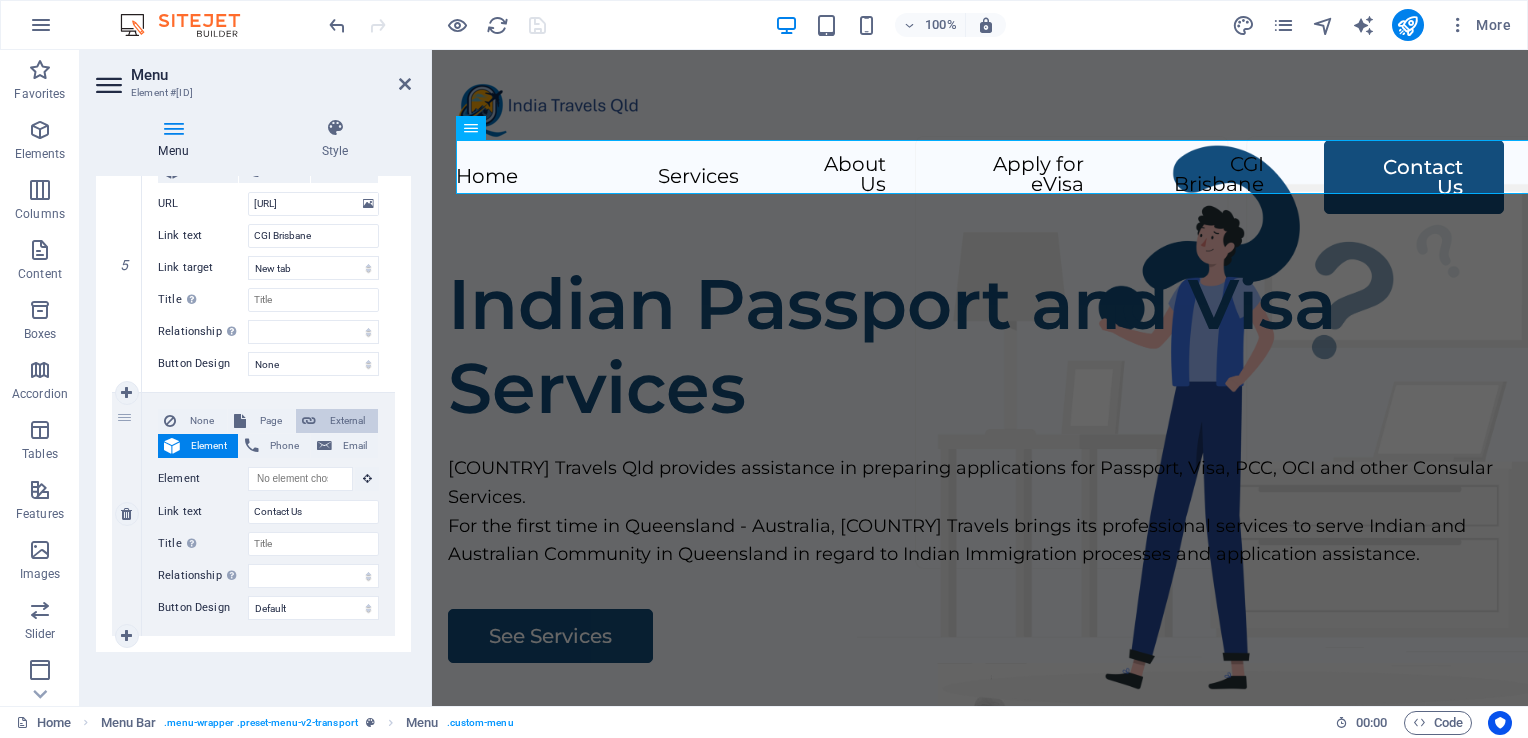 click on "External" at bounding box center [347, 421] 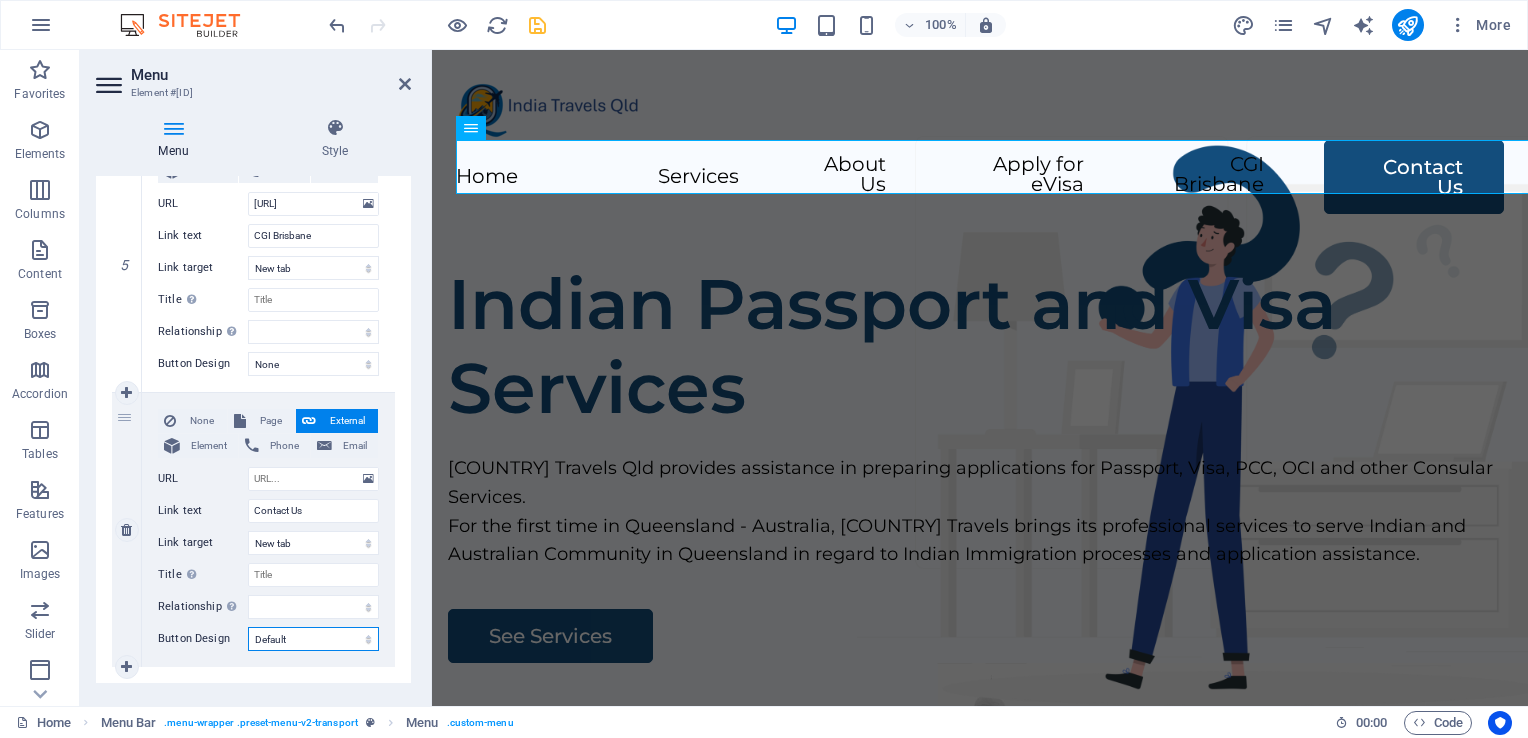click on "None Default Primary Secondary" at bounding box center [313, 639] 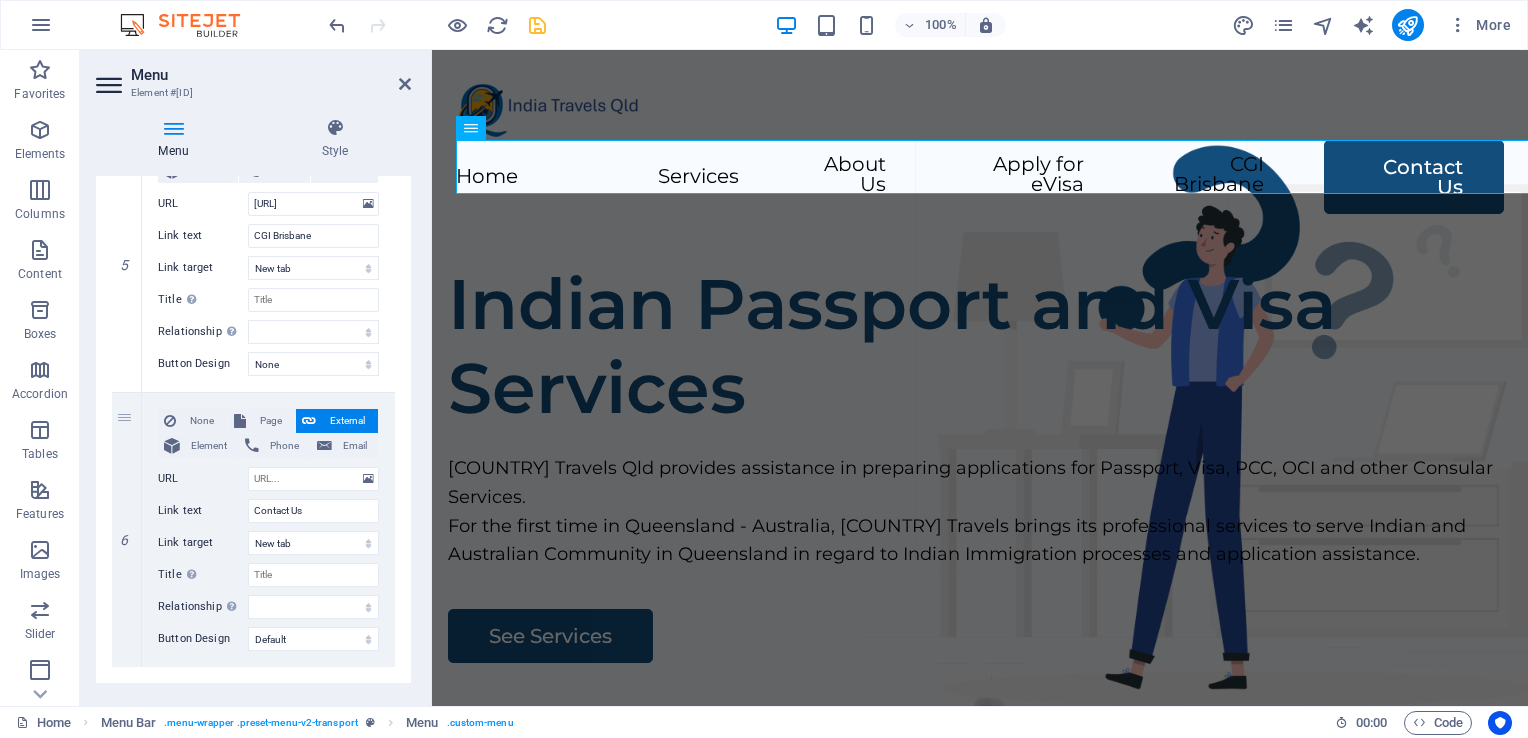 click on "Menu Element #[ID] Menu Style Menu Auto Custom Create custom menu items for this menu. Recommended for one-page websites. Manage pages Menu items 1 None Page External Element Phone Email Page Home Legal Notice Privacy Passport Services Visa Services Police Clearance Certificate OCI Services Additional Consular Services Assistance Element
URL /#[ID] Phone Email Link text Home Link target New tab Same tab Overlay Title Additional link description, should not be the same as the link text. The title is most often shown as a tooltip text when the mouse moves over the element. Leave empty if uncertain. Relationship Sets the  relationship of this link to the link target . For example, the value "nofollow" instructs search engines not to follow the link. Can be left empty. alternate author bookmark external help license next nofollow noreferrer noopener prev search tag Button Design None Default Primary Secondary 2 None Page External Element Phone Email Page Home Legal Notice Privacy Passport Services Visa Services Element" at bounding box center (256, 378) 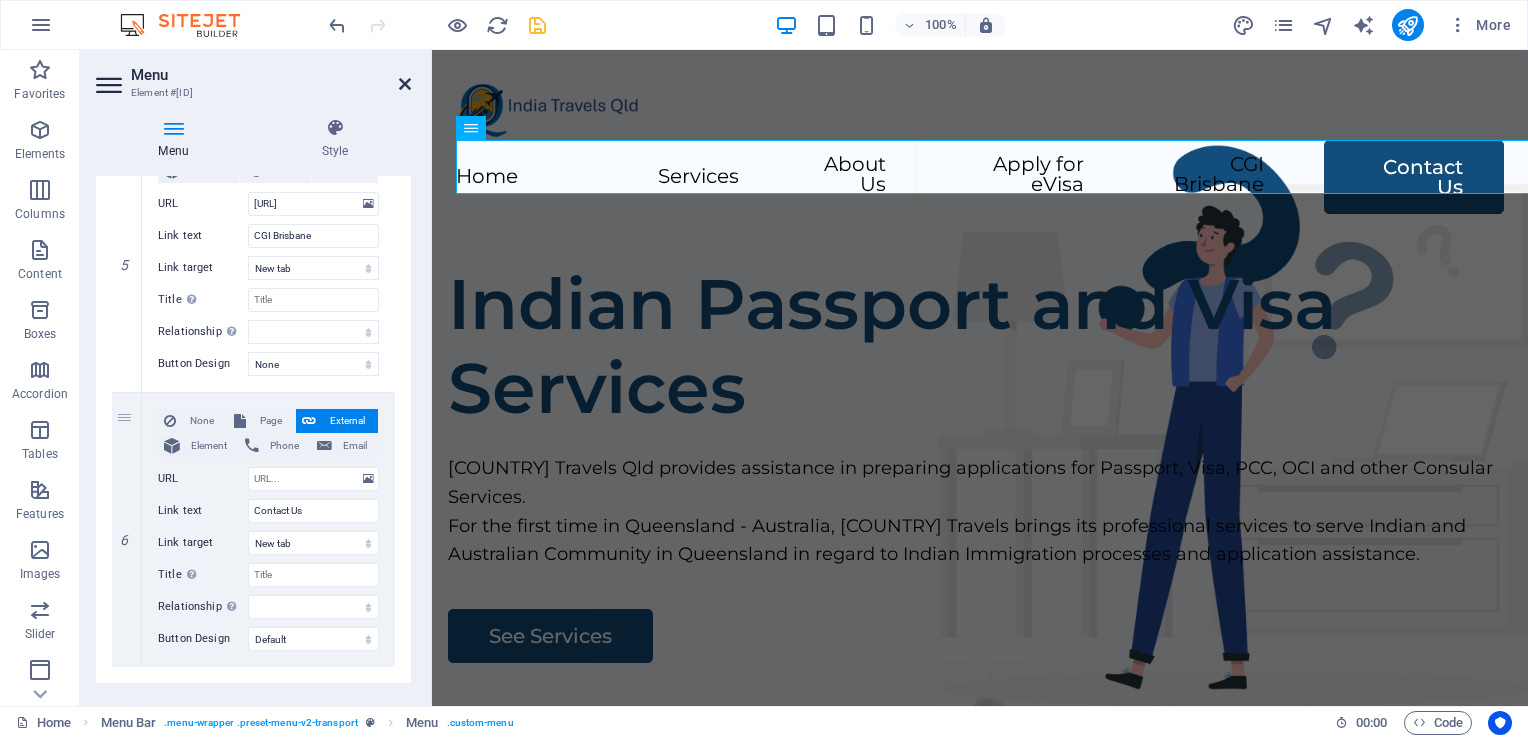 click at bounding box center [405, 84] 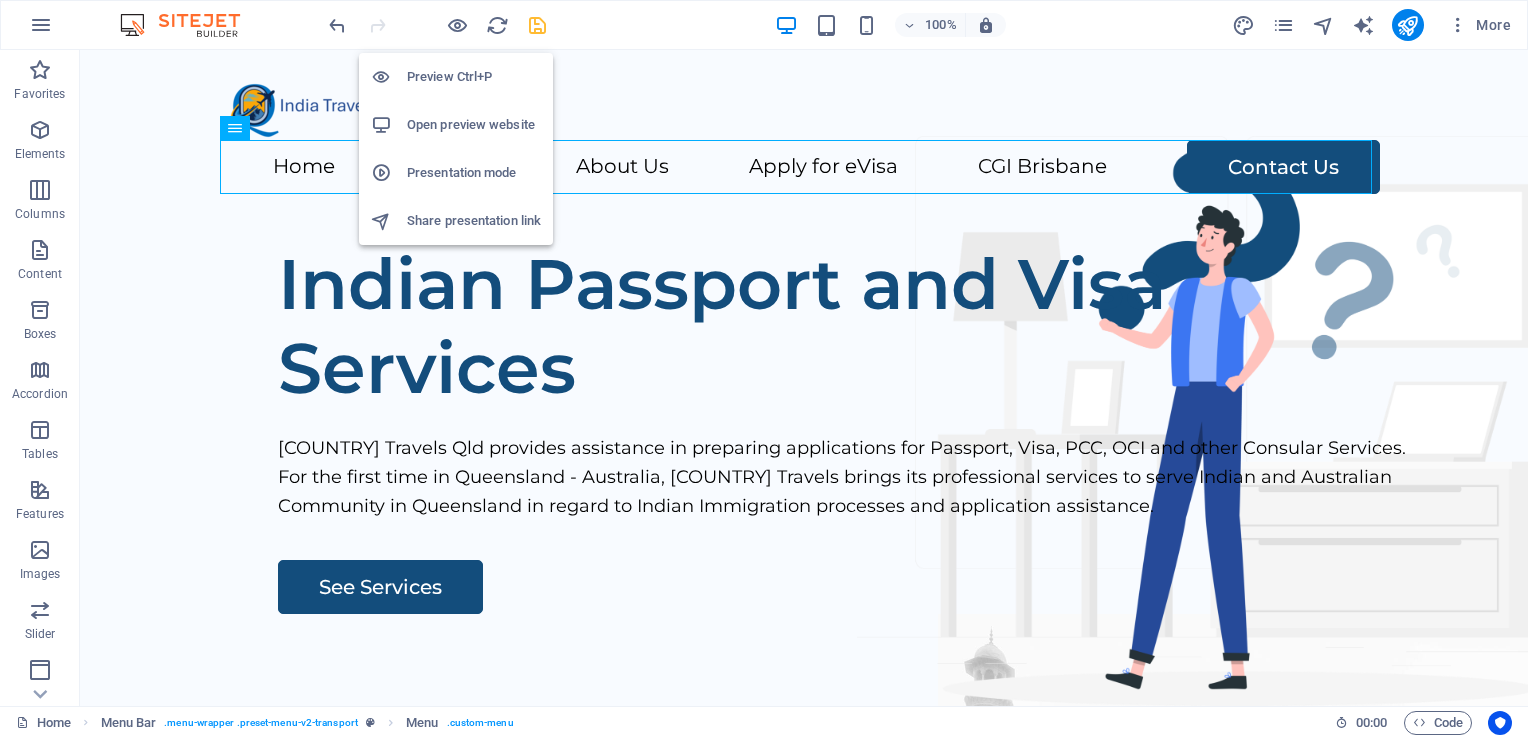 click on "Open preview website" at bounding box center [456, 125] 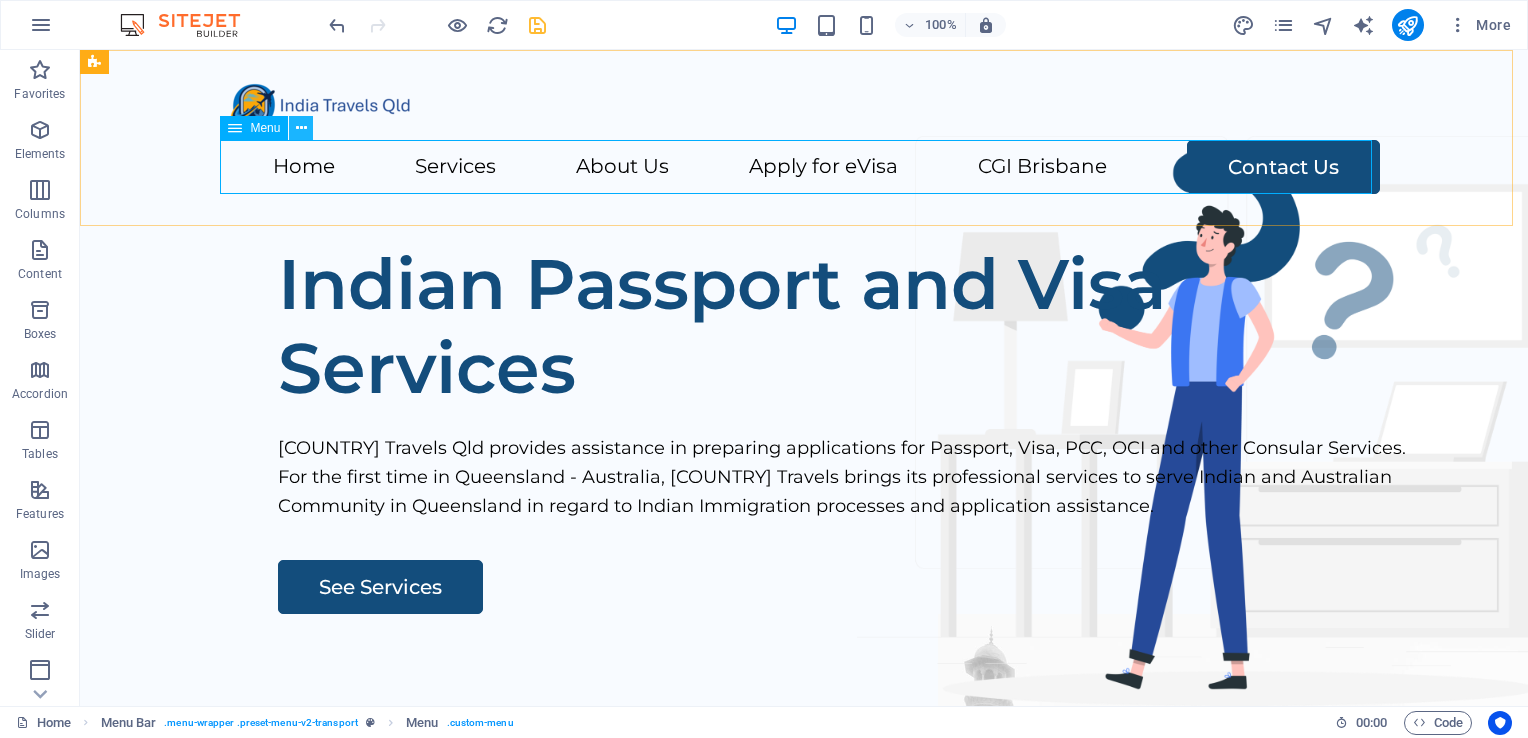 click at bounding box center (301, 128) 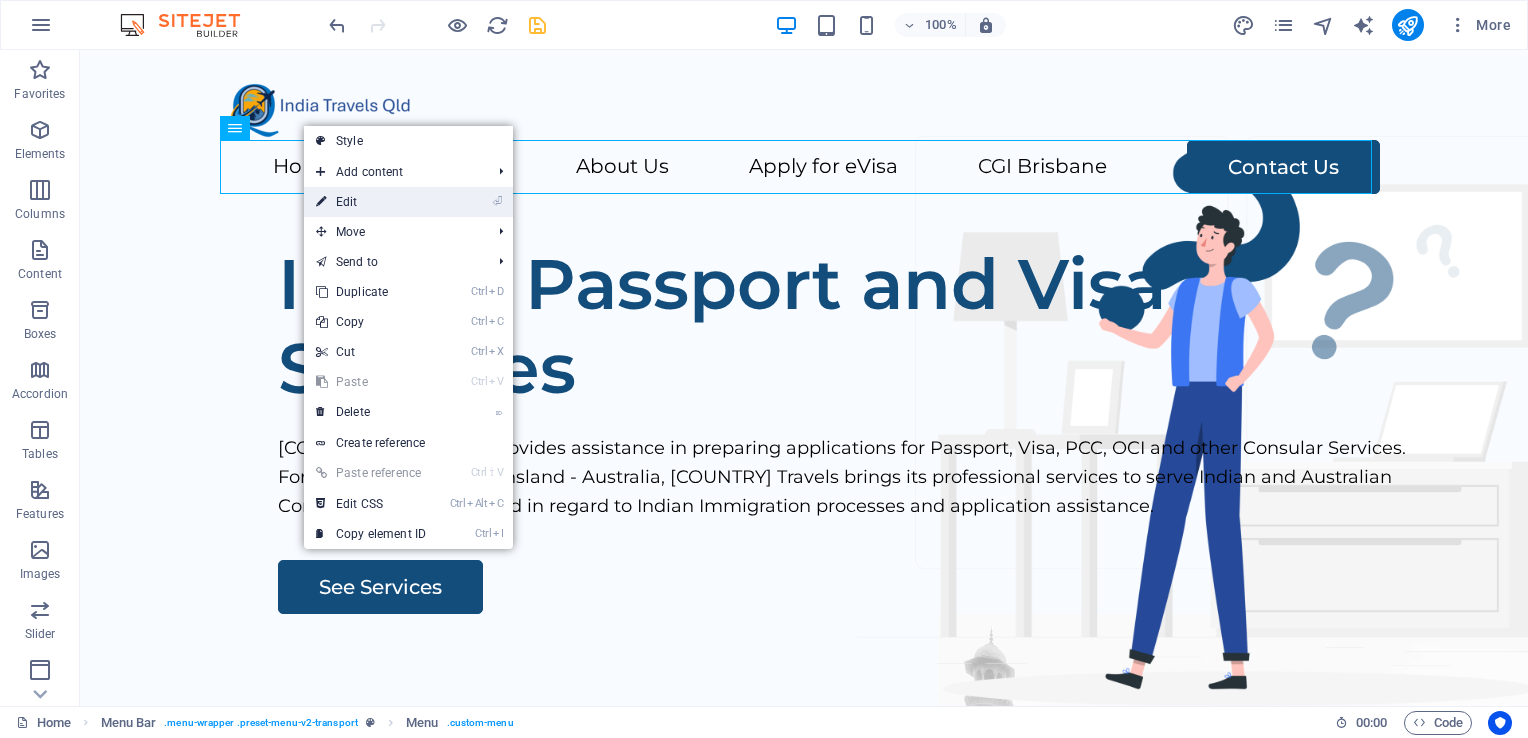 click on "⏎  Edit" at bounding box center [371, 202] 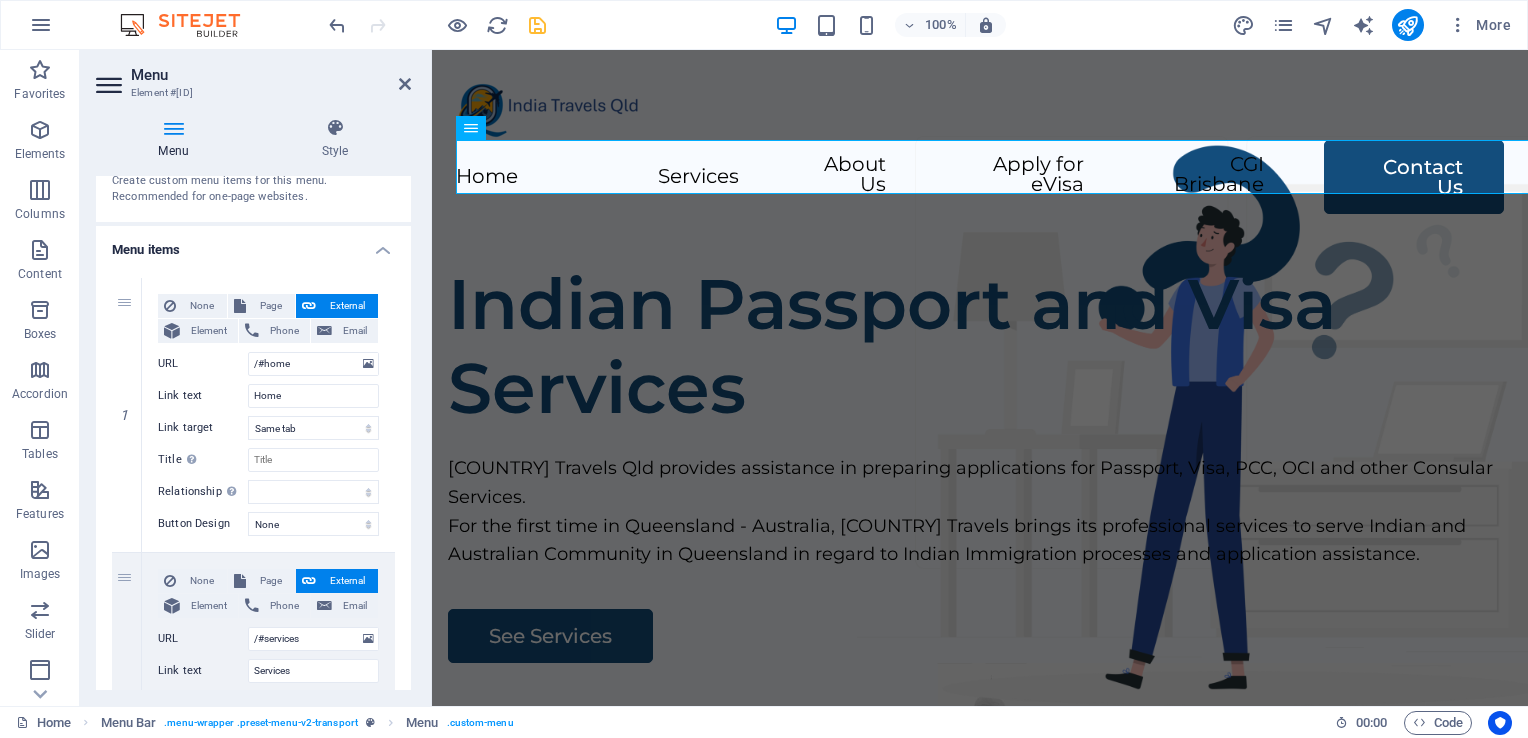 scroll, scrollTop: 108, scrollLeft: 0, axis: vertical 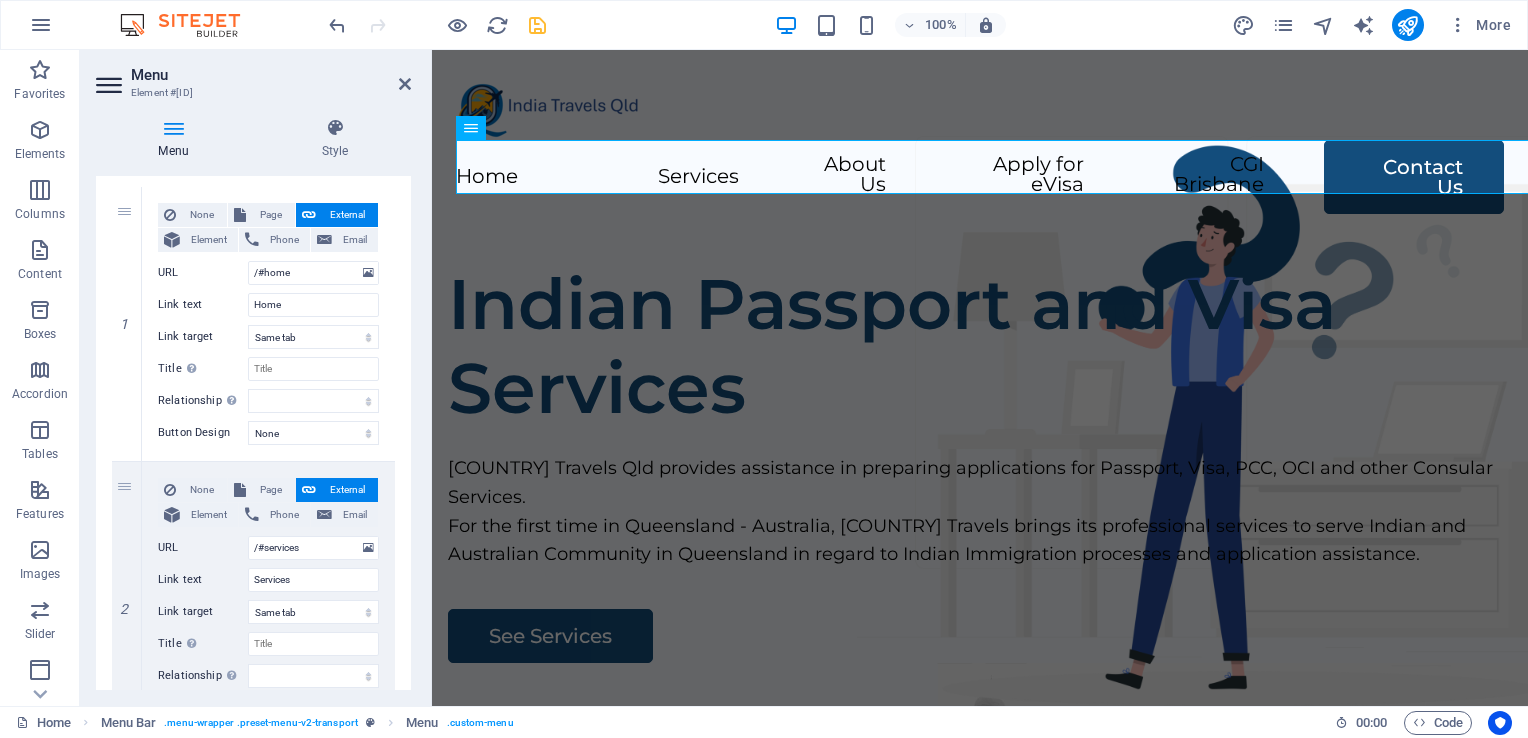 drag, startPoint x: 406, startPoint y: 344, endPoint x: 404, endPoint y: 358, distance: 14.142136 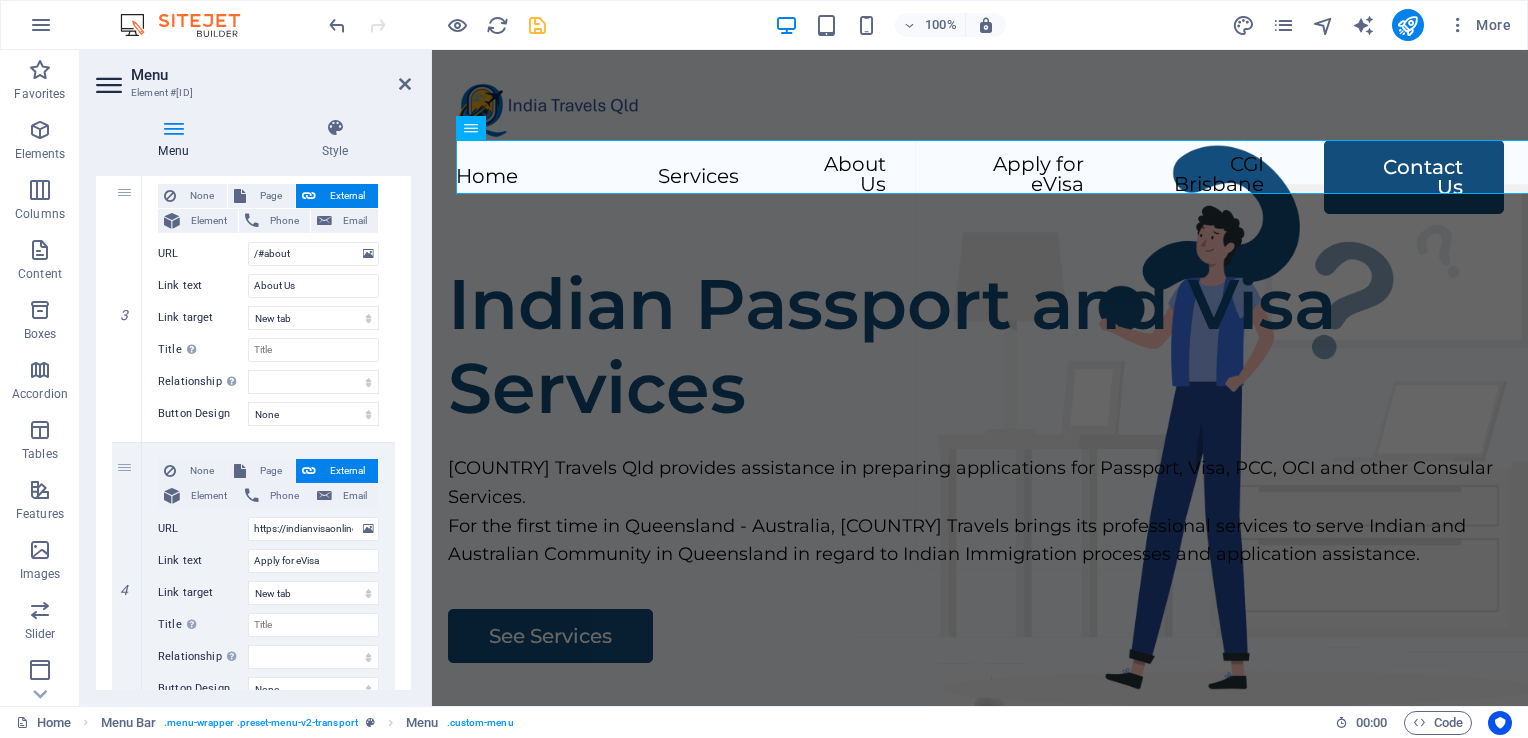 scroll, scrollTop: 743, scrollLeft: 0, axis: vertical 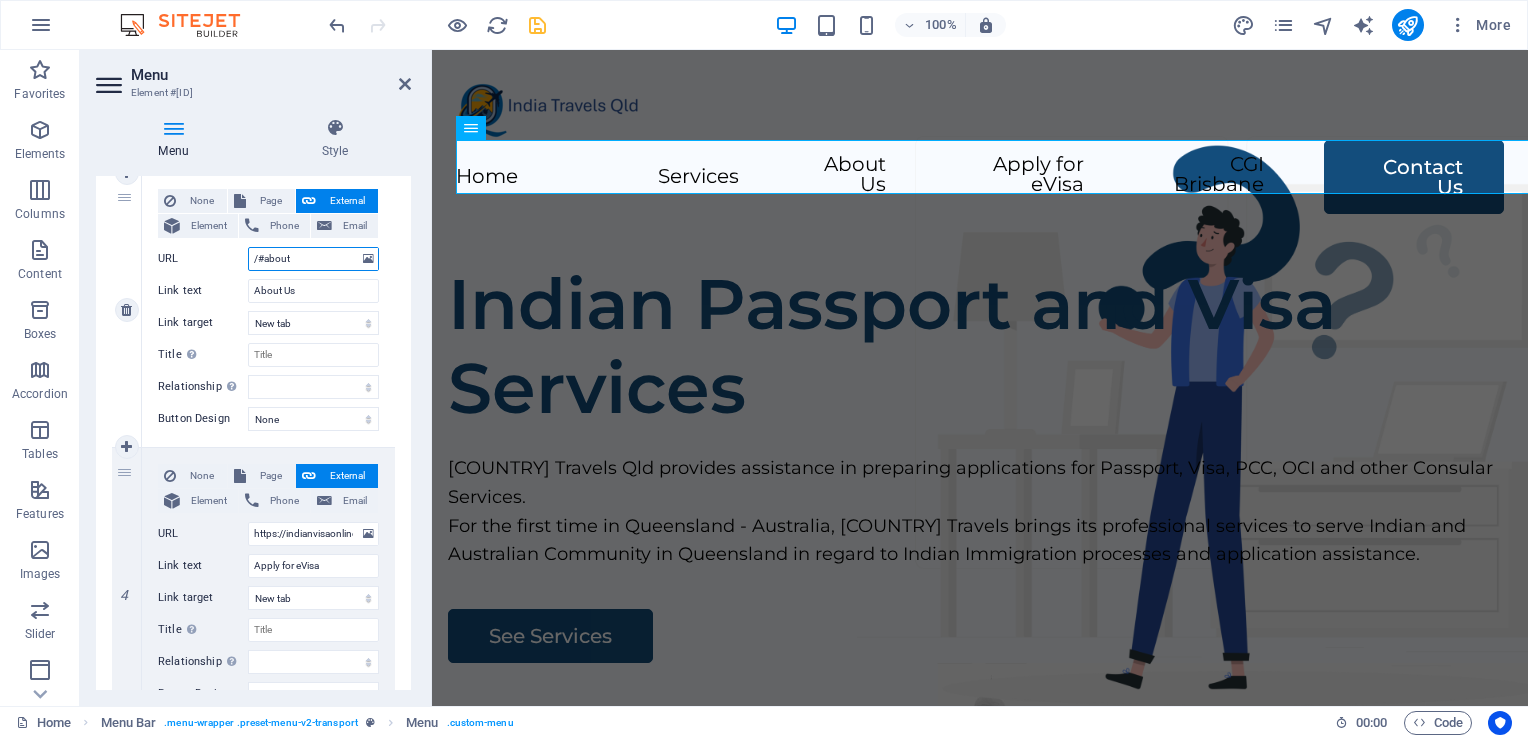 drag, startPoint x: 303, startPoint y: 258, endPoint x: 224, endPoint y: 253, distance: 79.15807 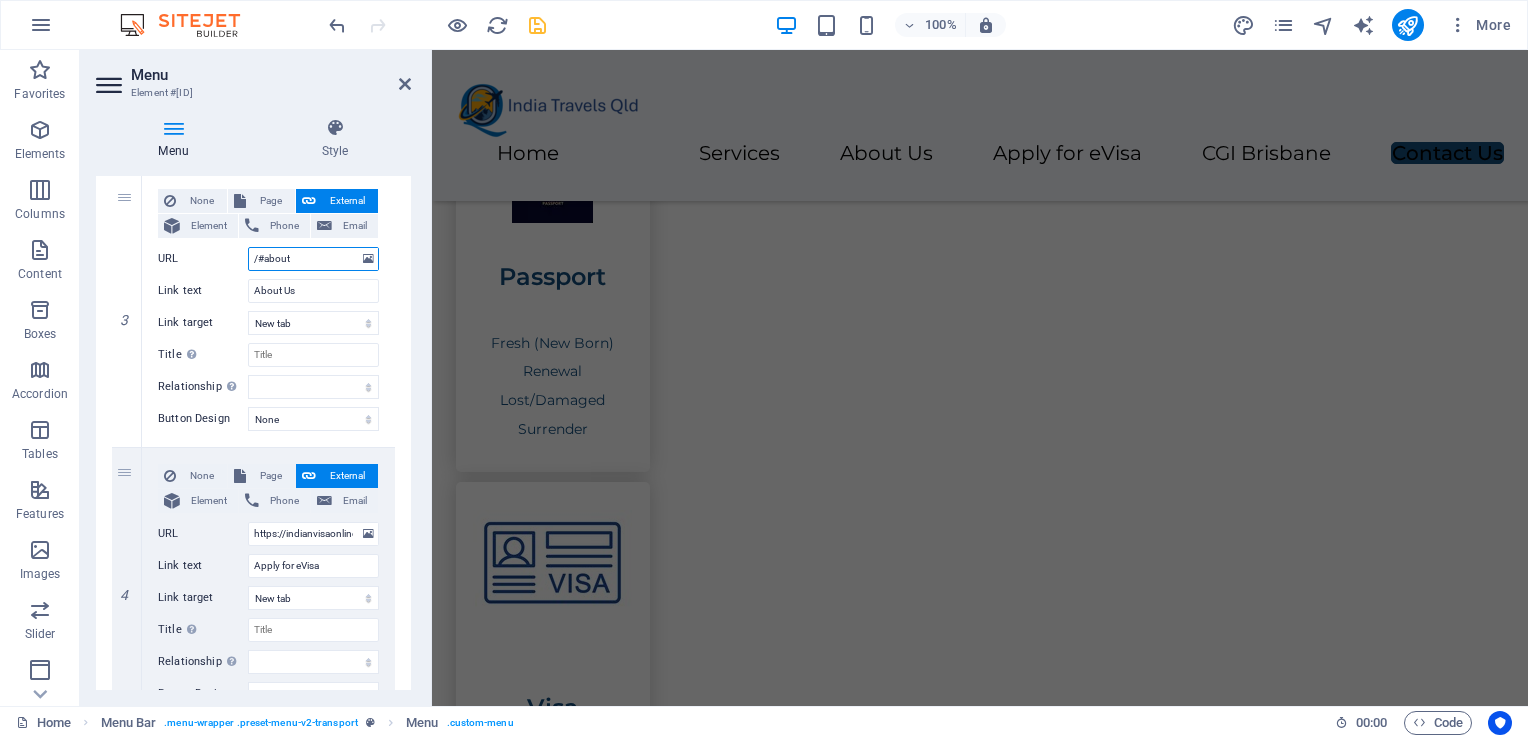 scroll, scrollTop: 3410, scrollLeft: 0, axis: vertical 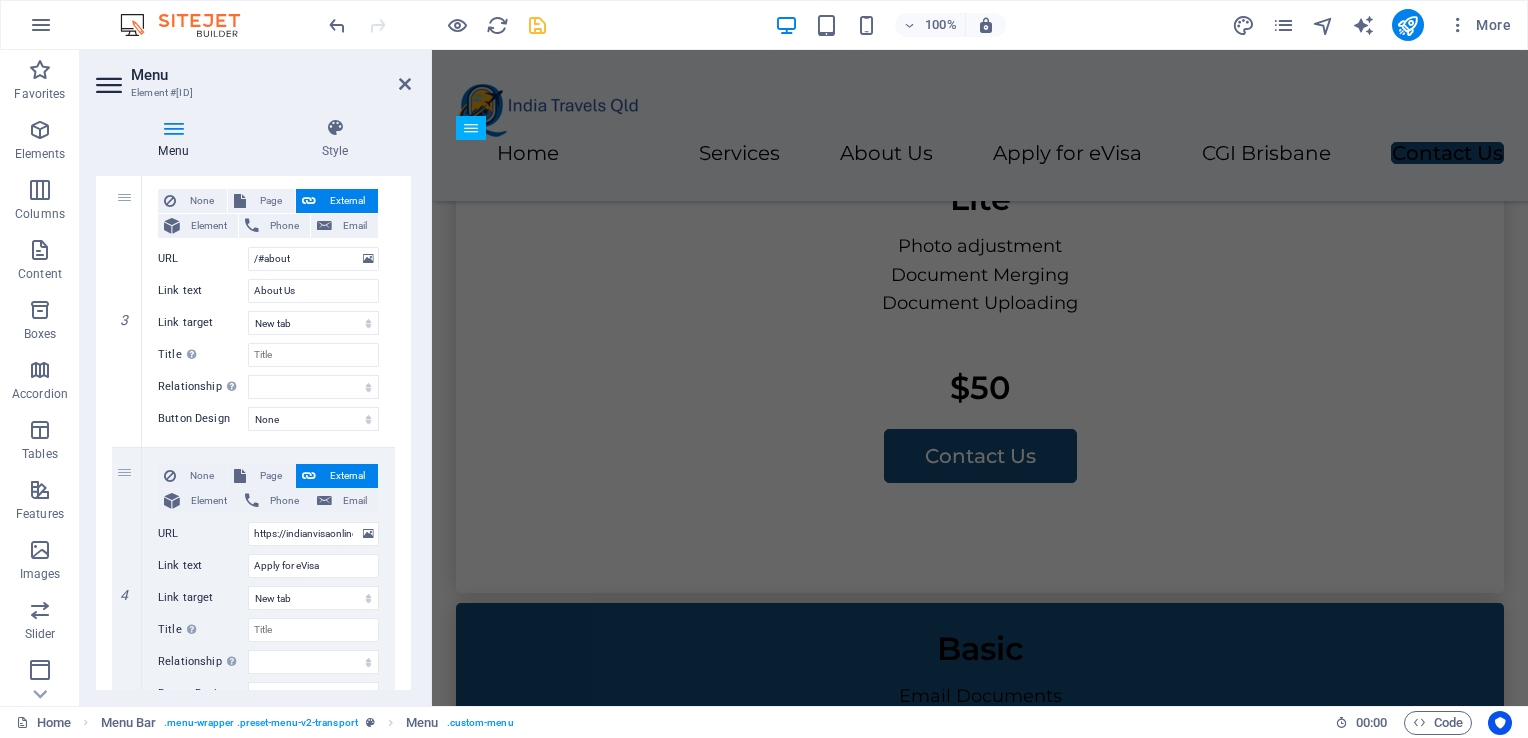 click on "Element
URL Phone" at bounding box center (253, 447) 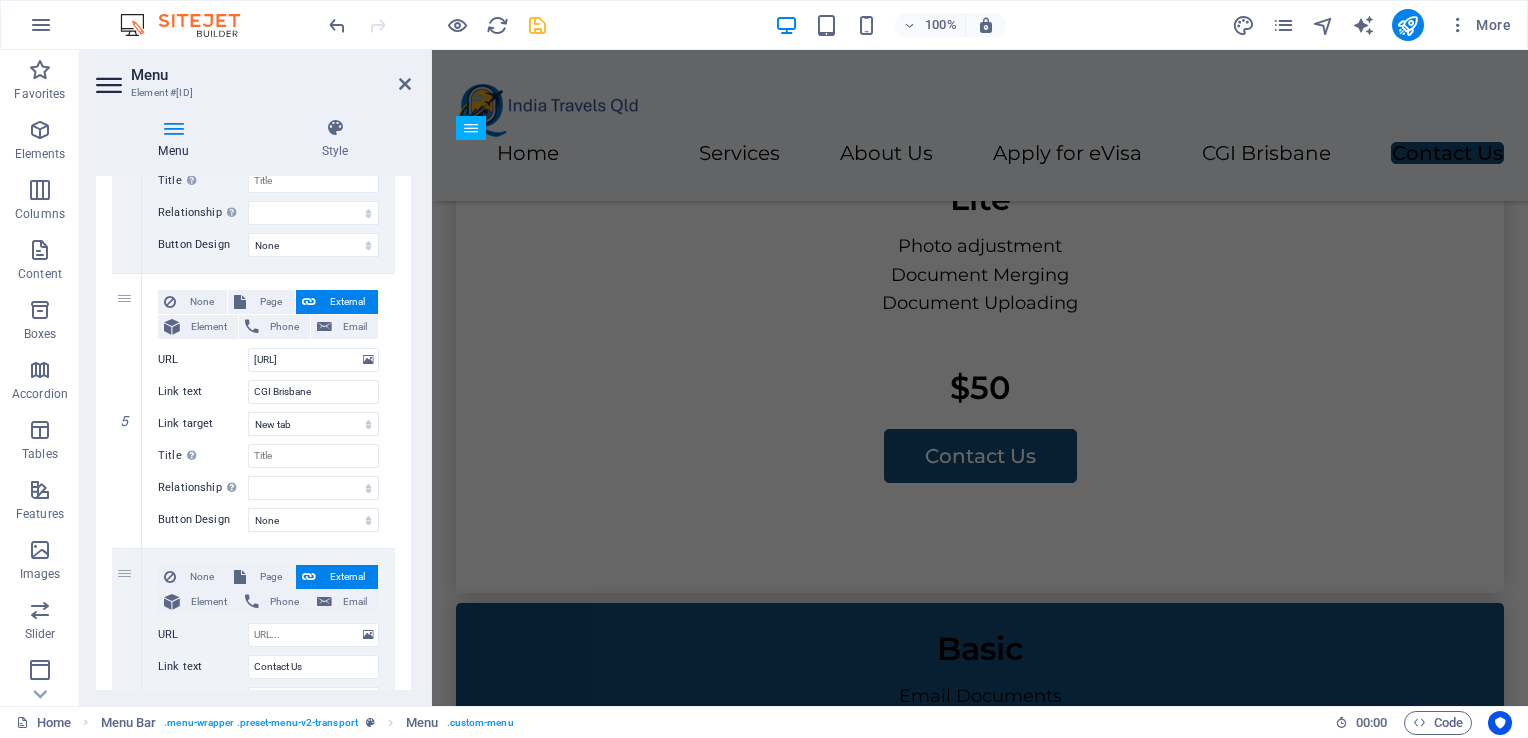 scroll, scrollTop: 1379, scrollLeft: 0, axis: vertical 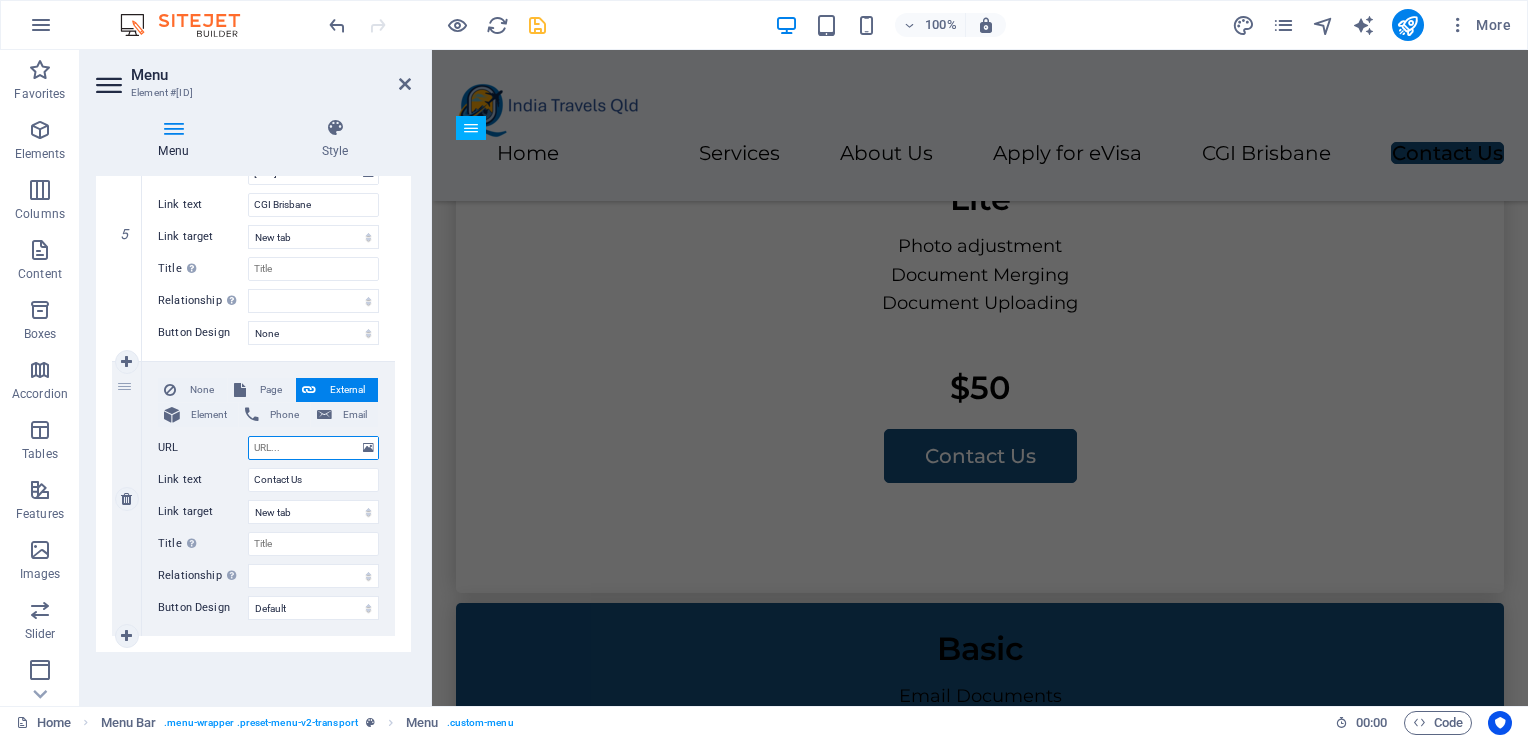 click on "URL" at bounding box center (313, 448) 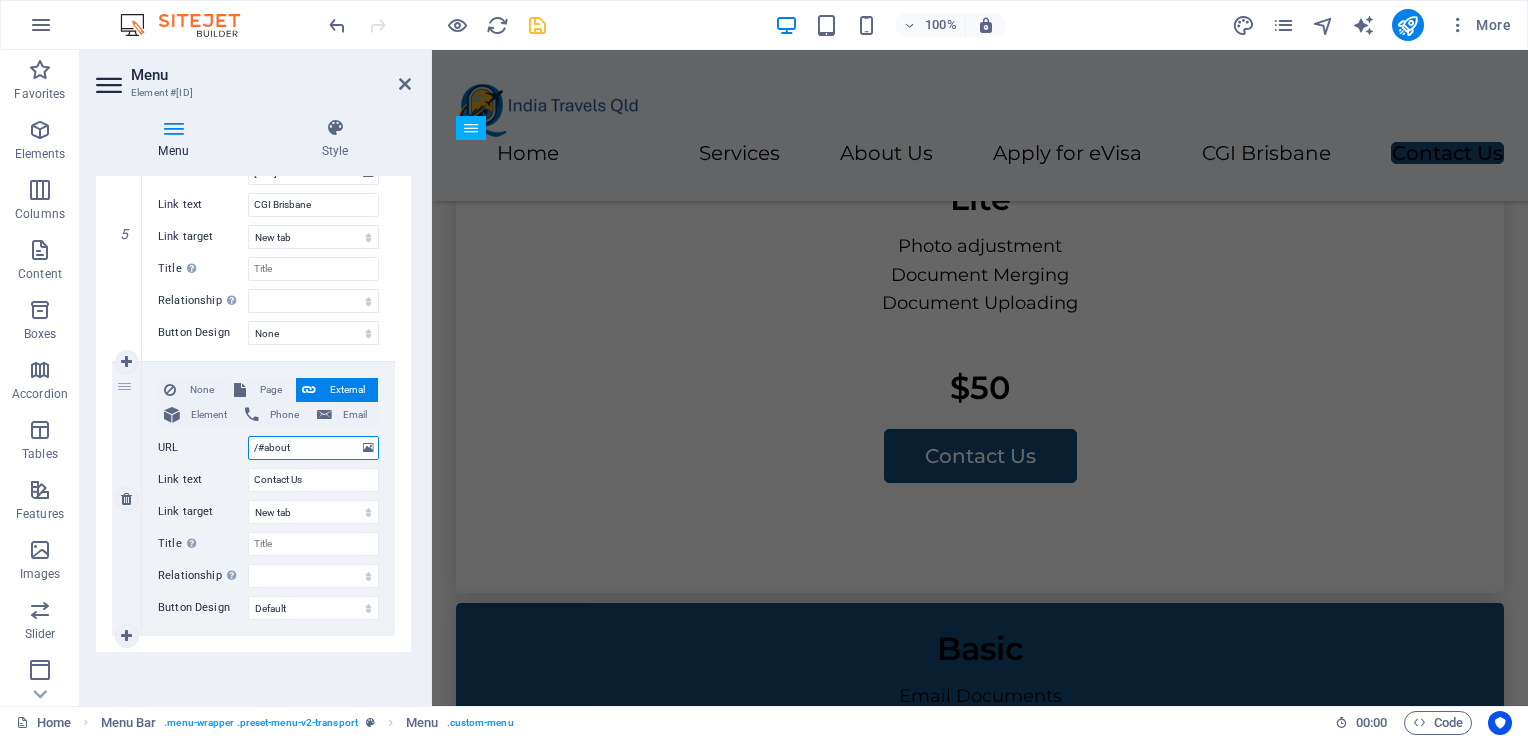 select 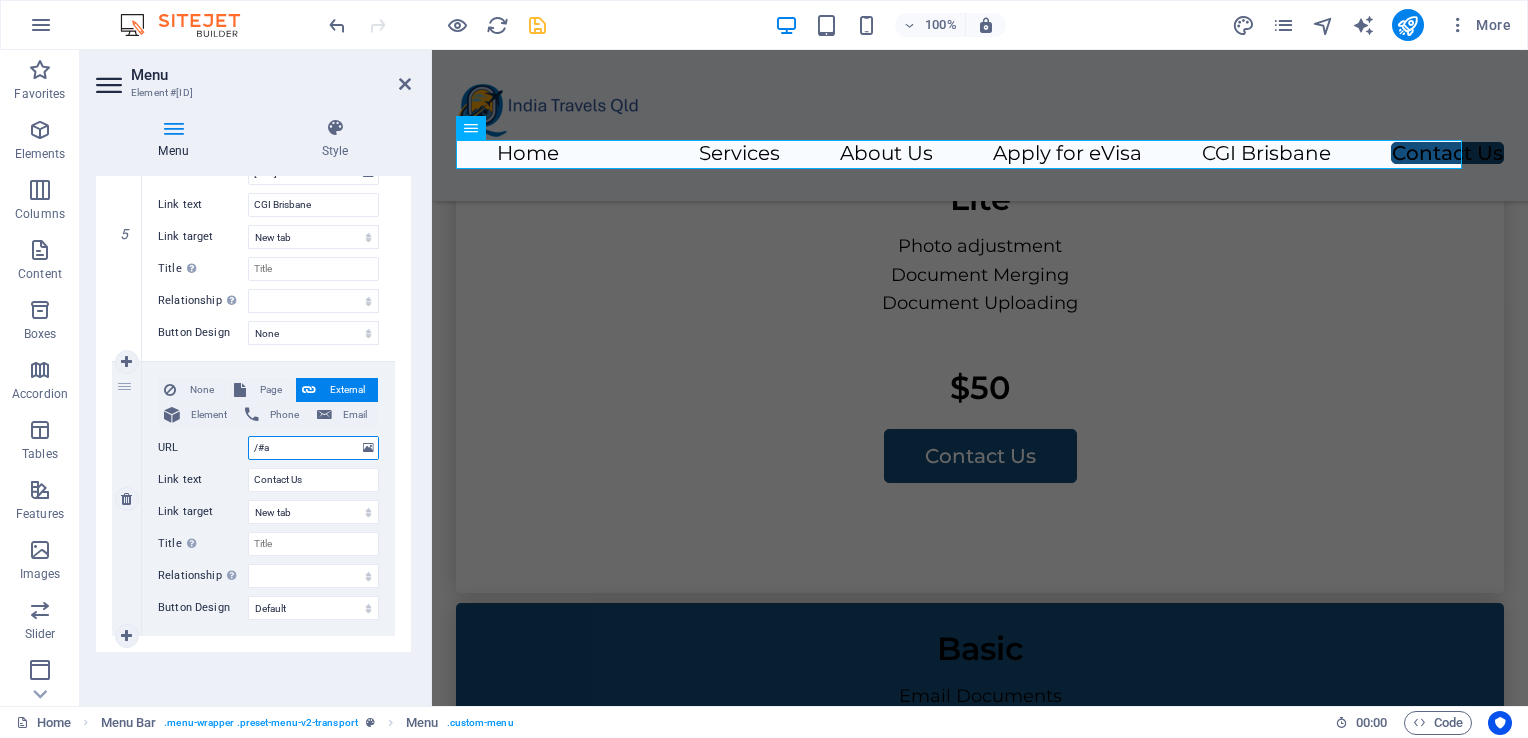 type on "/#" 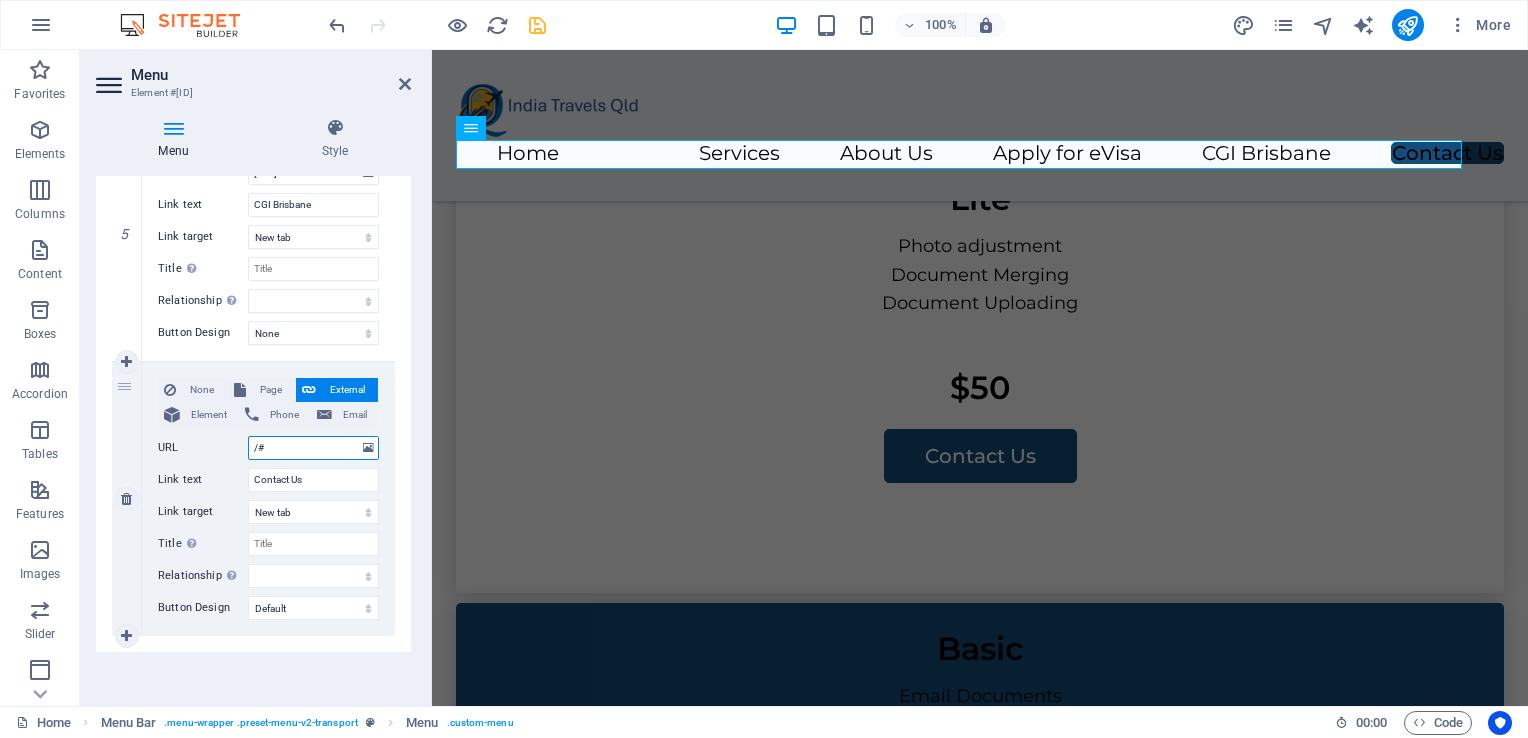 select 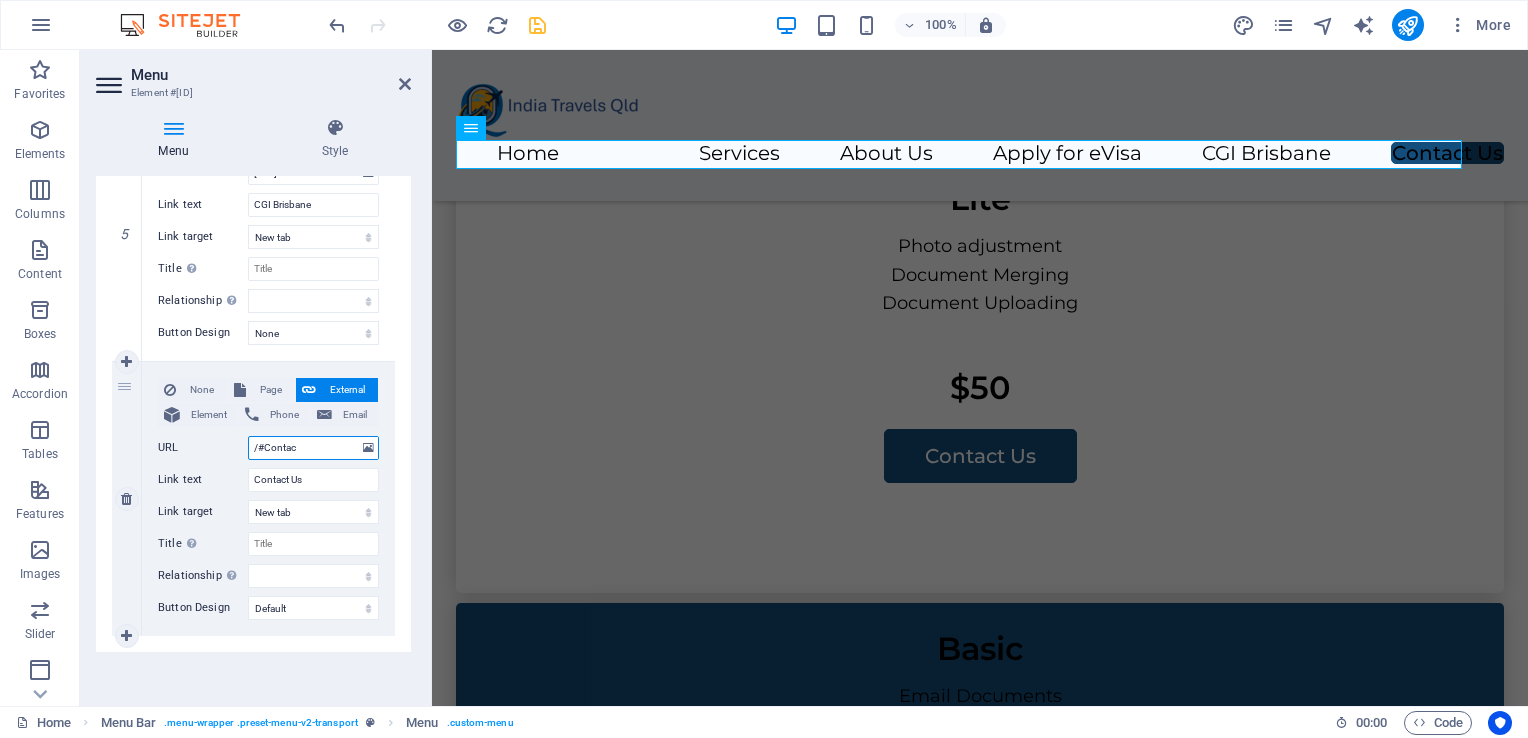 type on "/#Contact" 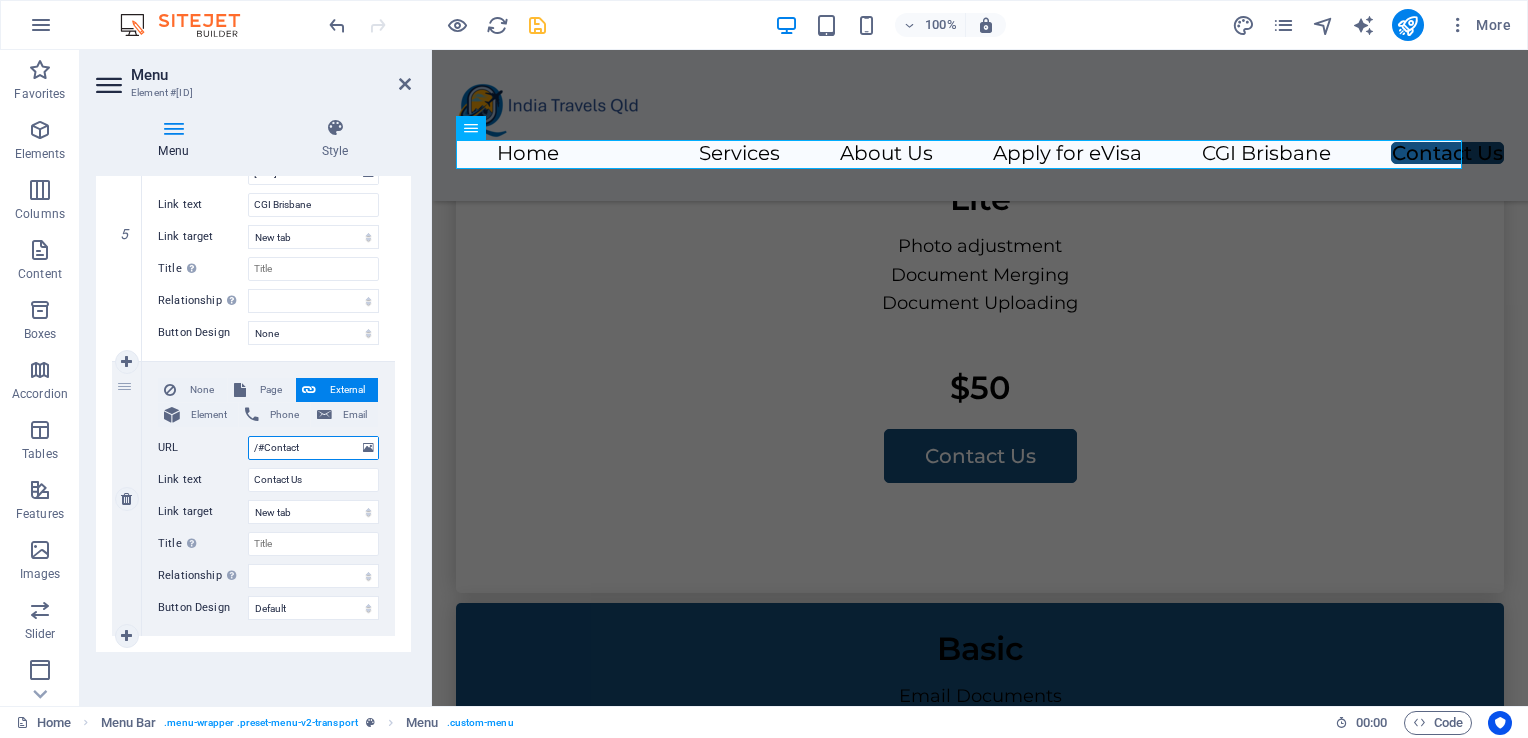 select 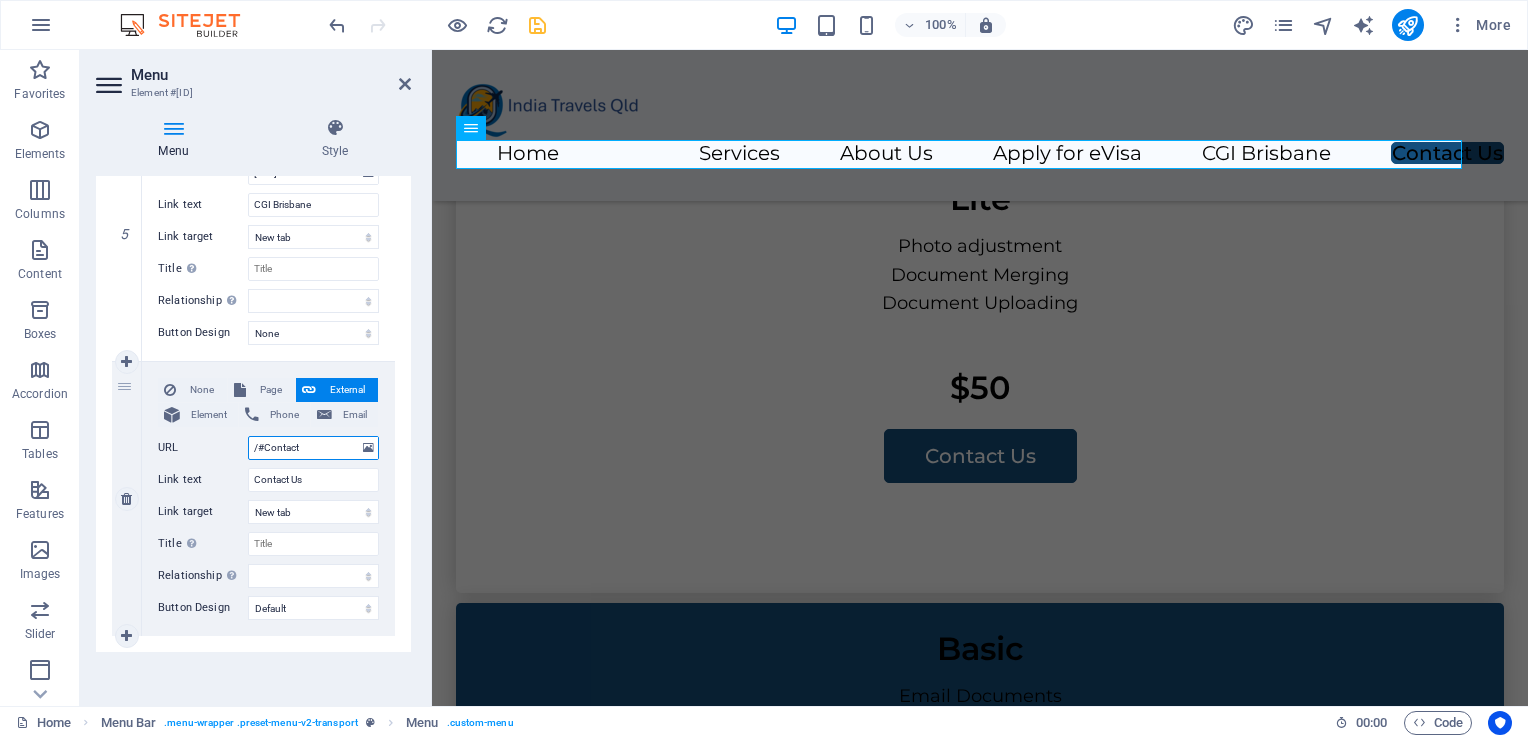 type on "/#Contact" 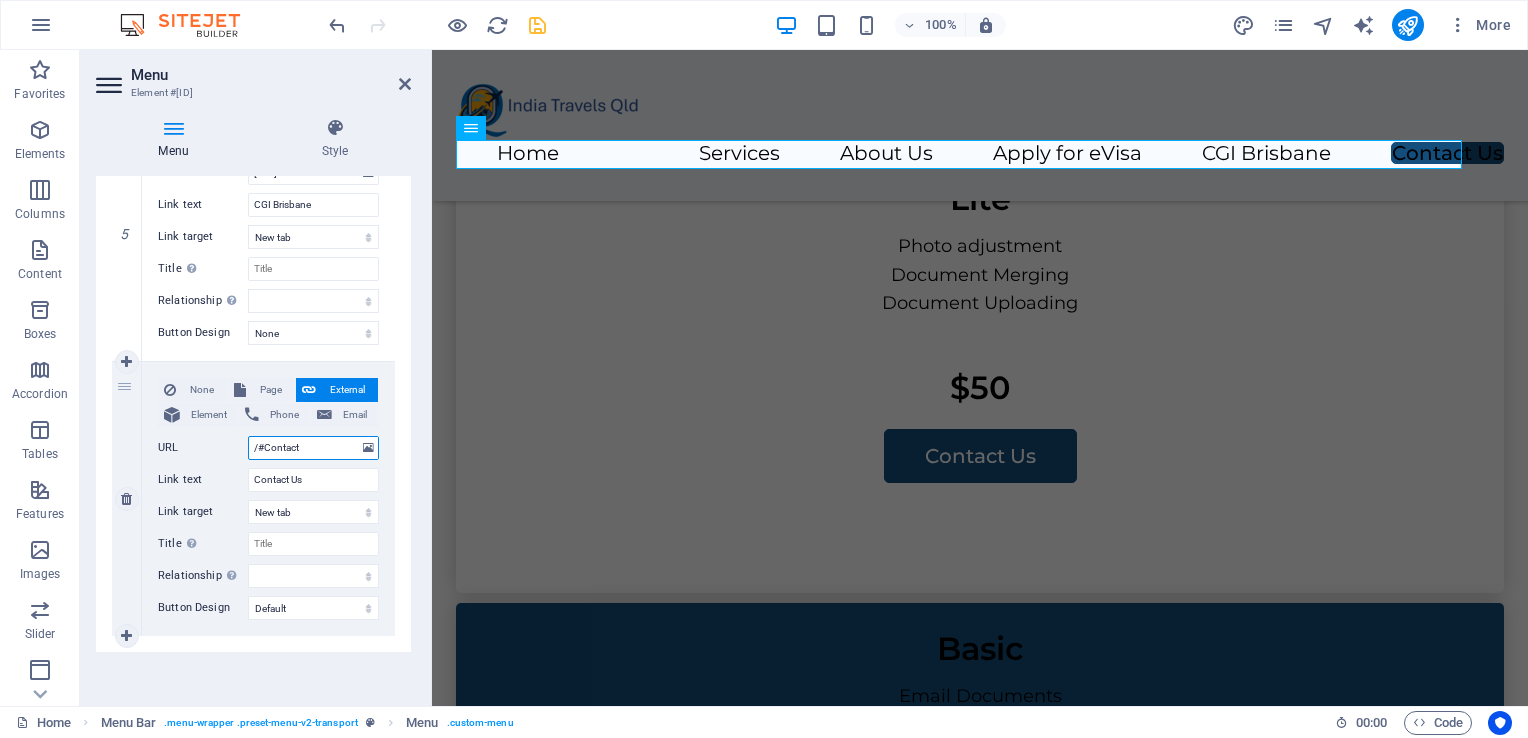 select 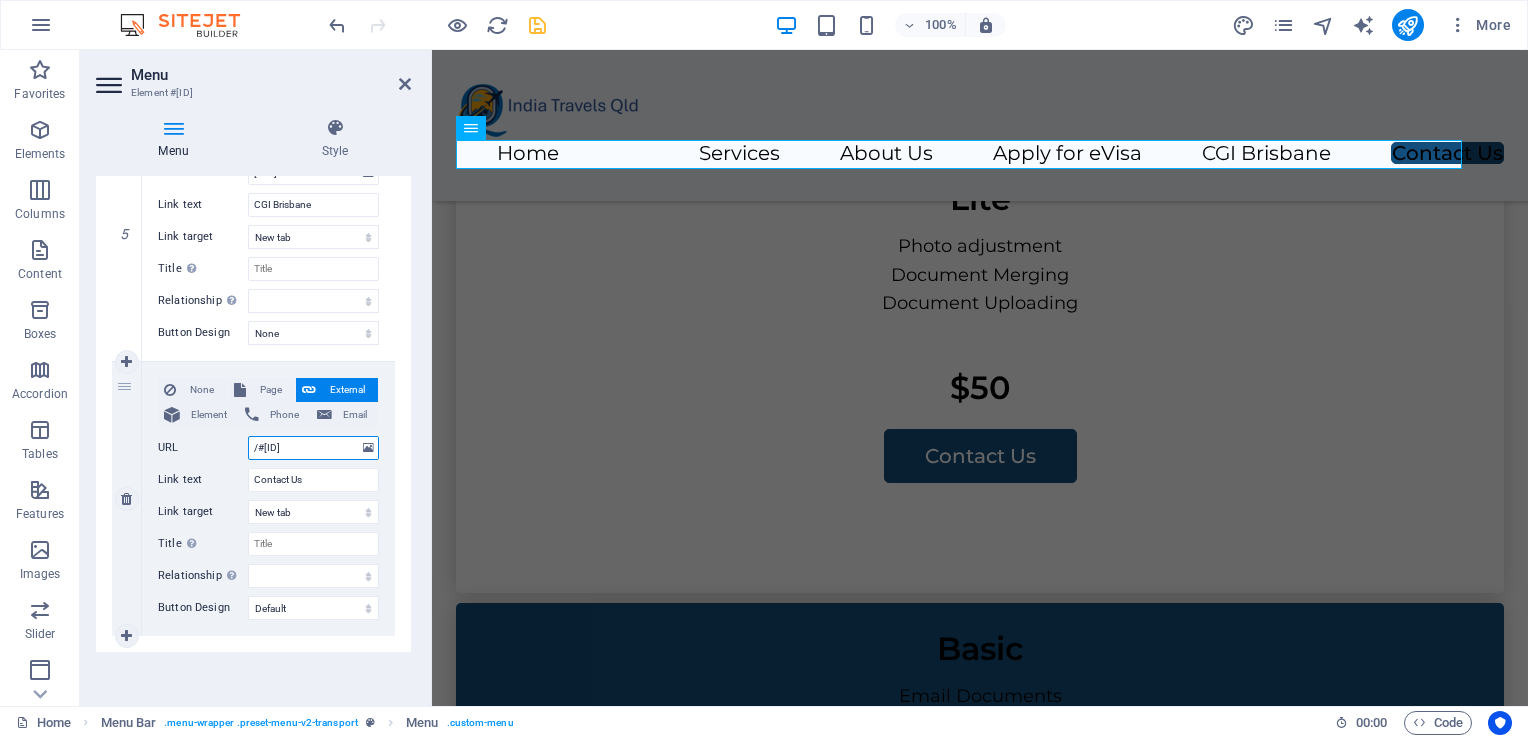 type on "/#ContactUs" 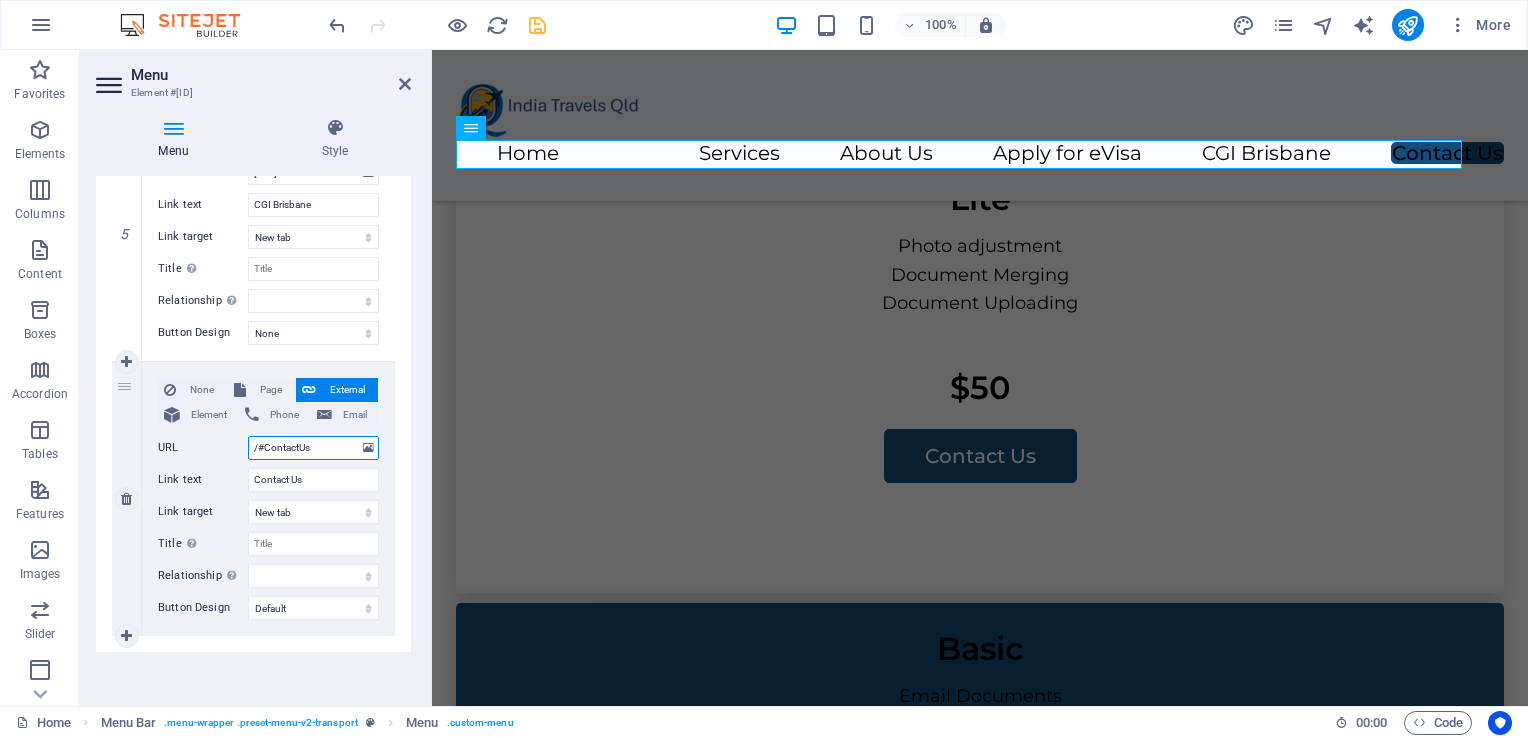 select 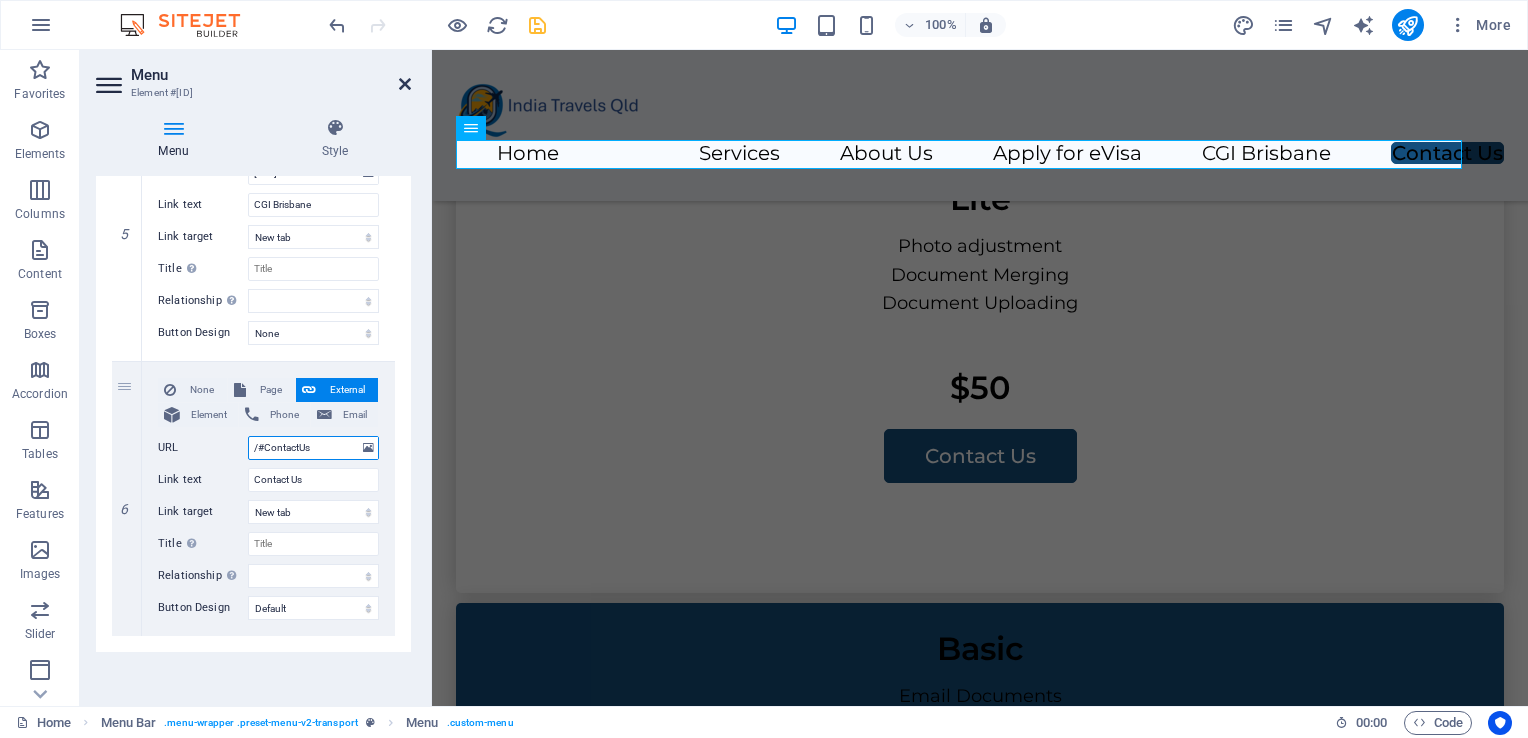 type on "/#ContactUs" 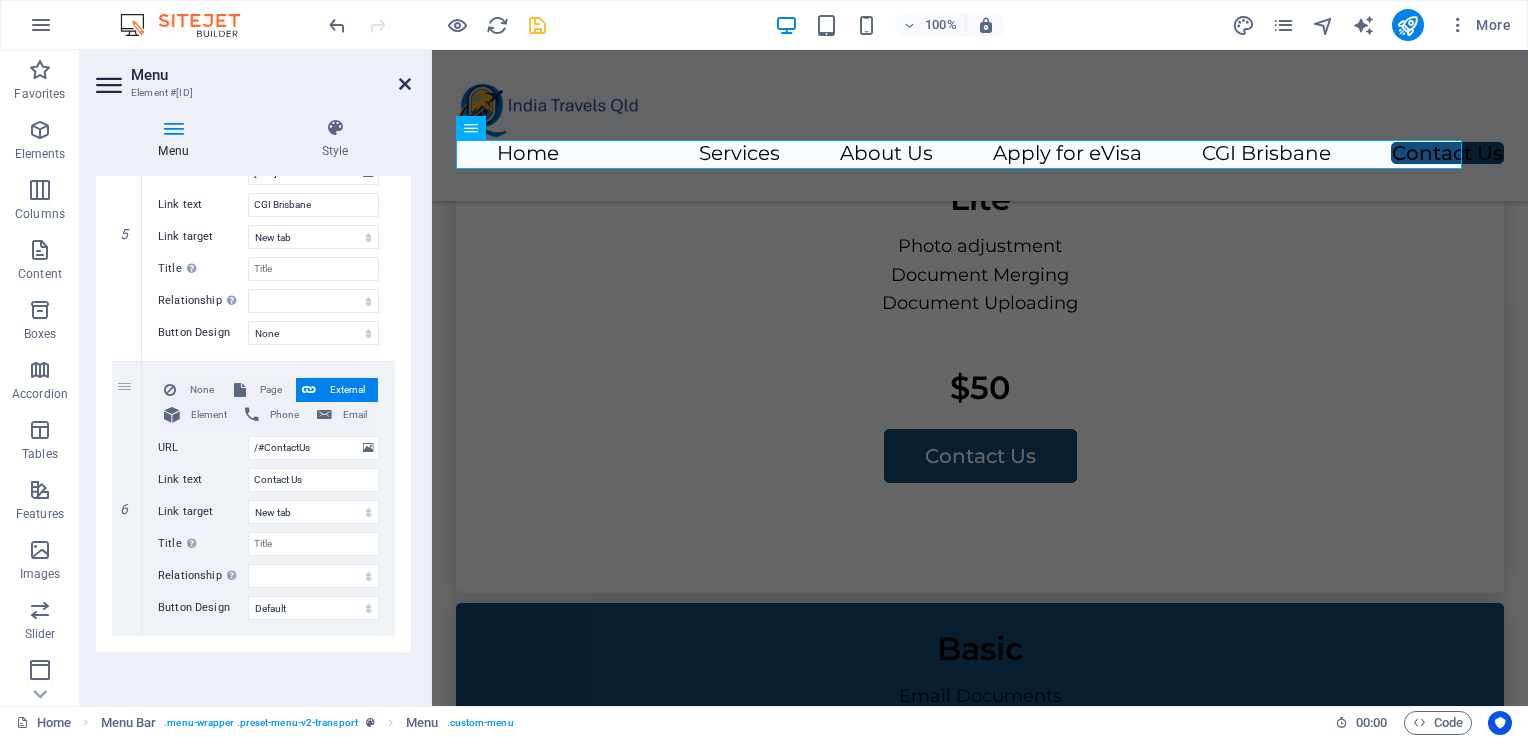 click at bounding box center [405, 84] 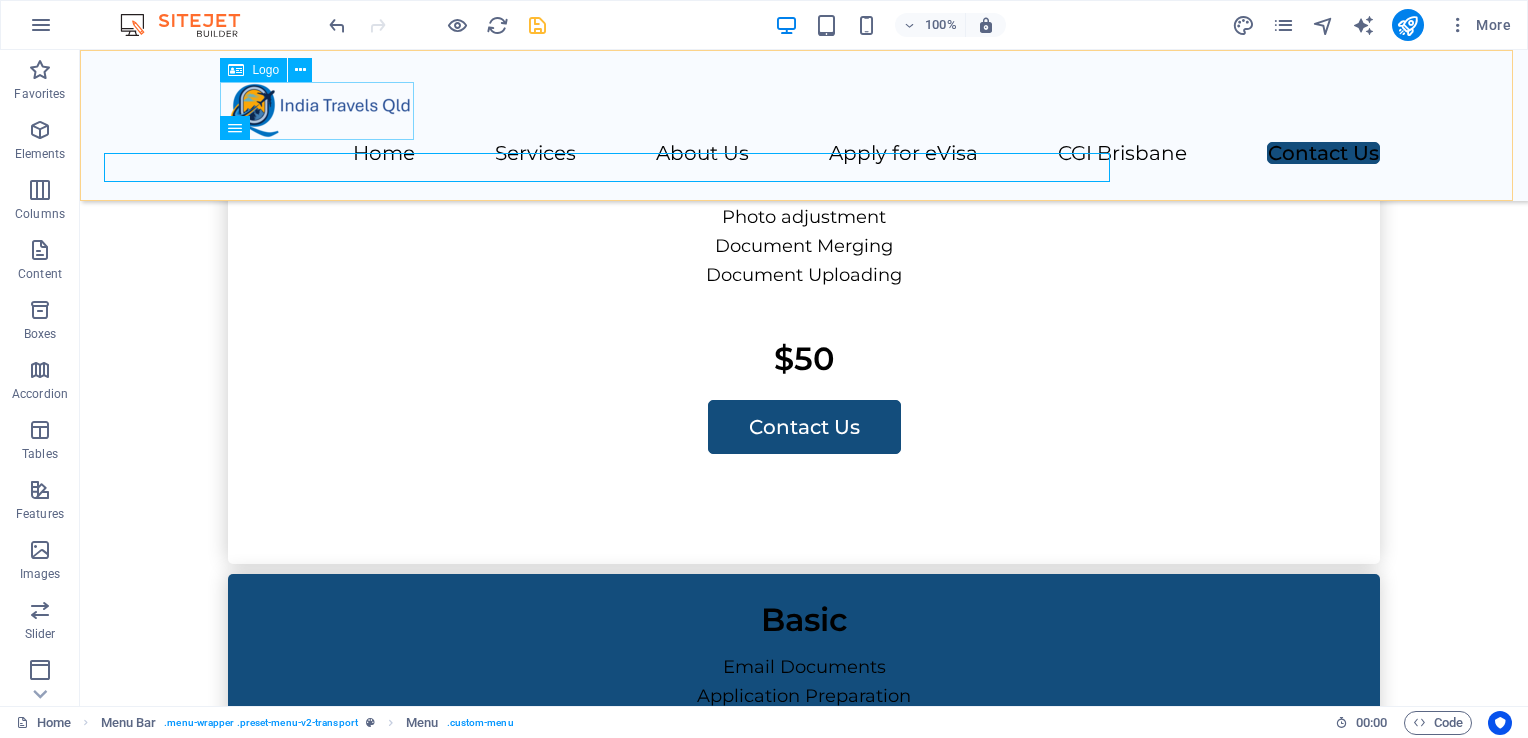 scroll, scrollTop: 4454, scrollLeft: 0, axis: vertical 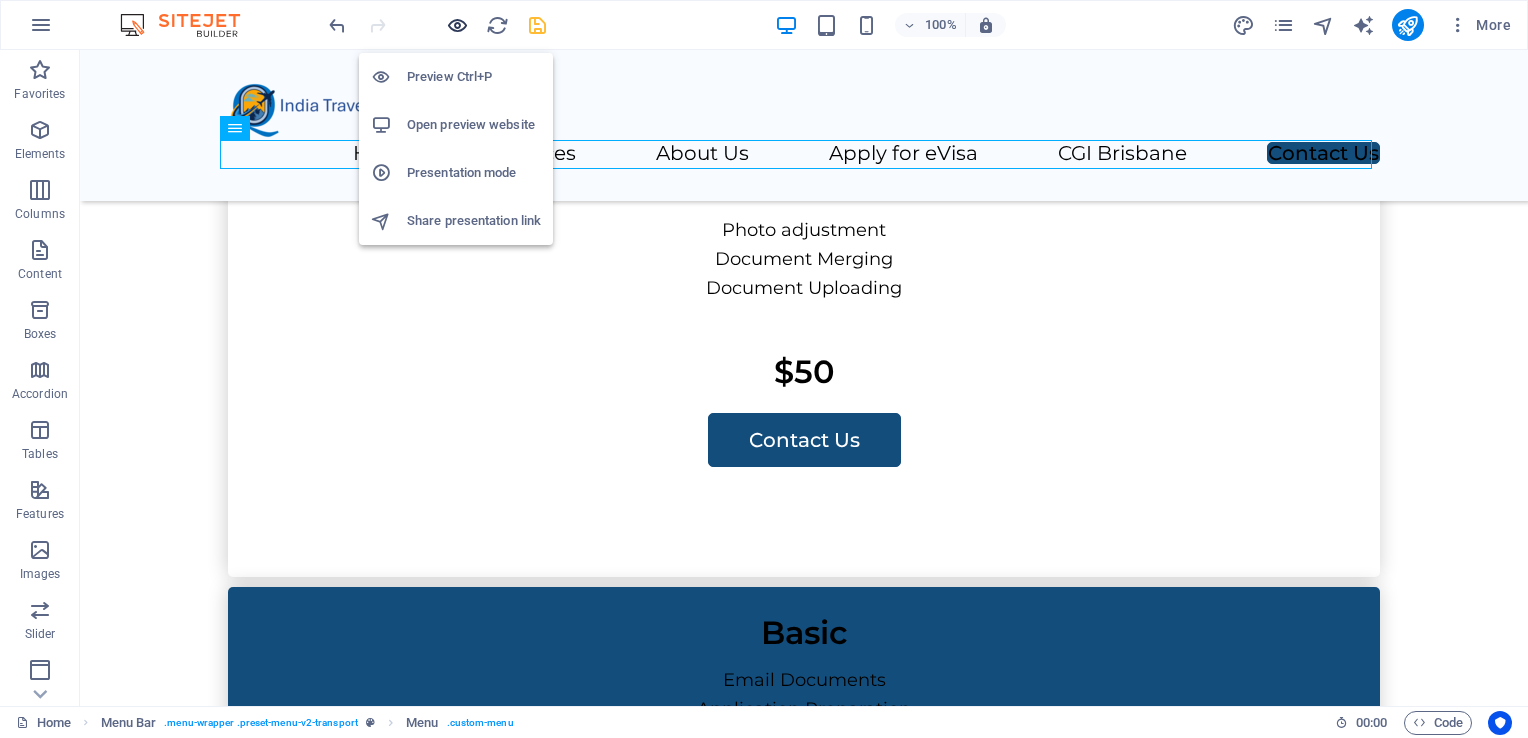 click at bounding box center [457, 25] 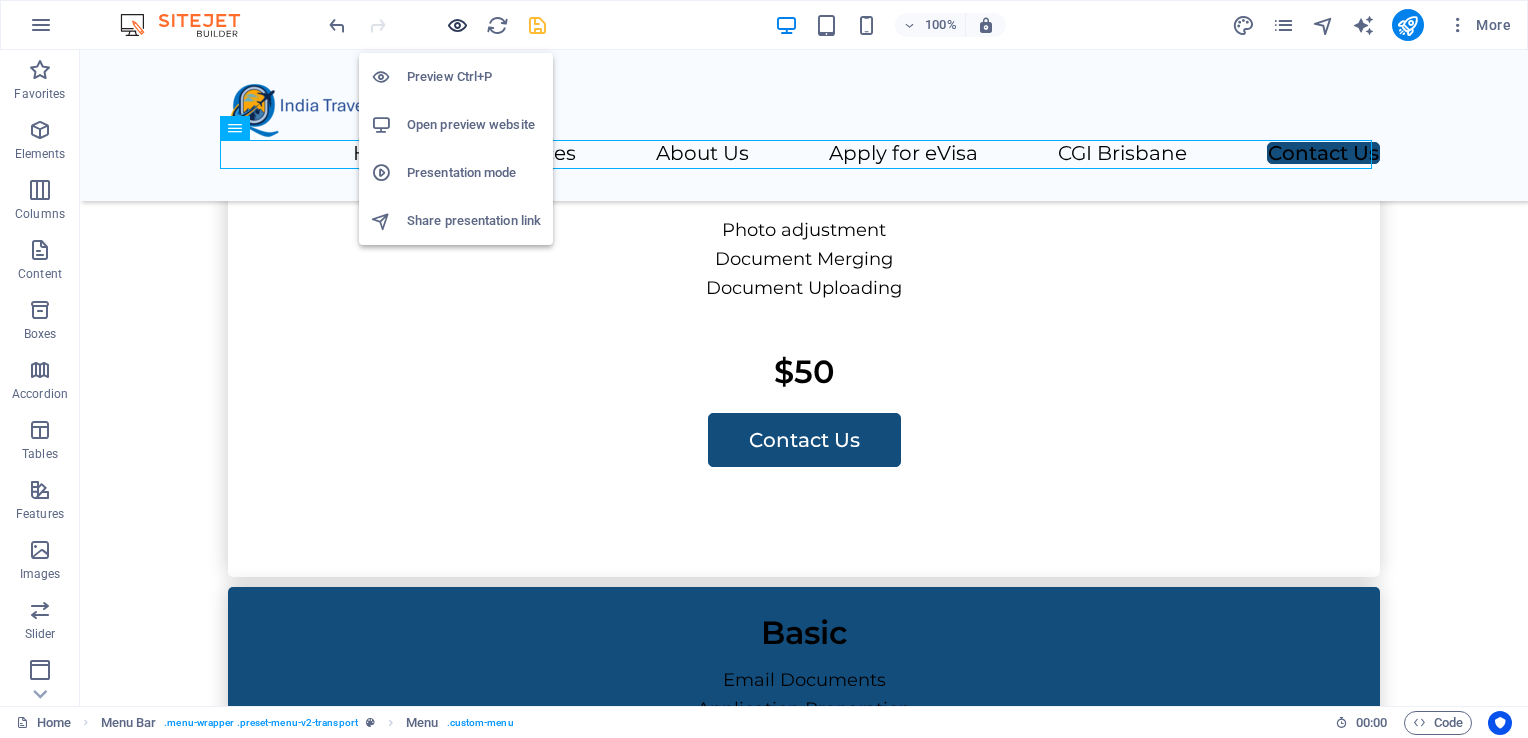 scroll, scrollTop: 4342, scrollLeft: 0, axis: vertical 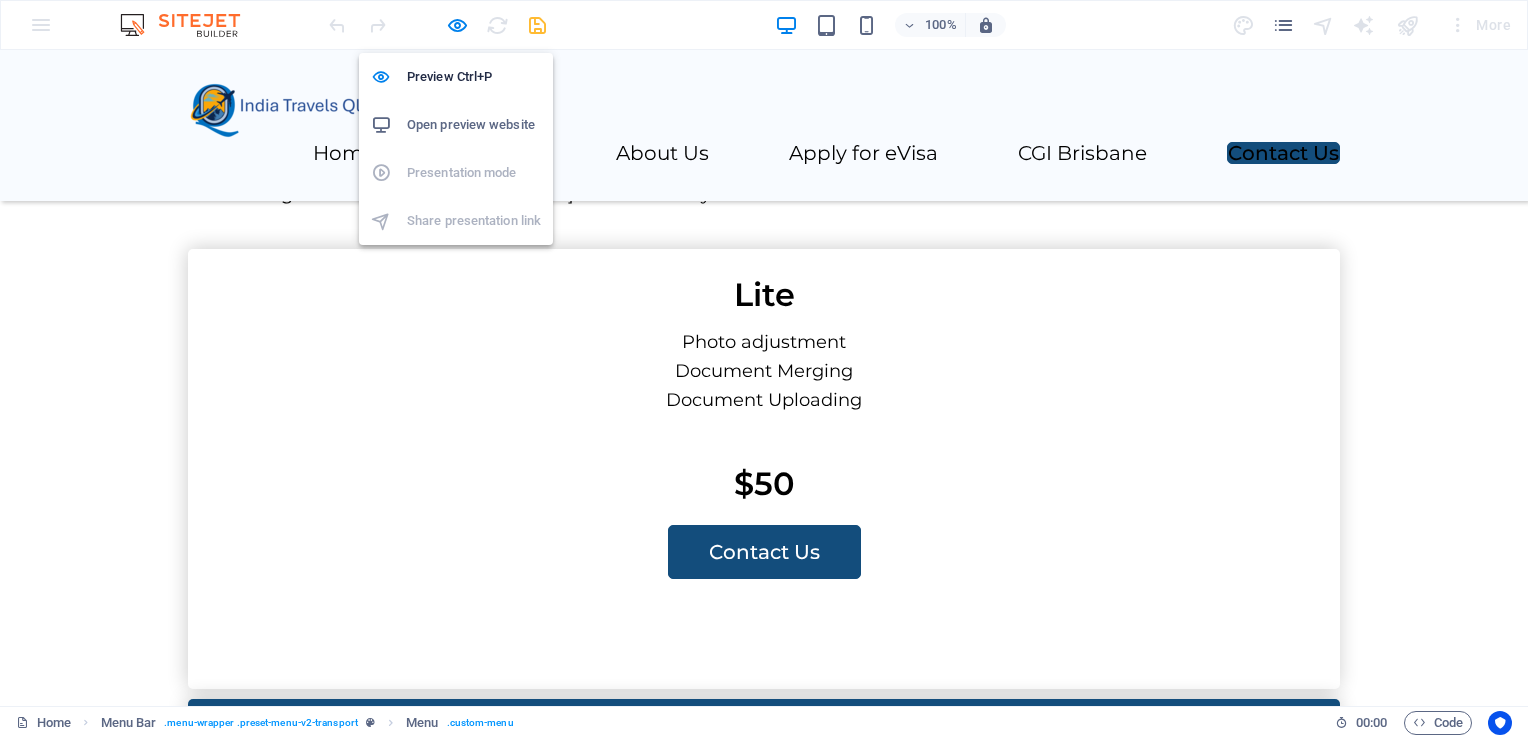 click on "Open preview website" at bounding box center [474, 125] 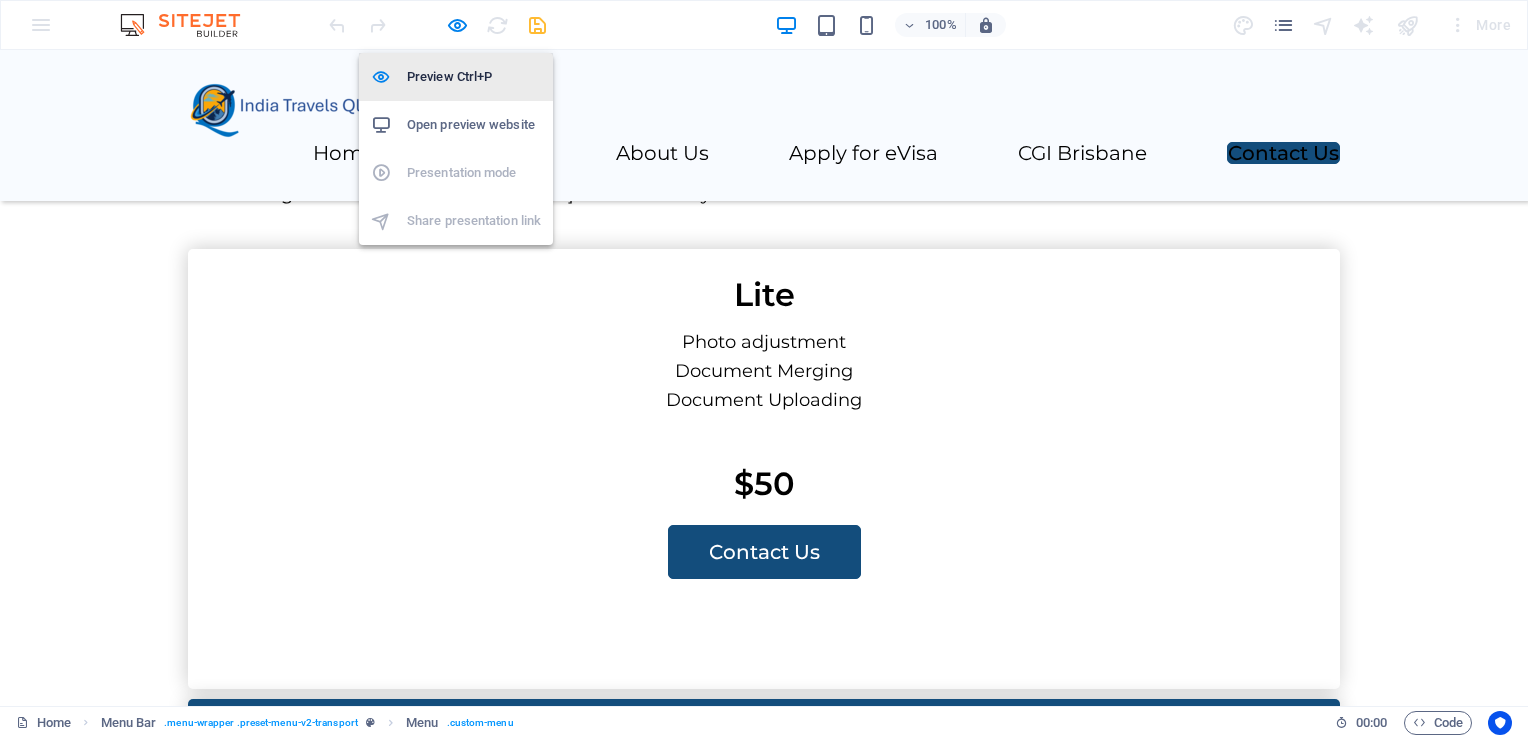 click on "Preview Ctrl+P" at bounding box center [474, 77] 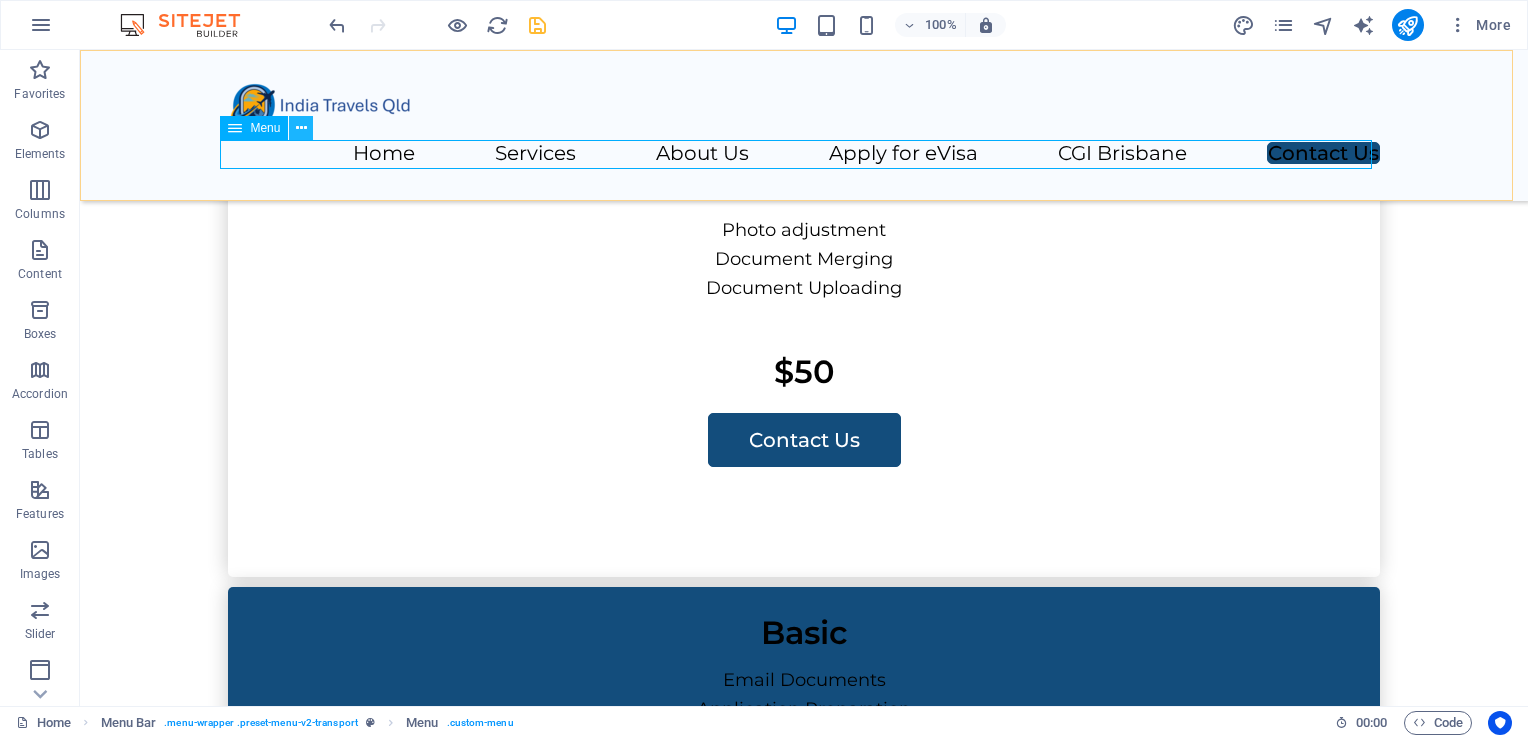 click at bounding box center [301, 128] 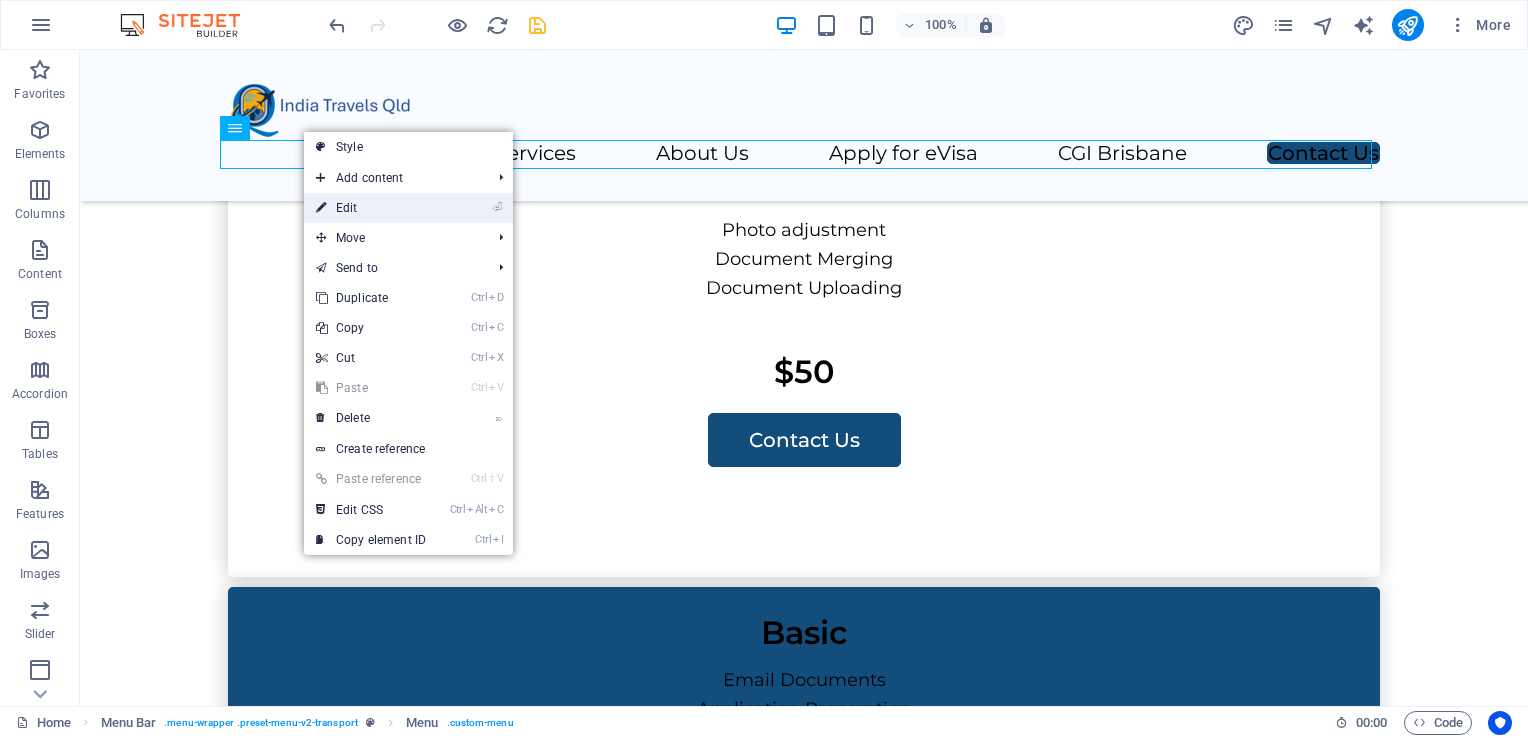 click on "⏎  Edit" at bounding box center (371, 208) 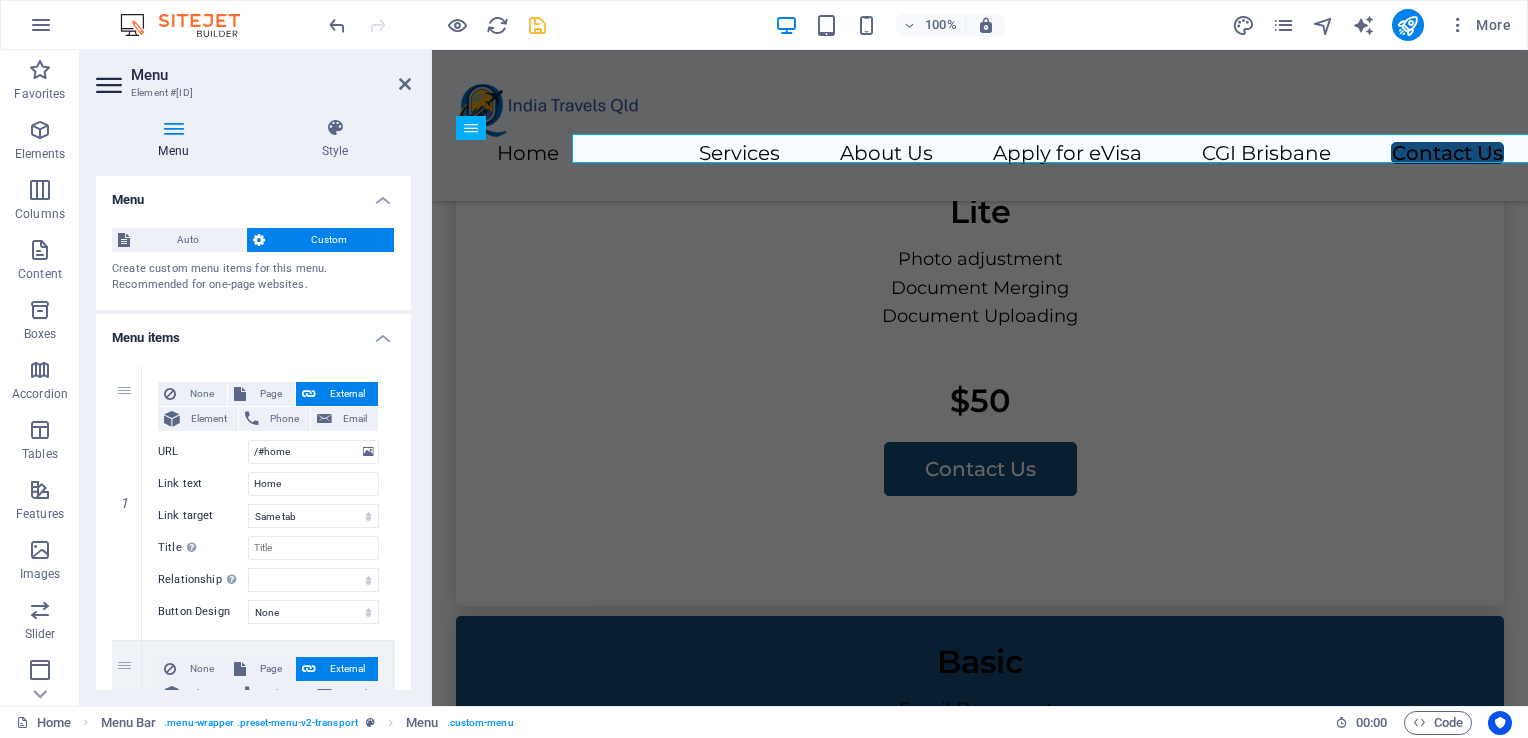 scroll, scrollTop: 4460, scrollLeft: 0, axis: vertical 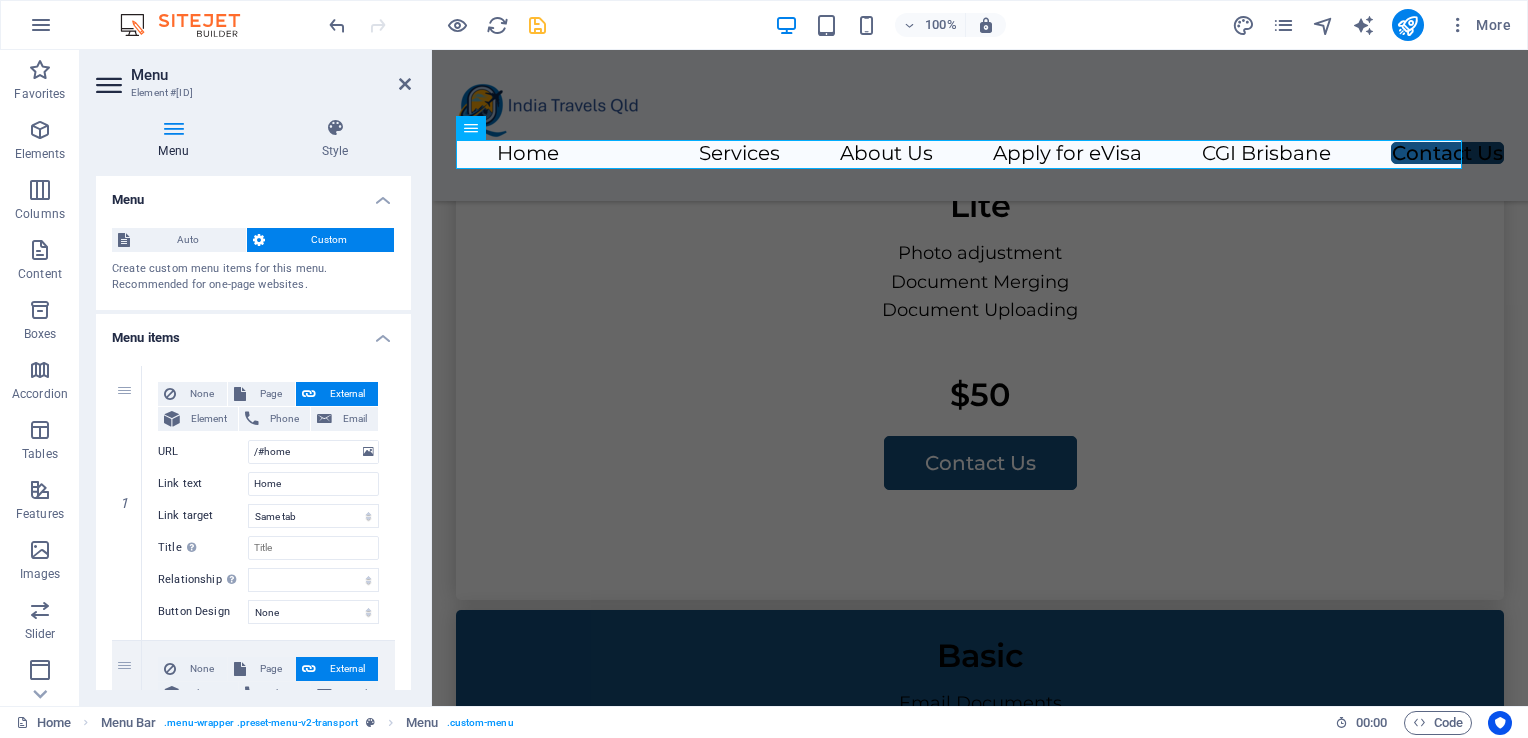click on "Menu Style Menu Auto Custom Create custom menu items for this menu. Recommended for one-page websites. Manage pages Menu items 1 None Page External Element Phone Email Page Home Legal Notice Privacy Passport Services Visa Services Police Clearance Certificate OCI Services Additional Consular Services Assistance Element
URL /#home Phone Email Link text Home Link target New tab Same tab Overlay Title Additional link description, should not be the same as the link text. The title is most often shown as a tooltip text when the mouse moves over the element. Leave empty if uncertain. Relationship Sets the  relationship of this link to the link target . For example, the value "nofollow" instructs search engines not to follow the link. Can be left empty. alternate author bookmark external help license next nofollow noreferrer noopener prev search tag Button Design None Default Primary Secondary 2 None Page External Element Phone Email Page Home Legal Notice Privacy Passport Services Element 3" at bounding box center (253, 404) 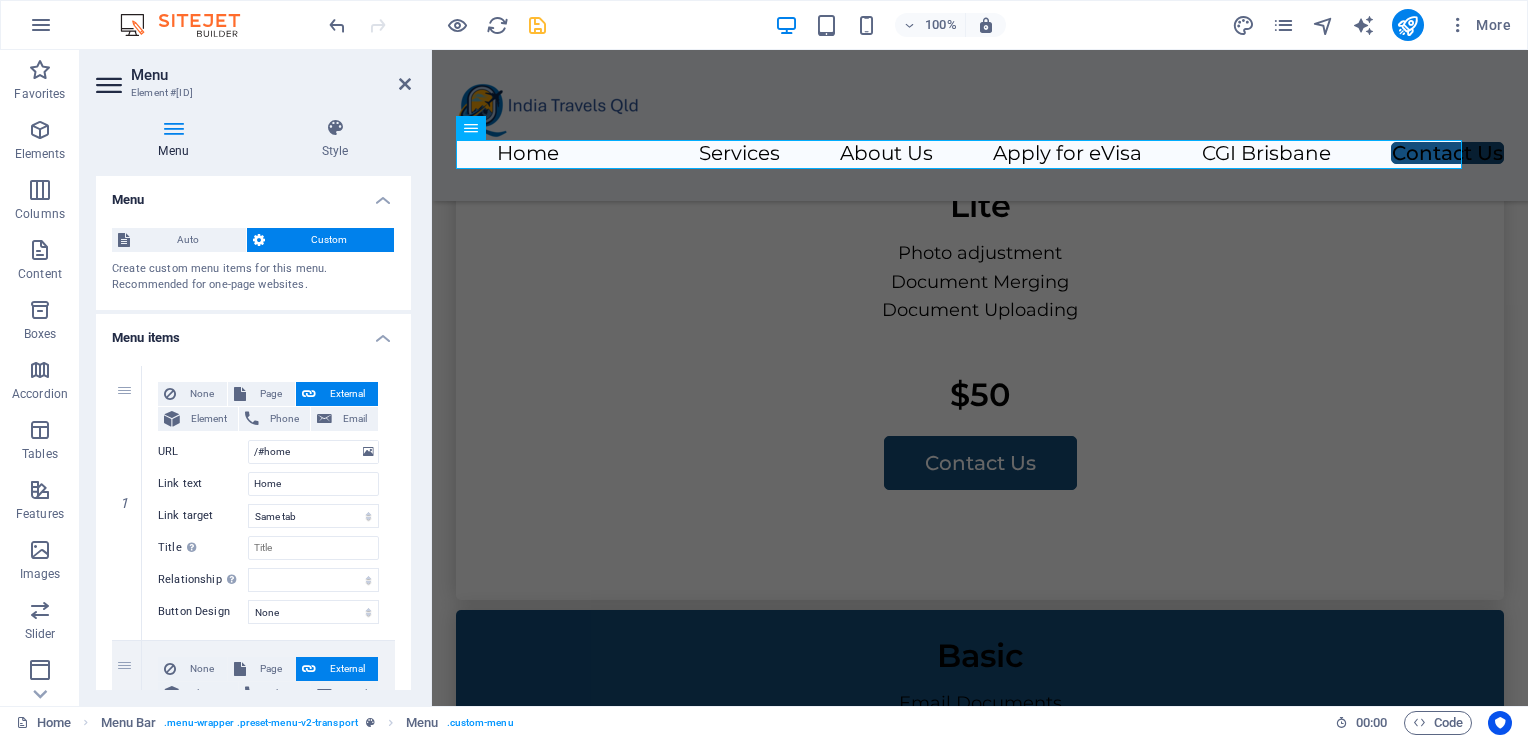 click on "Menu Style Menu Auto Custom Create custom menu items for this menu. Recommended for one-page websites. Manage pages Menu items 1 None Page External Element Phone Email Page Home Legal Notice Privacy Passport Services Visa Services Police Clearance Certificate OCI Services Additional Consular Services Assistance Element
URL /#home Phone Email Link text Home Link target New tab Same tab Overlay Title Additional link description, should not be the same as the link text. The title is most often shown as a tooltip text when the mouse moves over the element. Leave empty if uncertain. Relationship Sets the  relationship of this link to the link target . For example, the value "nofollow" instructs search engines not to follow the link. Can be left empty. alternate author bookmark external help license next nofollow noreferrer noopener prev search tag Button Design None Default Primary Secondary 2 None Page External Element Phone Email Page Home Legal Notice Privacy Passport Services Element 3" at bounding box center (253, 404) 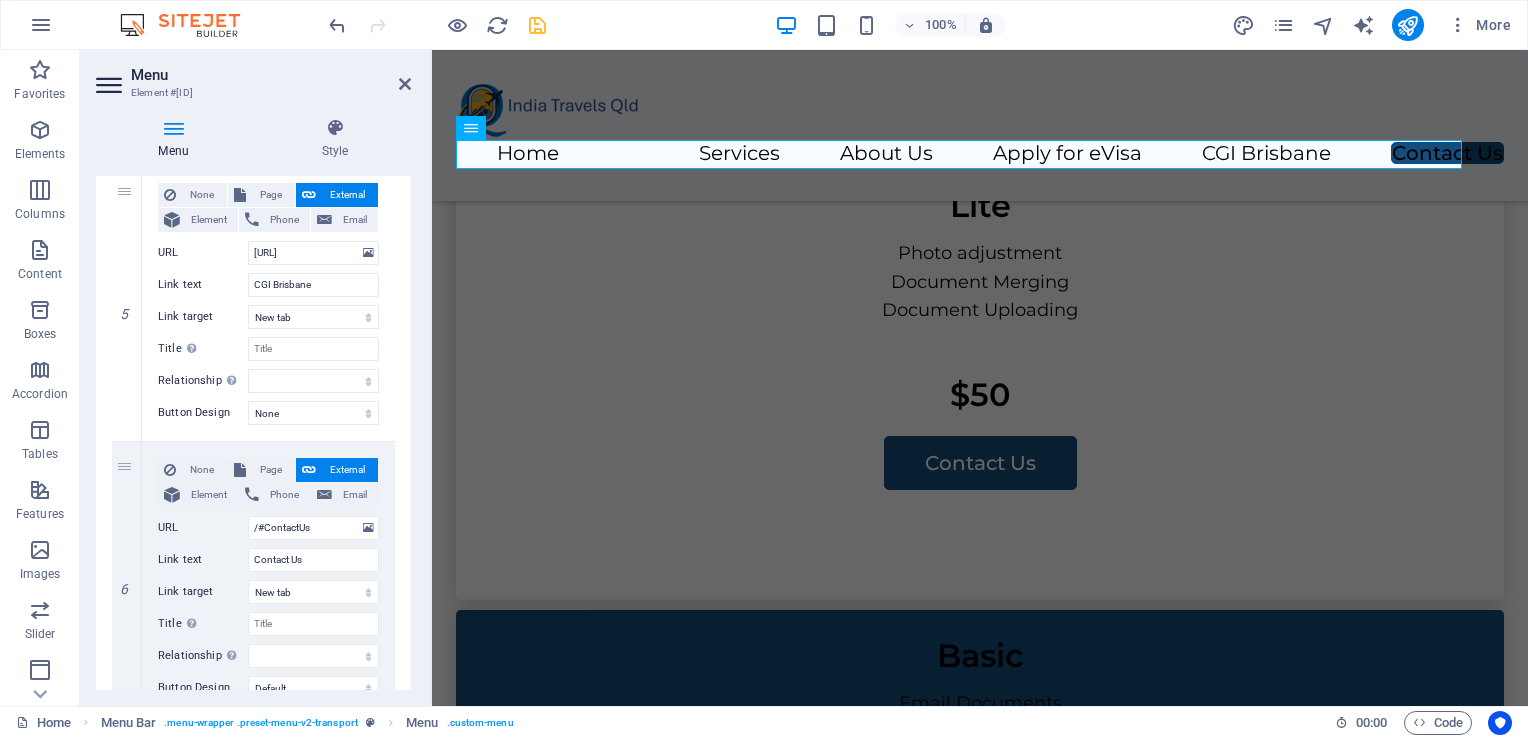 scroll, scrollTop: 1379, scrollLeft: 0, axis: vertical 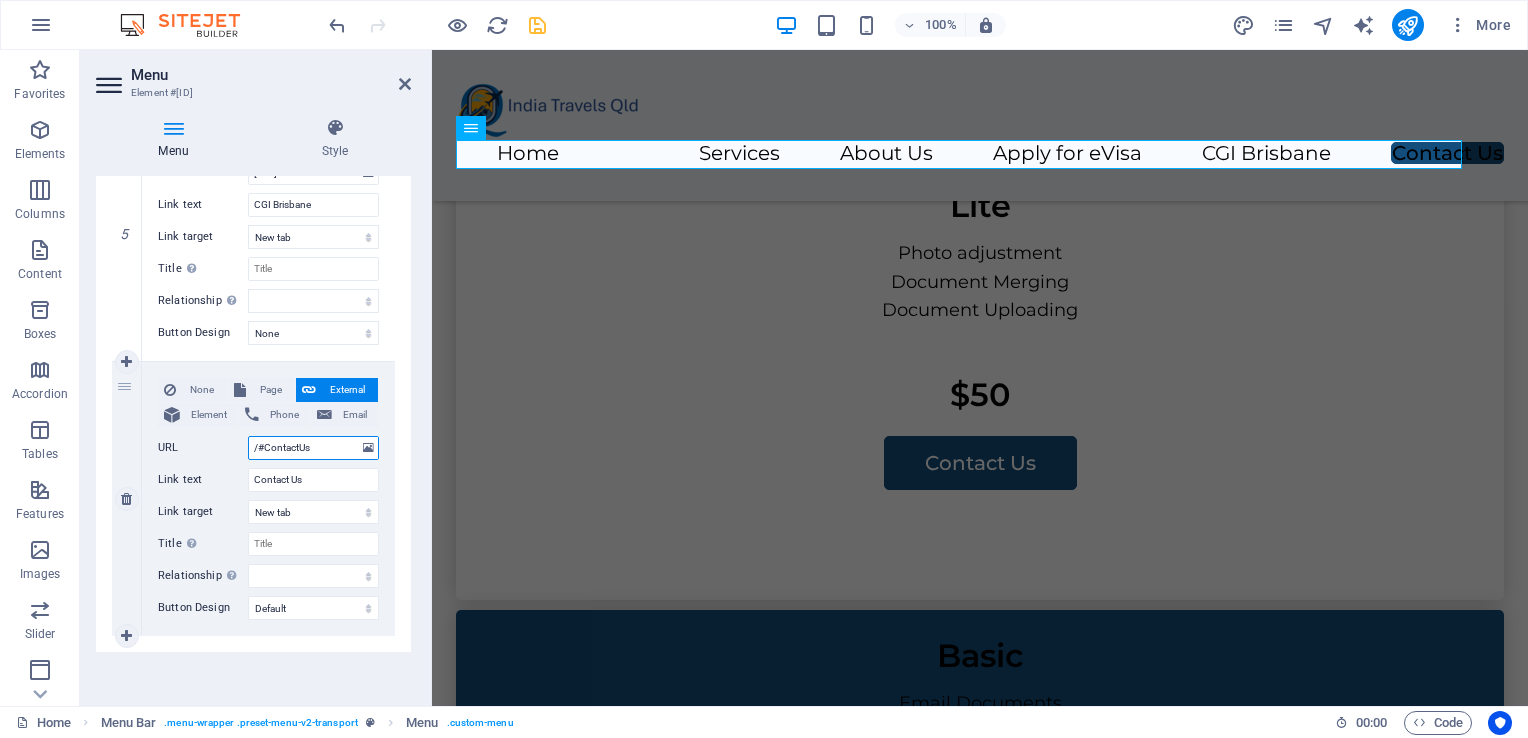 click on "/#ContactUs" at bounding box center [313, 448] 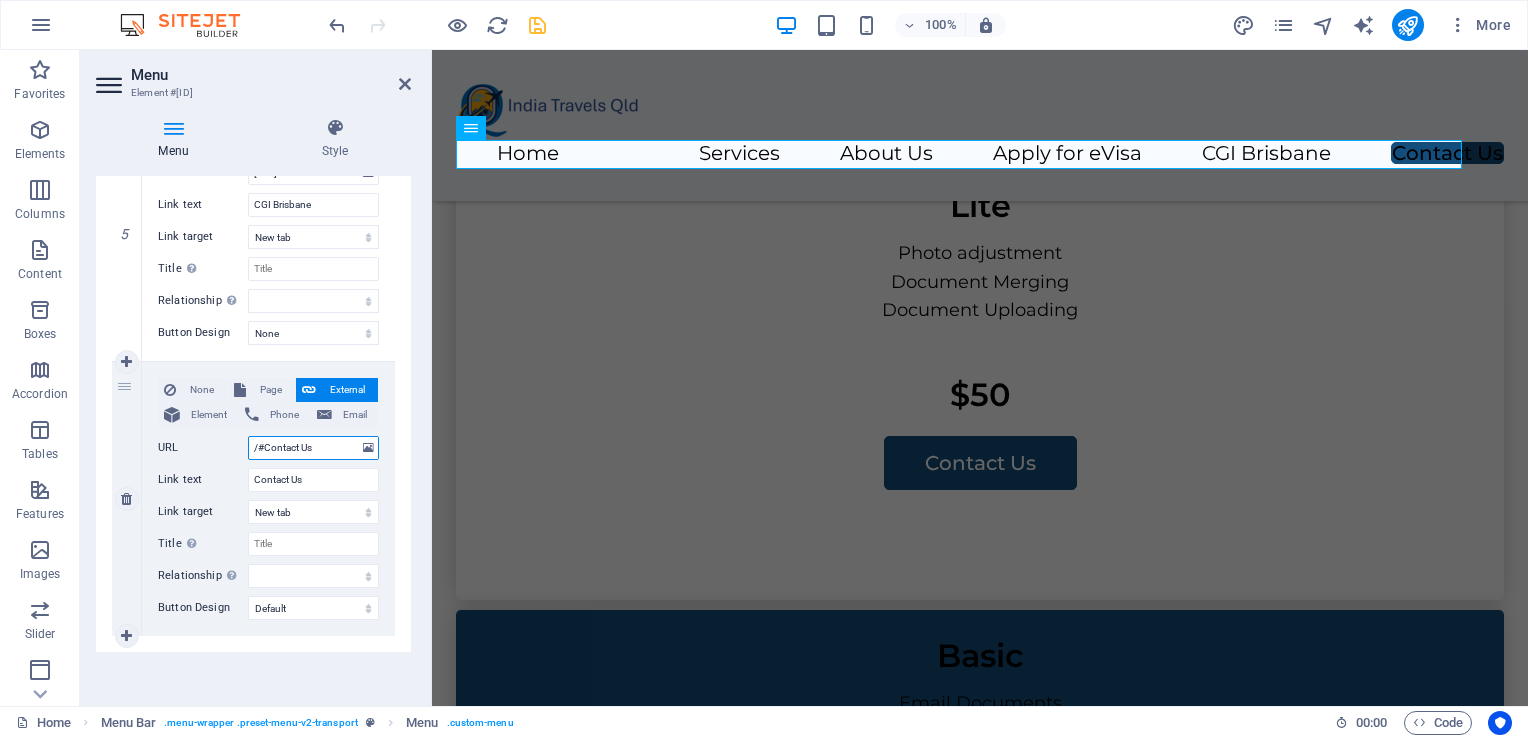 select 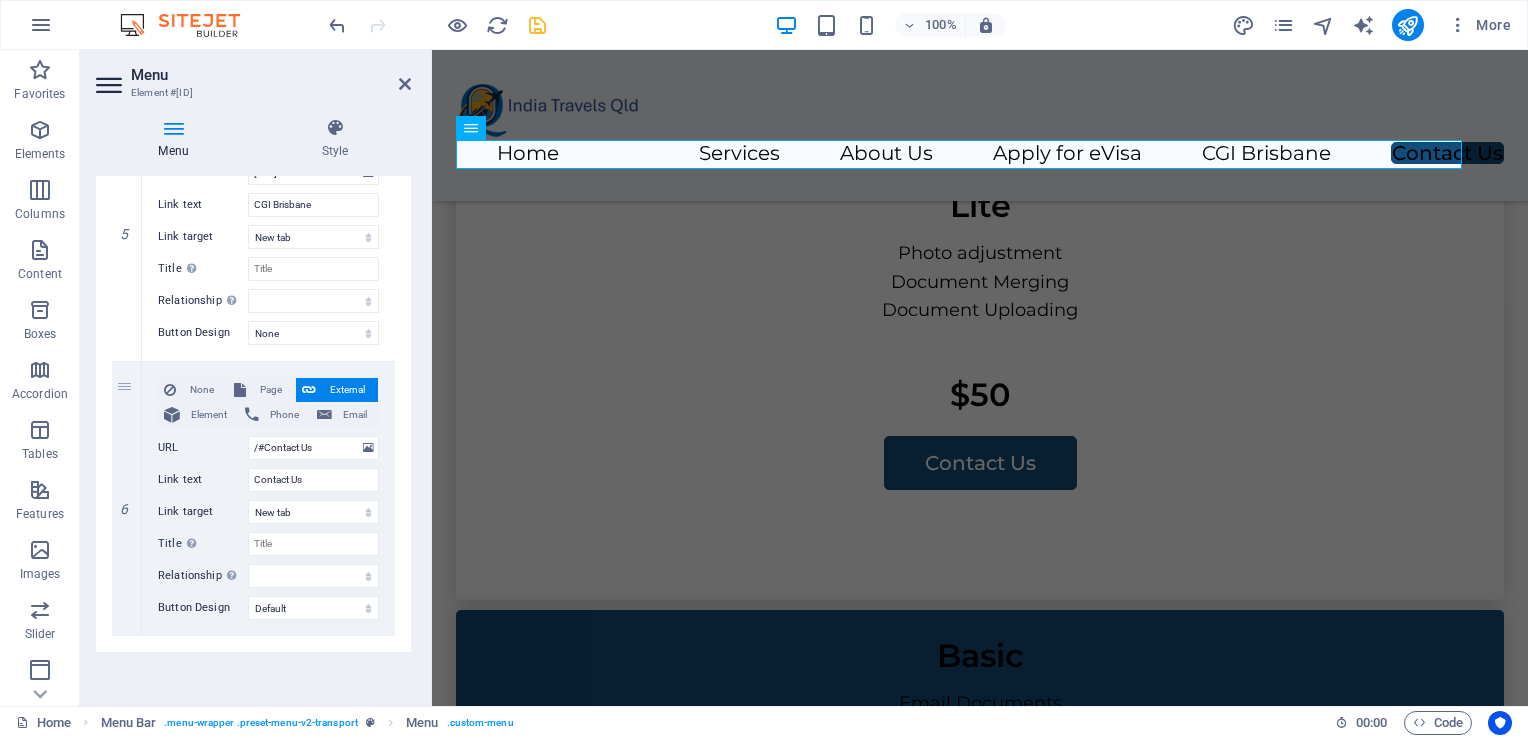 drag, startPoint x: 411, startPoint y: 622, endPoint x: 409, endPoint y: 522, distance: 100.02 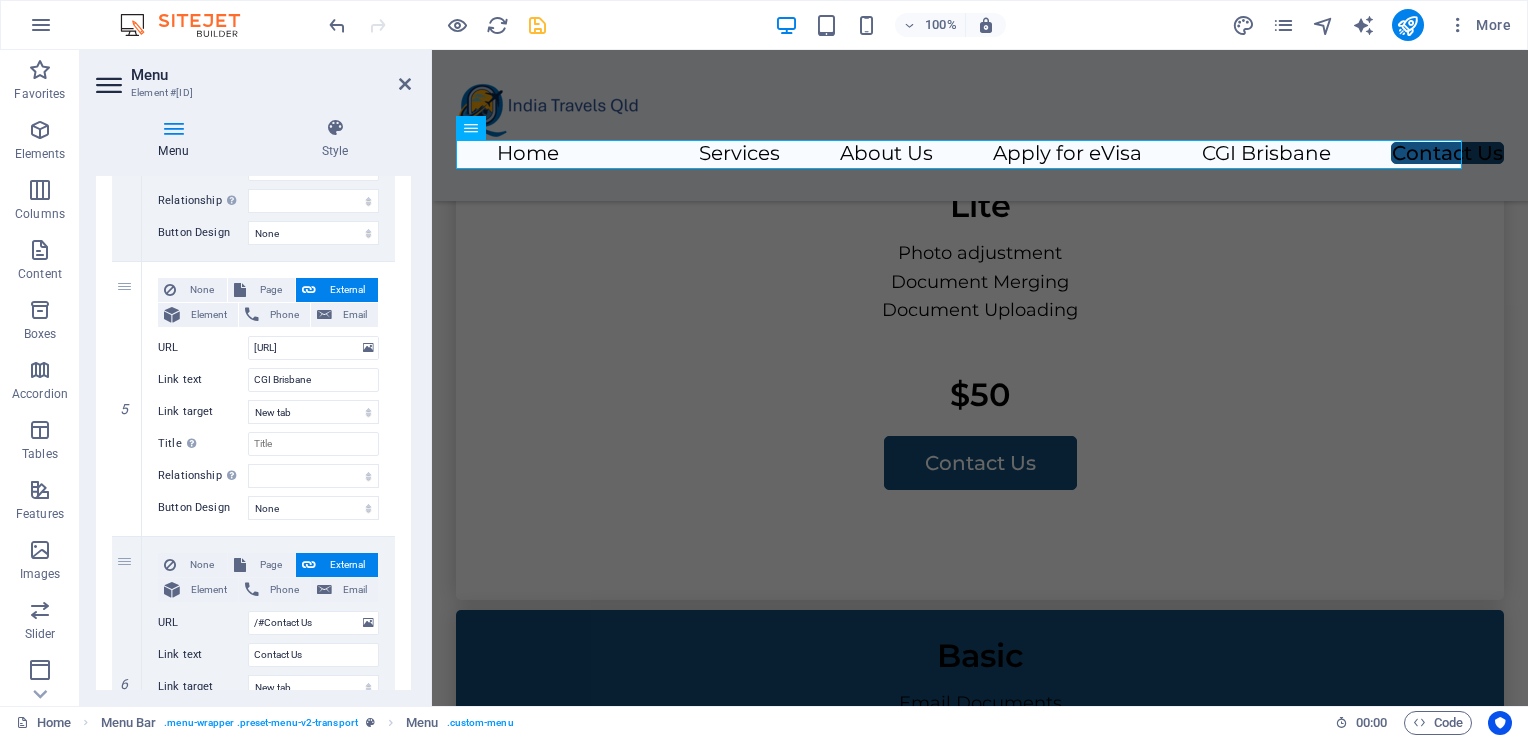 scroll, scrollTop: 1379, scrollLeft: 0, axis: vertical 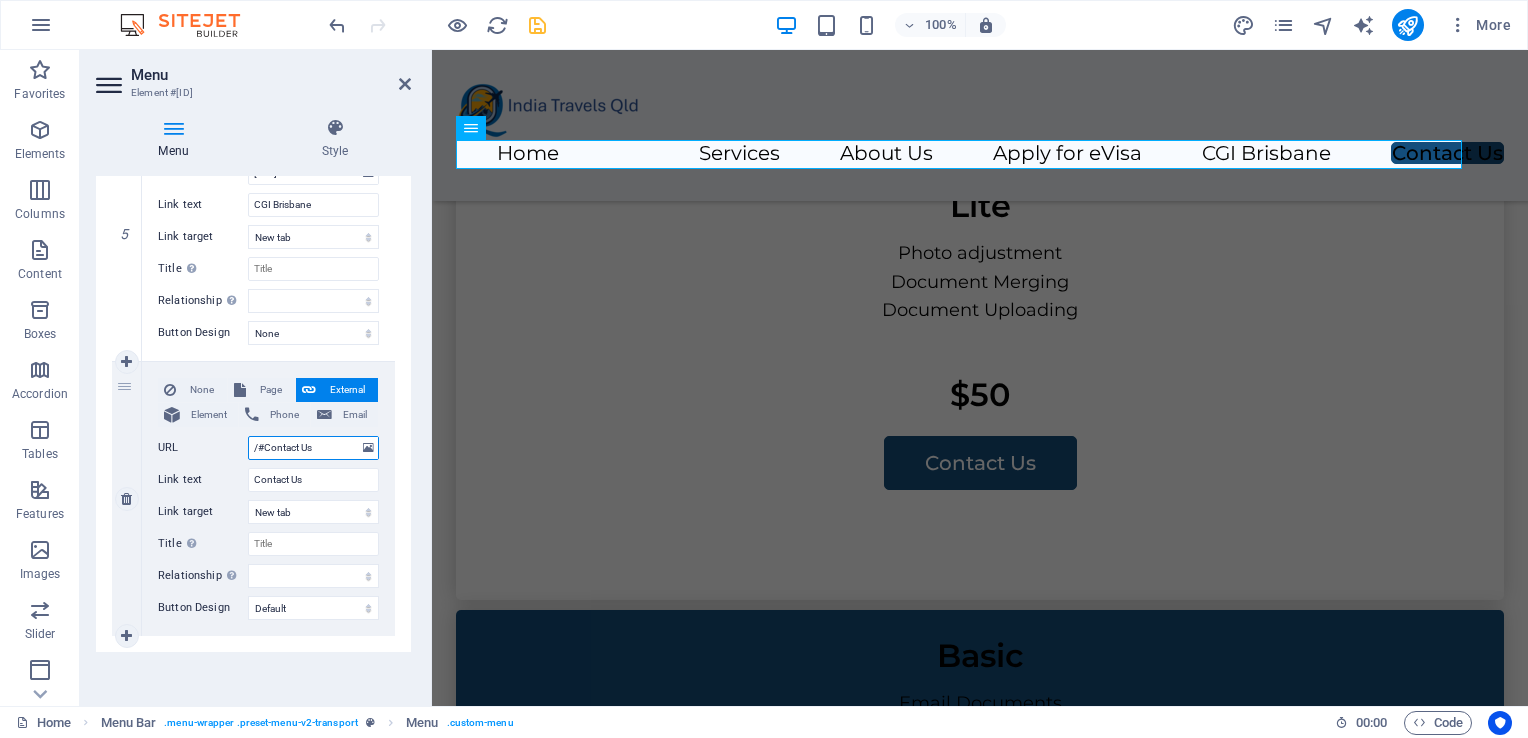 click on "/#Contact Us" at bounding box center [313, 448] 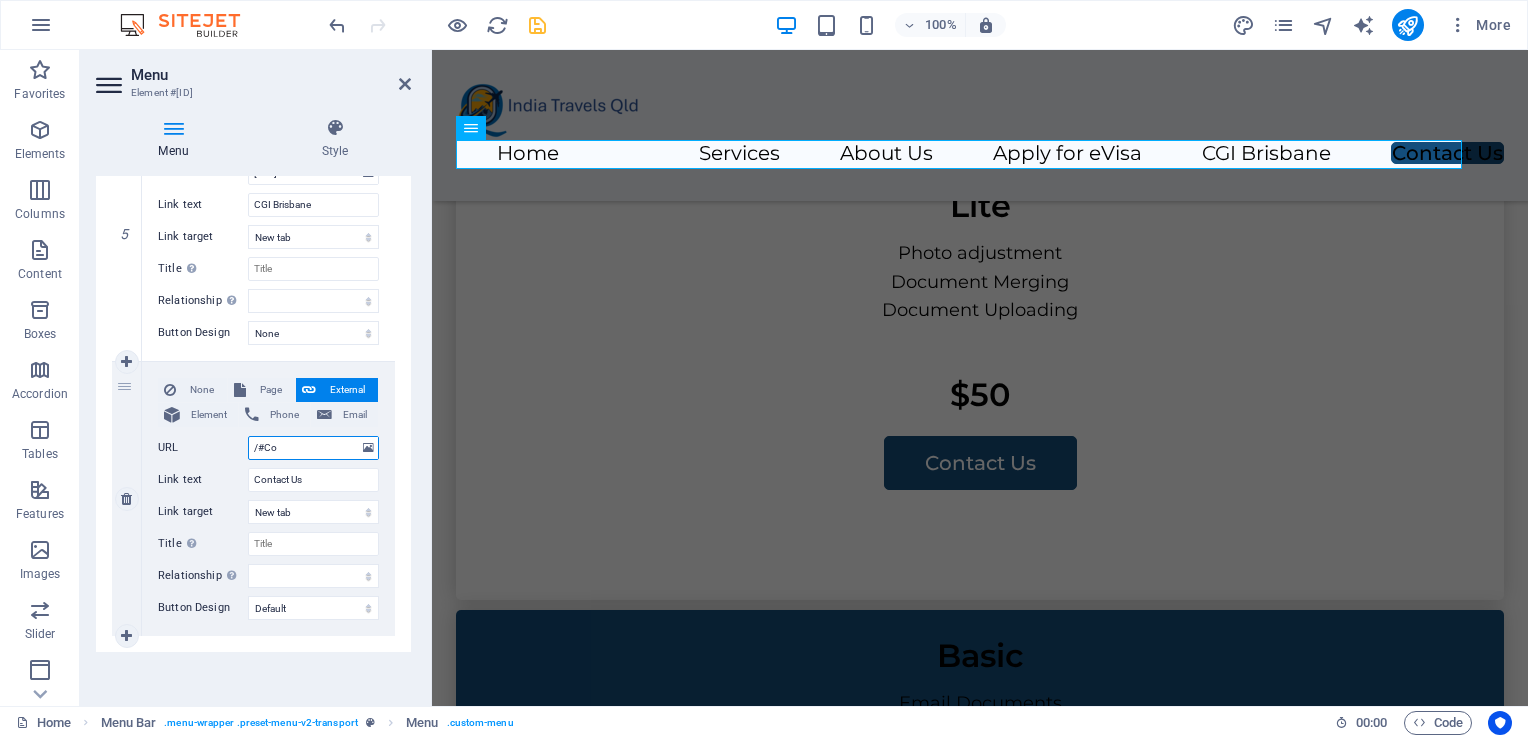 type on "/#C" 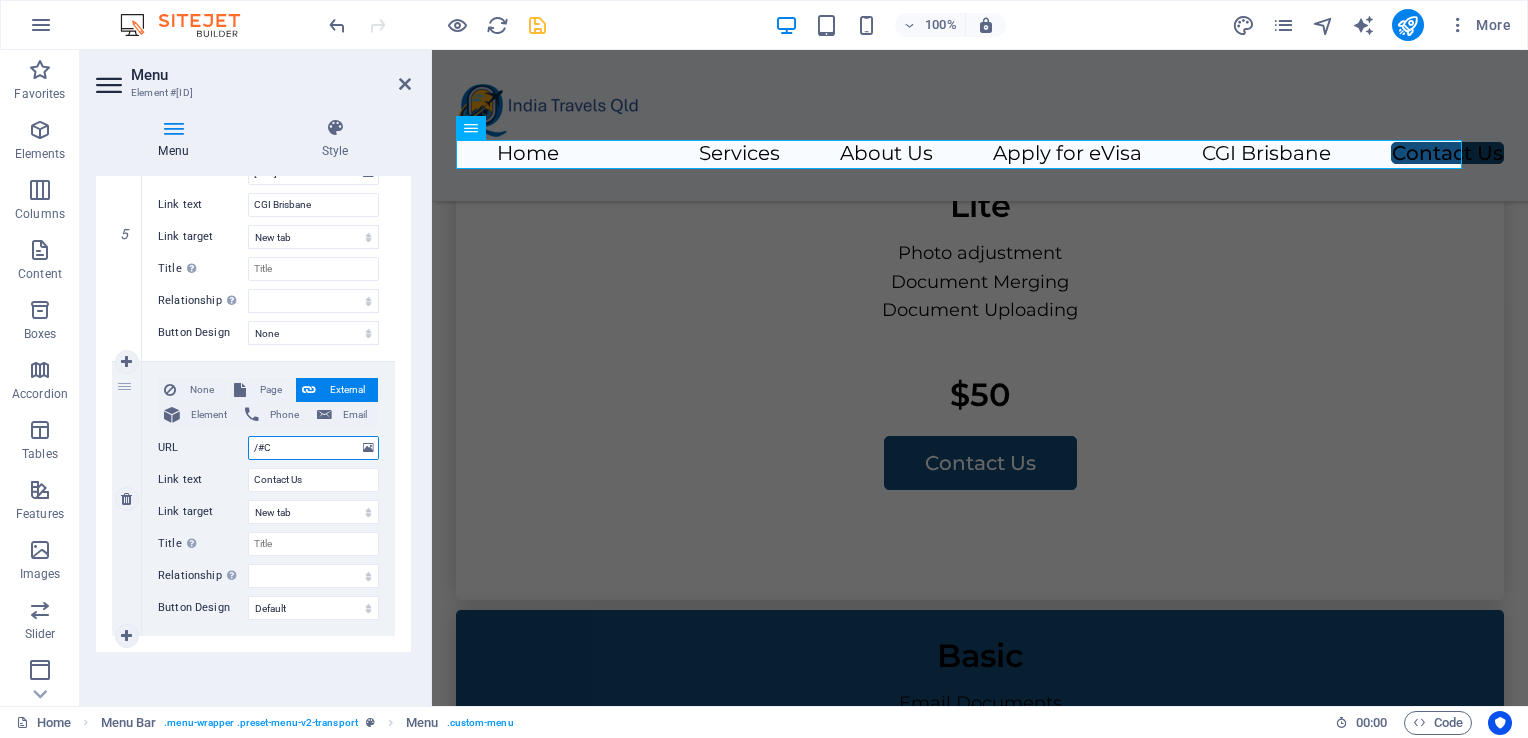 select 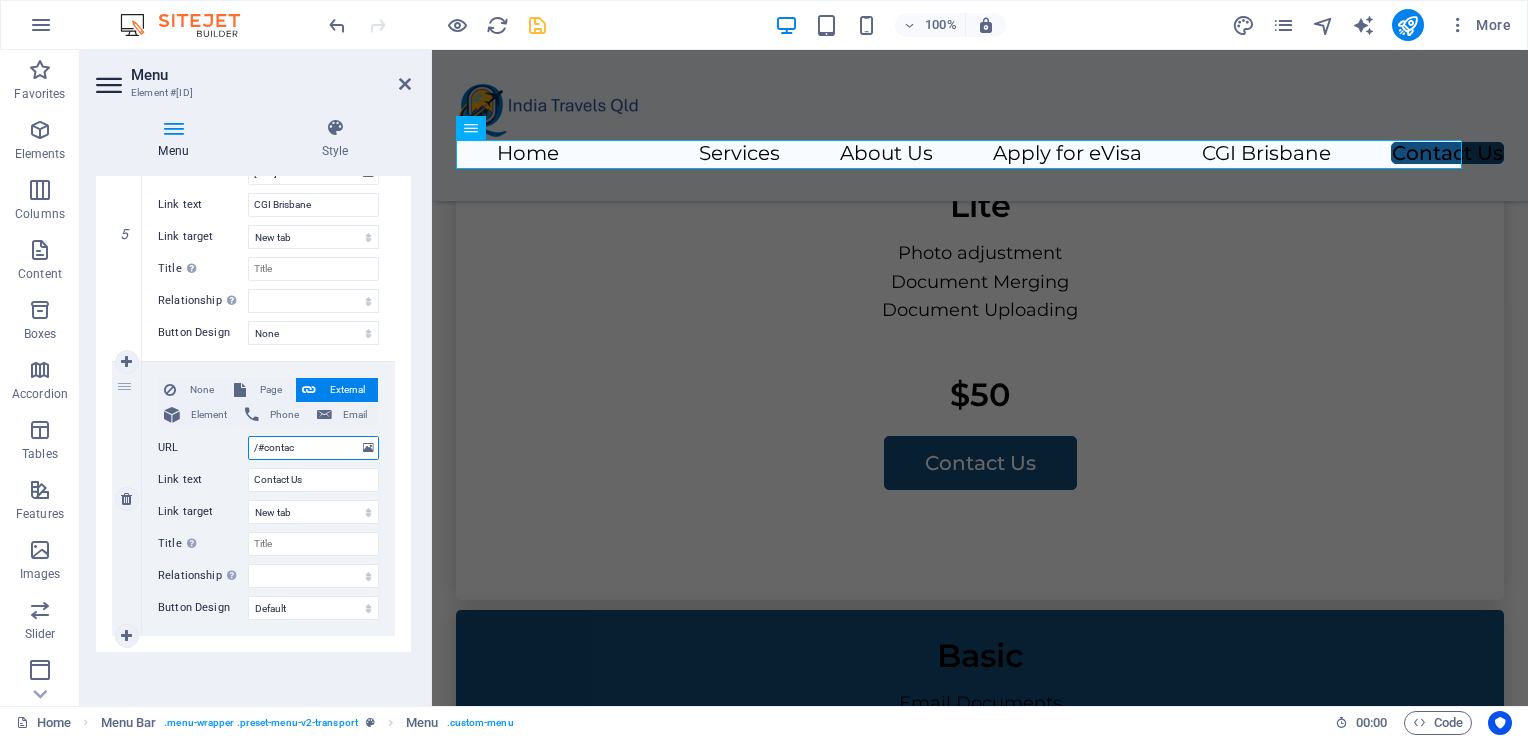 type on "/#contact" 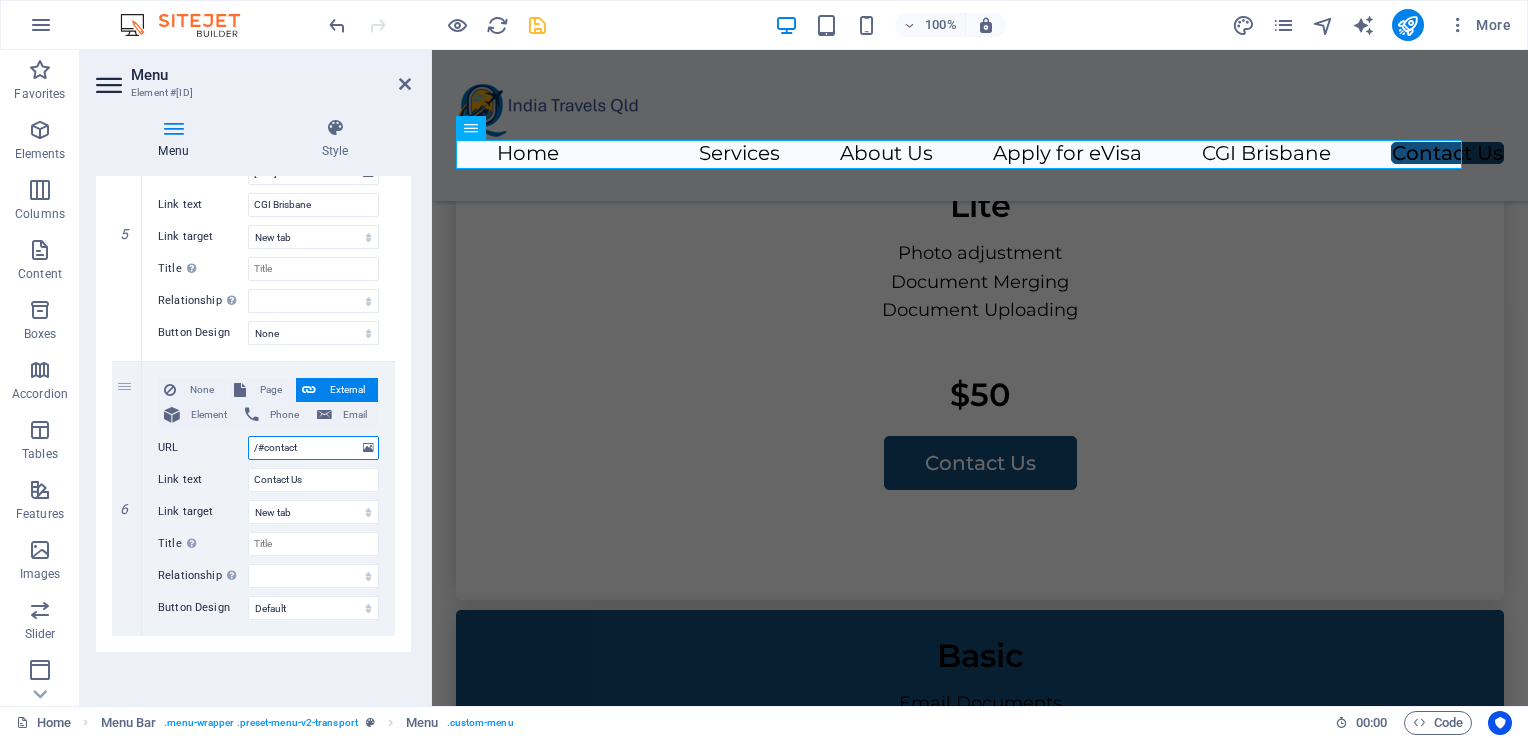 select 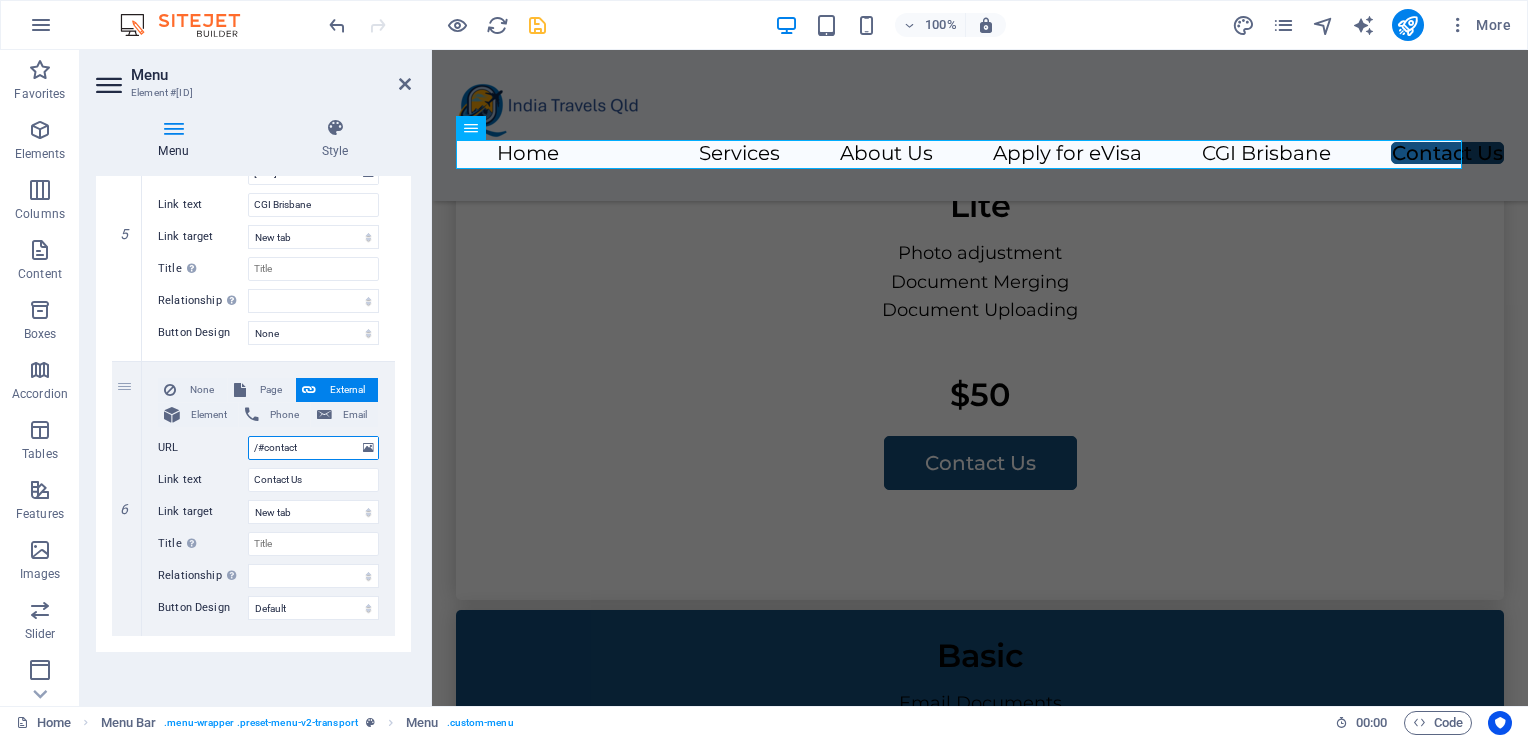 type on "/#contact" 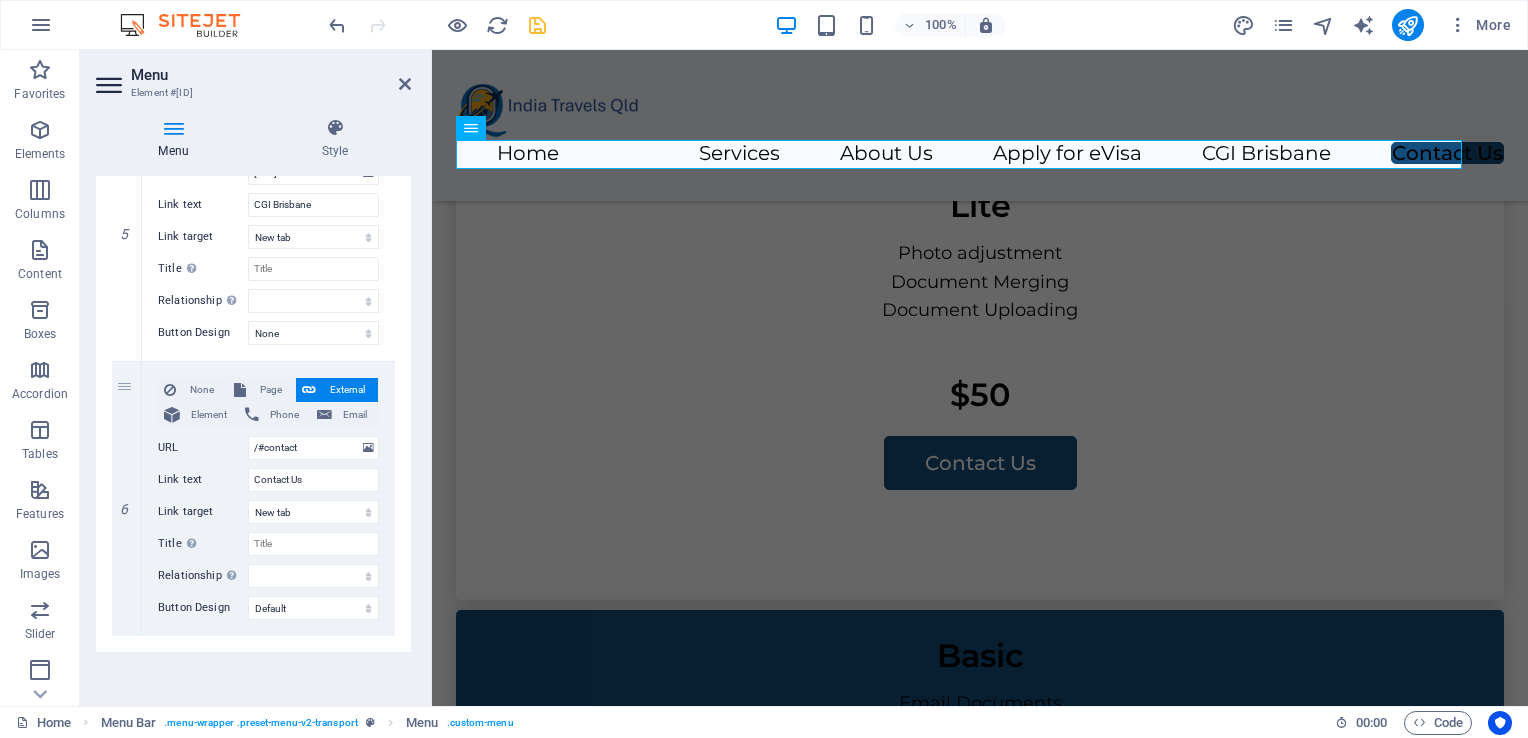 drag, startPoint x: 405, startPoint y: 556, endPoint x: 408, endPoint y: 497, distance: 59.07622 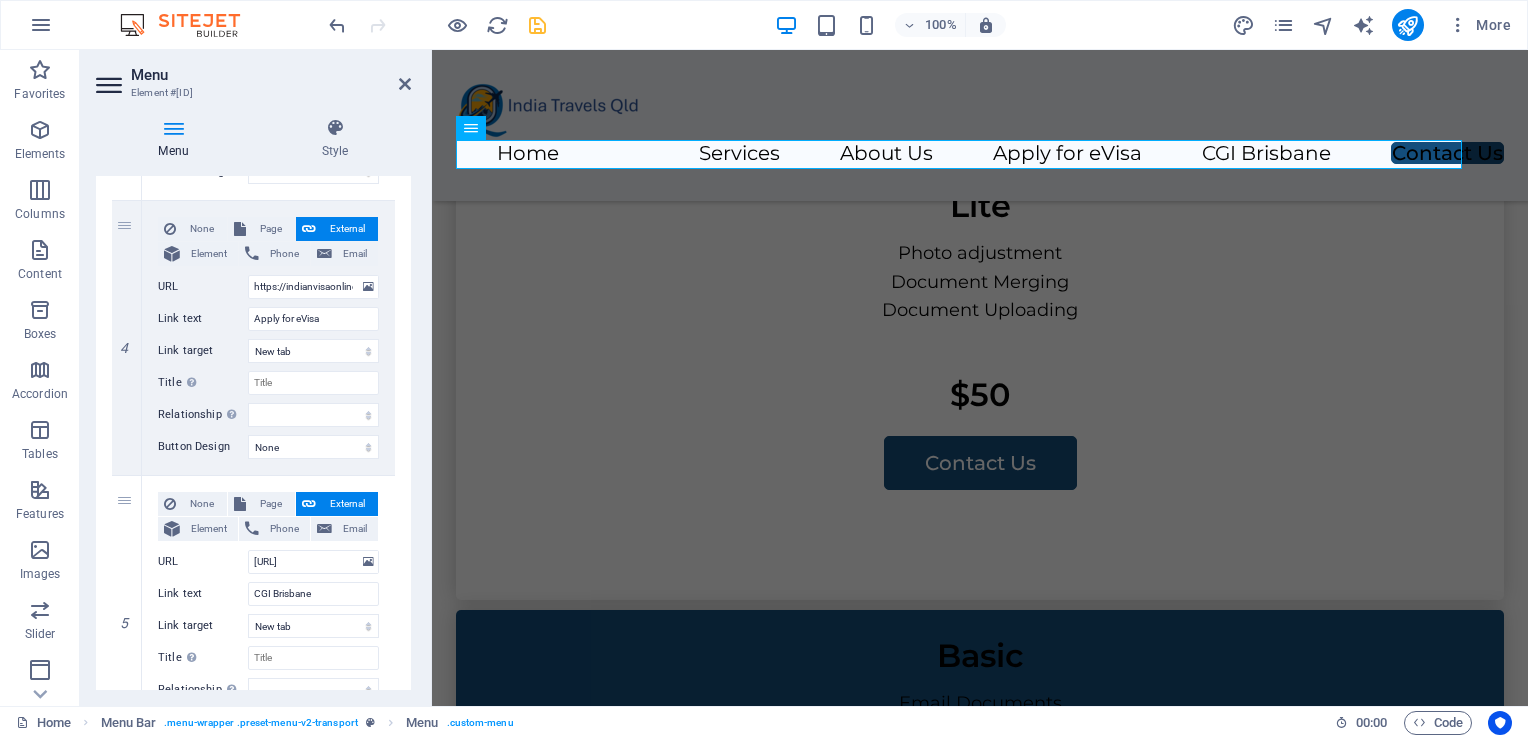 scroll, scrollTop: 1379, scrollLeft: 0, axis: vertical 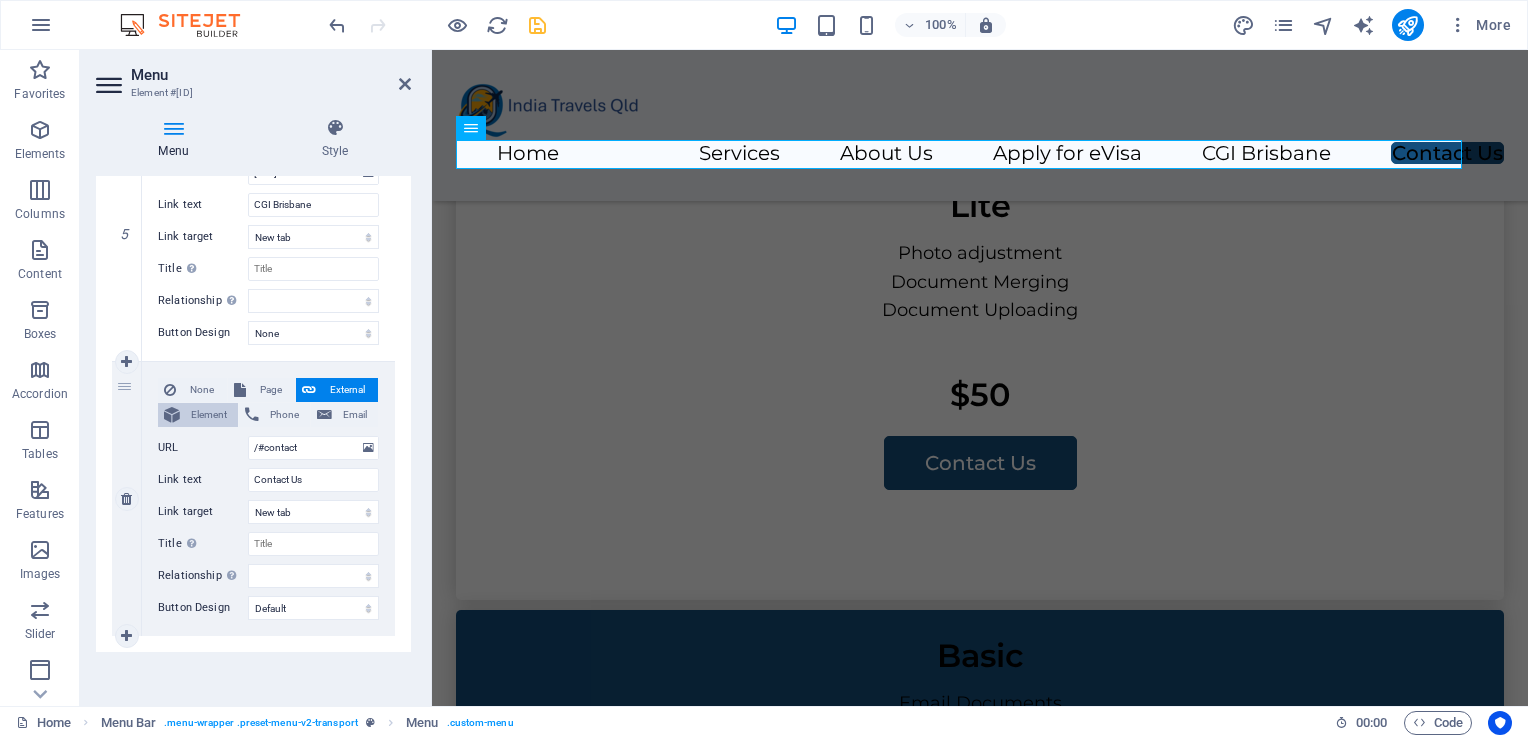 click on "Element" at bounding box center [209, 415] 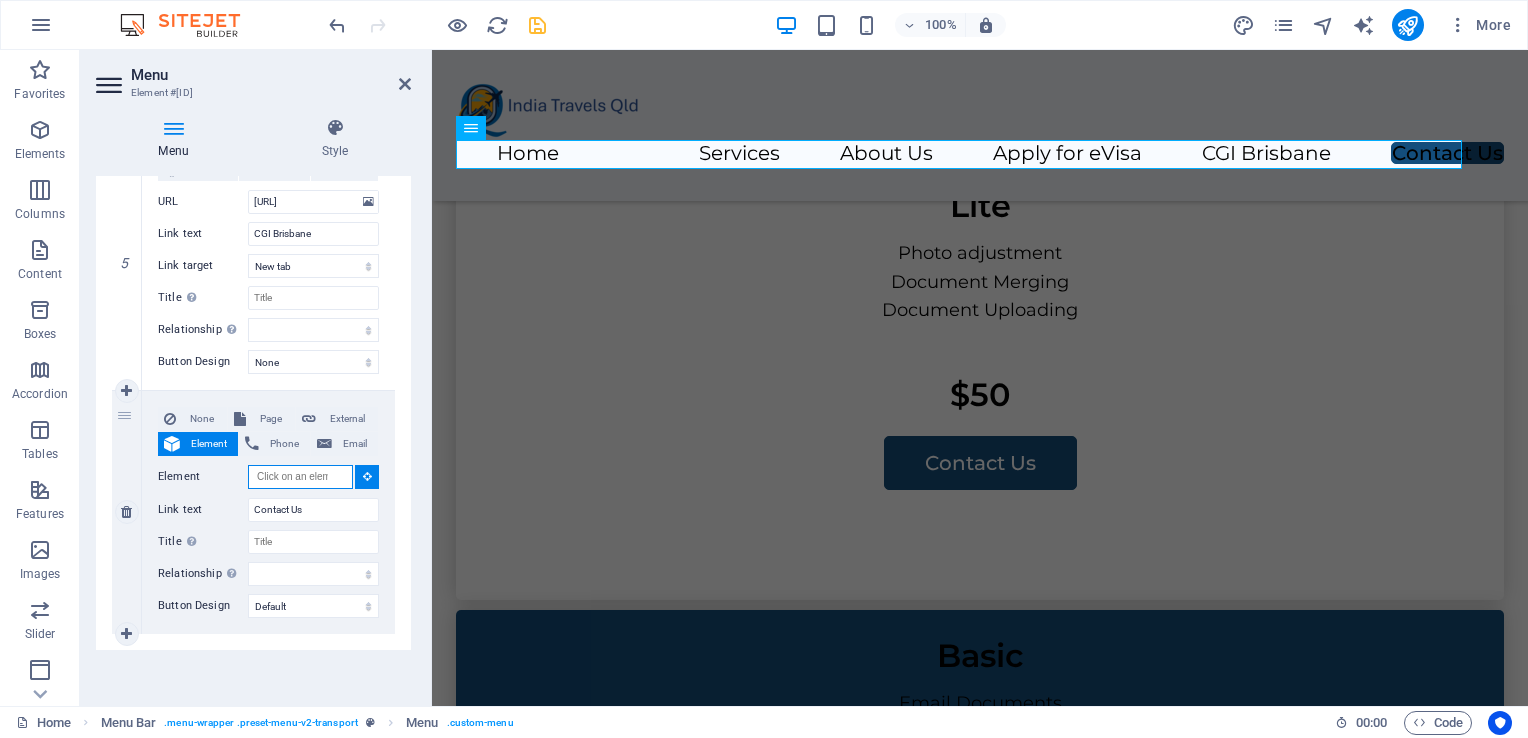 scroll, scrollTop: 1348, scrollLeft: 0, axis: vertical 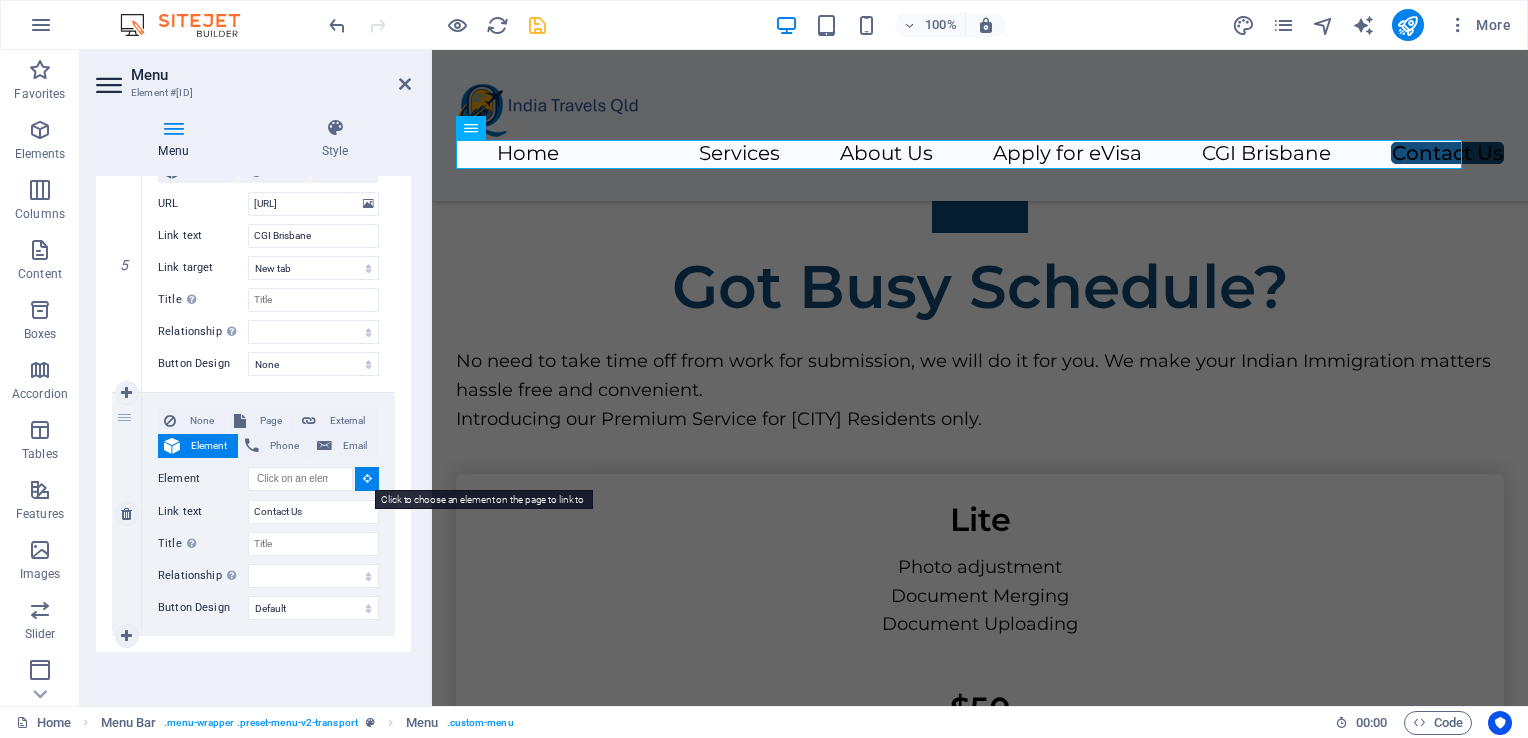 click at bounding box center [367, 479] 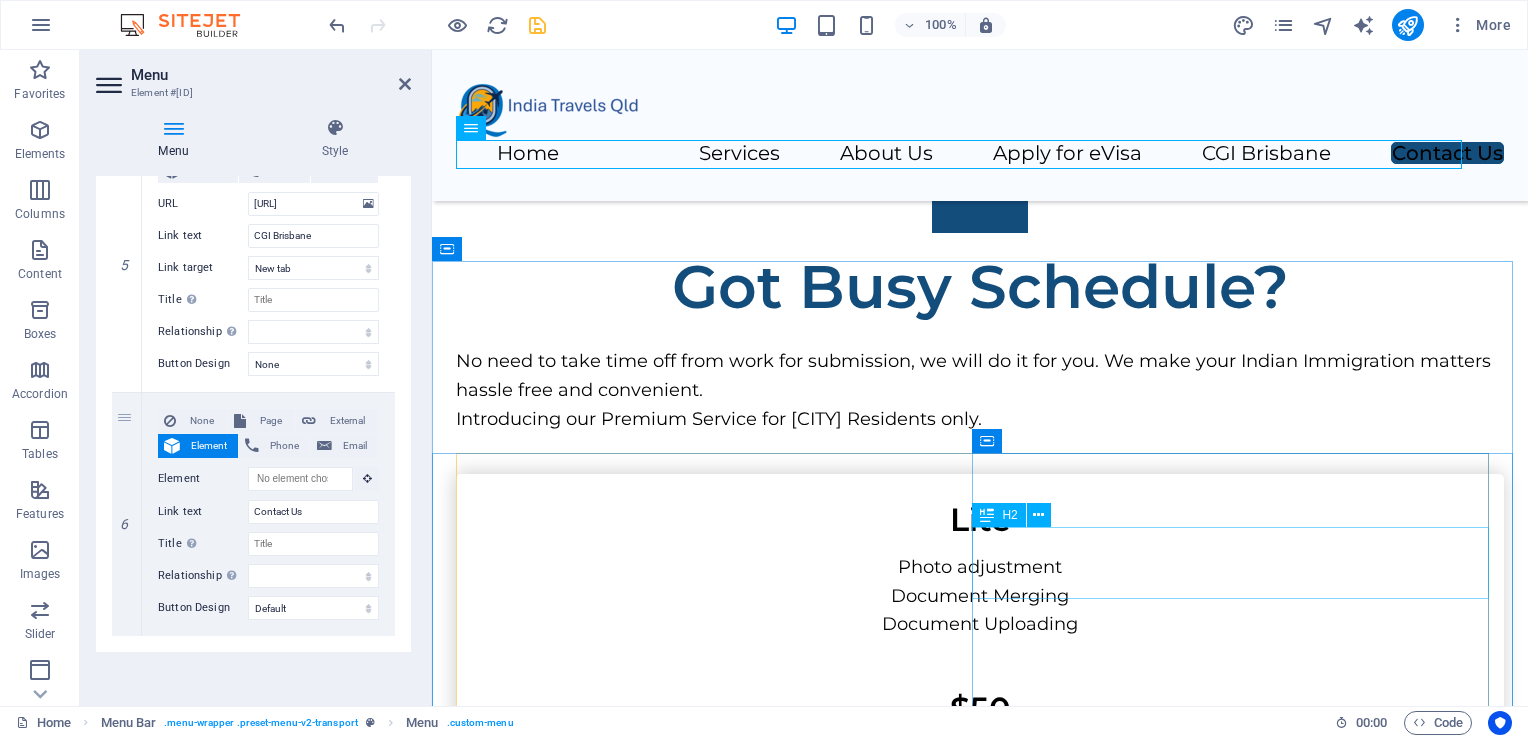 click on "Contact Us" at bounding box center [980, 3476] 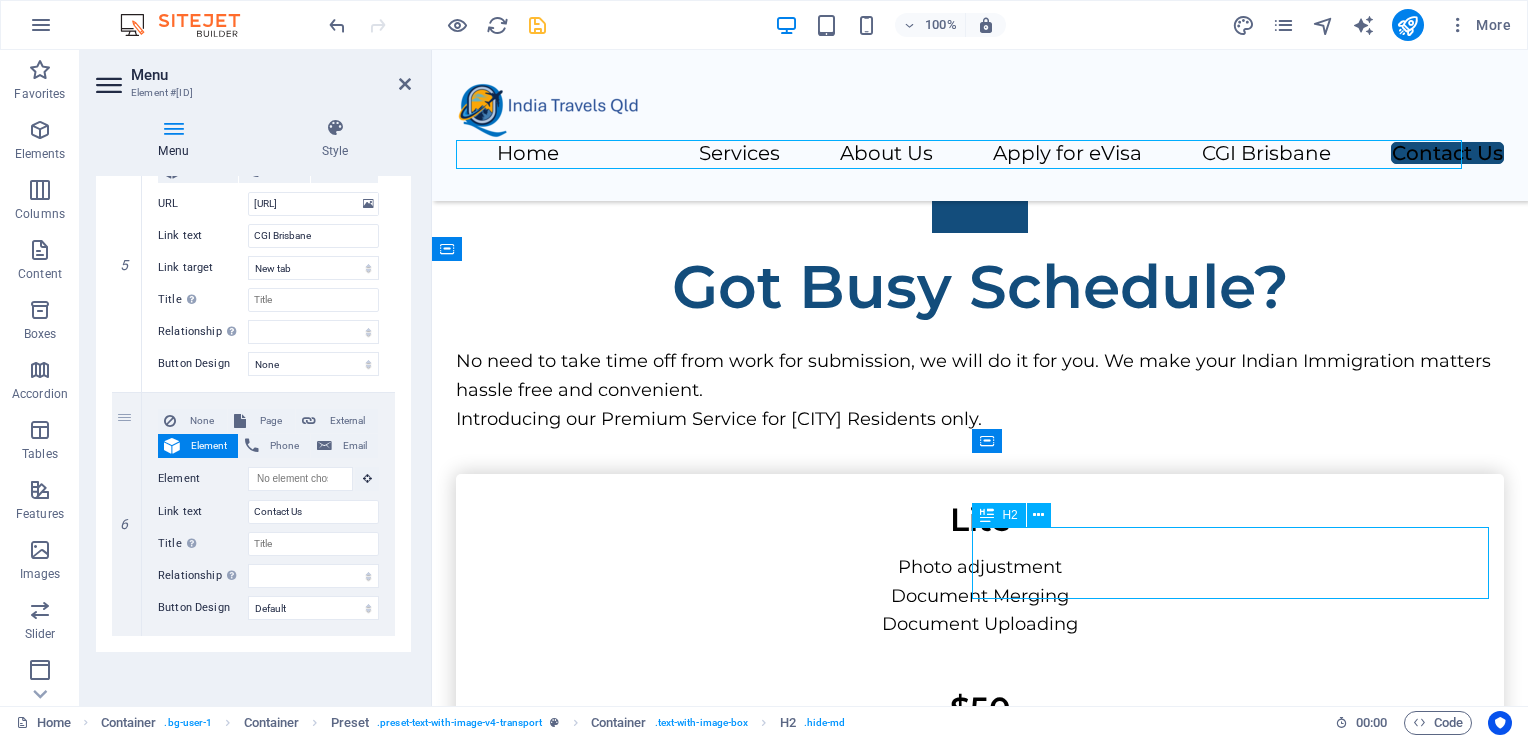 scroll, scrollTop: 4132, scrollLeft: 0, axis: vertical 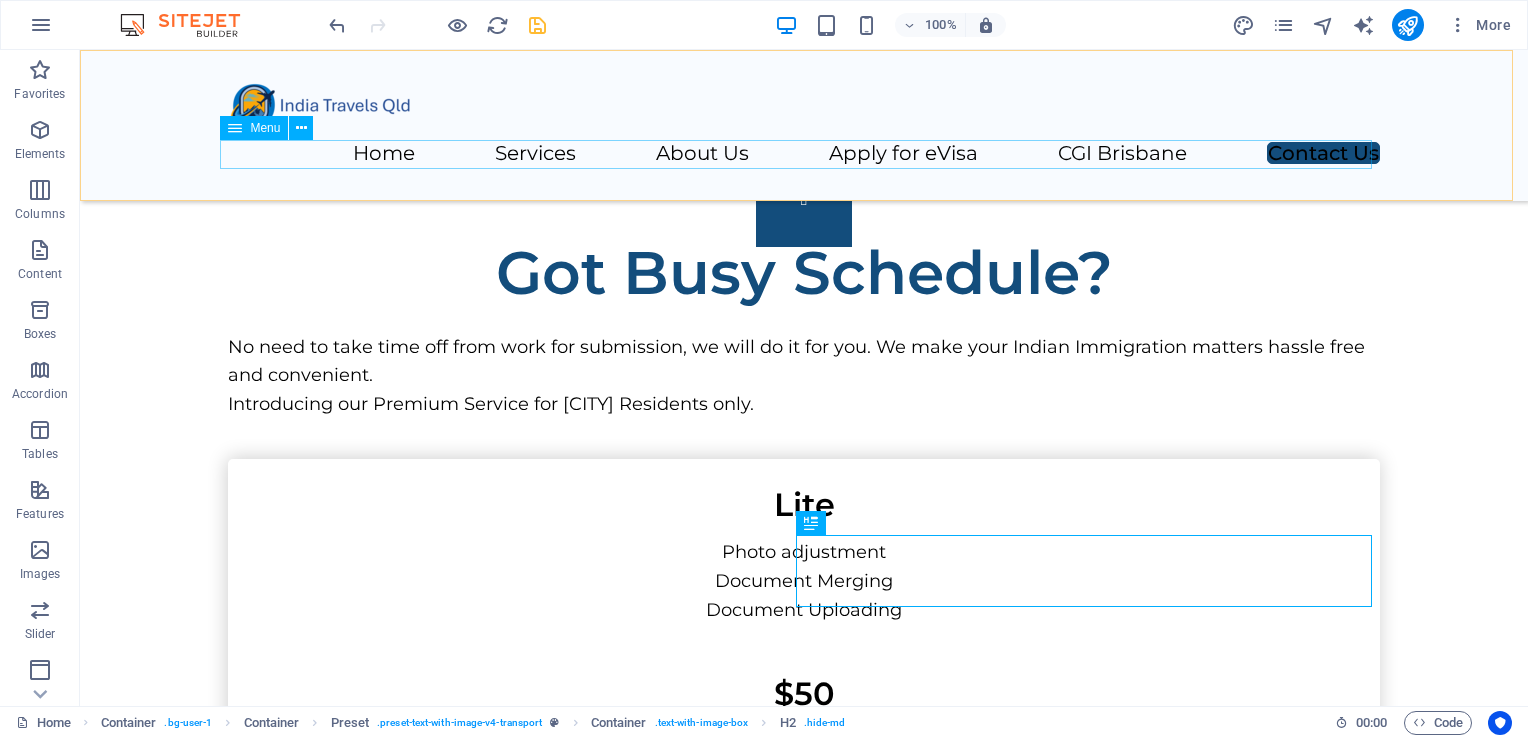 click on "Home Services About Us Apply for eVisa CGI Brisbane Contact Us" at bounding box center (804, 154) 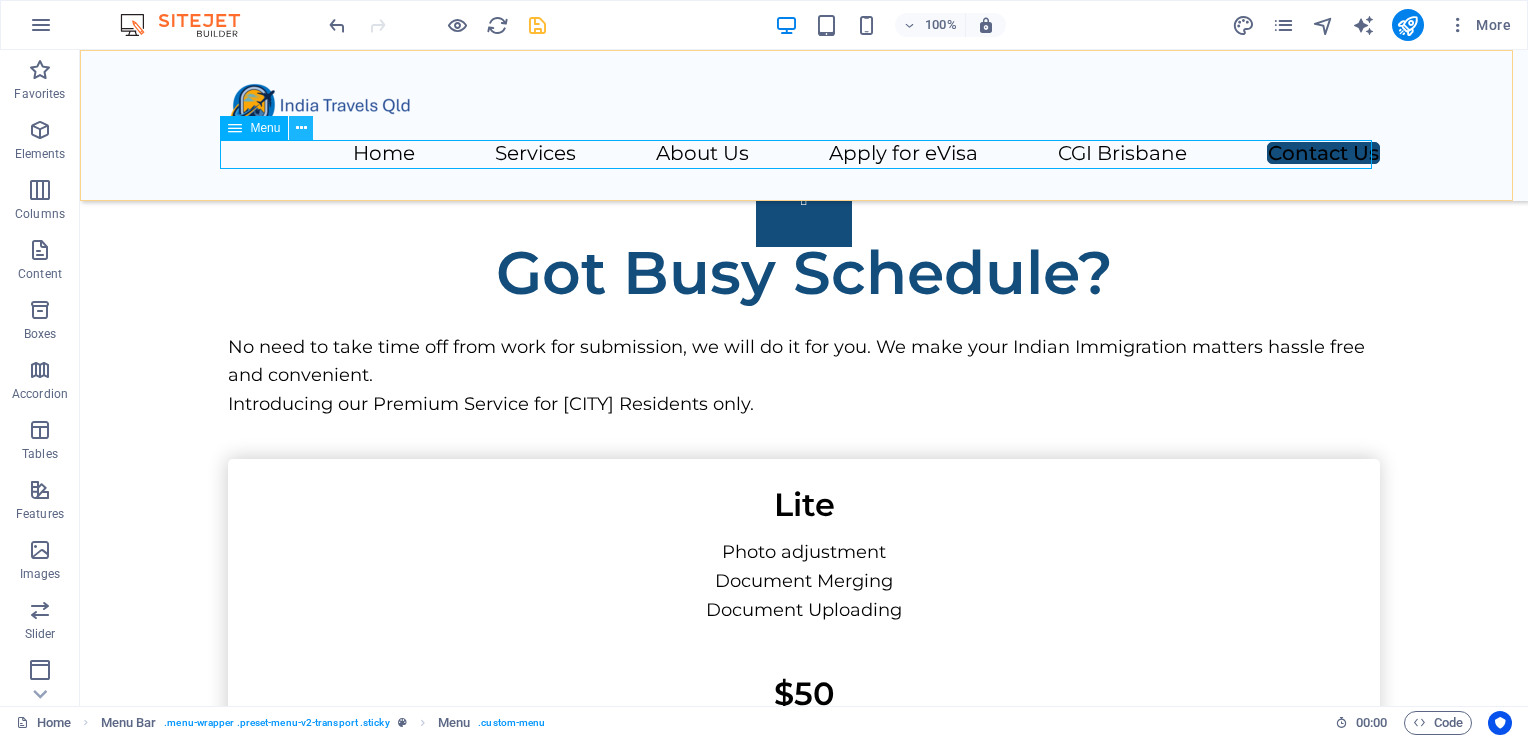click at bounding box center [301, 128] 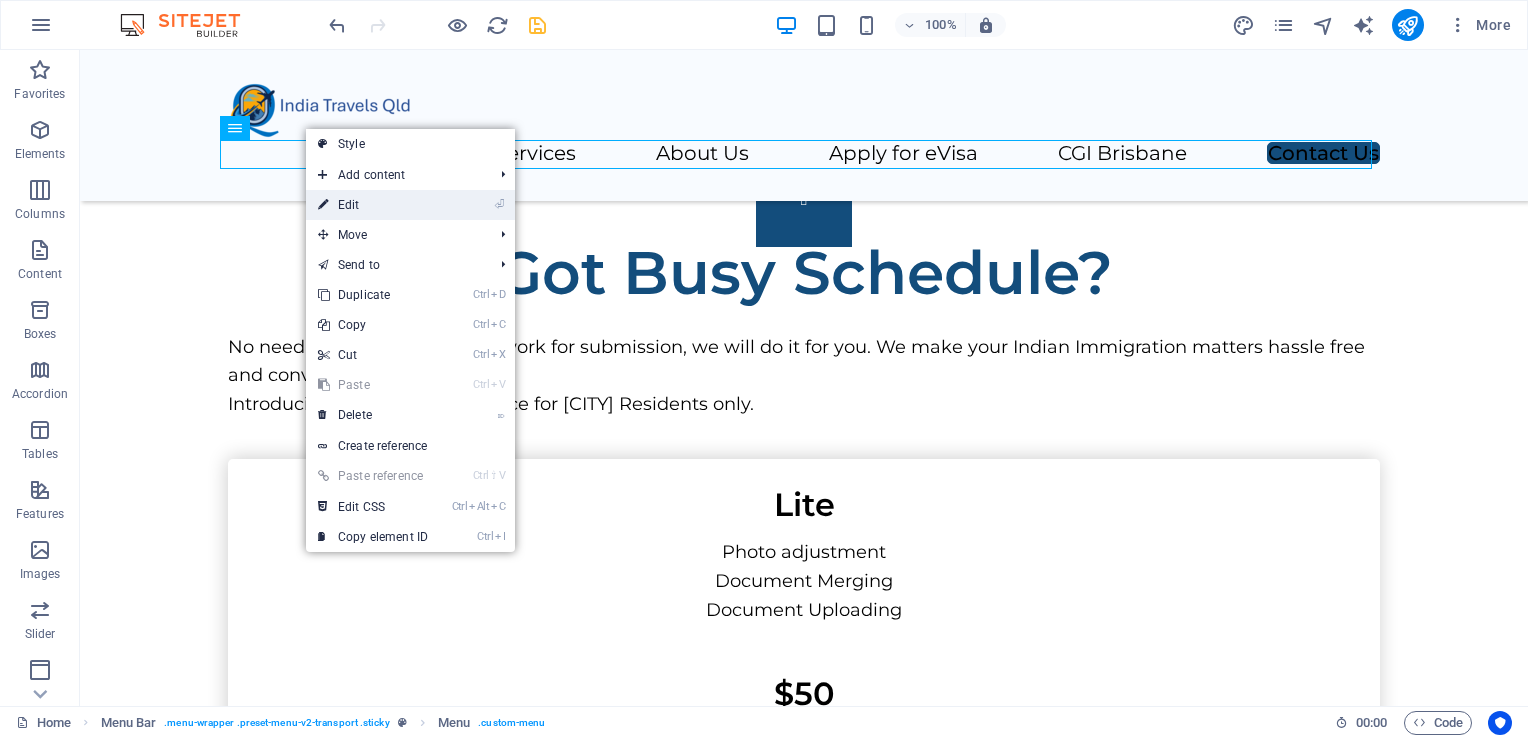 click on "⏎  Edit" at bounding box center [373, 205] 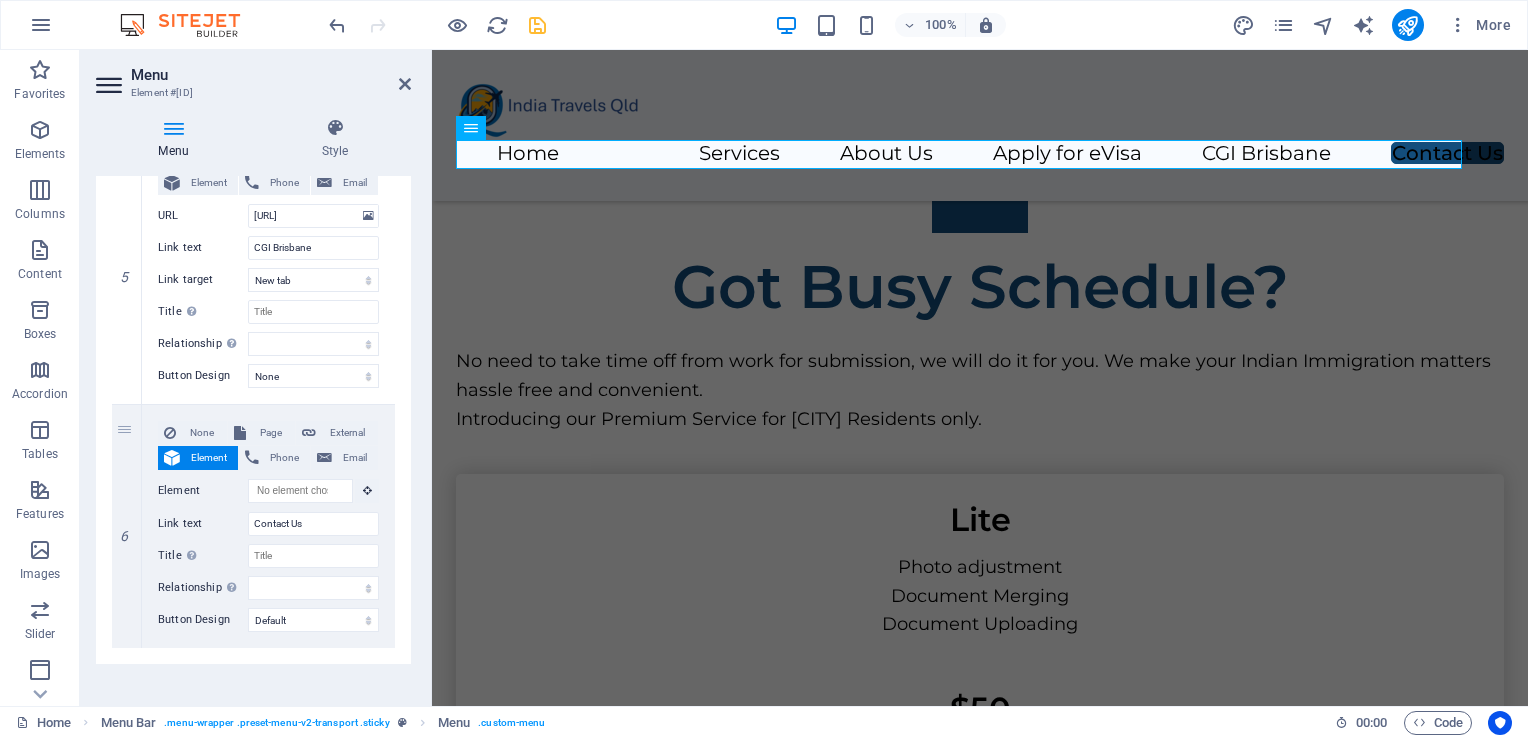 scroll, scrollTop: 1348, scrollLeft: 0, axis: vertical 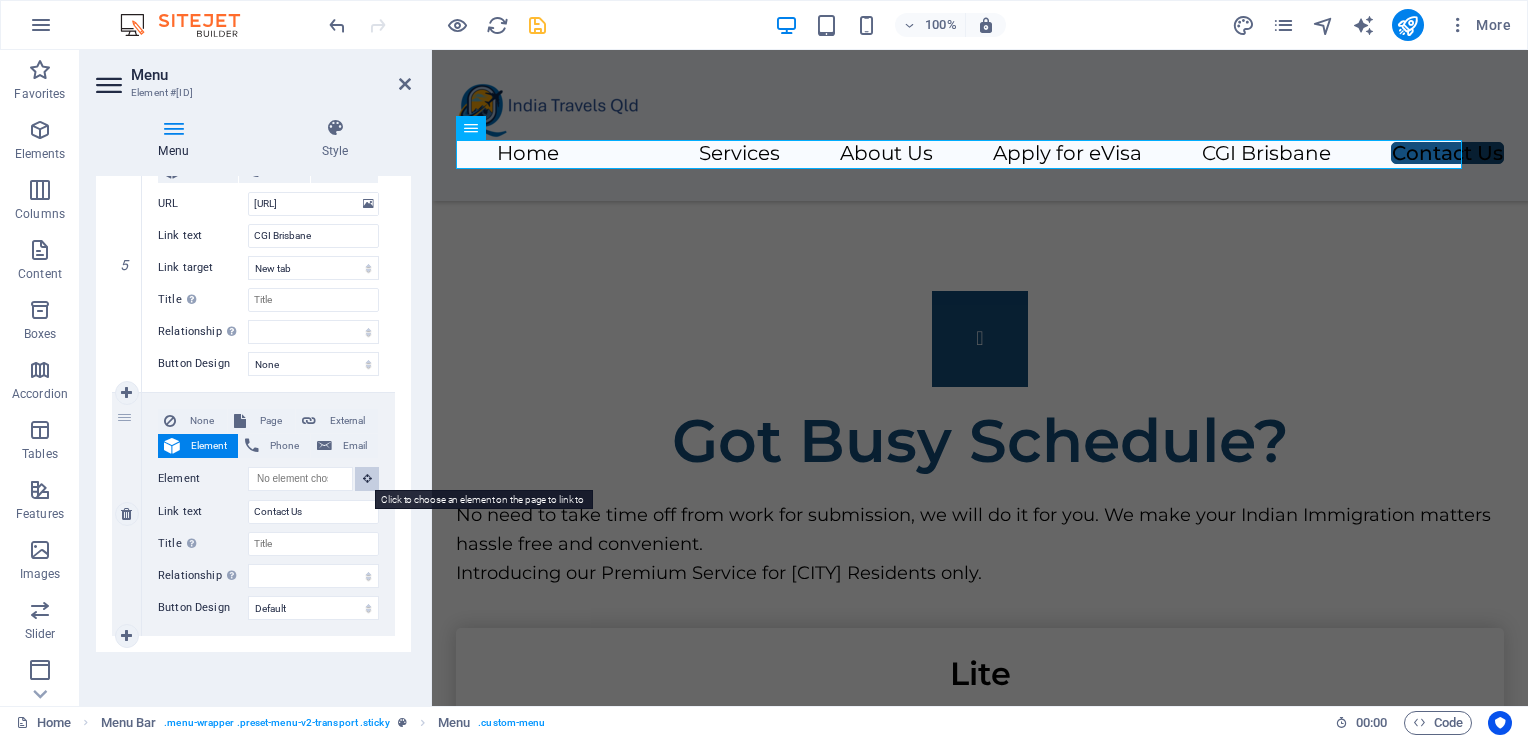 click at bounding box center (367, 478) 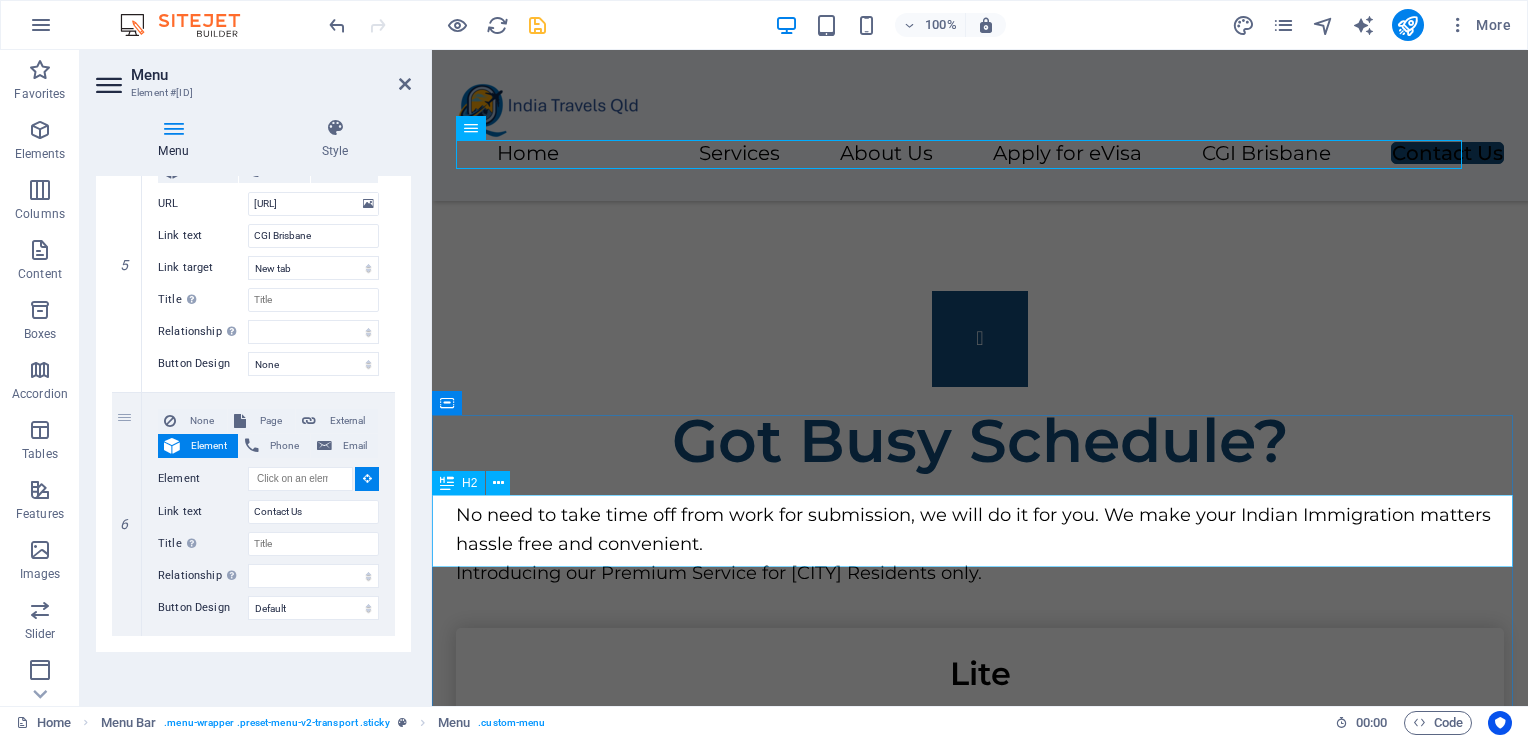 click on "Contact Us" at bounding box center (980, 3518) 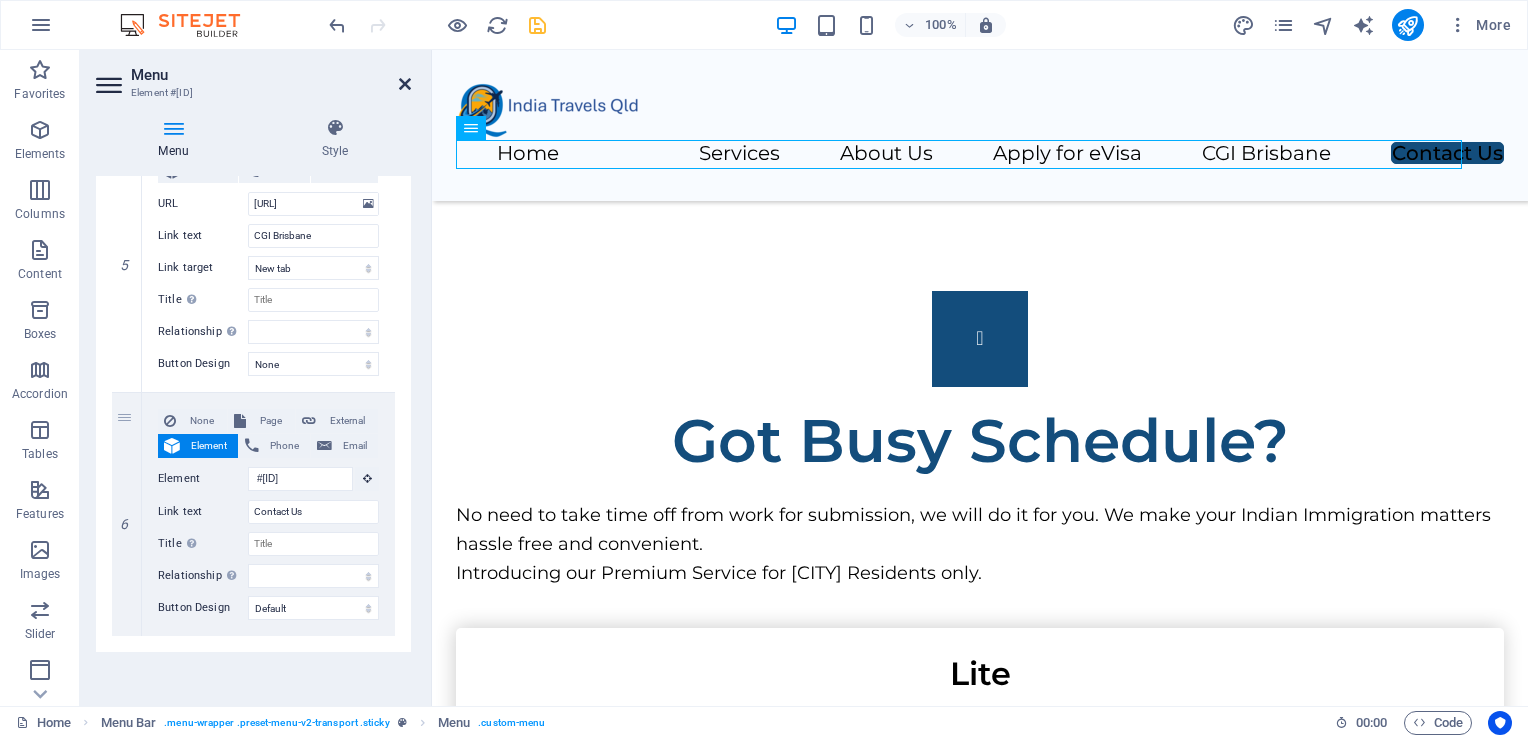 click at bounding box center (405, 84) 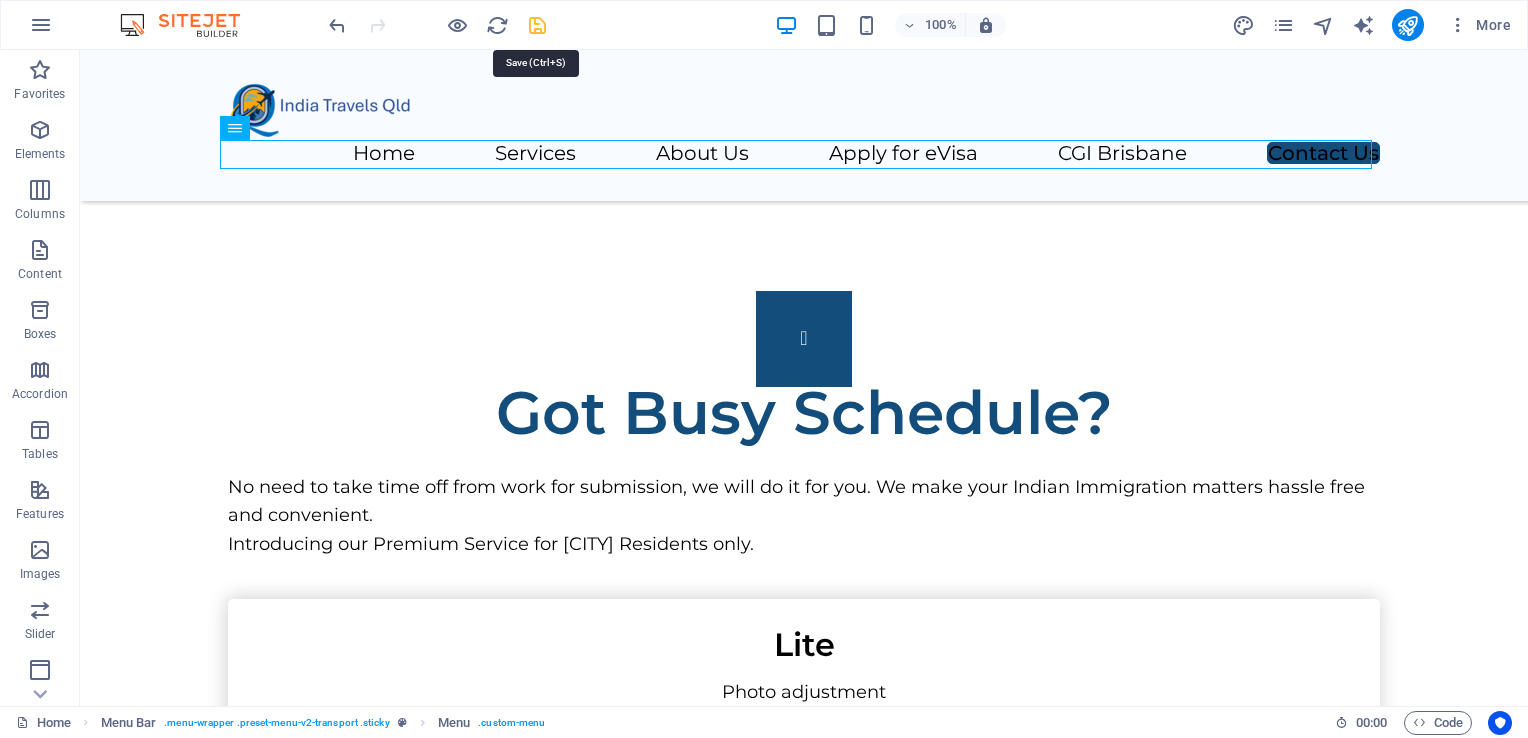 click at bounding box center [537, 25] 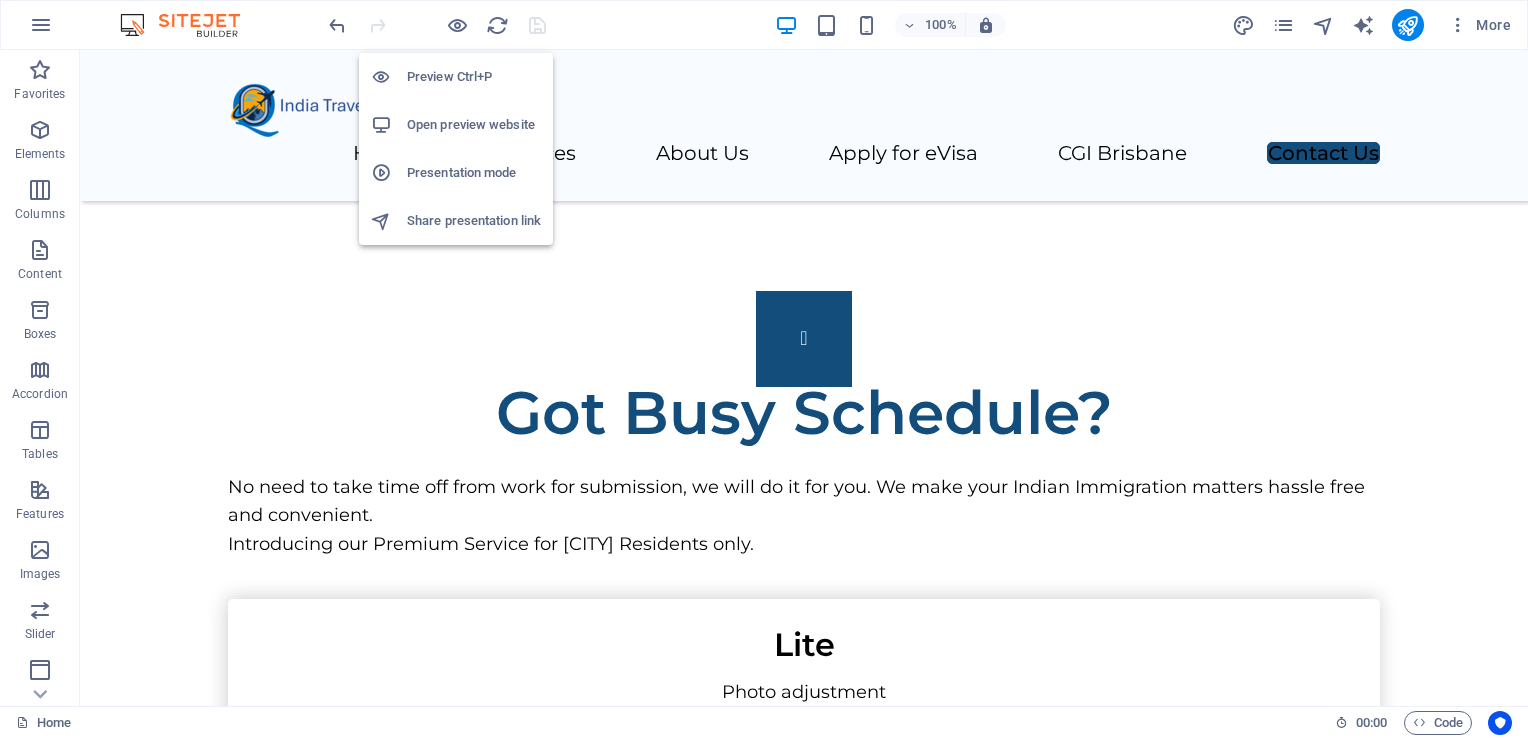 click on "Open preview website" at bounding box center [474, 125] 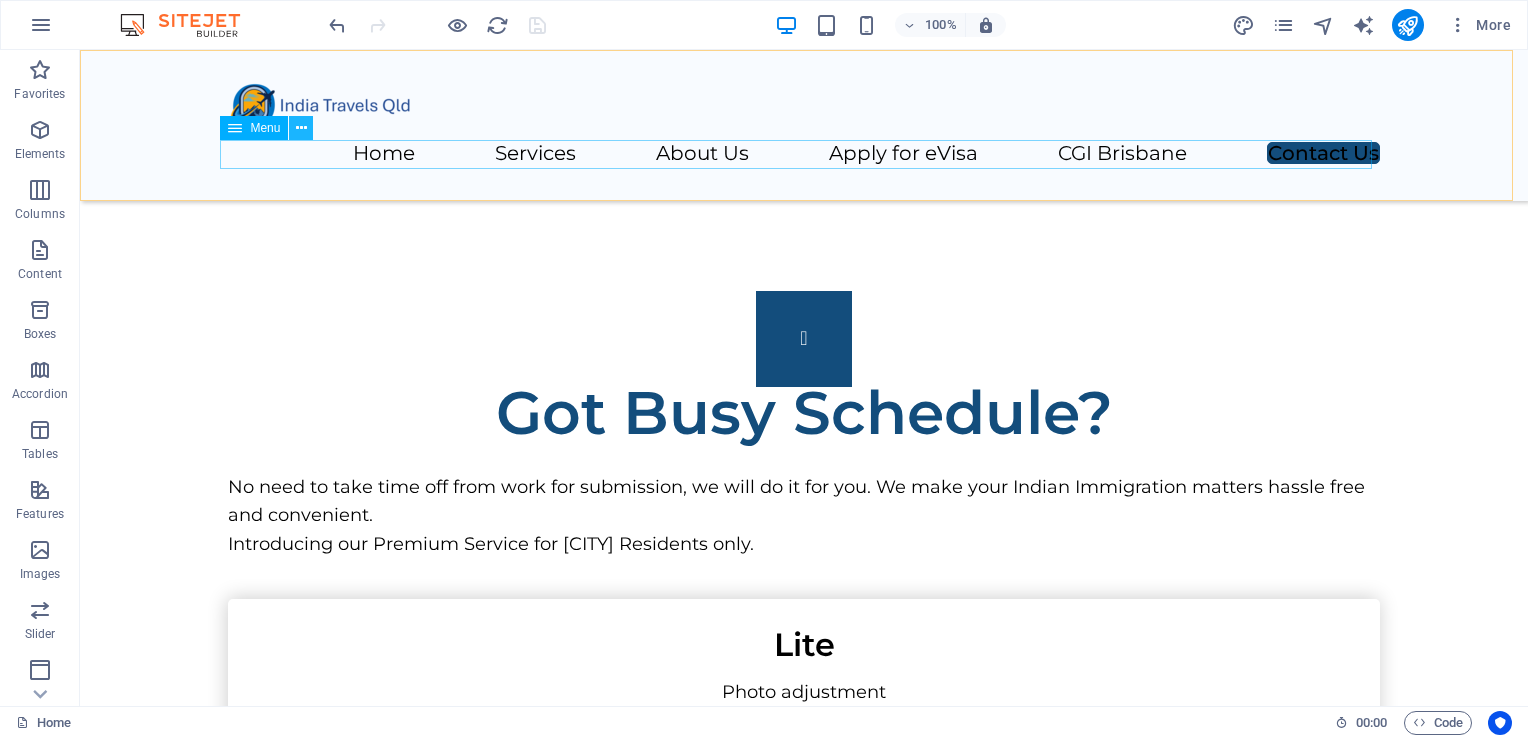 click at bounding box center [301, 128] 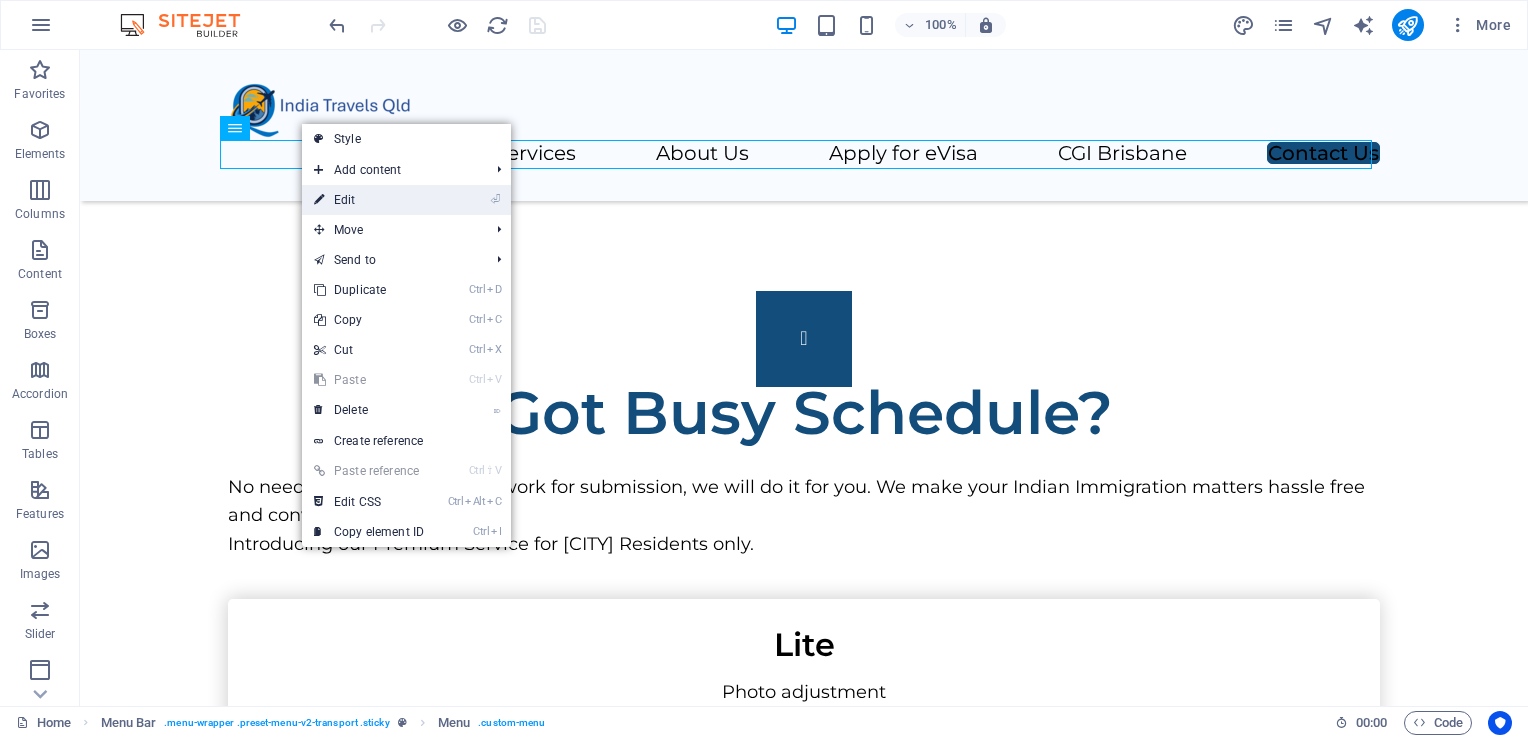click on "⏎  Edit" at bounding box center (369, 200) 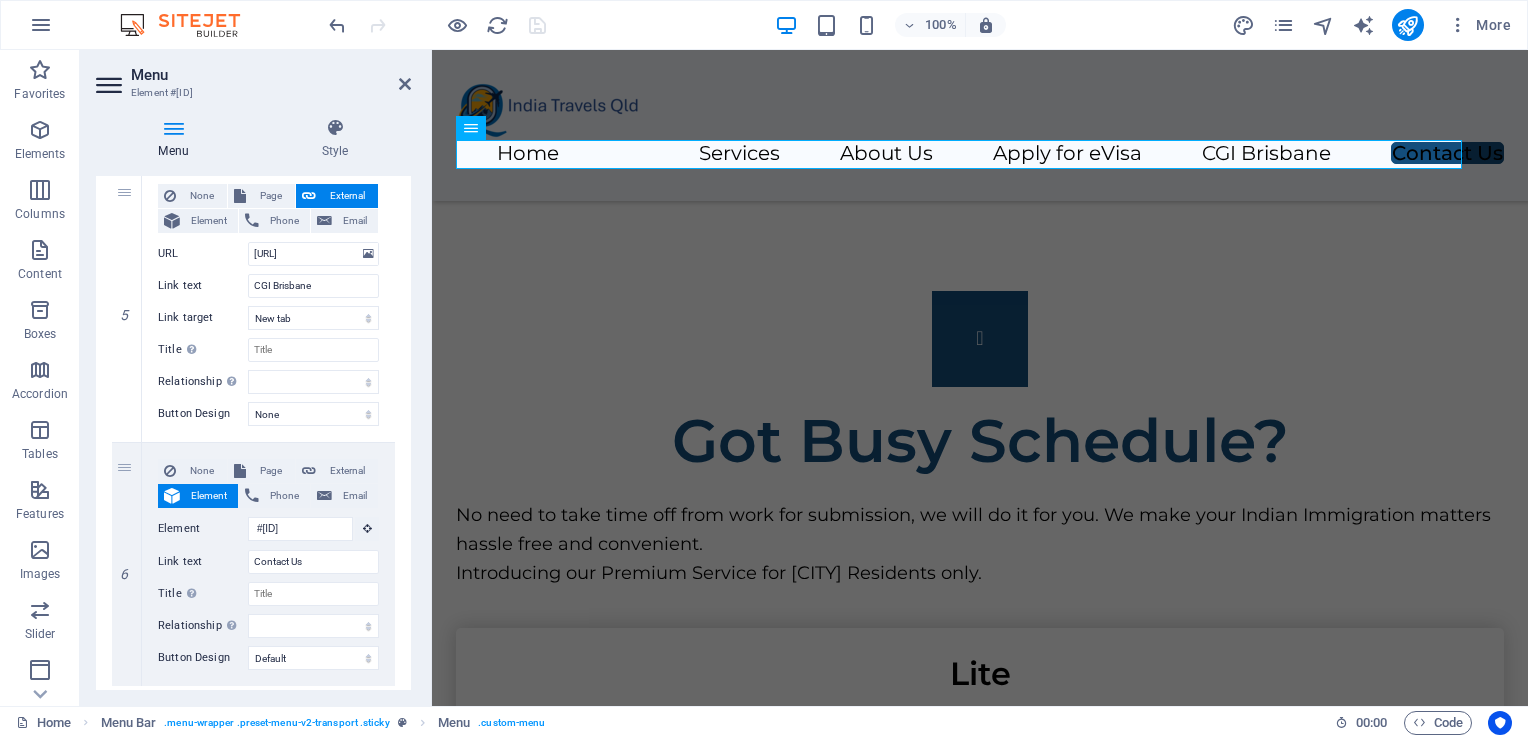 scroll, scrollTop: 1312, scrollLeft: 0, axis: vertical 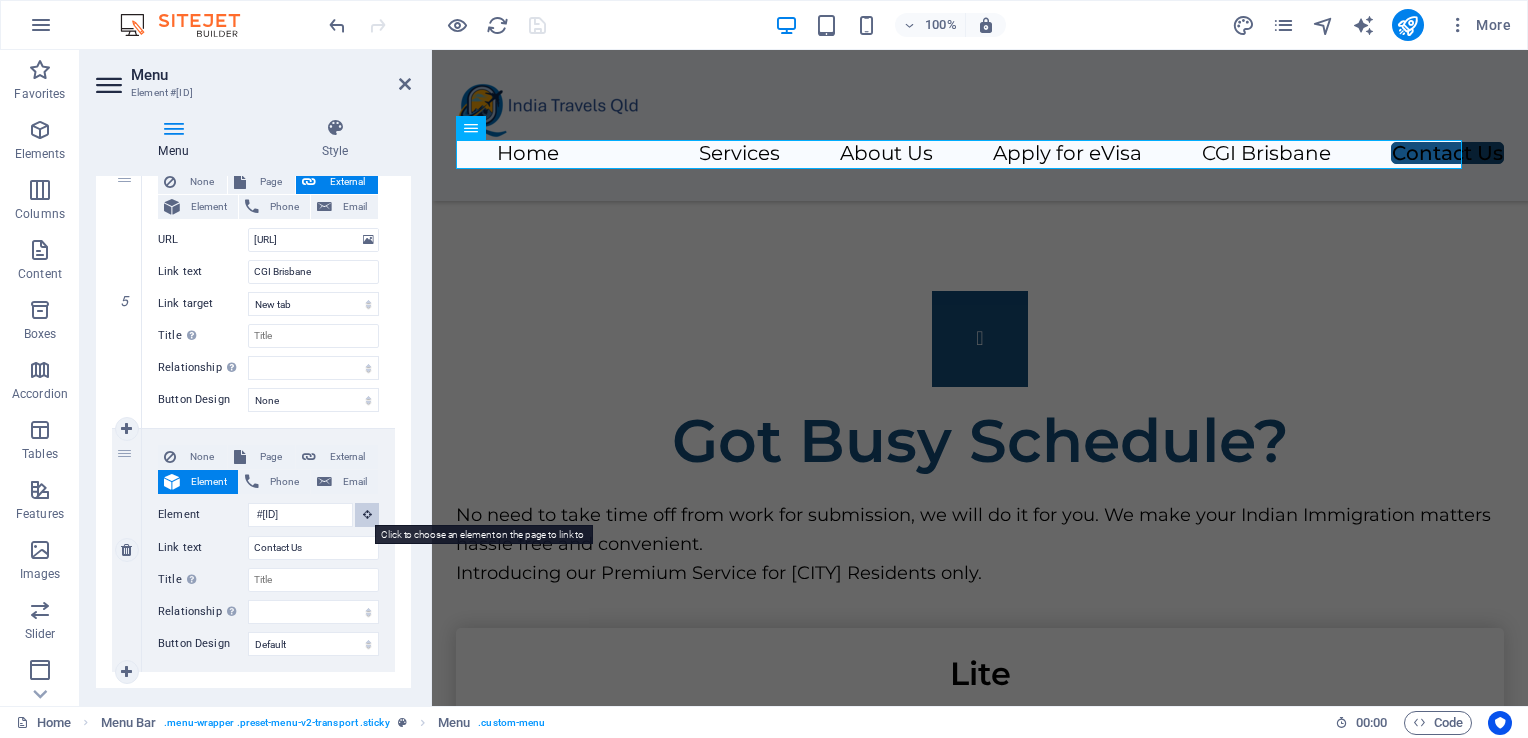 click at bounding box center [367, 515] 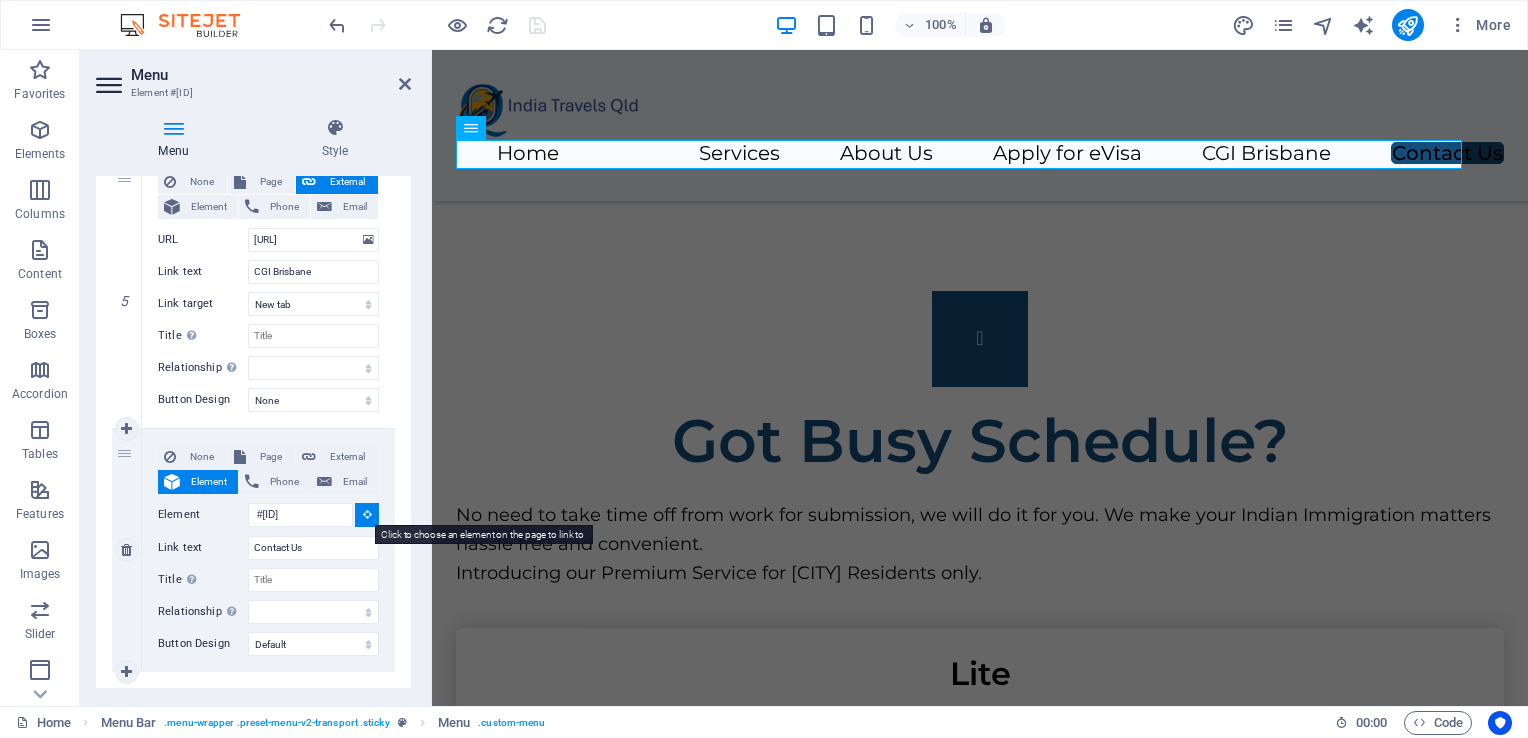 click at bounding box center [367, 515] 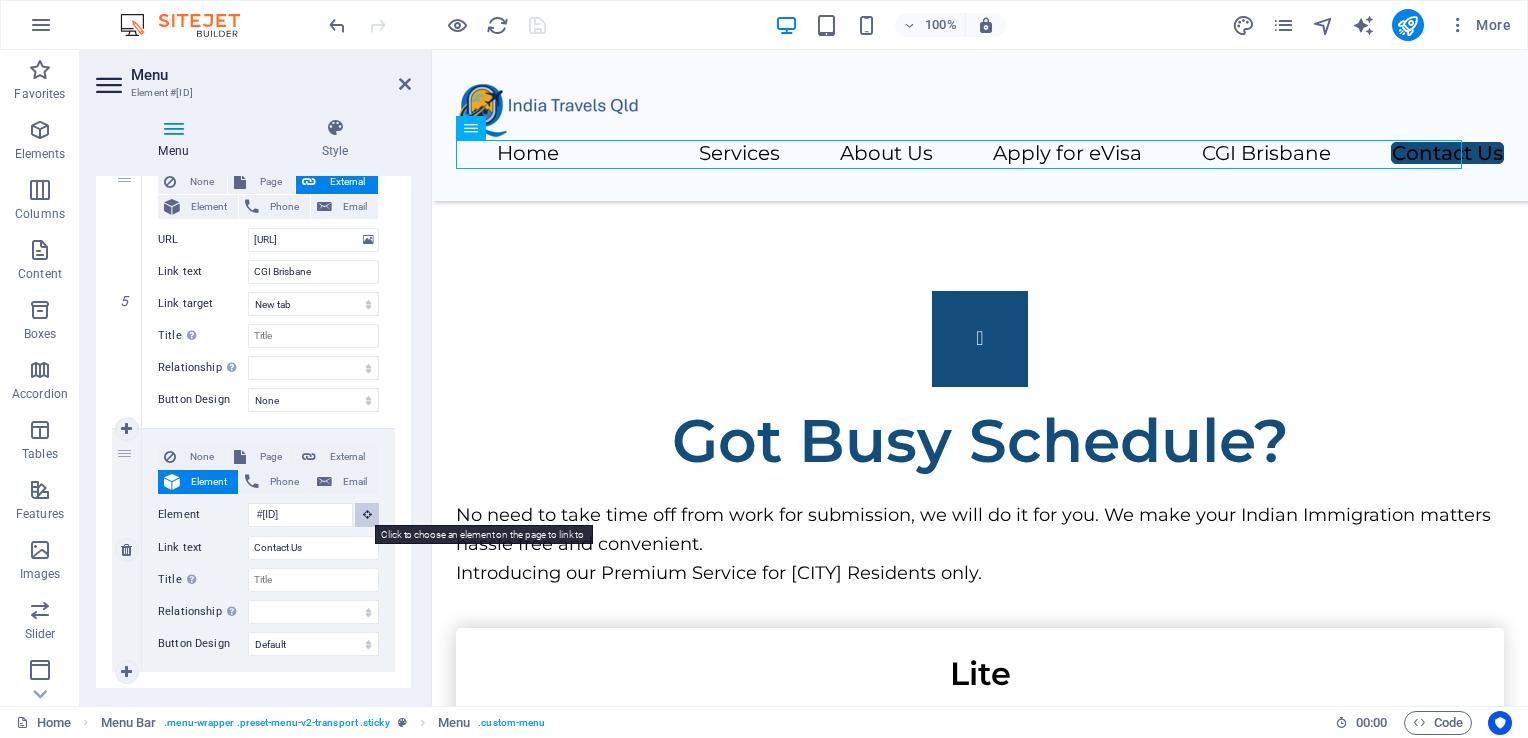click at bounding box center (367, 515) 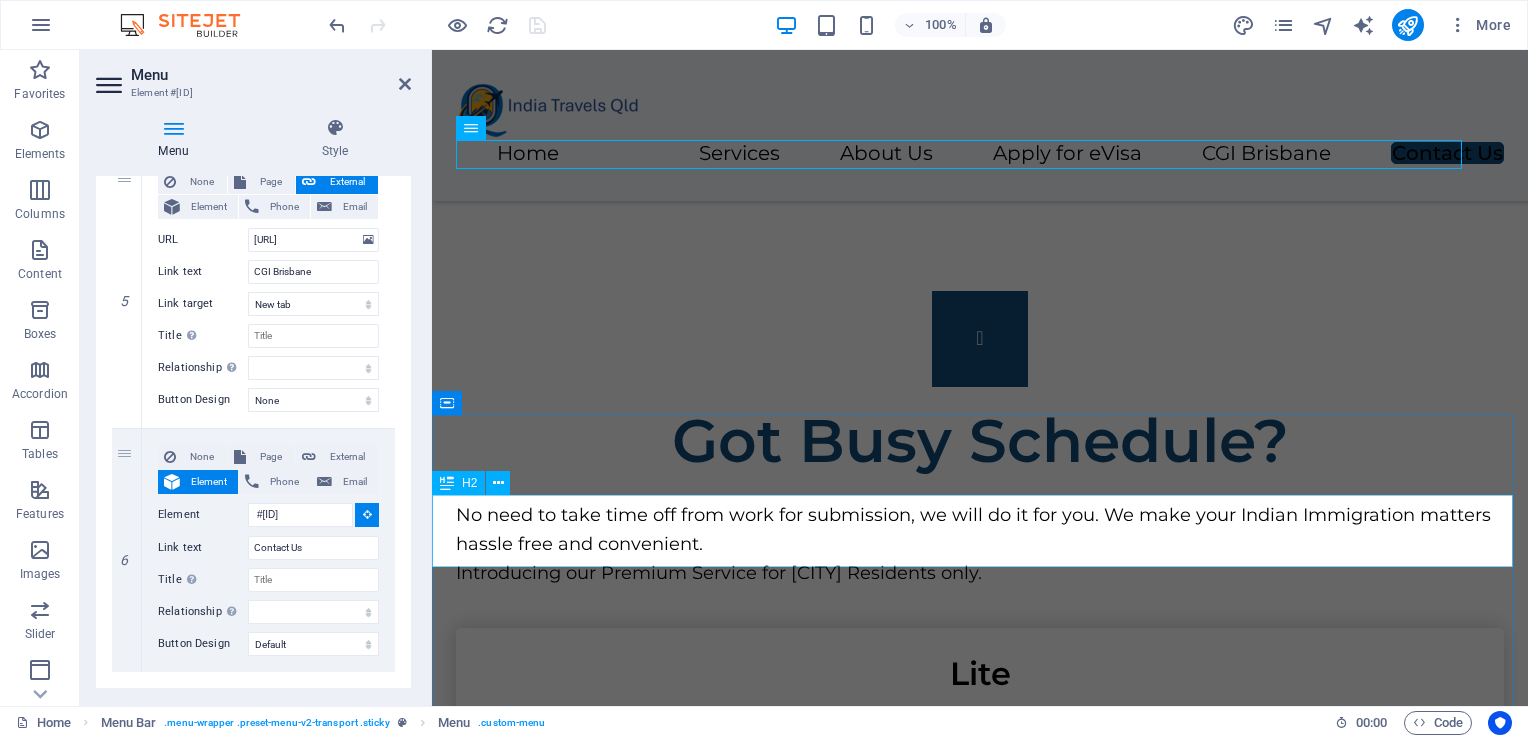 click on "Contact Us" at bounding box center [980, 3518] 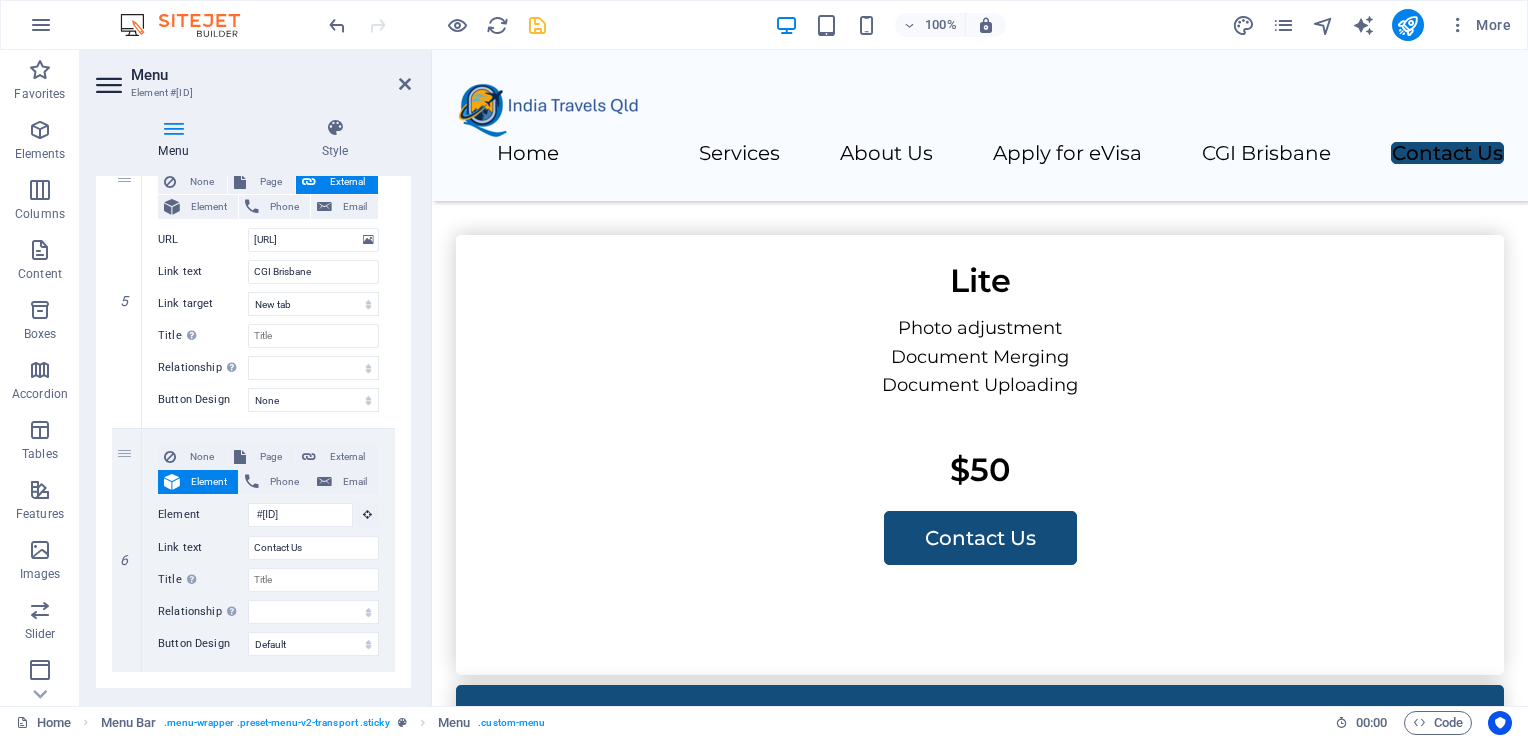 scroll, scrollTop: 4386, scrollLeft: 0, axis: vertical 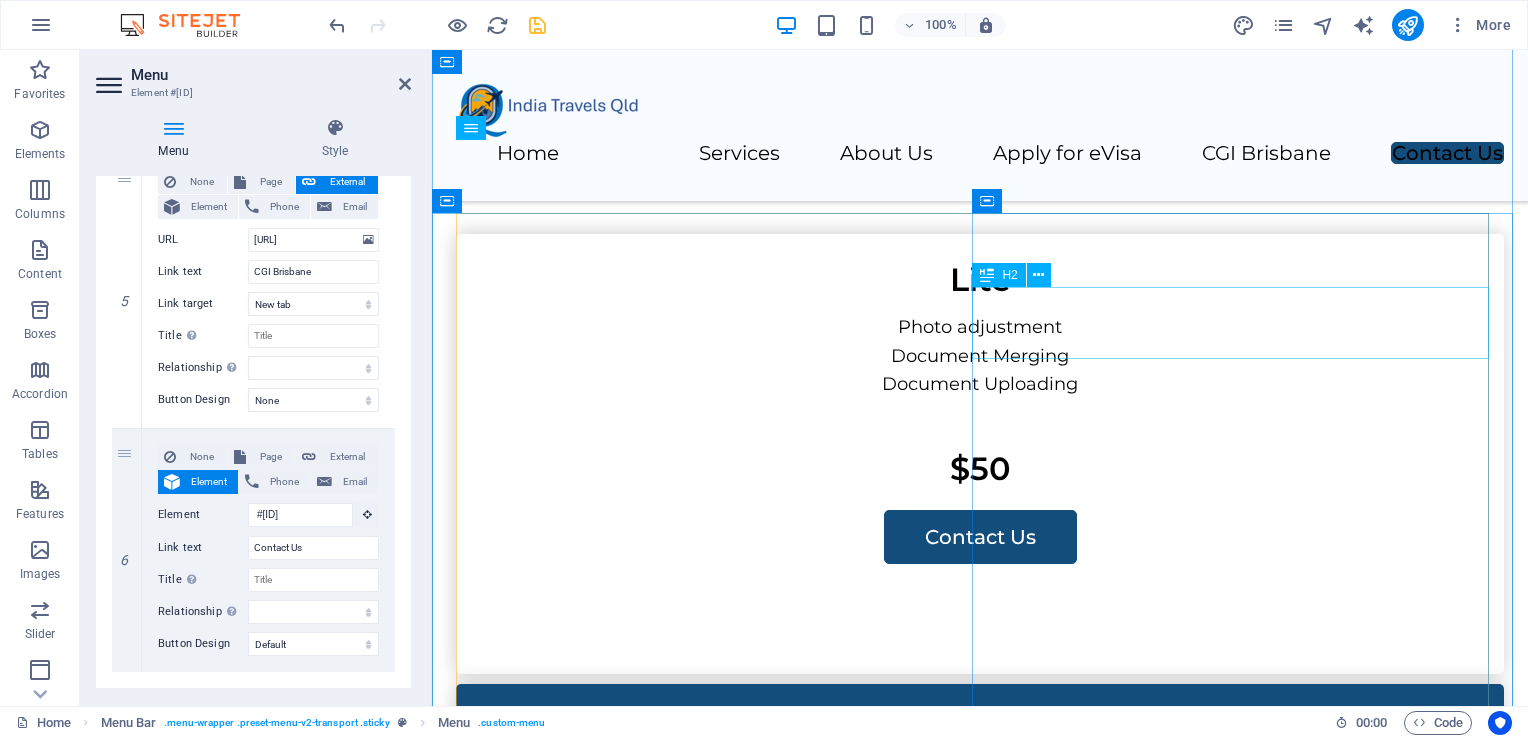 click on "Contact Us" at bounding box center [980, 3236] 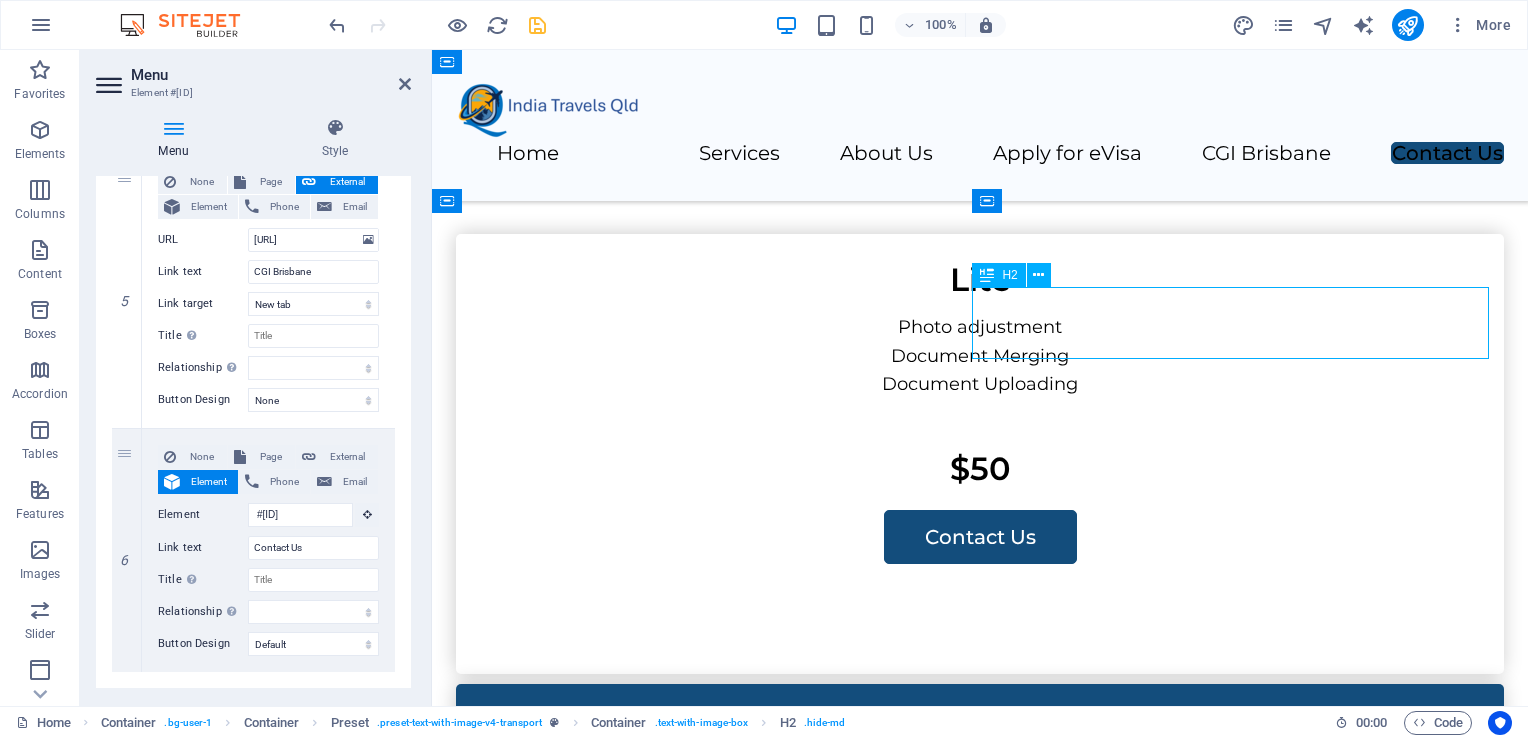 scroll, scrollTop: 4373, scrollLeft: 0, axis: vertical 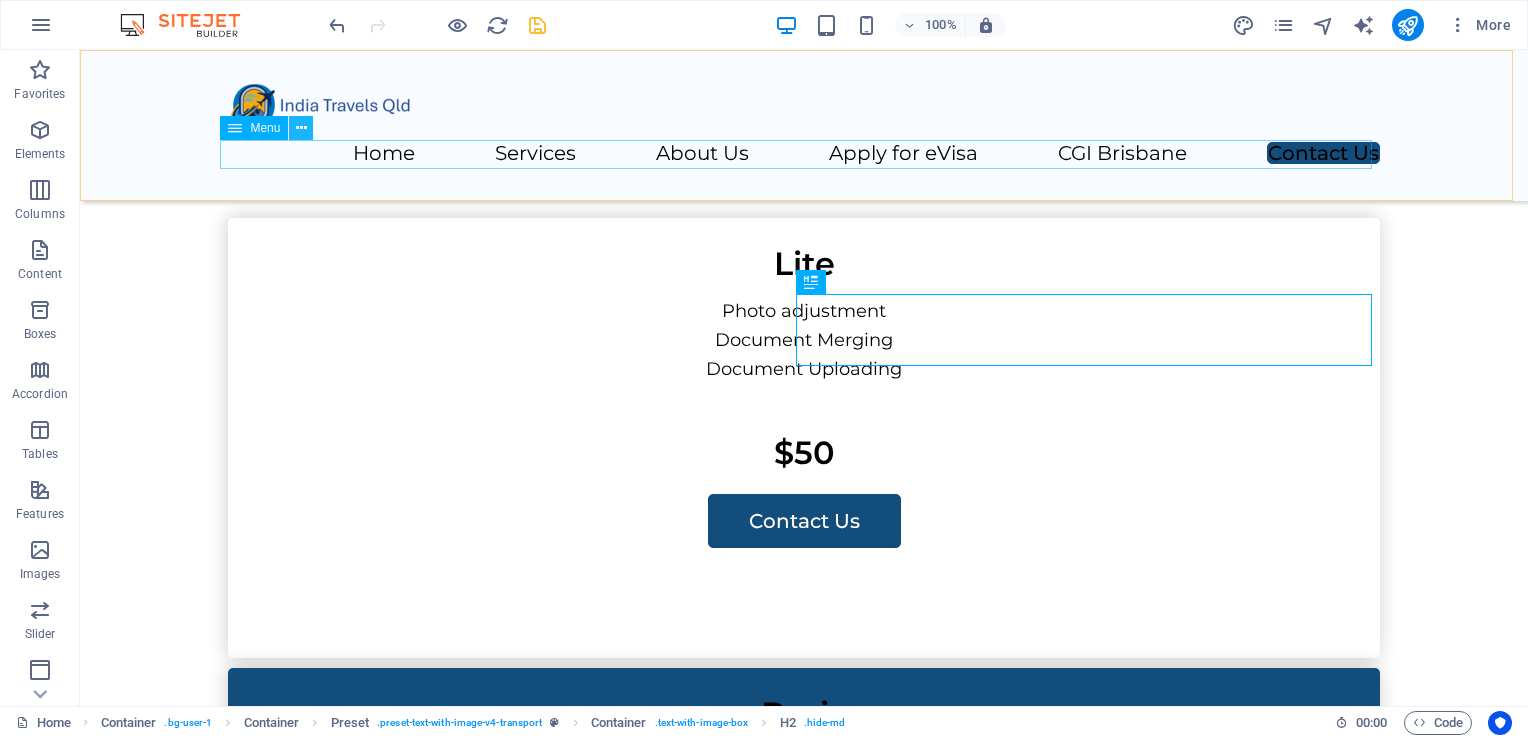 click at bounding box center (301, 128) 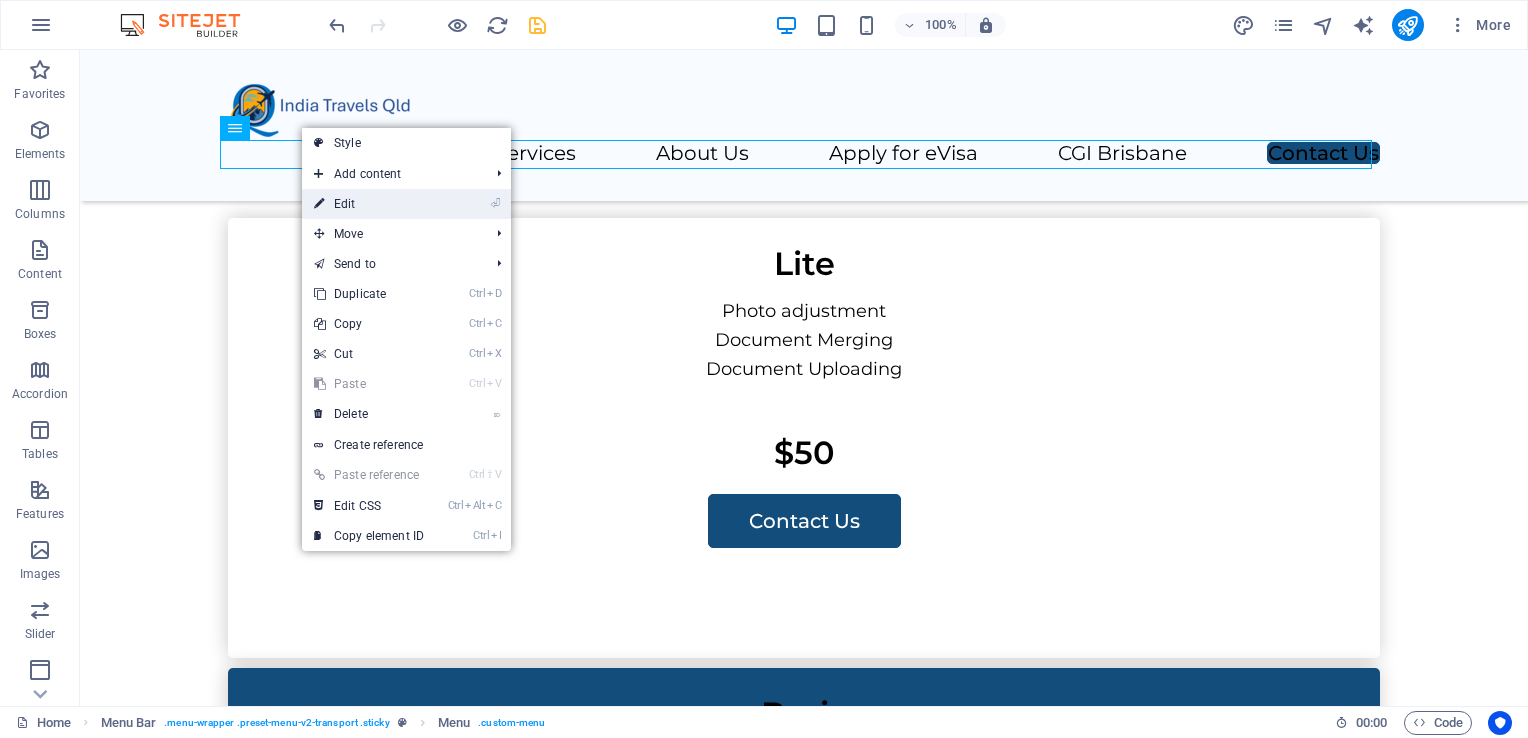 click on "⏎  Edit" at bounding box center (369, 204) 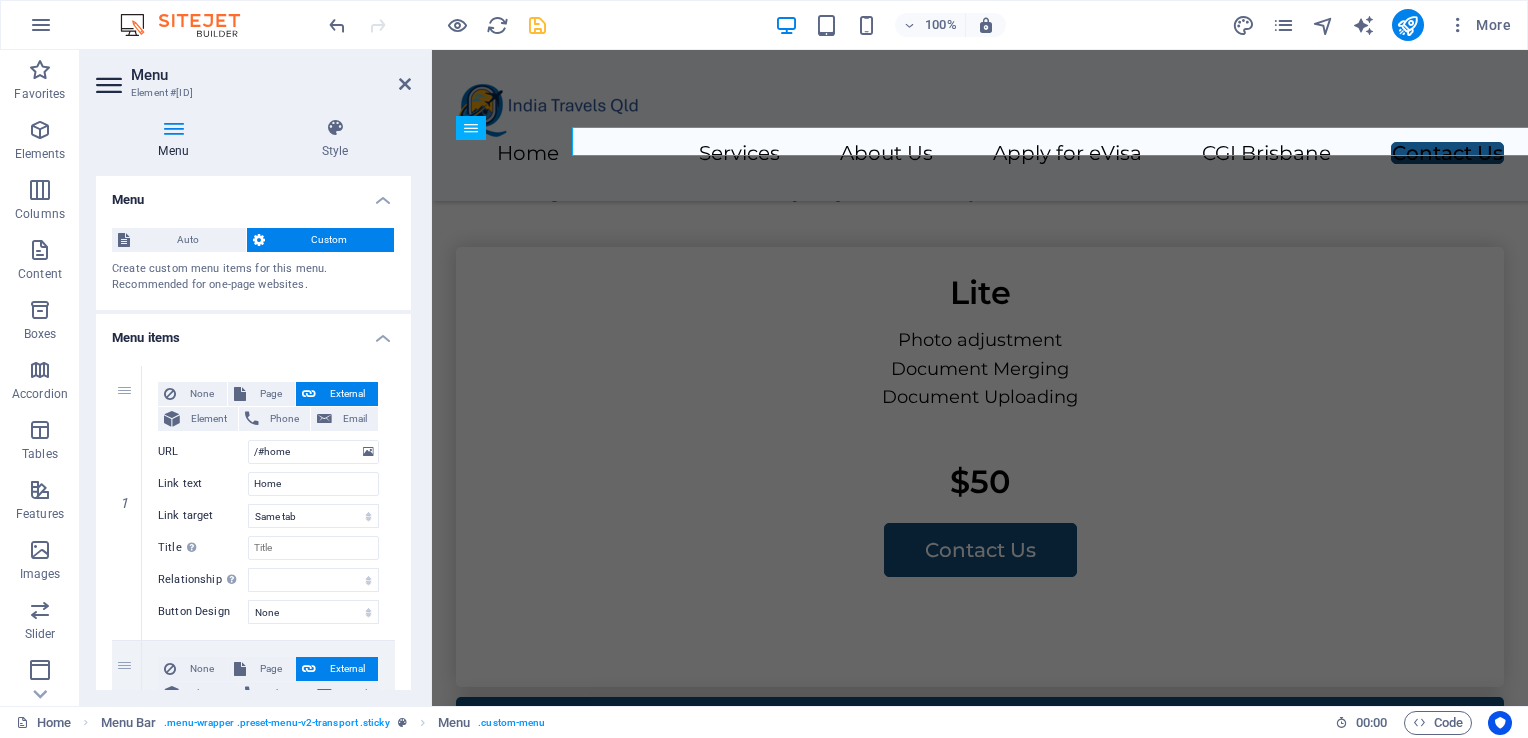 scroll, scrollTop: 4386, scrollLeft: 0, axis: vertical 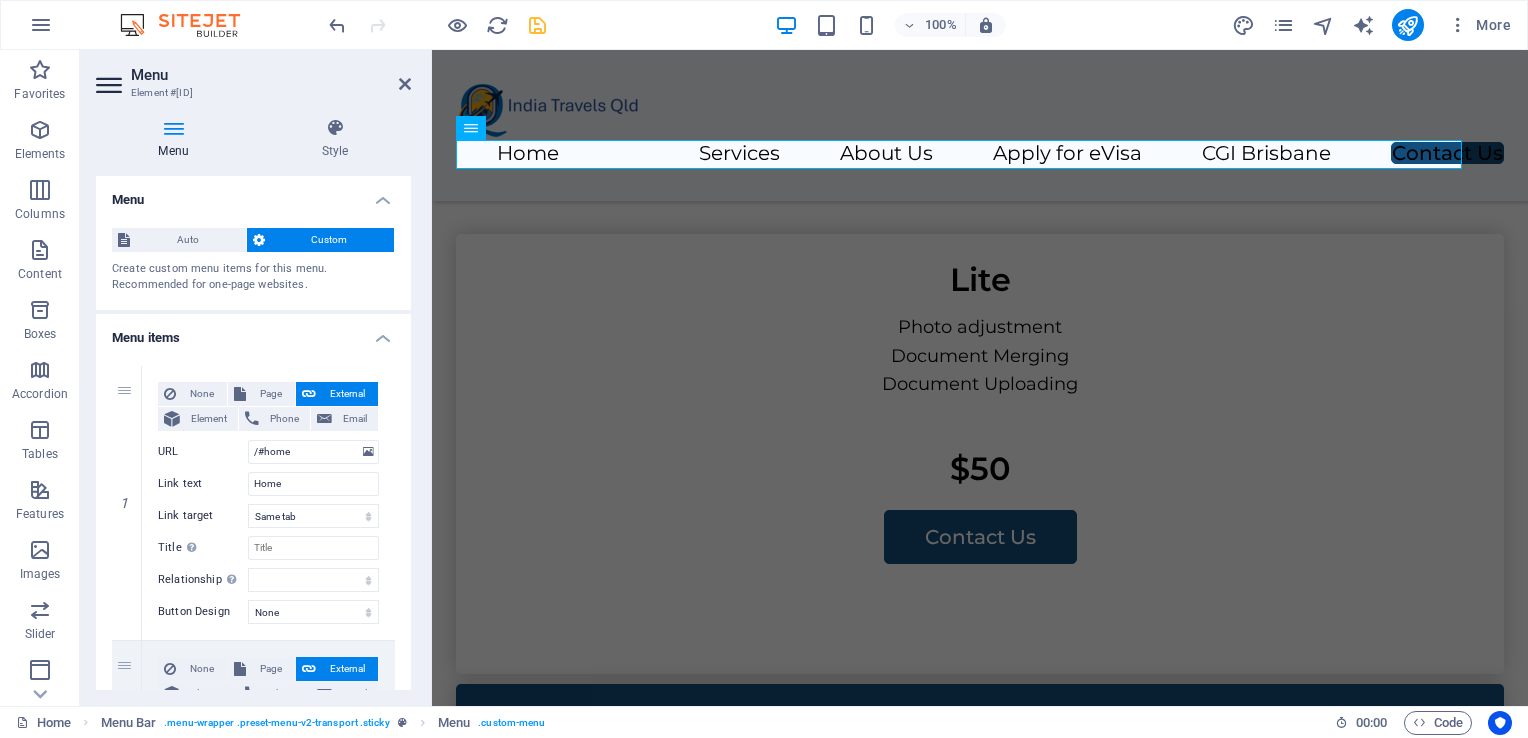 drag, startPoint x: 405, startPoint y: 258, endPoint x: 404, endPoint y: 481, distance: 223.00224 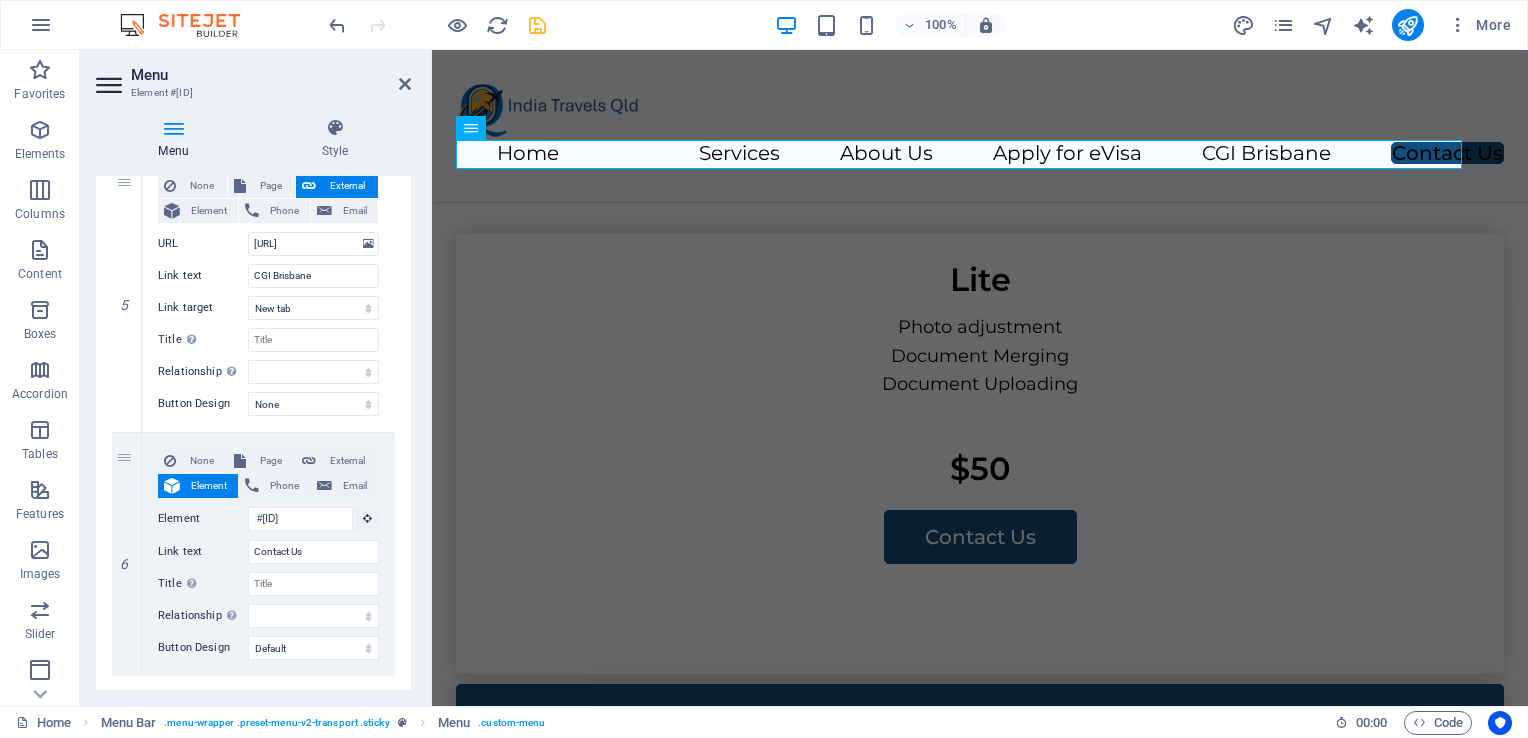 scroll, scrollTop: 1348, scrollLeft: 0, axis: vertical 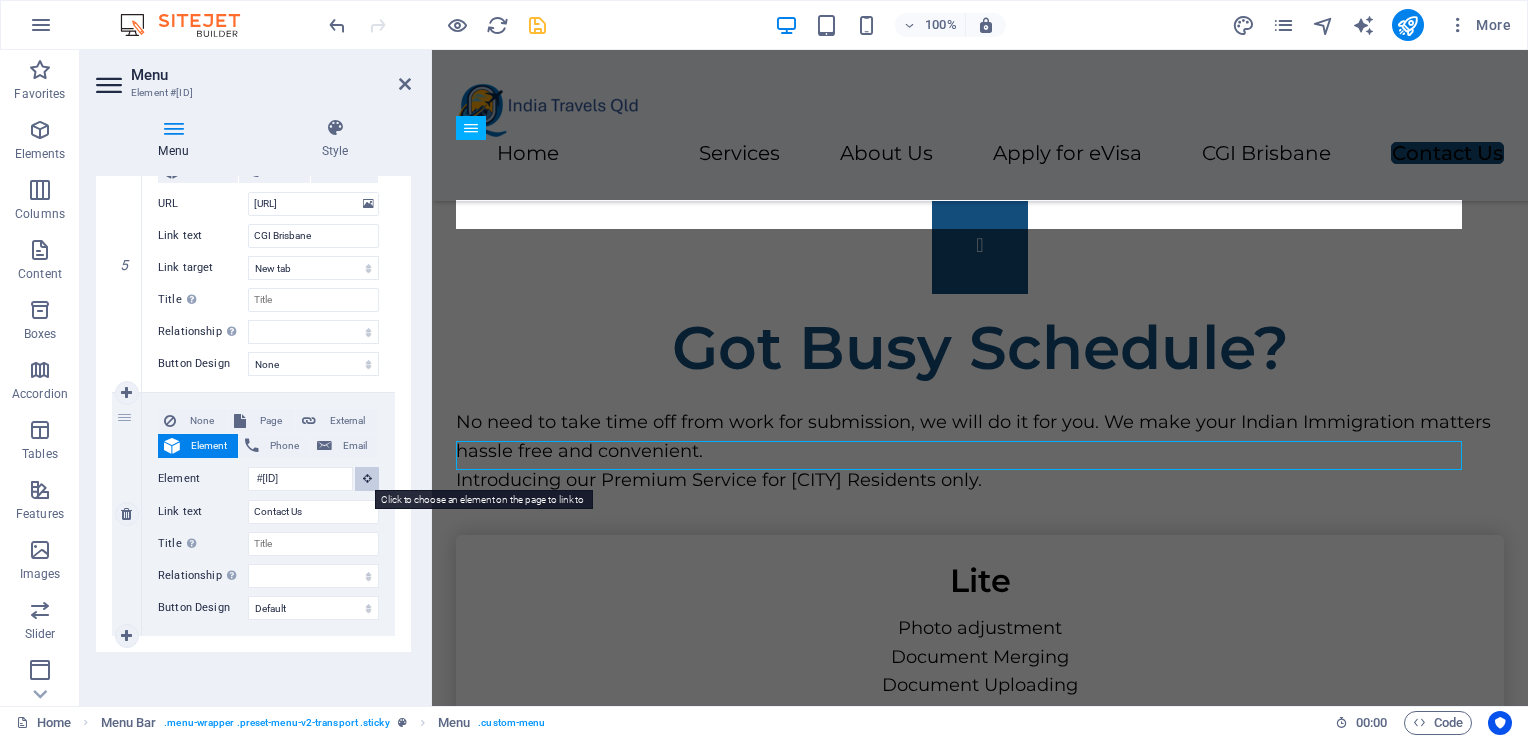 click at bounding box center [367, 478] 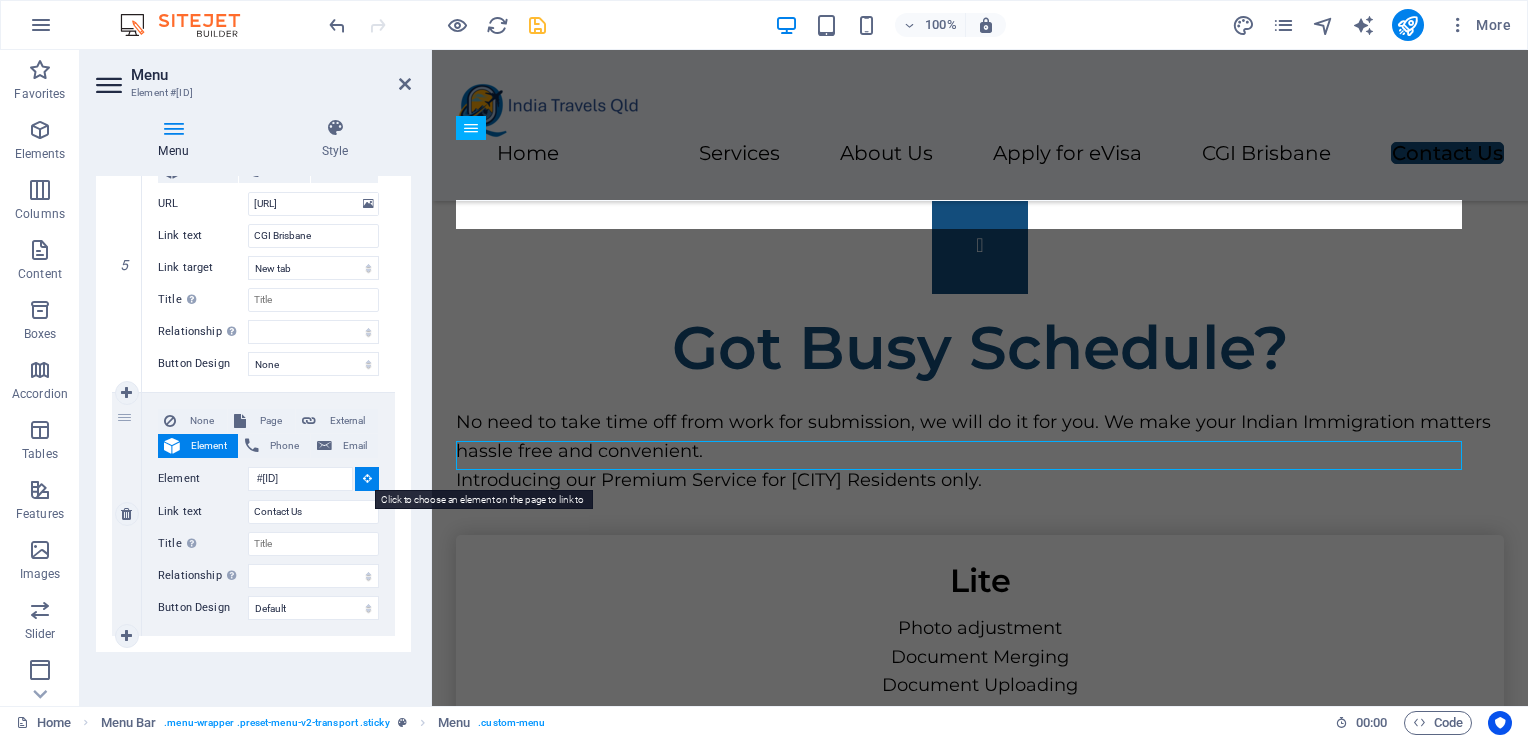 click at bounding box center (367, 478) 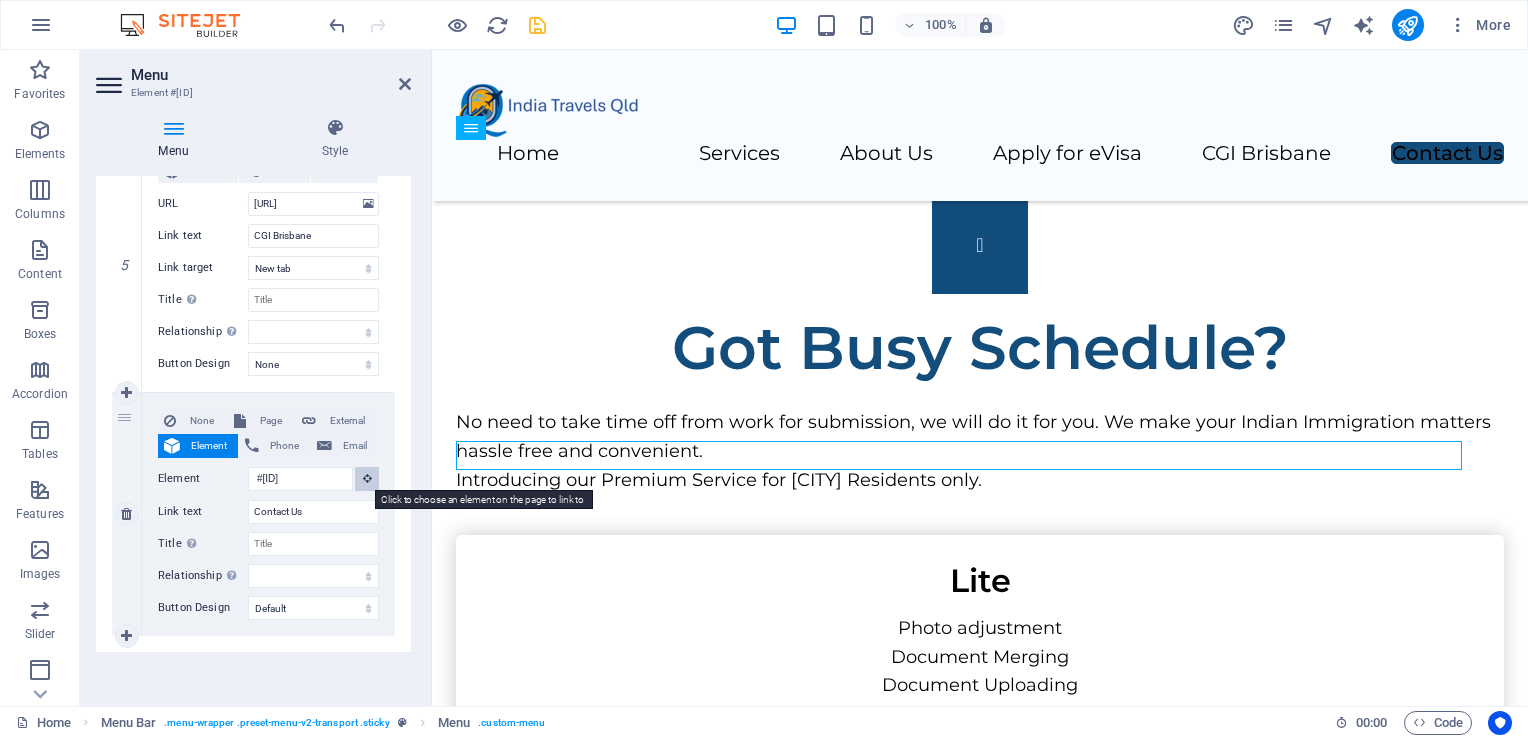 click at bounding box center [367, 478] 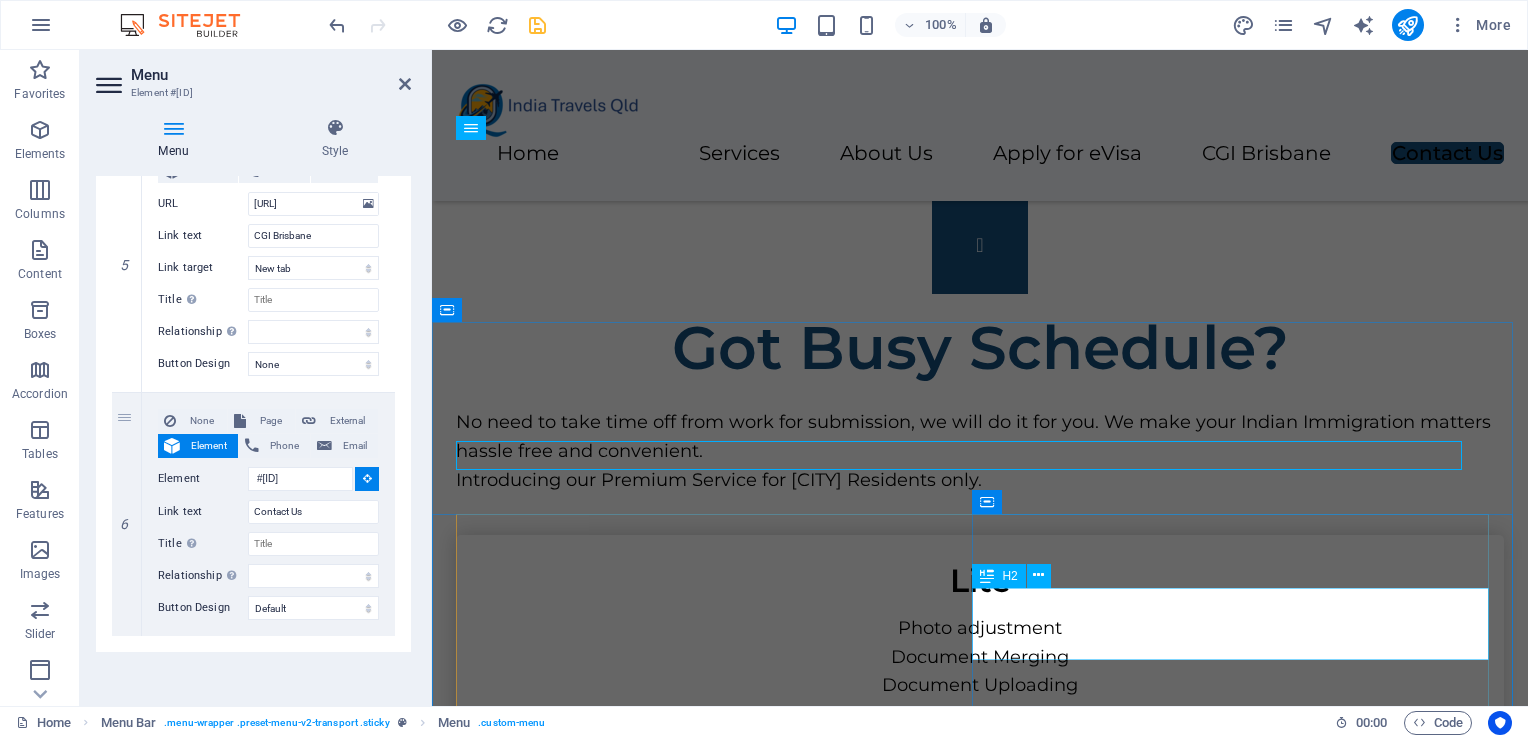 click on "Contact Us" at bounding box center (980, 3537) 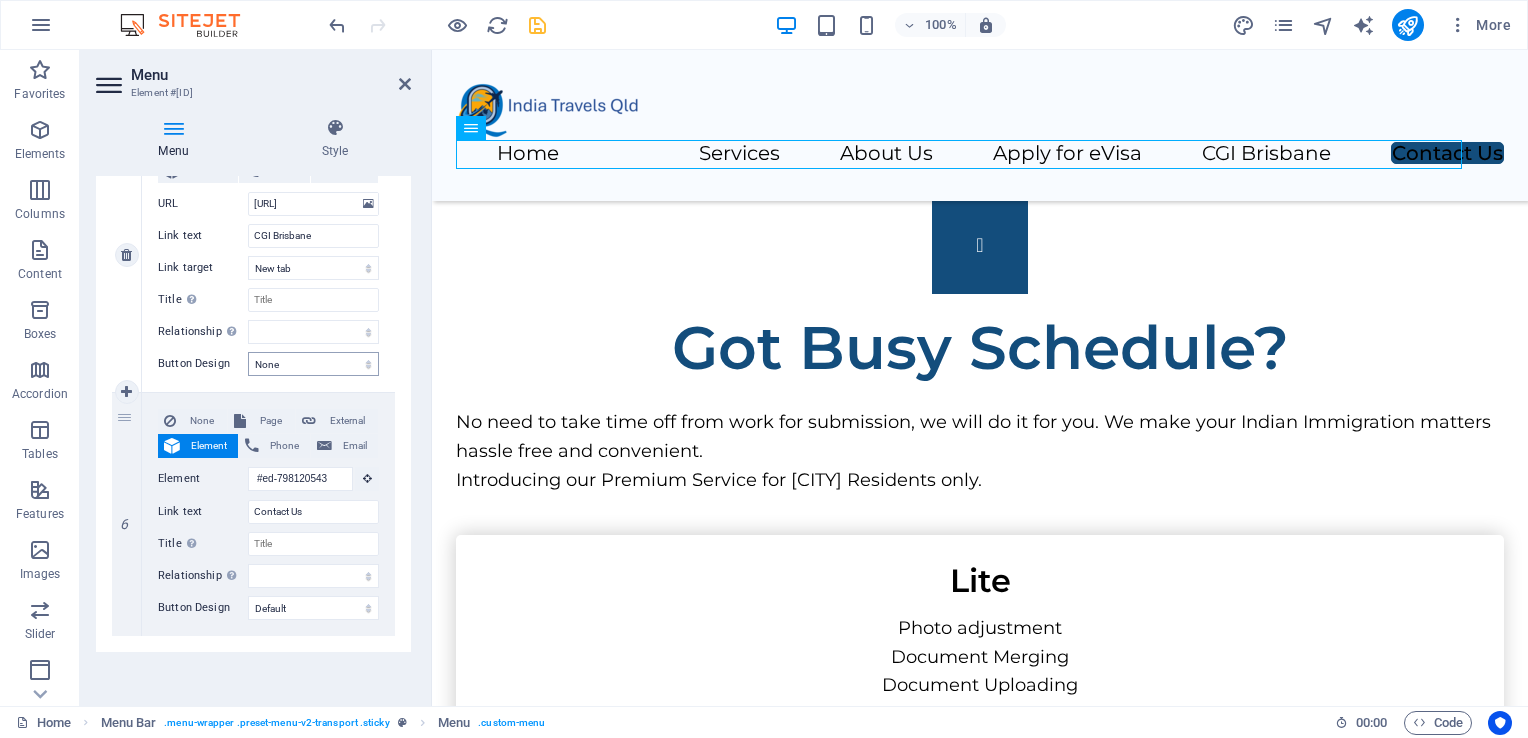 scroll, scrollTop: 3935, scrollLeft: 0, axis: vertical 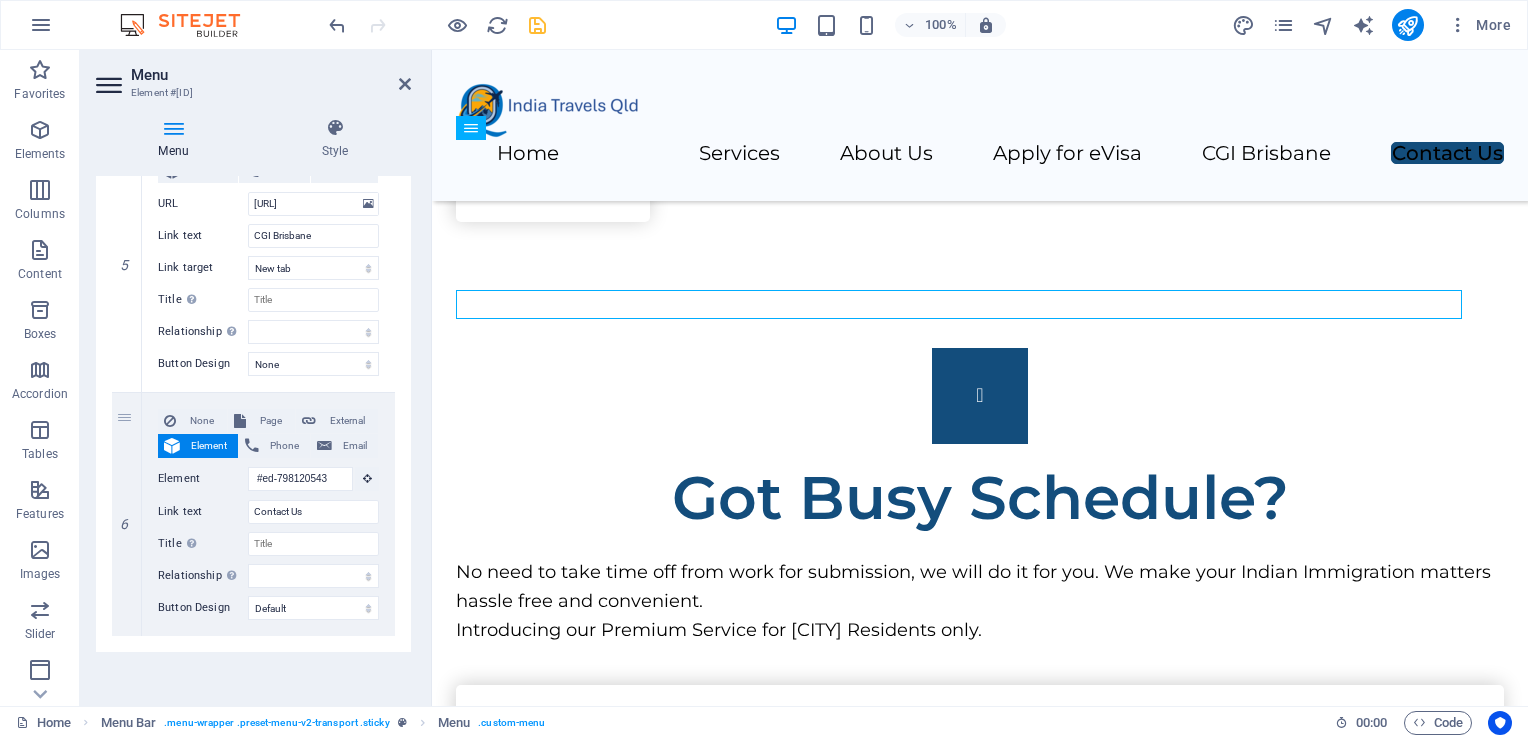 click on "Menu Element #[ID] Menu Style Menu Auto Custom Create custom menu items for this menu. Recommended for one-page websites. Manage pages Menu items 1 None Page External Element Phone Email Page Home Legal Notice Privacy Passport Services Visa Services Police Clearance Certificate OCI Services Additional Consular Services Assistance Element
URL /#[ID] Phone Email Link text Home Link target New tab Same tab Overlay Title Additional link description, should not be the same as the link text. The title is most often shown as a tooltip text when the mouse moves over the element. Leave empty if uncertain. Relationship Sets the  relationship of this link to the link target . For example, the value "nofollow" instructs search engines not to follow the link. Can be left empty. alternate author bookmark external help license next nofollow noreferrer noopener prev search tag Button Design None Default Primary Secondary 2 None Page External Element Phone Email Page Home Legal Notice Privacy Passport Services Visa Services Element" at bounding box center [256, 378] 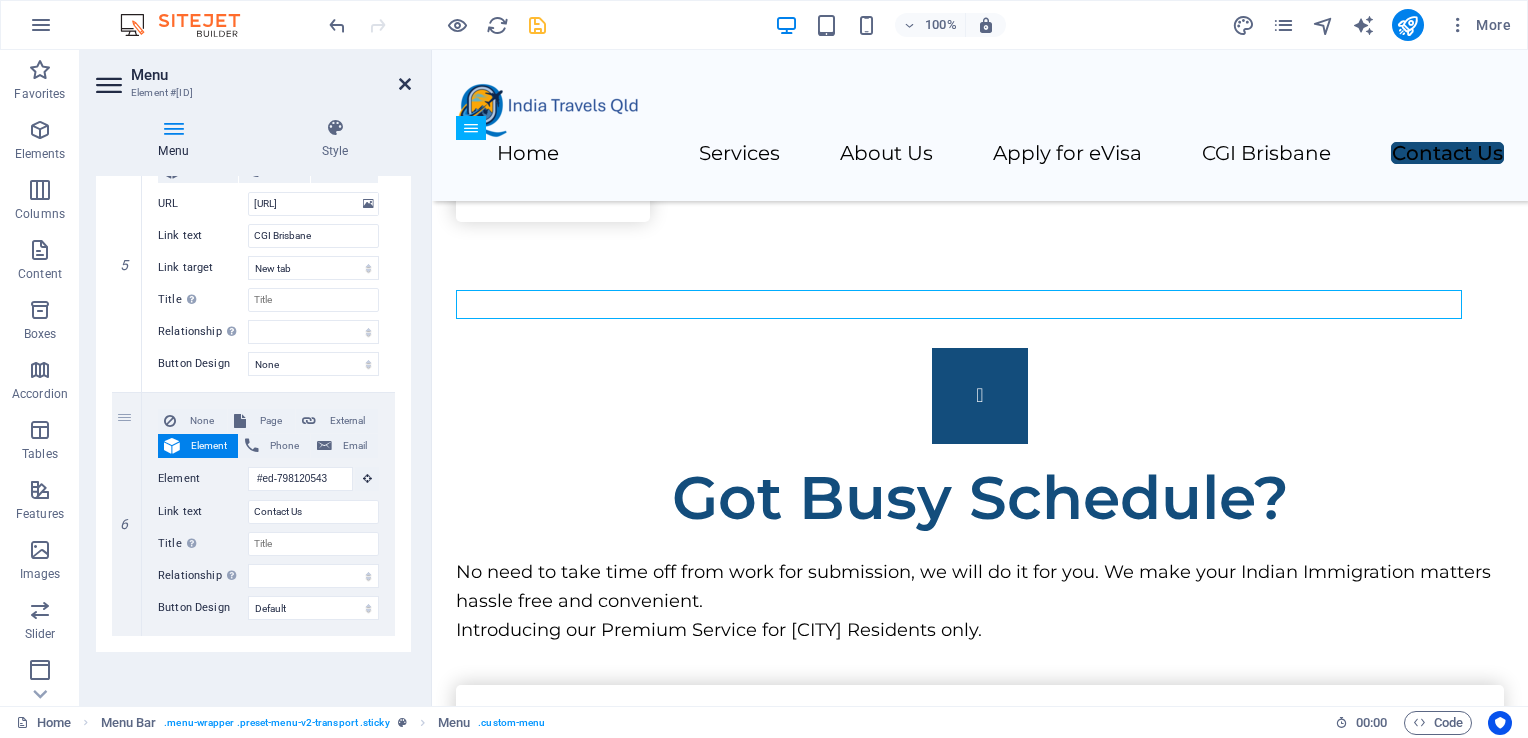 click at bounding box center (405, 84) 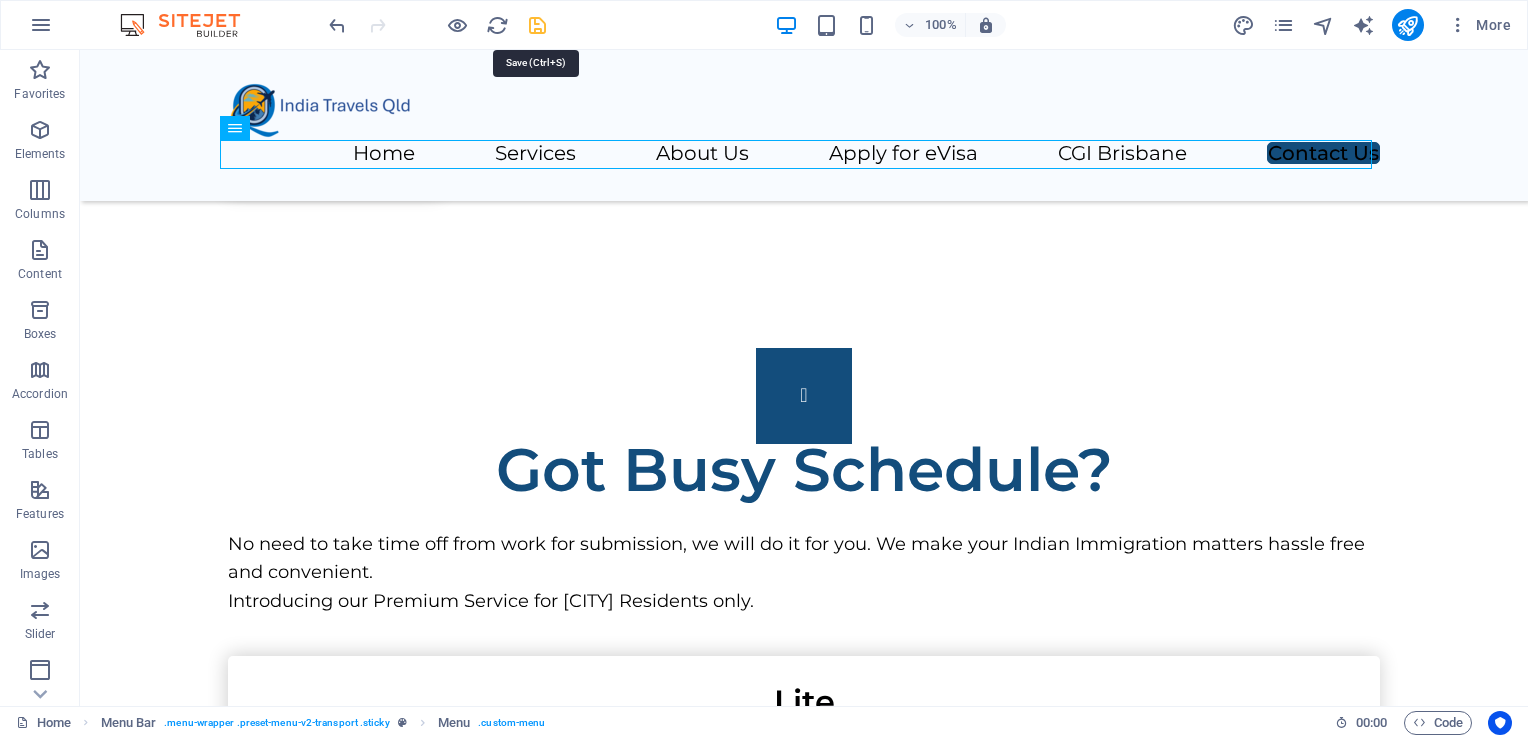 click at bounding box center (537, 25) 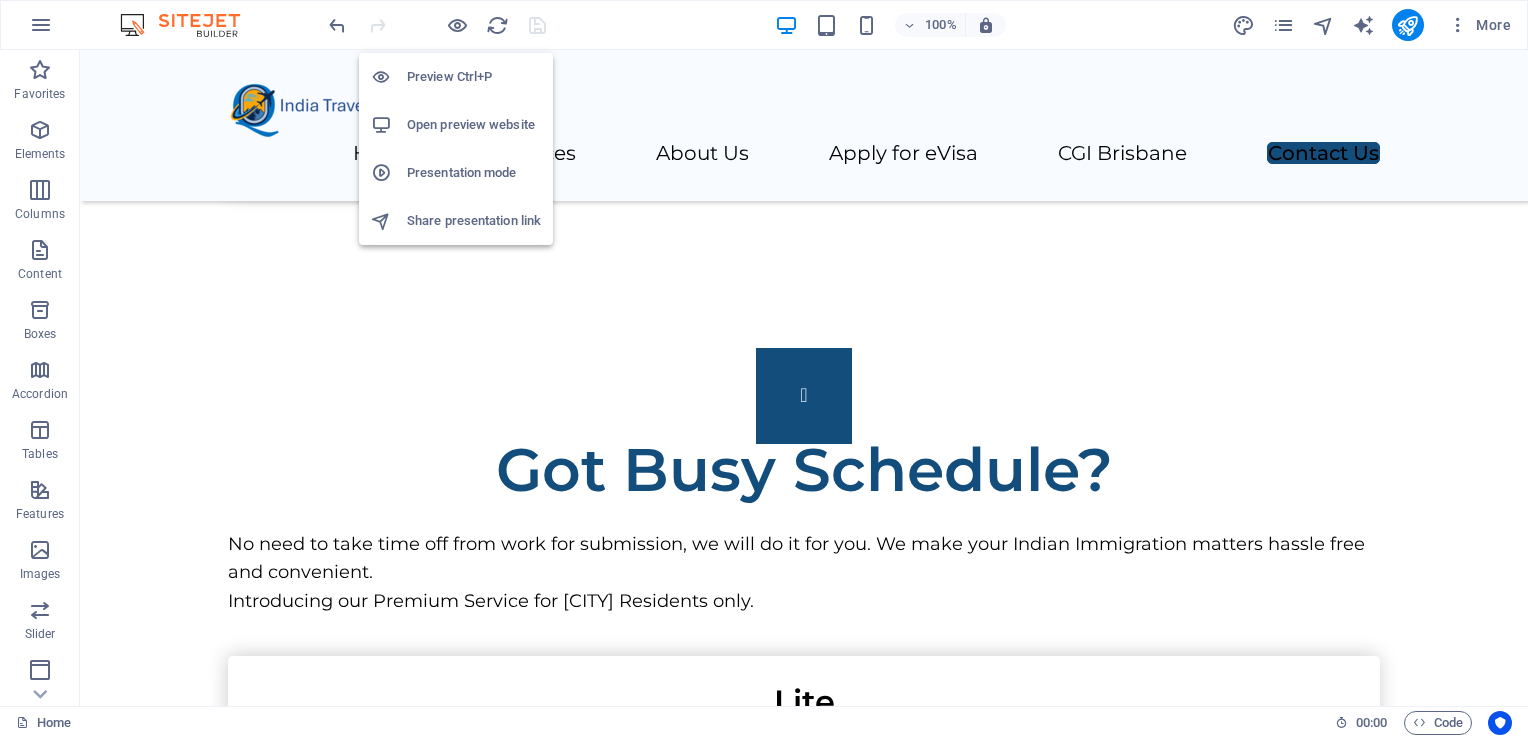 click on "Open preview website" at bounding box center (474, 125) 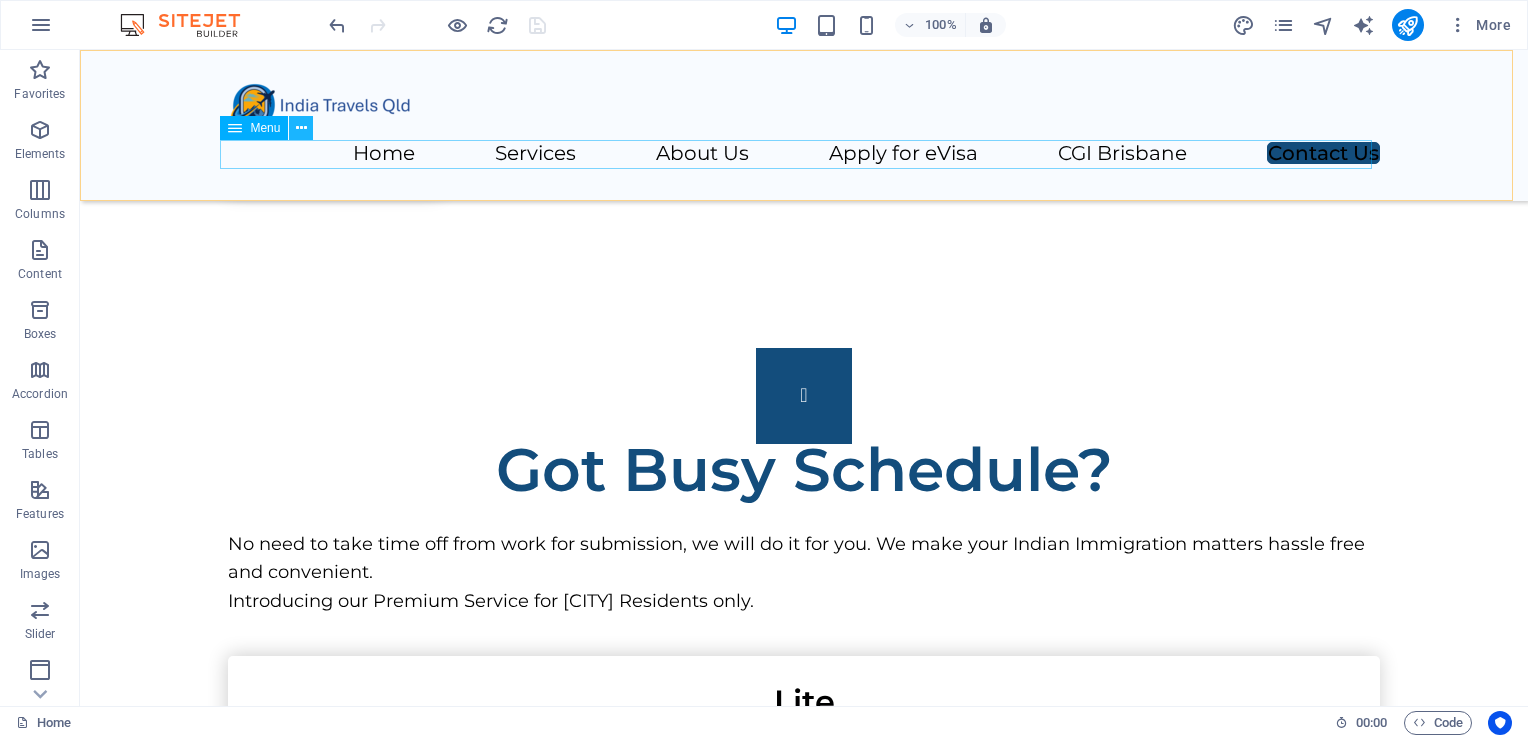 click at bounding box center (301, 128) 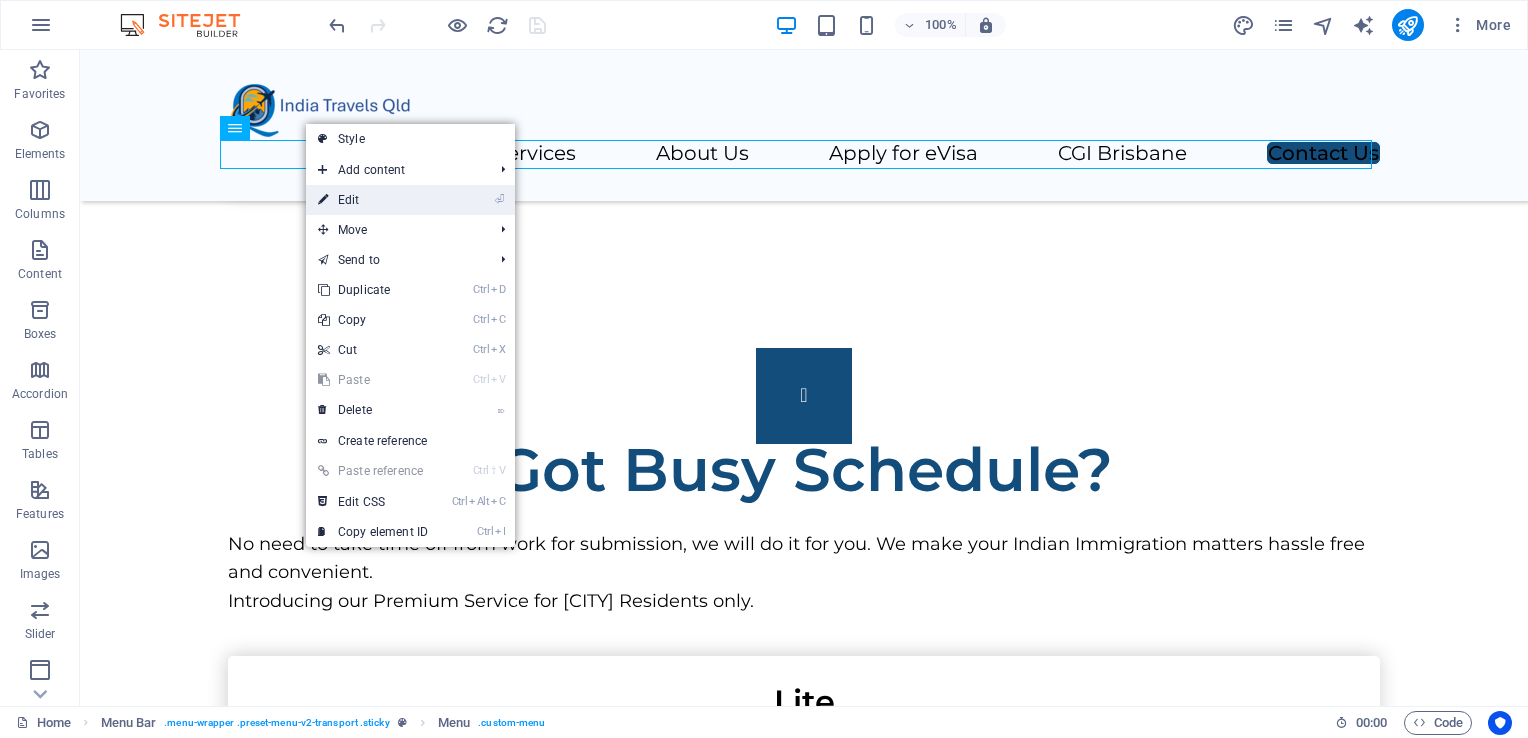 click on "⏎  Edit" at bounding box center (373, 200) 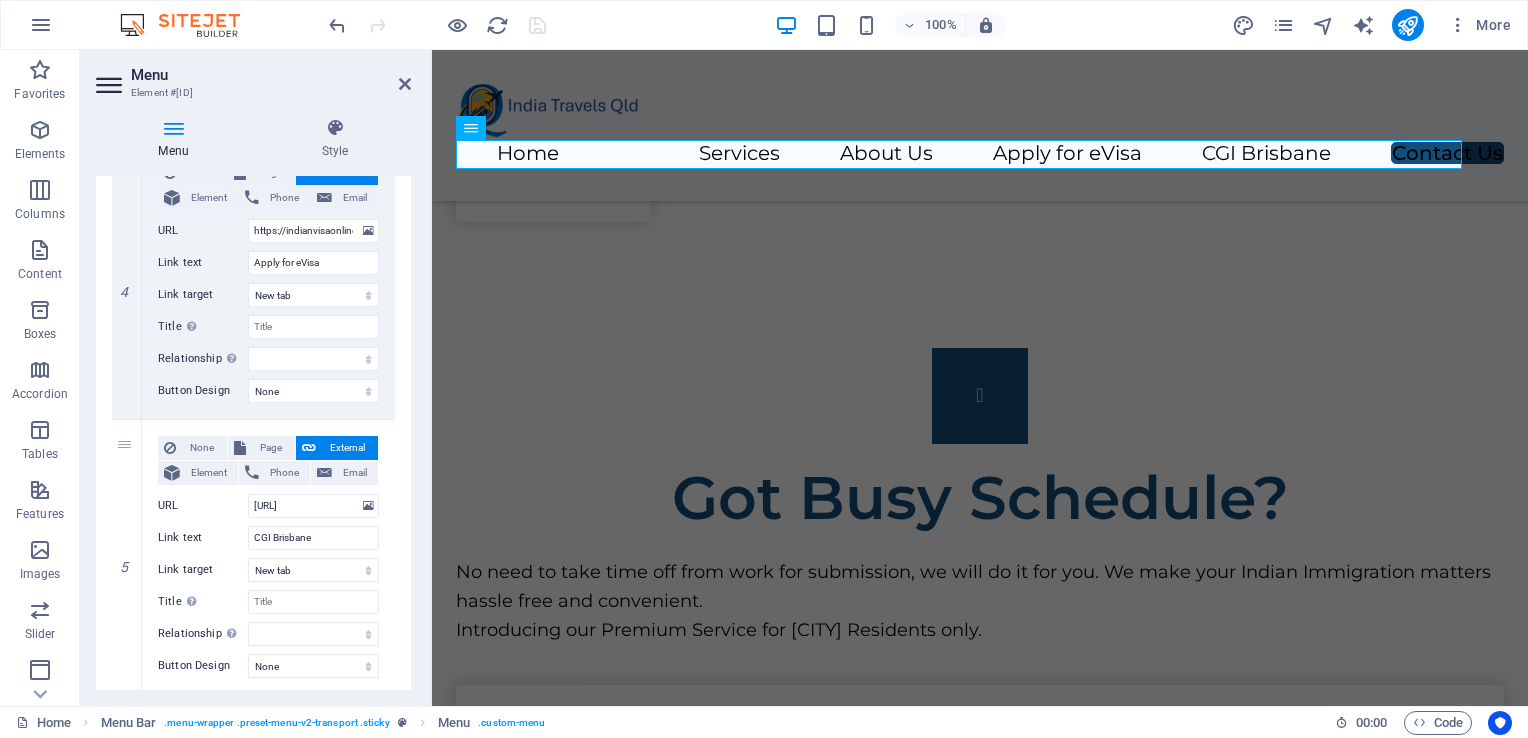 scroll, scrollTop: 1348, scrollLeft: 0, axis: vertical 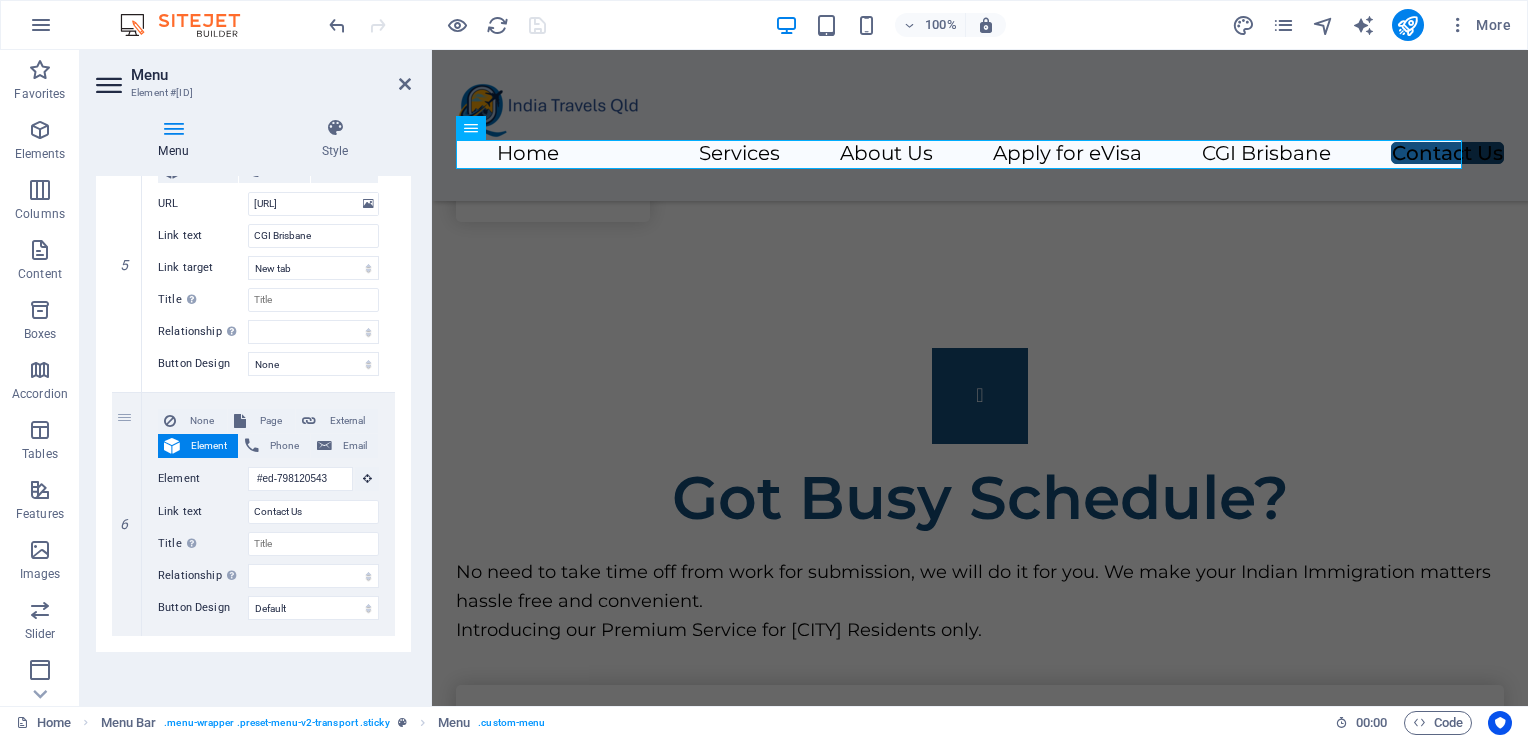 drag, startPoint x: 409, startPoint y: 281, endPoint x: 16, endPoint y: 620, distance: 519.00867 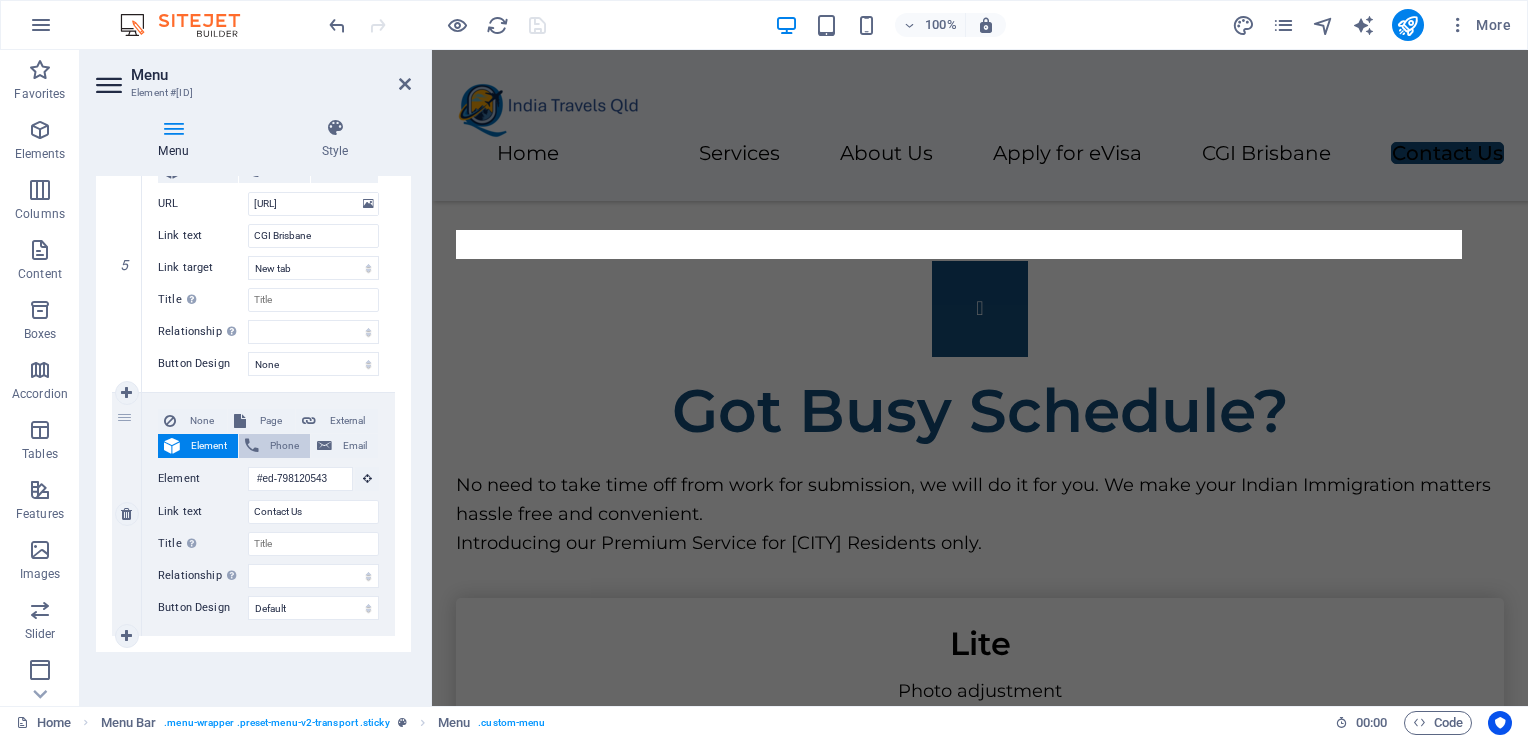 scroll, scrollTop: 3784, scrollLeft: 0, axis: vertical 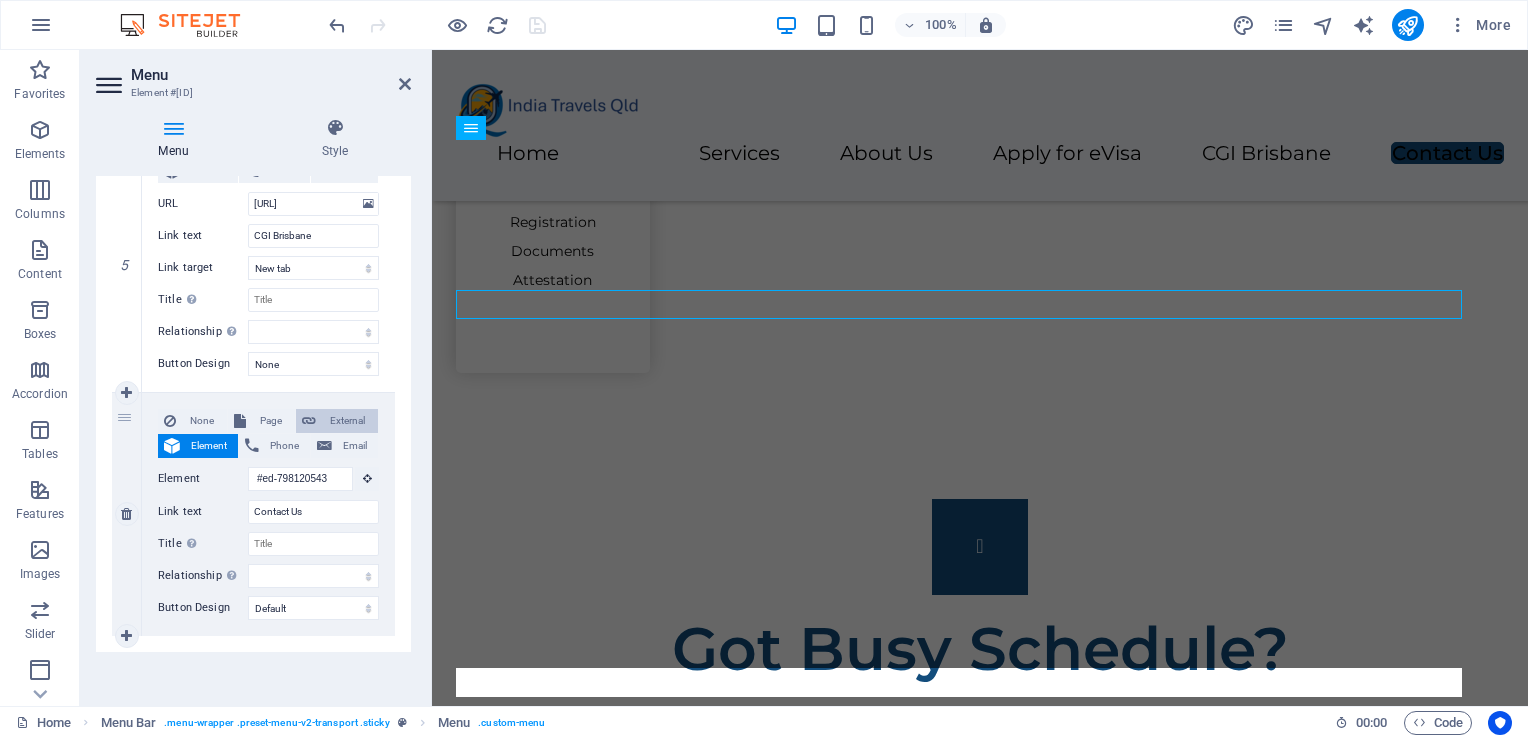 click on "External" at bounding box center [347, 421] 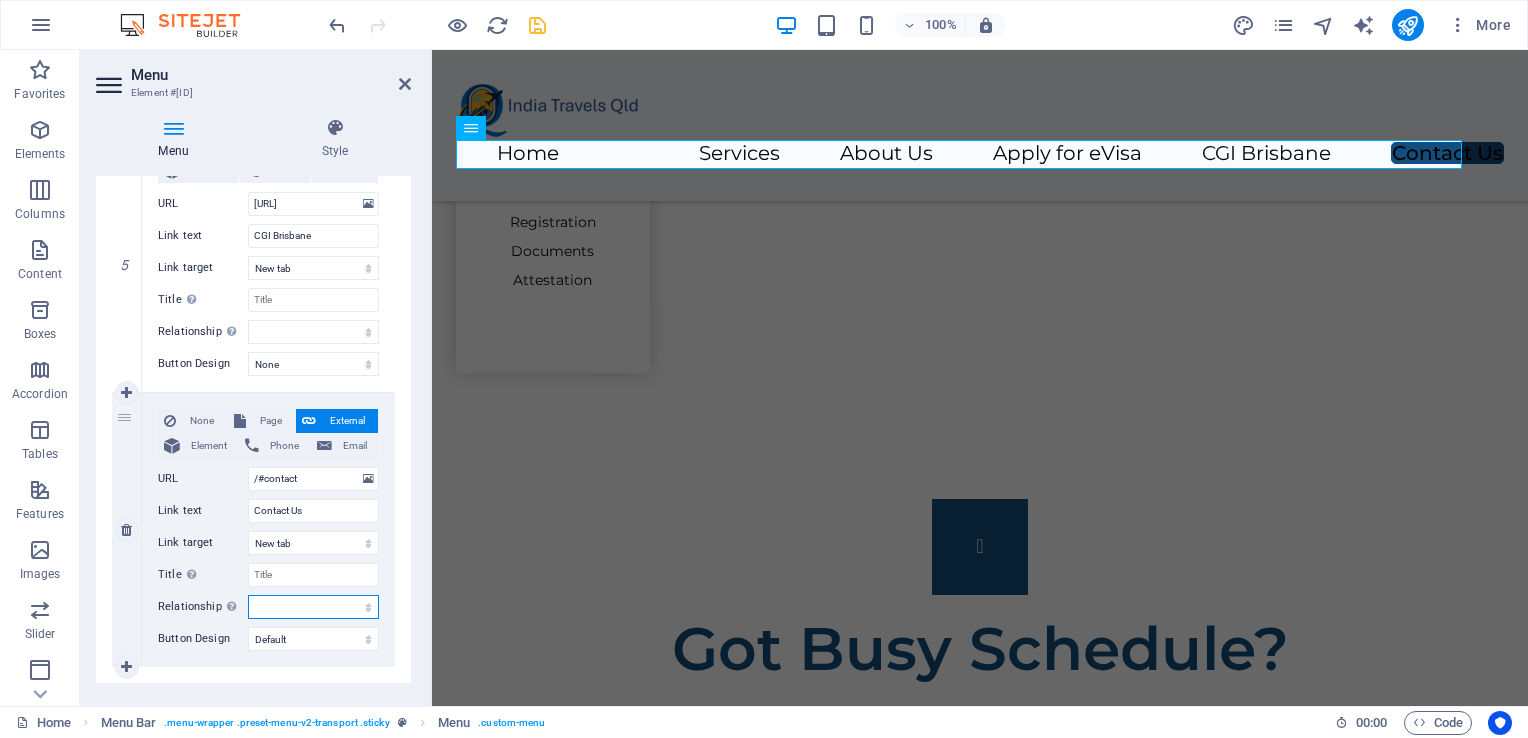 click on "alternate author bookmark external help license next nofollow noreferrer noopener prev search tag" at bounding box center [313, 607] 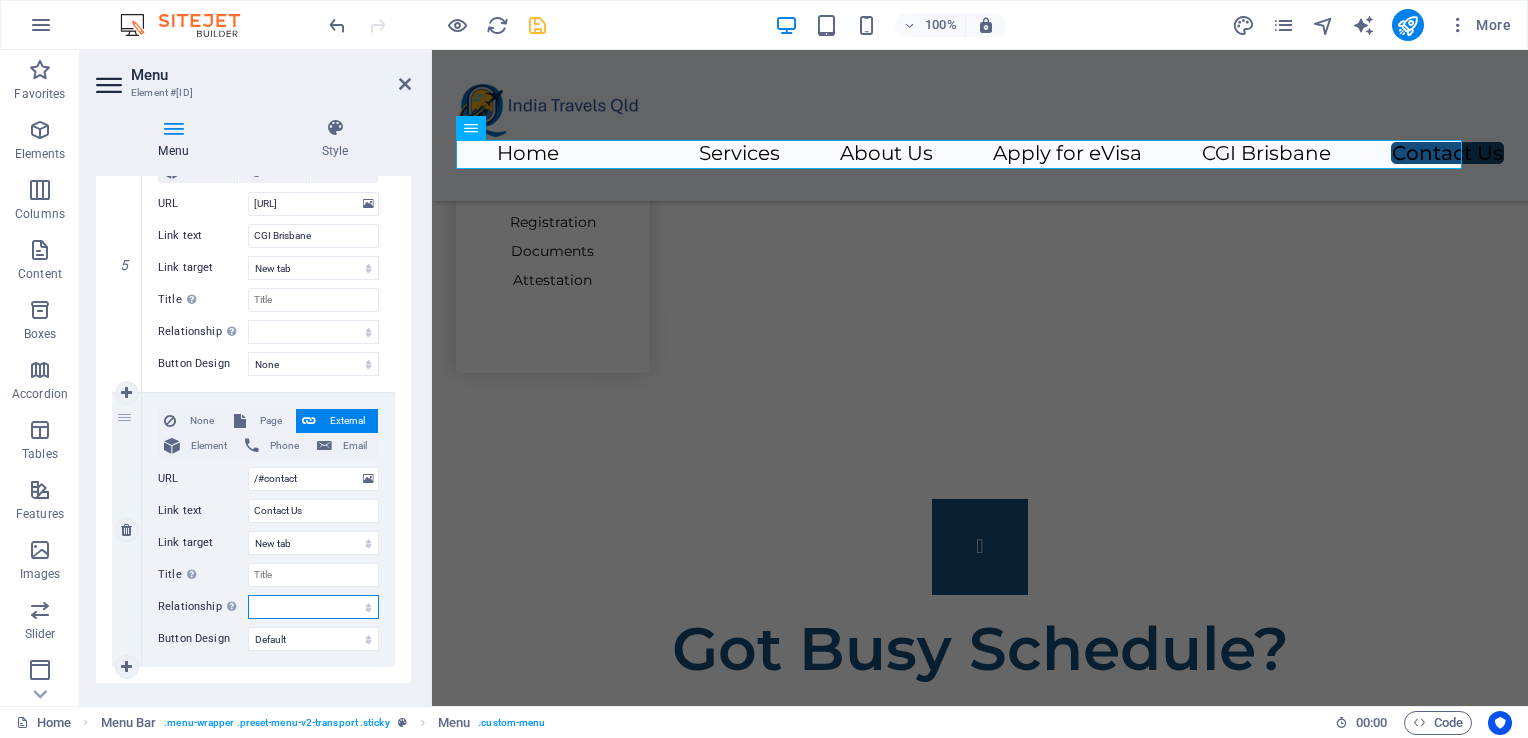 click on "alternate author bookmark external help license next nofollow noreferrer noopener prev search tag" at bounding box center [313, 607] 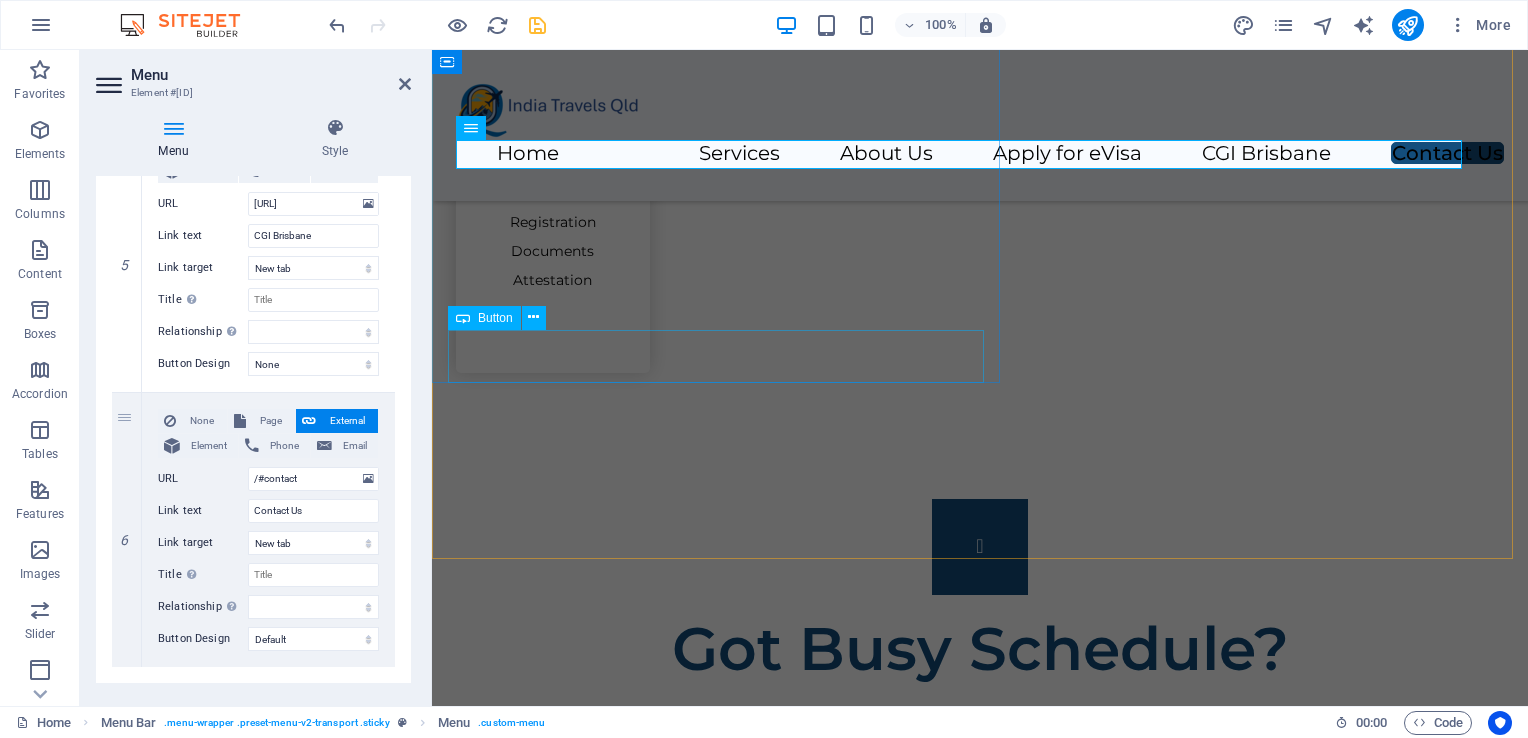 click on "Contact Us" at bounding box center (980, 3161) 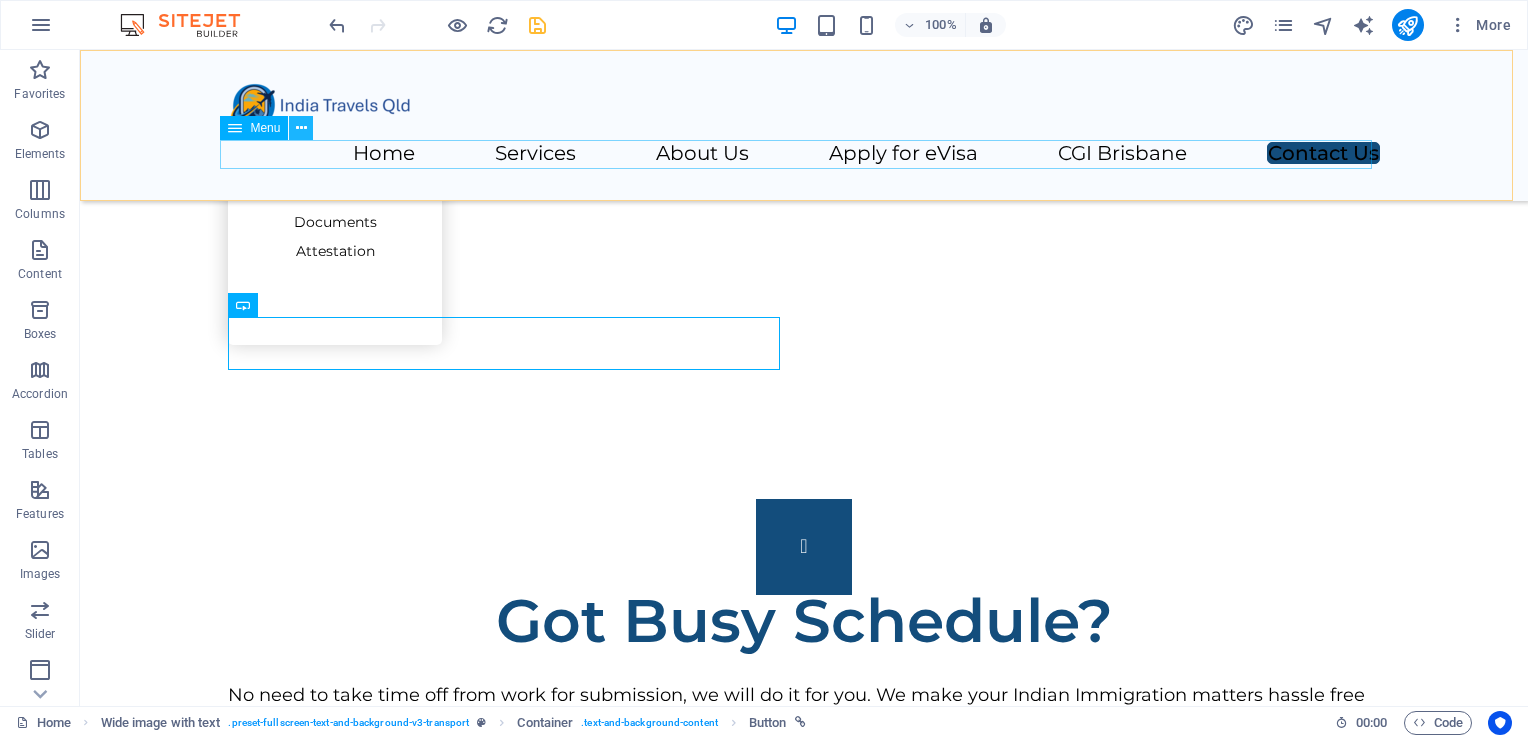 click at bounding box center [301, 128] 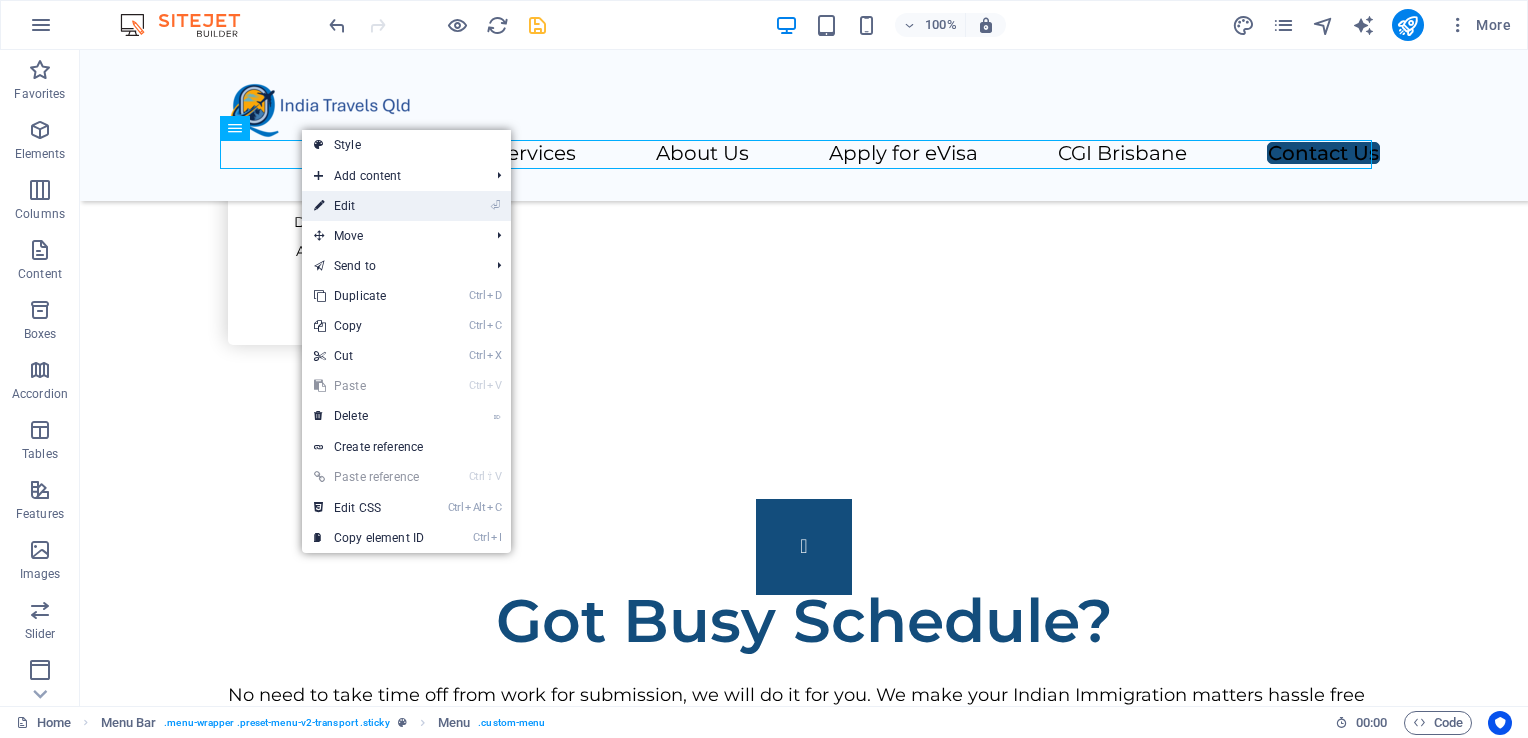 click on "⏎  Edit" at bounding box center [369, 206] 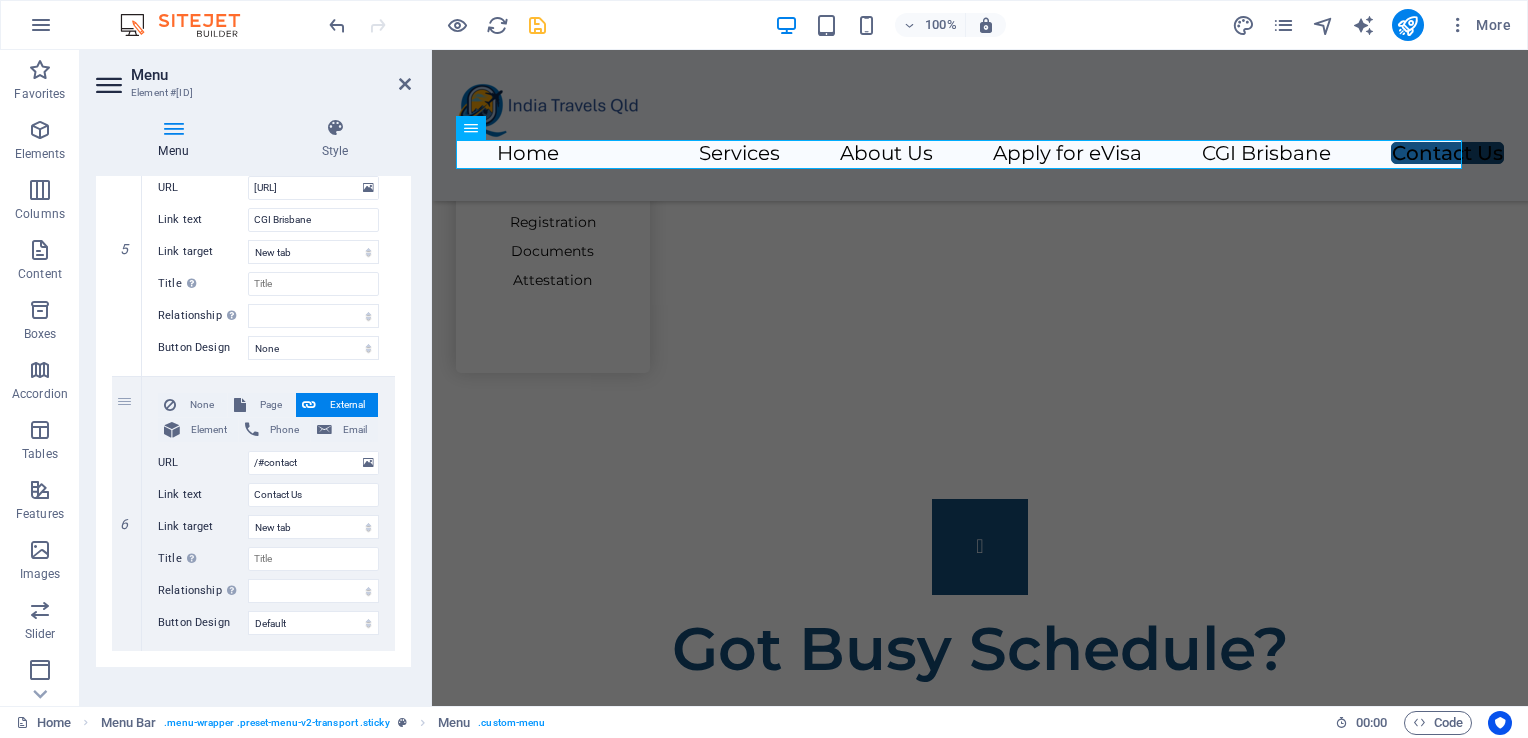 scroll, scrollTop: 1379, scrollLeft: 0, axis: vertical 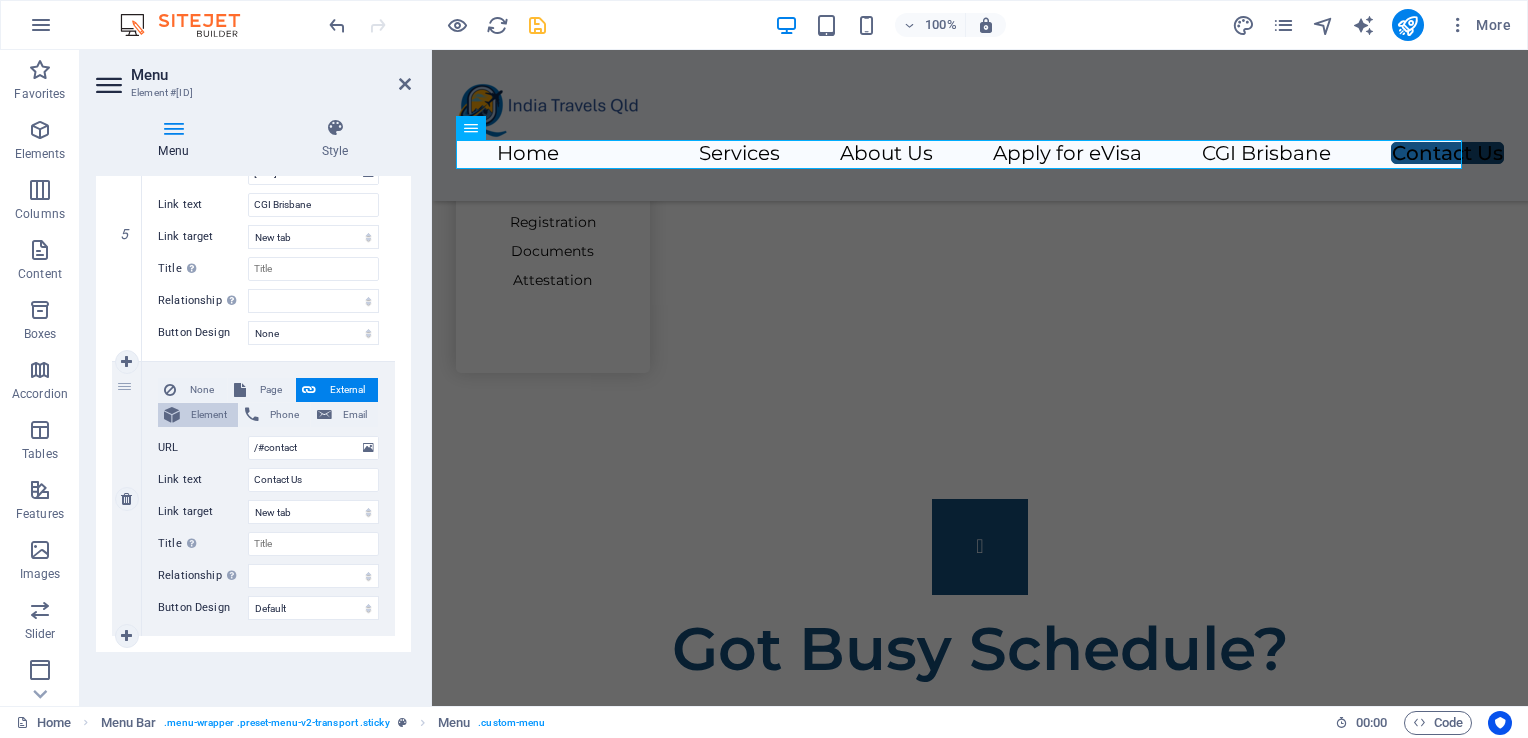 click on "Element" at bounding box center [209, 415] 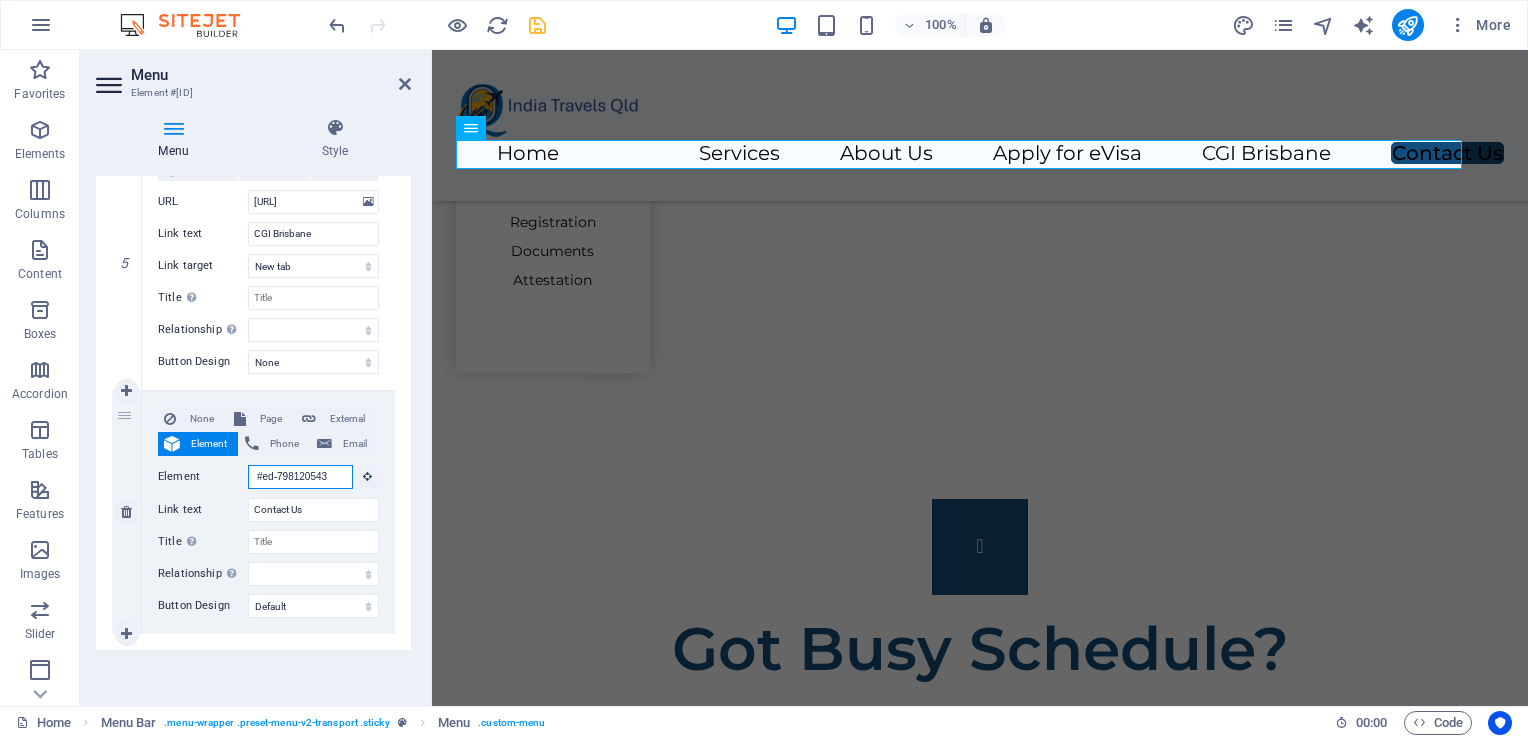scroll, scrollTop: 0, scrollLeft: 2, axis: horizontal 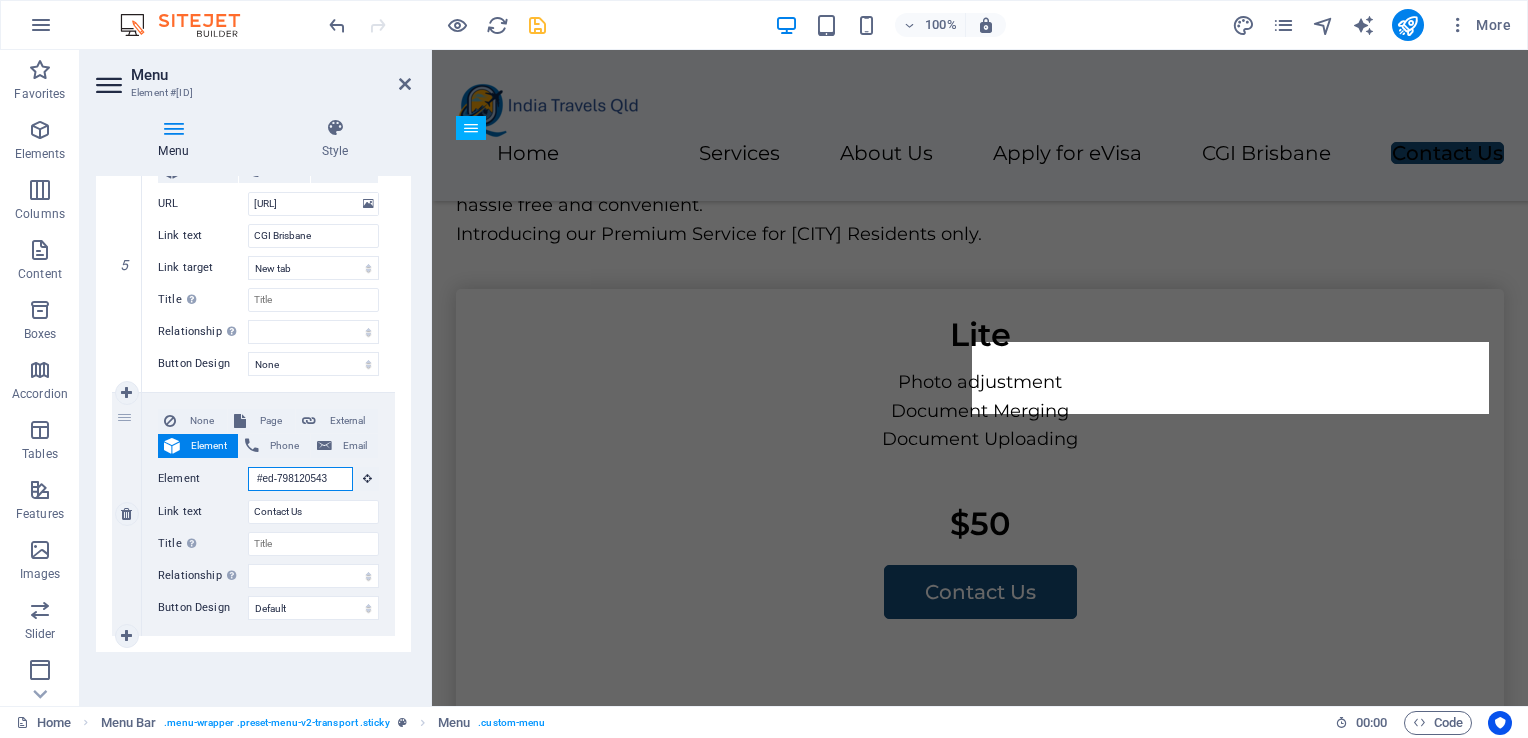 click on "#ed-798120543" at bounding box center [300, 479] 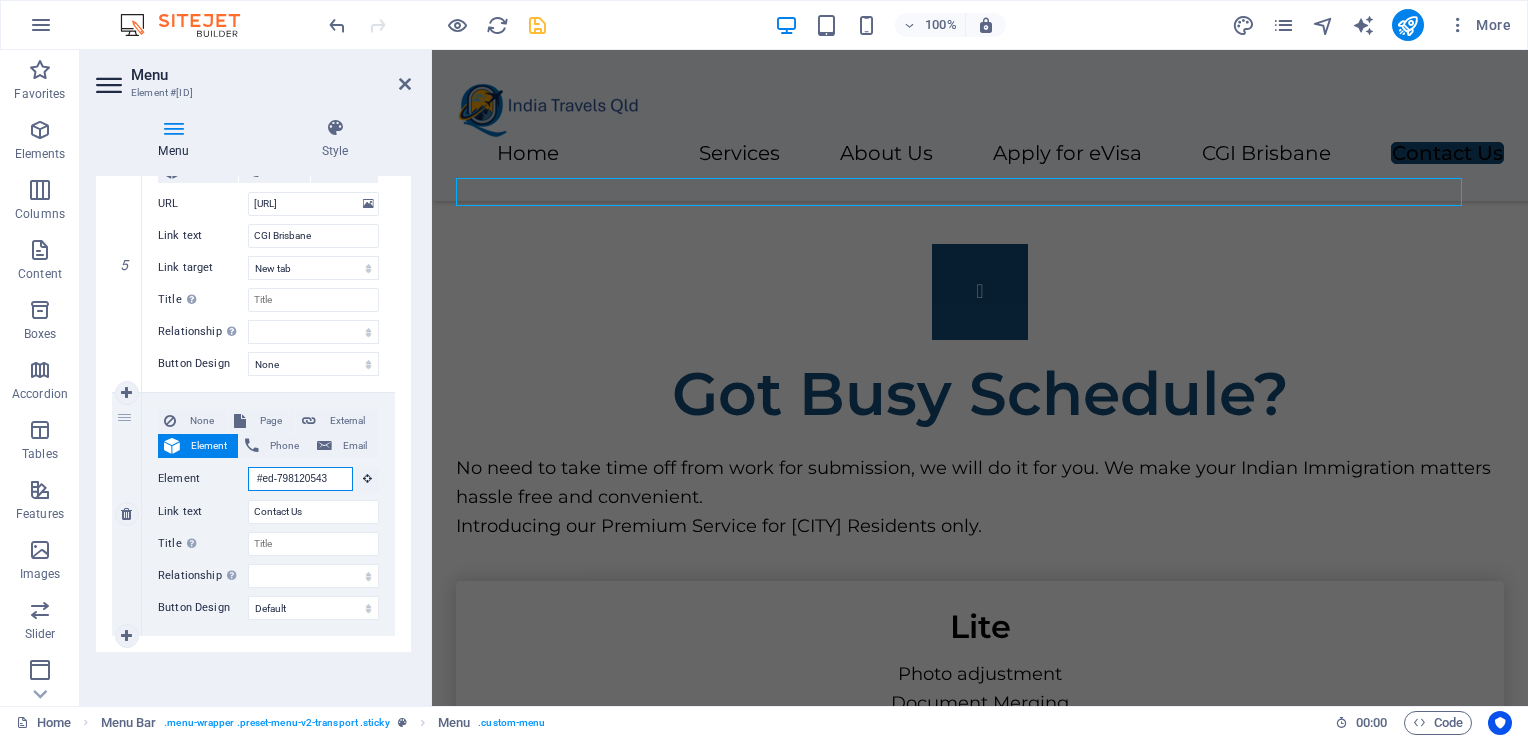 scroll, scrollTop: 4331, scrollLeft: 0, axis: vertical 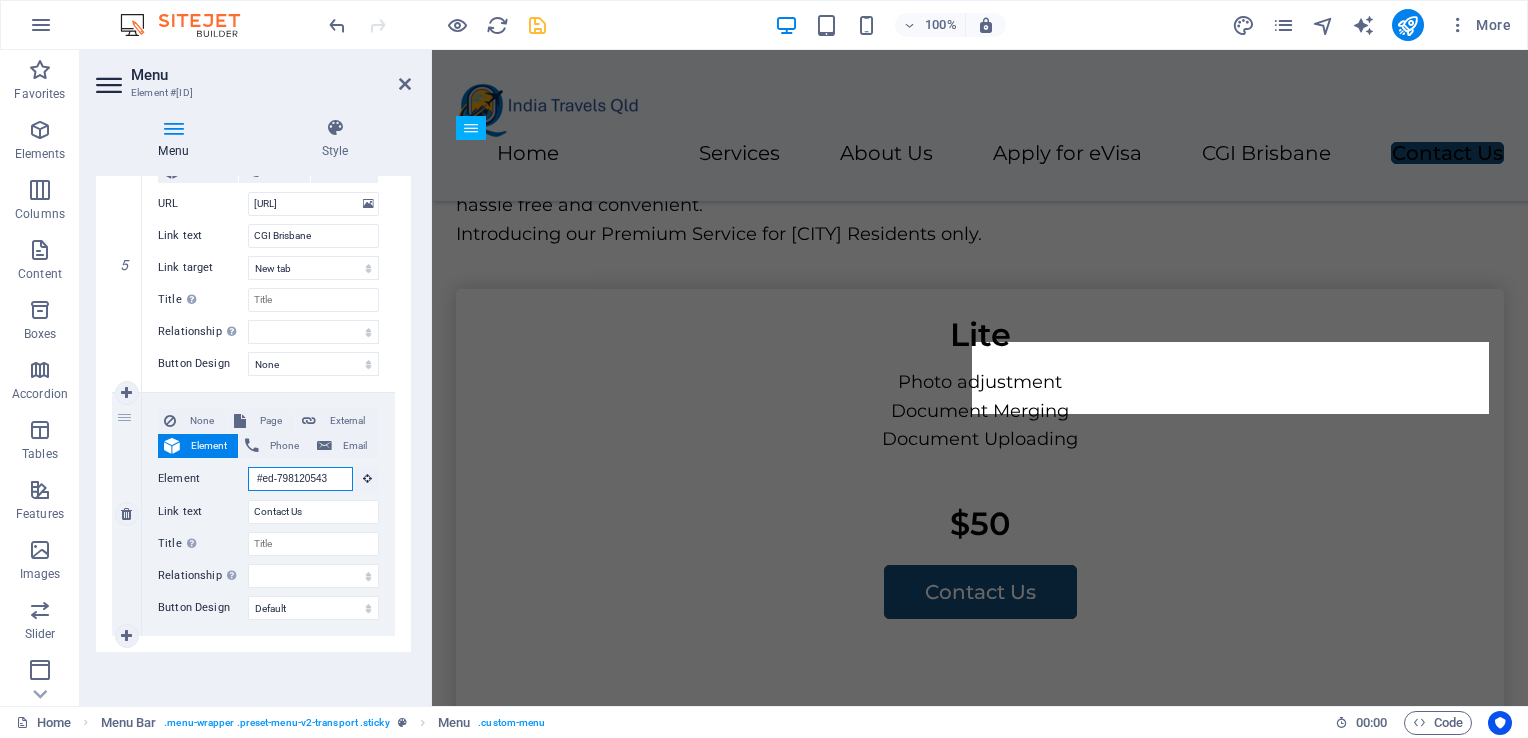 click on "#ed-798120543" at bounding box center [300, 479] 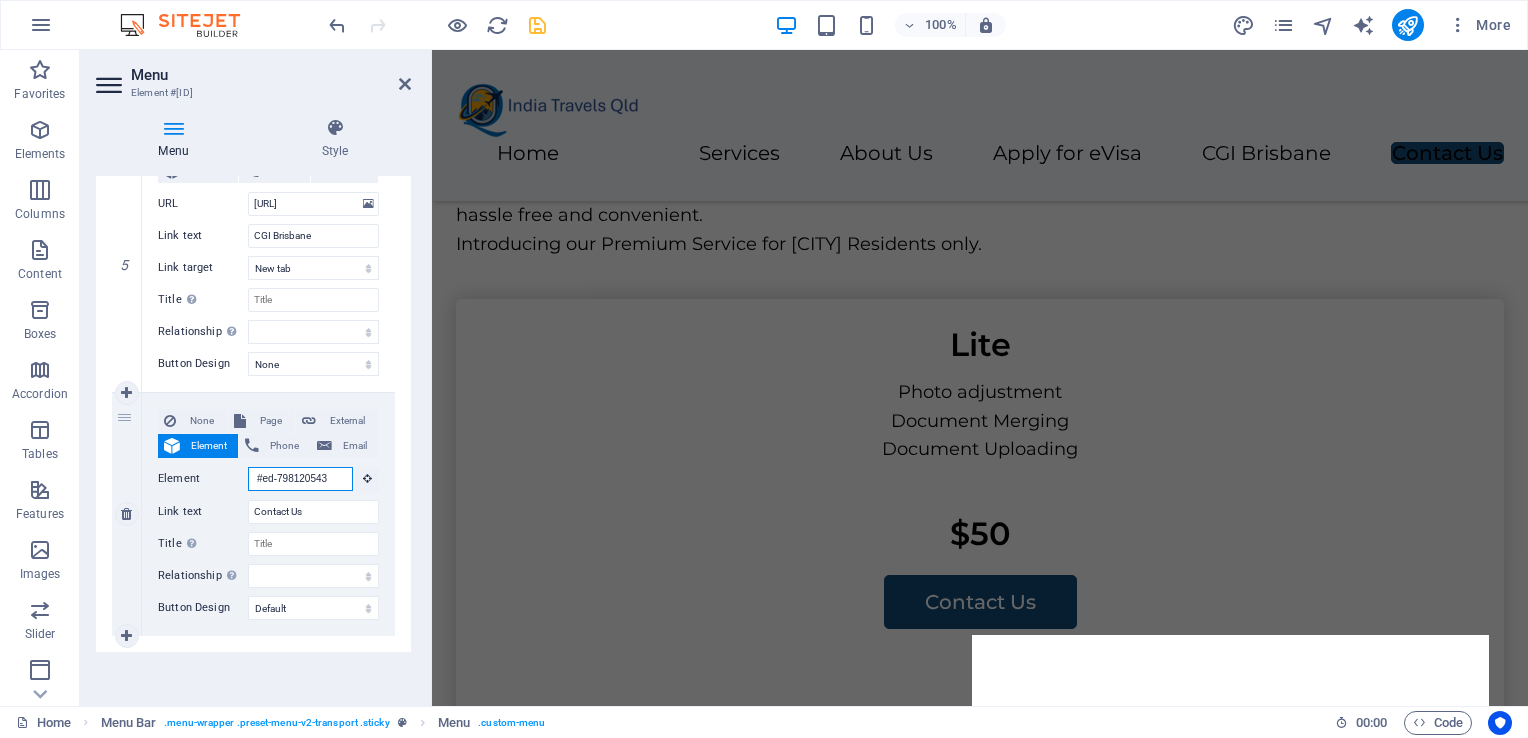 scroll, scrollTop: 4331, scrollLeft: 0, axis: vertical 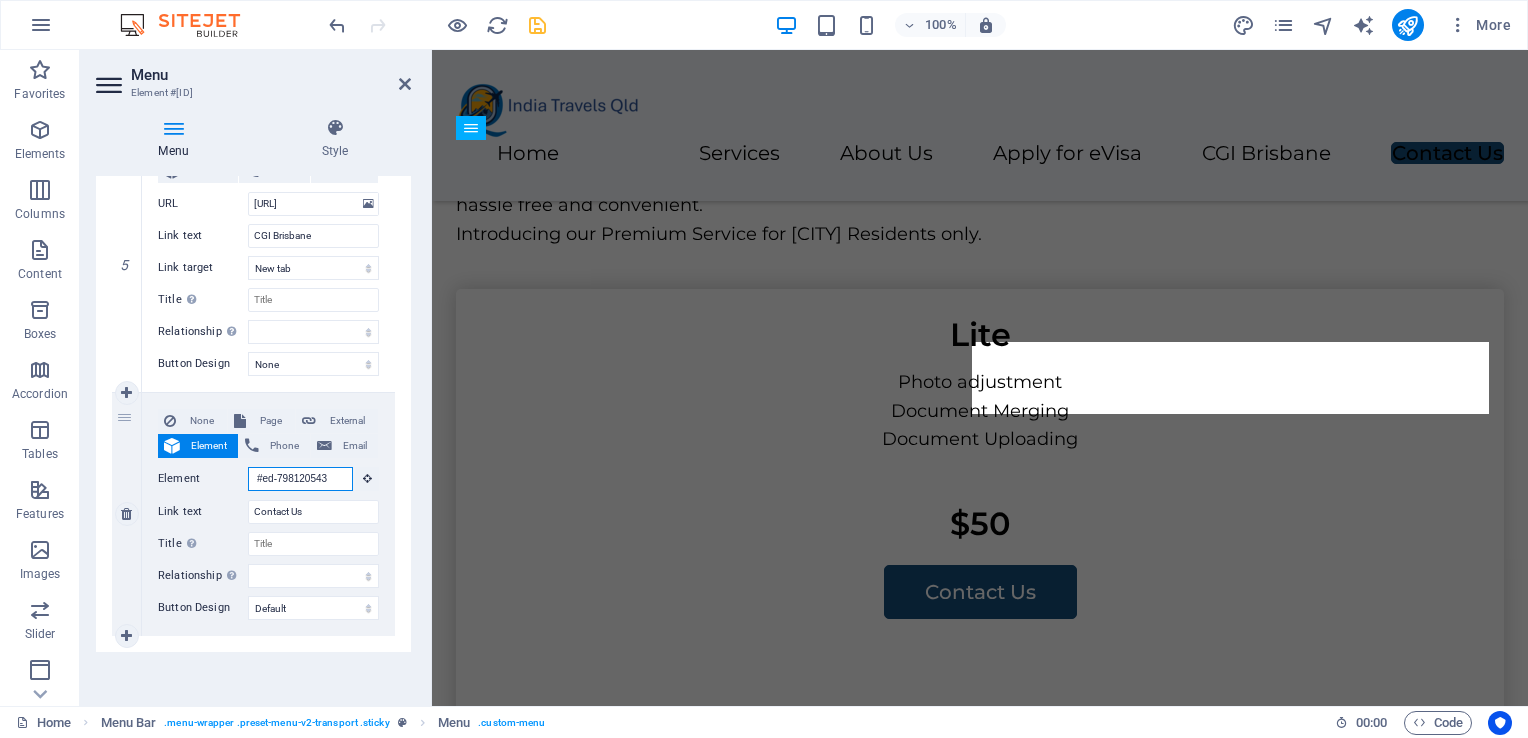 click on "#ed-798120543" at bounding box center [300, 479] 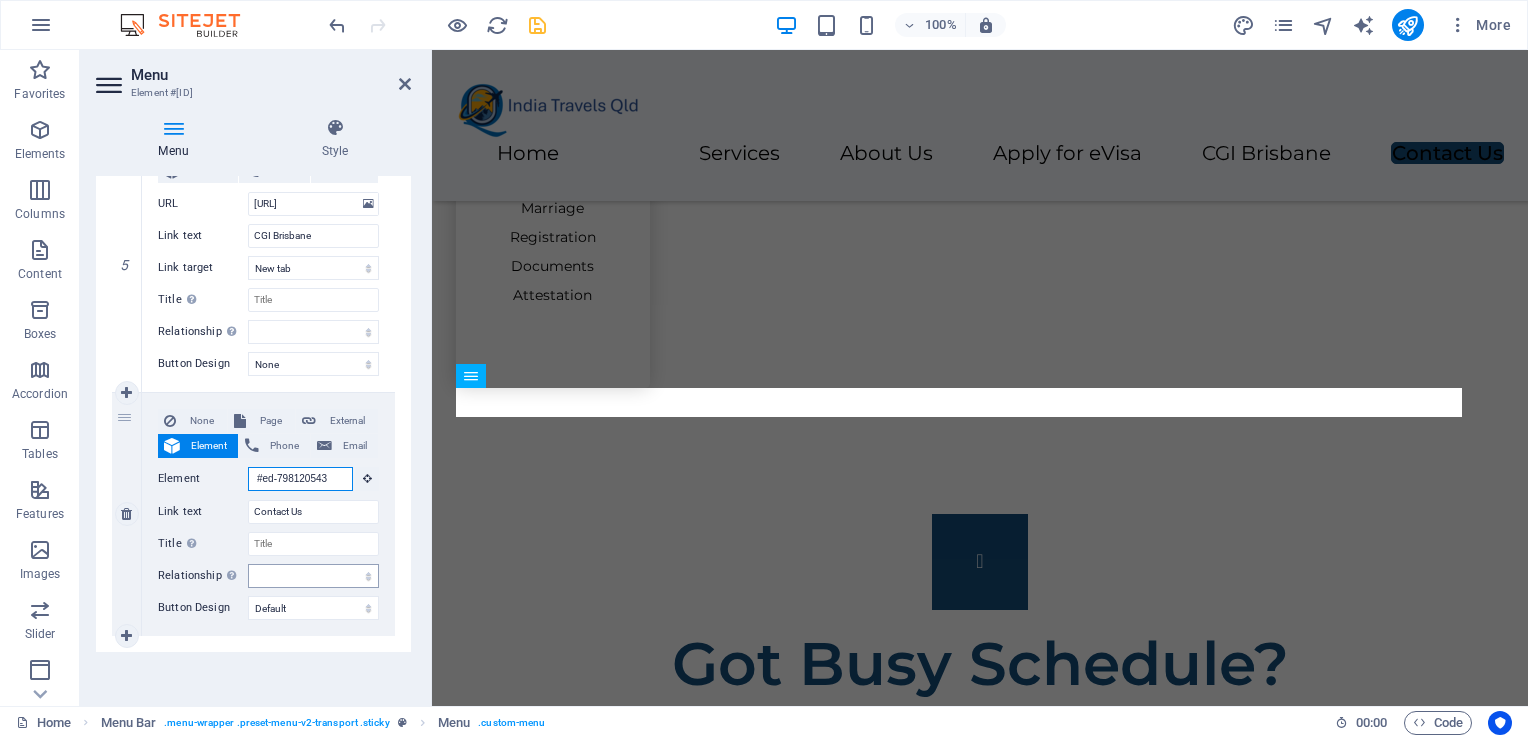 scroll, scrollTop: 3333, scrollLeft: 0, axis: vertical 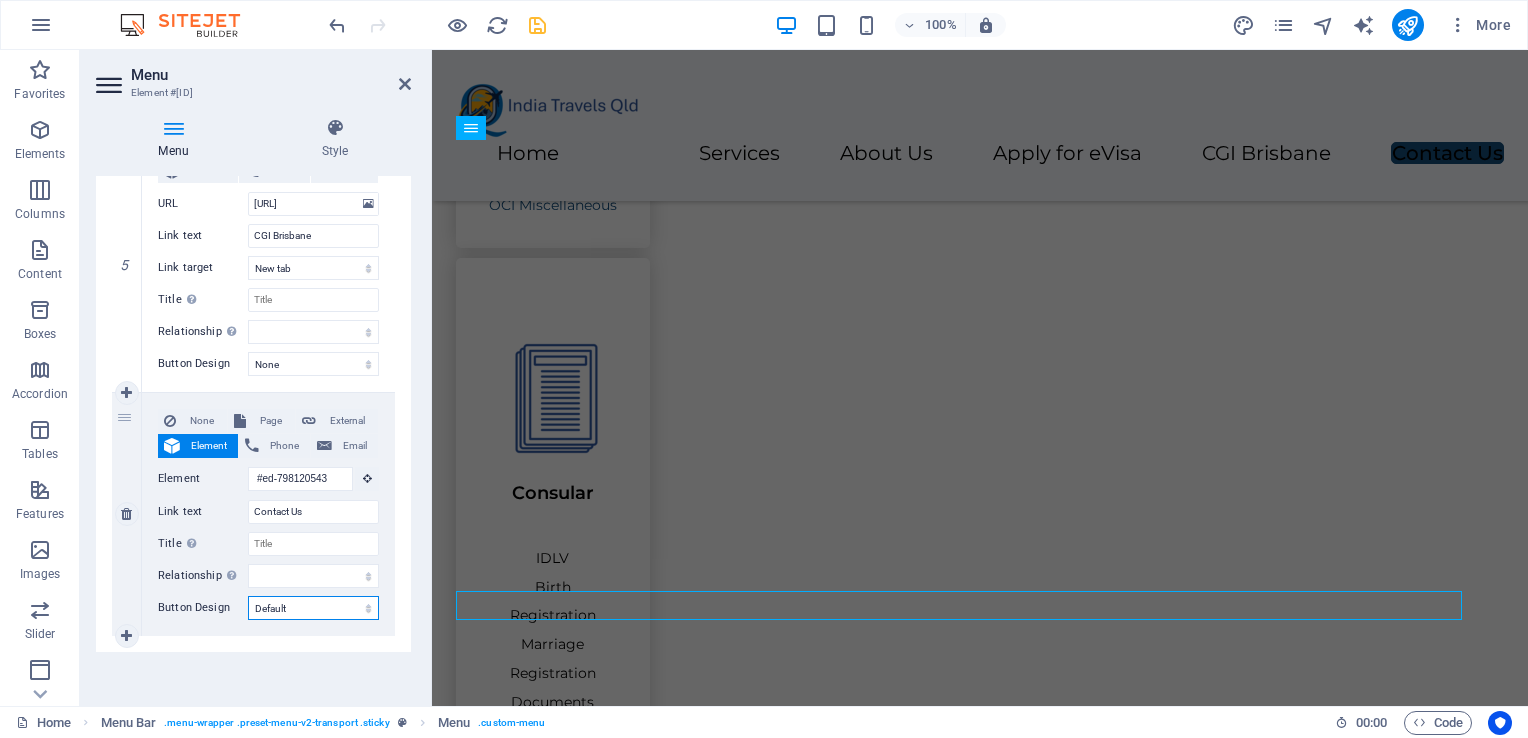 click on "None Default Primary Secondary" at bounding box center [313, 608] 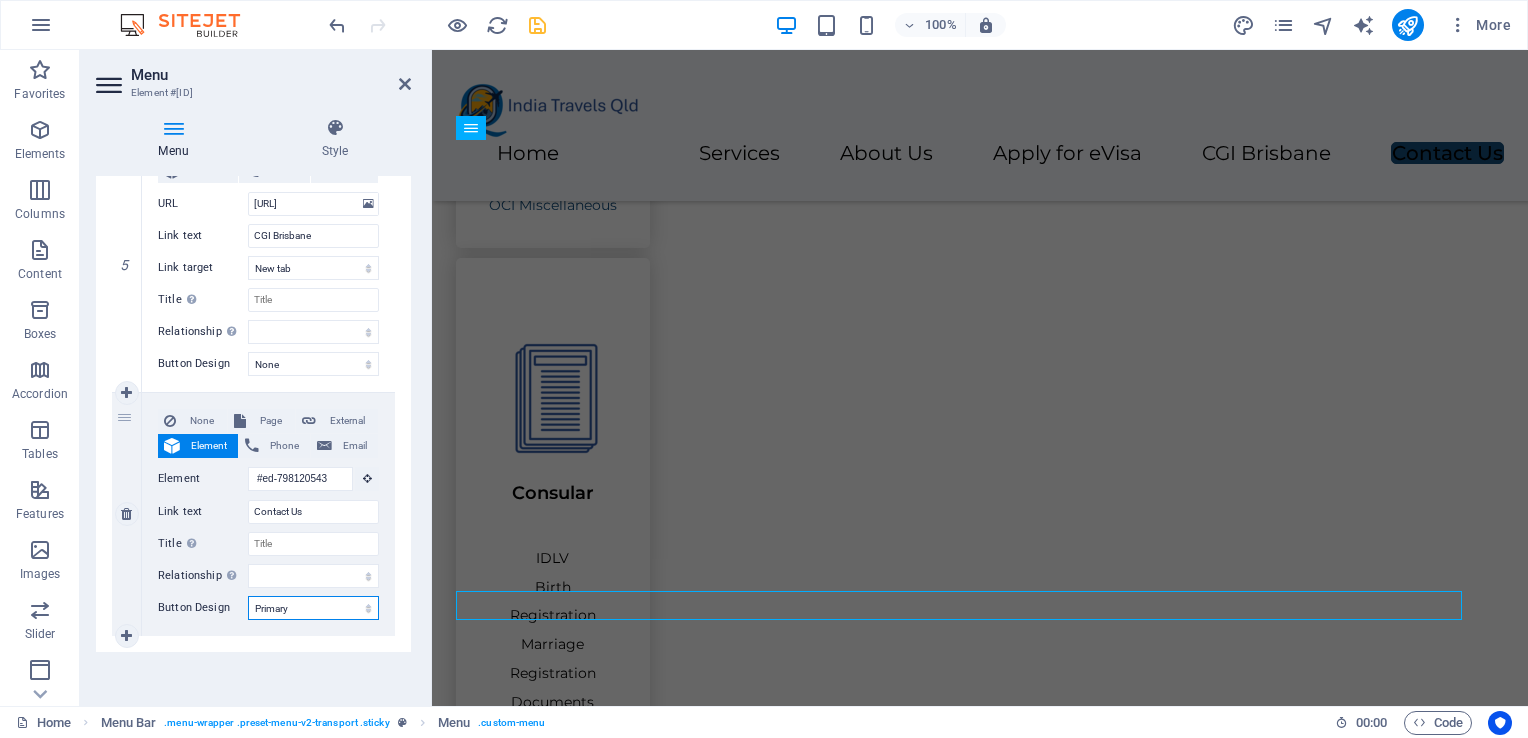 click on "None Default Primary Secondary" at bounding box center (313, 608) 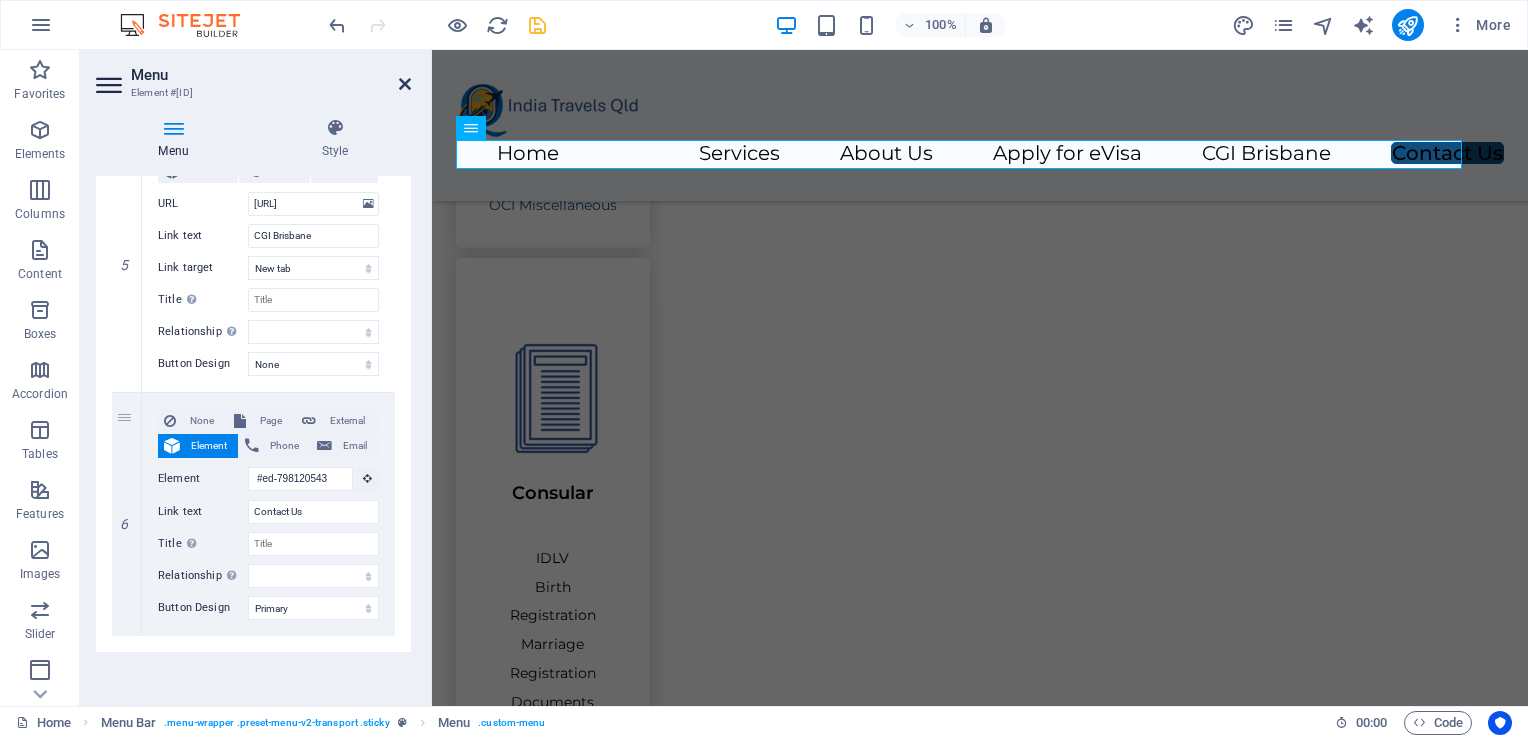click at bounding box center [405, 84] 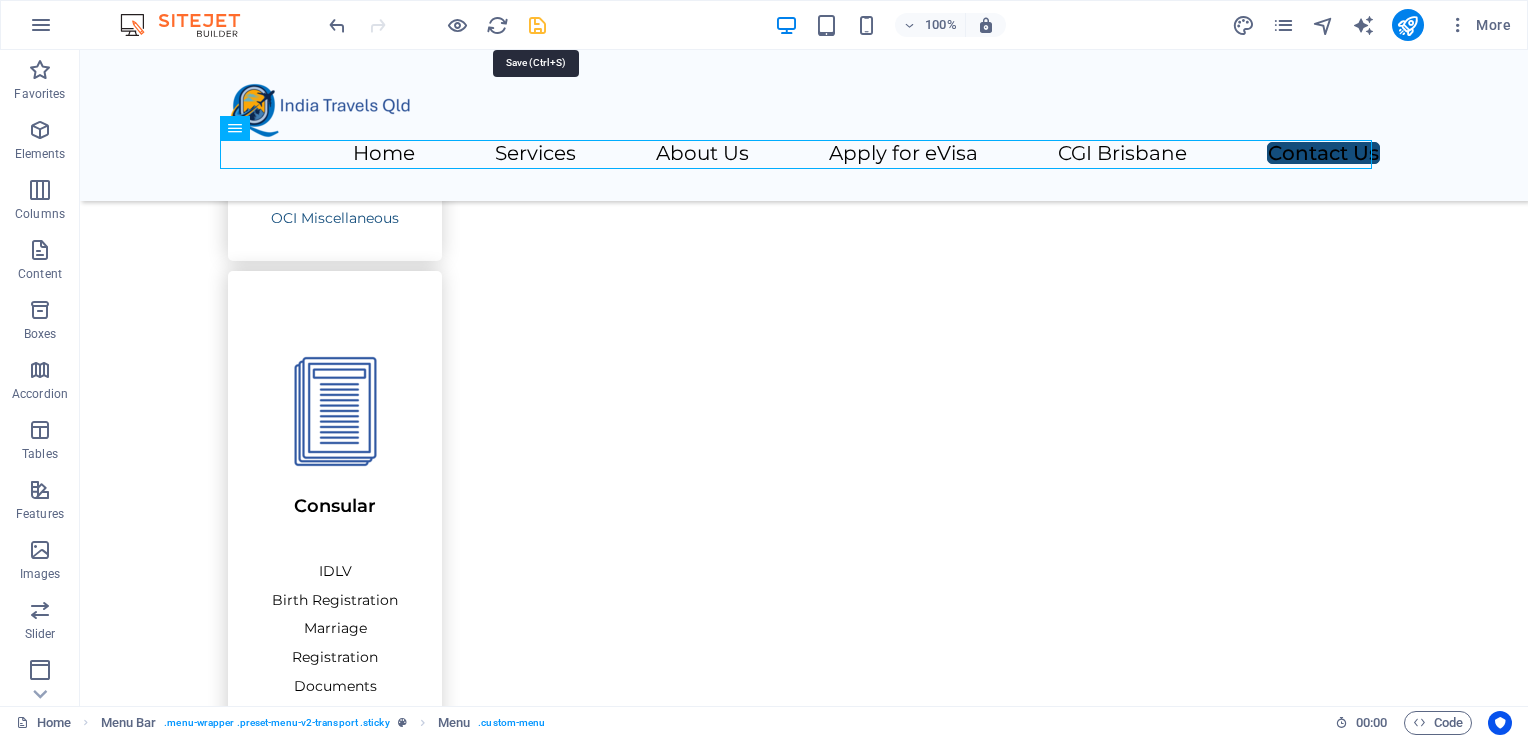 click at bounding box center [537, 25] 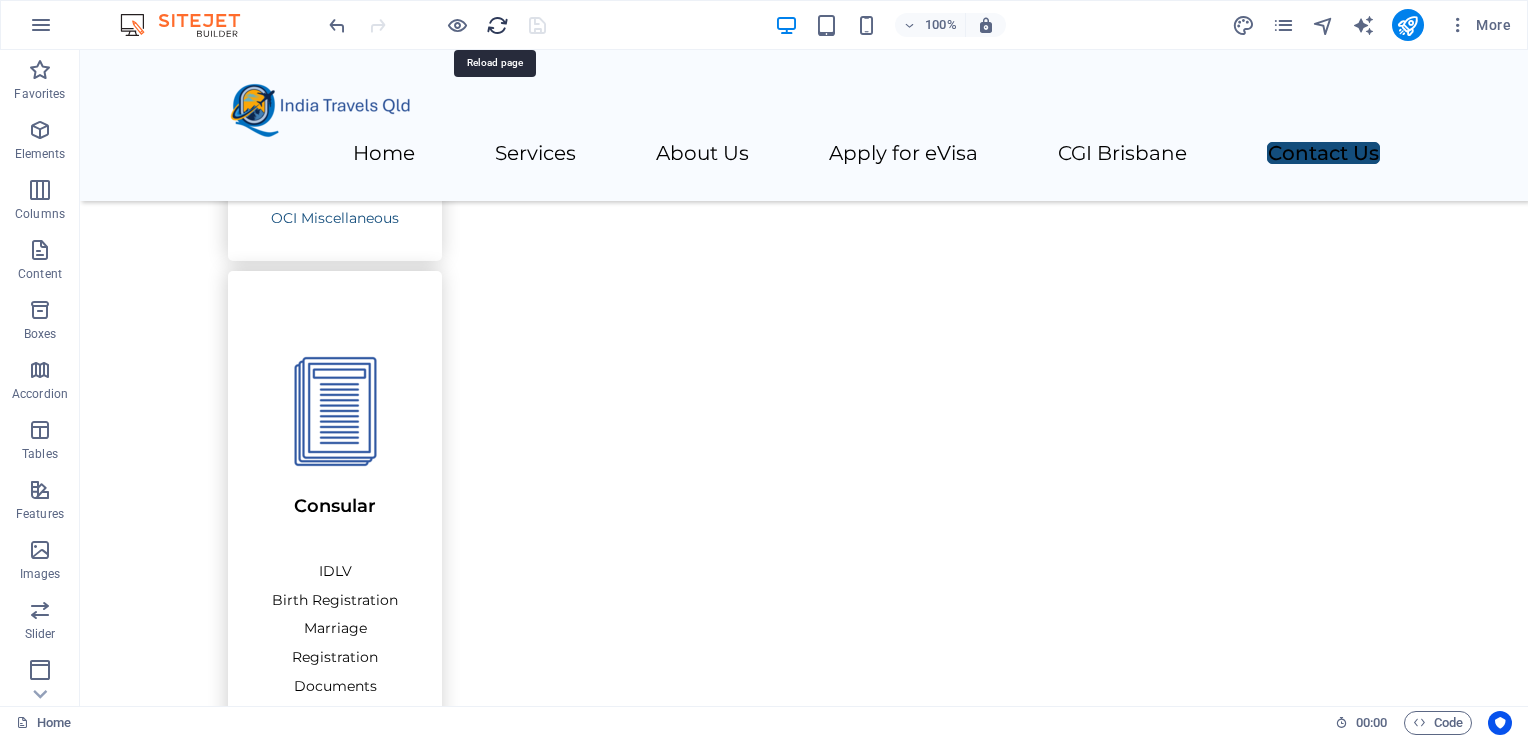 click at bounding box center (497, 25) 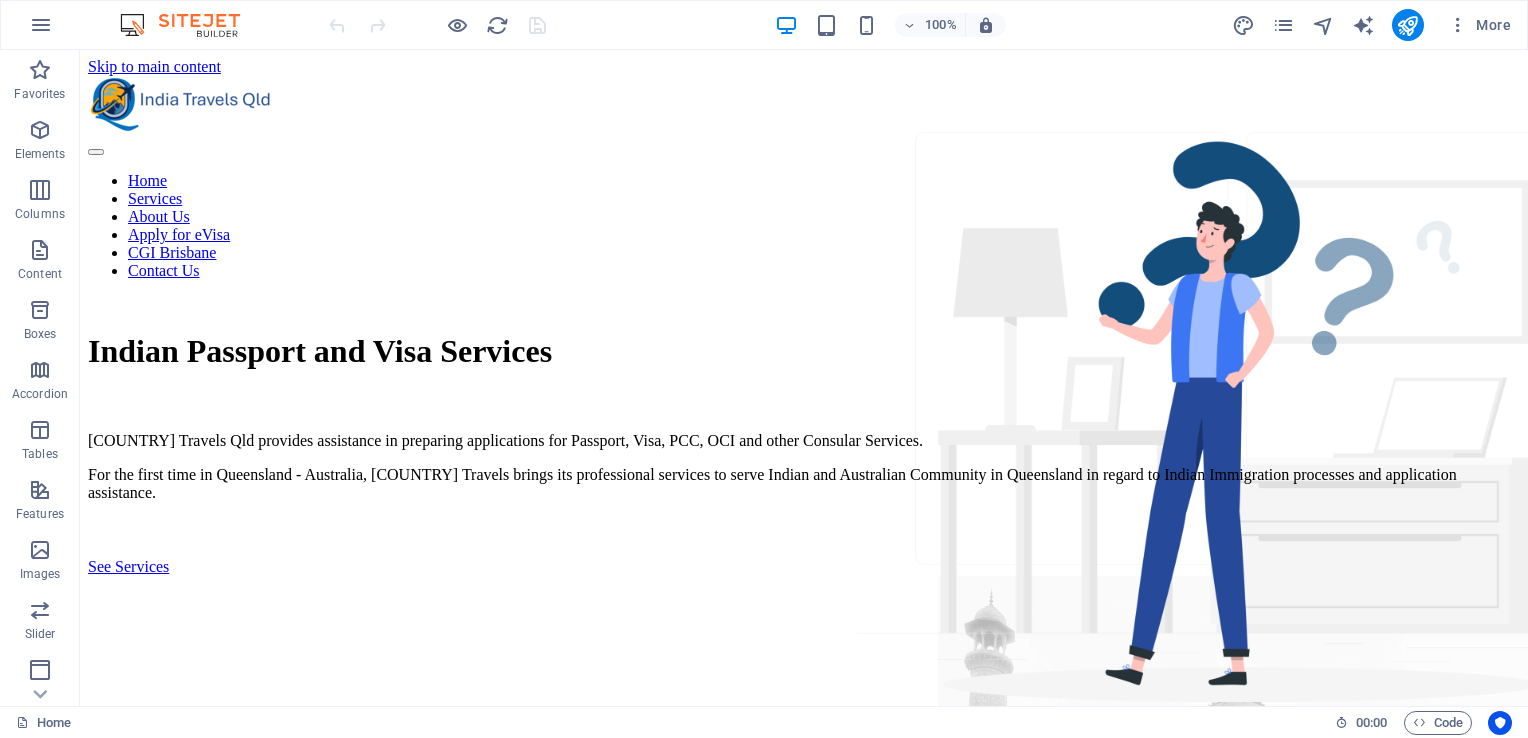 scroll, scrollTop: 0, scrollLeft: 0, axis: both 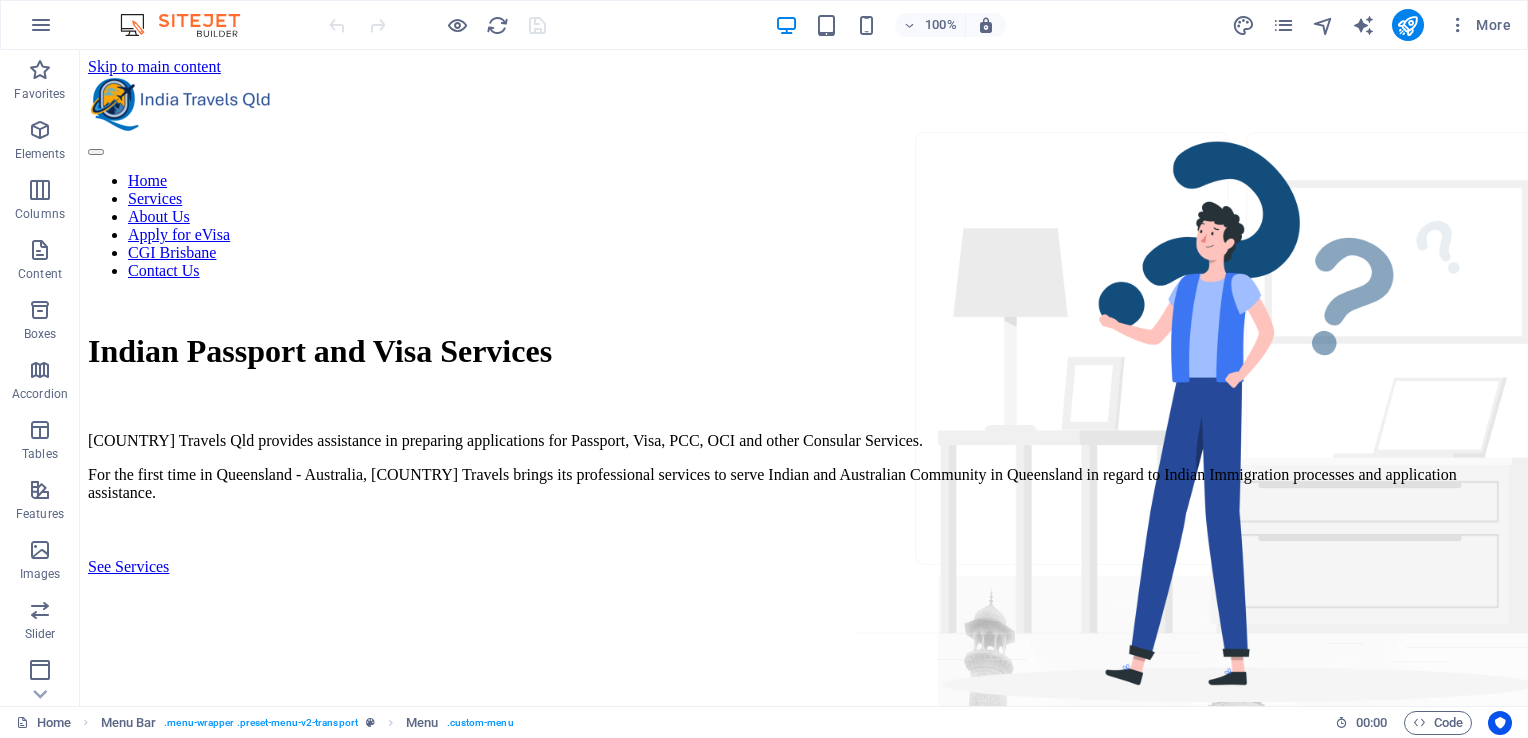 click on "Home Services About Us Apply for eVisa CGI Brisbane Contact Us" at bounding box center [804, 226] 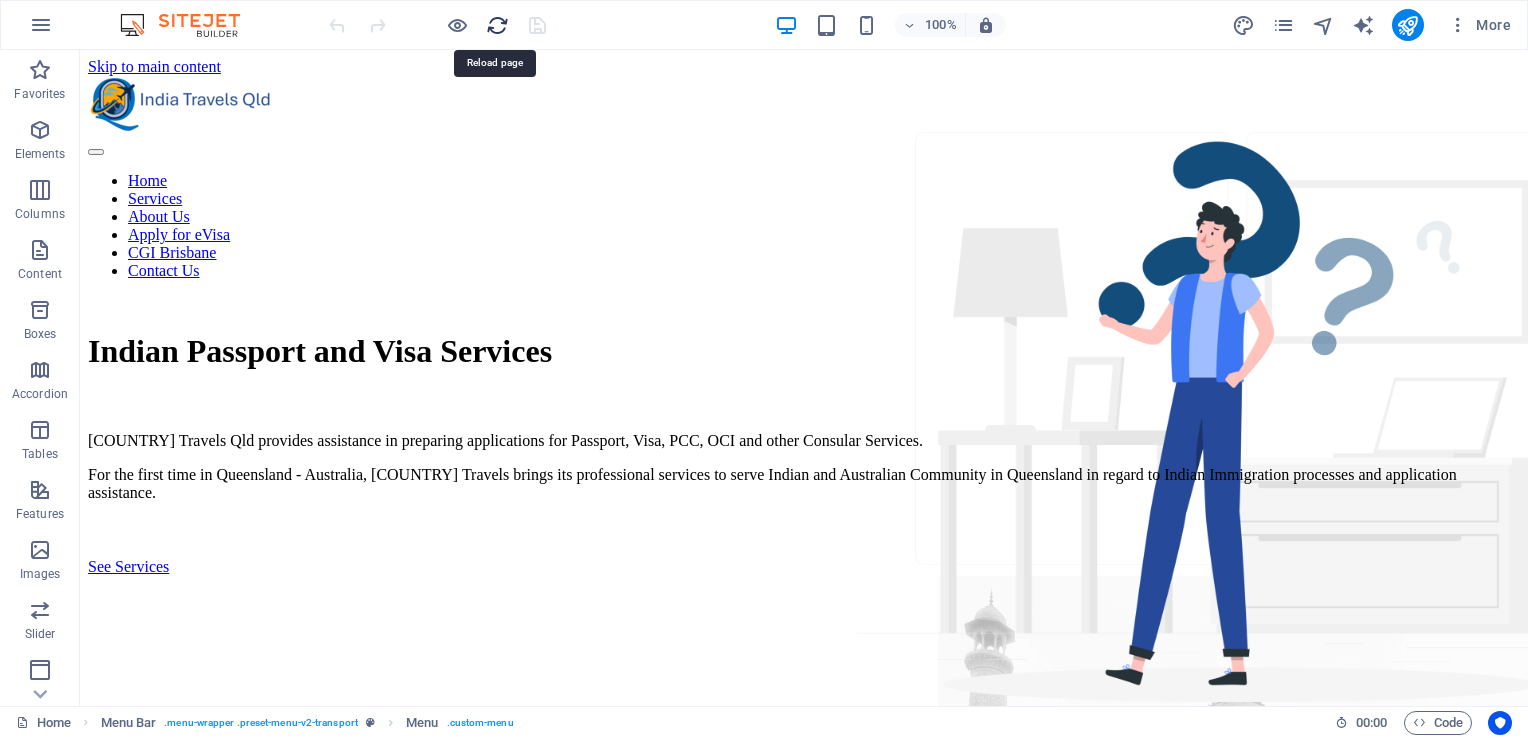 click at bounding box center (497, 25) 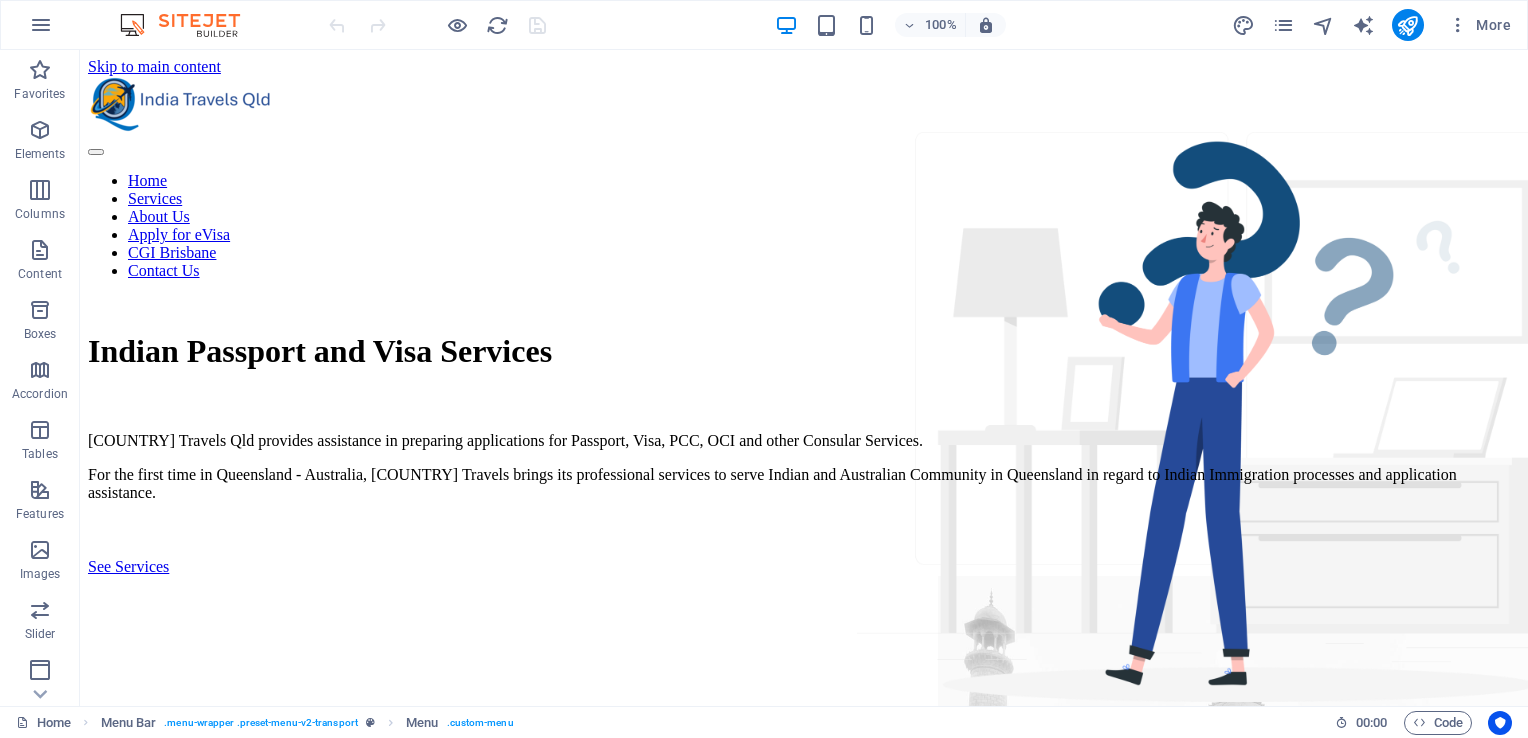 scroll, scrollTop: 0, scrollLeft: 0, axis: both 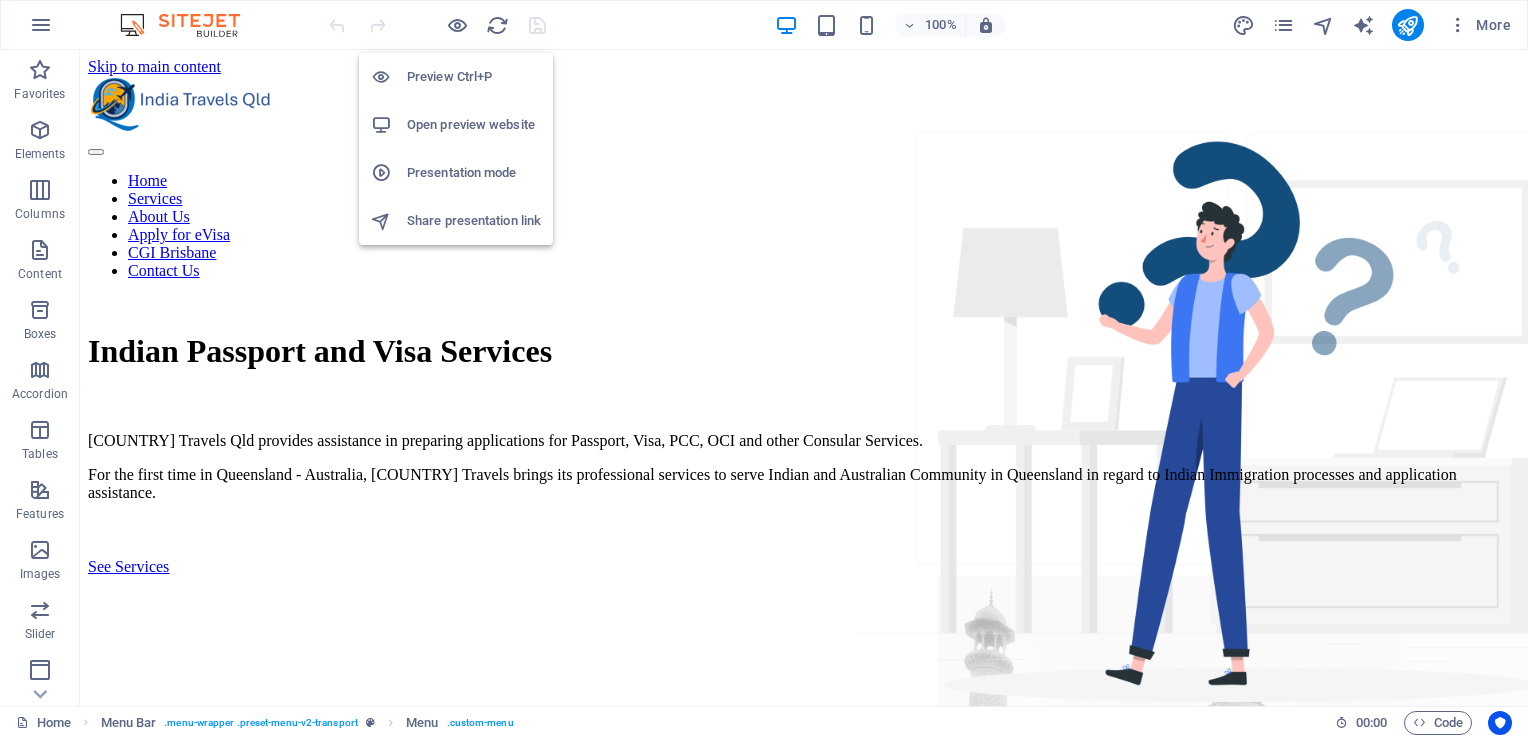 click on "Open preview website" at bounding box center [474, 125] 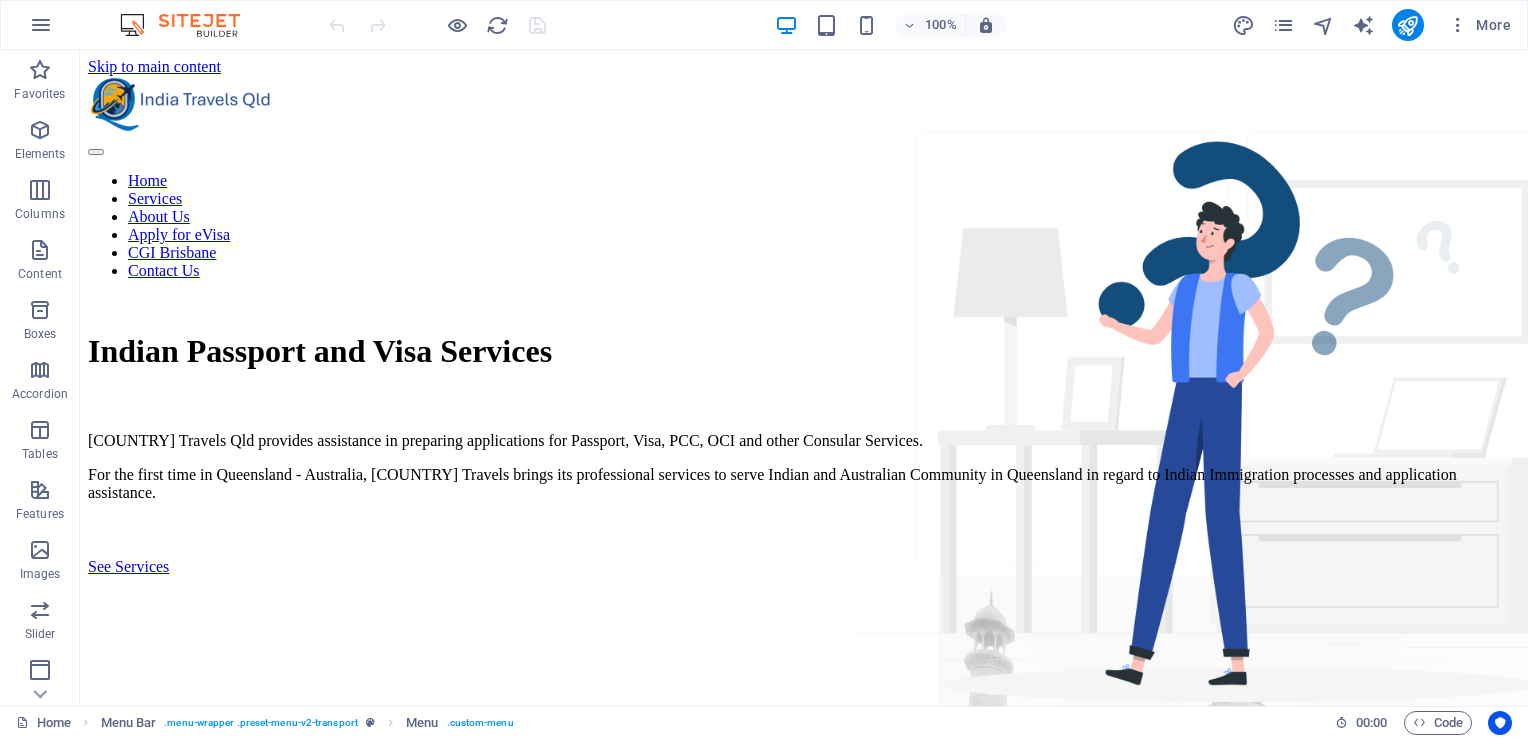 click on "Home Services About Us Apply for eVisa CGI Brisbane Contact Us" at bounding box center [804, 226] 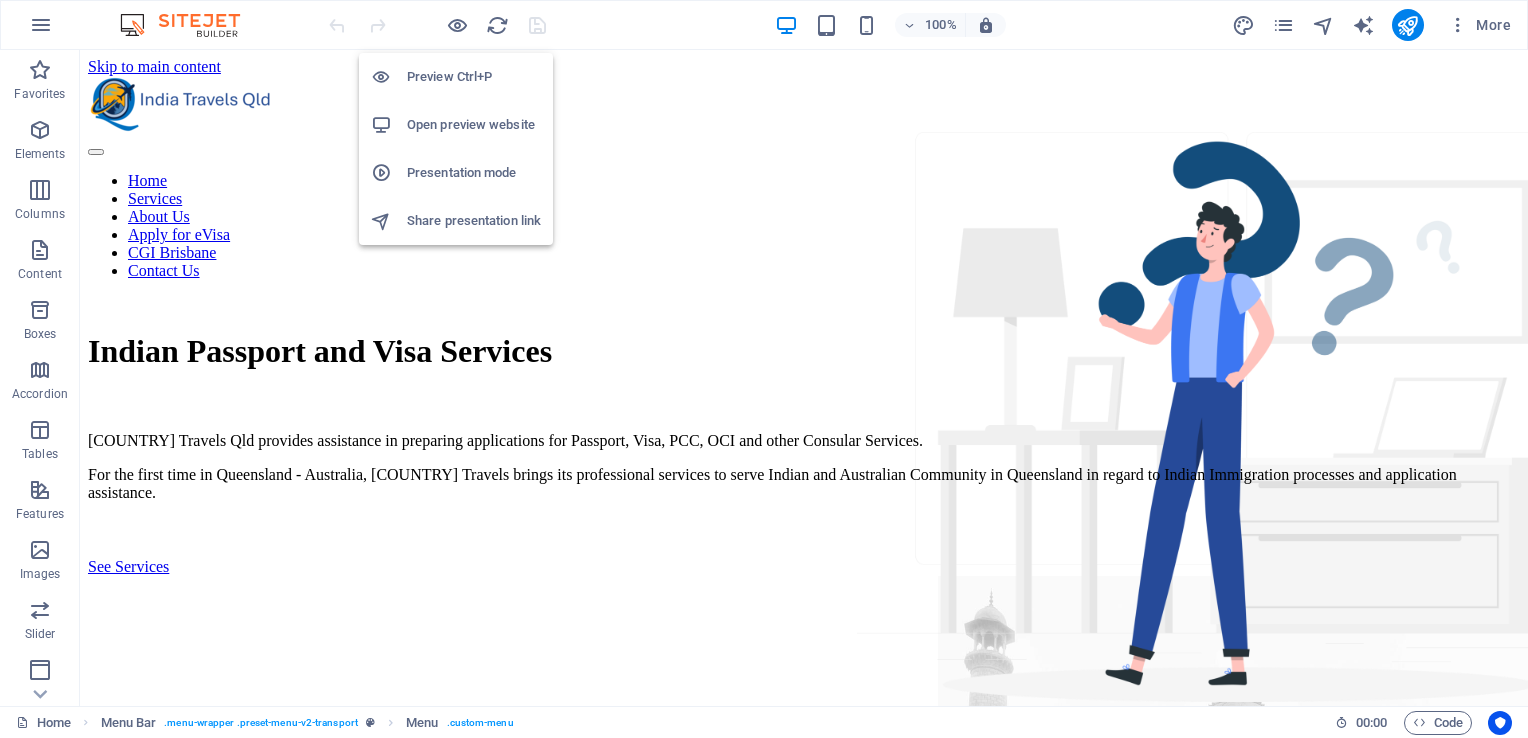 click on "Preview Ctrl+P" at bounding box center (456, 77) 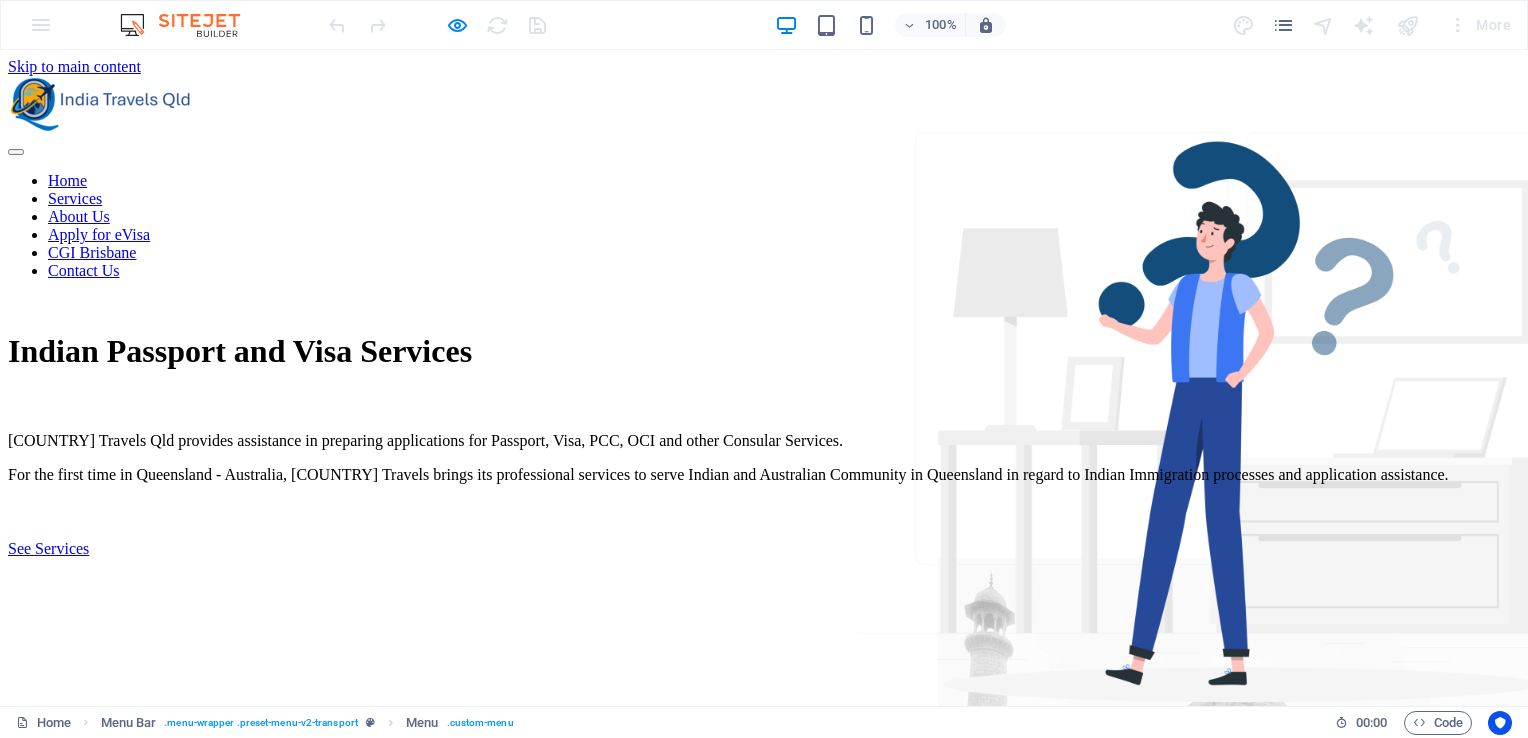 click on "Home Services About Us Apply for eVisa CGI Brisbane Contact Us" at bounding box center [764, 226] 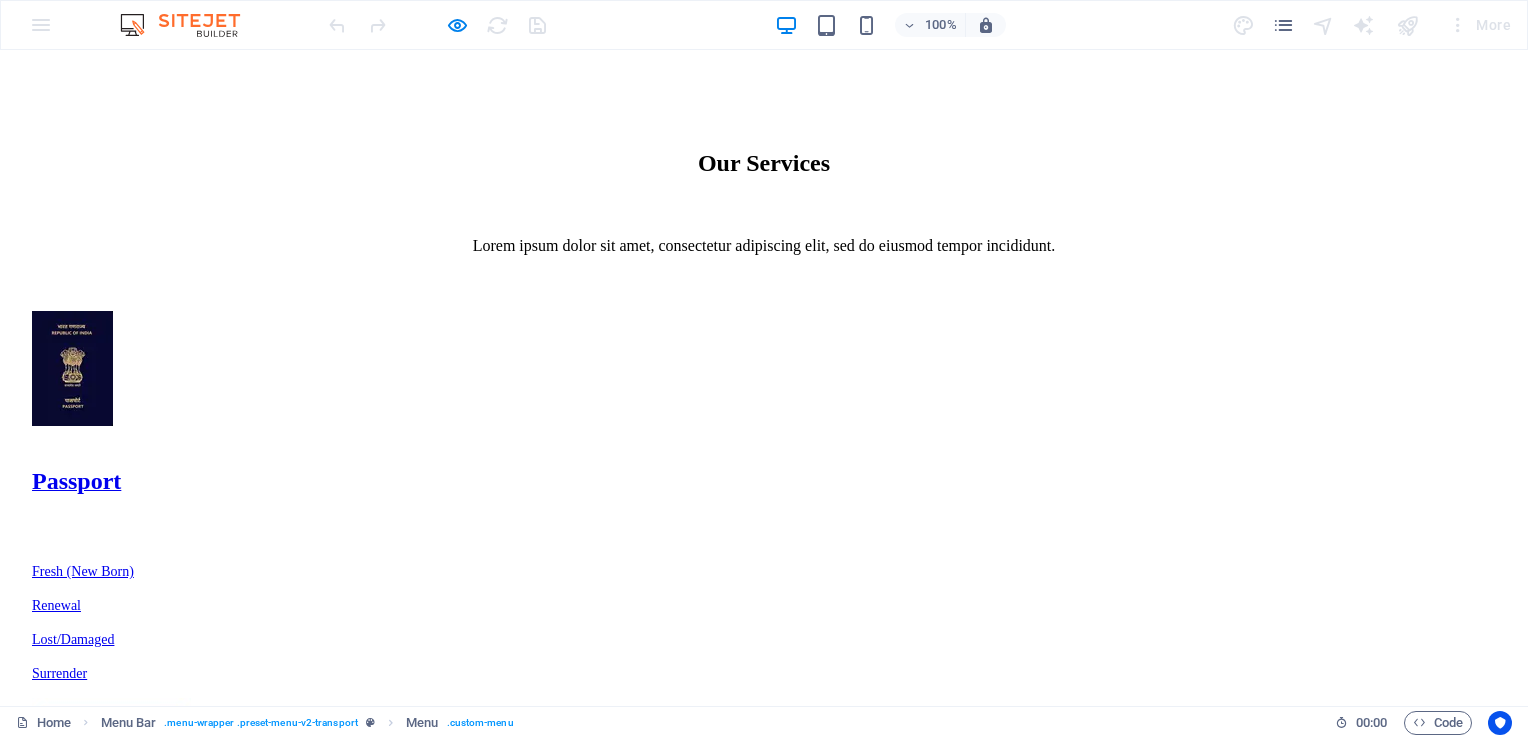 scroll, scrollTop: 1400, scrollLeft: 0, axis: vertical 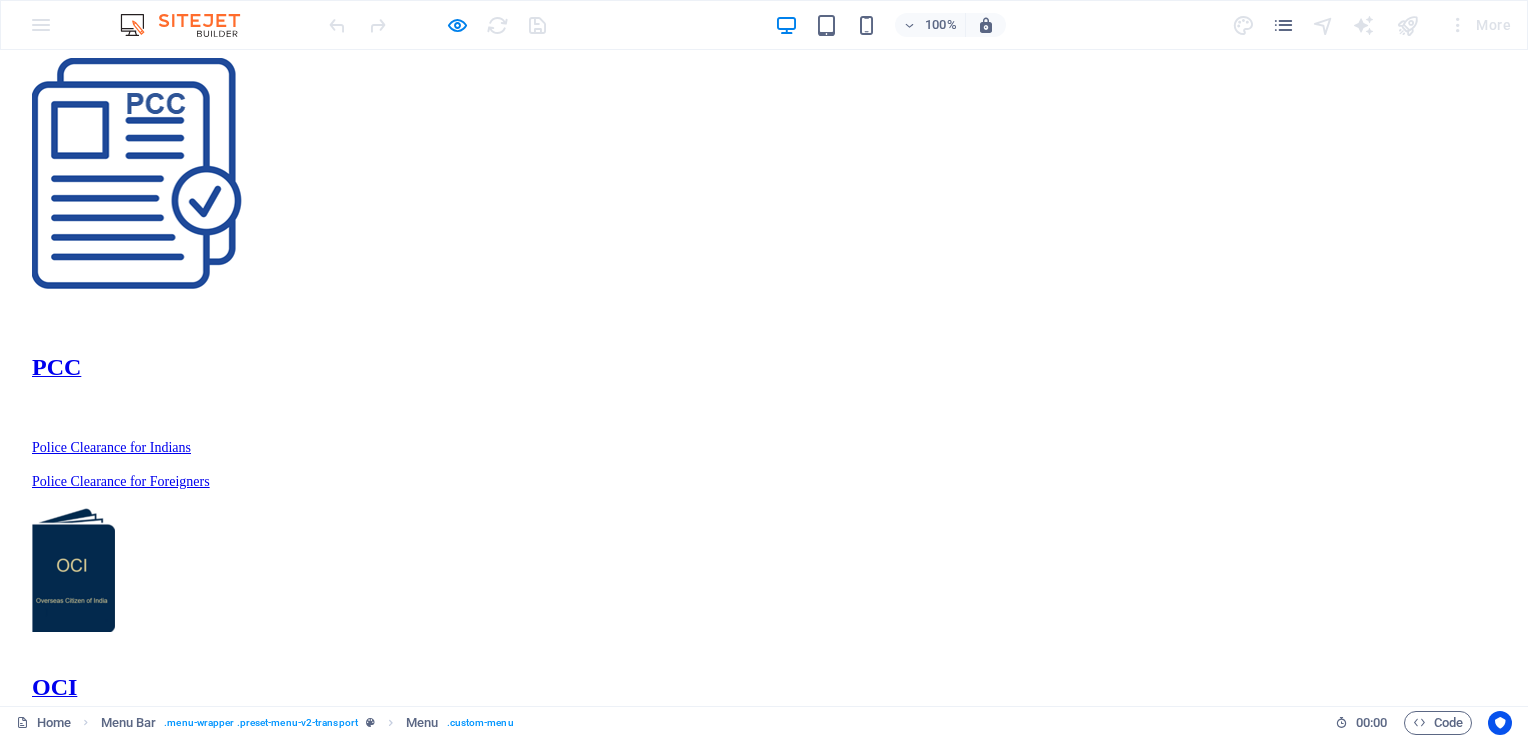 click on "Basic" at bounding box center [764, 4085] 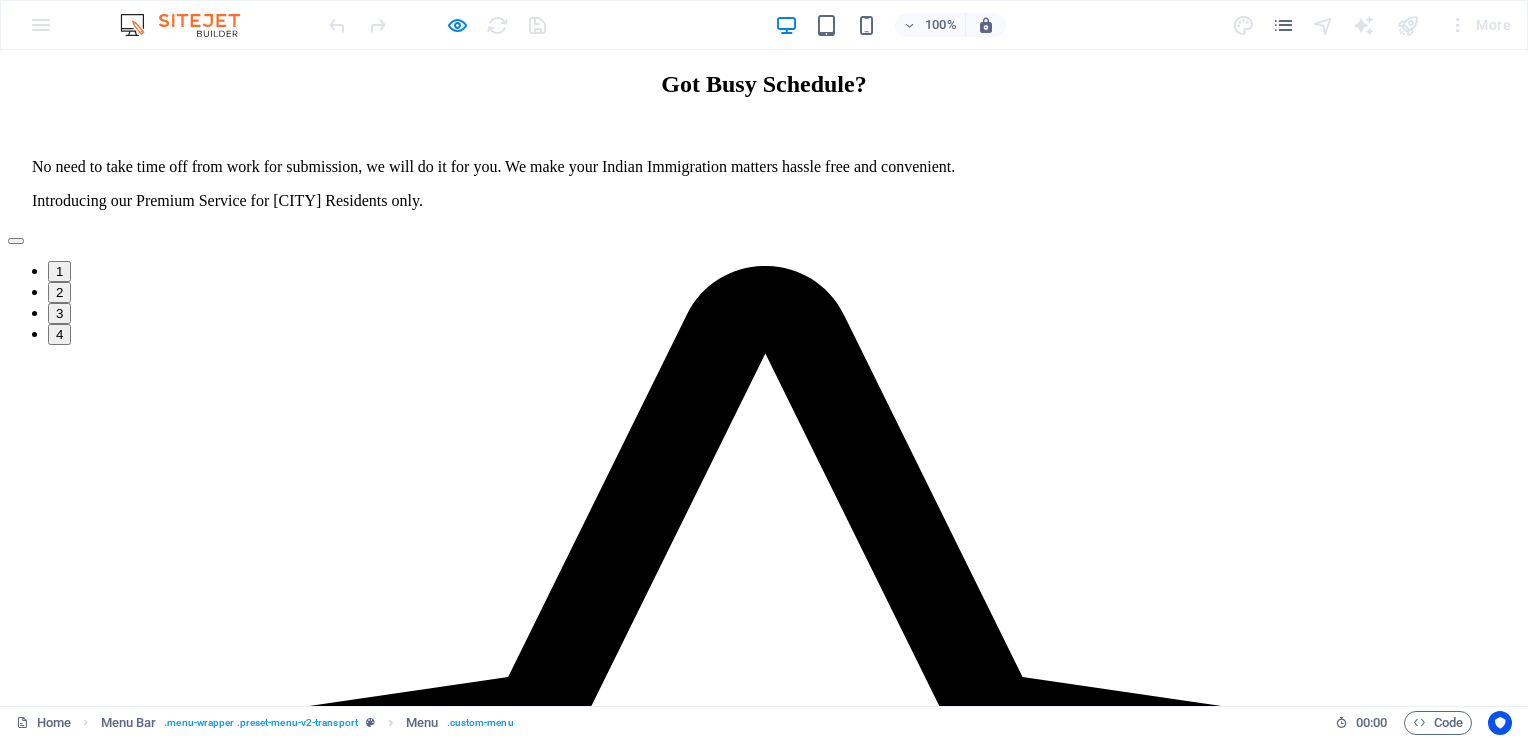 scroll, scrollTop: 4193, scrollLeft: 0, axis: vertical 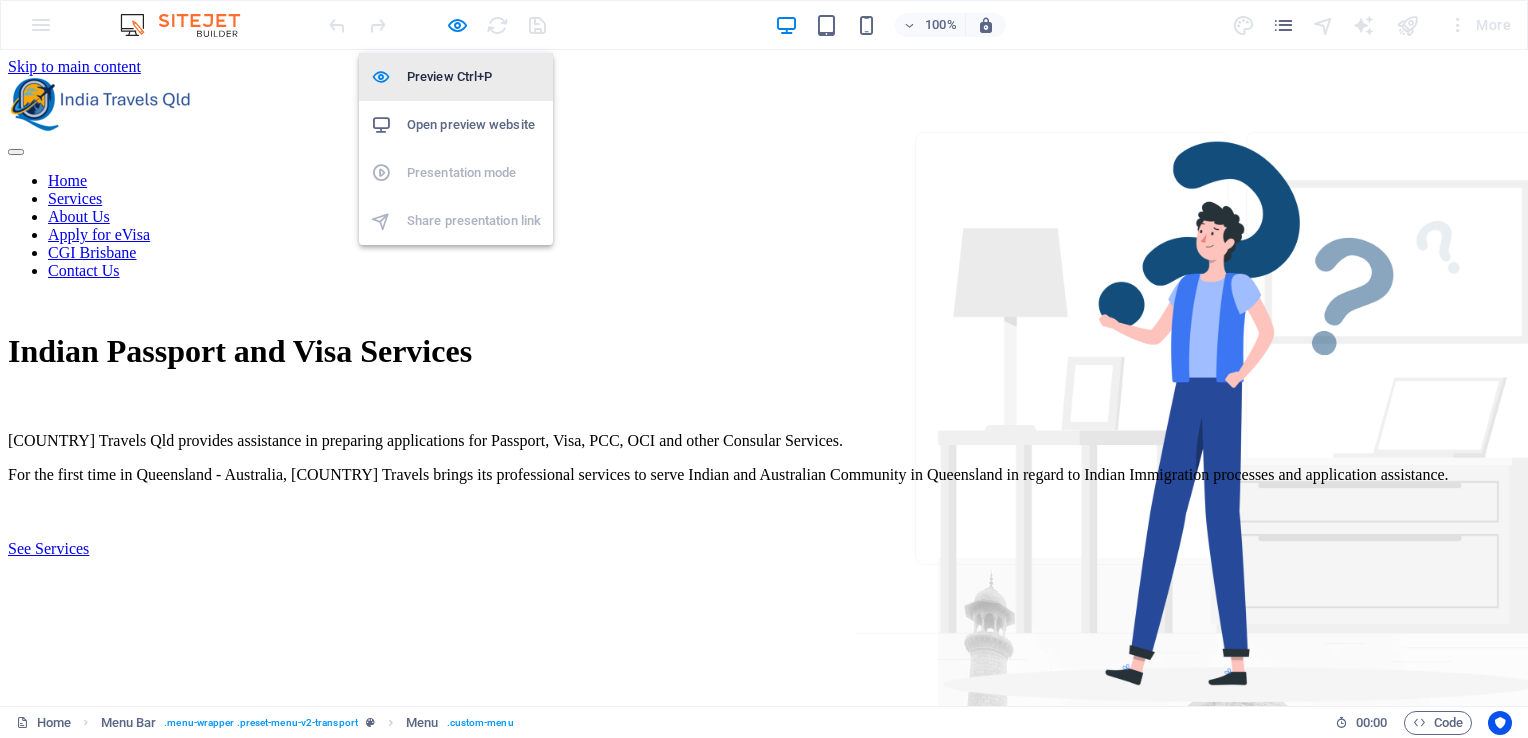 click on "Preview Ctrl+P" at bounding box center [474, 77] 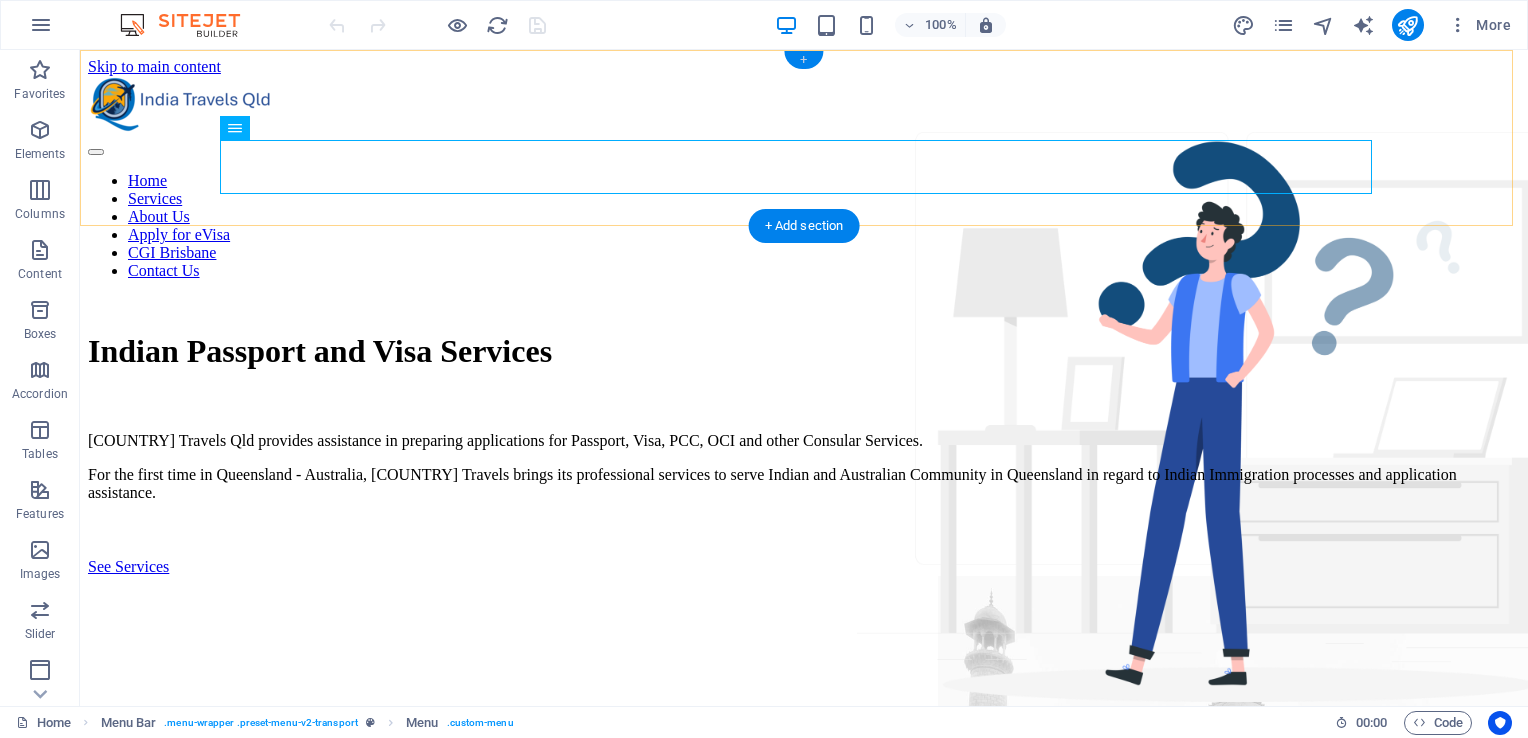 click on "+" at bounding box center (803, 60) 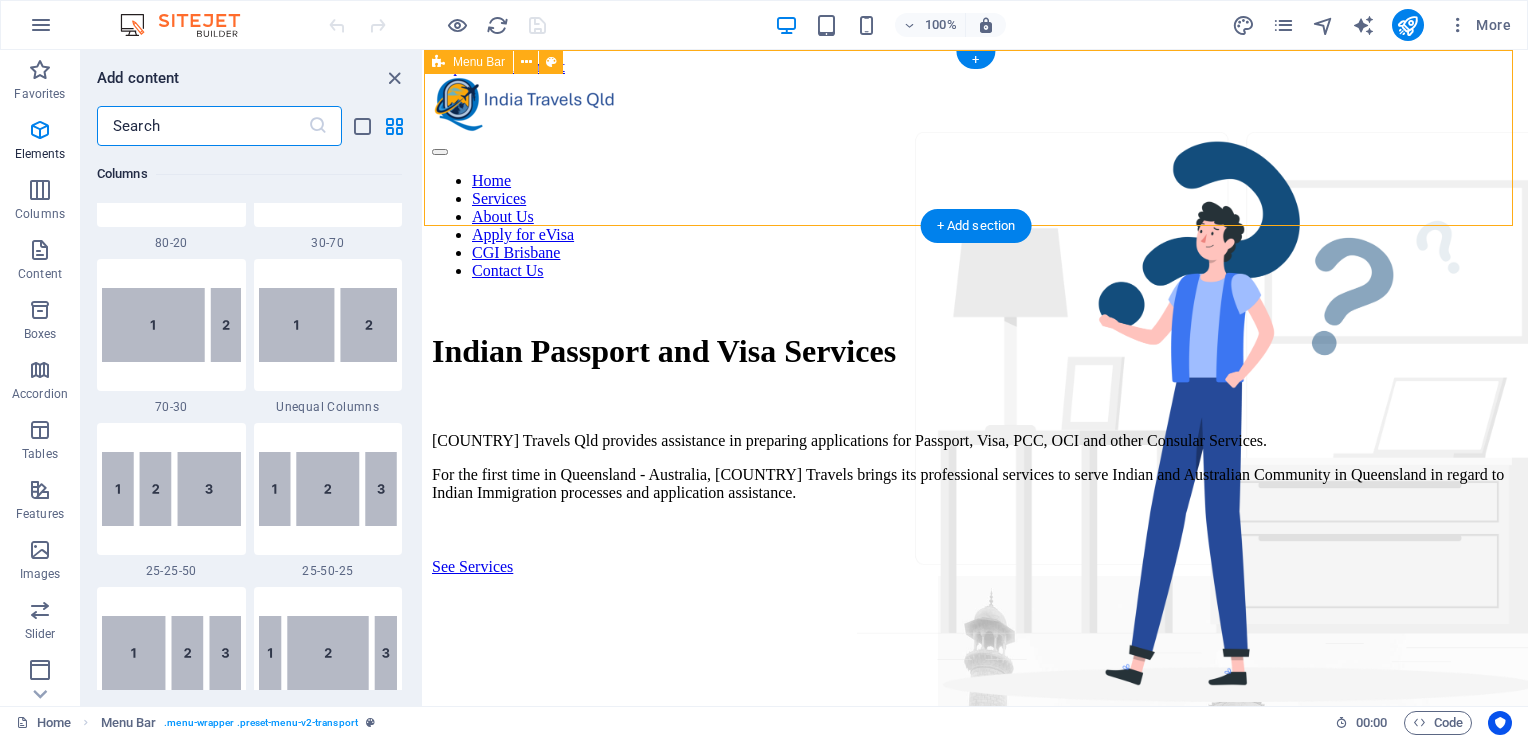scroll, scrollTop: 3499, scrollLeft: 0, axis: vertical 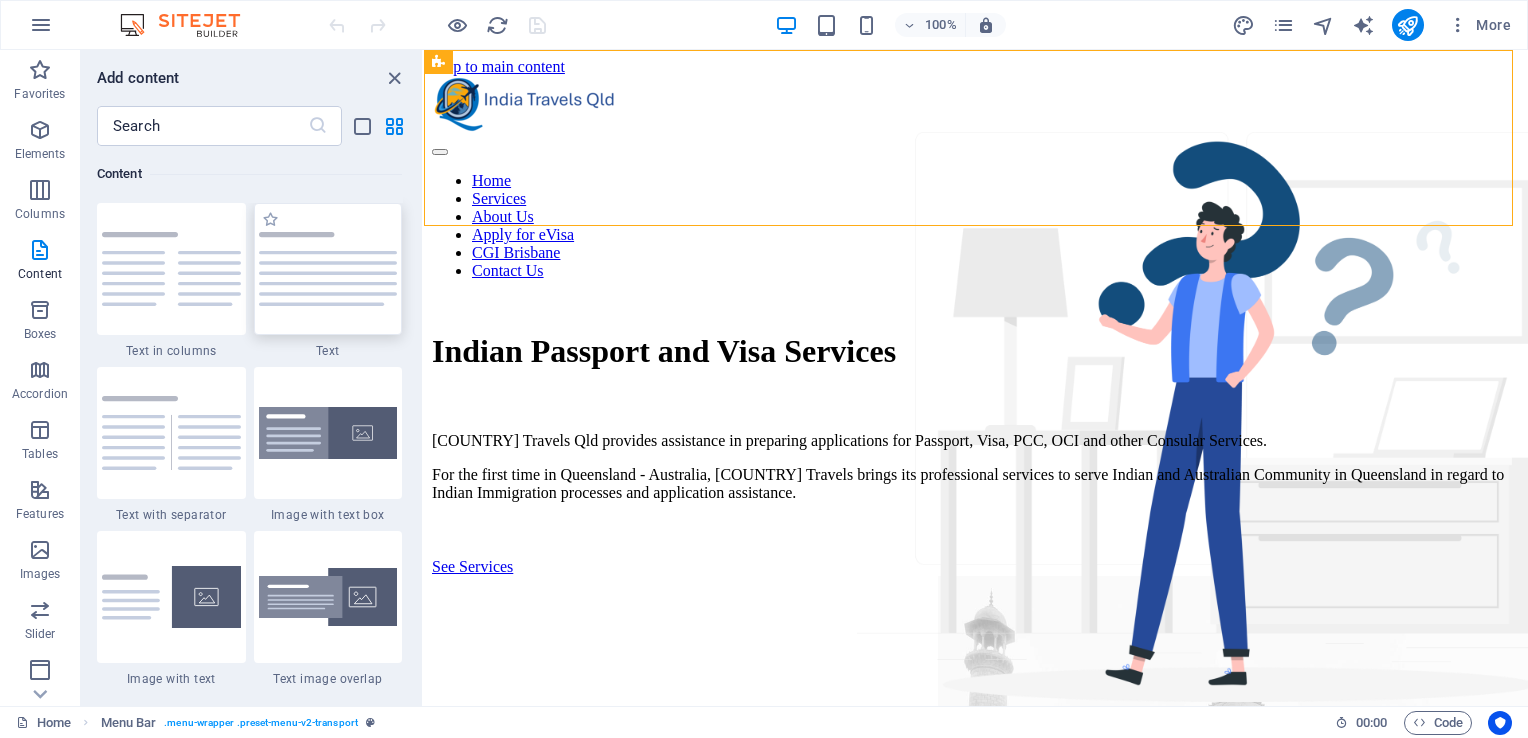 click at bounding box center (328, 269) 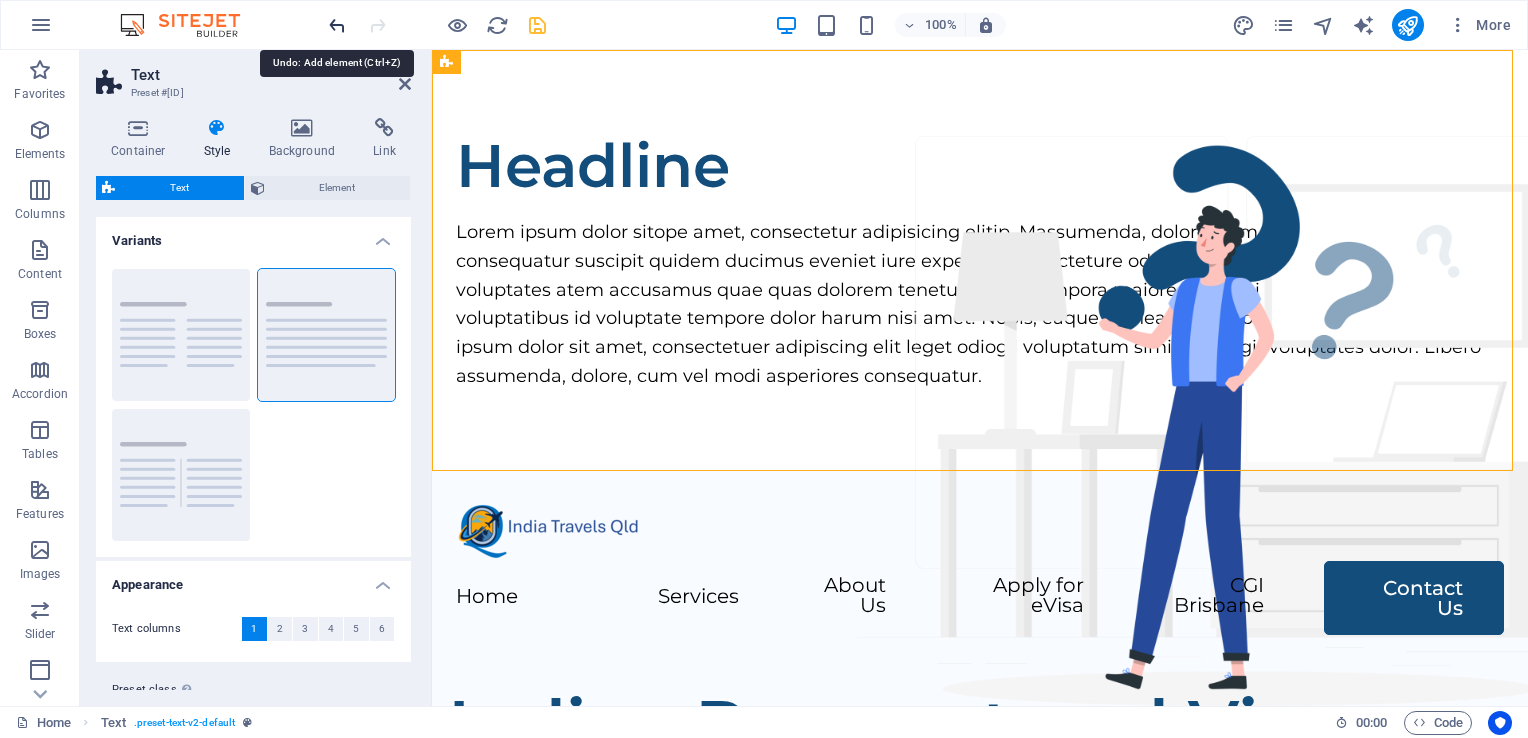 click at bounding box center (337, 25) 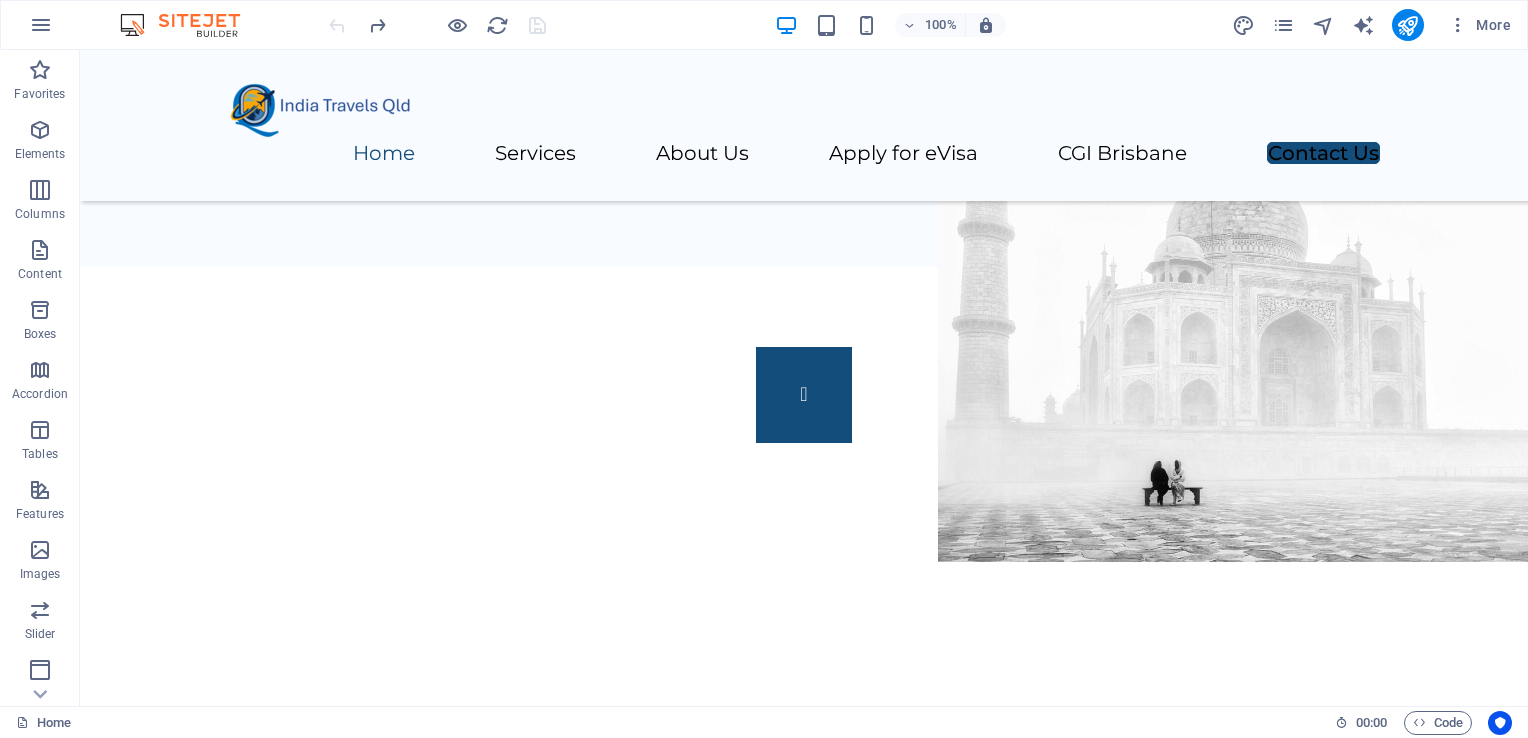 scroll, scrollTop: 1124, scrollLeft: 0, axis: vertical 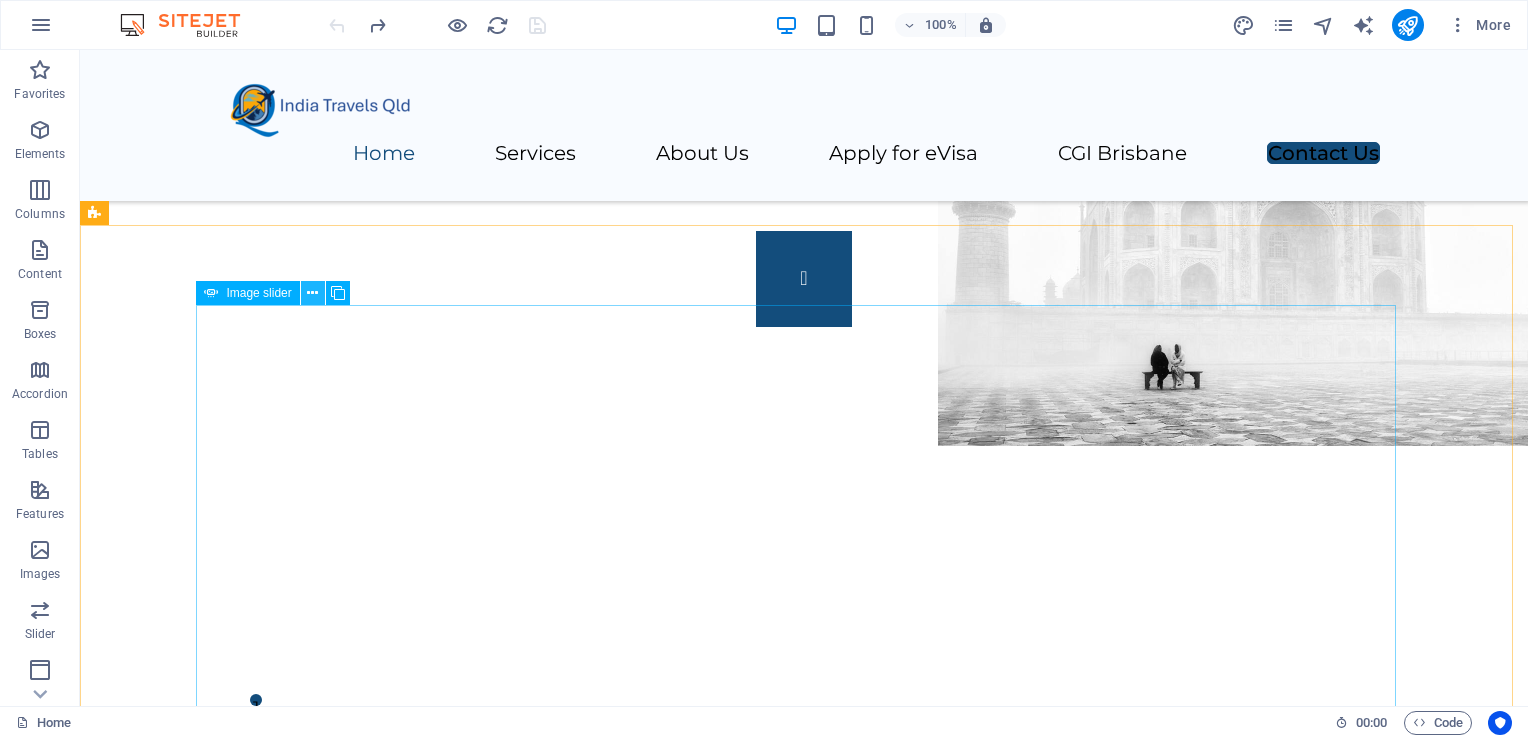 click at bounding box center [312, 293] 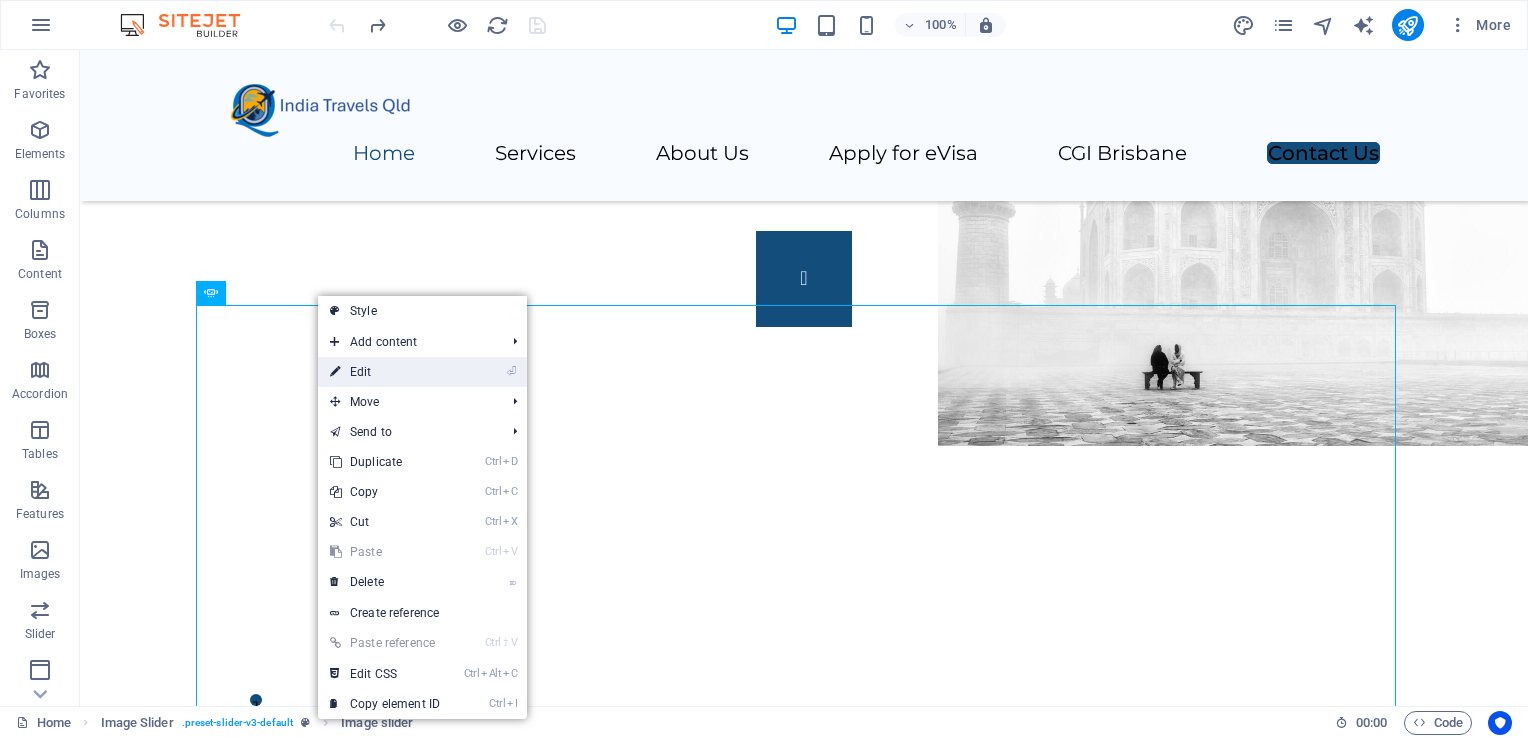 click on "⏎  Edit" at bounding box center [385, 372] 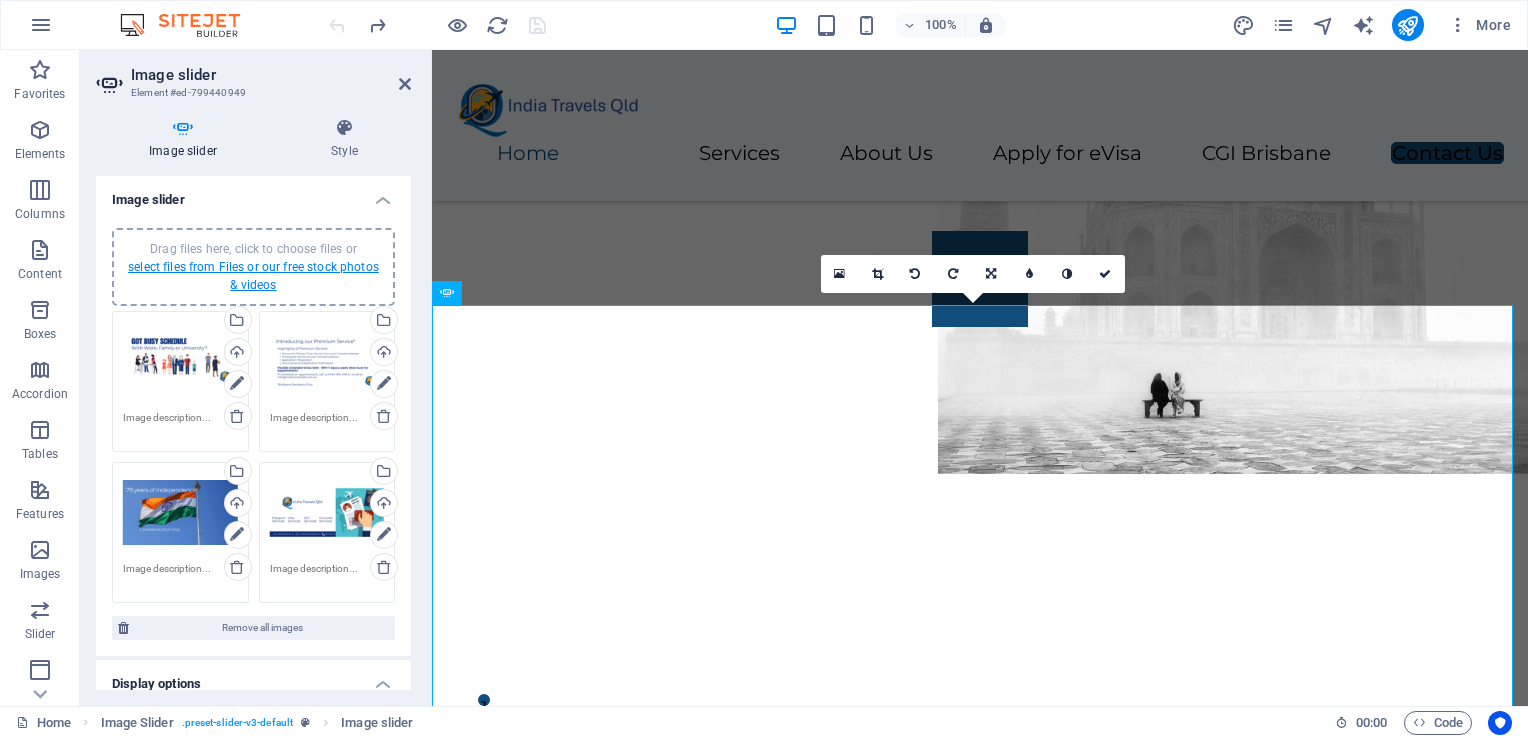 click on "select files from Files or our free stock photos & videos" at bounding box center [253, 276] 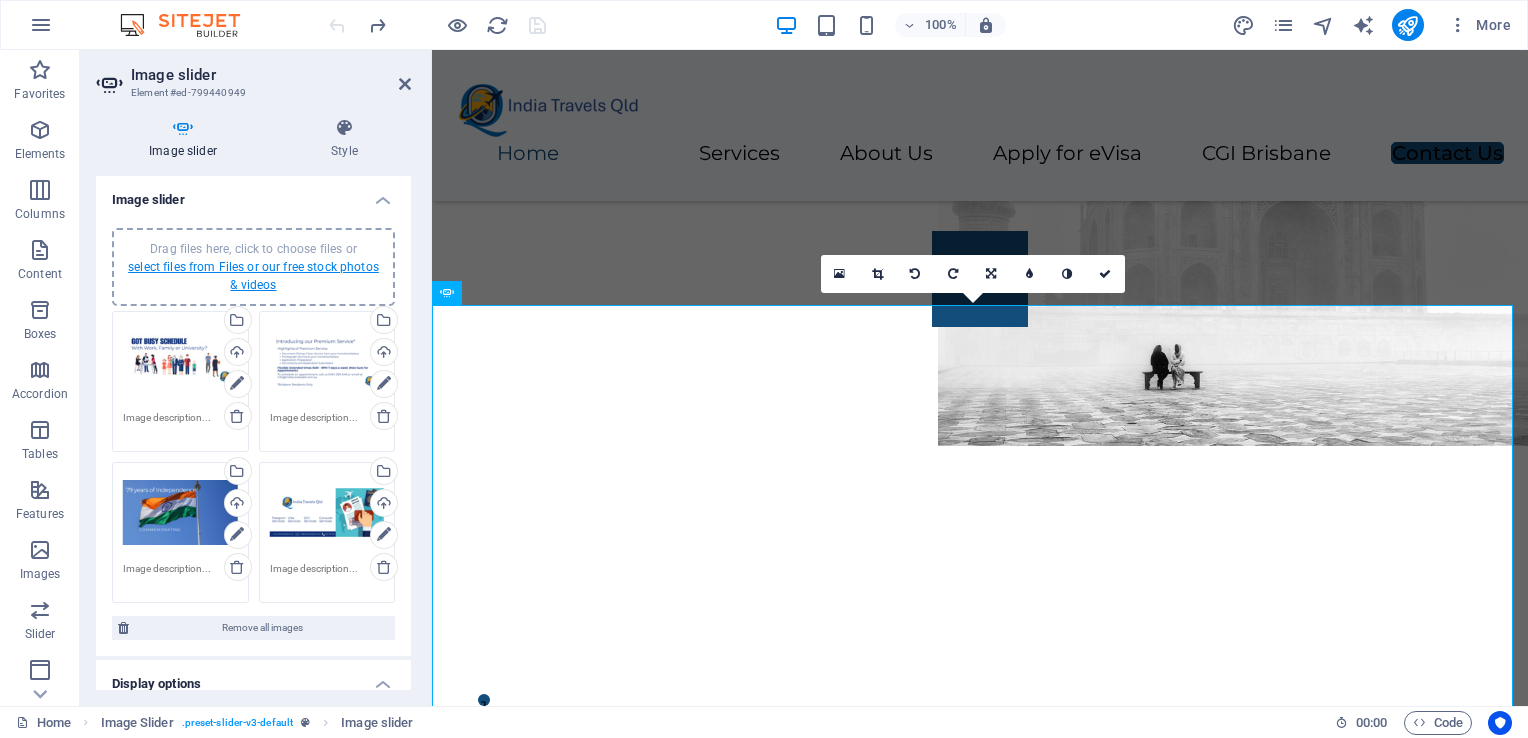 scroll, scrollTop: 636, scrollLeft: 0, axis: vertical 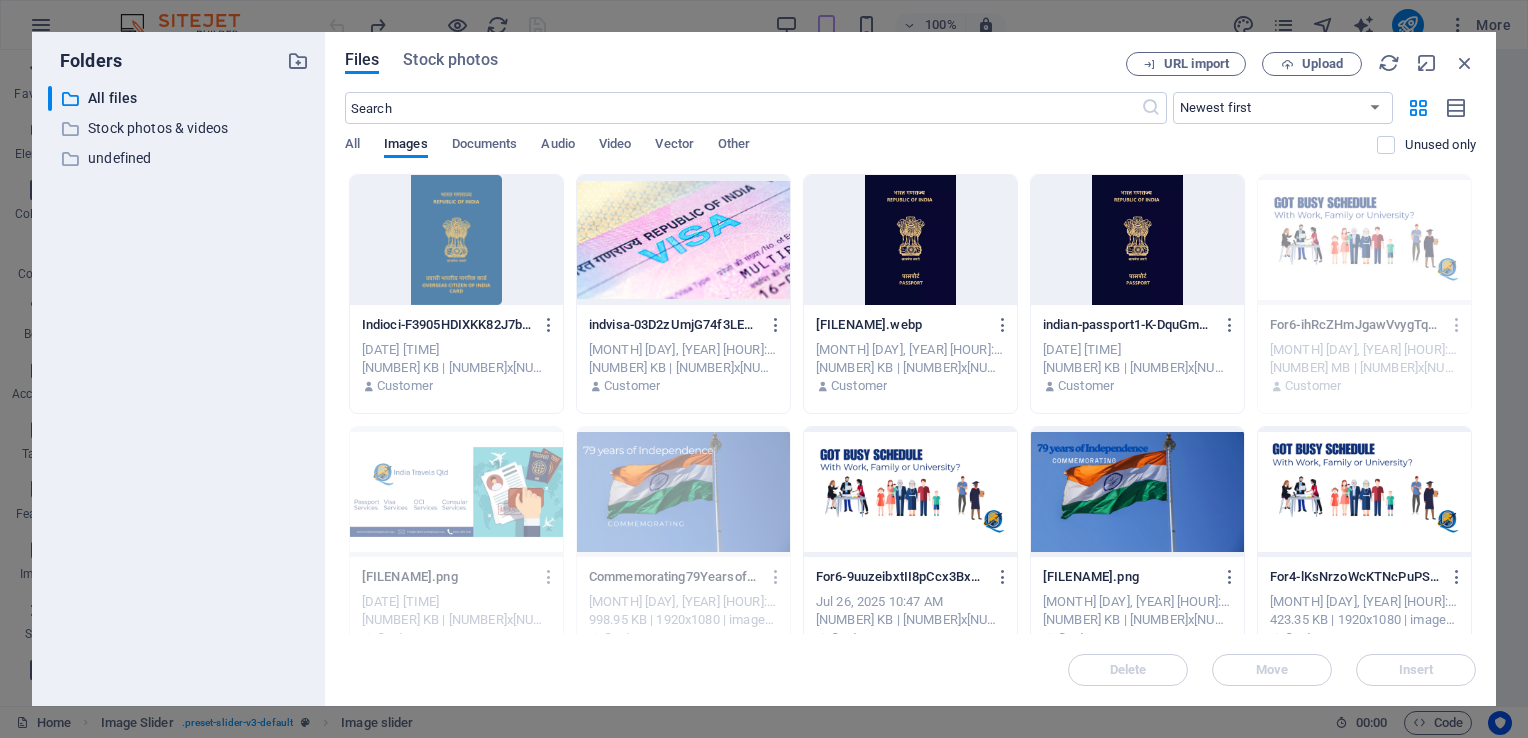 click on "[FILENAME].png [FILENAME].png [MONTH] [DAY], [YEAR] [HOUR]:[MINUTE] [AM/PM] [NUMBER] KB | [NUMBER]x[NUMBER] | [TYPE] Customer [FILENAME].png [FILENAME].png [MONTH] [DAY], [YEAR] [HOUR]:[MINUTE] [AM/PM] [NUMBER] KB | [NUMBER]x[NUMBER] | [TYPE] Customer [FILENAME].webp [FILENAME].webp [MONTH] [DAY], [YEAR] [HOUR]:[MINUTE] [AM/PM] [NUMBER] KB | [NUMBER]x[NUMBER] | [TYPE] Customer [FILENAME].webp [FILENAME].webp [MONTH] [DAY], [YEAR] [HOUR]:[MINUTE] [AM/PM] [NUMBER] KB | [NUMBER]x[NUMBER] | [TYPE] Customer [FILENAME].jpg [FILENAME].jpg [MONTH] [DAY], [YEAR] [HOUR]:[MINUTE] [AM/PM] [NUMBER] MB | [NUMBER]x[NUMBER] | [TYPE] Customer [FILENAME].png [FILENAME].png [MONTH] [DAY], [YEAR] [HOUR]:[MINUTE] [AM/PM] [NUMBER] KB | [NUMBER]x[NUMBER] | [TYPE] Customer [FILENAME].png [FILENAME].png [MONTH] [DAY], [YEAR] [HOUR]:[MINUTE] [AM/PM] [NUMBER] KB | [NUMBER]x[NUMBER] | [TYPE]" at bounding box center [910, 924] 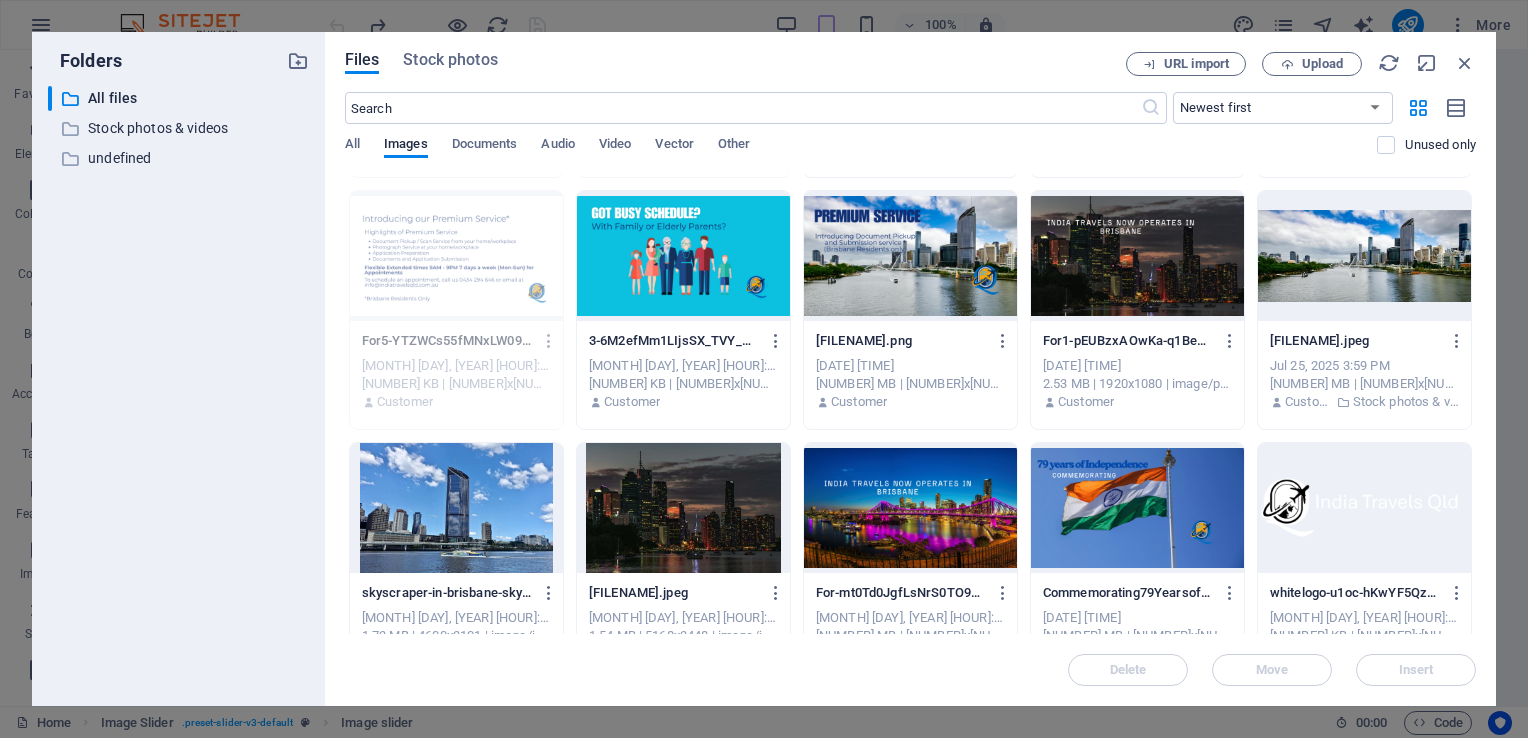 scroll, scrollTop: 499, scrollLeft: 0, axis: vertical 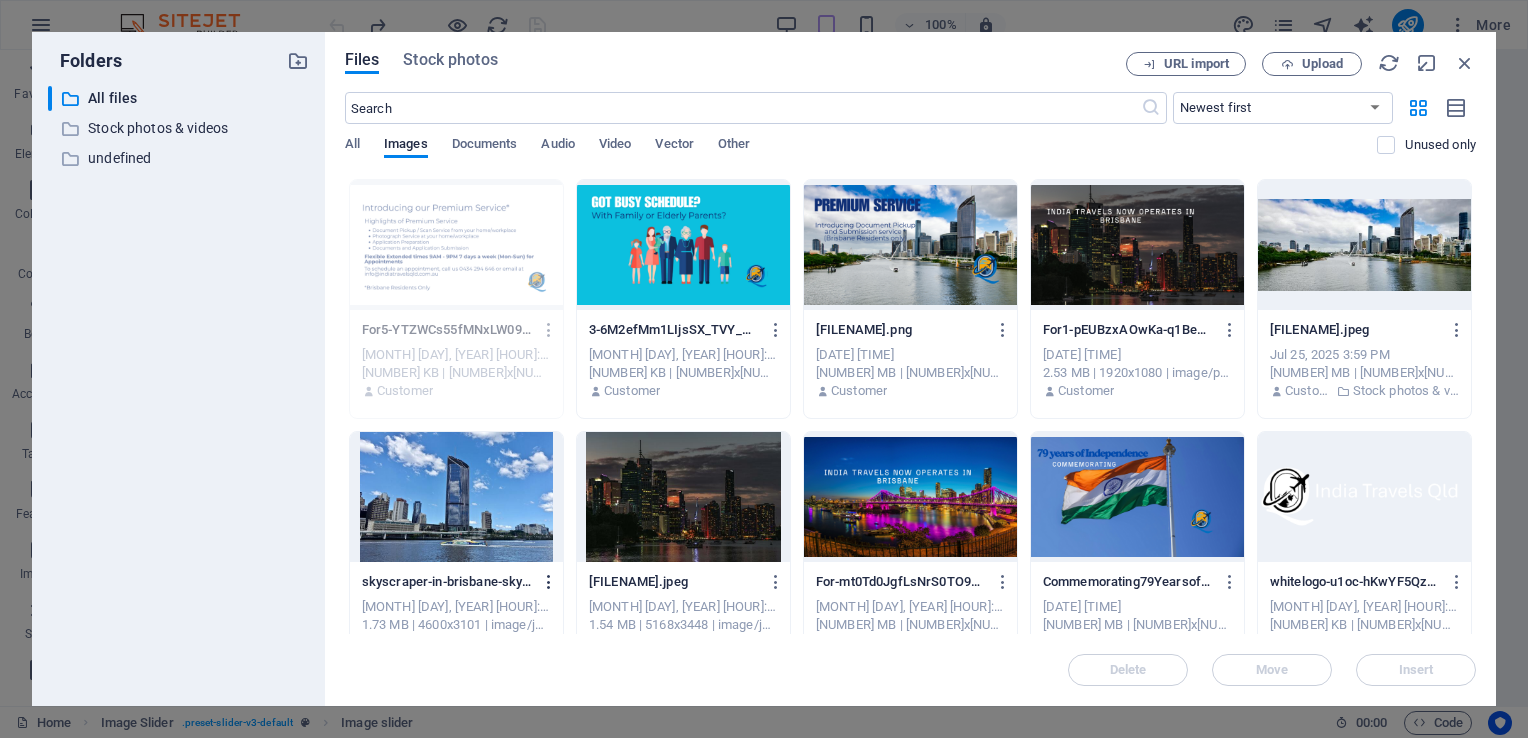click at bounding box center (549, 582) 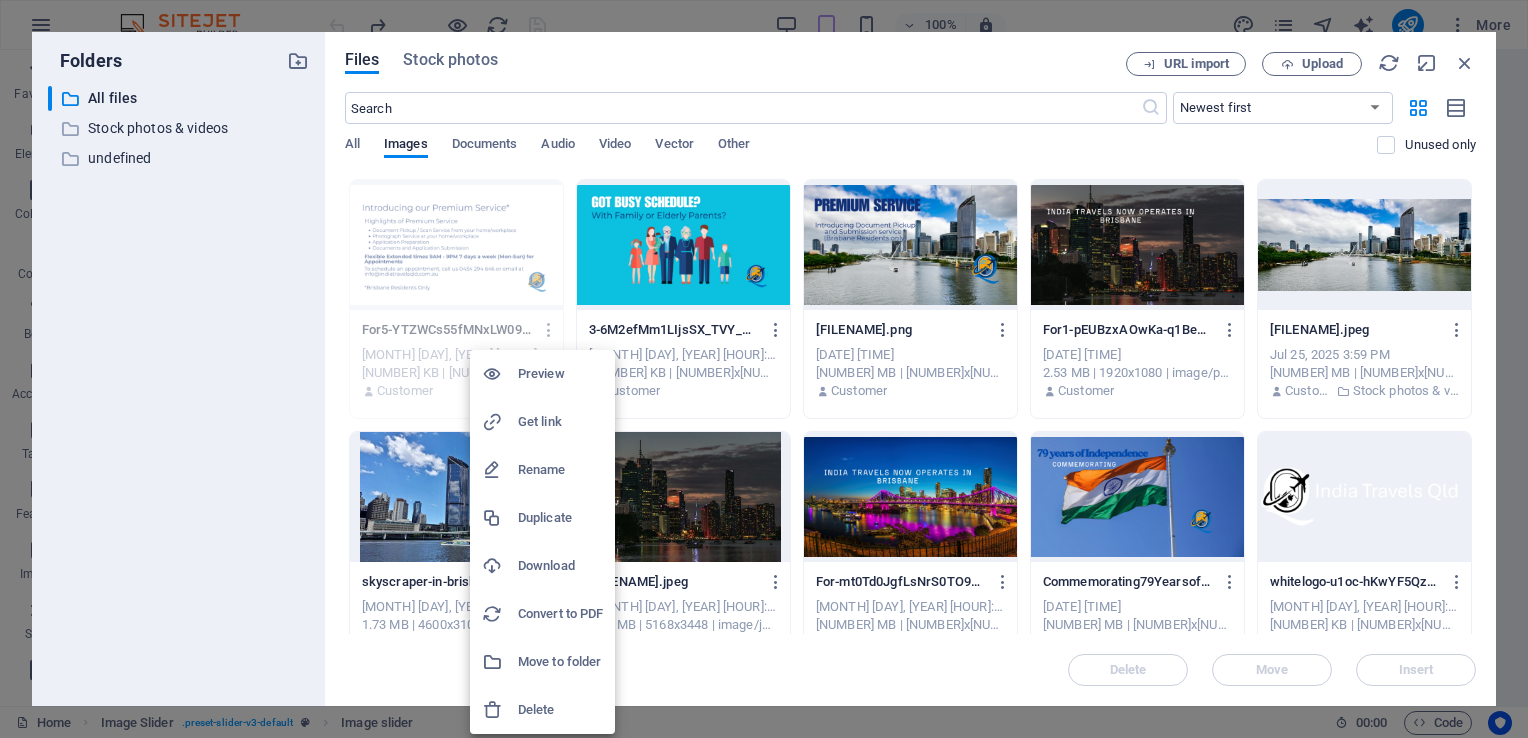 click on "Download" at bounding box center (560, 566) 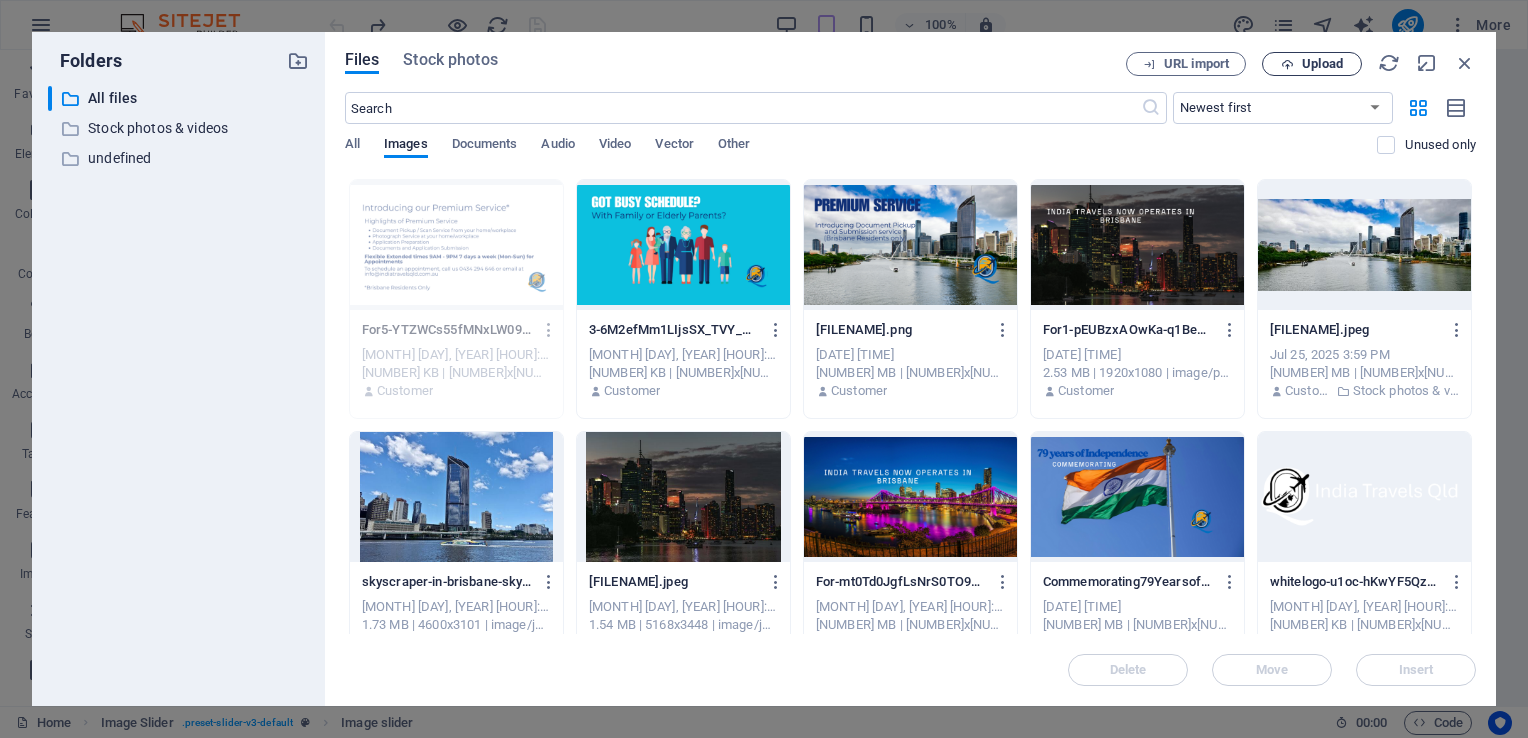 click on "Upload" at bounding box center (1312, 64) 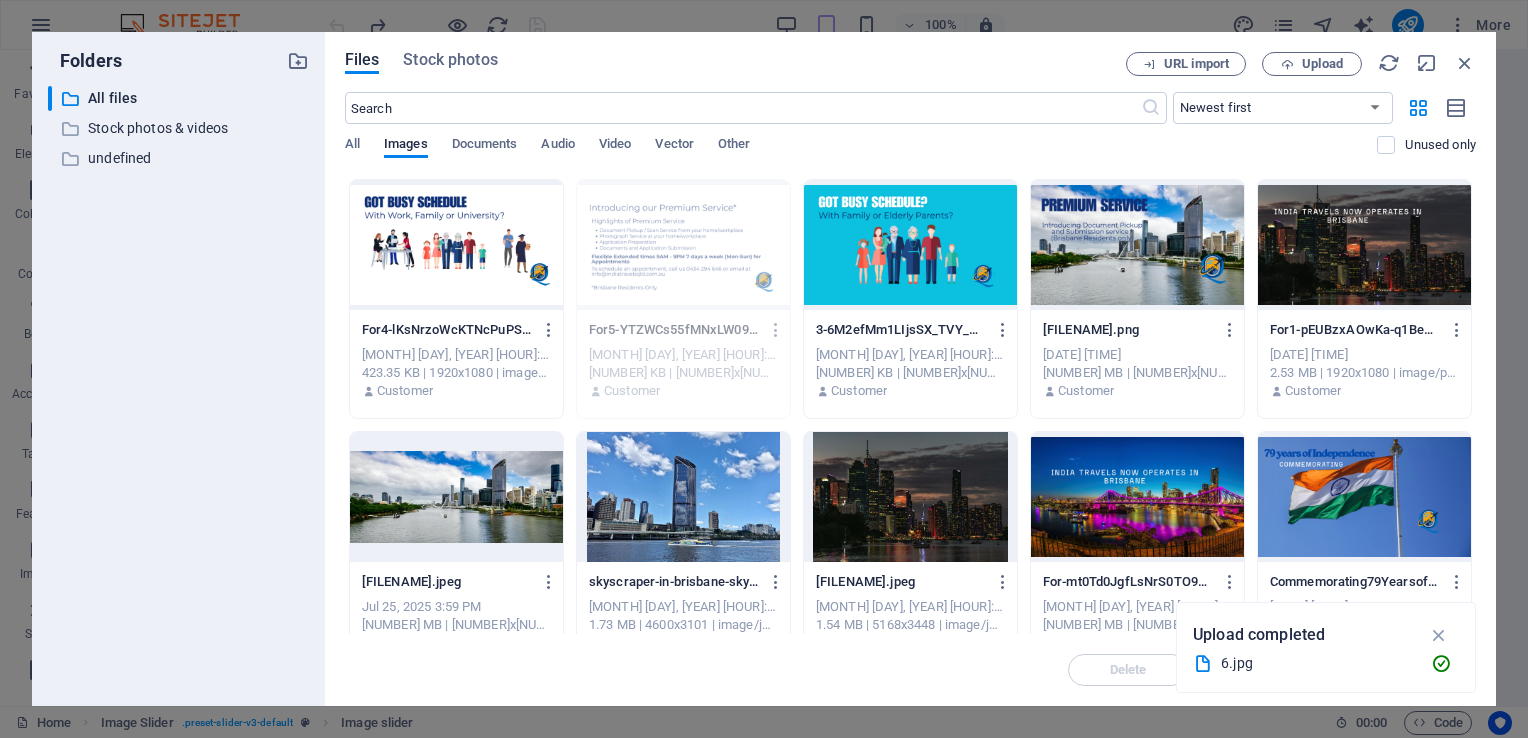 scroll, scrollTop: 96, scrollLeft: 0, axis: vertical 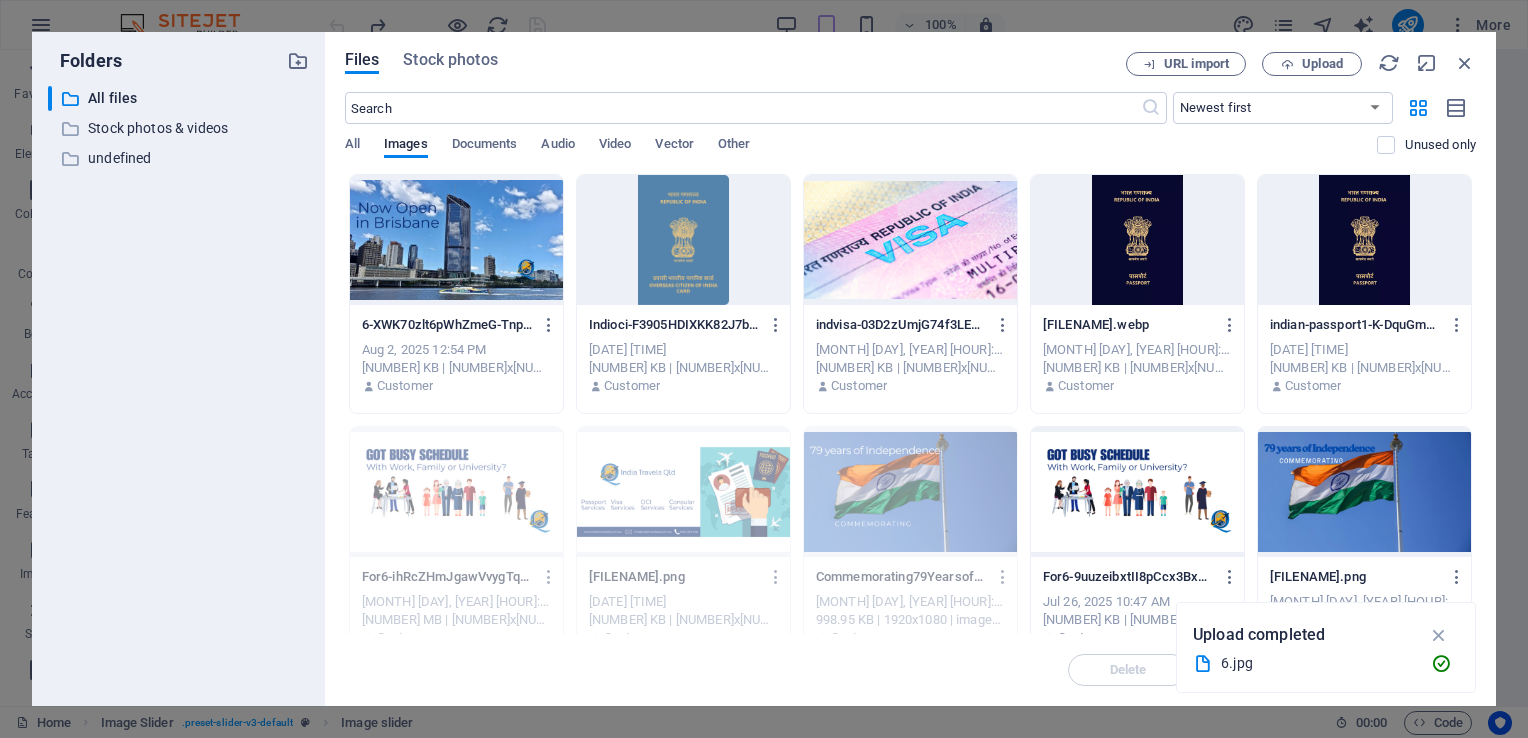 click at bounding box center [456, 240] 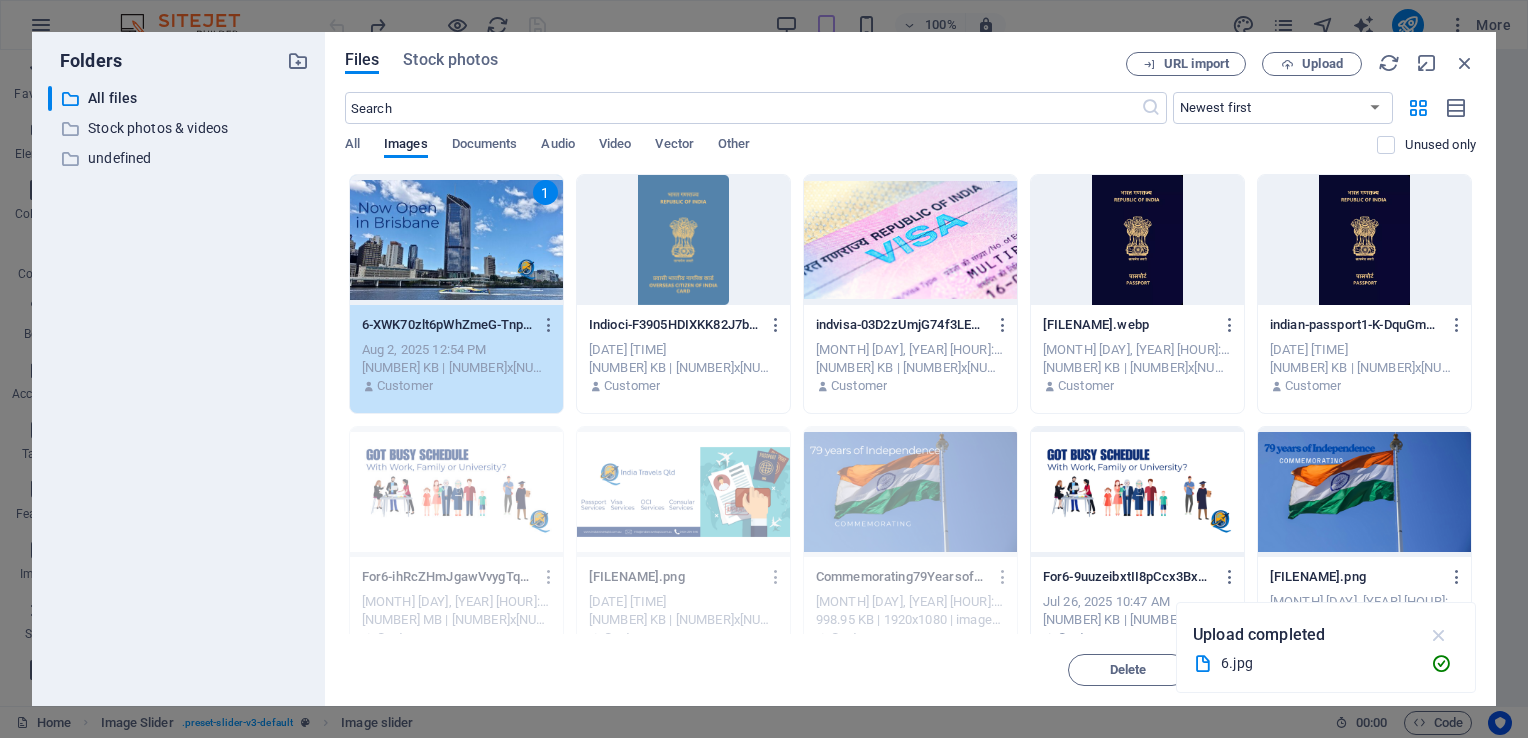 click at bounding box center [1439, 635] 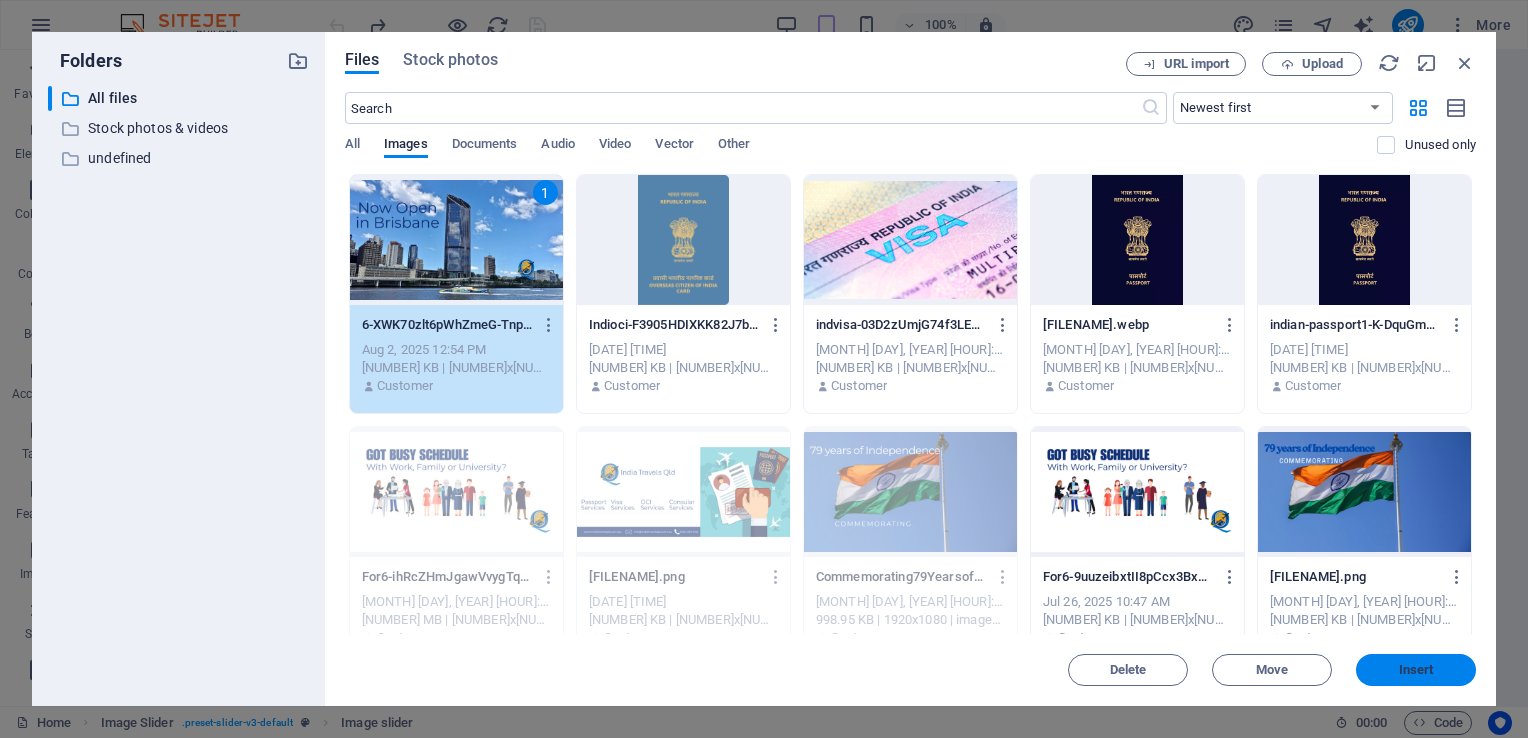 click on "Insert" at bounding box center [1416, 670] 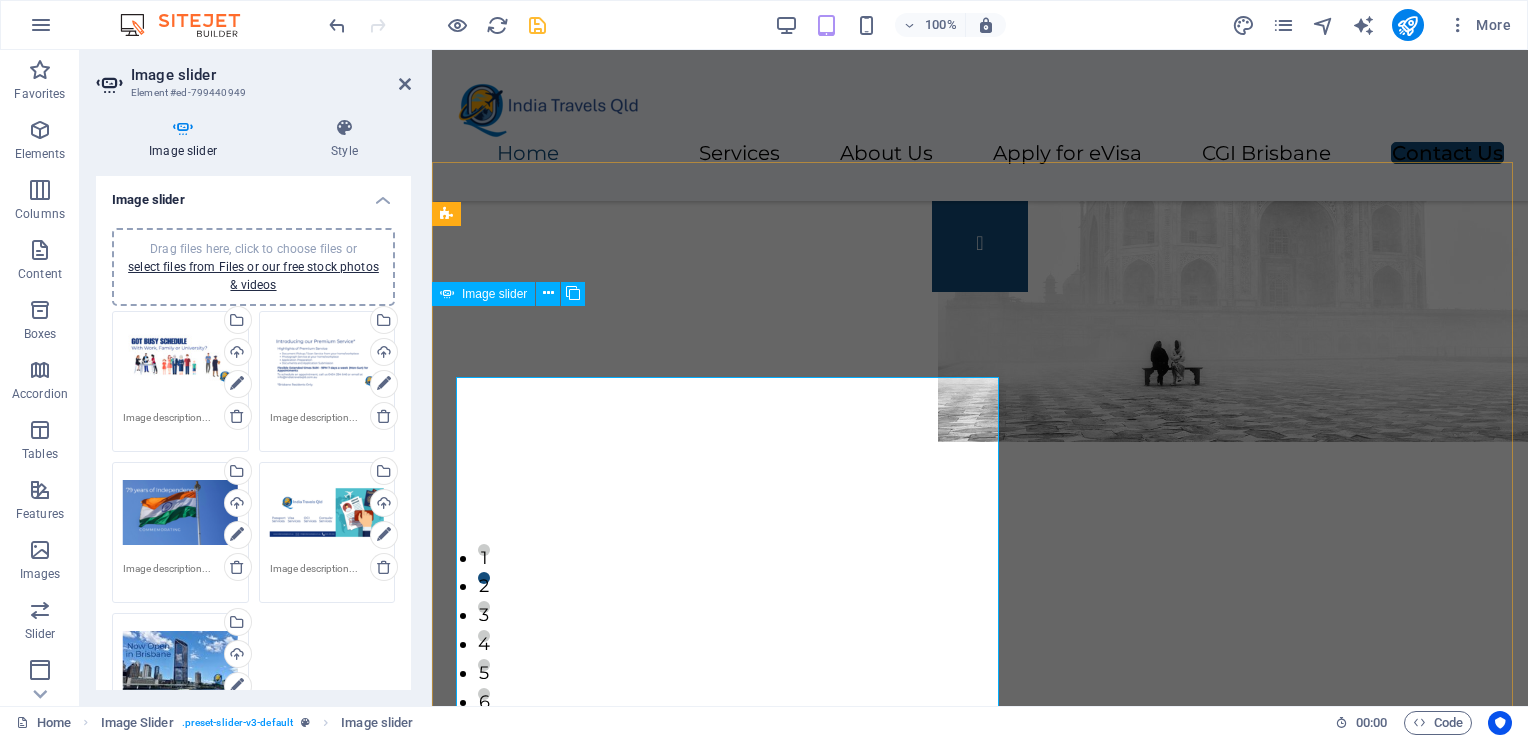 scroll, scrollTop: 665, scrollLeft: 0, axis: vertical 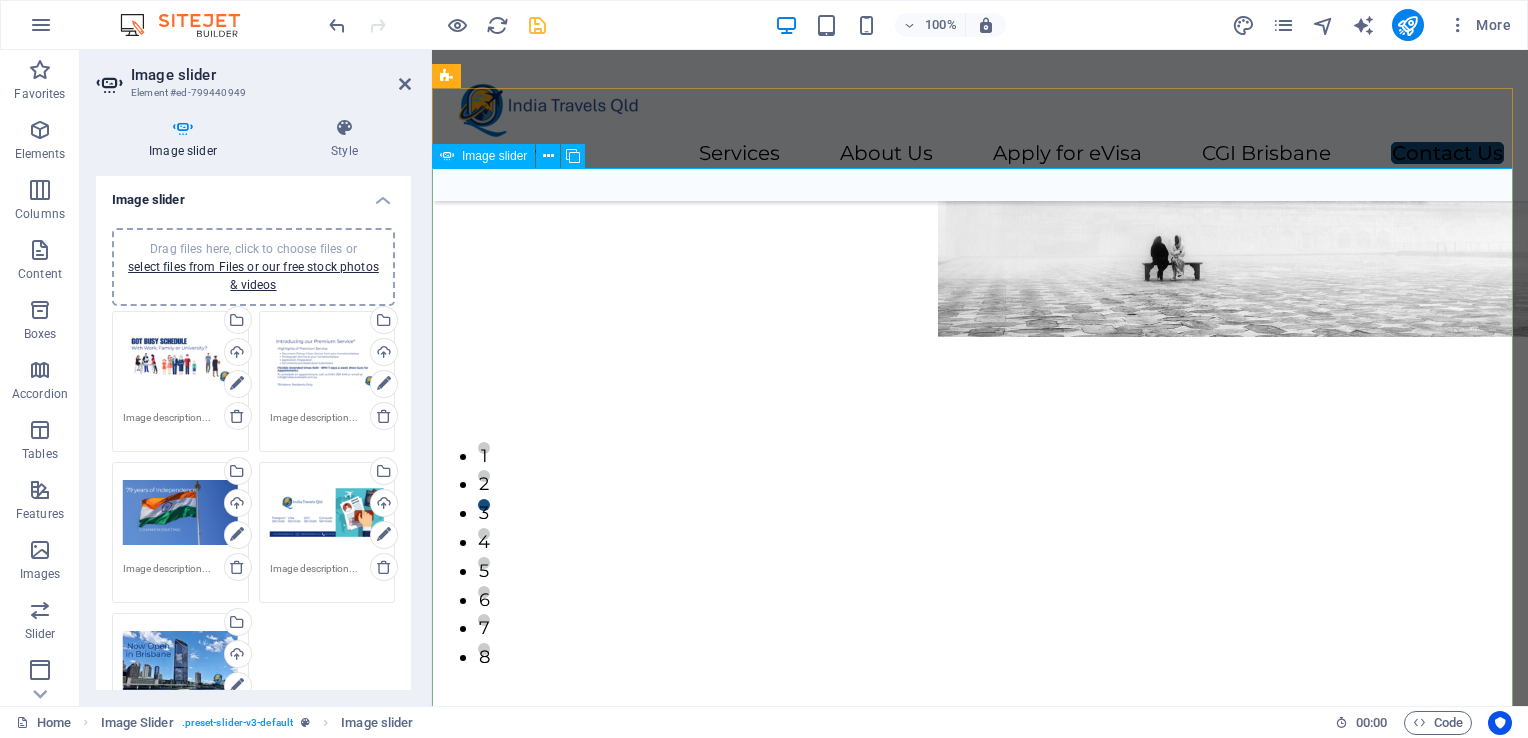 click at bounding box center [980, 5956] 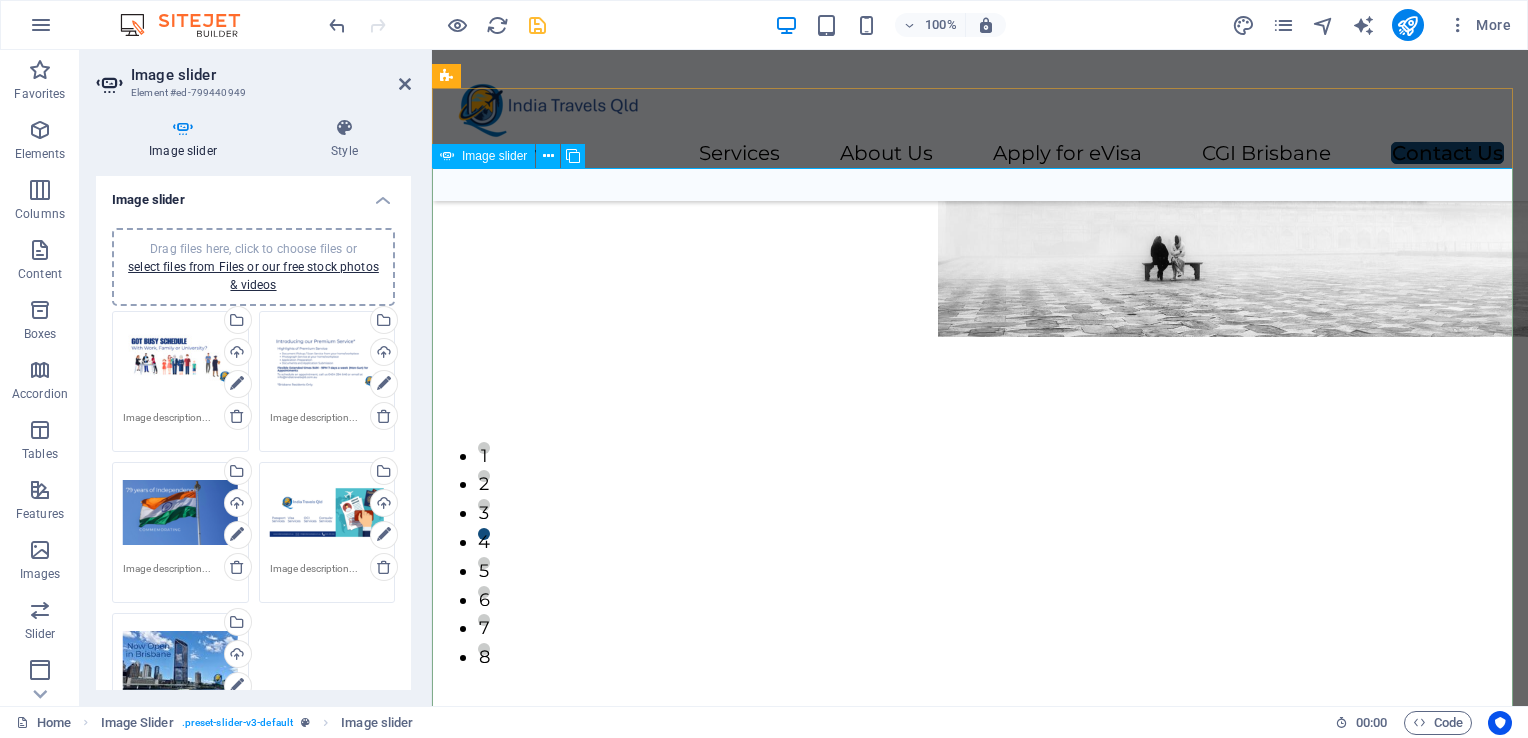 click at bounding box center (980, 5956) 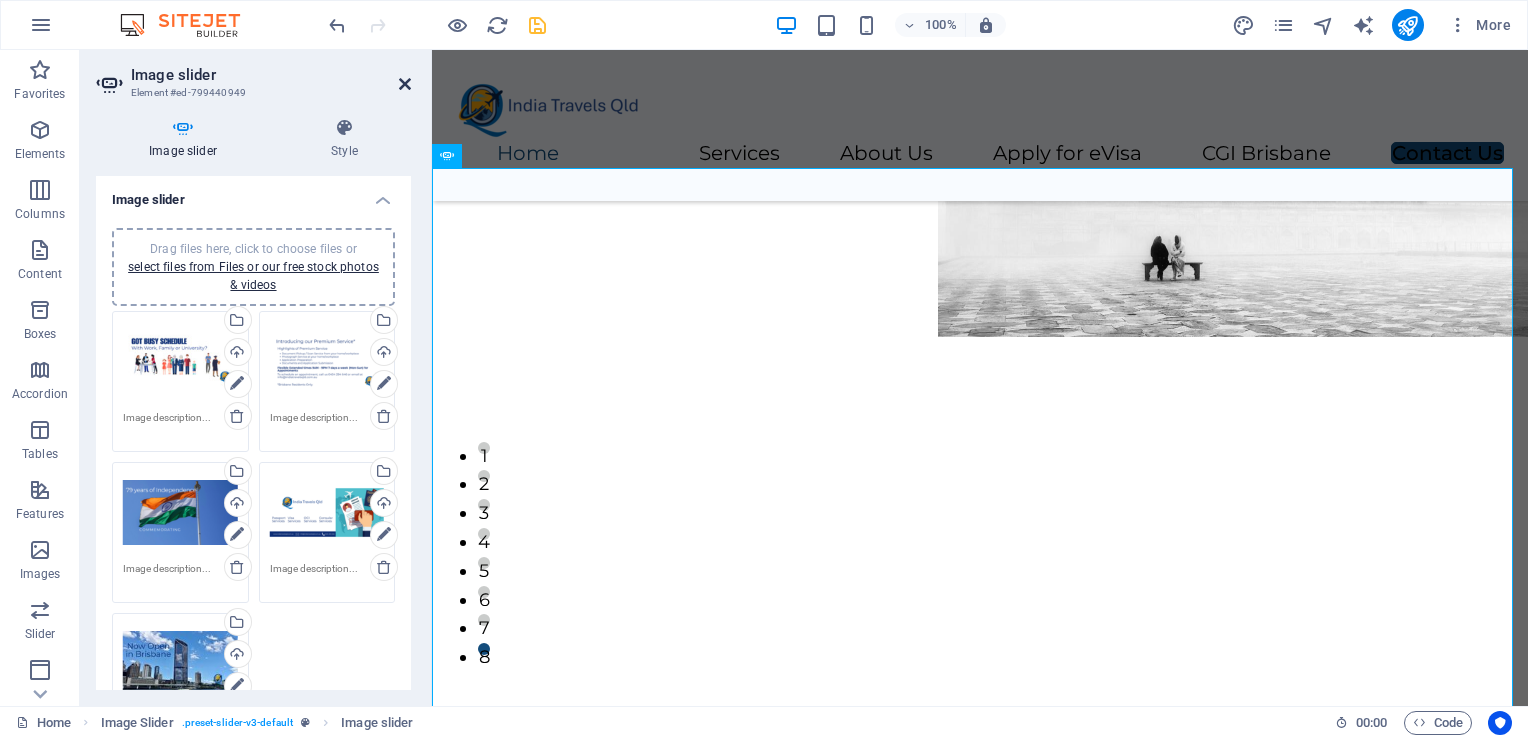 click at bounding box center [405, 84] 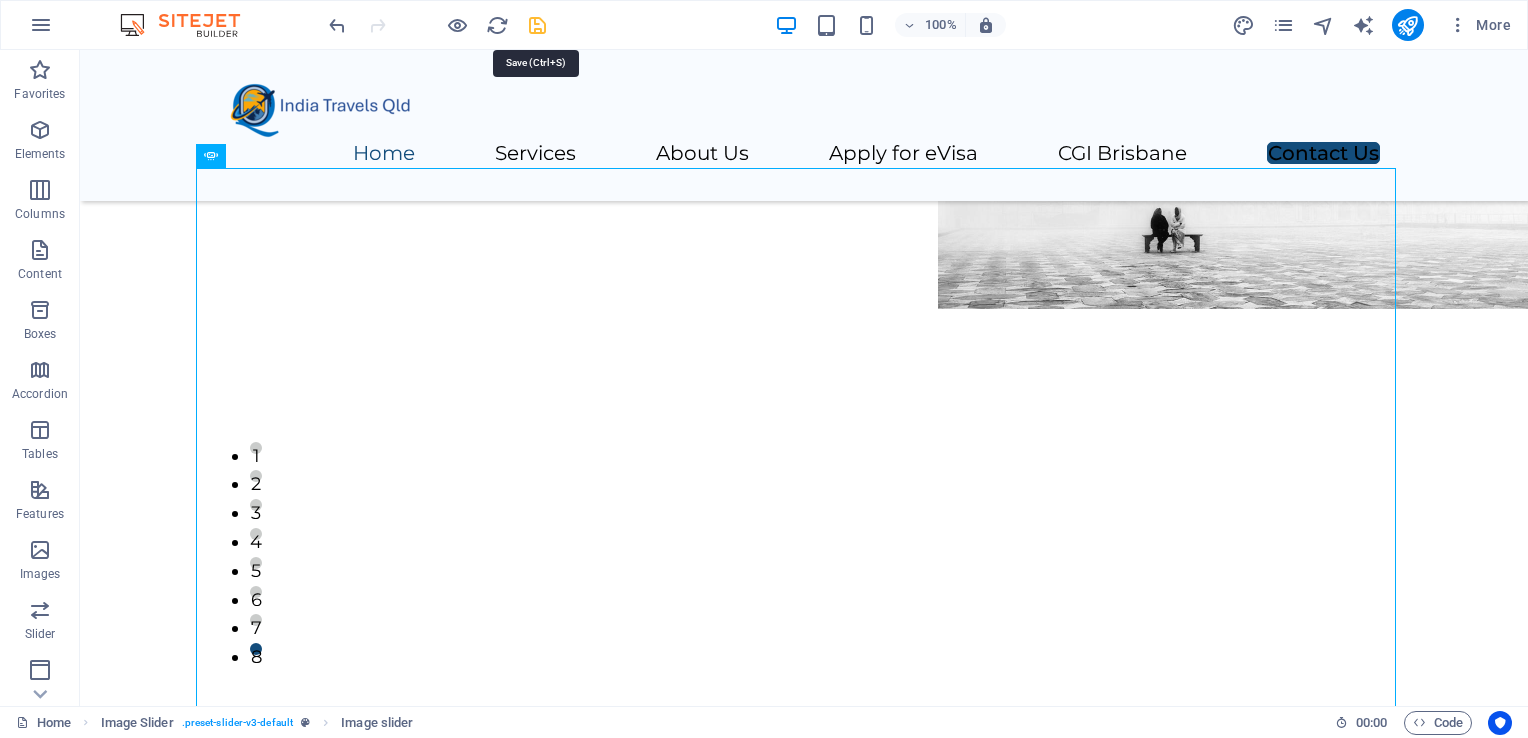 click at bounding box center (537, 25) 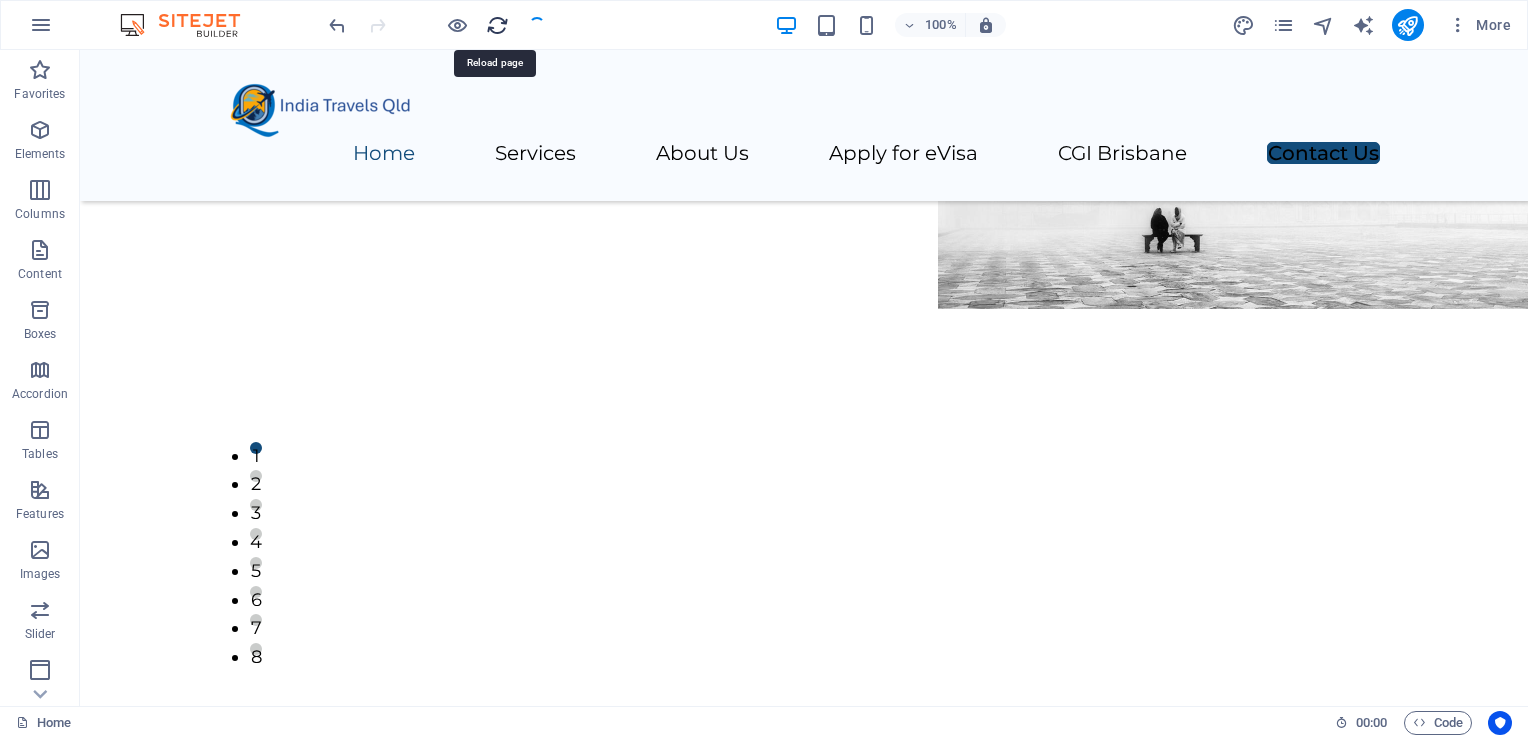 click at bounding box center [497, 25] 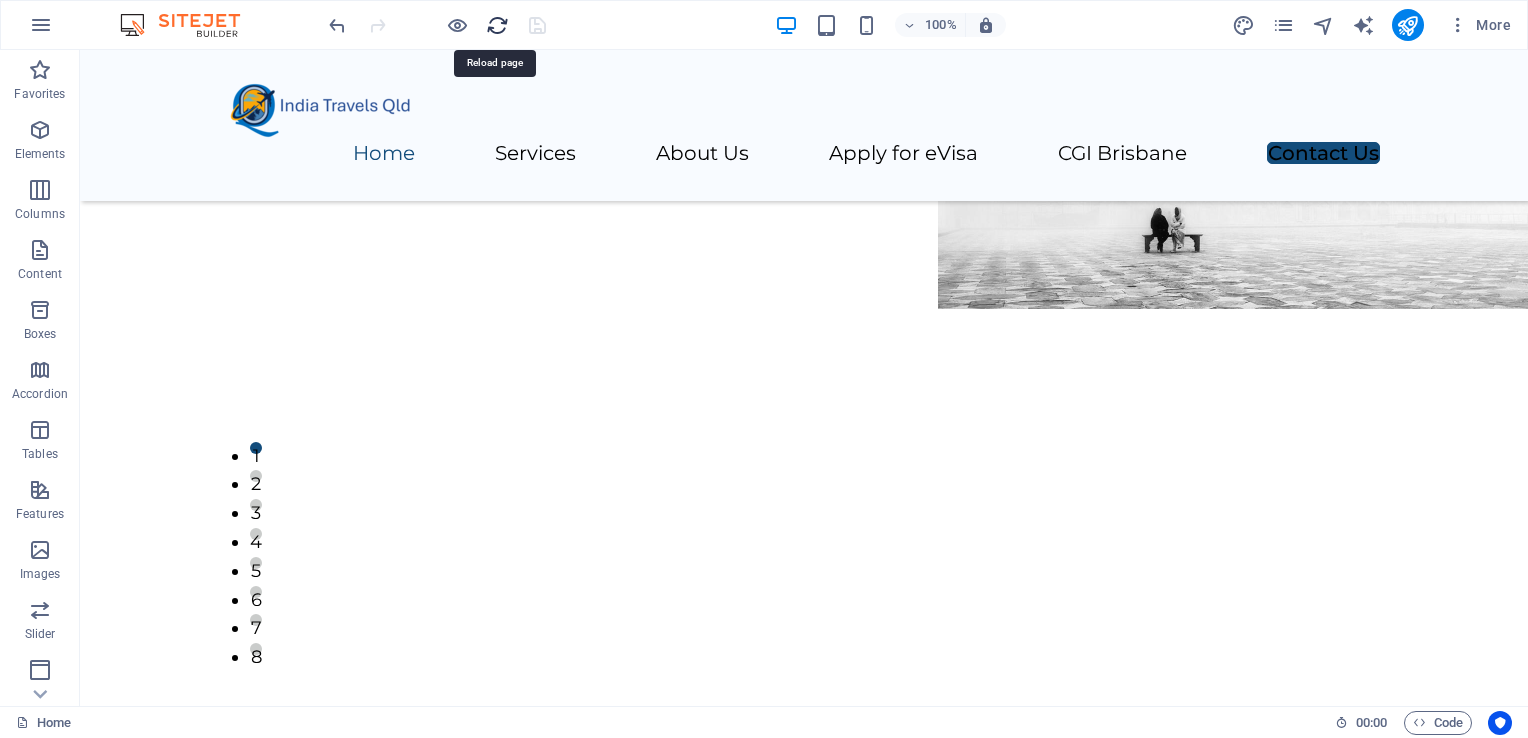 click at bounding box center (497, 25) 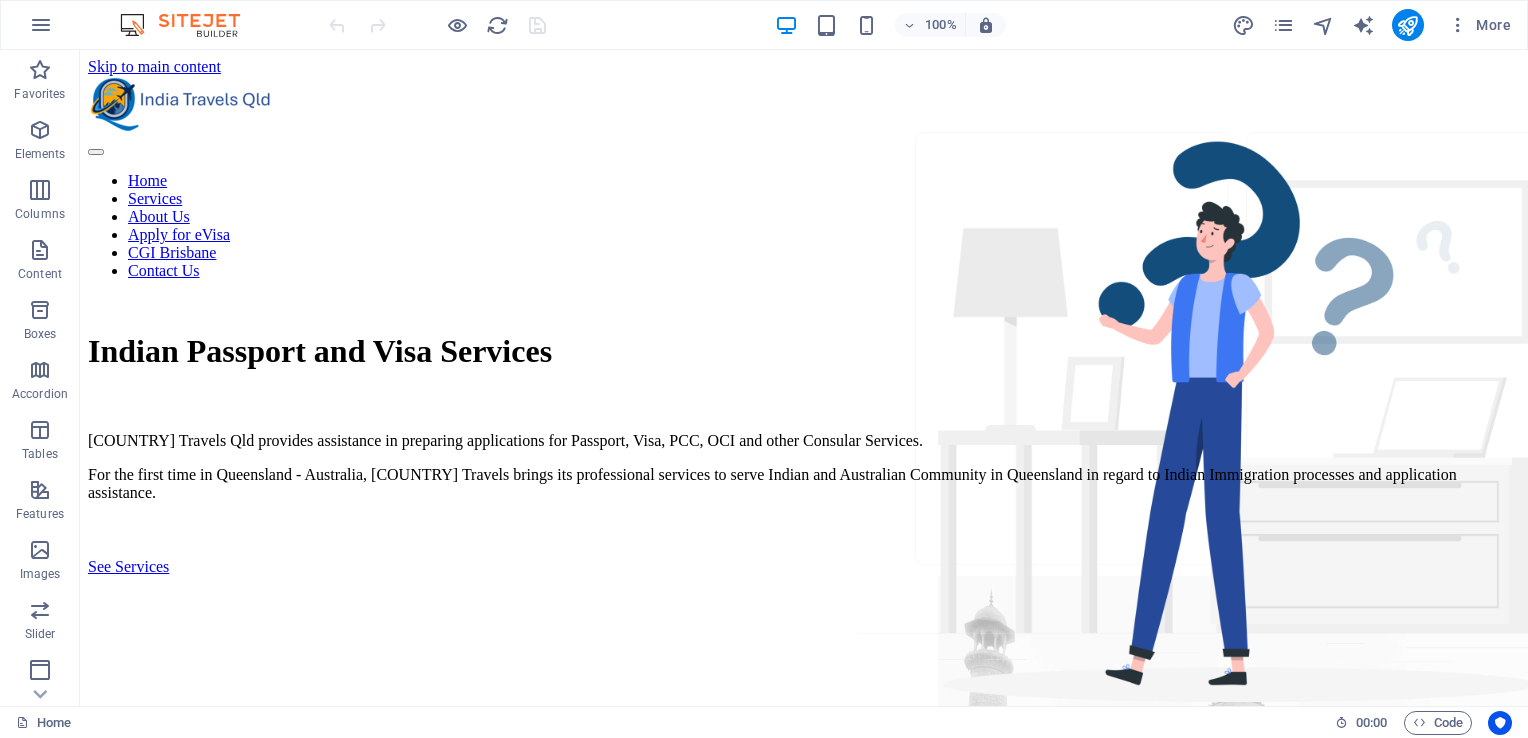 scroll, scrollTop: 0, scrollLeft: 0, axis: both 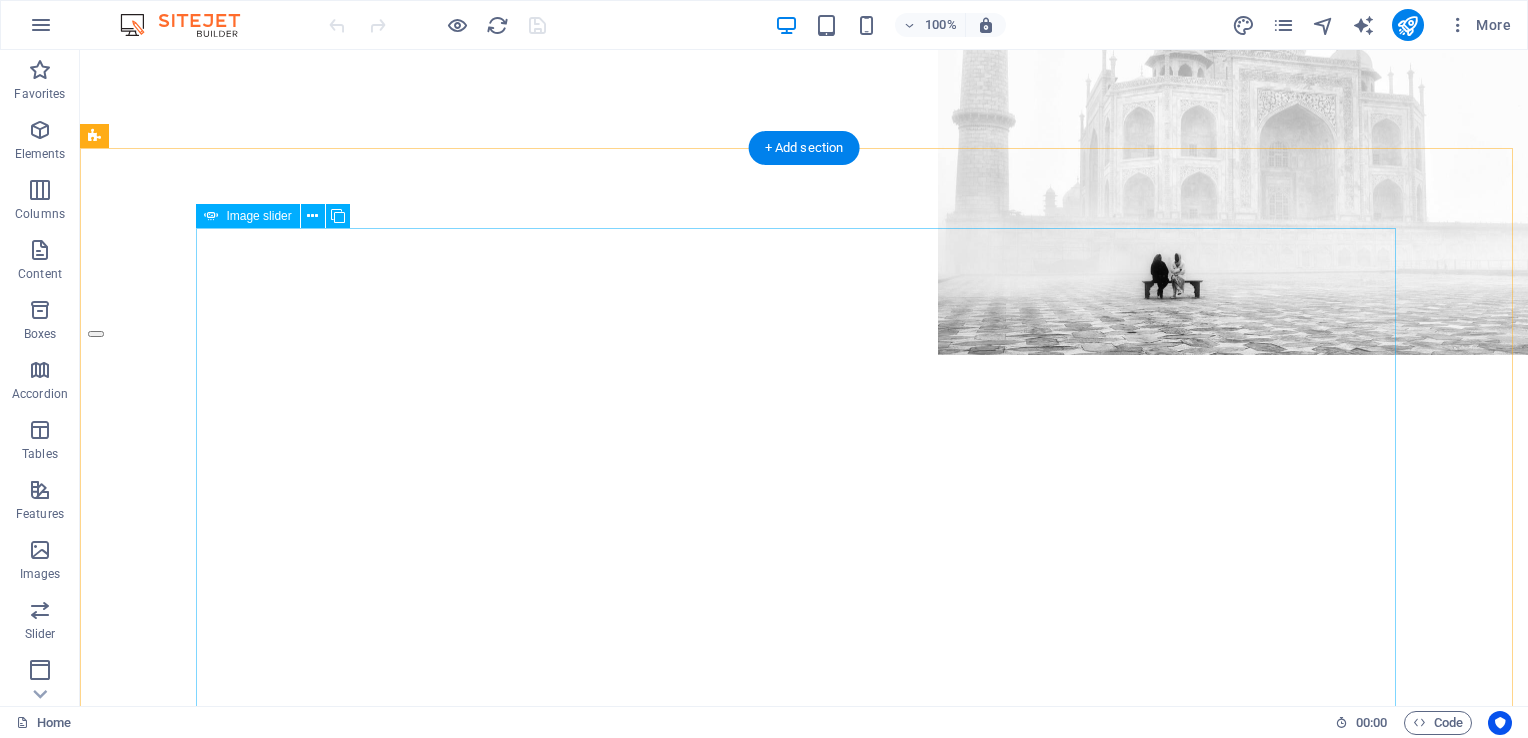 click at bounding box center [96, 4192] 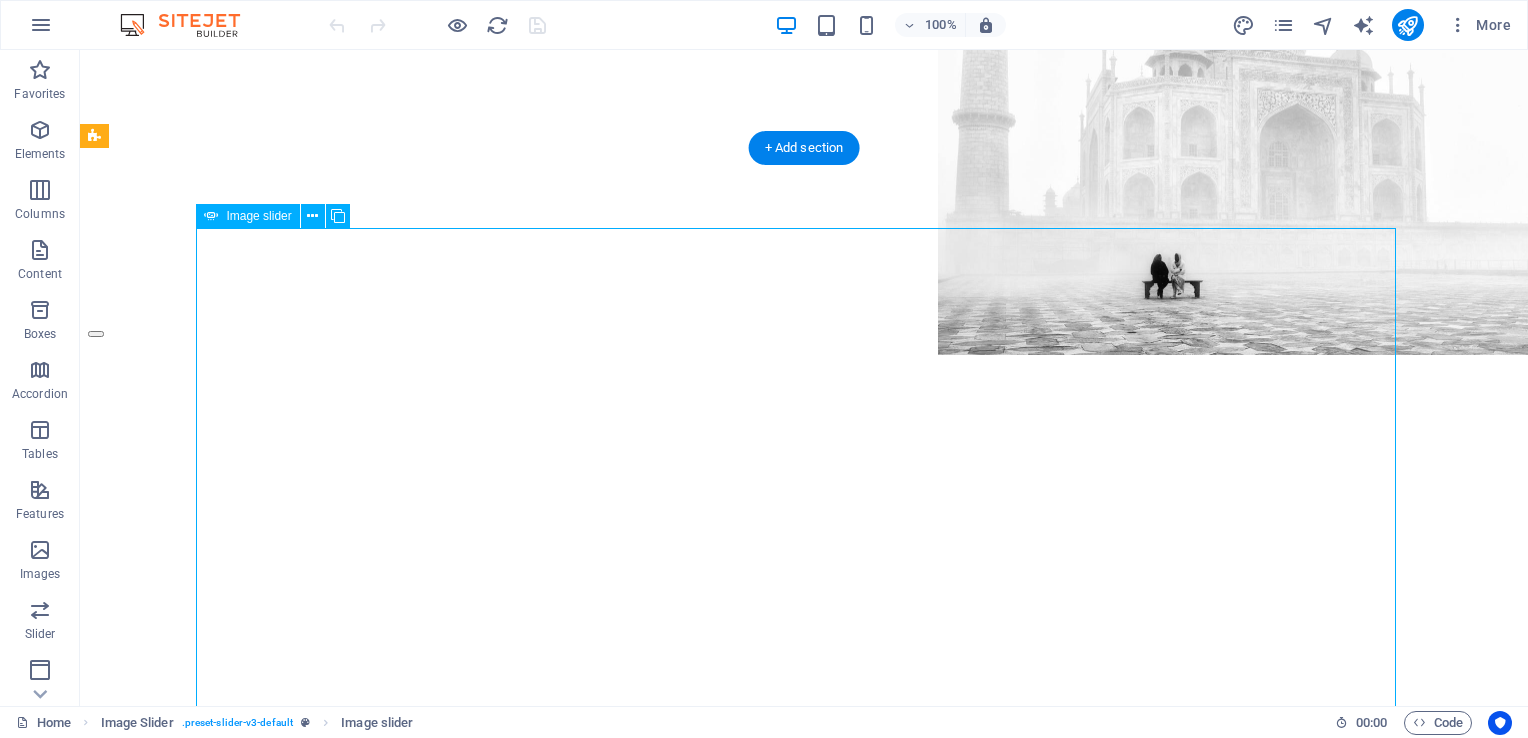 click at bounding box center [96, 4192] 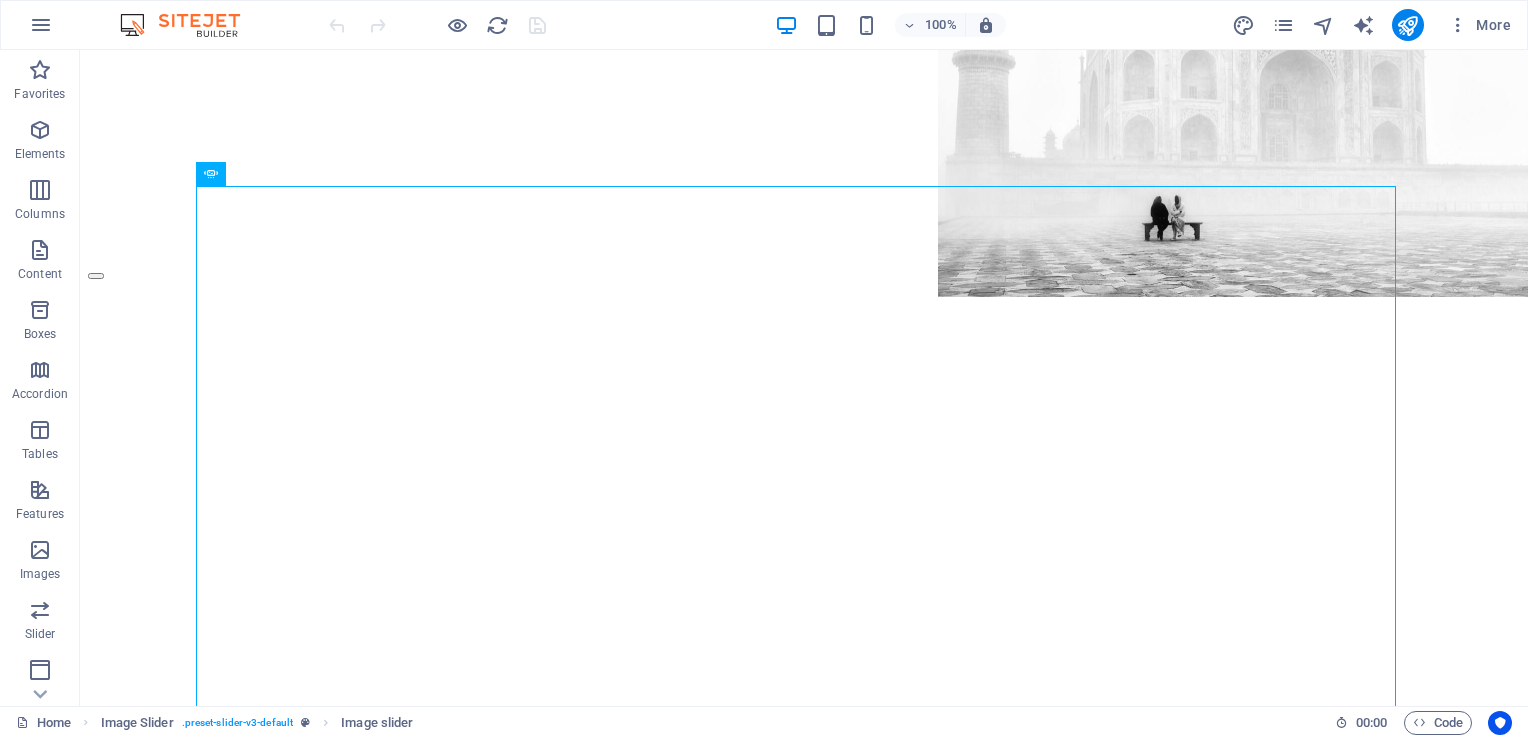 scroll, scrollTop: 785, scrollLeft: 0, axis: vertical 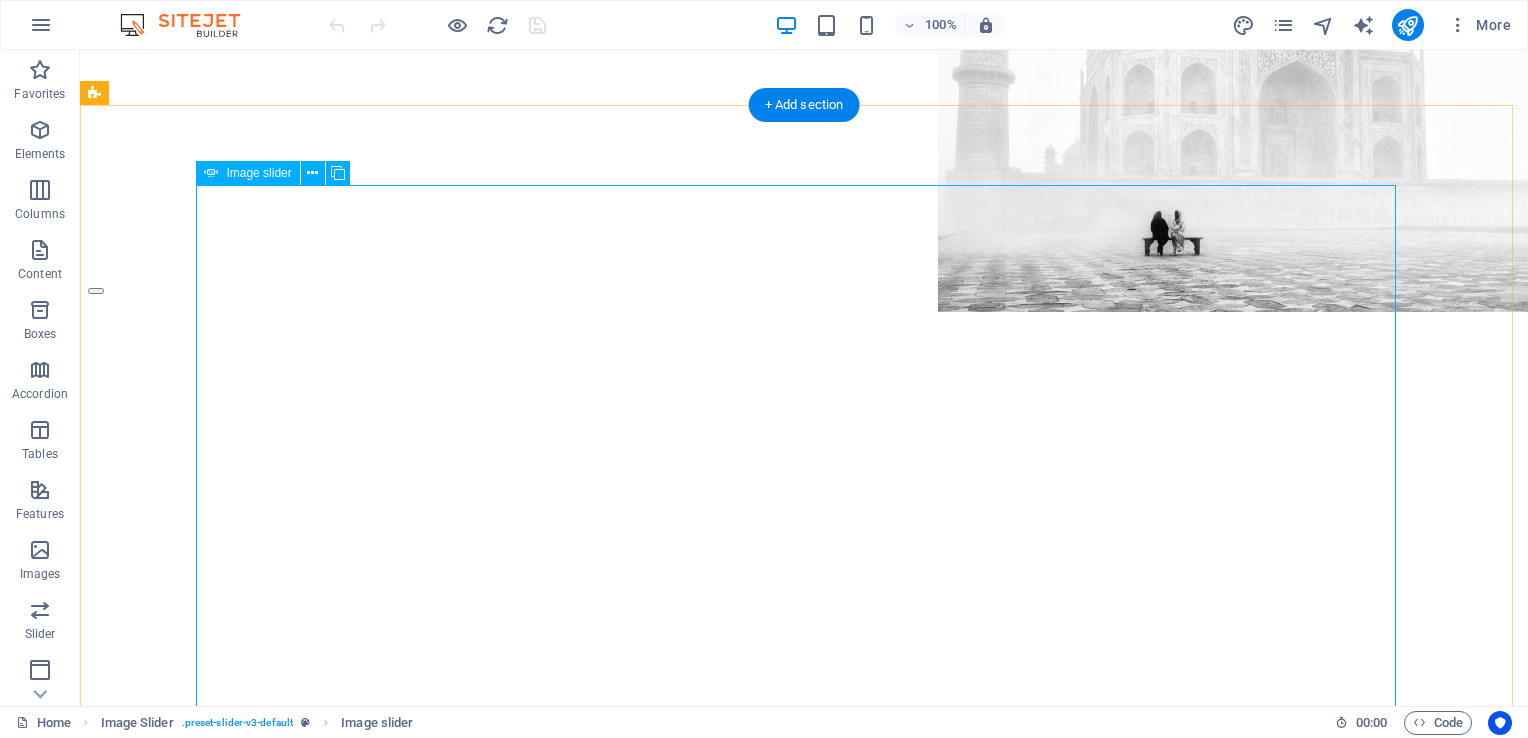 click at bounding box center (96, 4149) 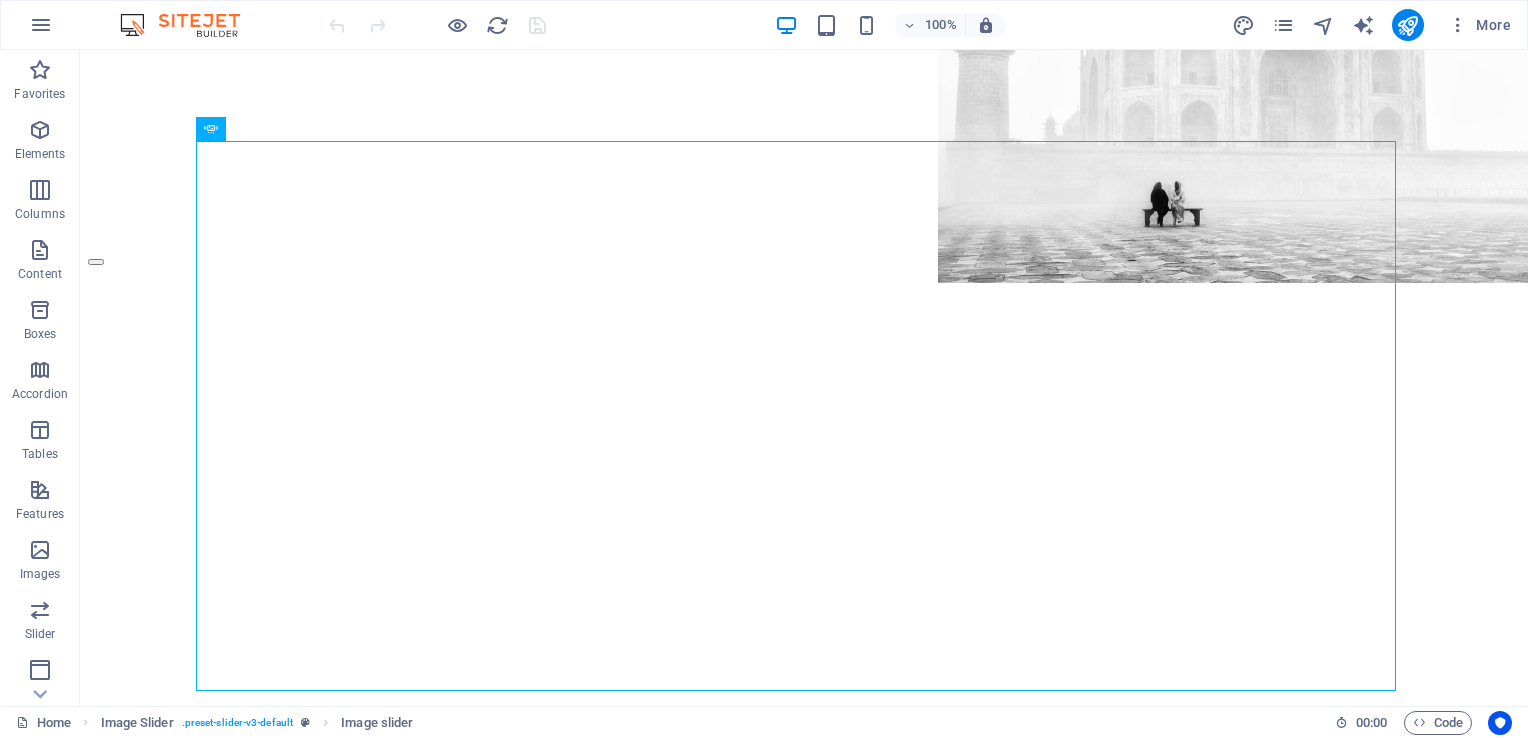 scroll, scrollTop: 815, scrollLeft: 0, axis: vertical 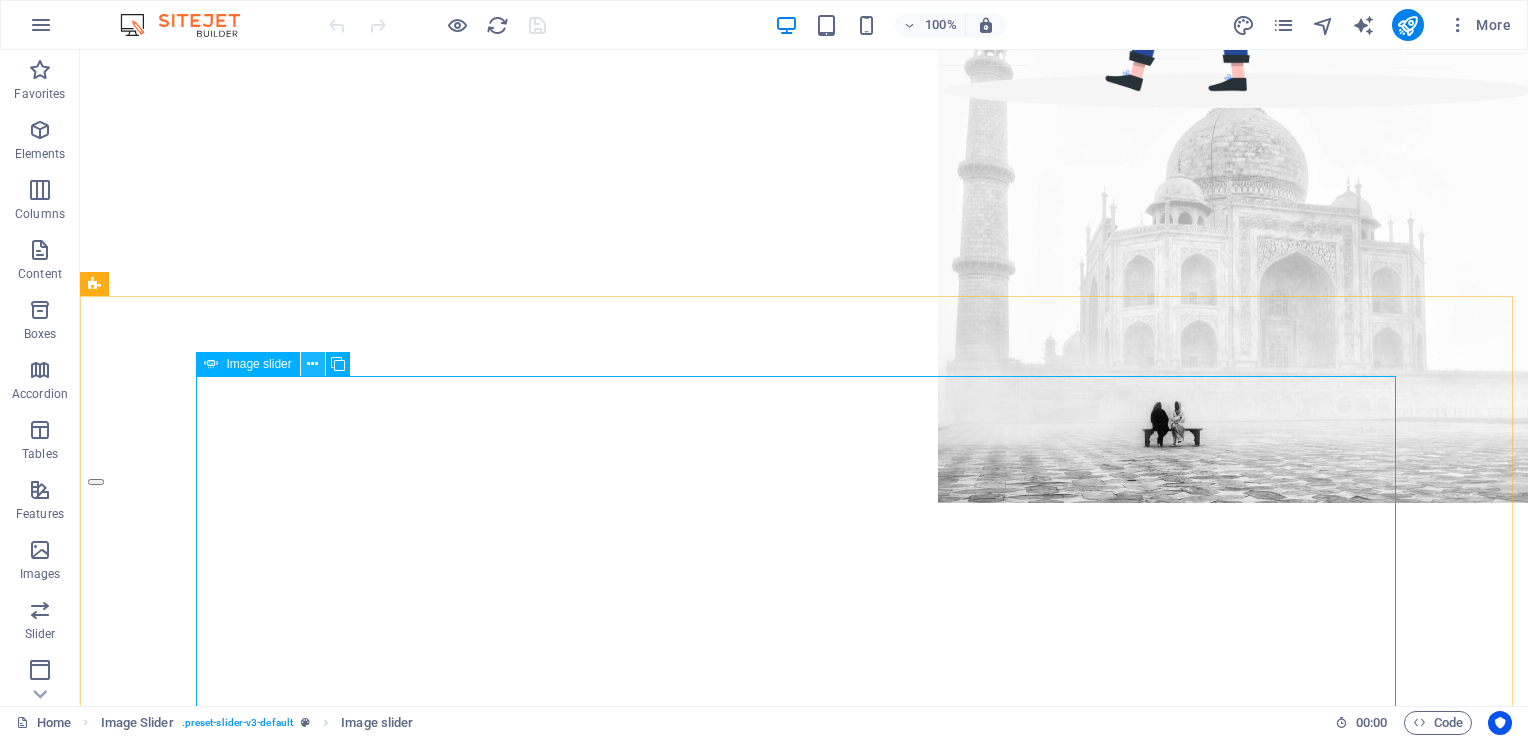 click at bounding box center [312, 364] 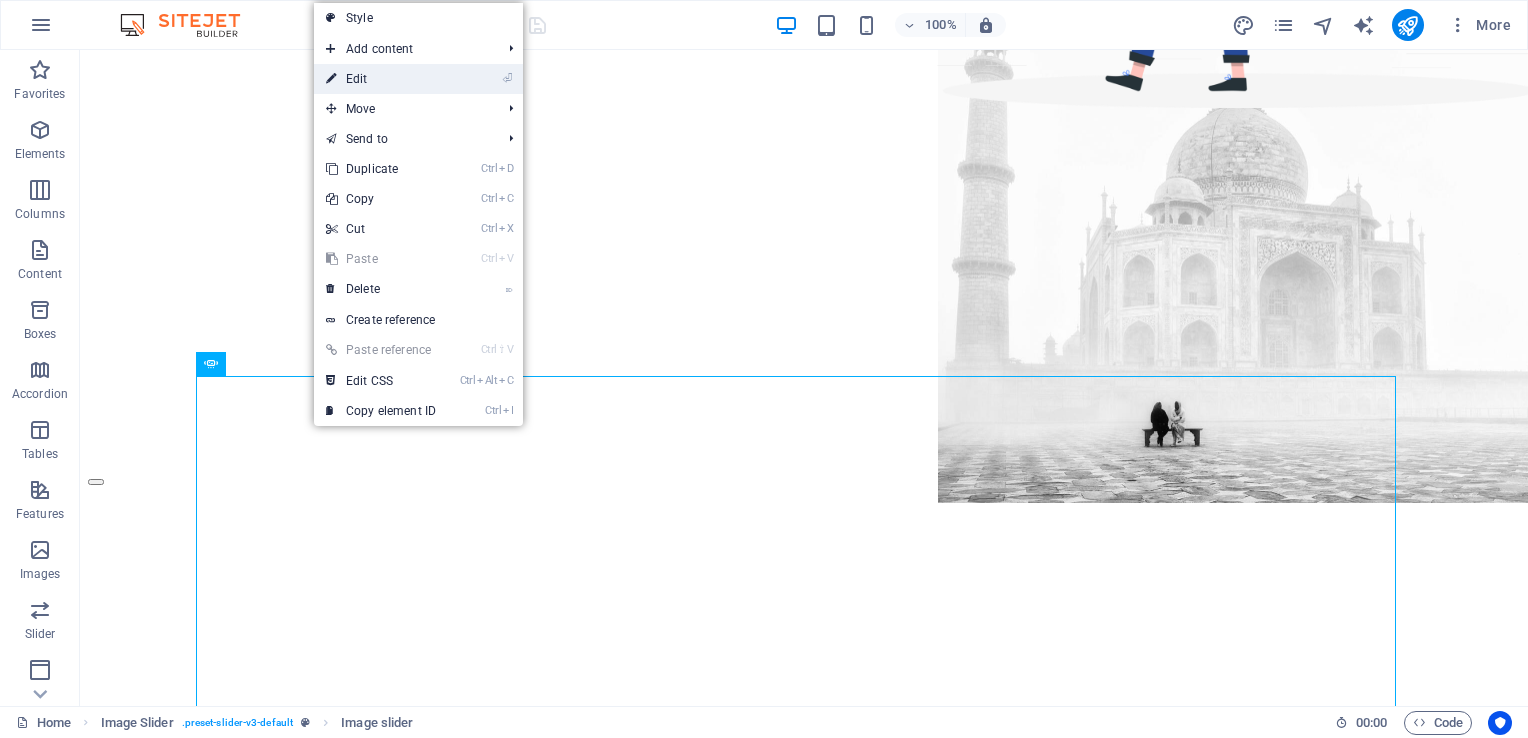 click on "⏎  Edit" at bounding box center [418, 79] 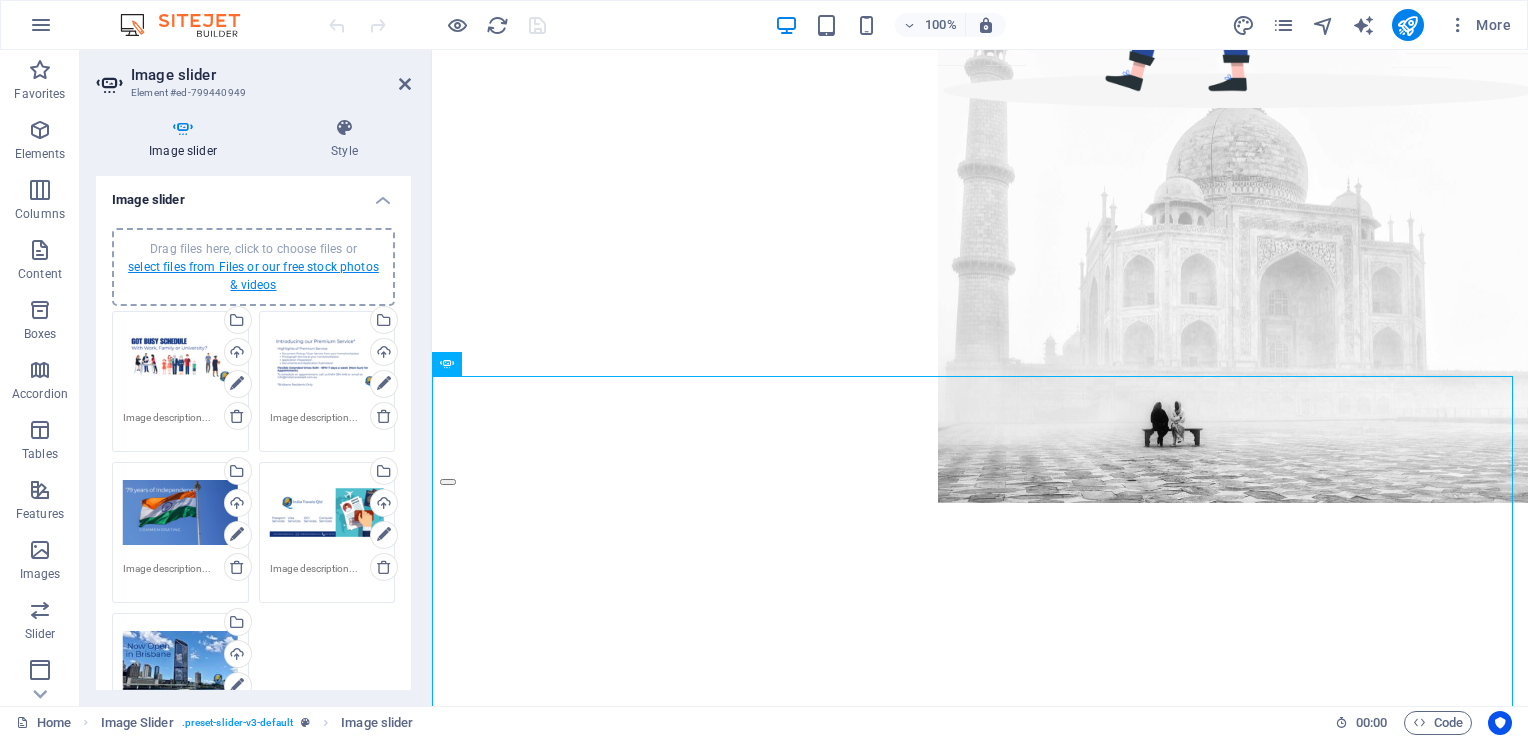 click on "select files from Files or our free stock photos & videos" at bounding box center [253, 276] 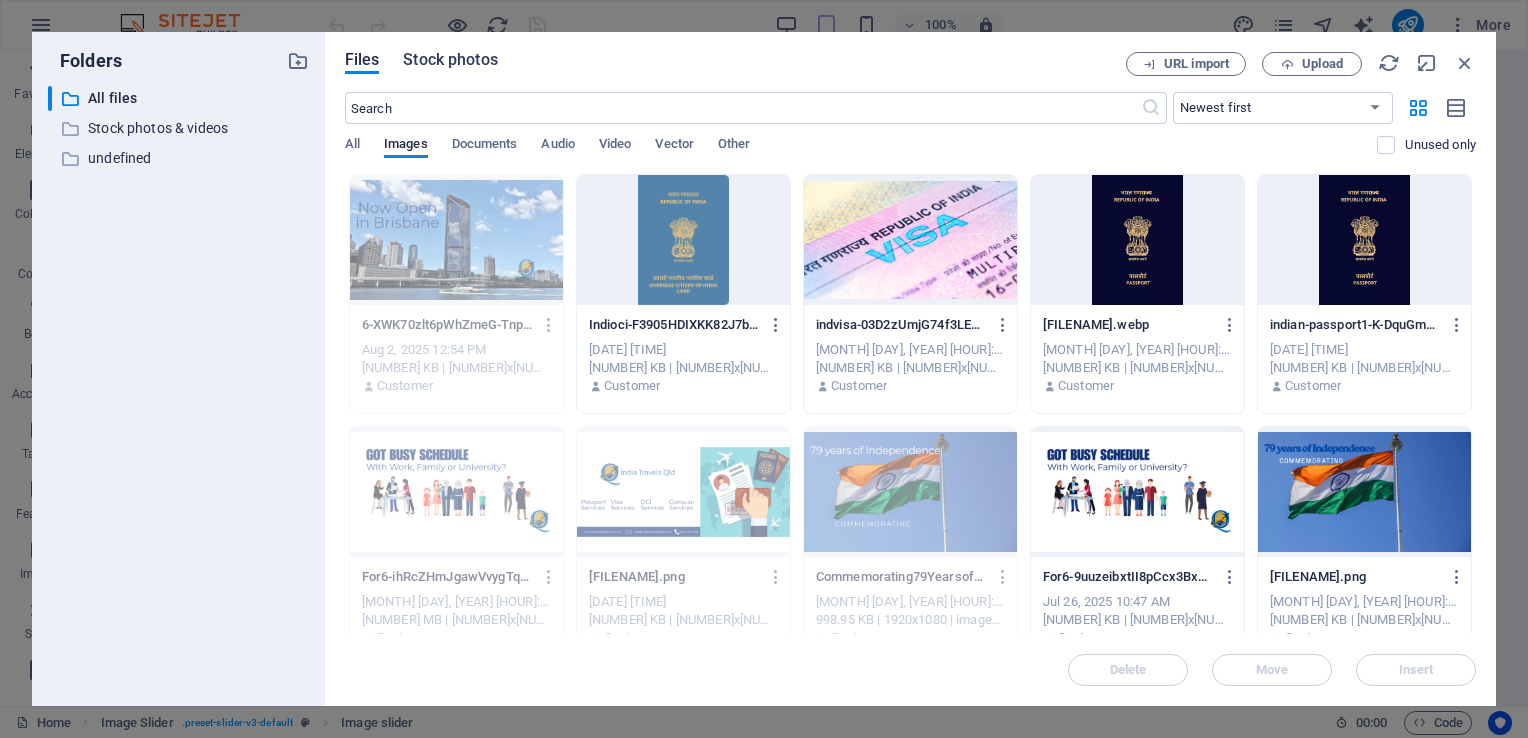 click on "Stock photos" at bounding box center (450, 60) 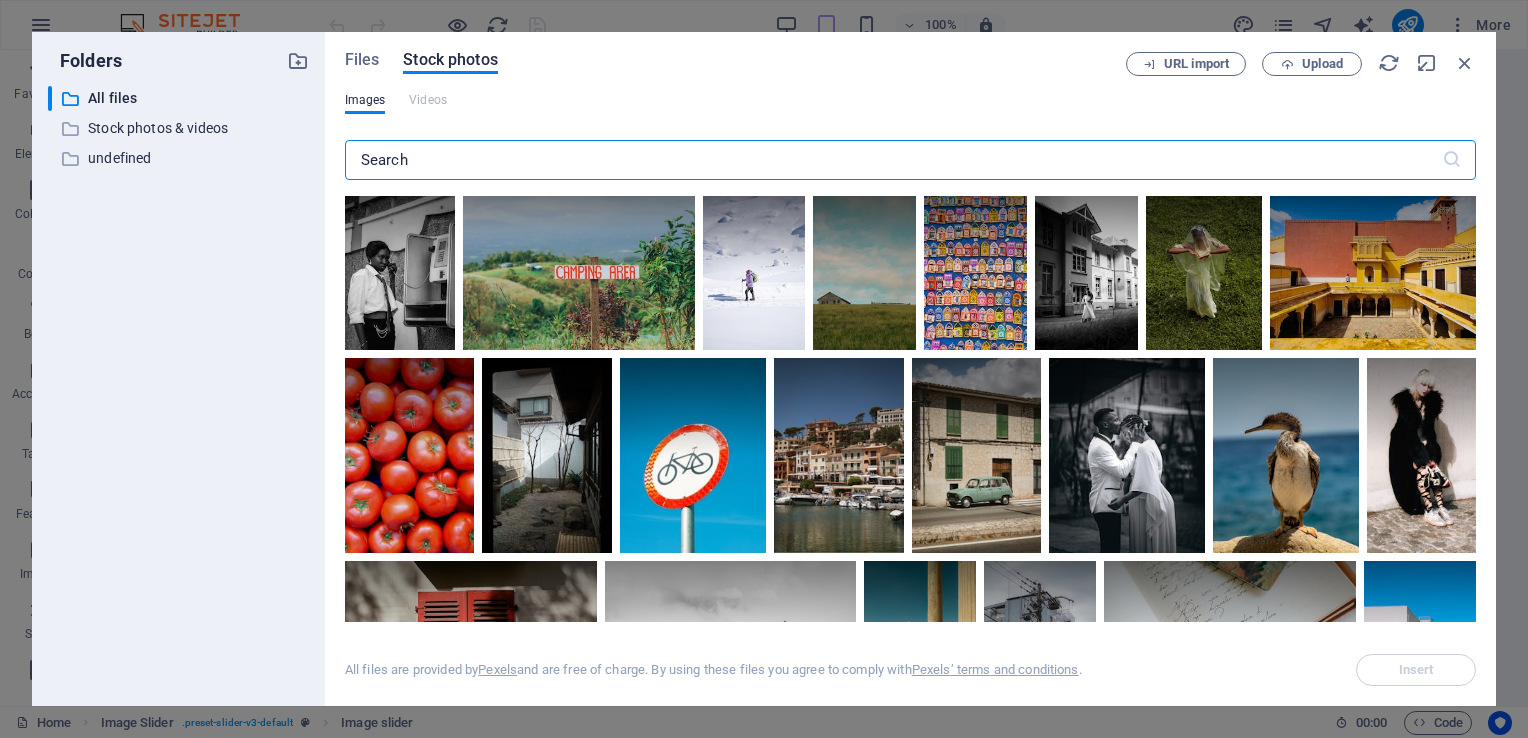 click at bounding box center (893, 160) 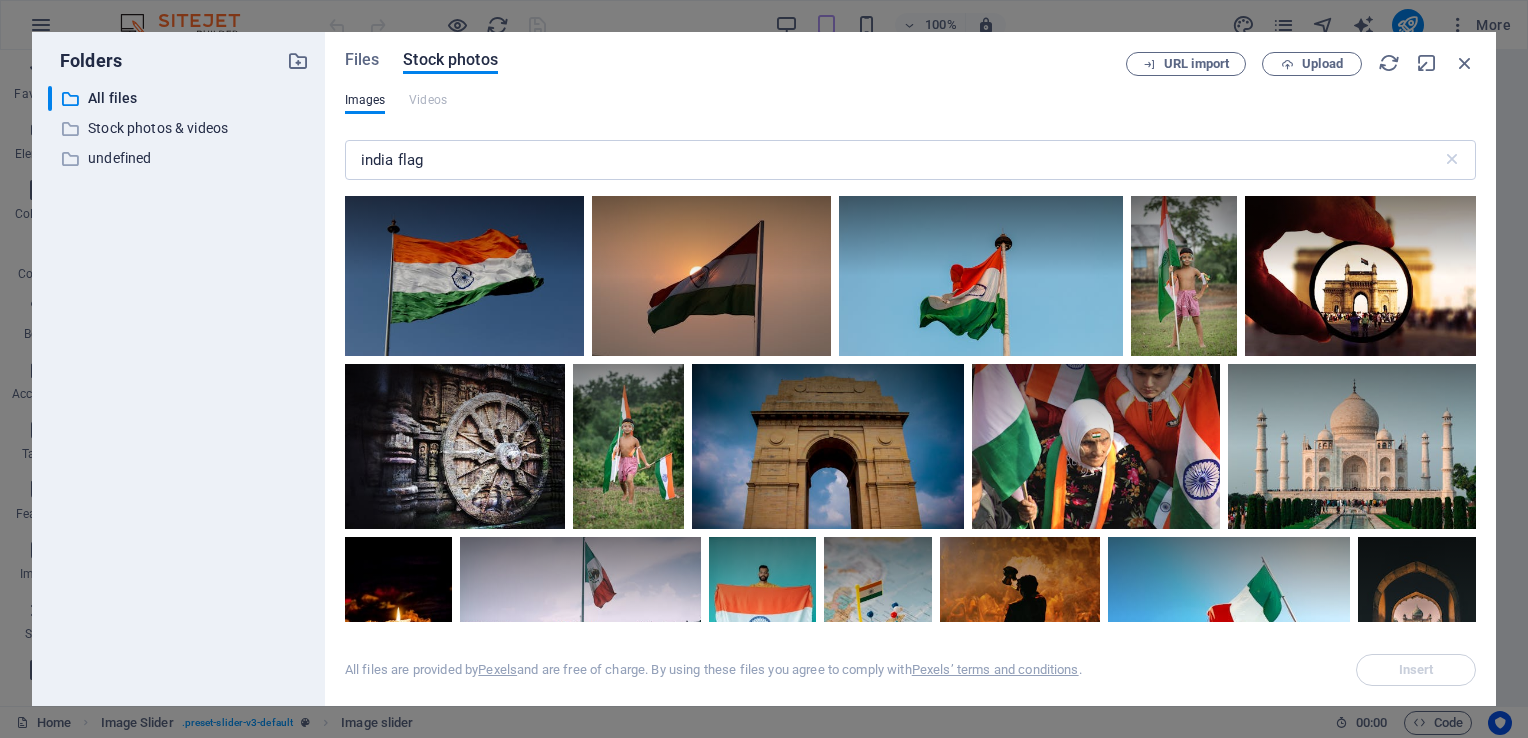 click on "Files Stock photos URL import Upload Images Videos india flag ​ All files are provided by  Pexels  and are free of charge. By using these files you agree to comply with  Pexels’ terms and conditions . Insert" at bounding box center (910, 369) 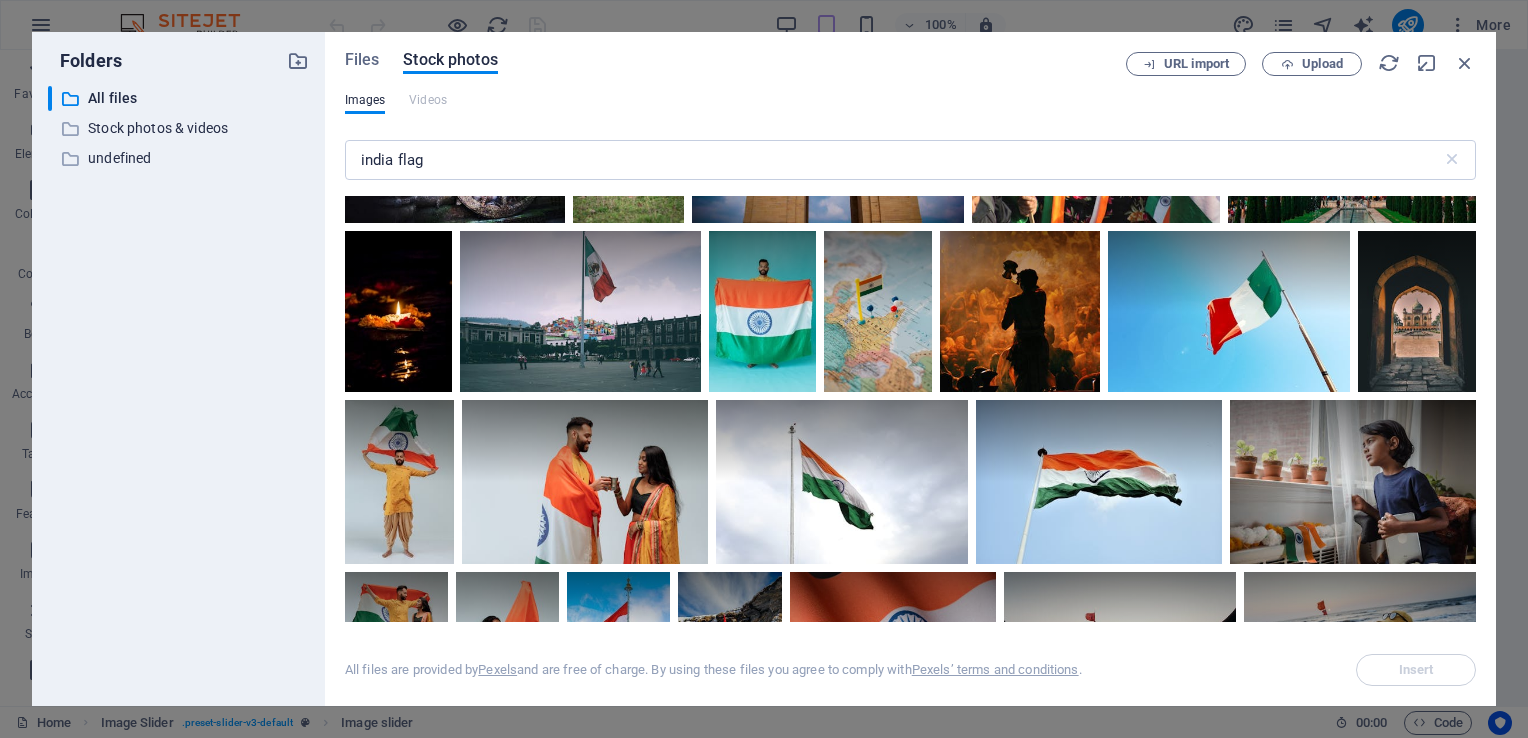 scroll, scrollTop: 433, scrollLeft: 0, axis: vertical 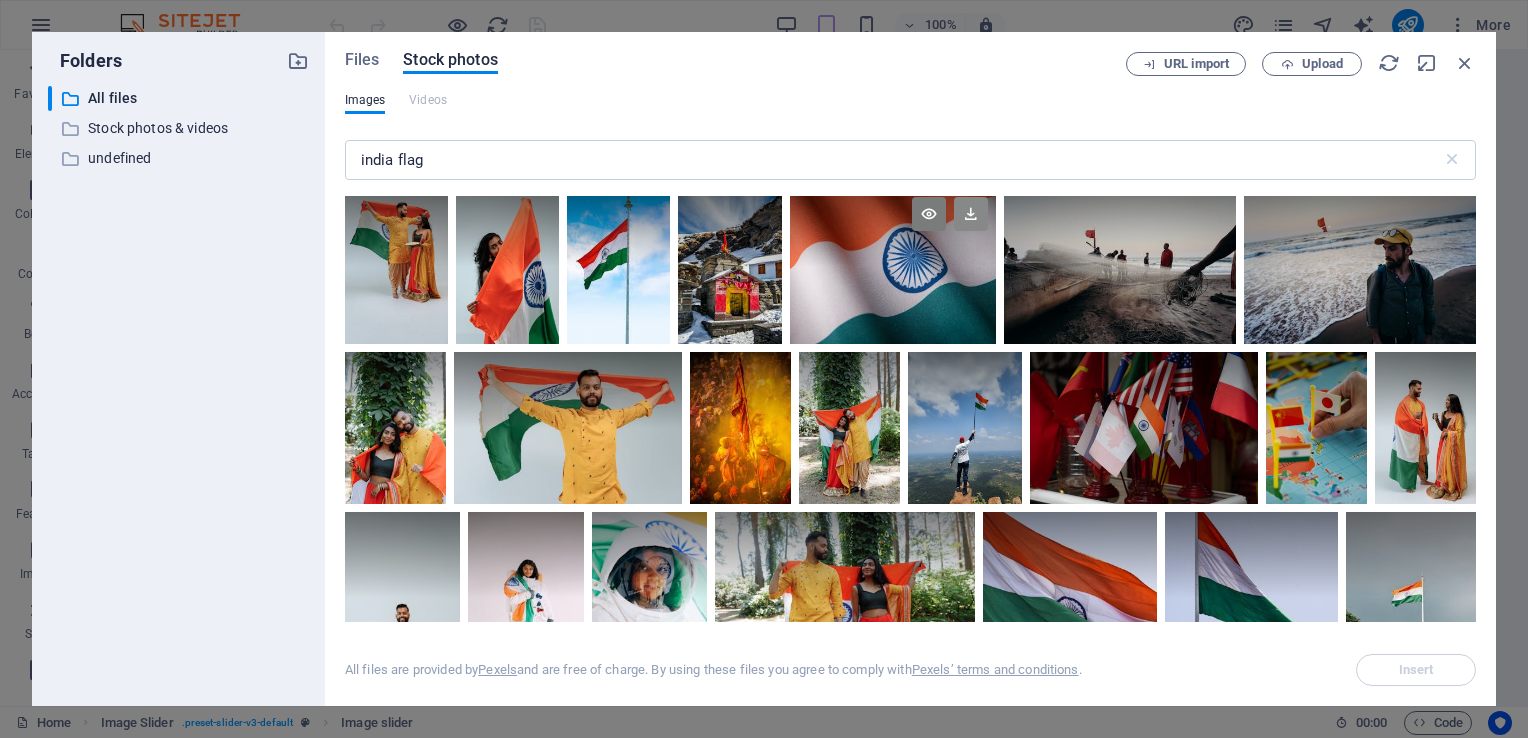 click at bounding box center [971, 214] 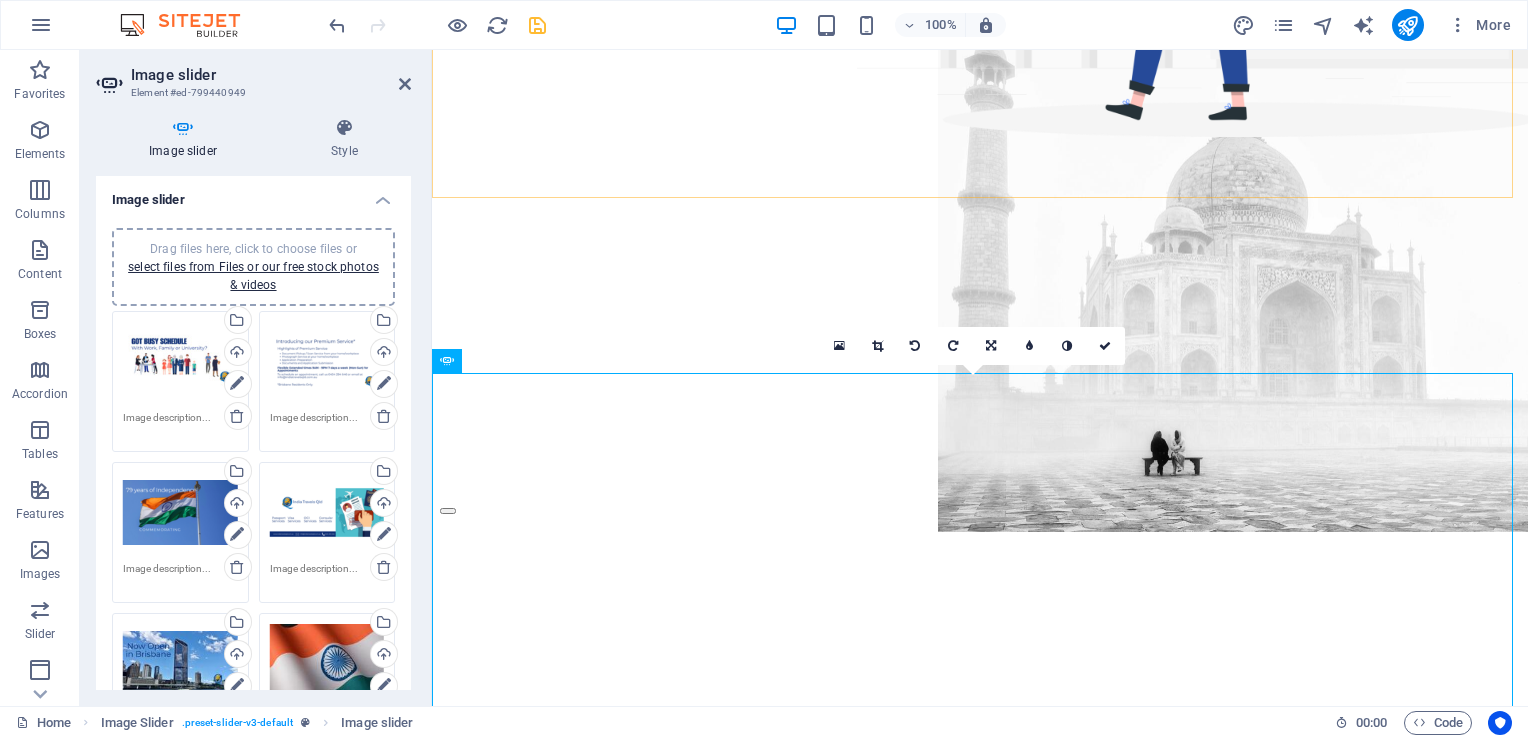 scroll, scrollTop: 594, scrollLeft: 0, axis: vertical 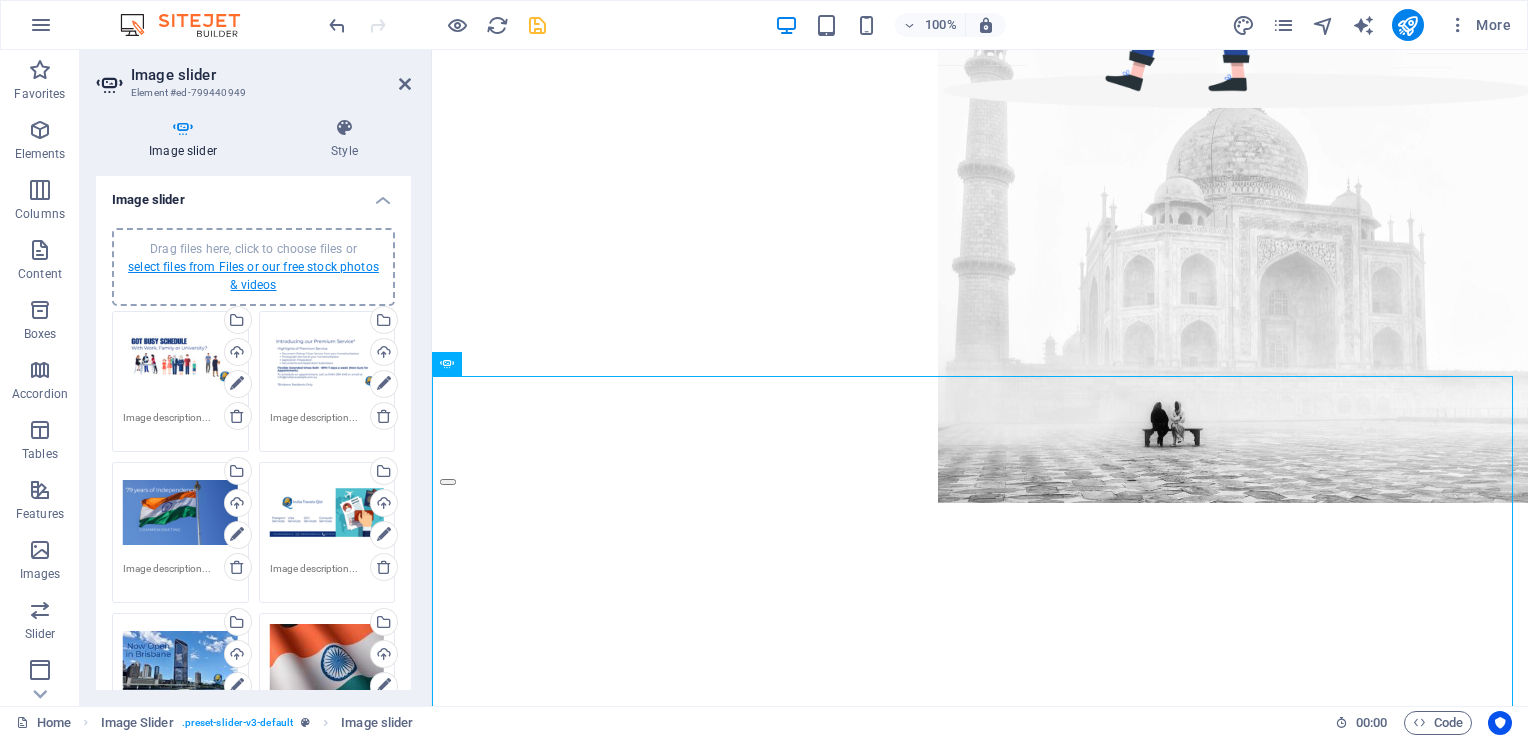 click on "select files from Files or our free stock photos & videos" at bounding box center [253, 276] 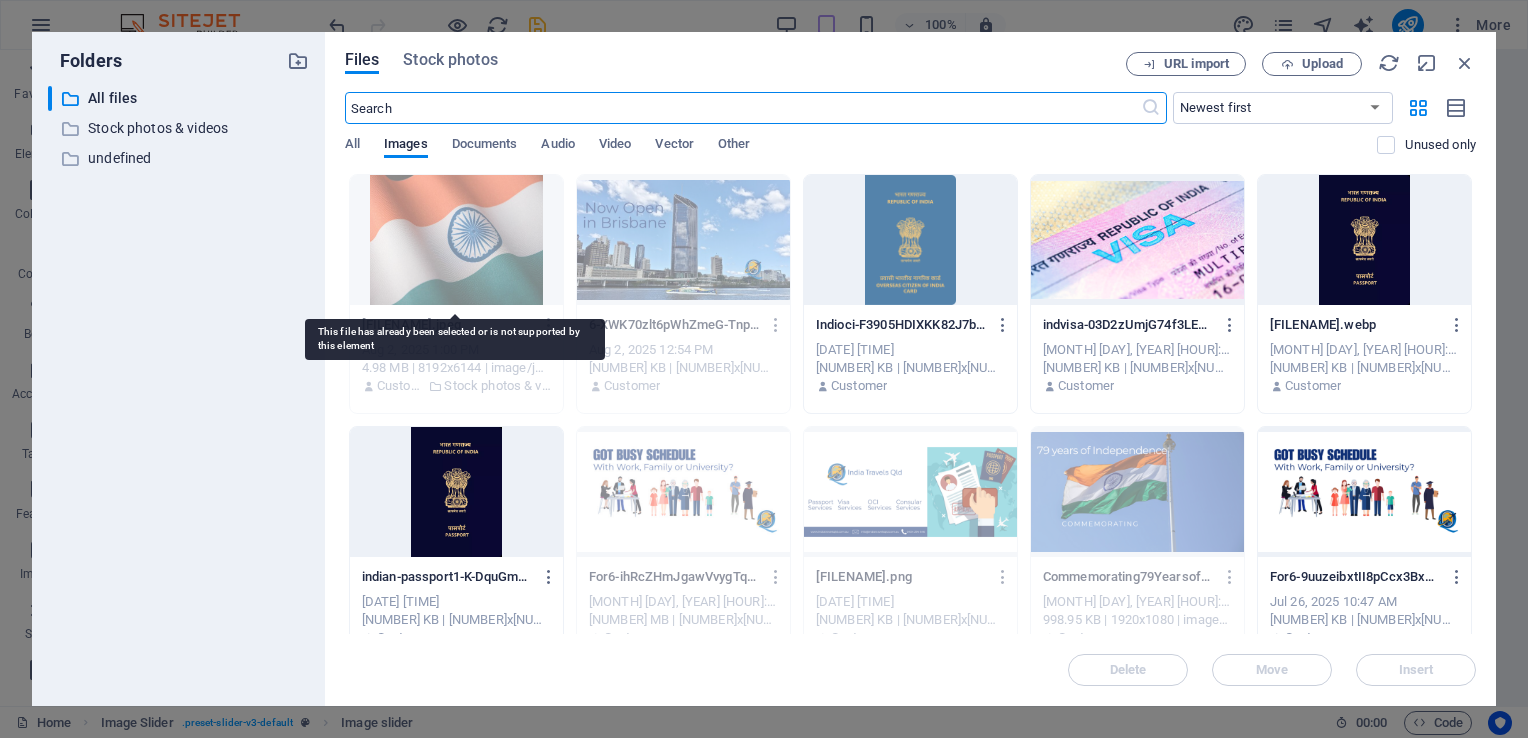 click at bounding box center (456, 240) 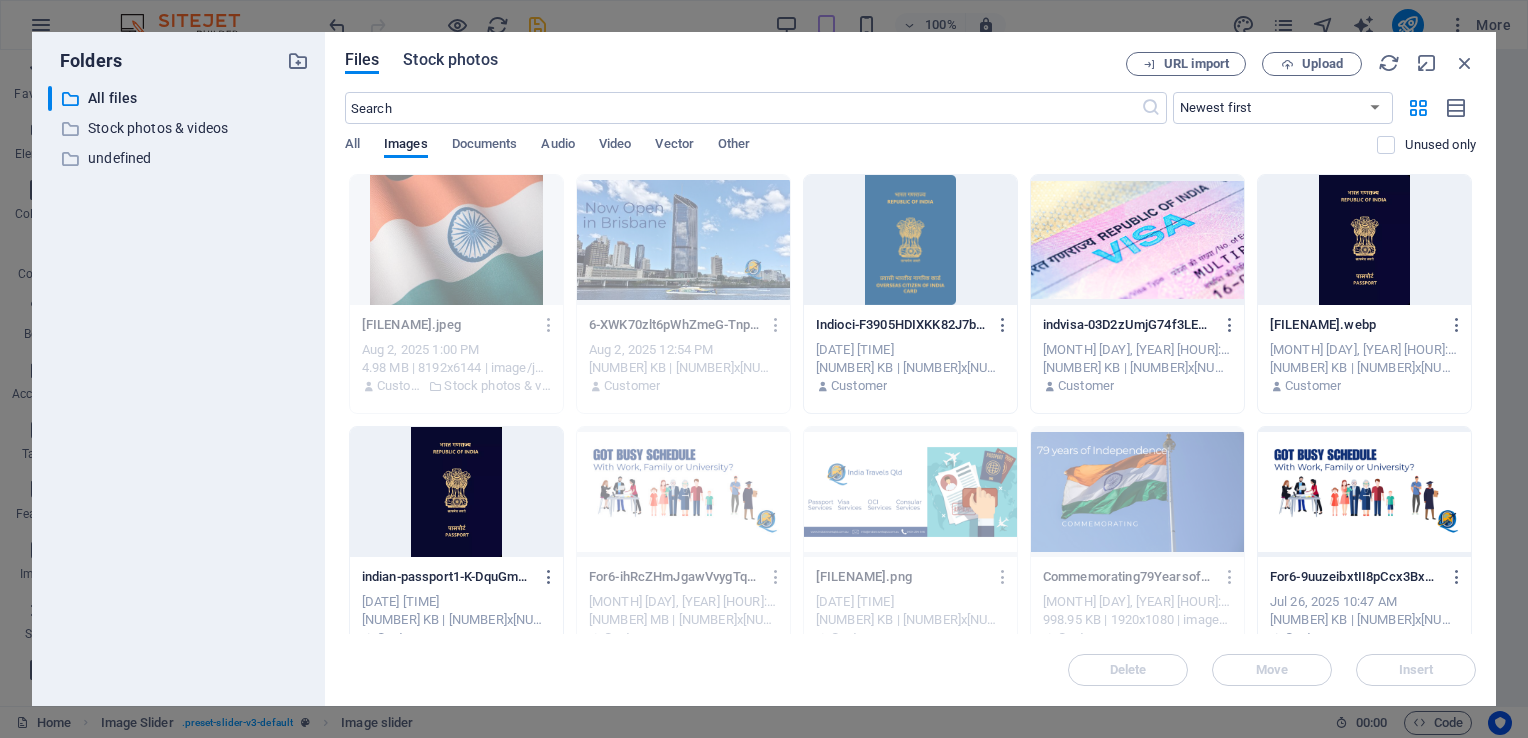 click on "Stock photos" at bounding box center [450, 60] 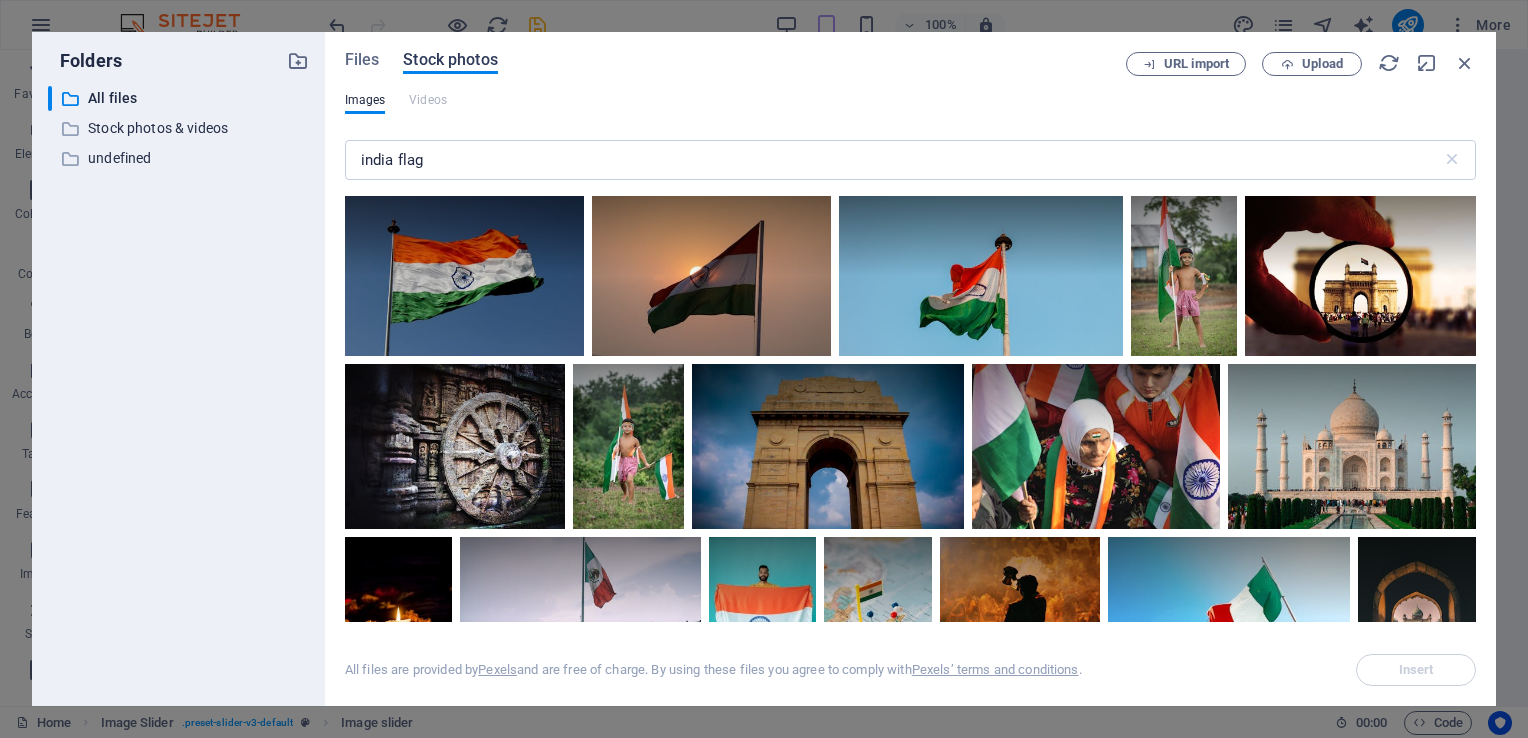 click on "Stock photos" at bounding box center [450, 60] 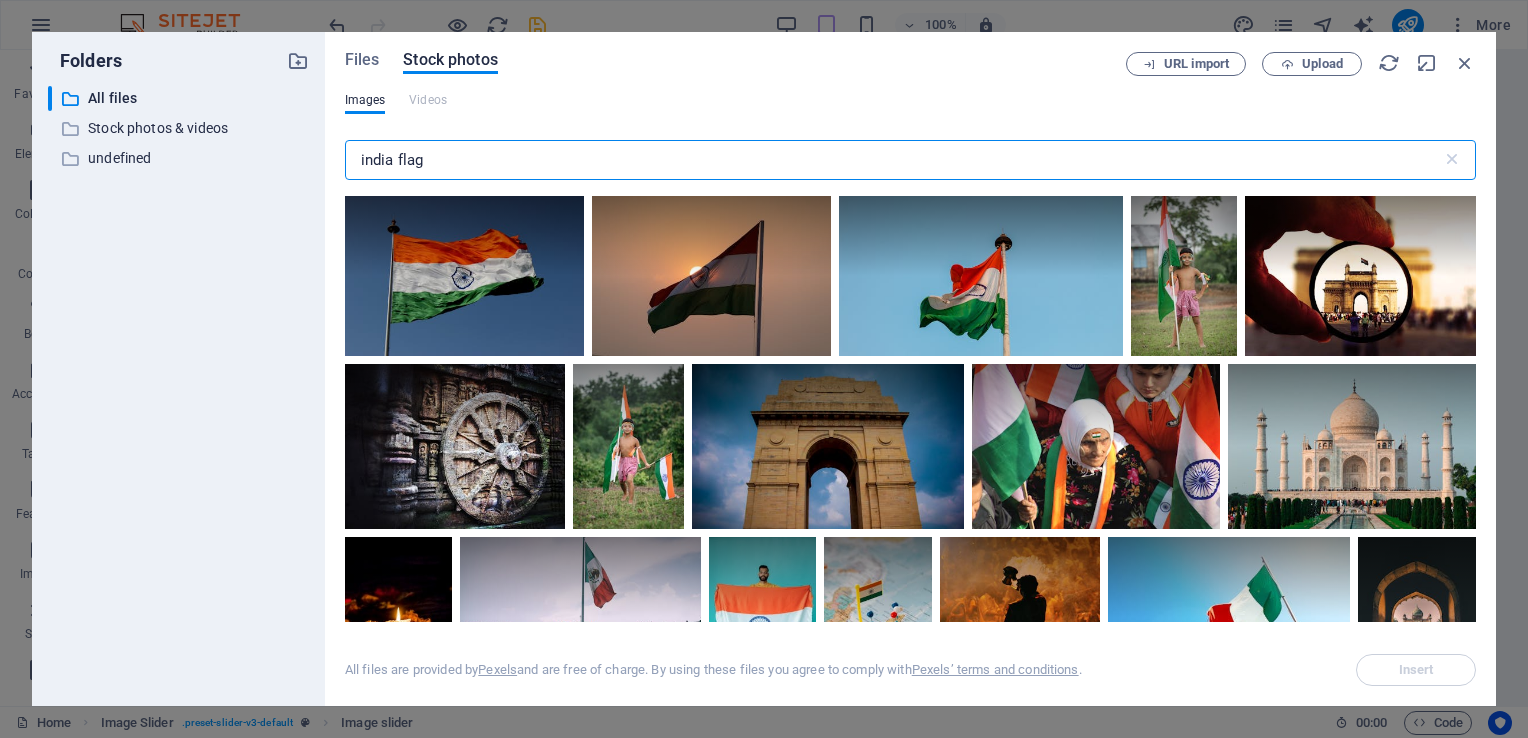 drag, startPoint x: 533, startPoint y: 143, endPoint x: 339, endPoint y: 145, distance: 194.01031 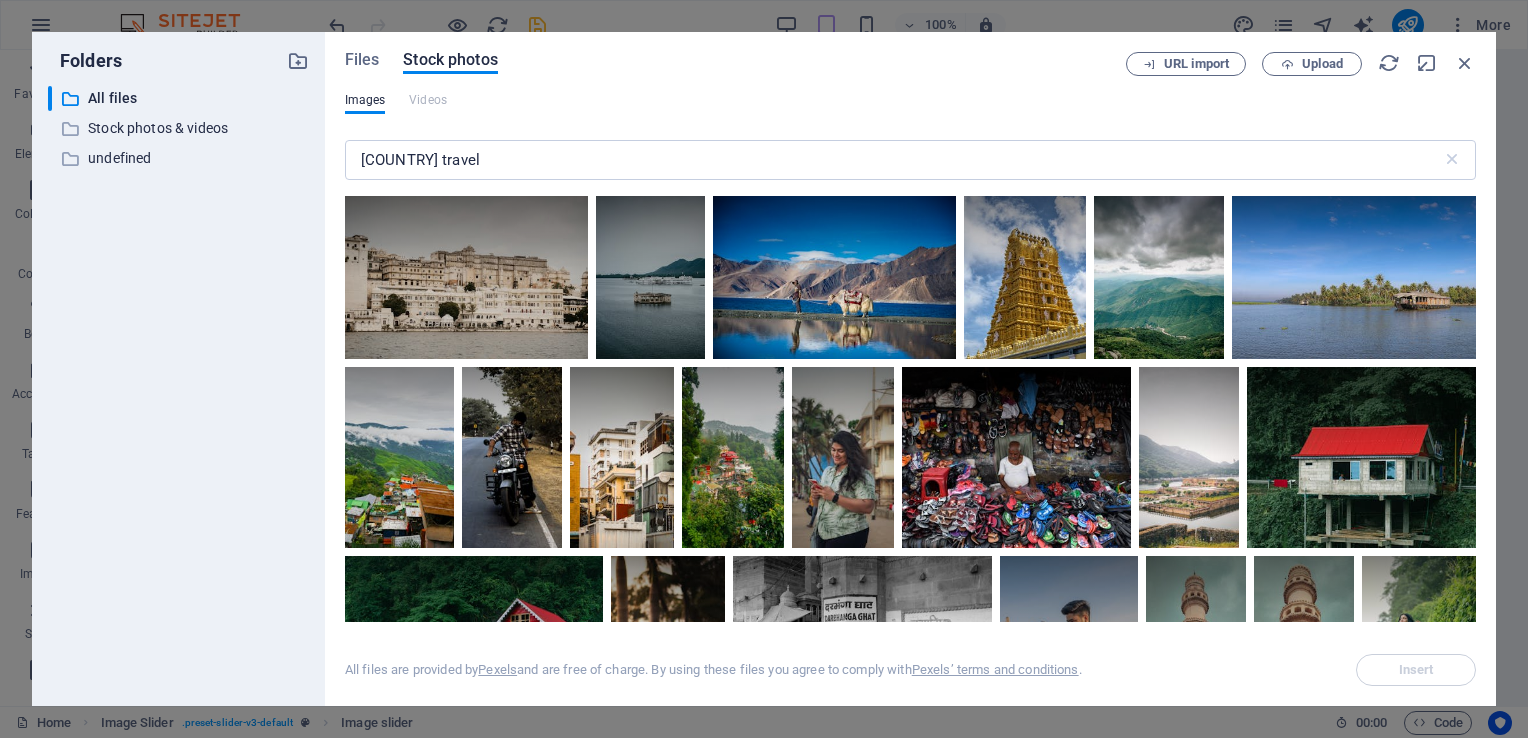 click on "Files Stock photos URL import Upload Images Videos [COUNTRY] travel ​ All files are provided by  Pexels  and are free of charge. By using these files you agree to comply with  Pexels’ terms and conditions . Insert" at bounding box center [910, 369] 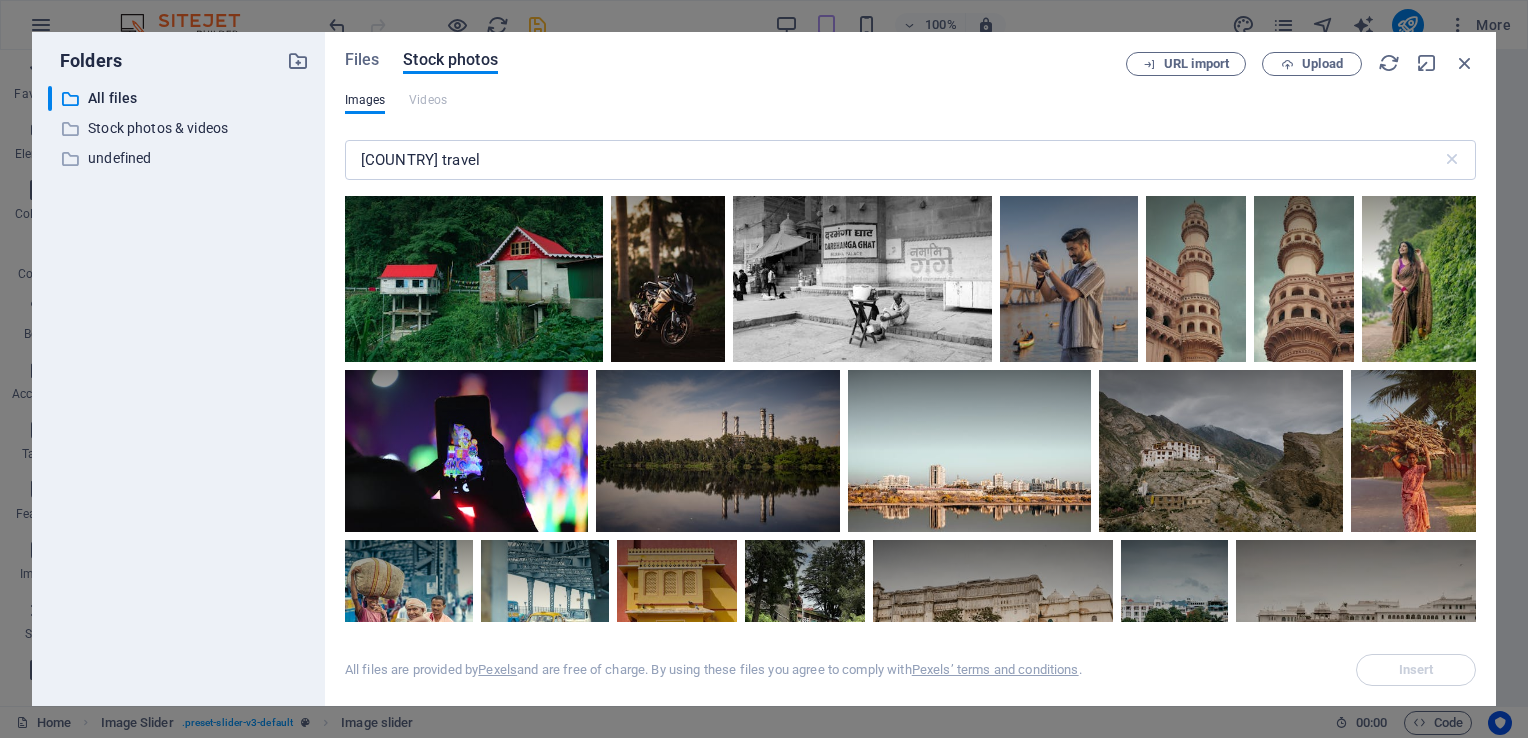 scroll, scrollTop: 746, scrollLeft: 0, axis: vertical 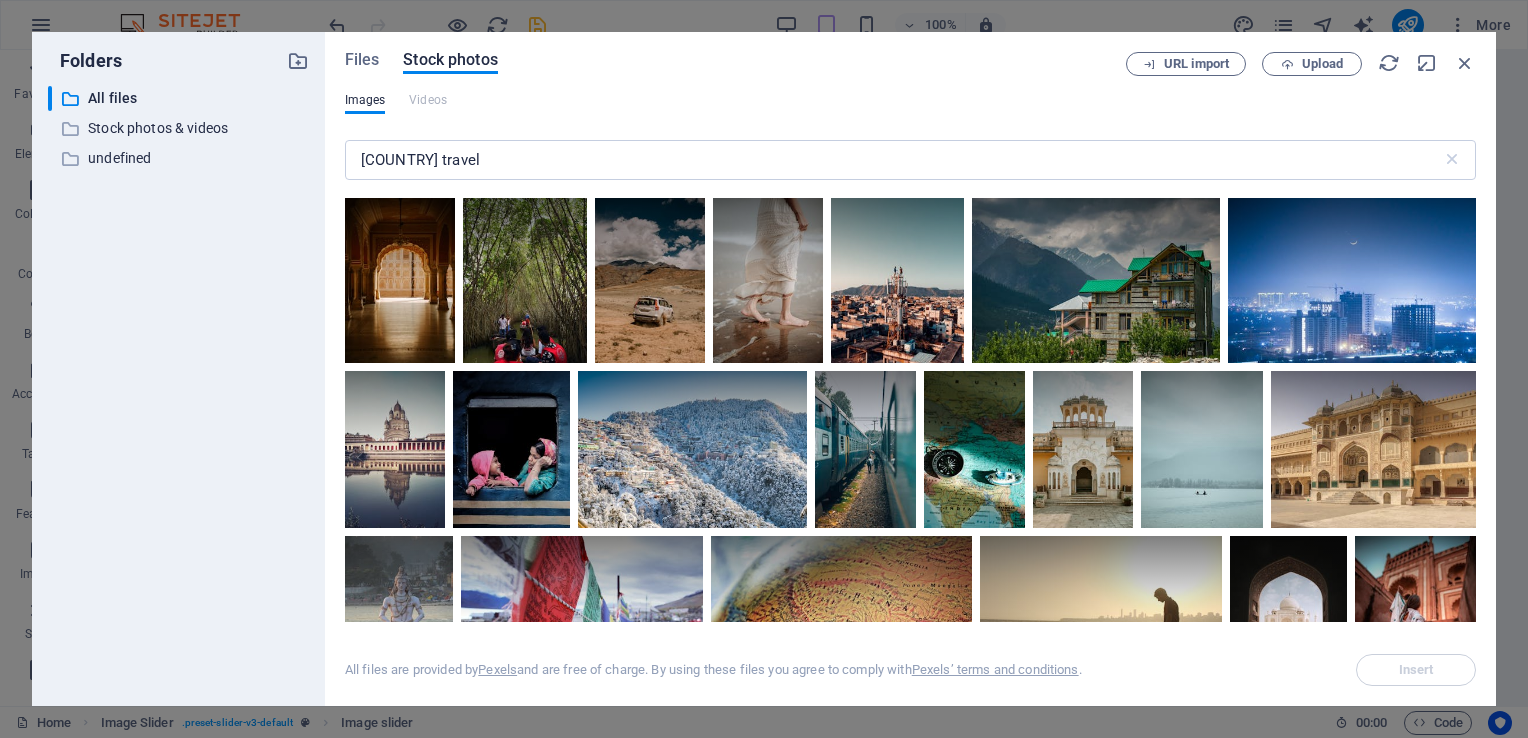 click on "Images Videos" at bounding box center (910, 111) 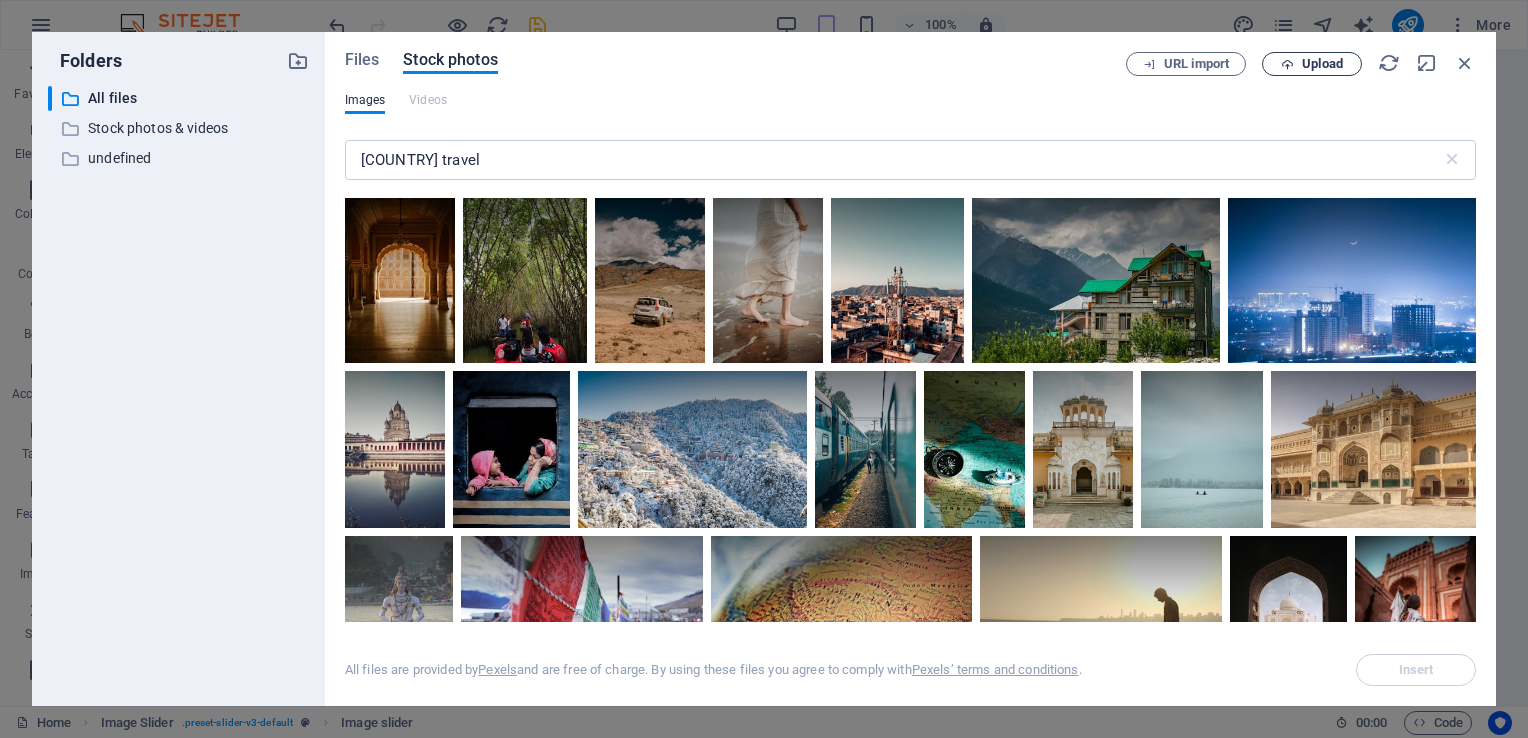 click on "Upload" at bounding box center (1312, 64) 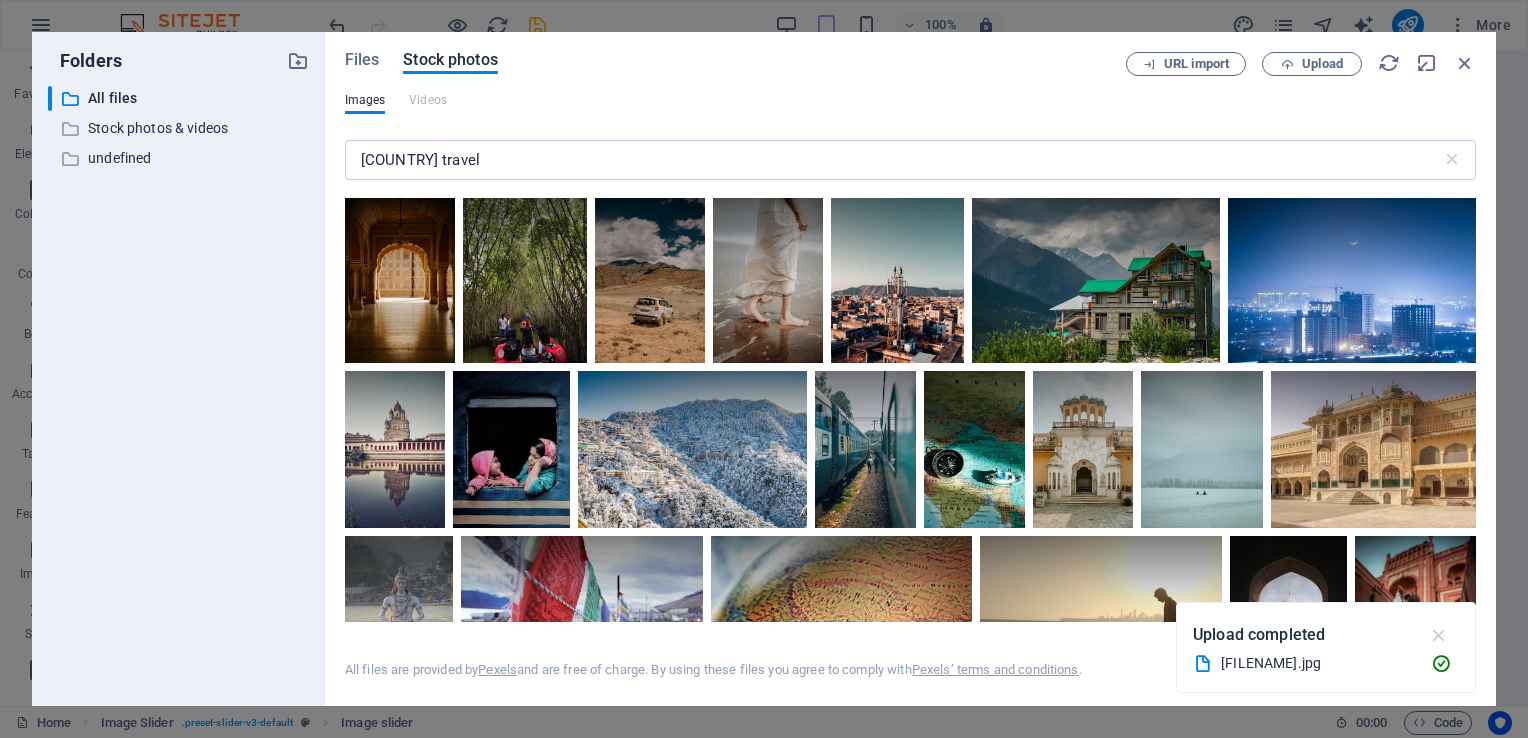 click at bounding box center [1439, 635] 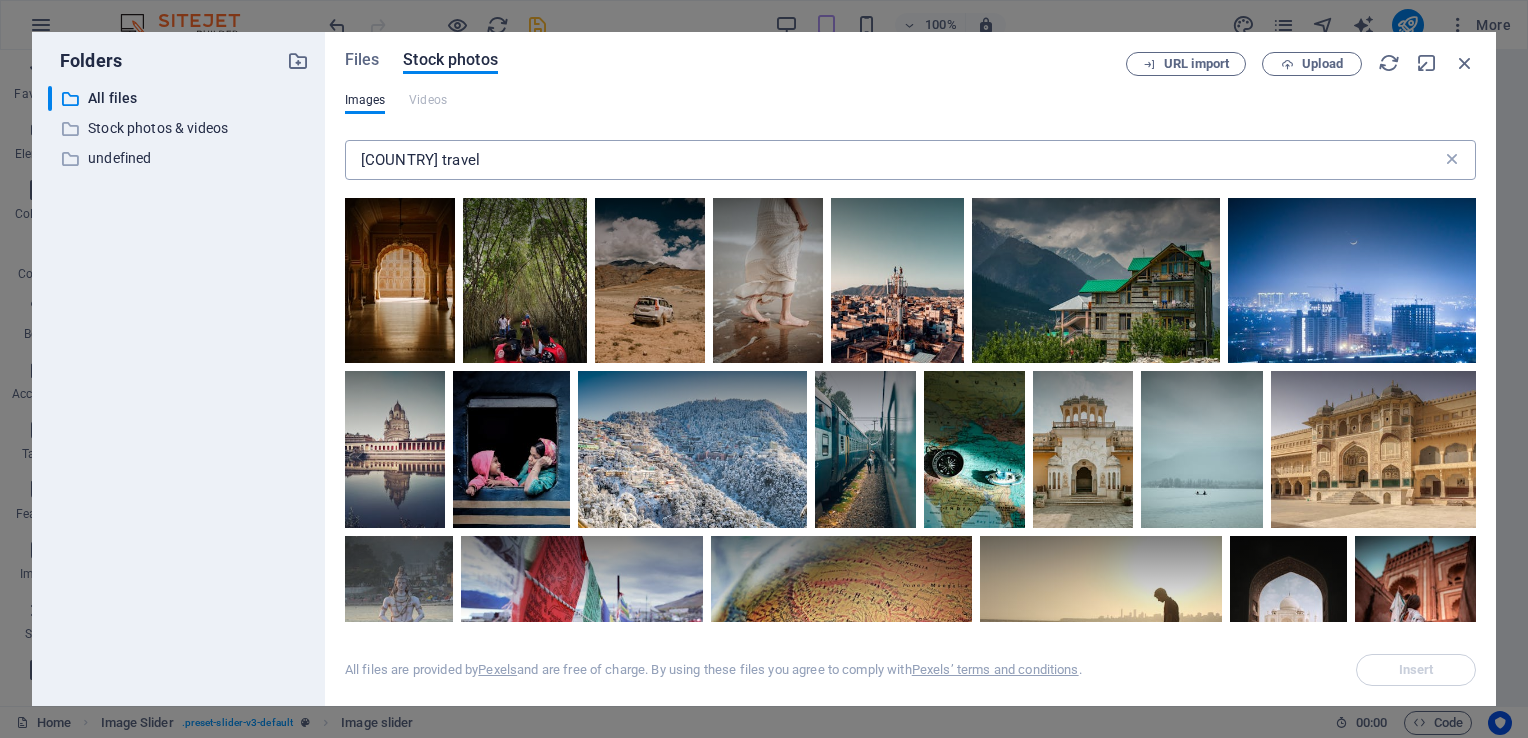 click at bounding box center (1452, 160) 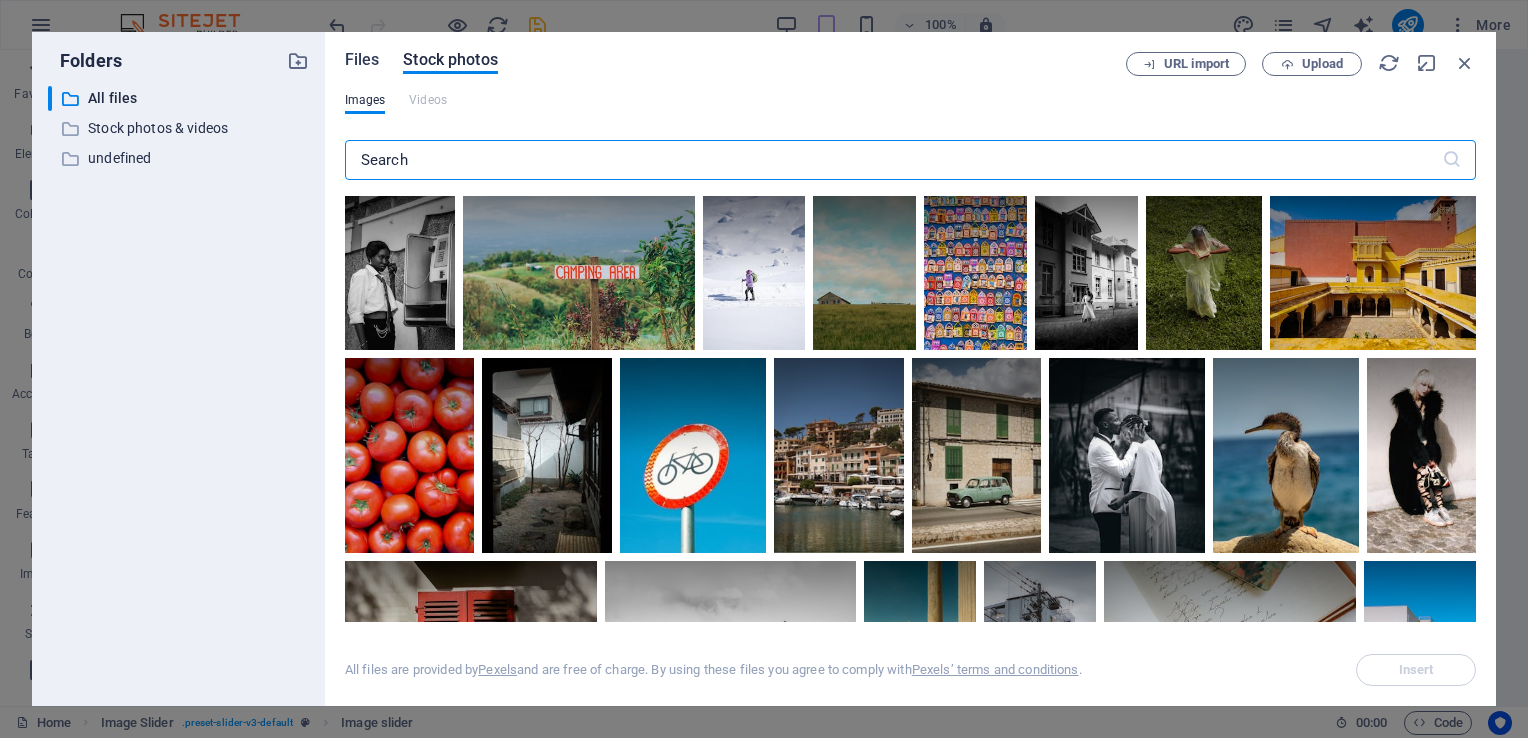 click on "Files" at bounding box center (362, 60) 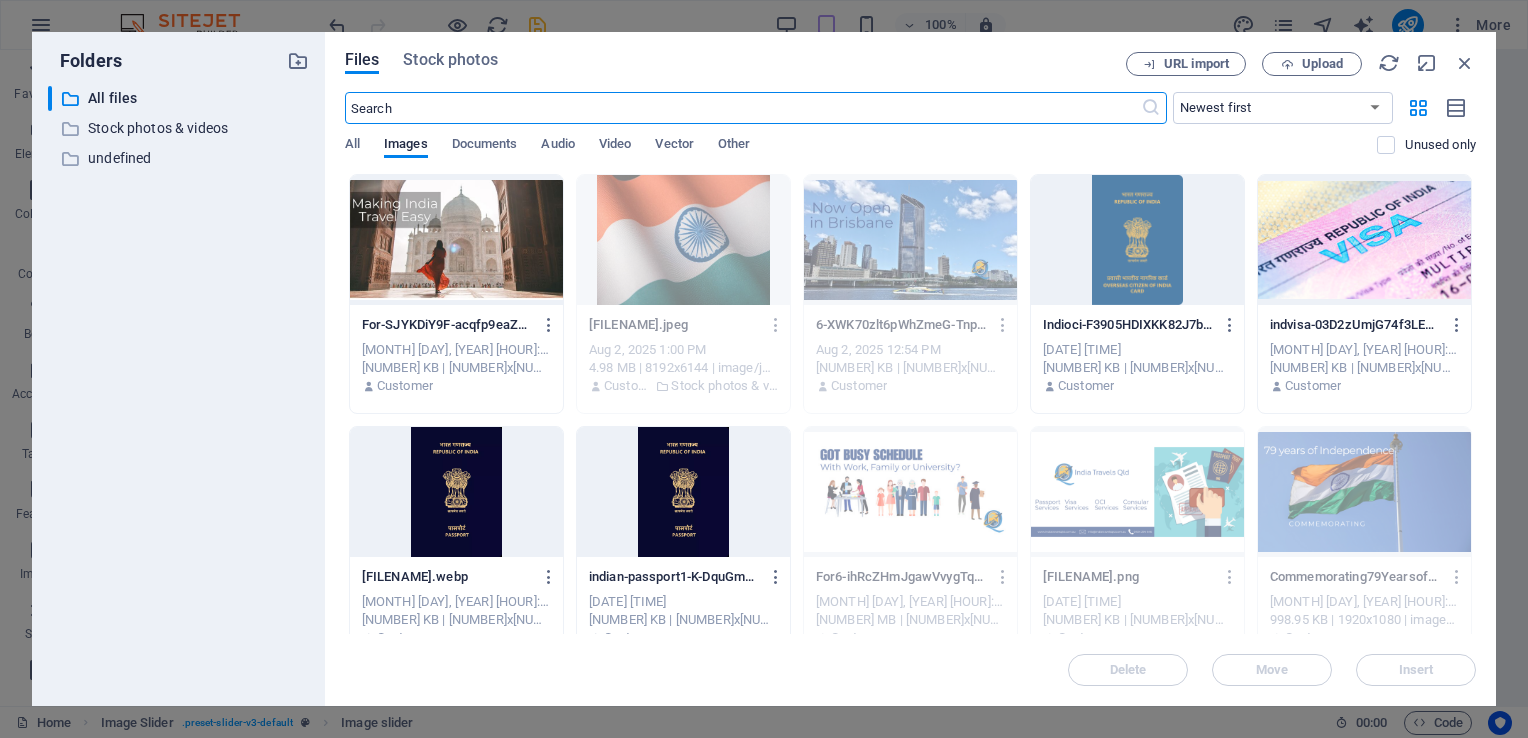 click at bounding box center (456, 240) 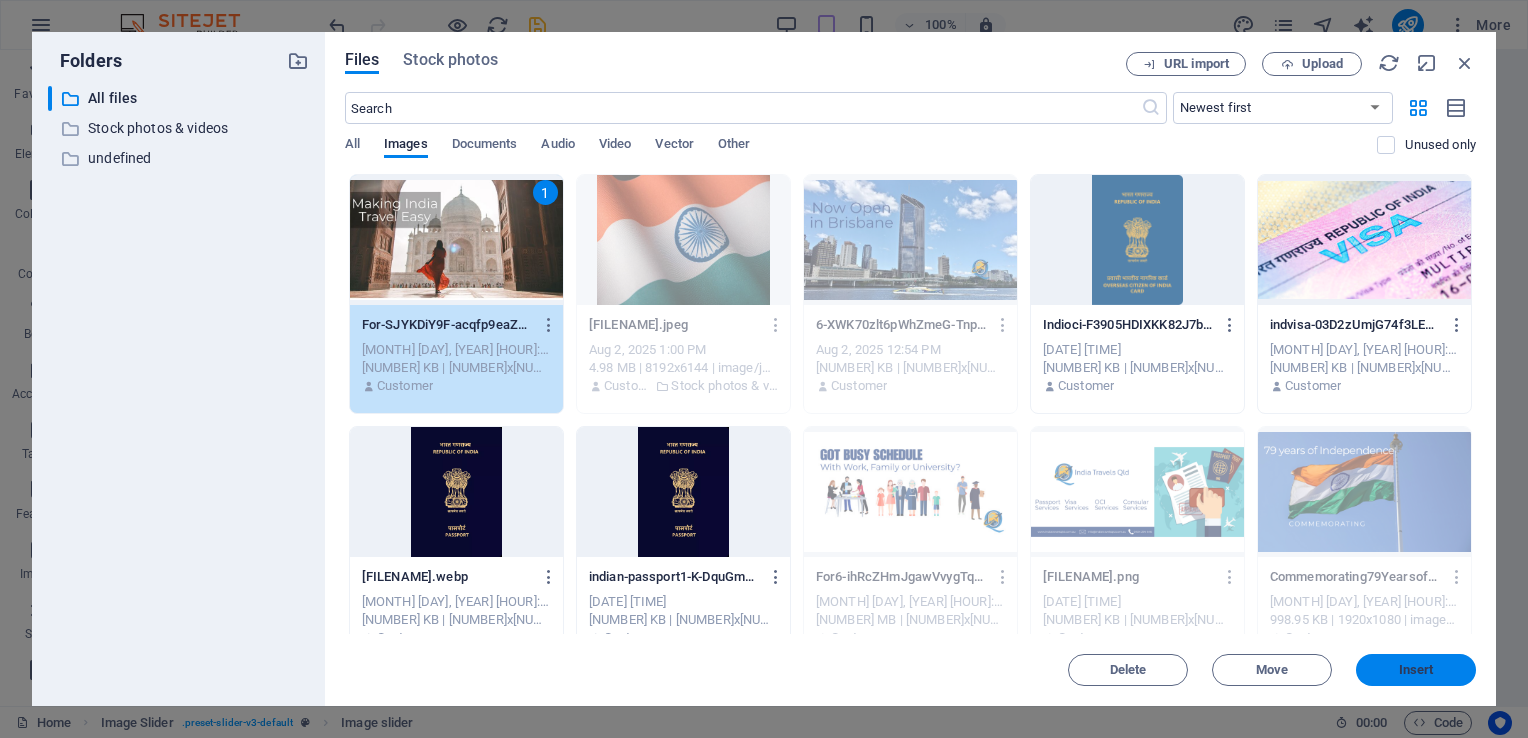 click on "Insert" at bounding box center [1416, 670] 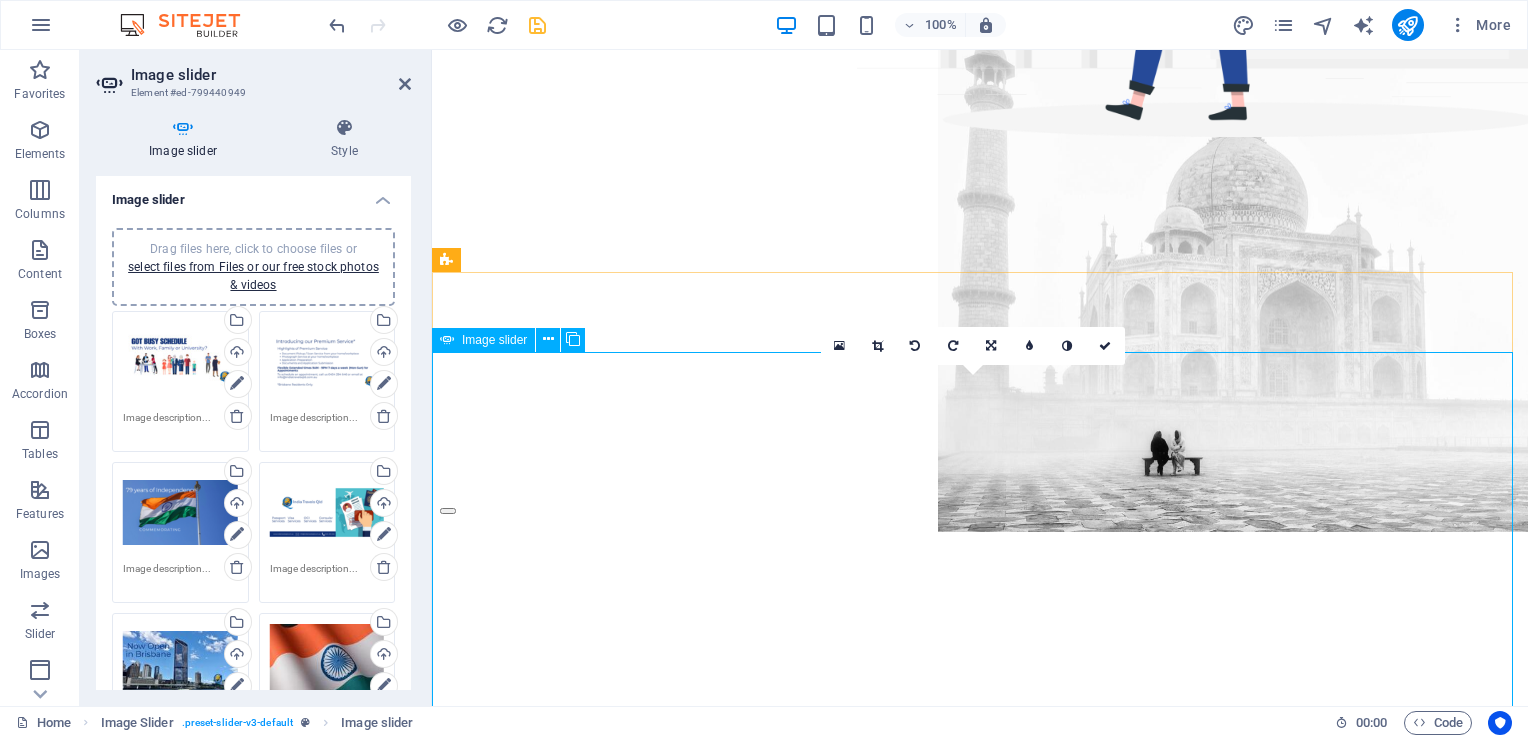 scroll, scrollTop: 594, scrollLeft: 0, axis: vertical 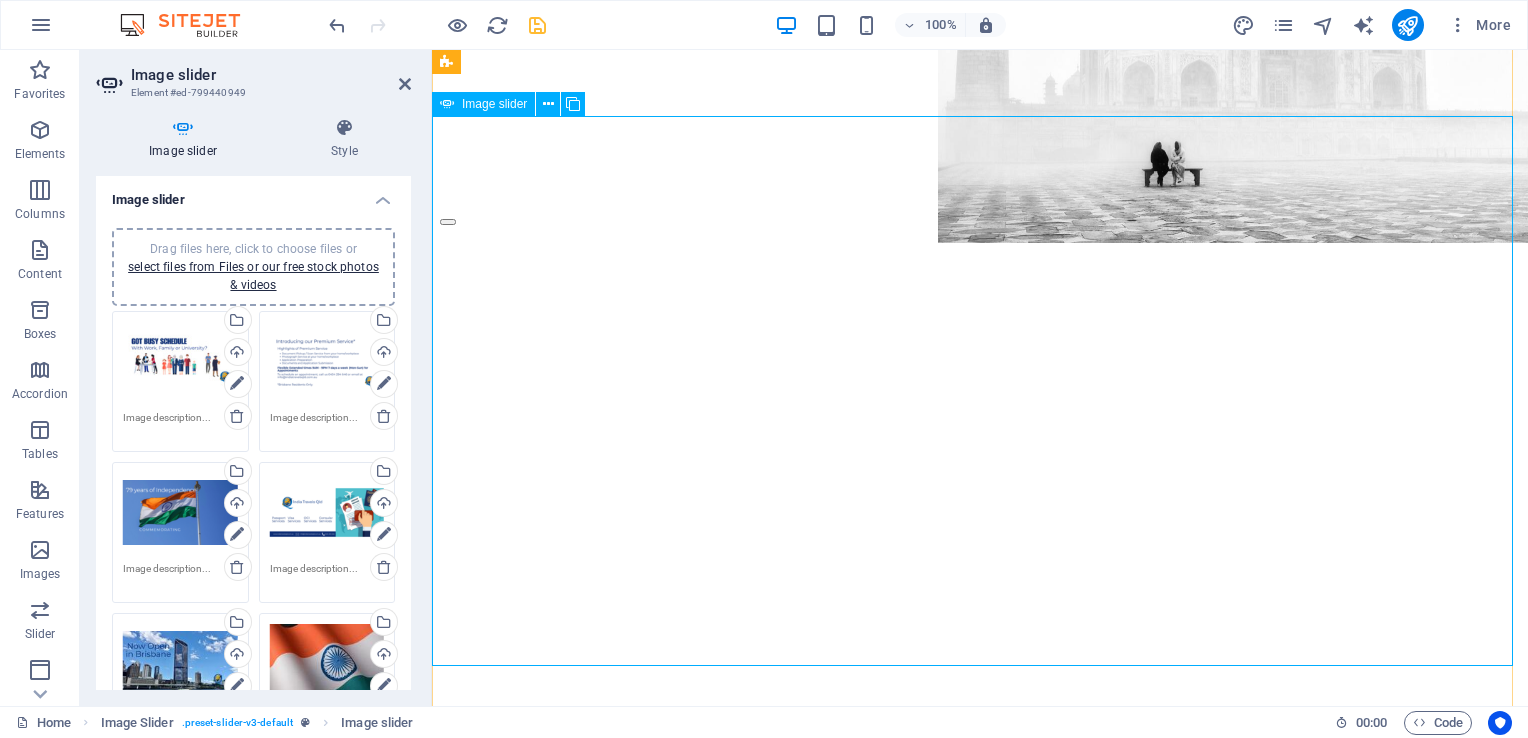 click at bounding box center (448, 11869) 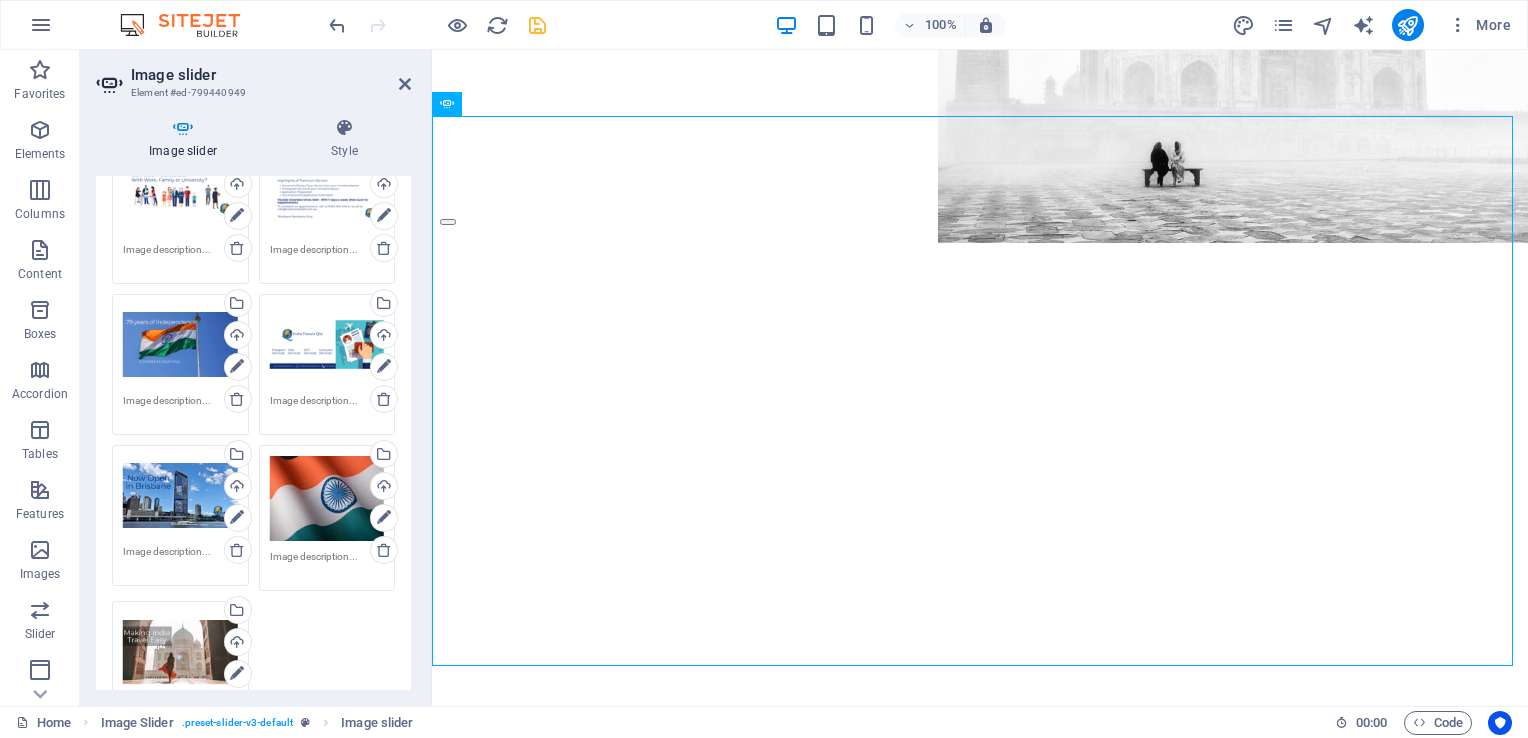 scroll, scrollTop: 258, scrollLeft: 0, axis: vertical 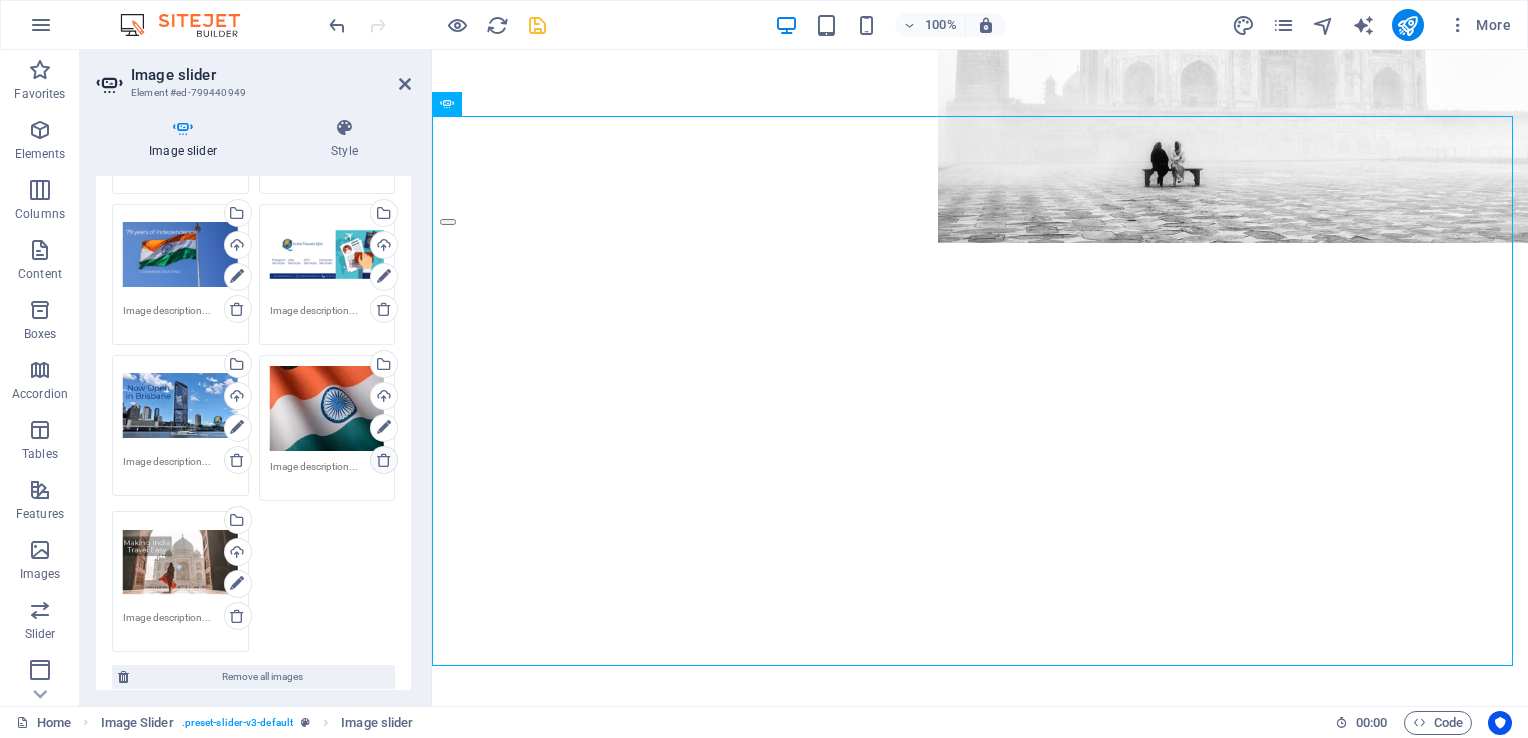 click at bounding box center (384, 460) 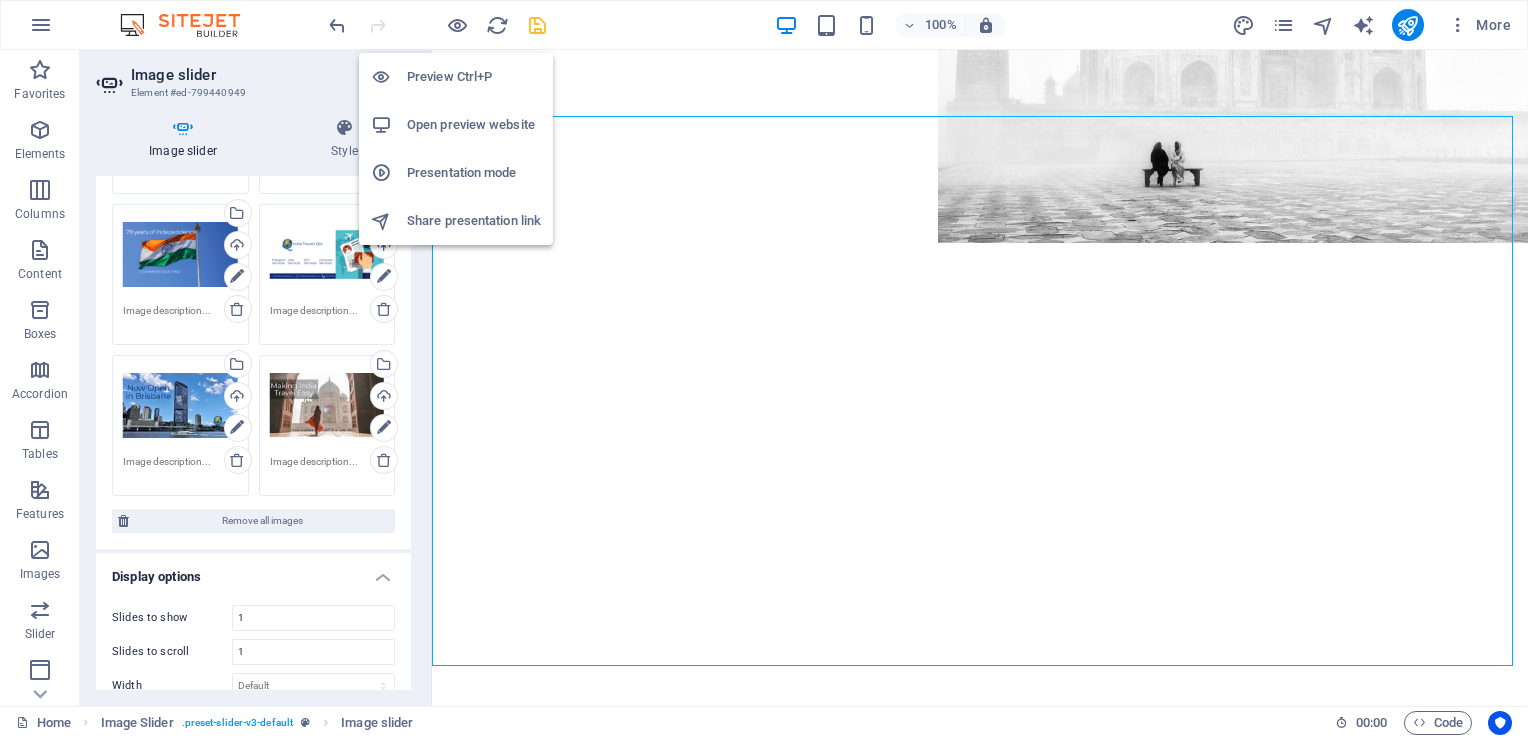click on "Open preview website" at bounding box center (474, 125) 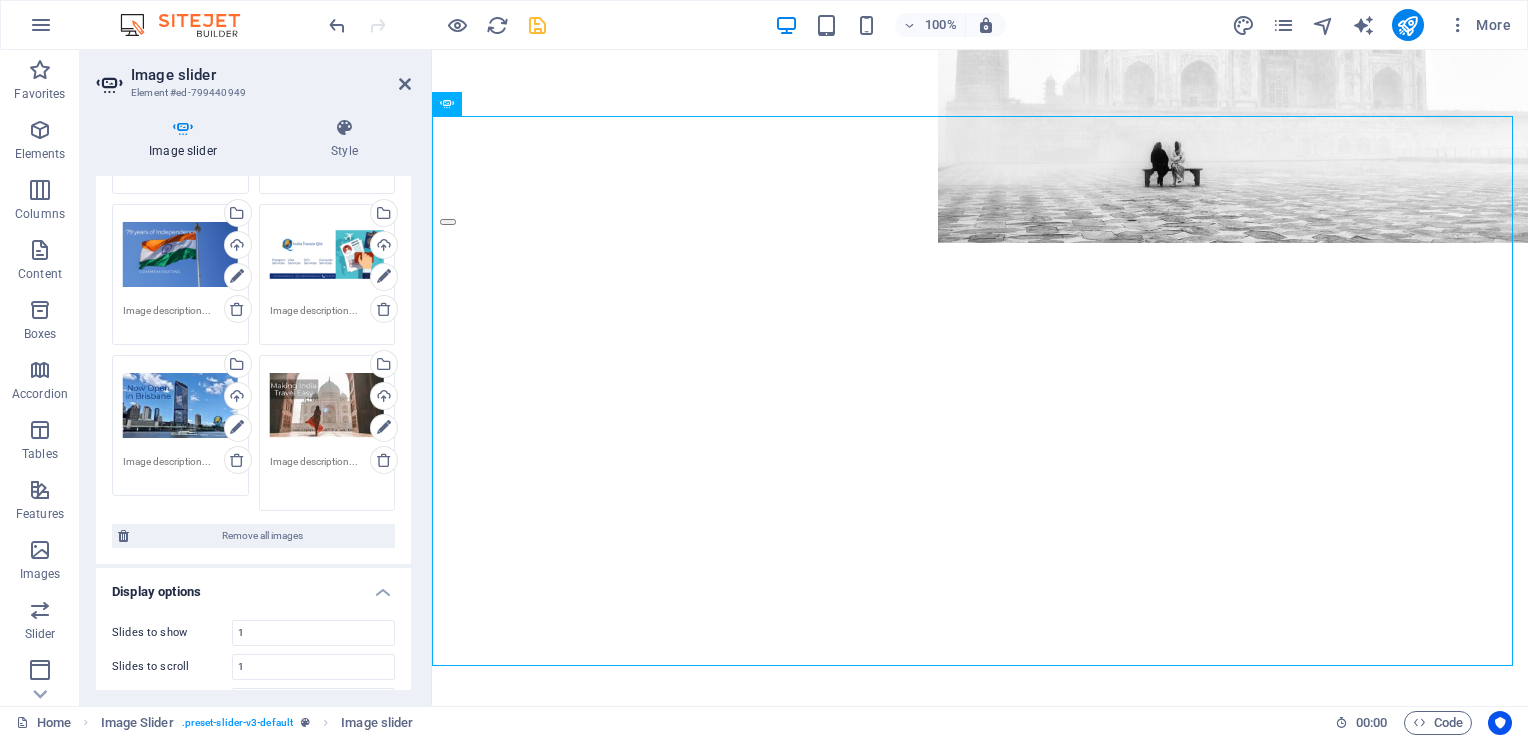 click at bounding box center [327, 476] 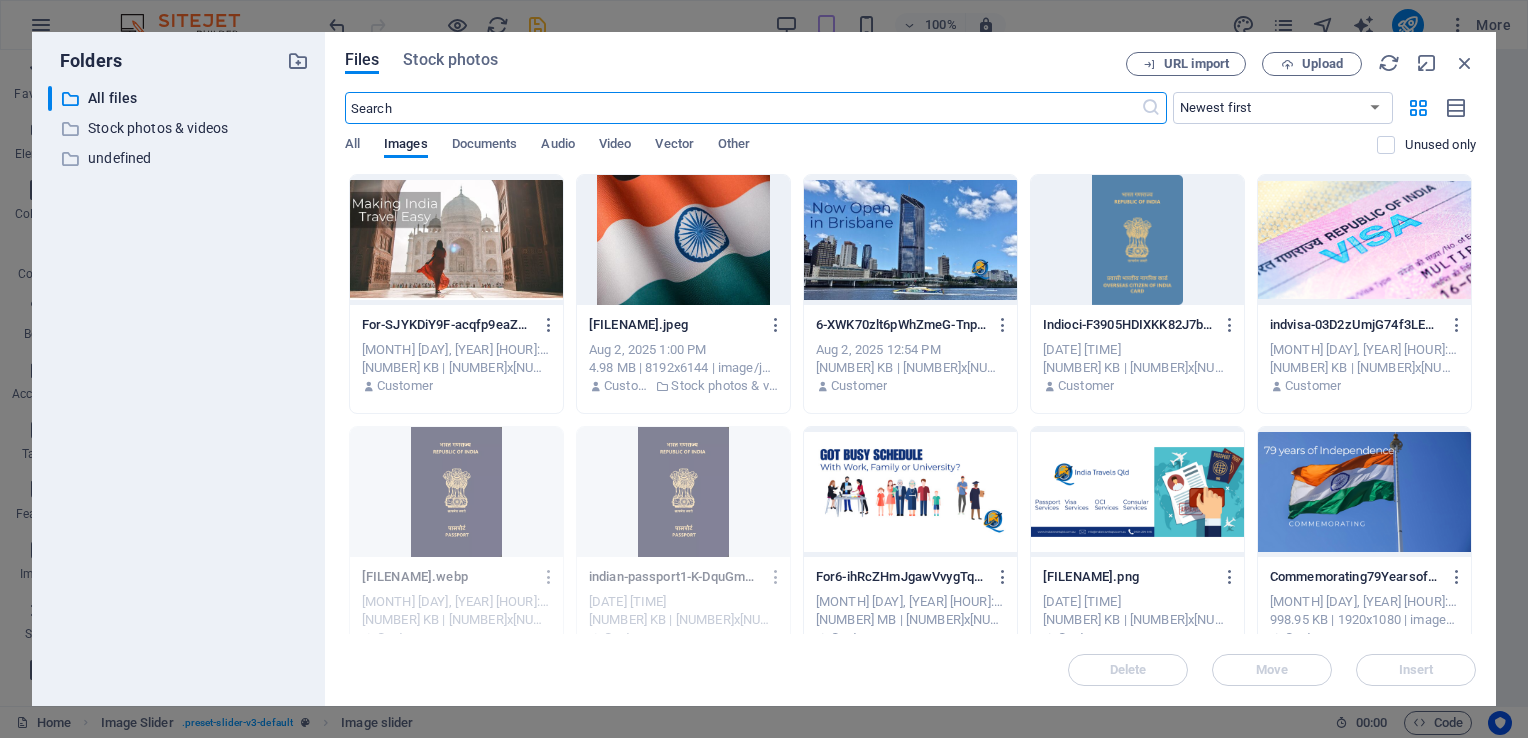 scroll, scrollTop: 825, scrollLeft: 0, axis: vertical 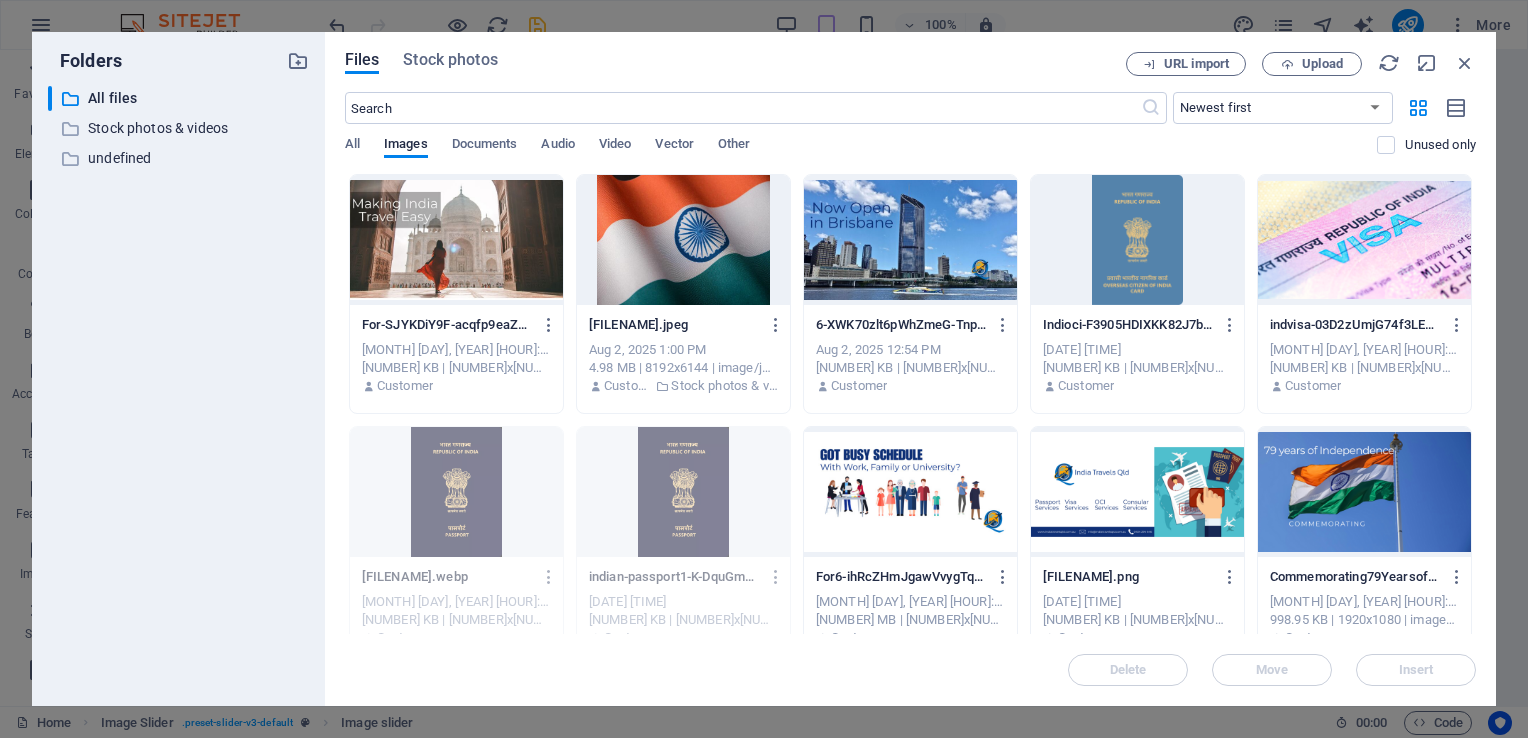 click at bounding box center [456, 240] 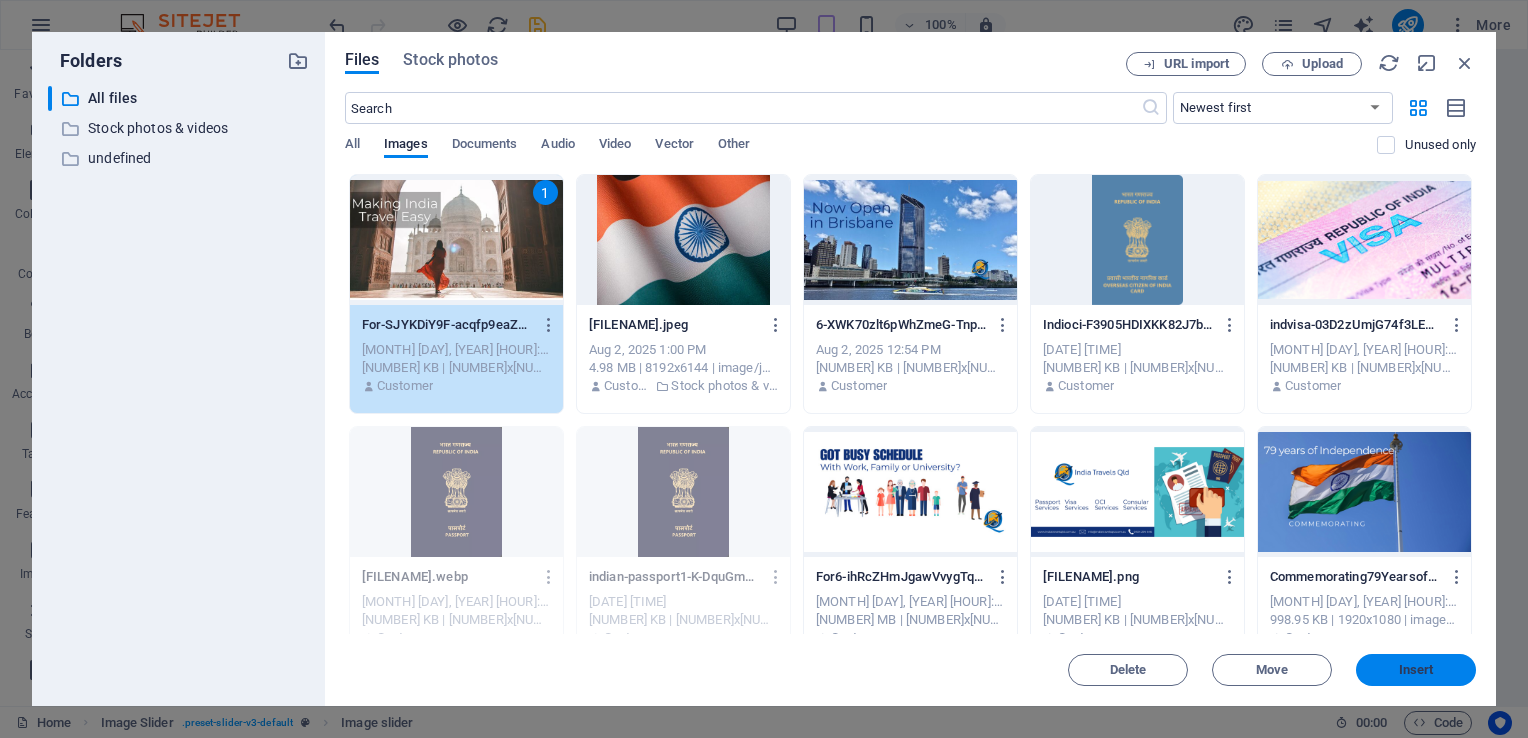 click on "Insert" at bounding box center (1416, 670) 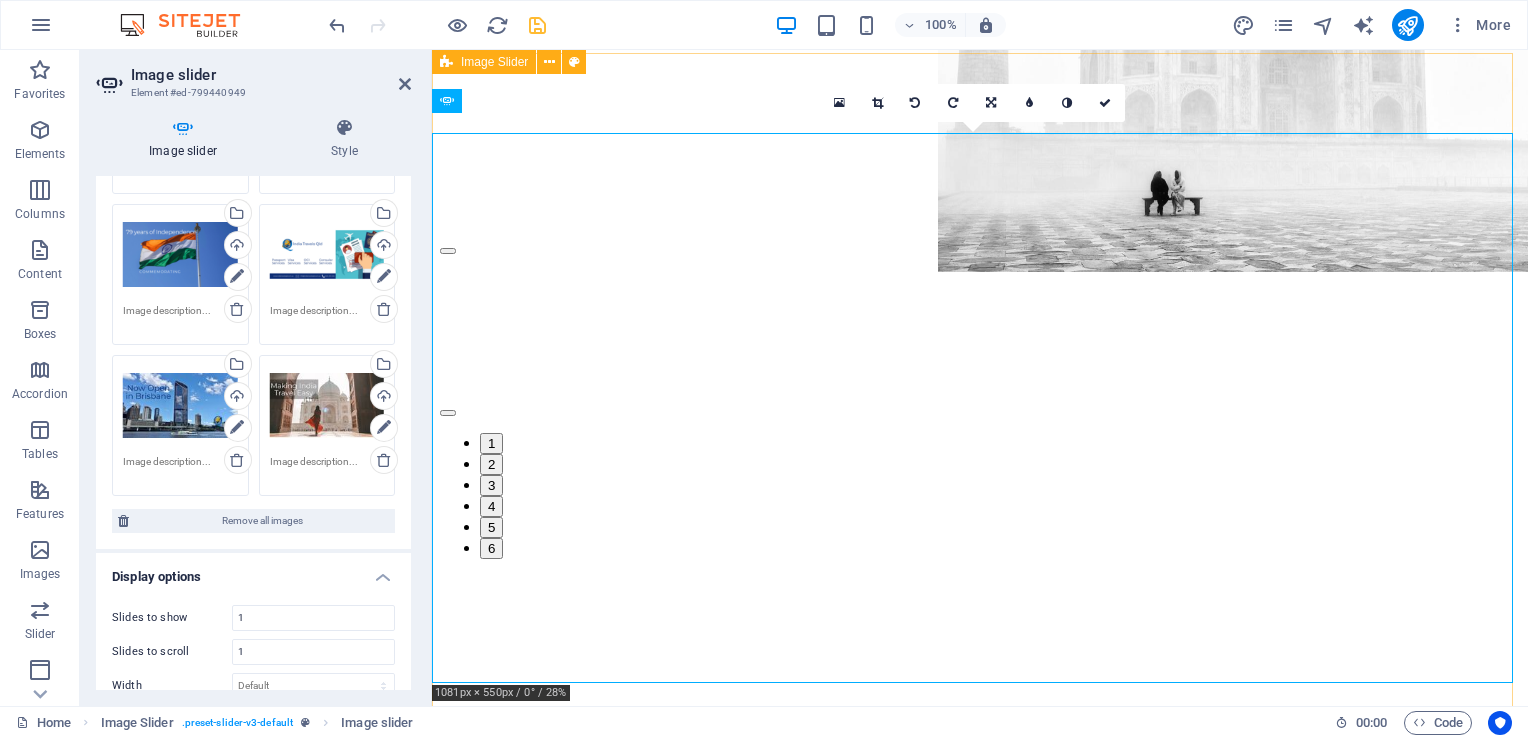 scroll, scrollTop: 854, scrollLeft: 0, axis: vertical 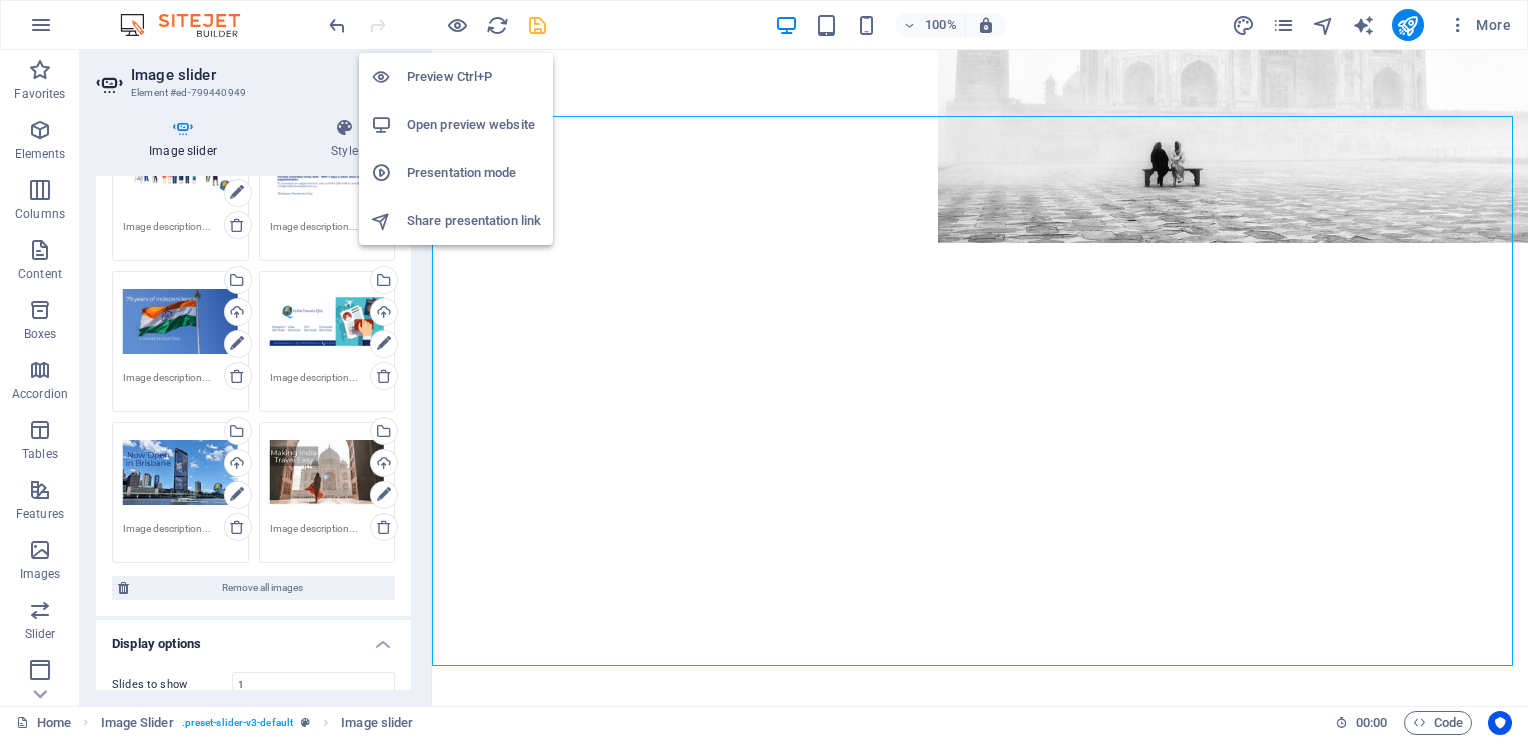 click on "Open preview website" at bounding box center [456, 125] 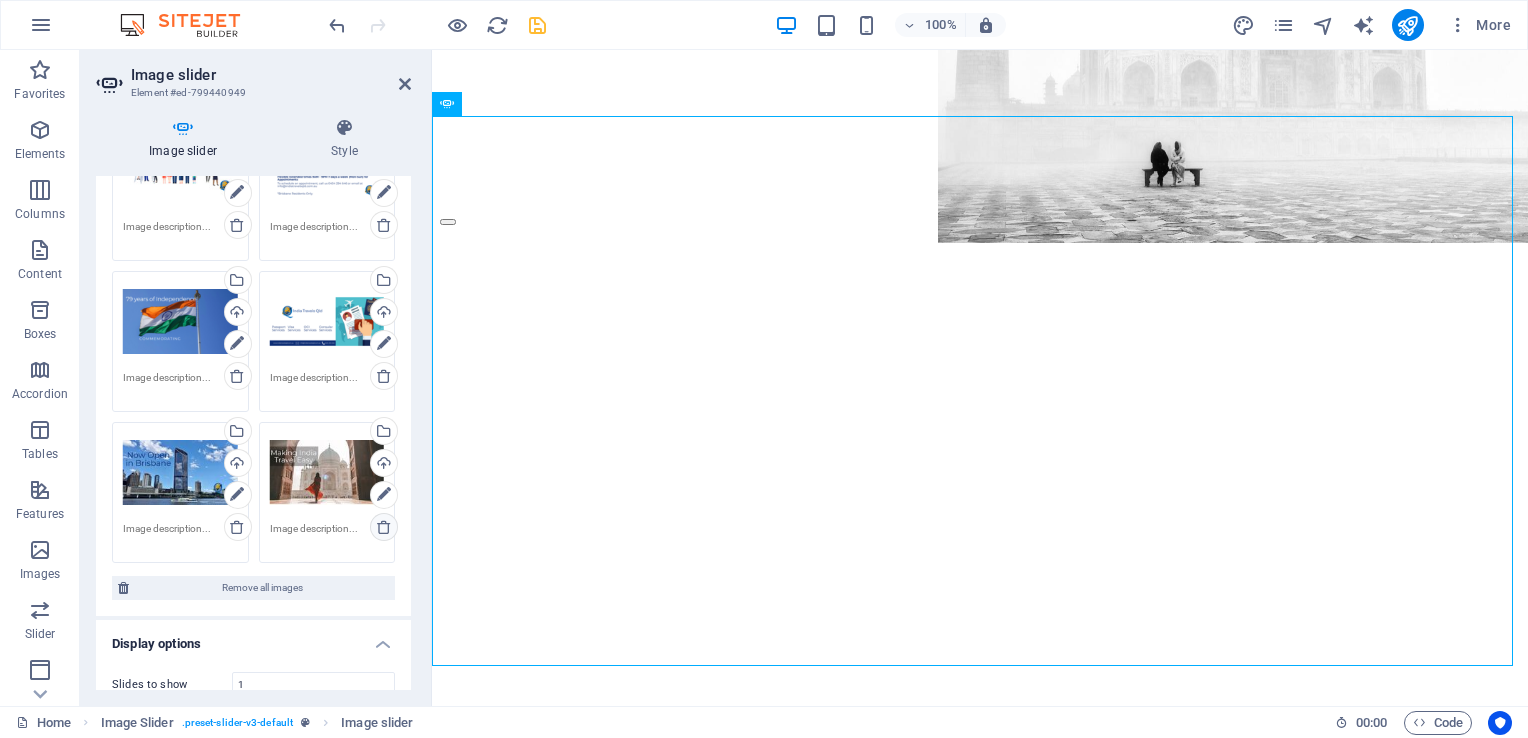 click at bounding box center [384, 527] 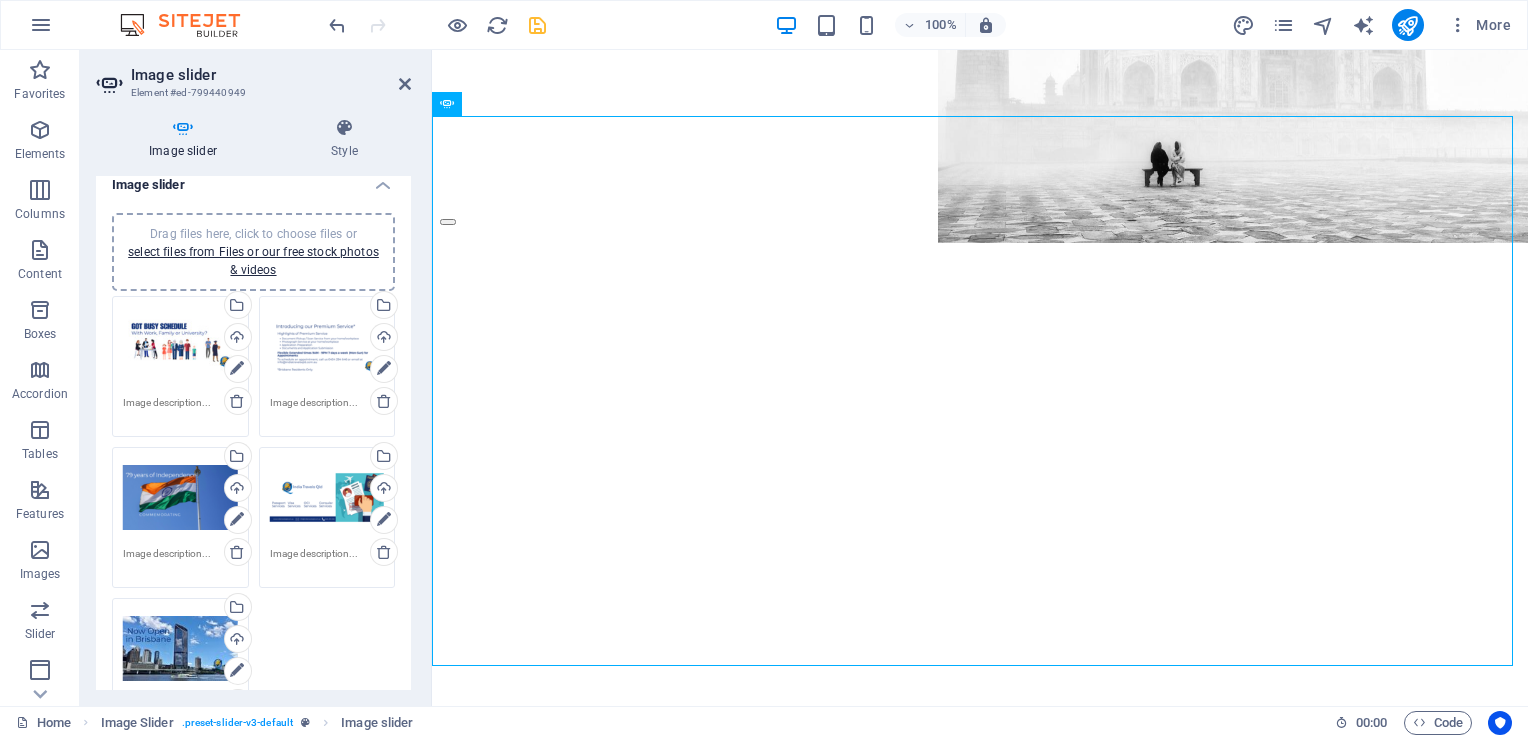 scroll, scrollTop: 0, scrollLeft: 0, axis: both 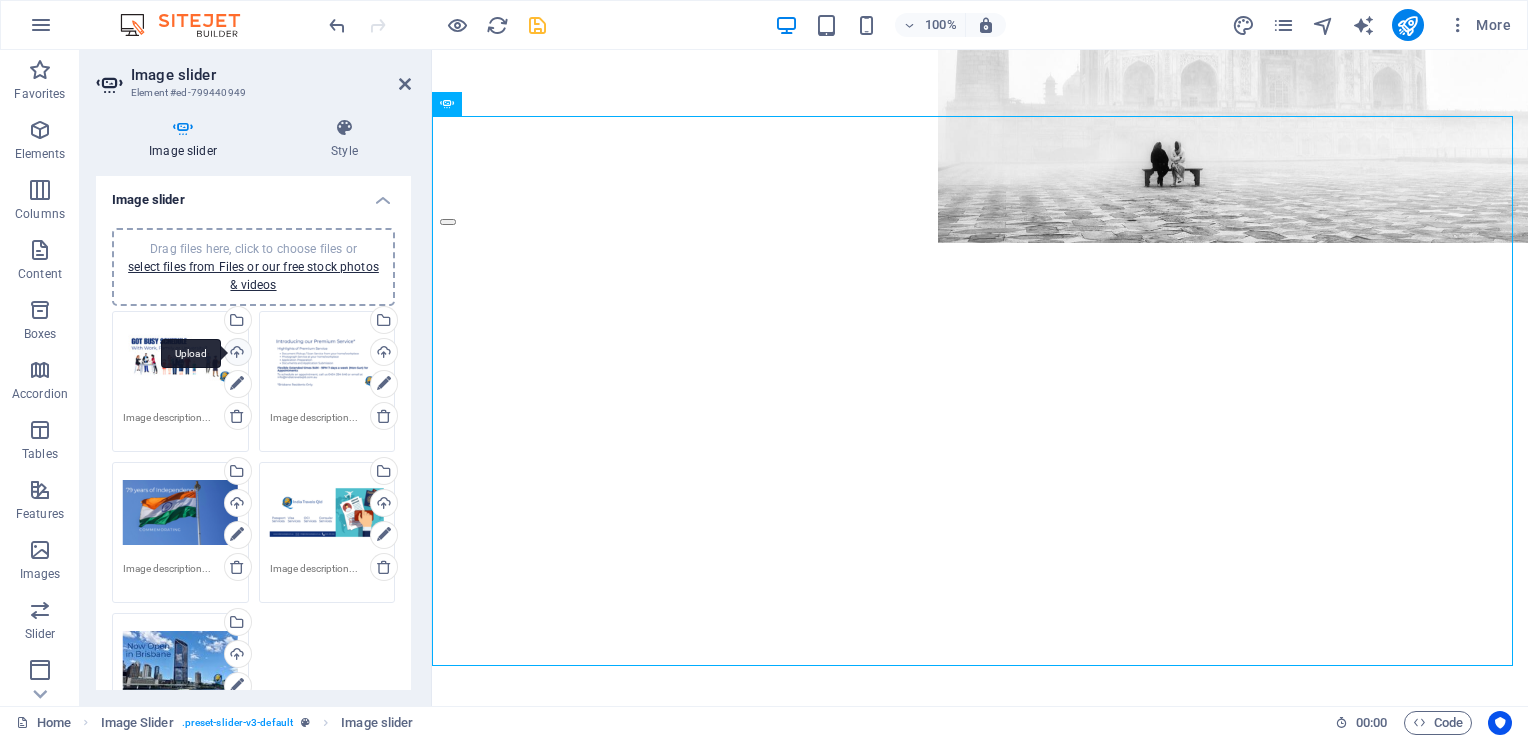 click on "Upload" at bounding box center (236, 354) 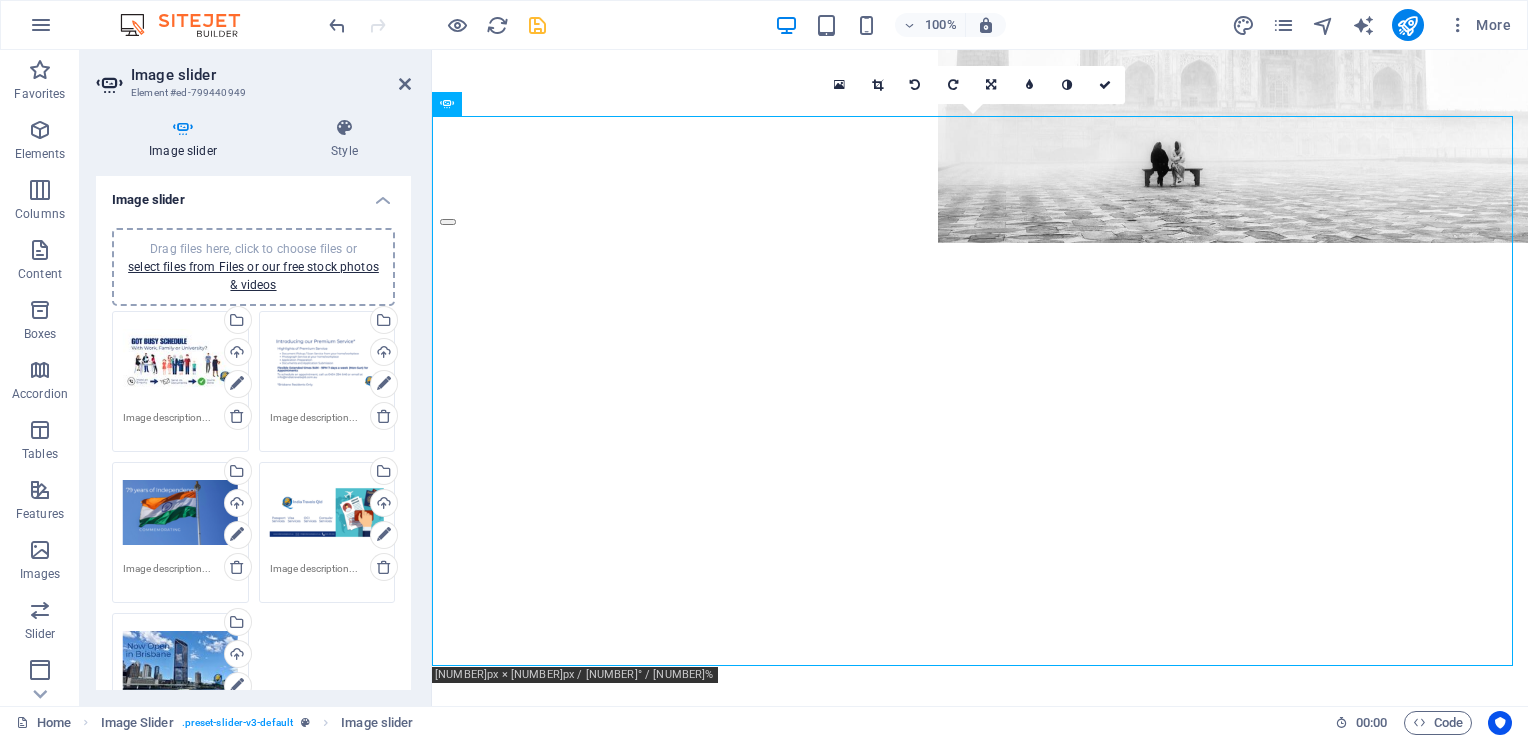 click on "Drag files here, click to choose files or select files from Files or our free stock photos & videos" at bounding box center [327, 362] 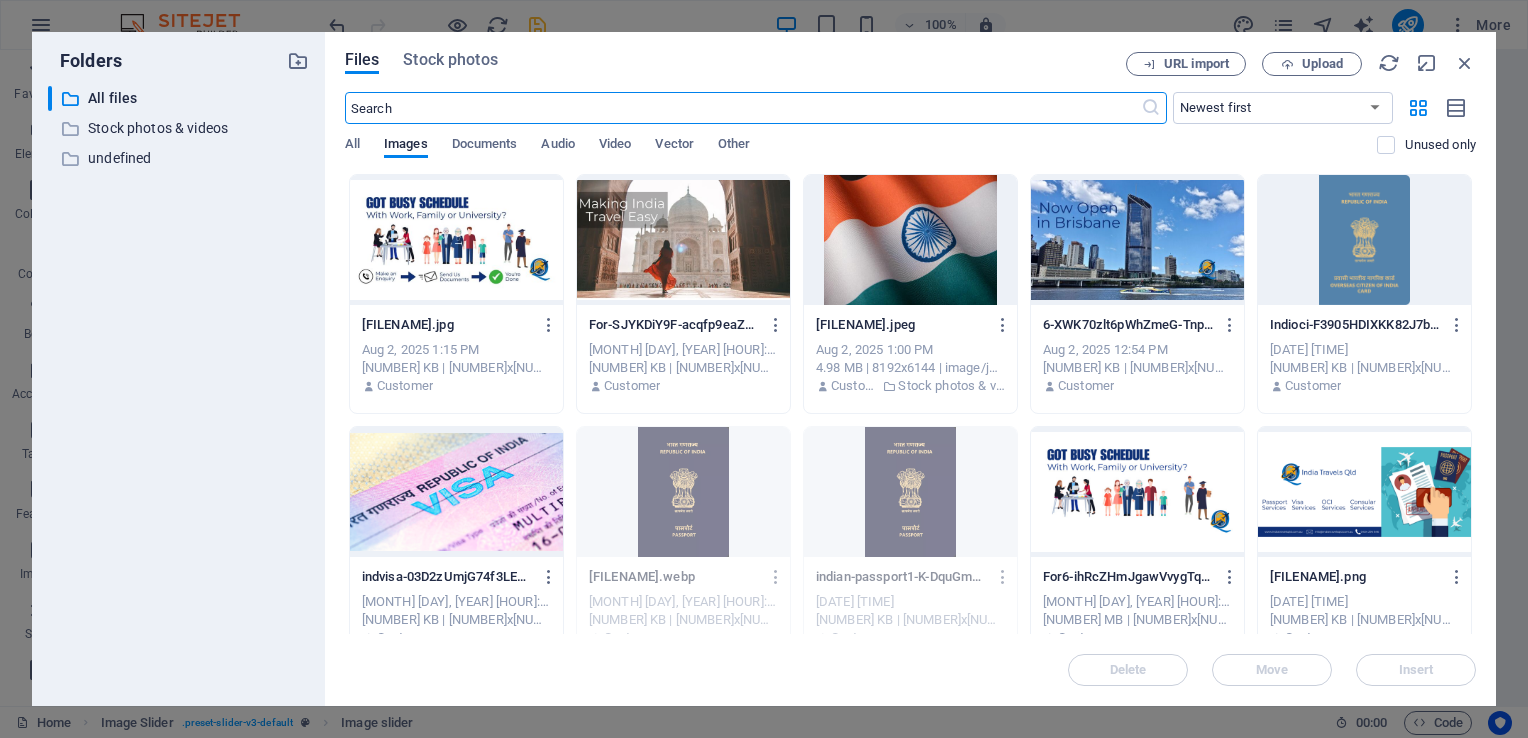 scroll, scrollTop: 825, scrollLeft: 0, axis: vertical 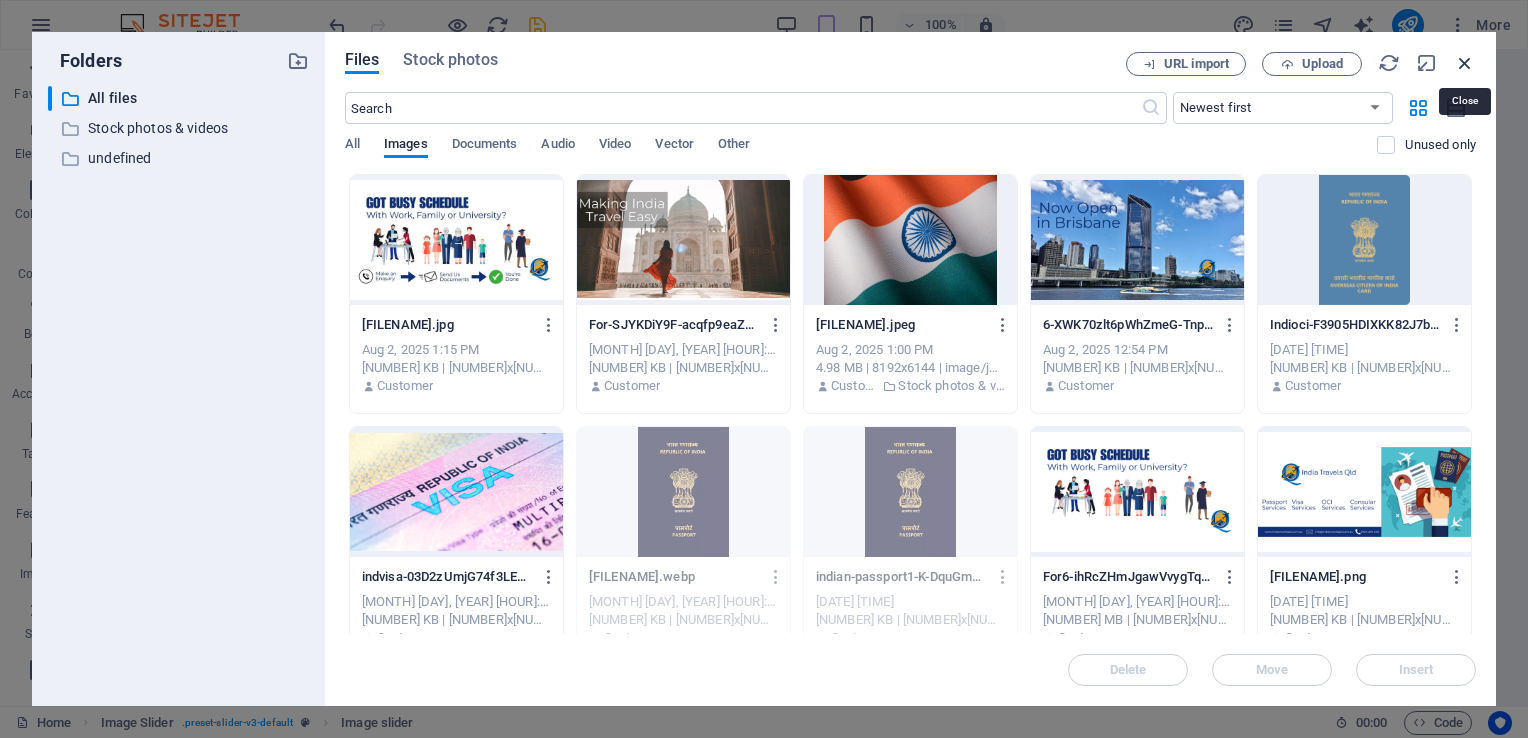 click at bounding box center [1465, 63] 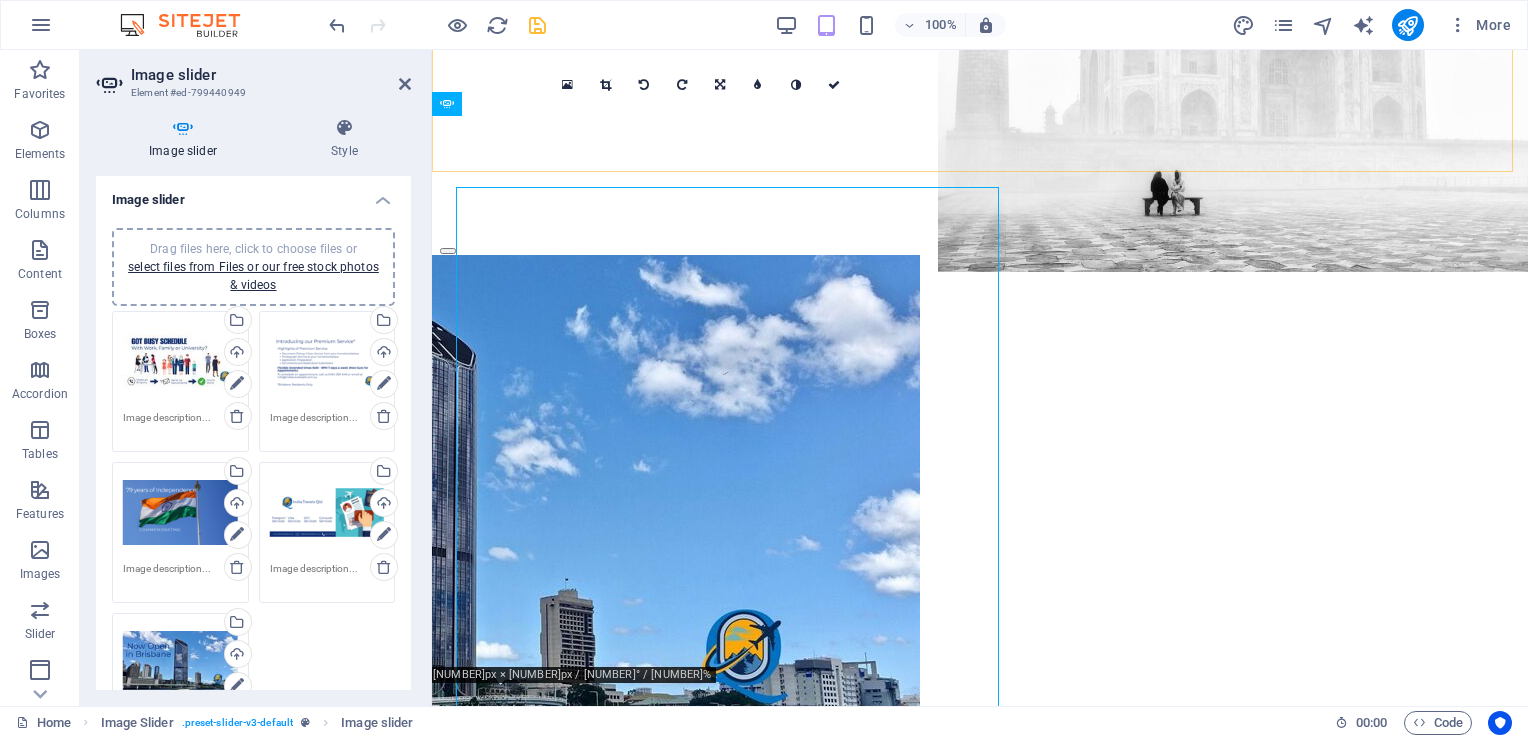 scroll, scrollTop: 854, scrollLeft: 0, axis: vertical 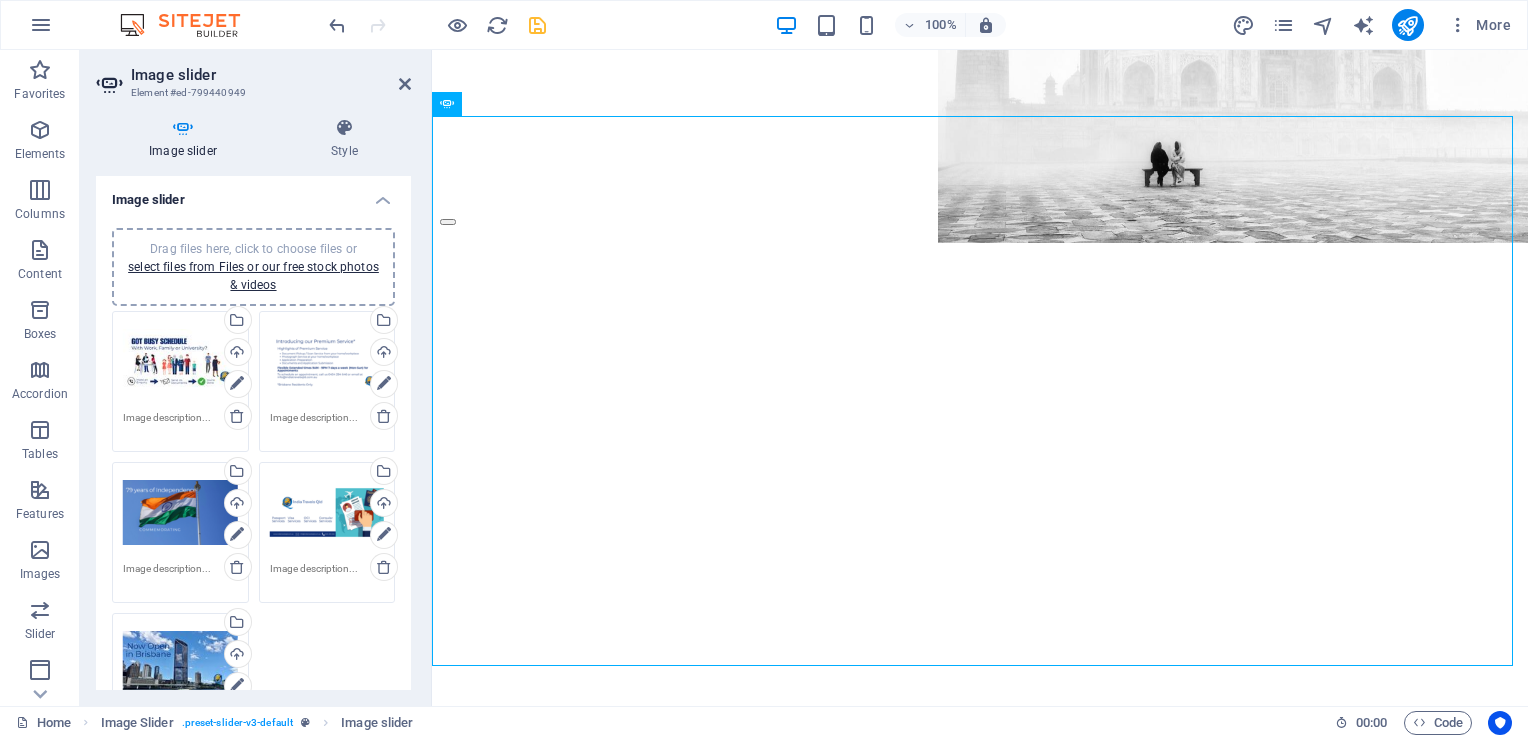 click on "Drag files here, click to choose files or select files from Files or our free stock photos & videos Select files from the file manager, stock photos, or upload file(s) Upload" at bounding box center [327, 381] 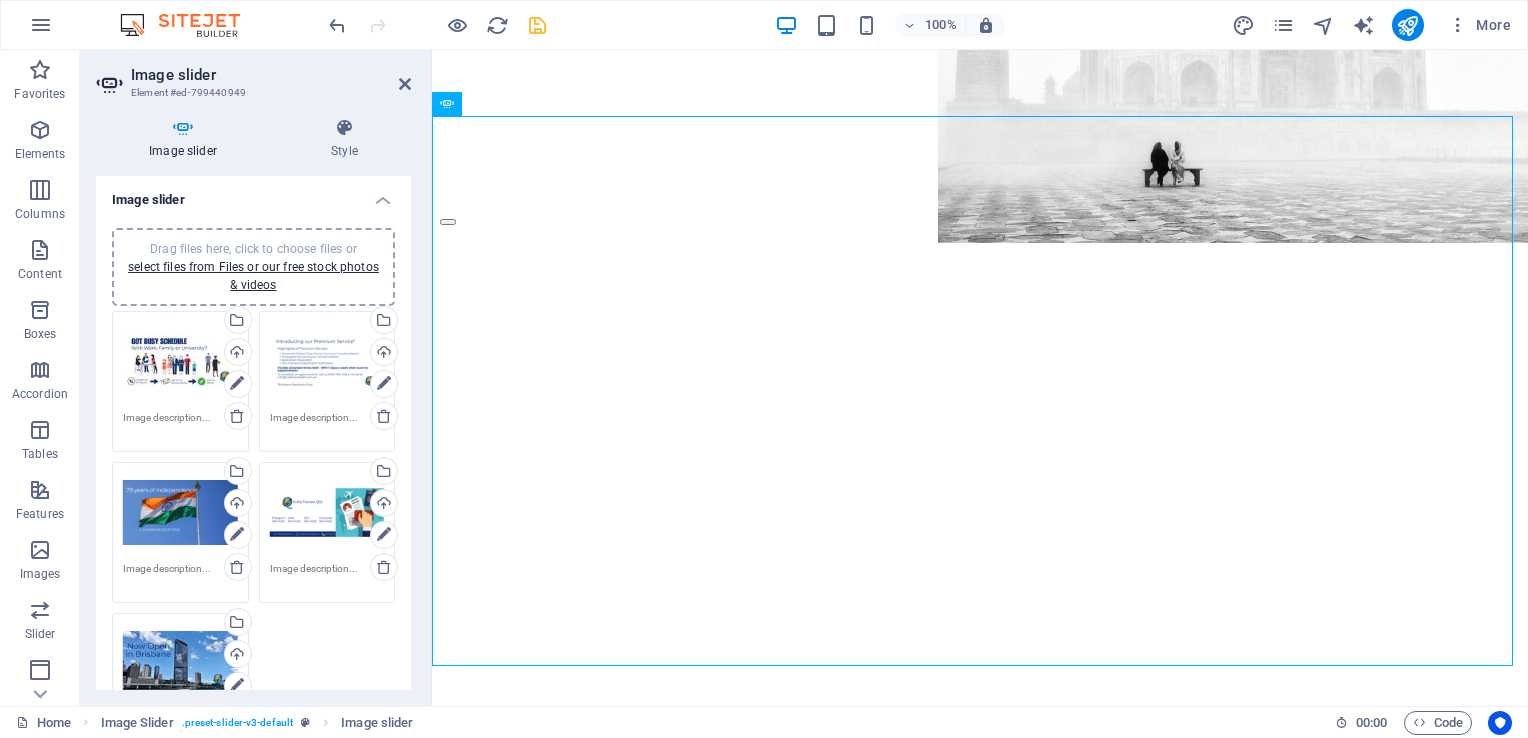 click on "100% More" at bounding box center (922, 25) 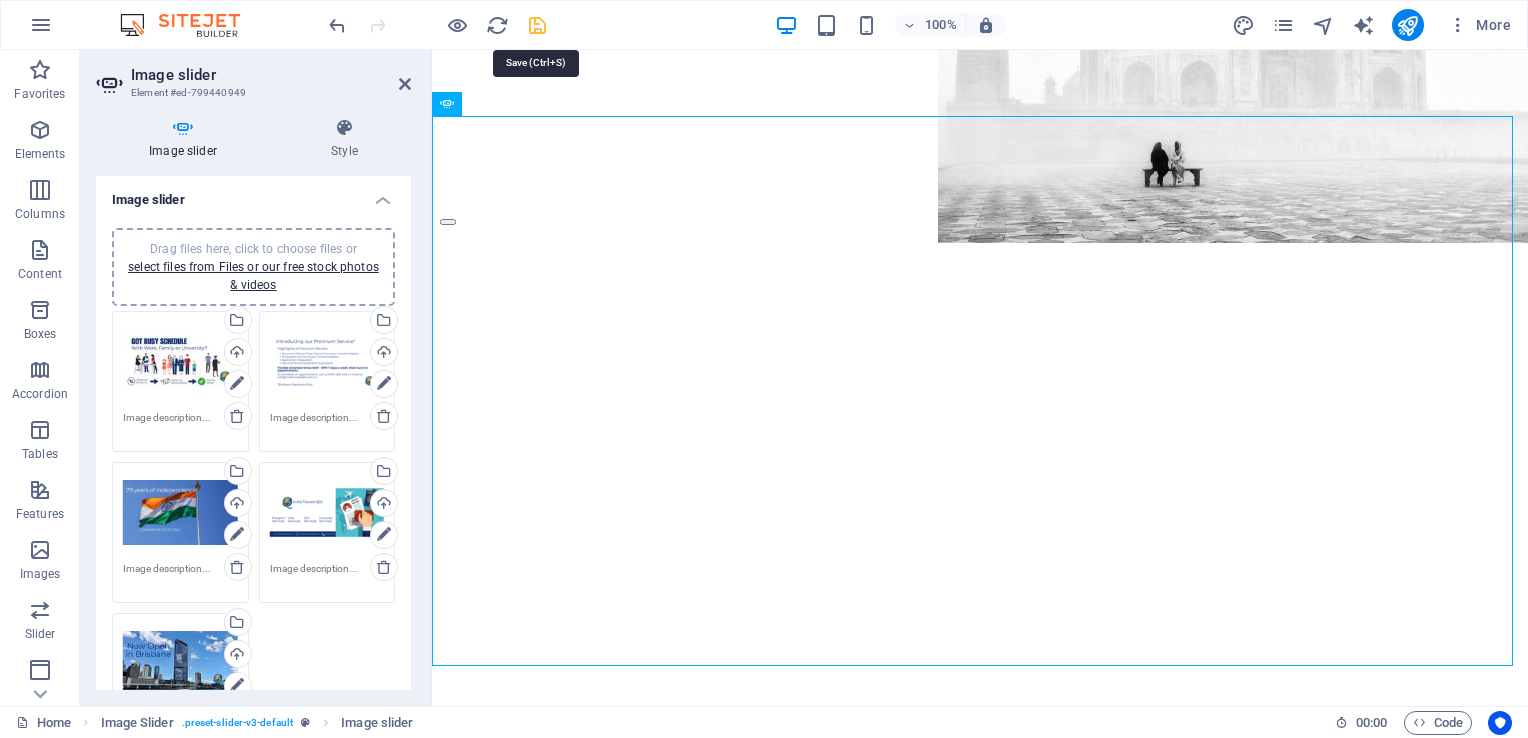 click at bounding box center [537, 25] 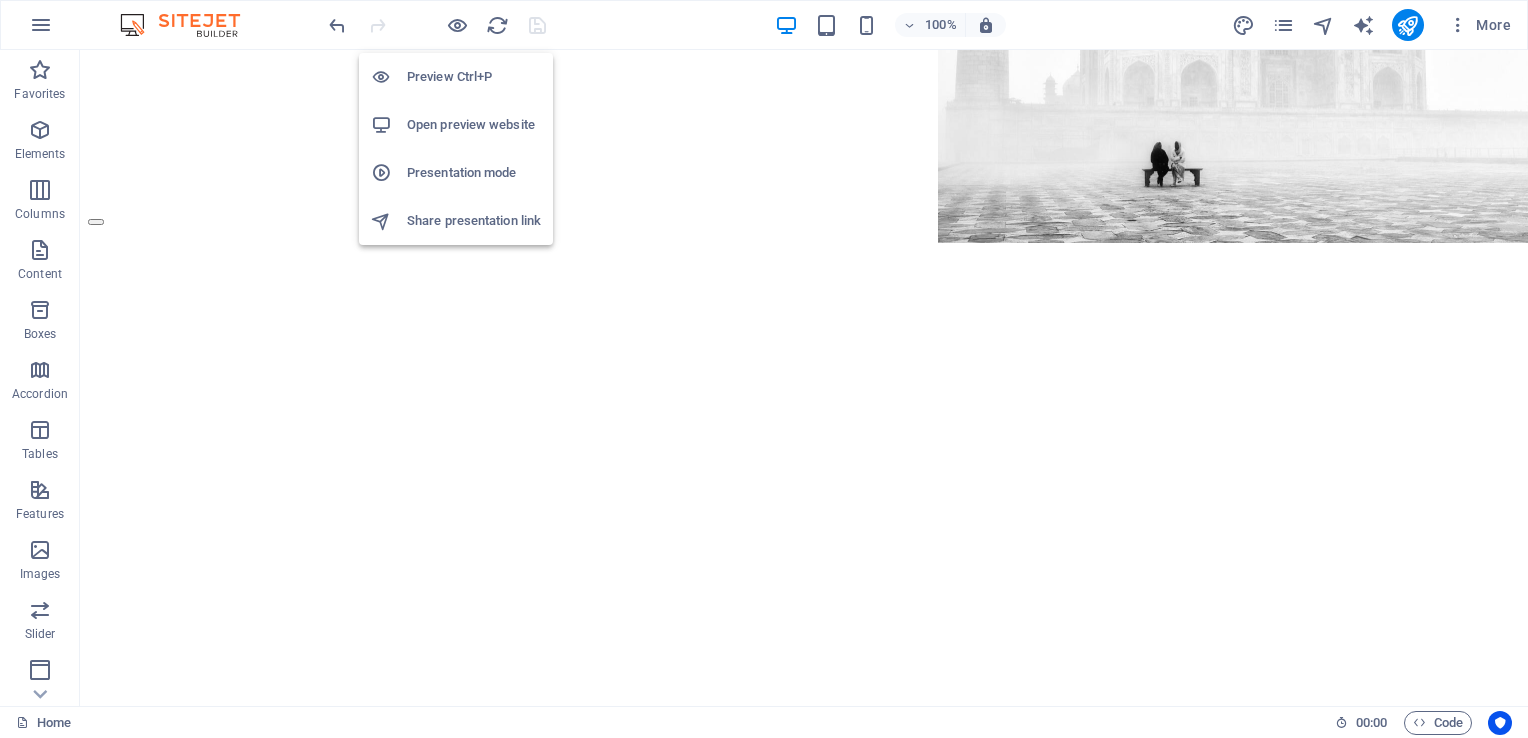 click on "Open preview website" at bounding box center [474, 125] 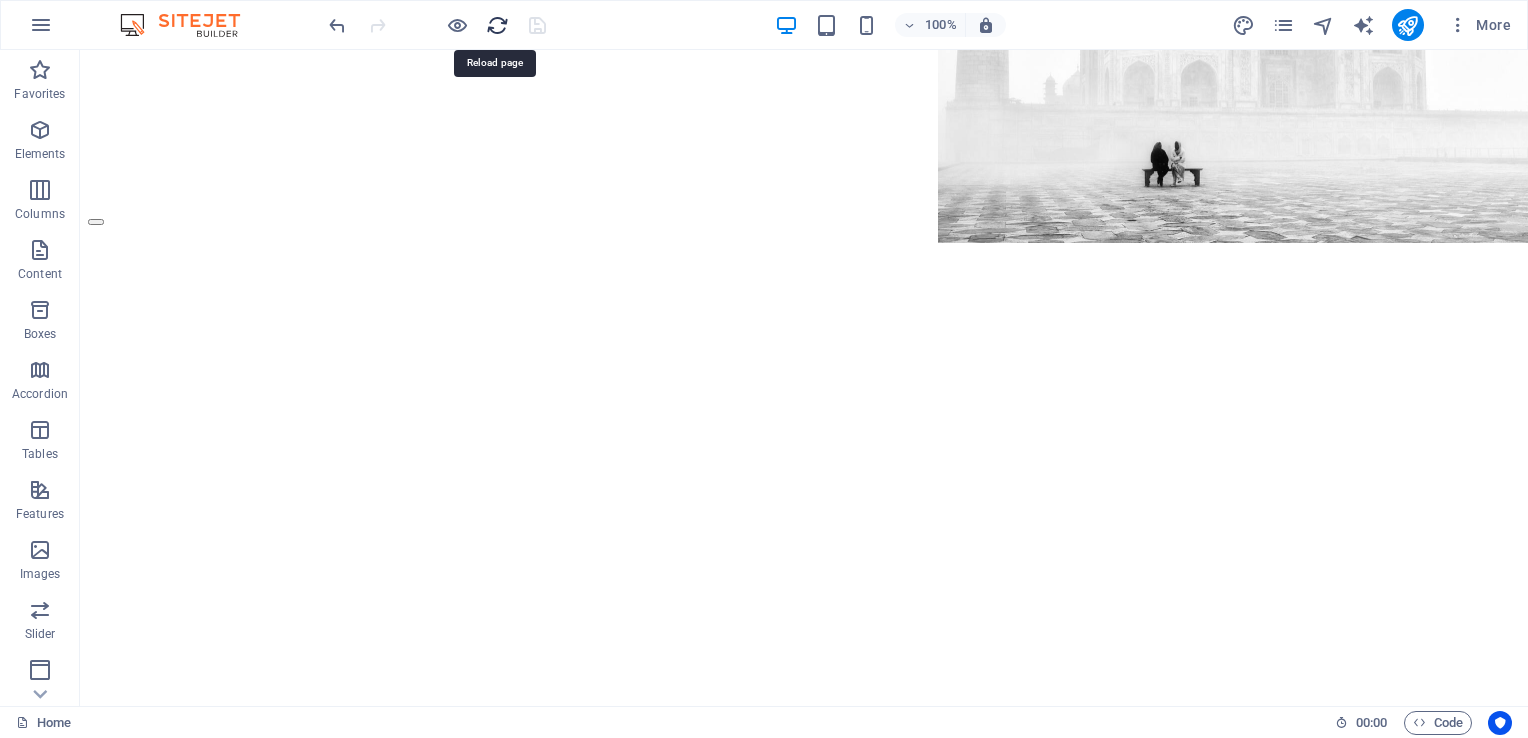click at bounding box center (497, 25) 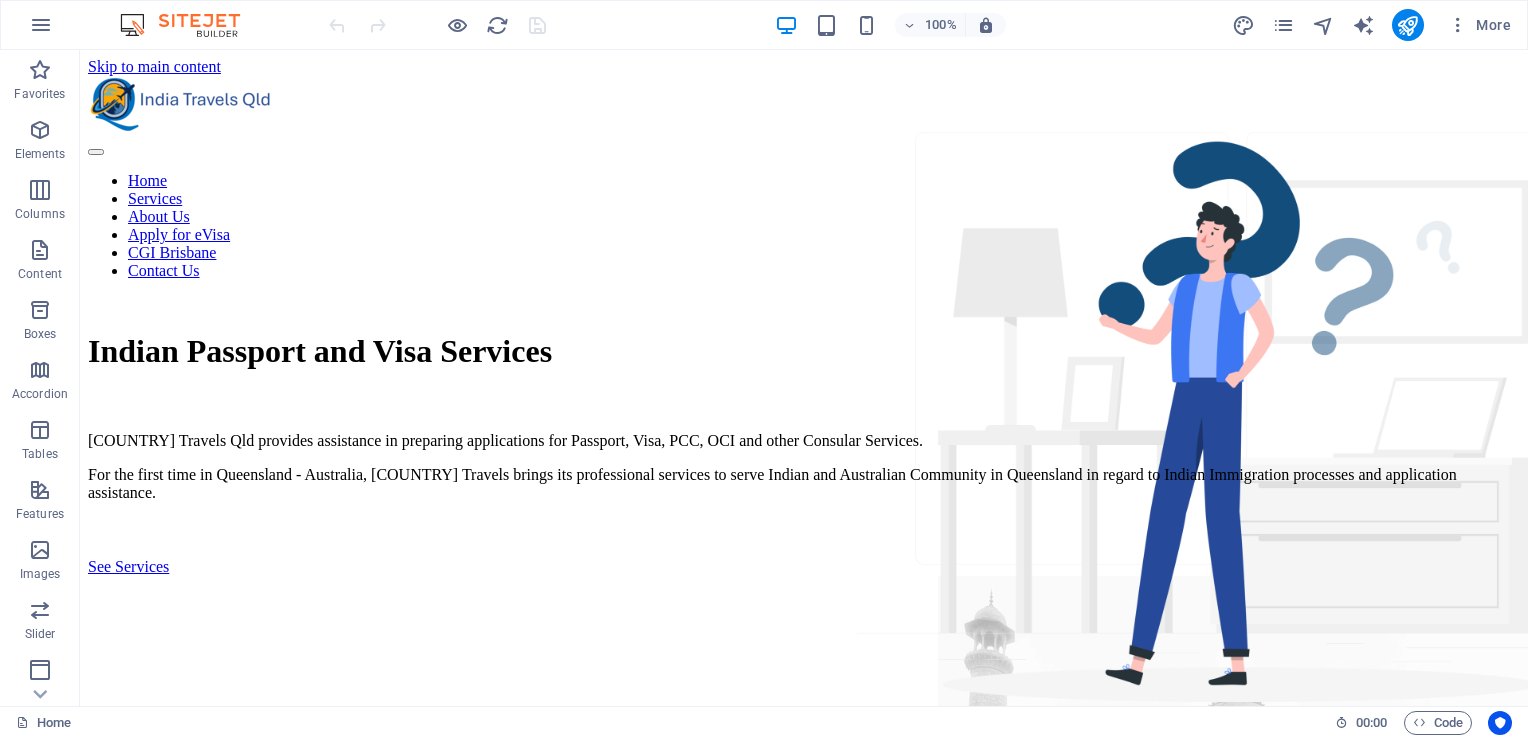scroll, scrollTop: 0, scrollLeft: 0, axis: both 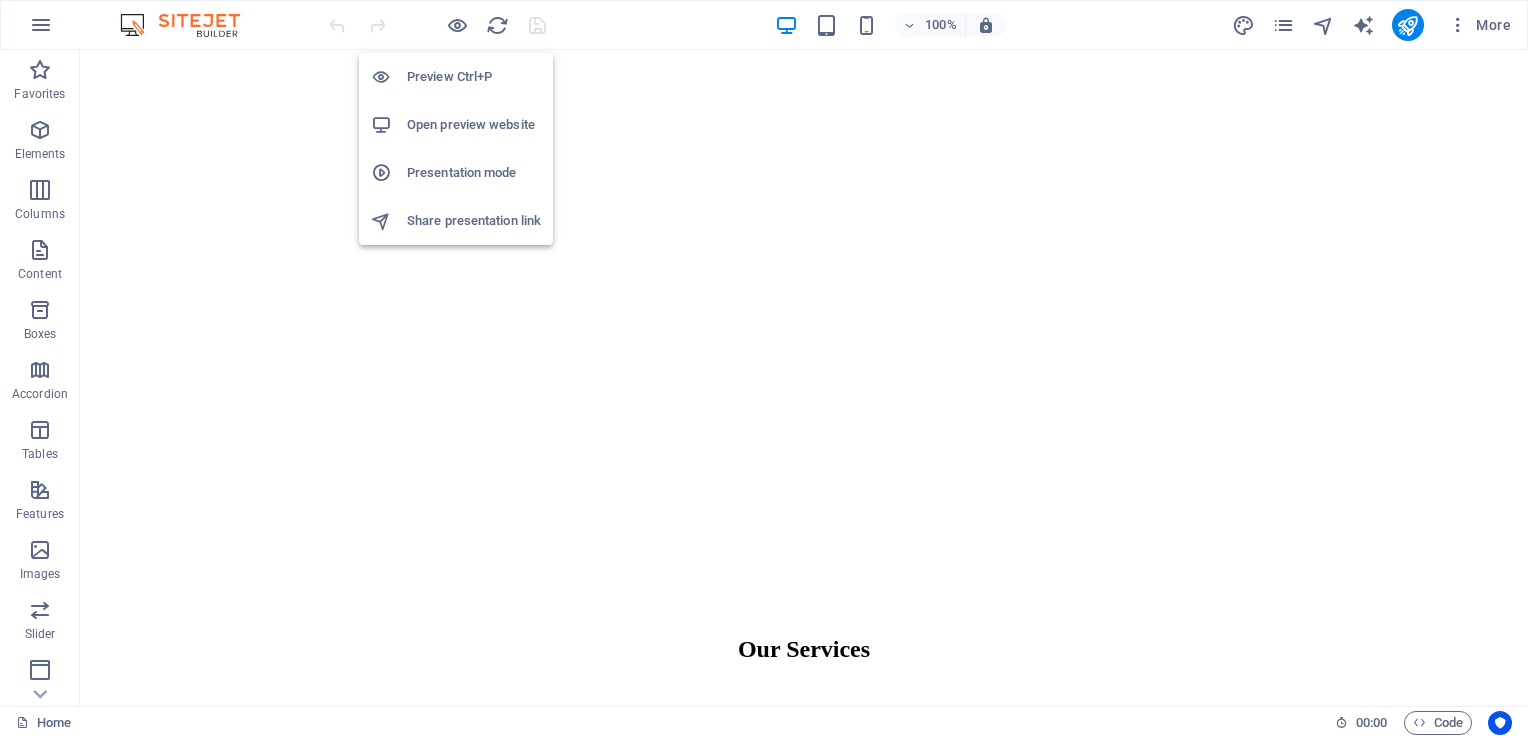 click on "Open preview website" at bounding box center [474, 125] 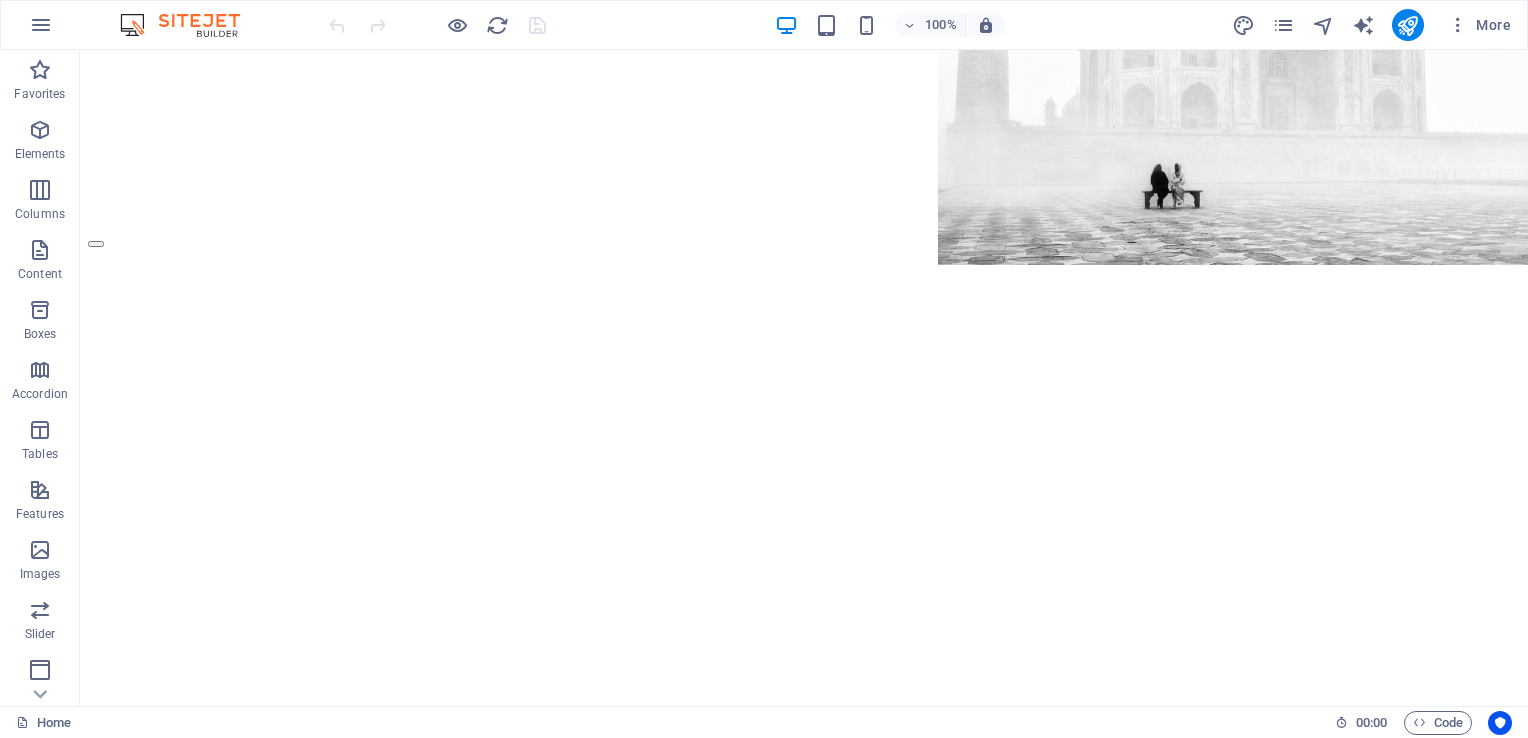 scroll, scrollTop: 788, scrollLeft: 0, axis: vertical 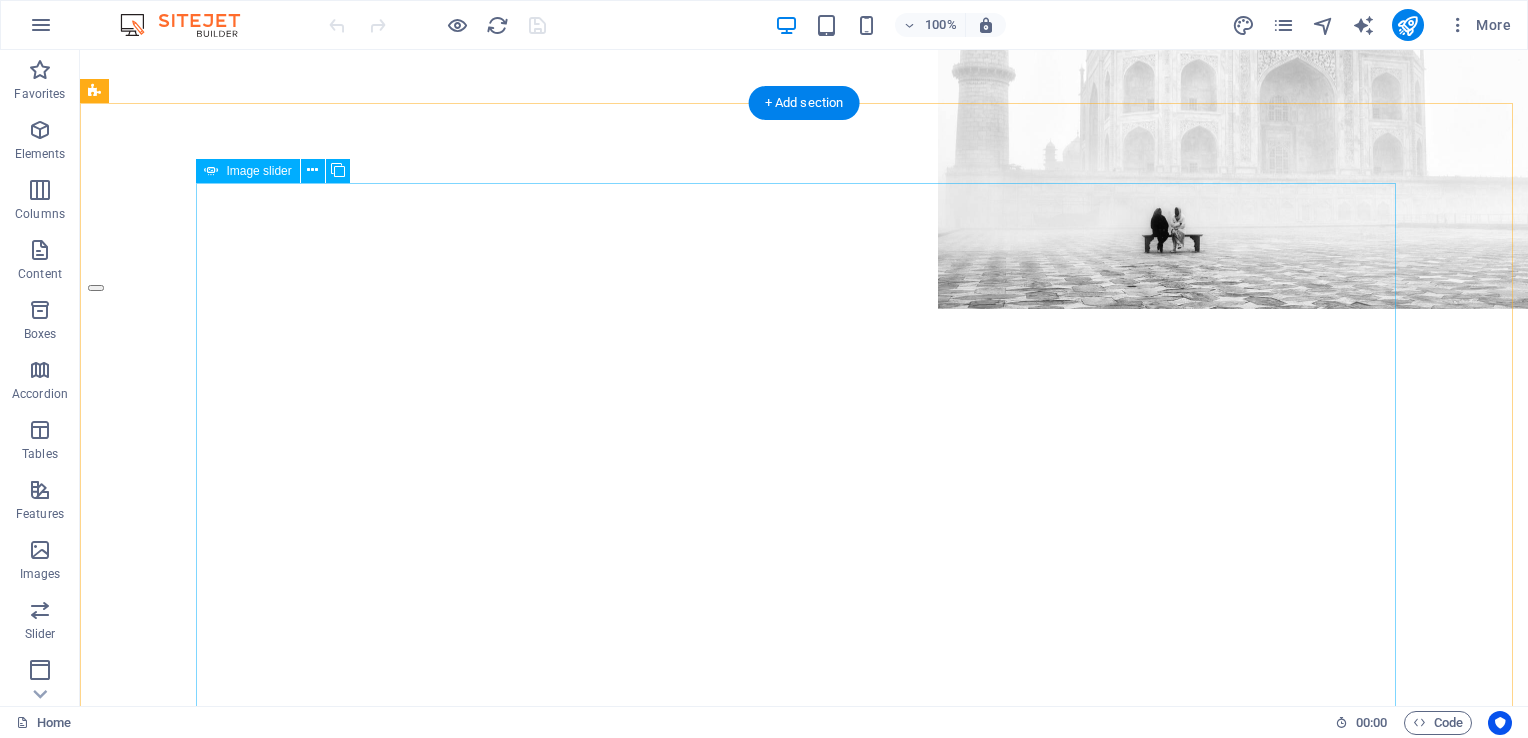 click at bounding box center (-1800, 1657) 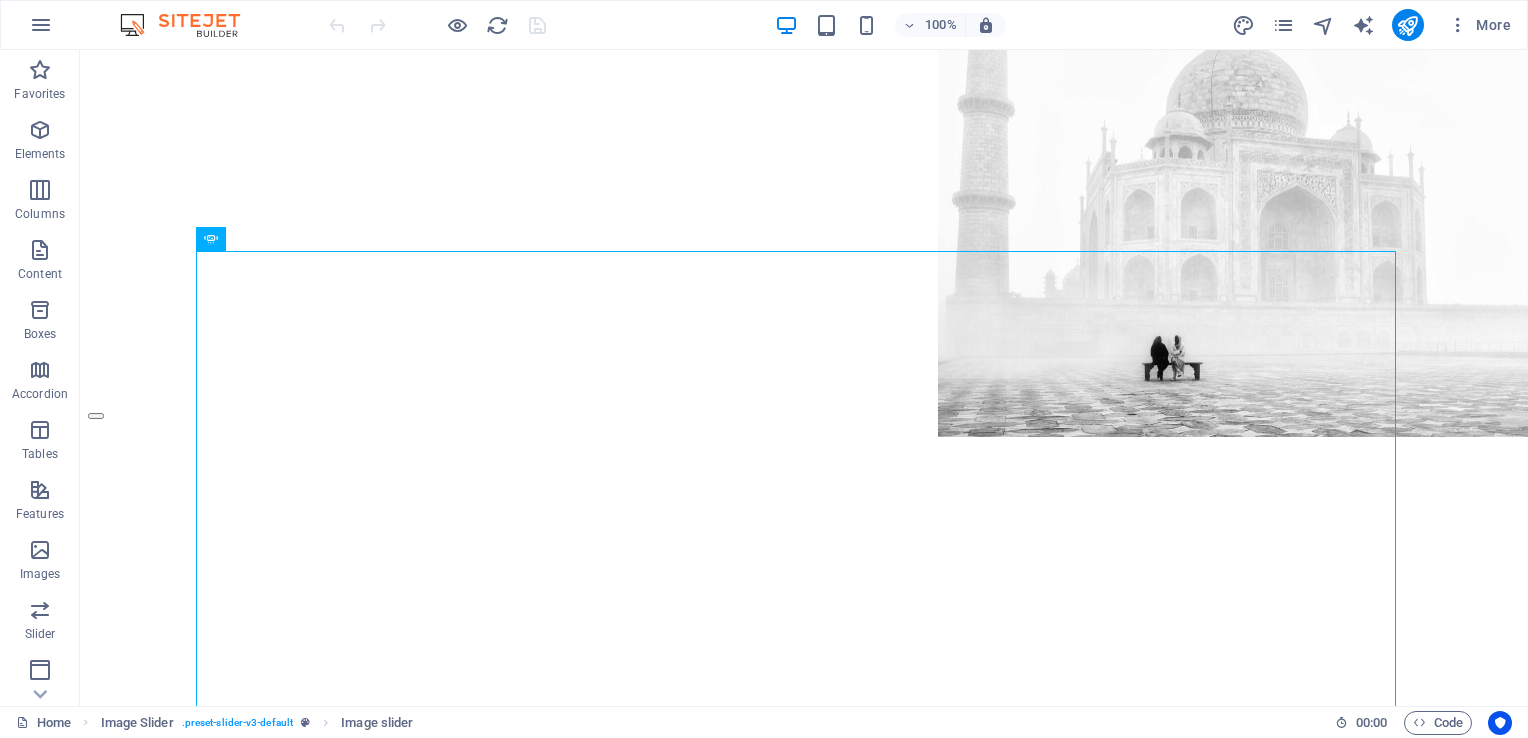 scroll, scrollTop: 653, scrollLeft: 0, axis: vertical 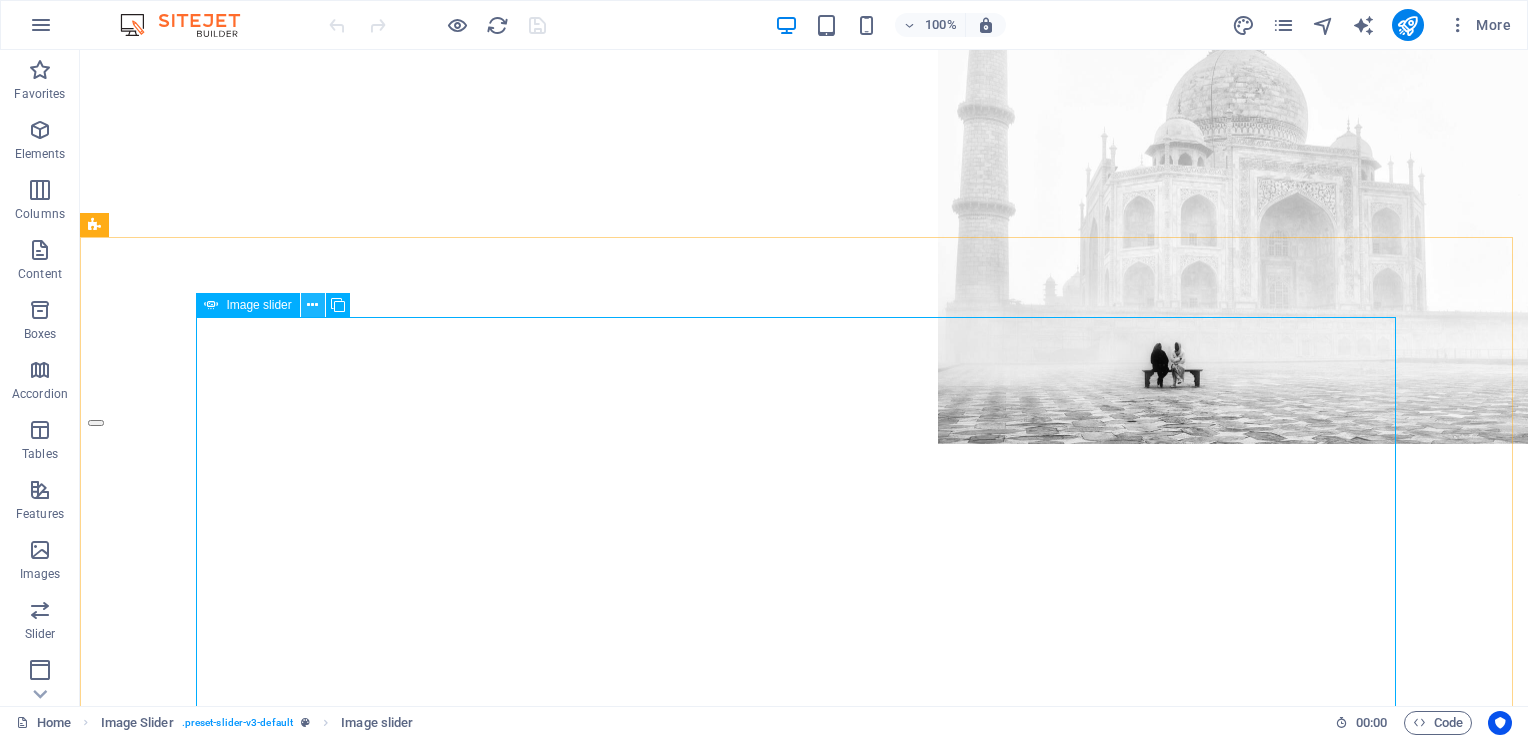 click at bounding box center (312, 305) 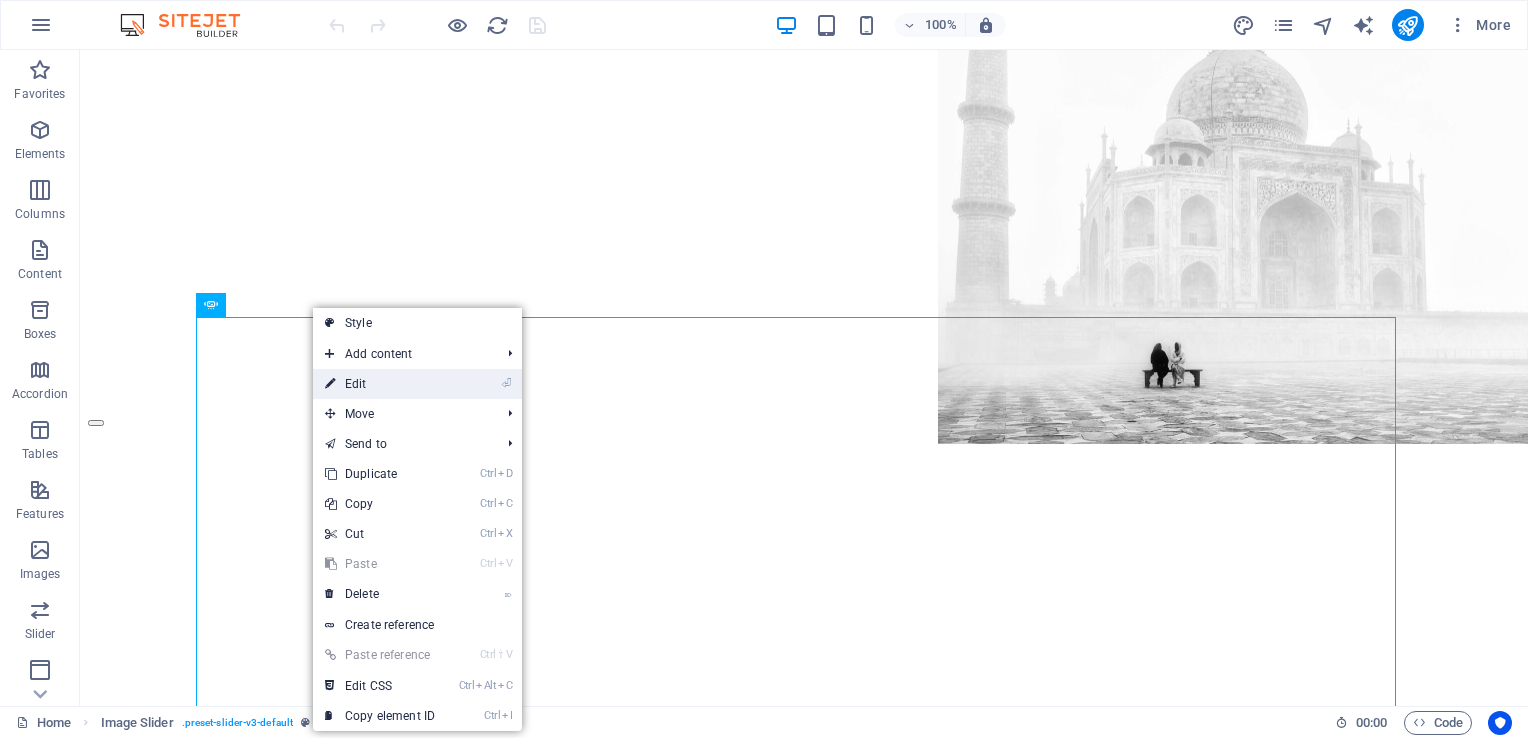 click on "⏎  Edit" at bounding box center (380, 384) 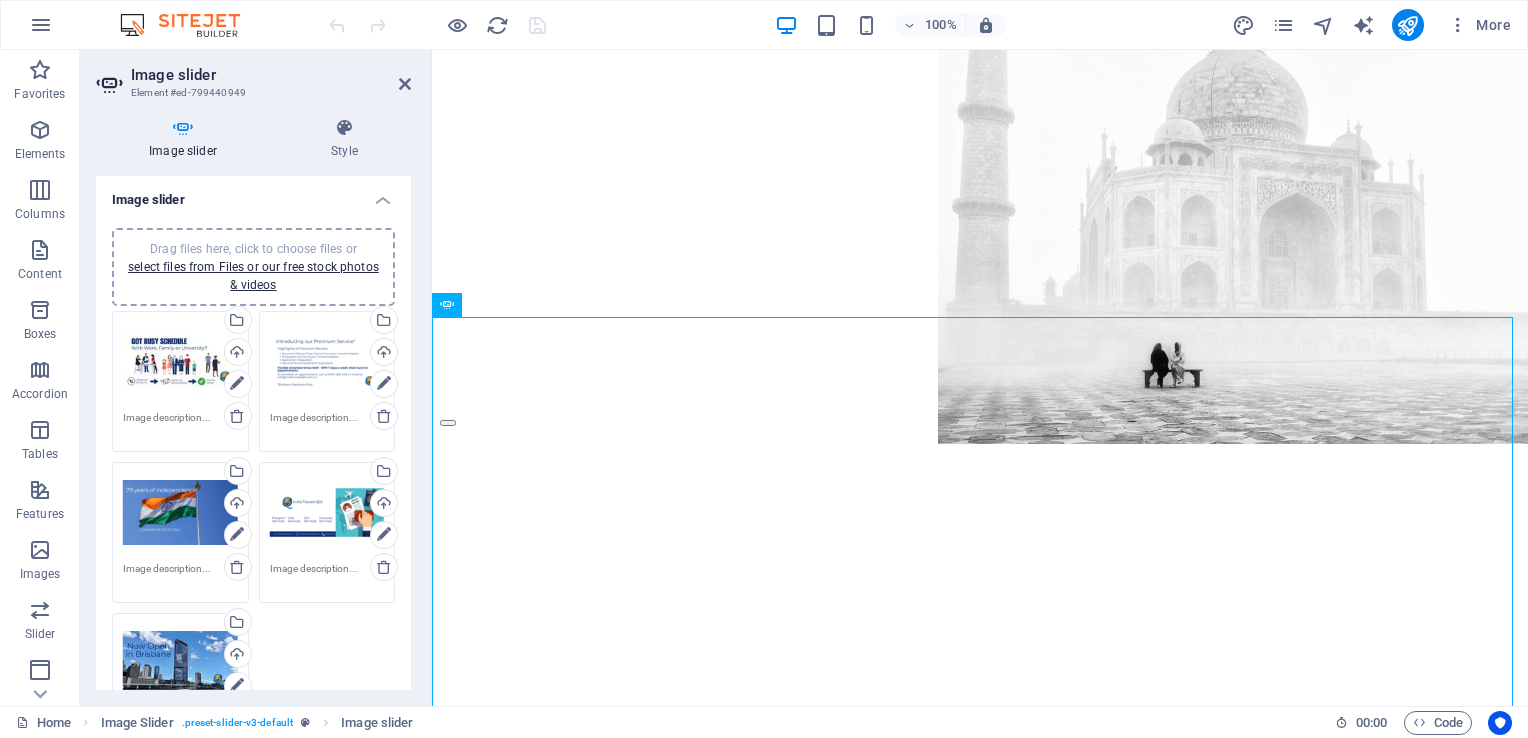 click on "Drag files here, click to choose files or select files from Files or our free stock photos & videos" at bounding box center (327, 362) 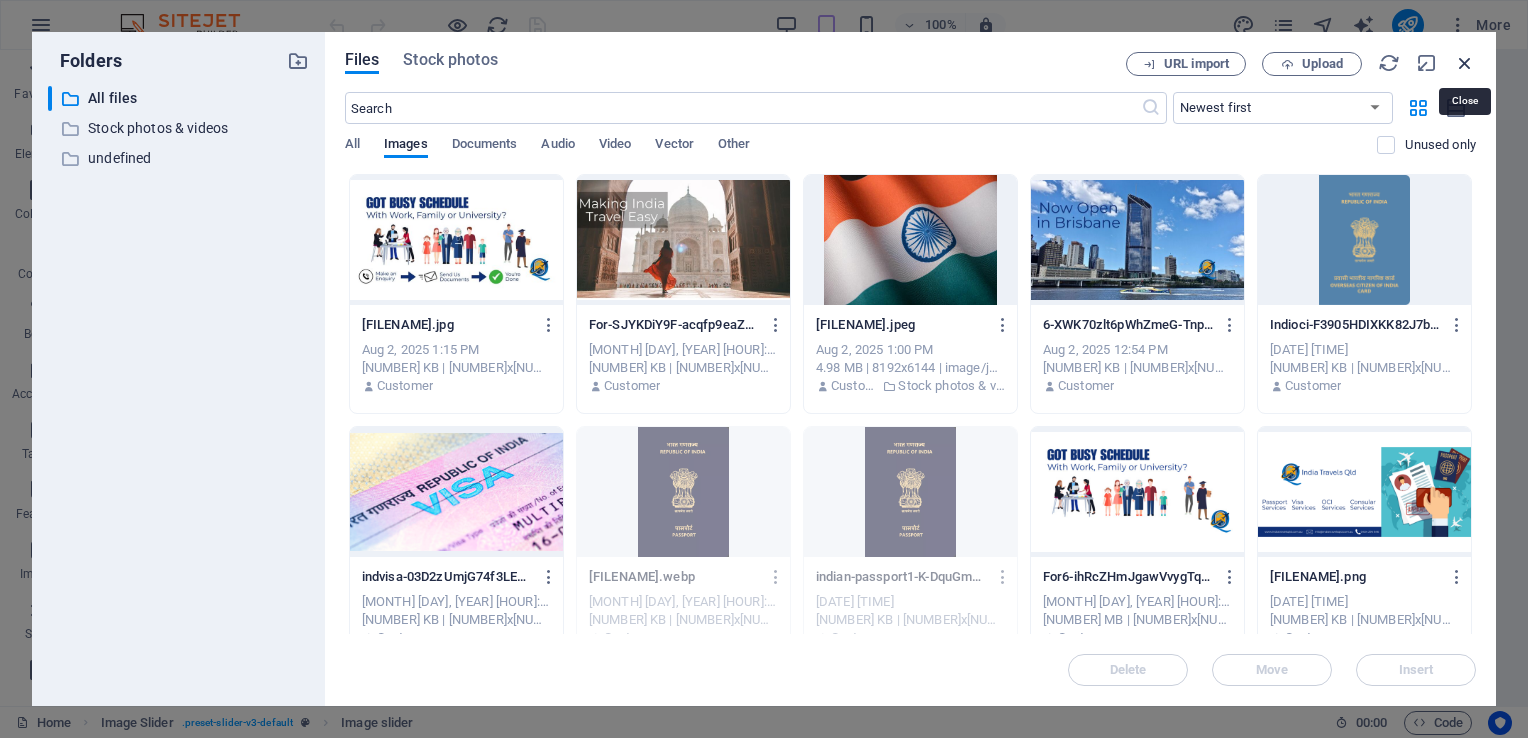 click at bounding box center (1465, 63) 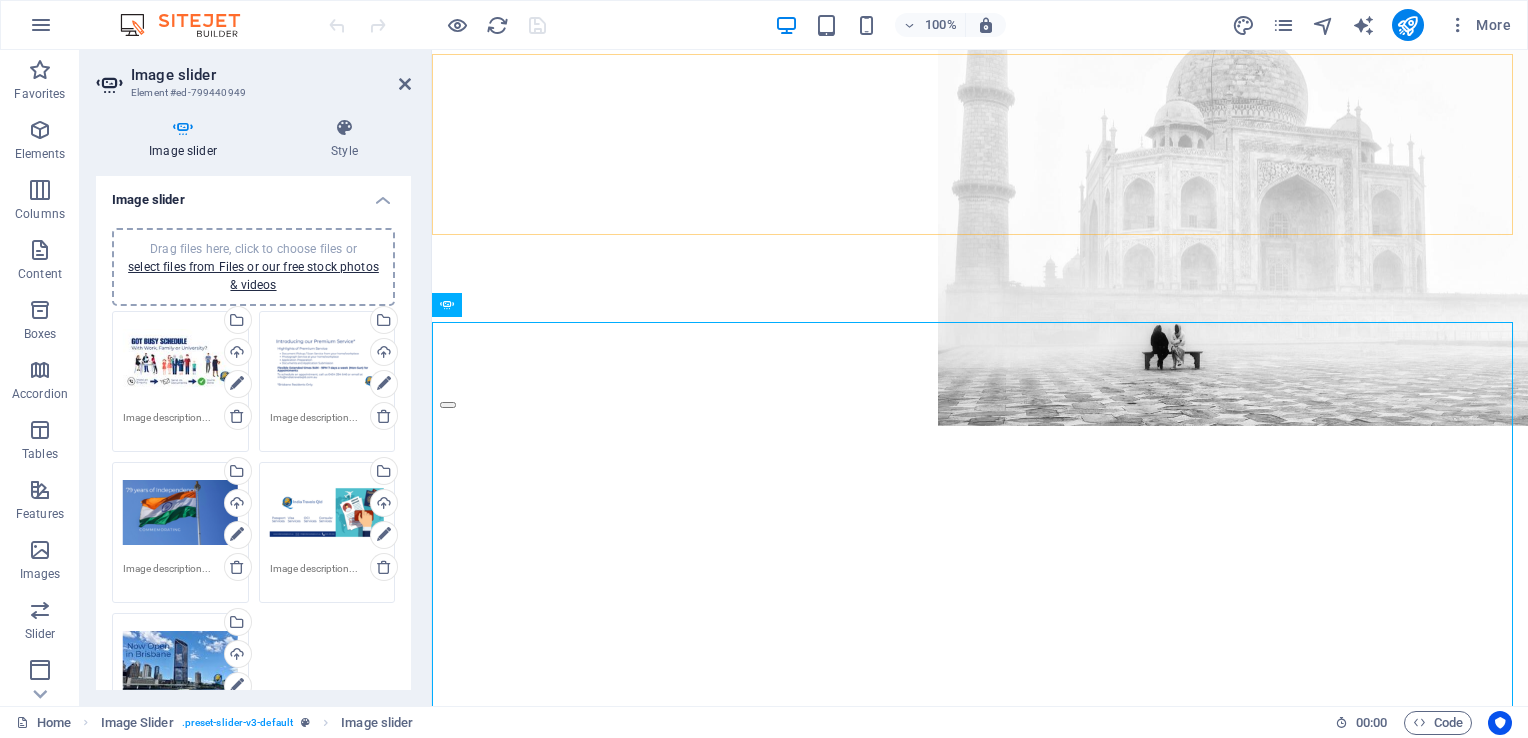 scroll, scrollTop: 653, scrollLeft: 0, axis: vertical 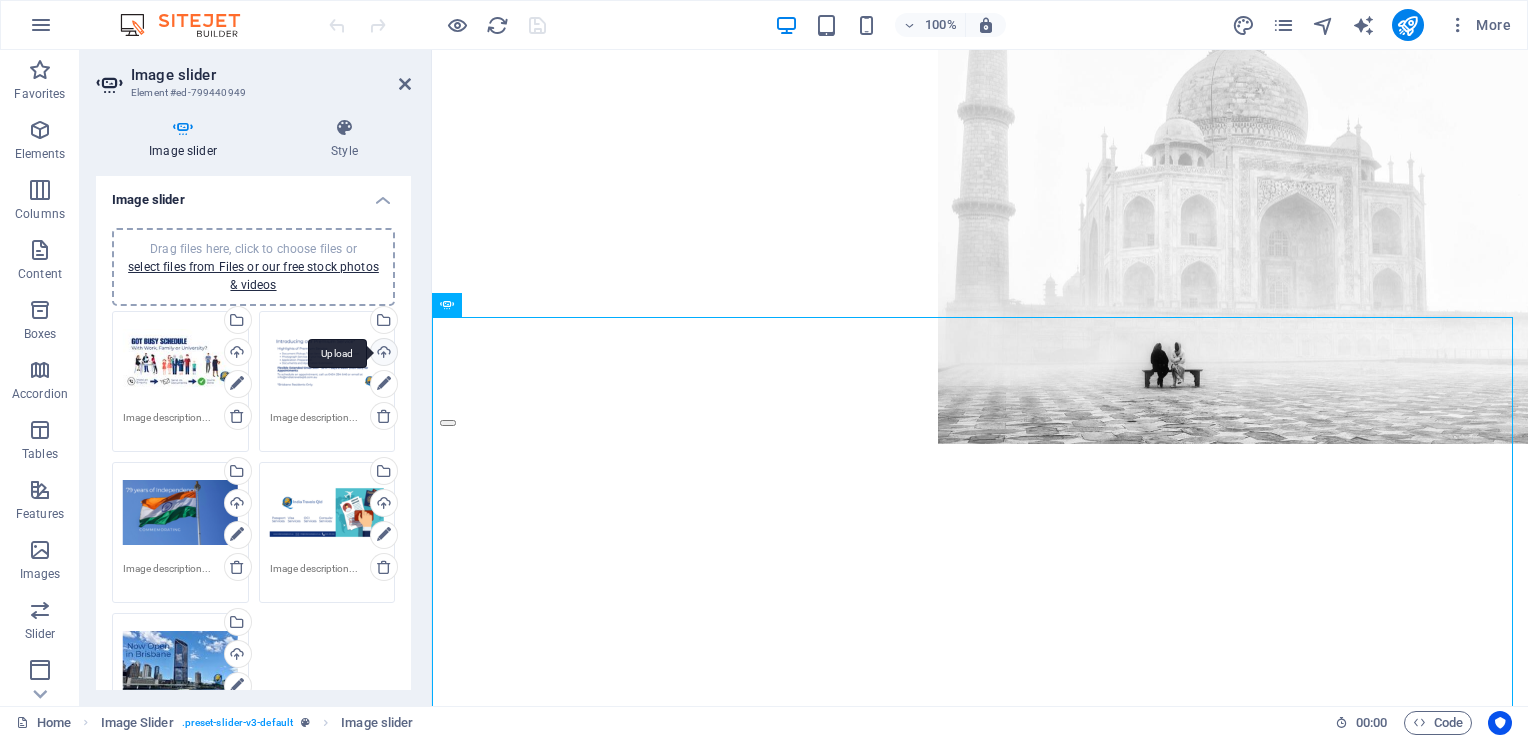 click on "Upload" at bounding box center [382, 354] 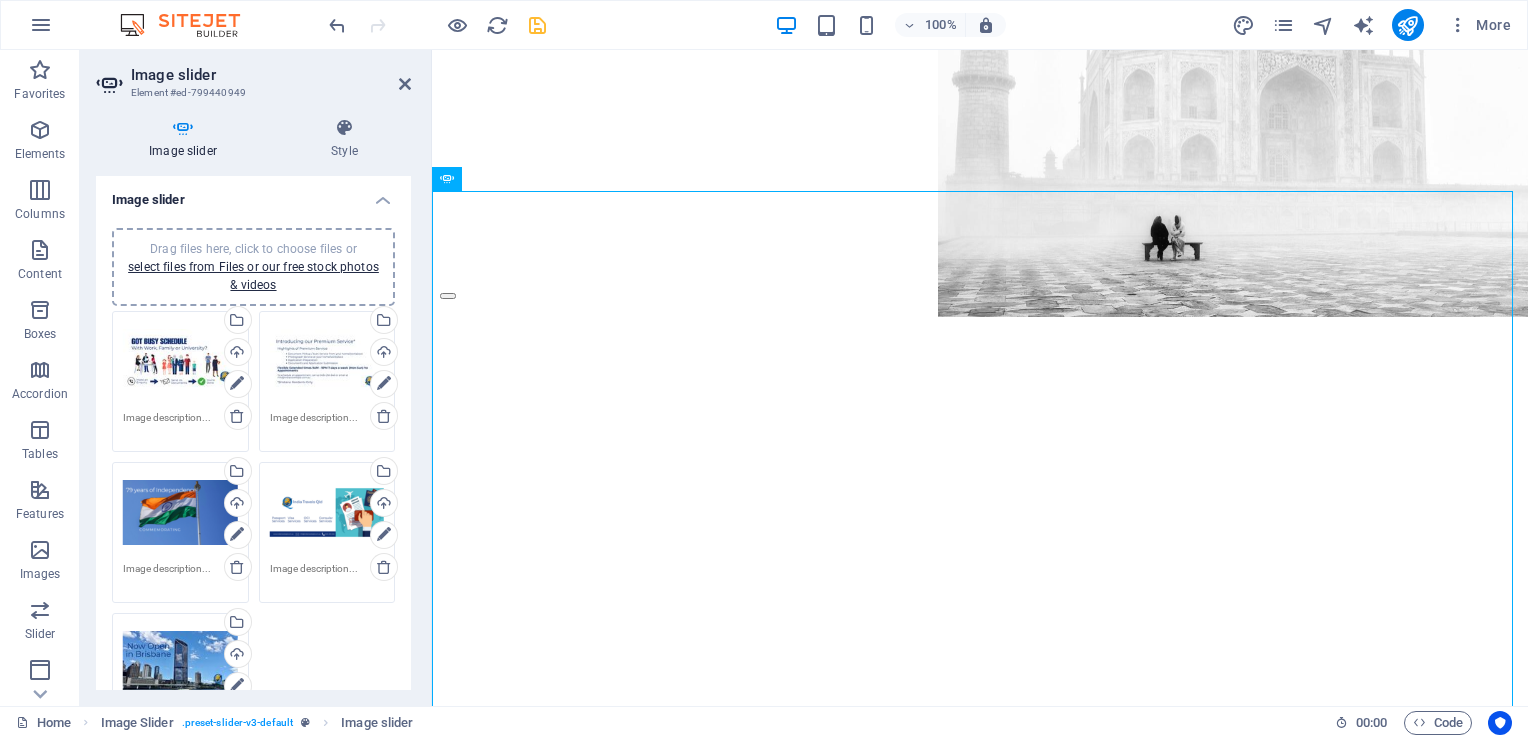 scroll, scrollTop: 787, scrollLeft: 0, axis: vertical 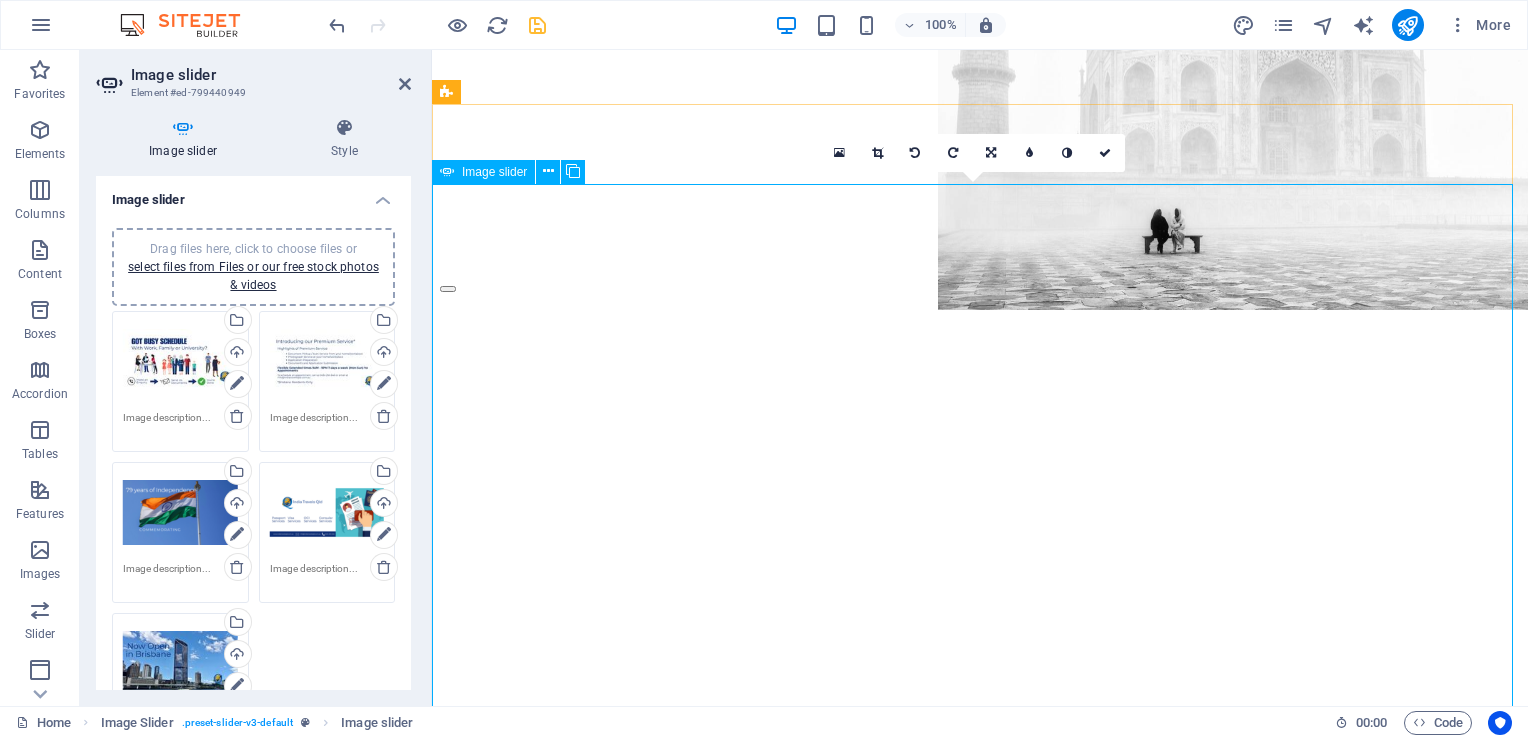 click at bounding box center [448, 4202] 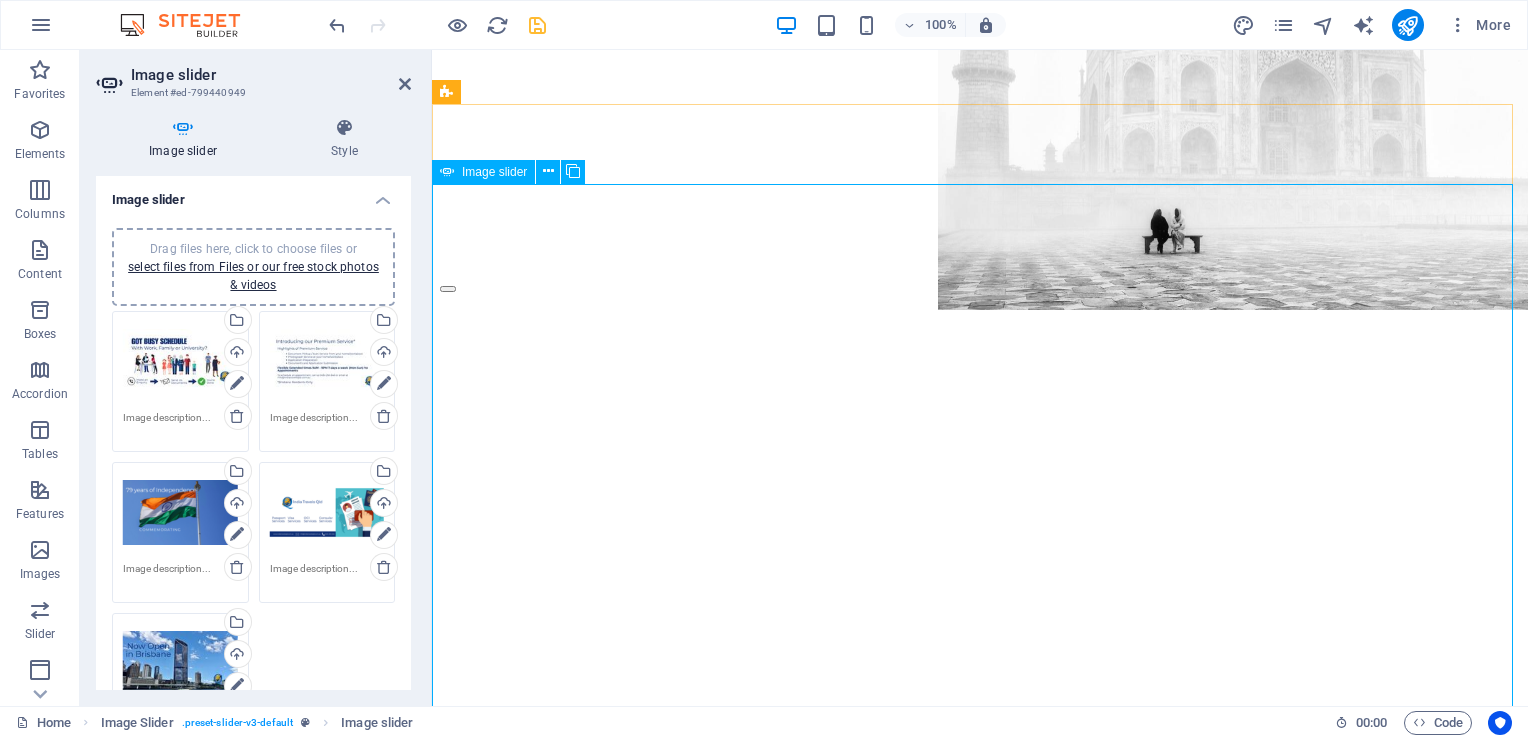 click at bounding box center (448, 4202) 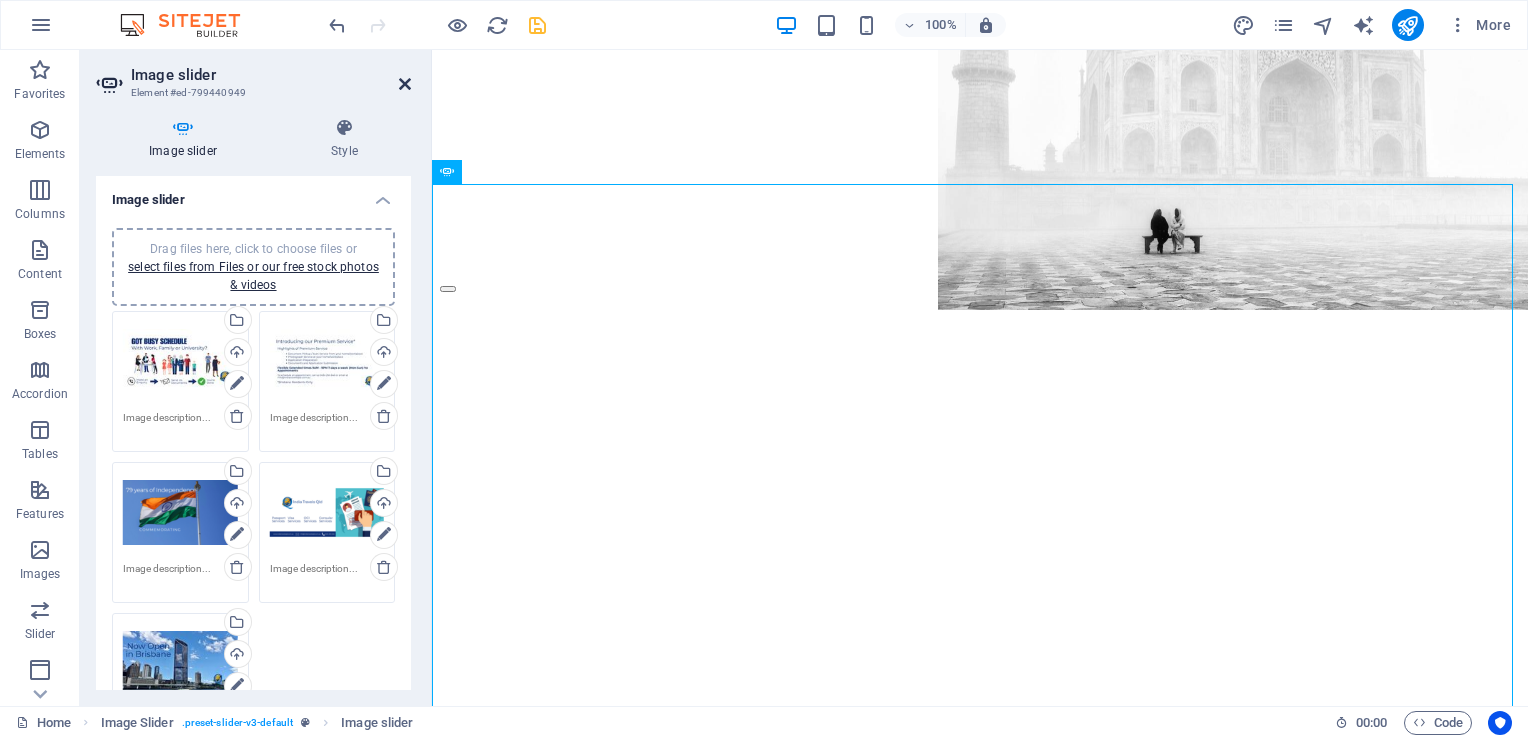 click at bounding box center (405, 84) 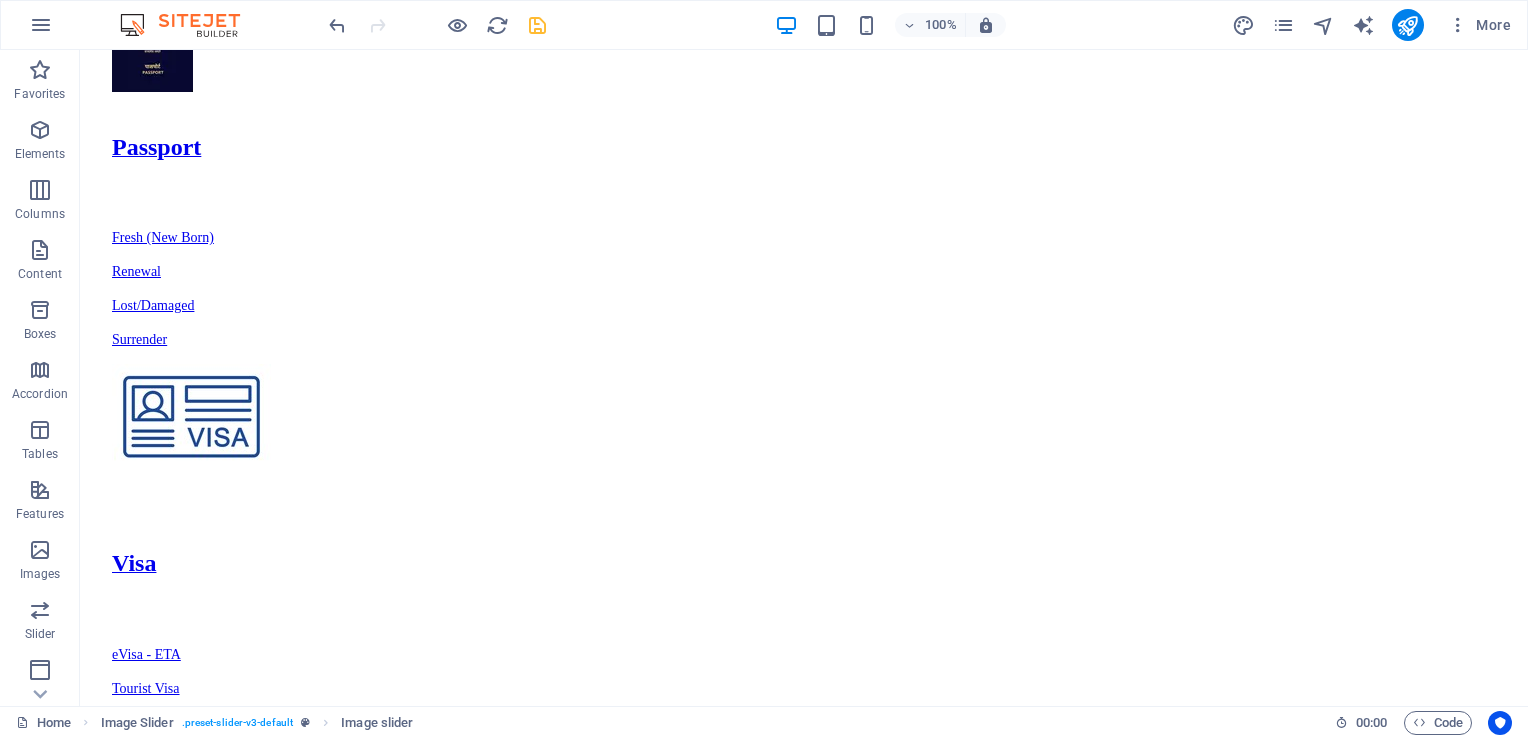 scroll, scrollTop: 2510, scrollLeft: 0, axis: vertical 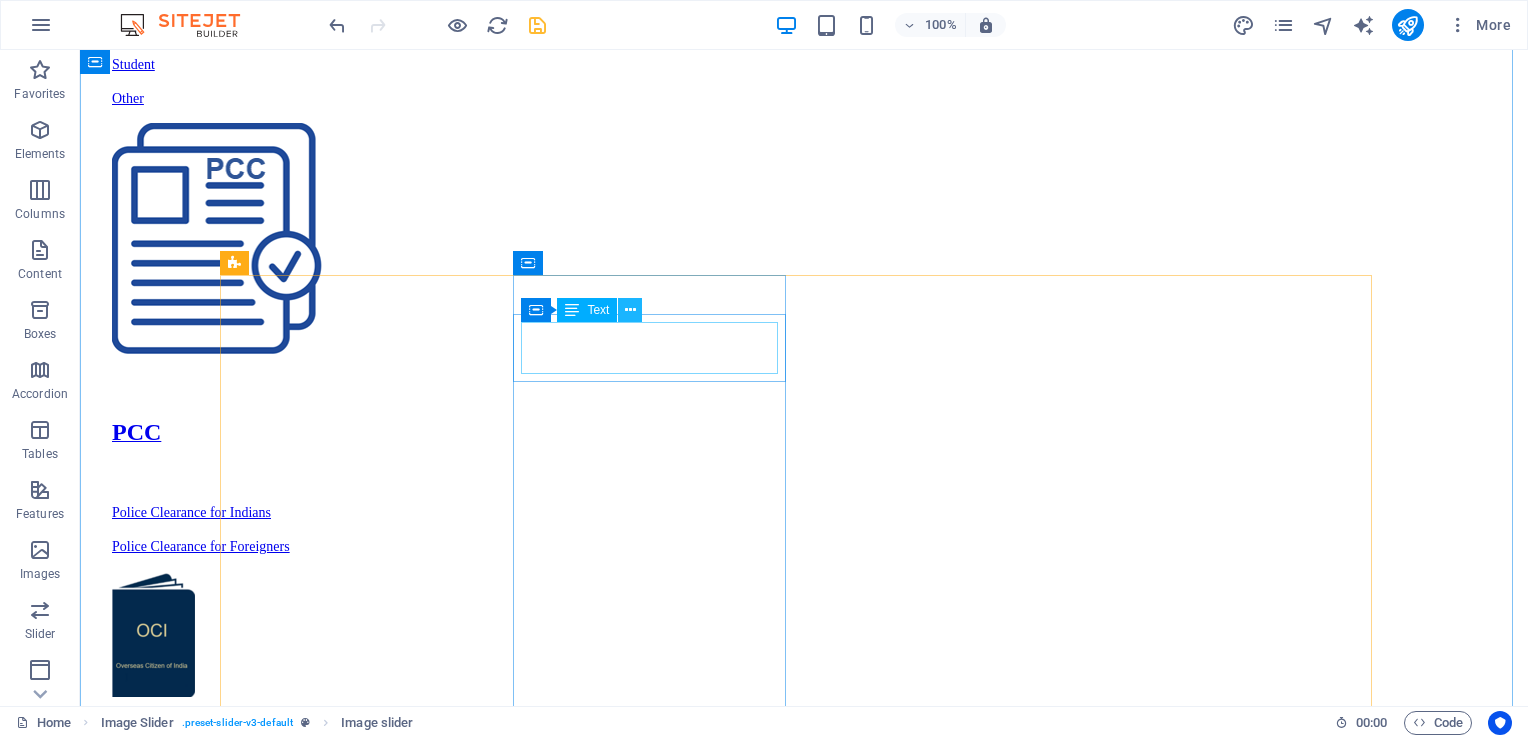 click at bounding box center [630, 310] 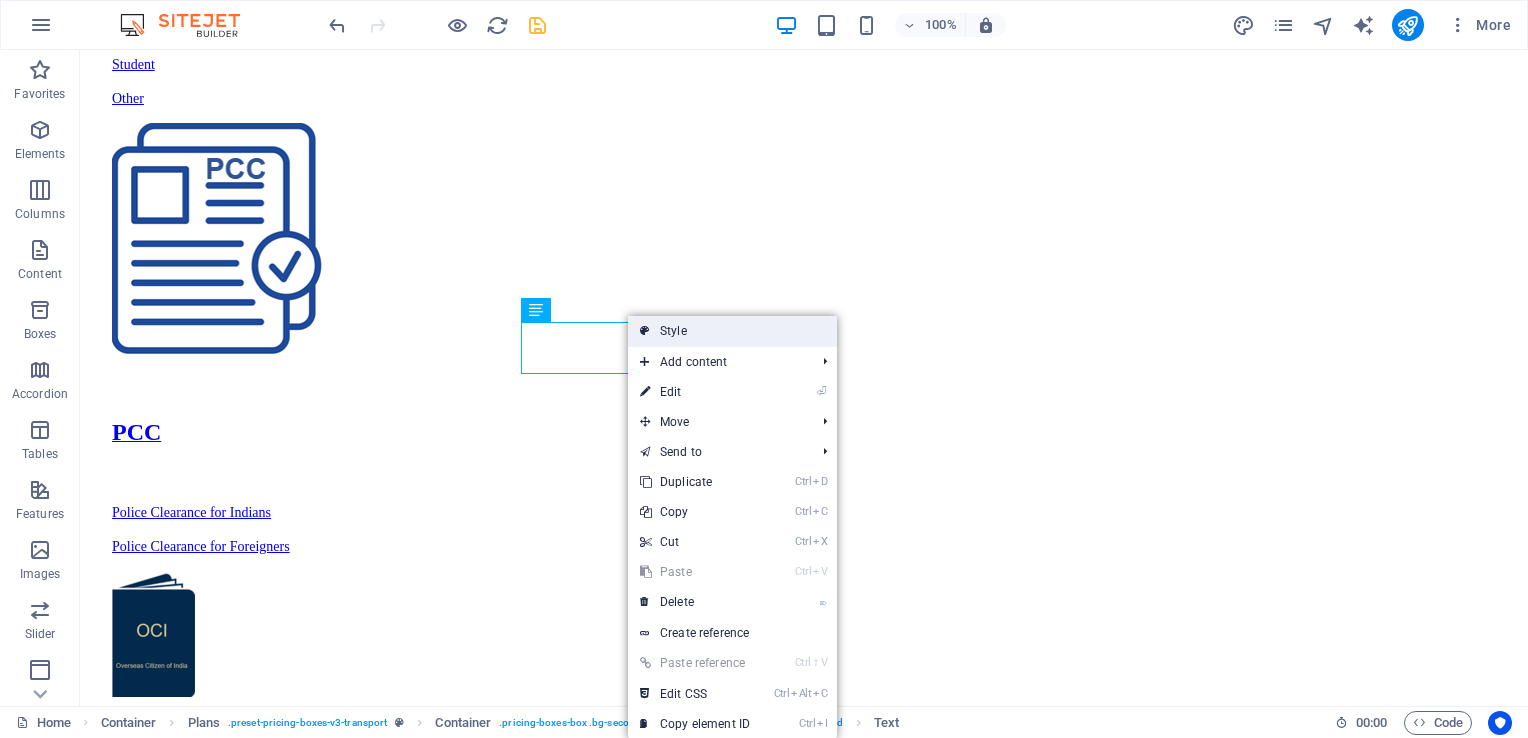 click on "Style" at bounding box center (732, 331) 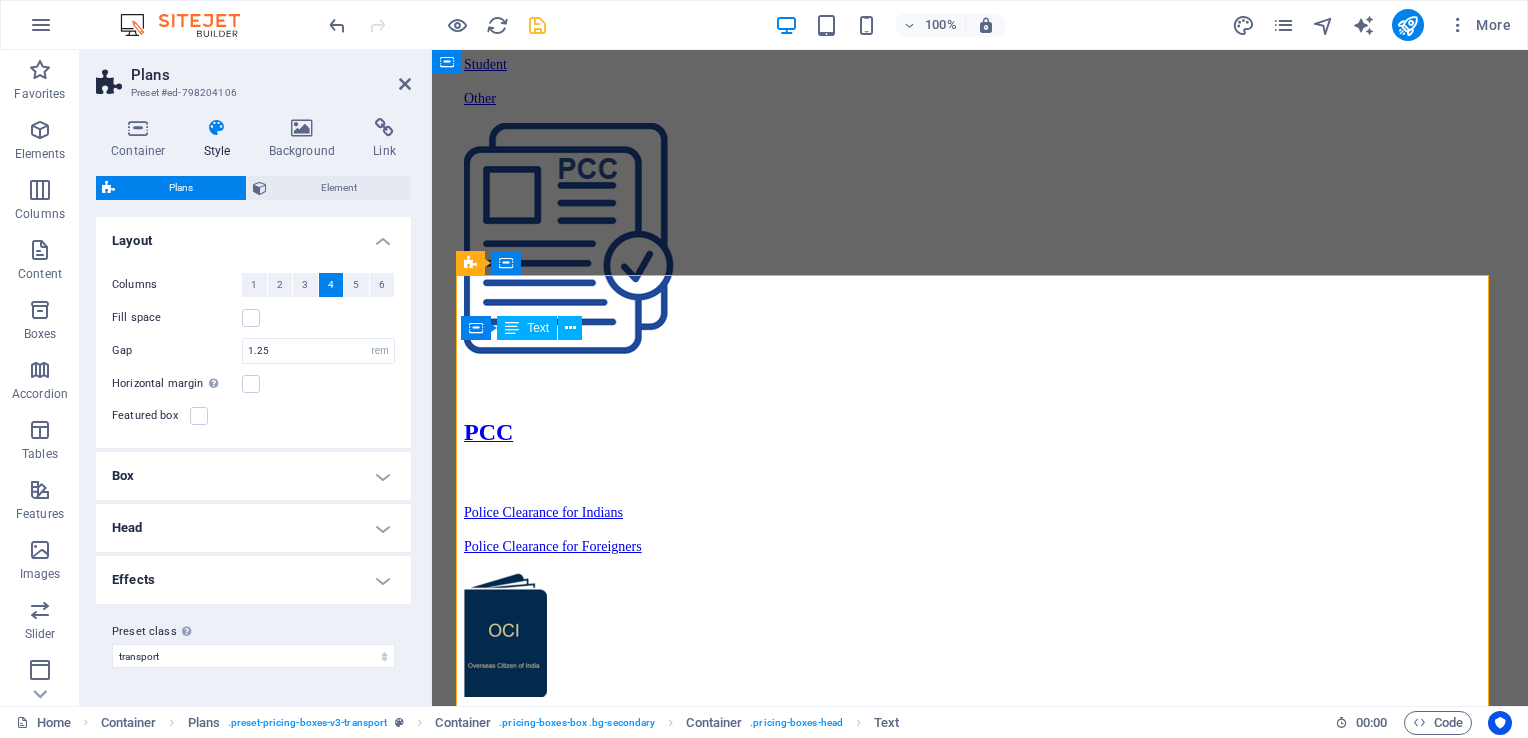 scroll, scrollTop: 2708, scrollLeft: 0, axis: vertical 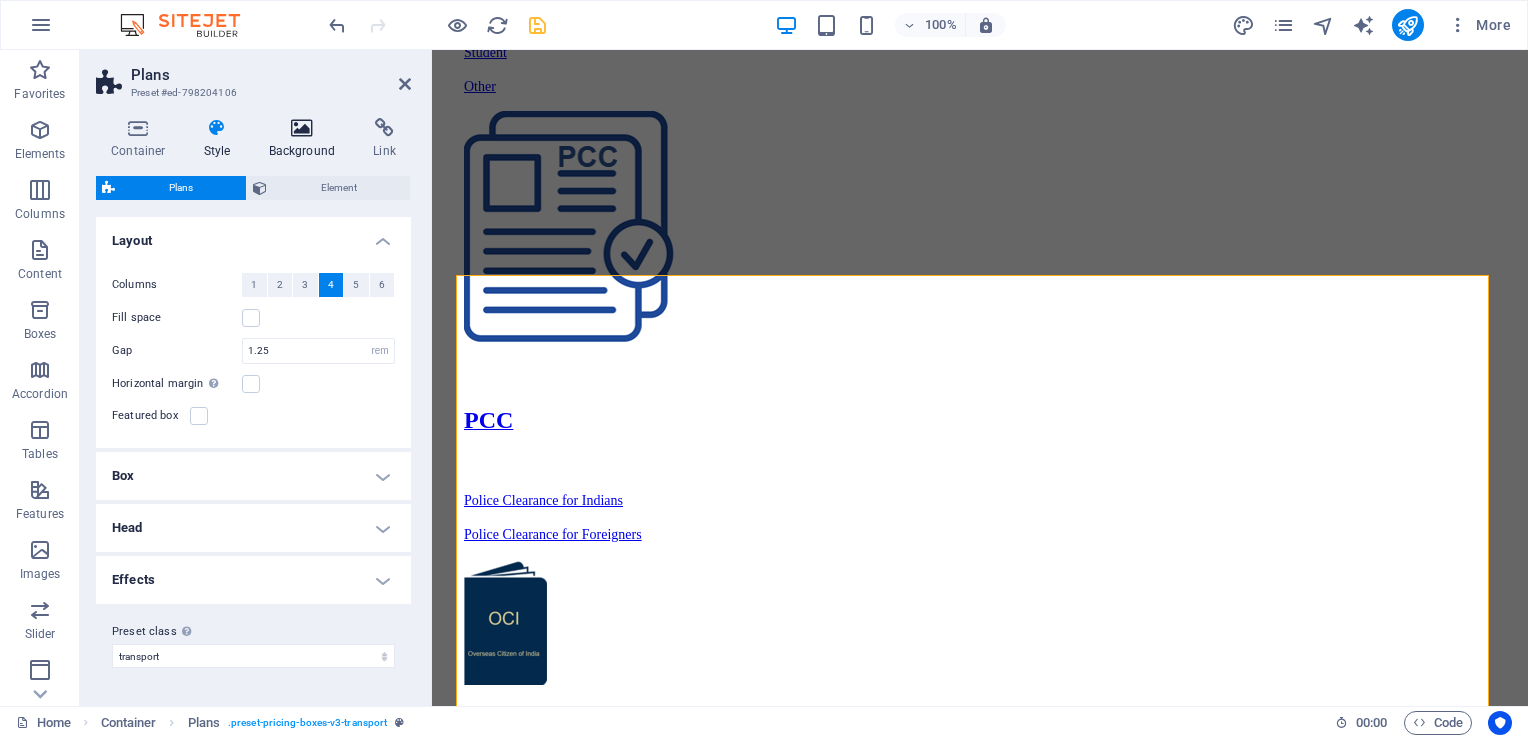 click on "Background" at bounding box center (306, 139) 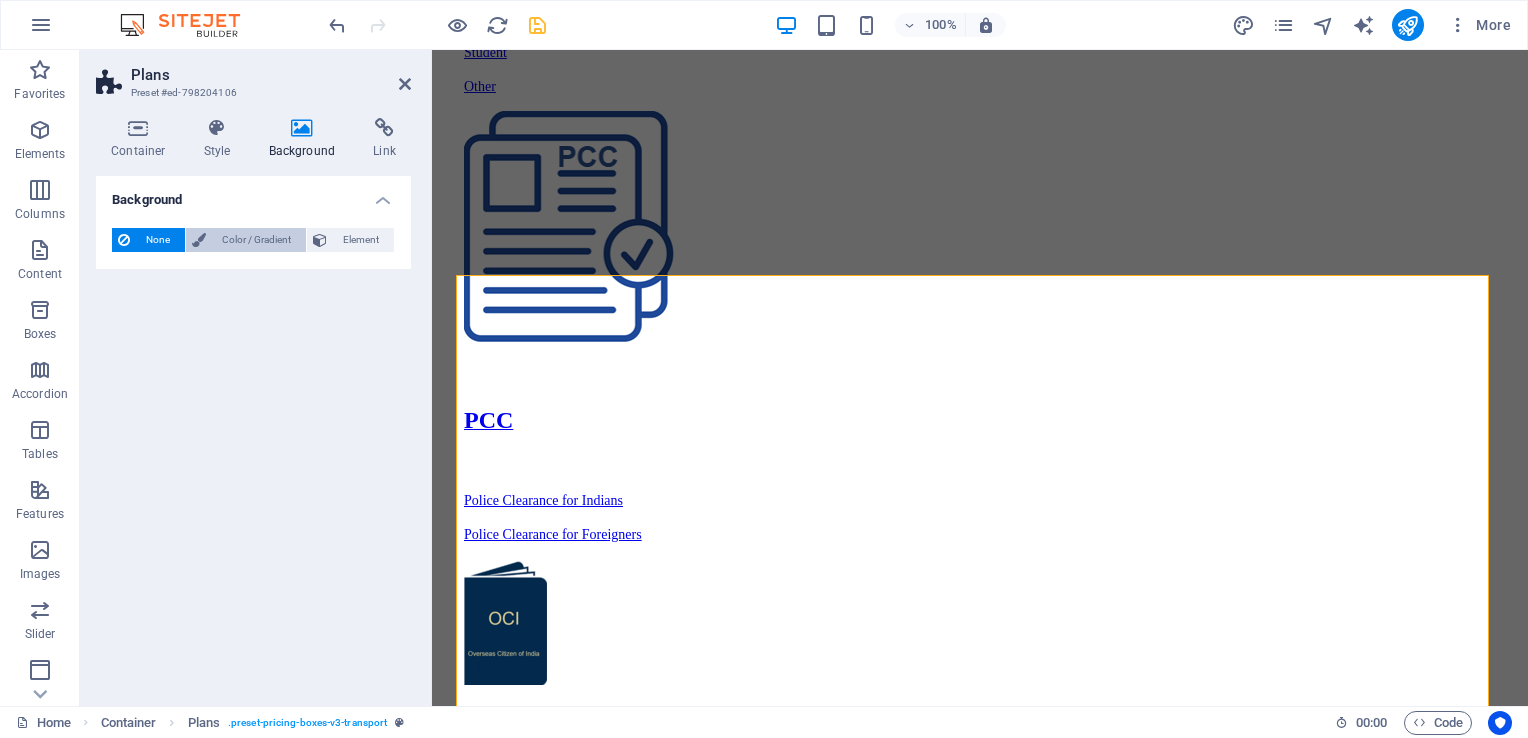 click on "Color / Gradient" at bounding box center [256, 240] 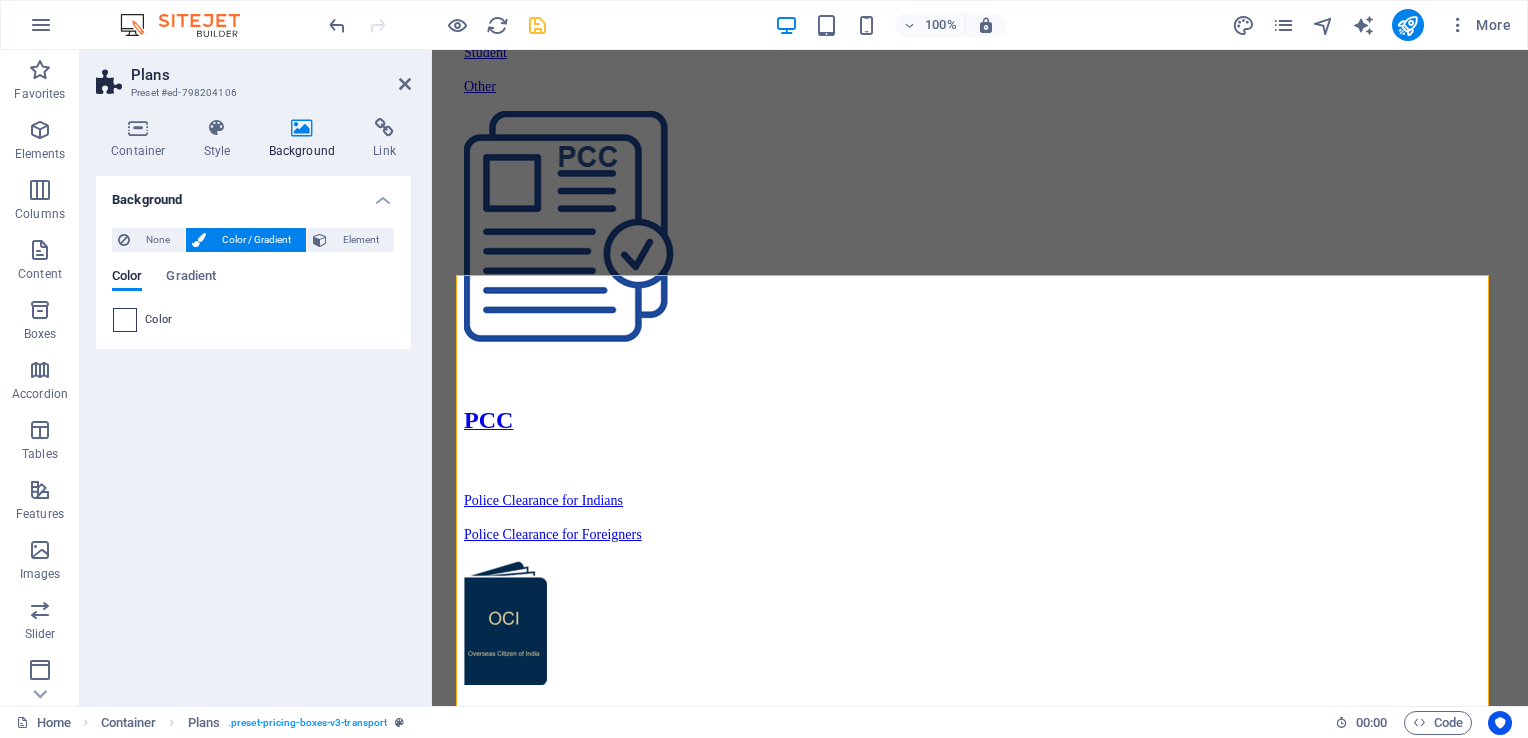 click at bounding box center (125, 320) 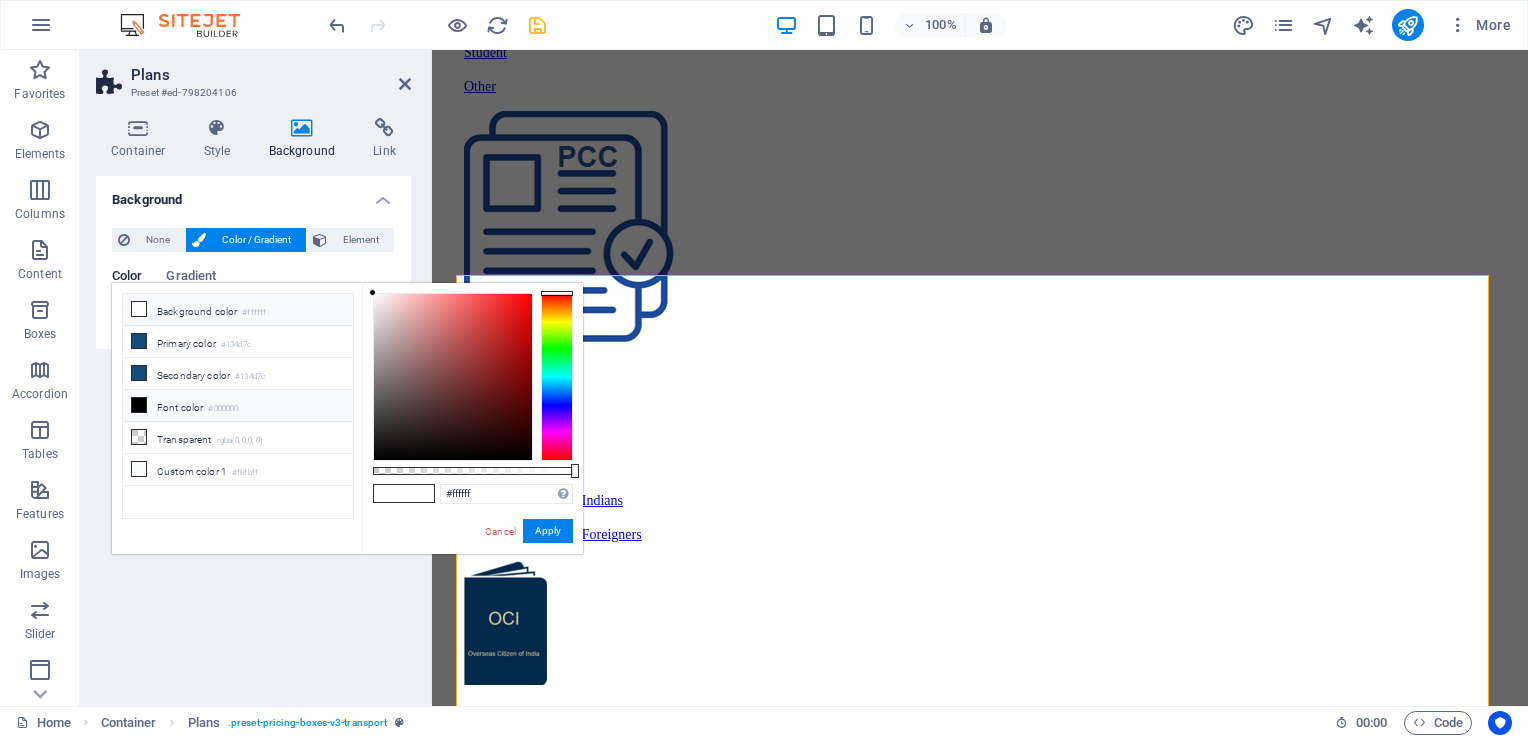 click on "Background color
#ffffff" at bounding box center (238, 310) 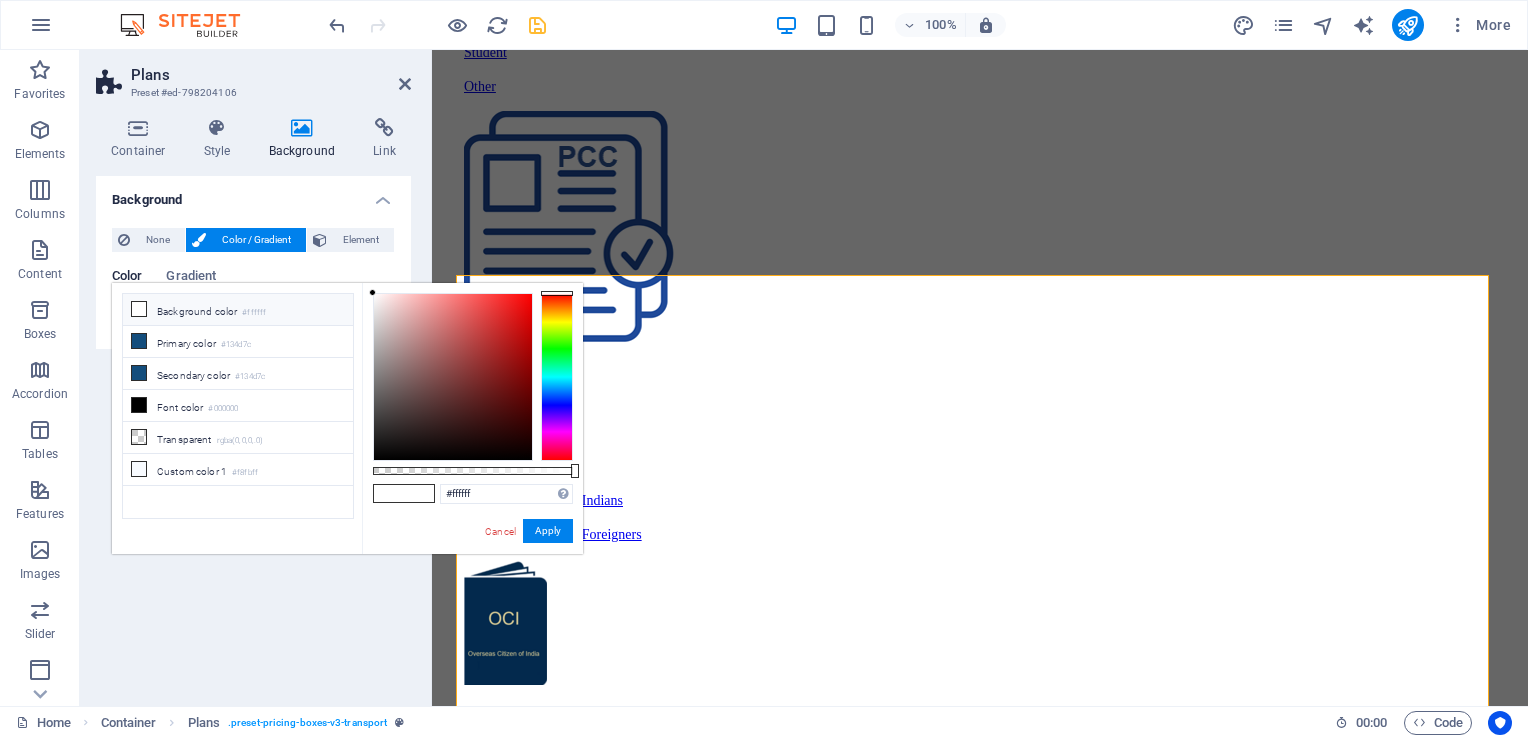 click on "Background color
#ffffff" at bounding box center [238, 310] 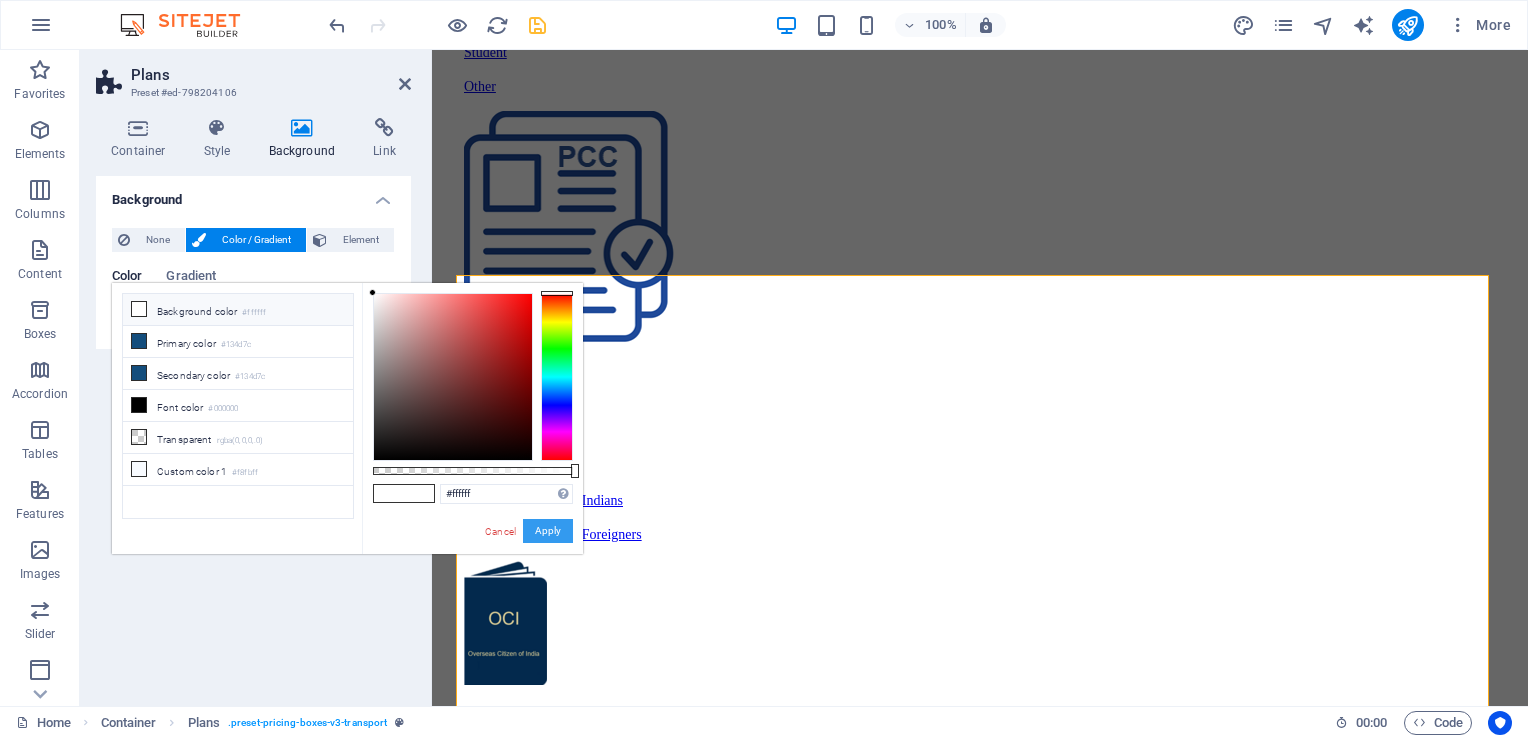click on "Apply" at bounding box center (548, 531) 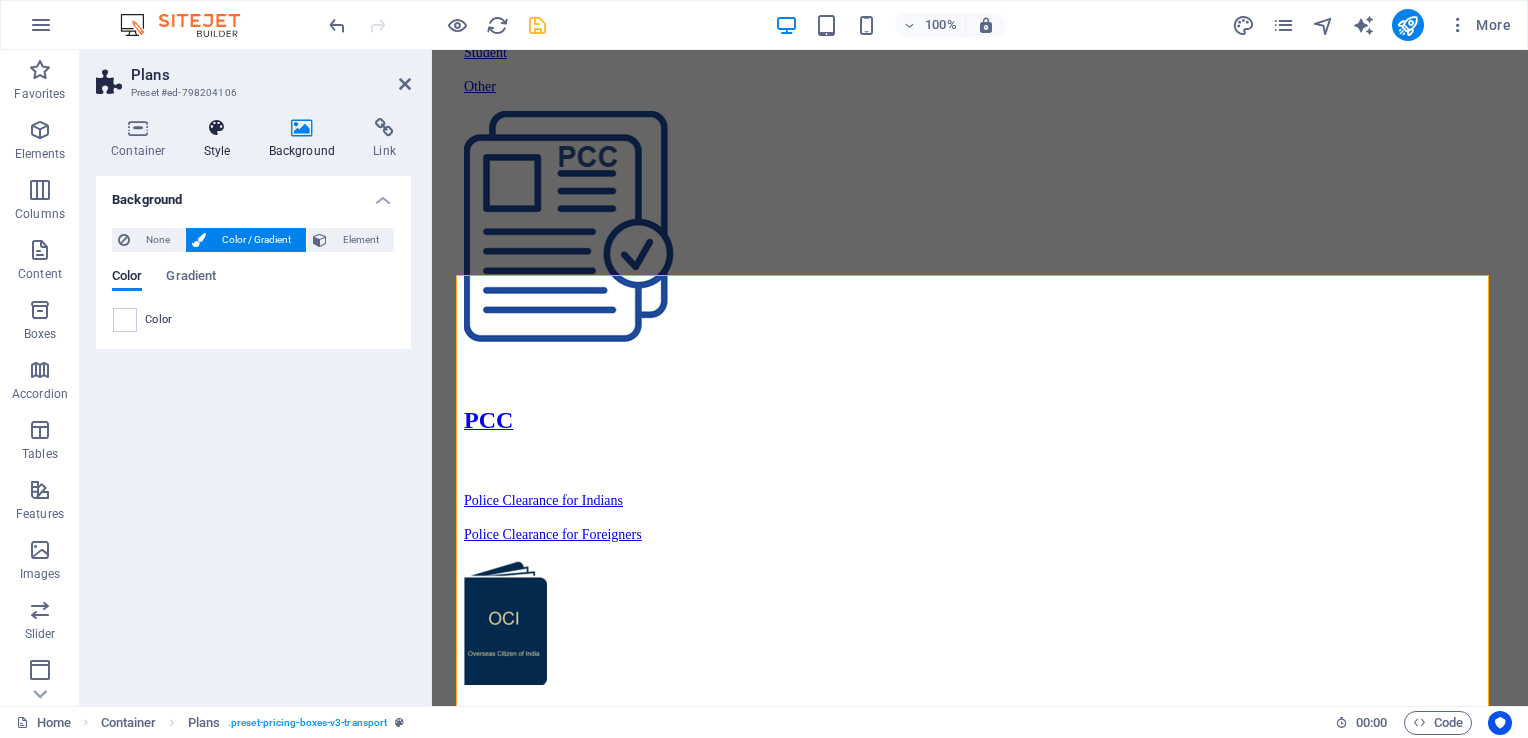 click at bounding box center [217, 128] 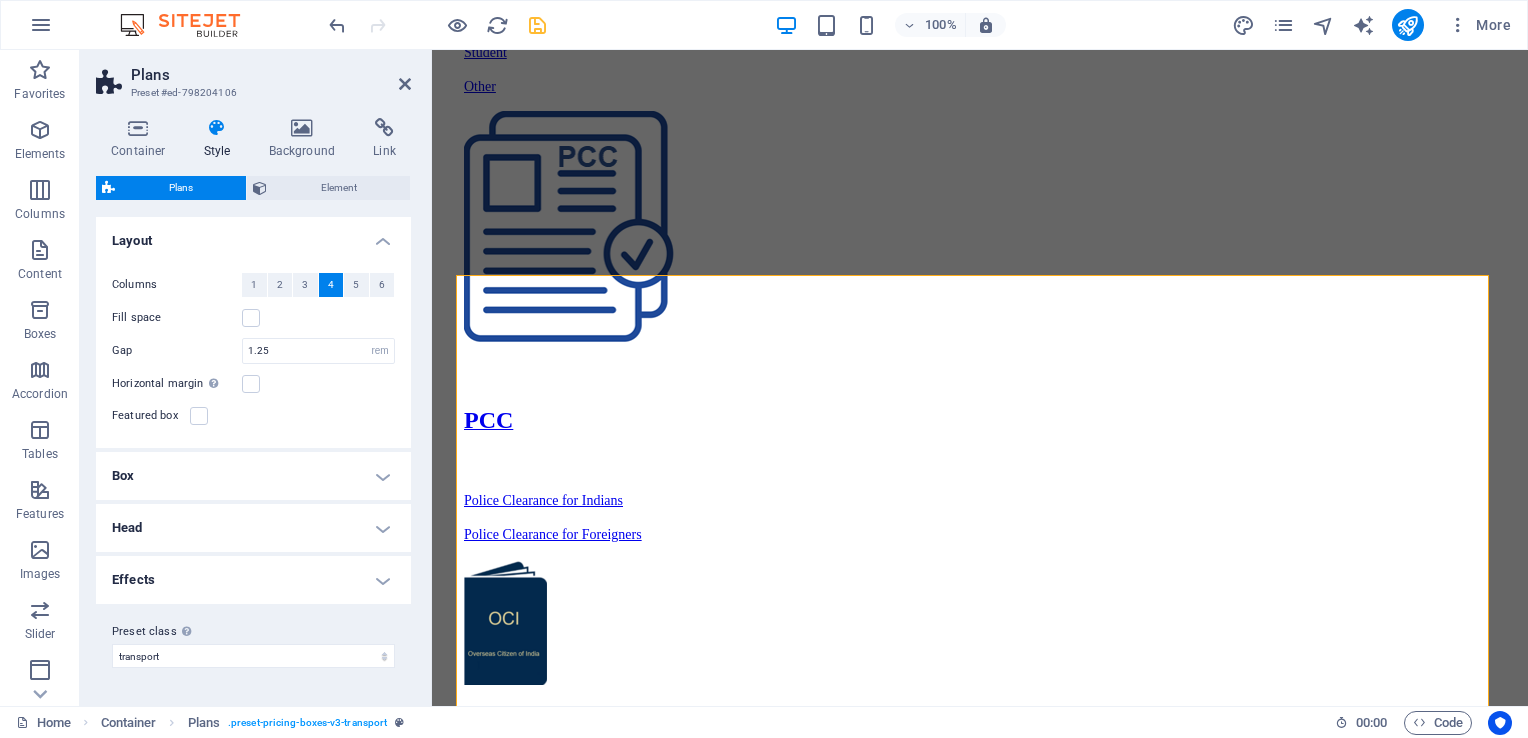 click at bounding box center (217, 128) 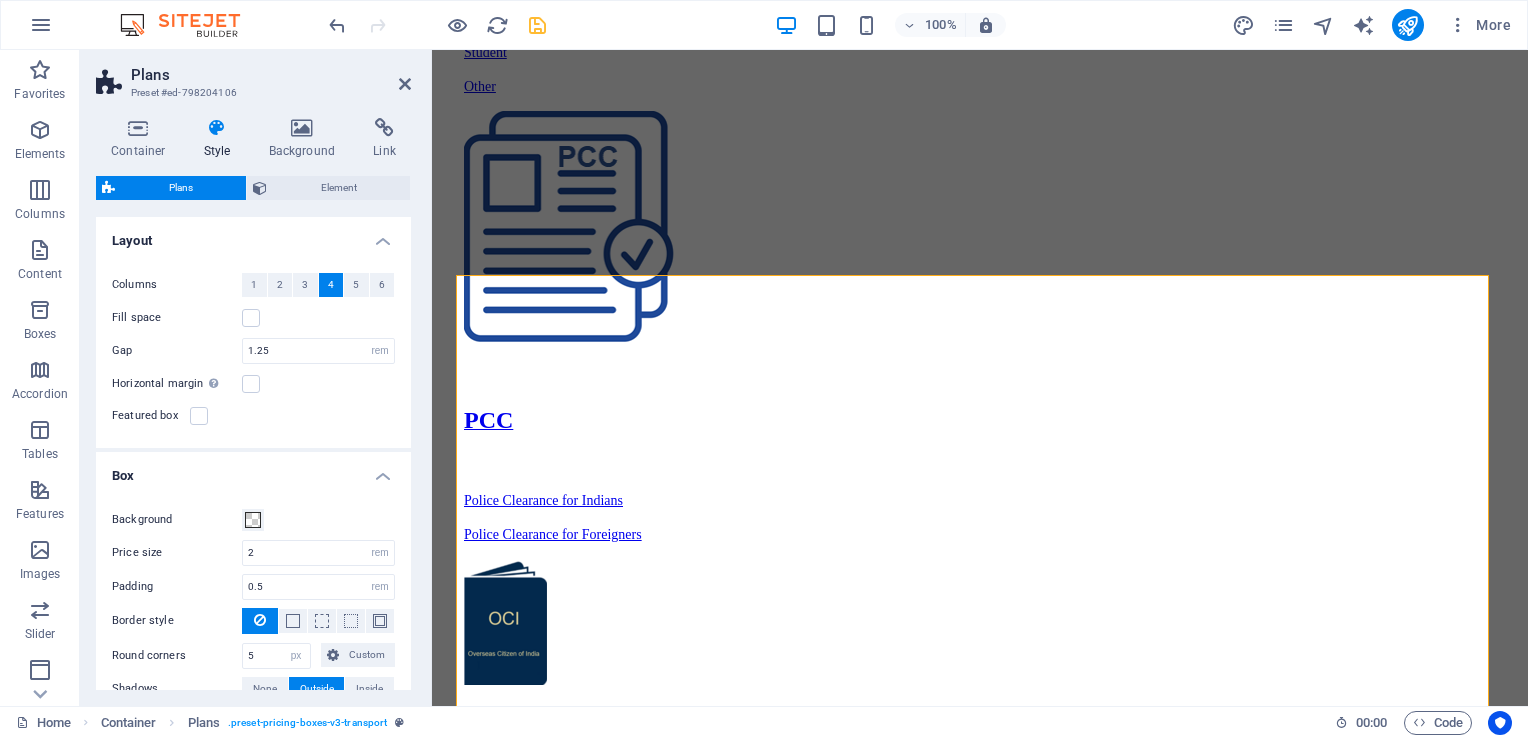 drag, startPoint x: 411, startPoint y: 394, endPoint x: 408, endPoint y: 454, distance: 60.074955 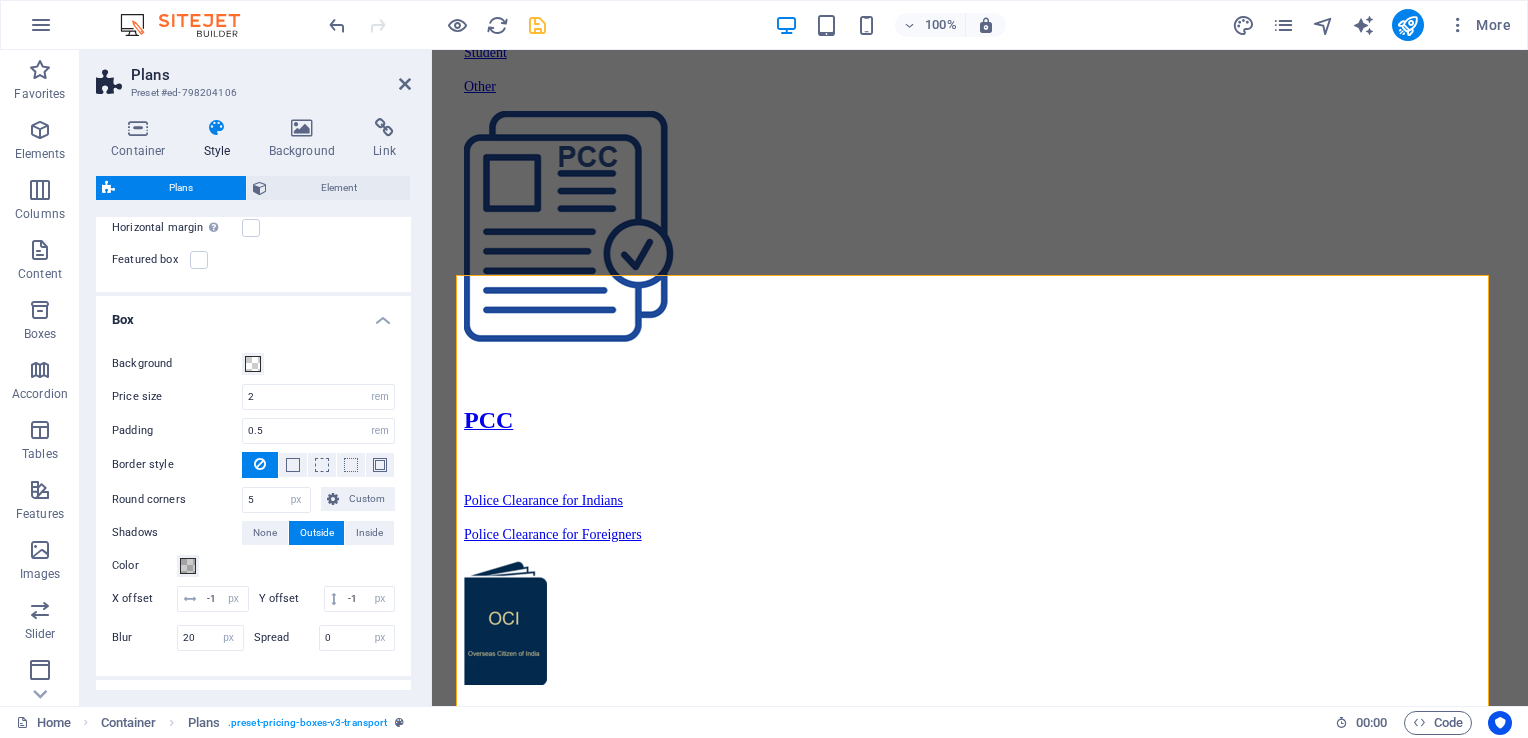 scroll, scrollTop: 163, scrollLeft: 0, axis: vertical 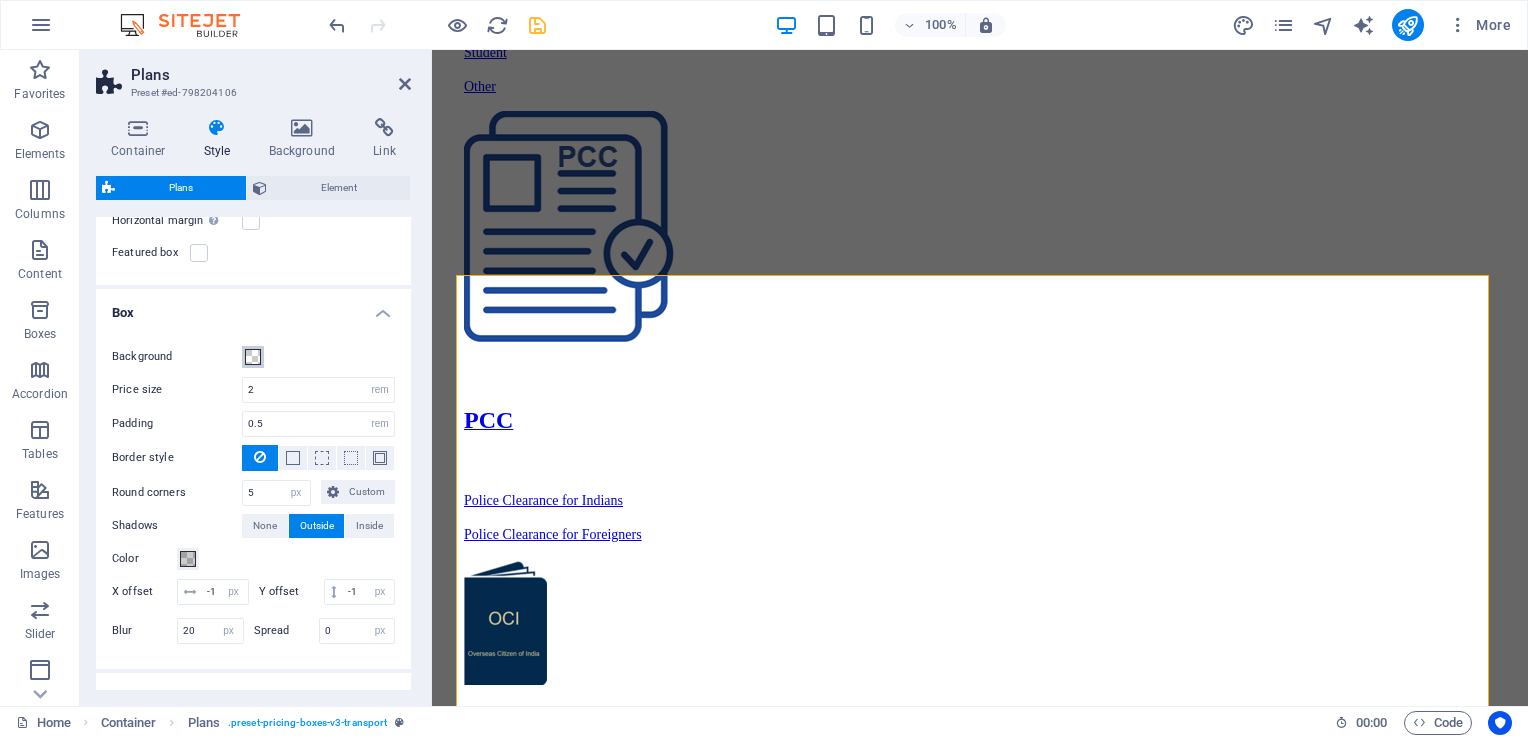 click at bounding box center (253, 357) 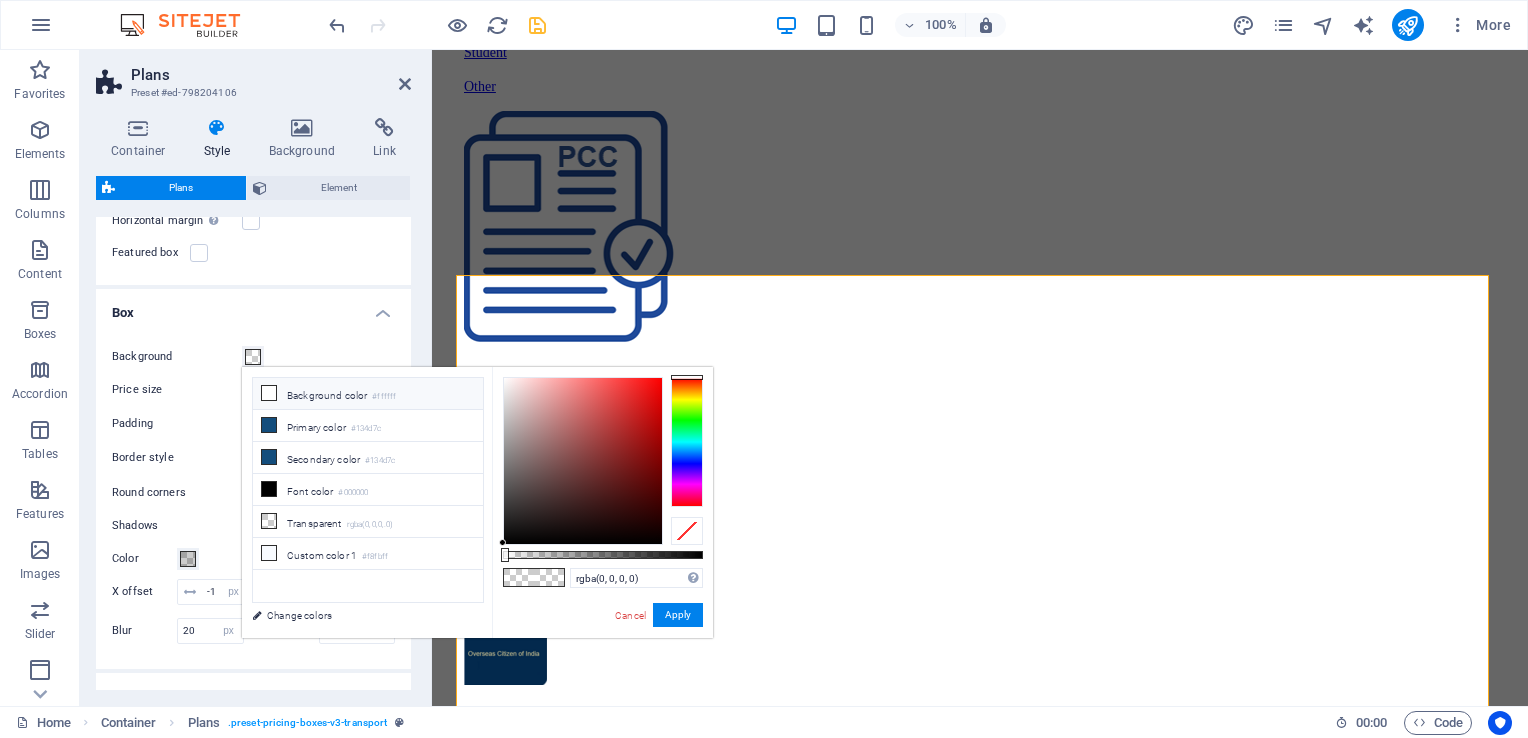 click at bounding box center [269, 393] 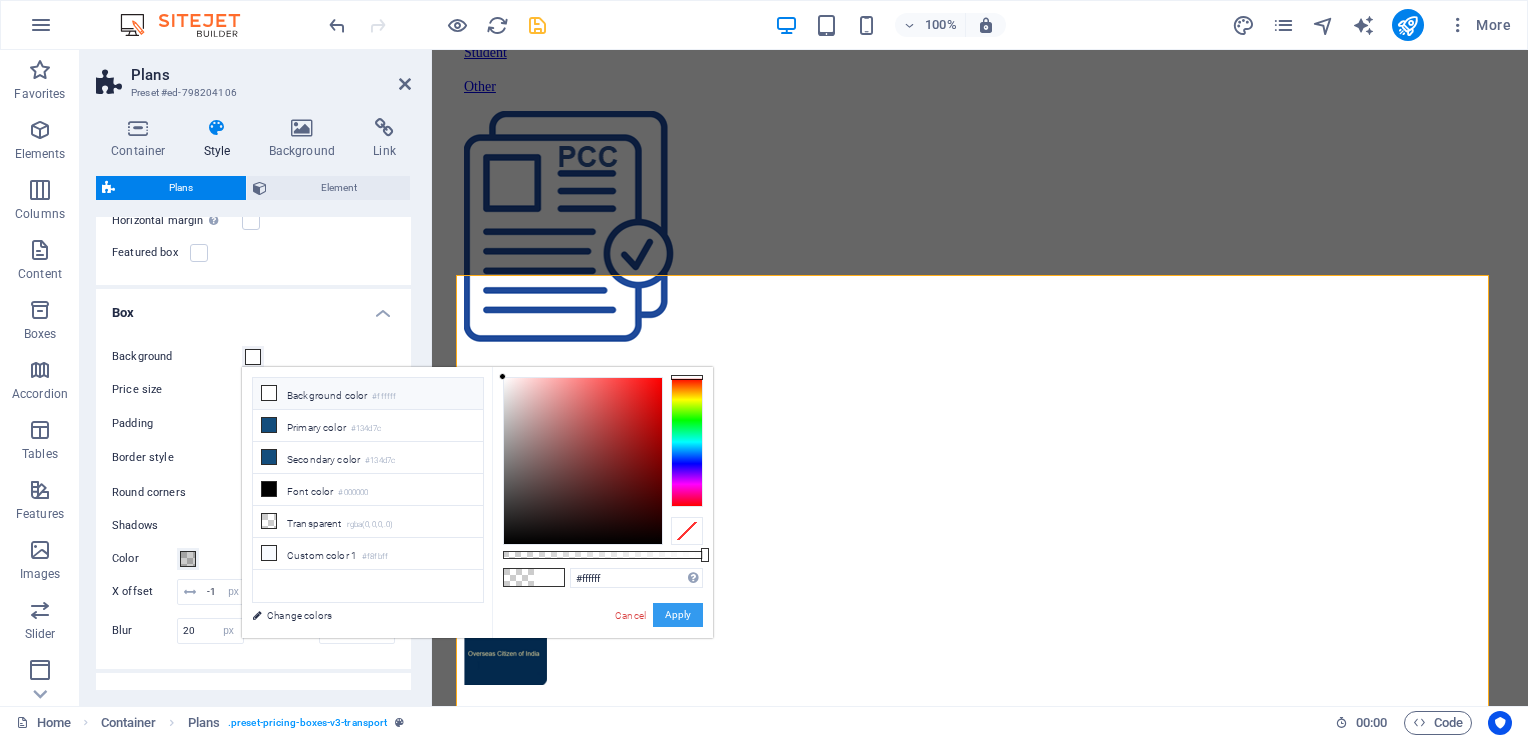 click on "Apply" at bounding box center [678, 615] 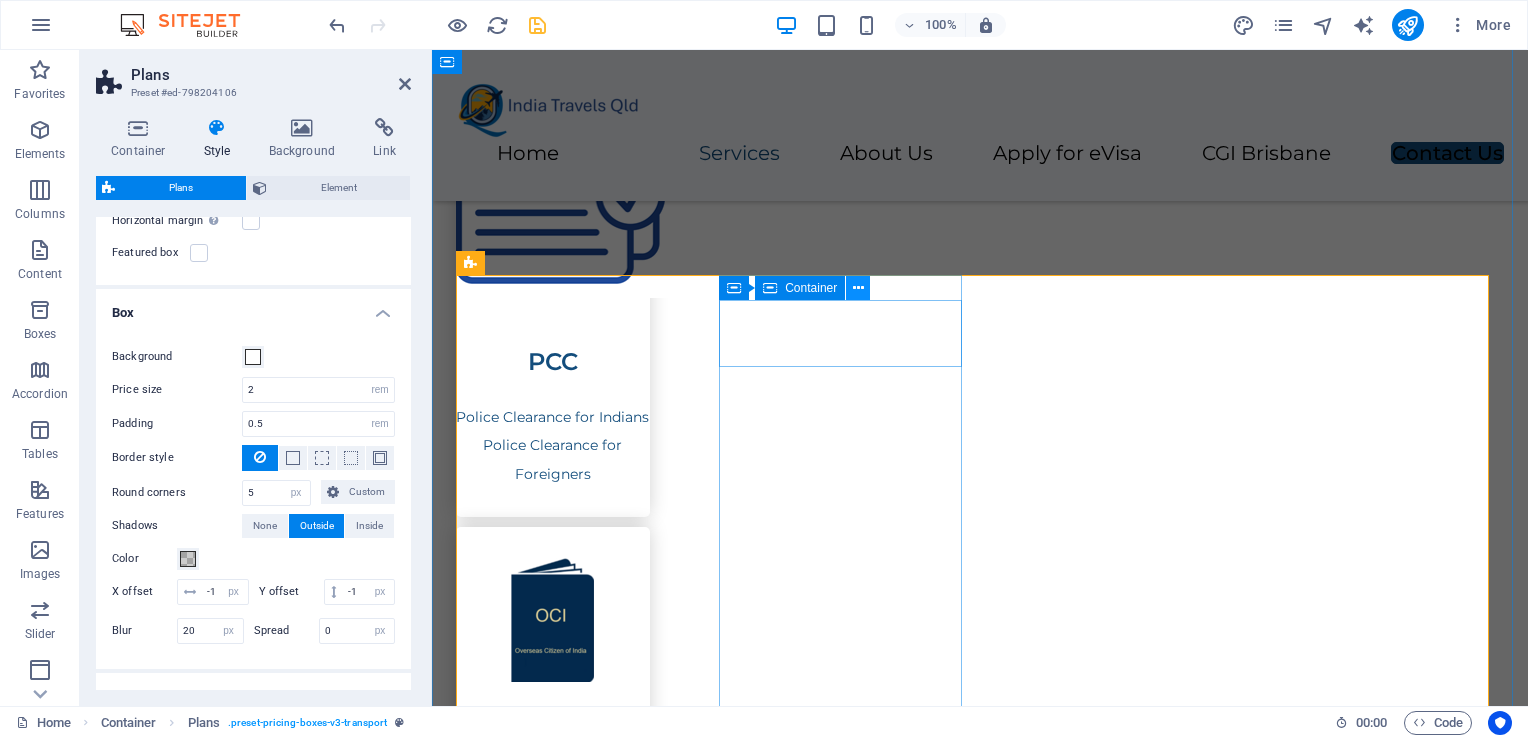 click at bounding box center [858, 288] 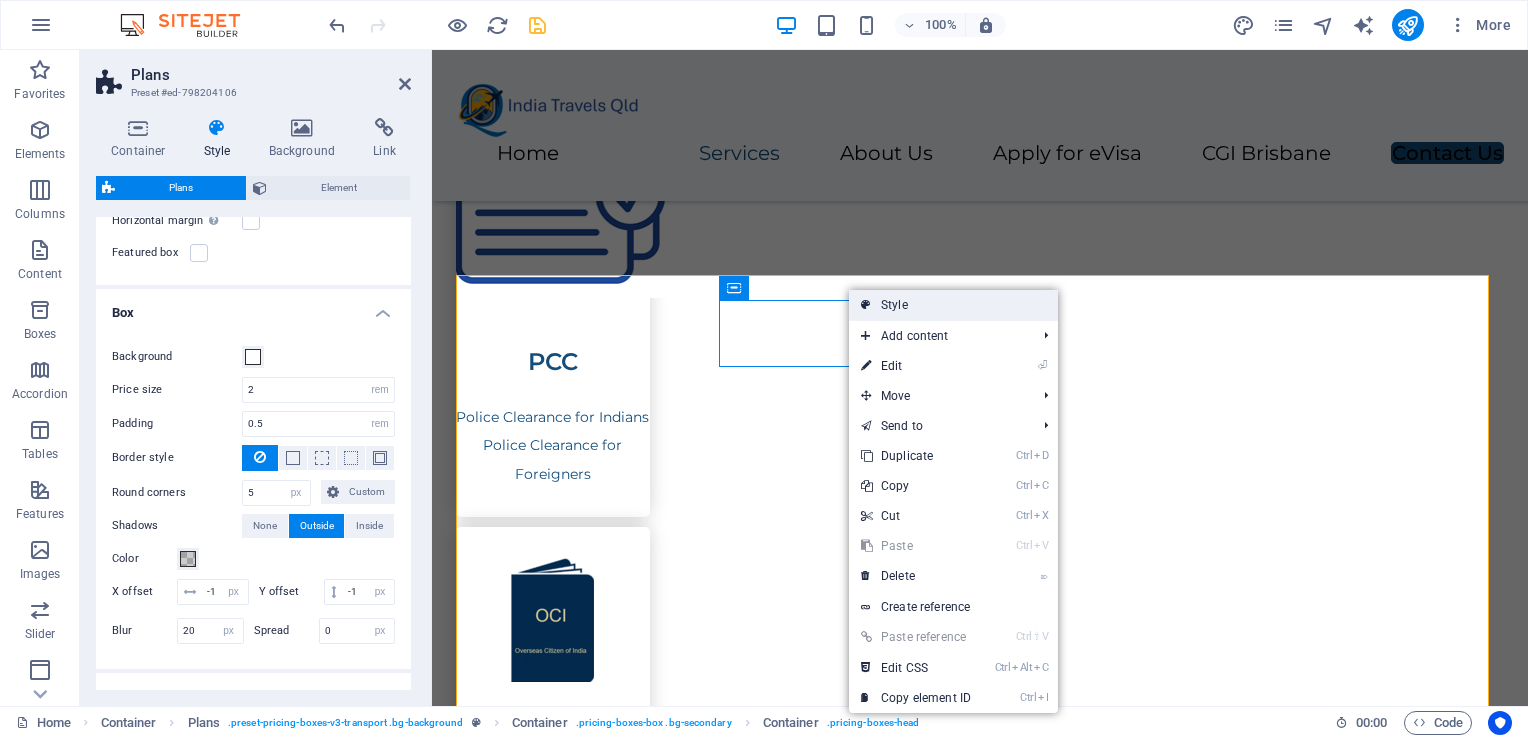 click at bounding box center [866, 305] 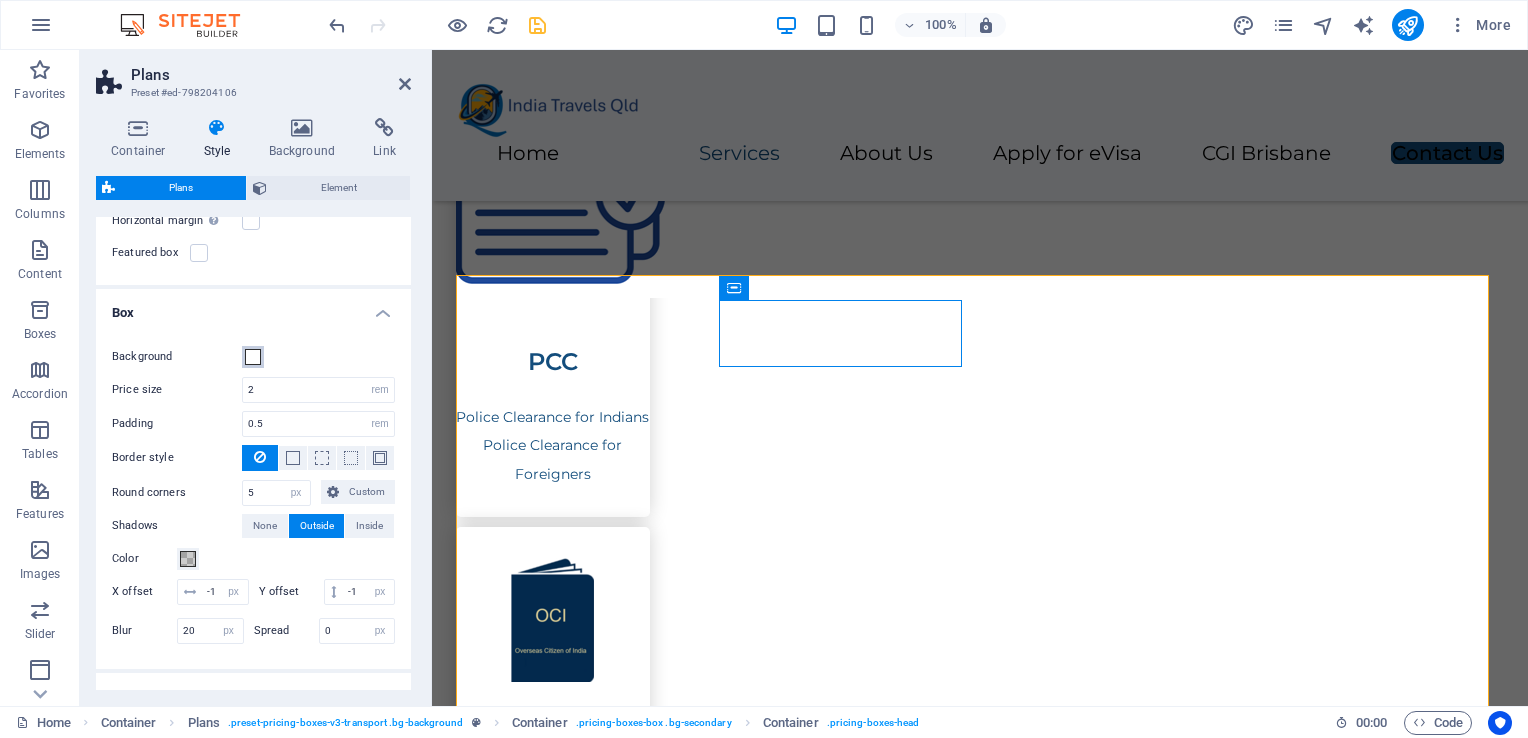 click at bounding box center (253, 357) 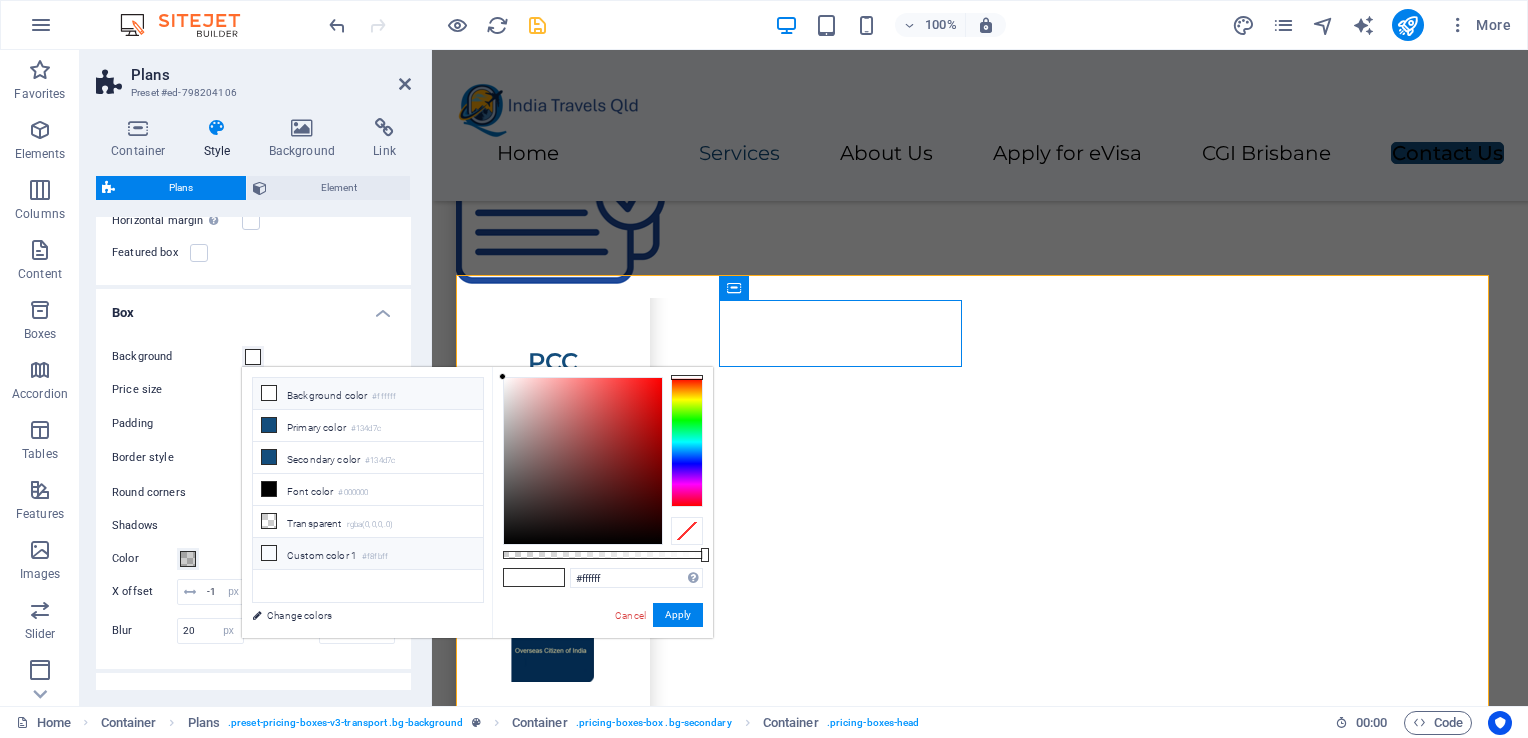 click at bounding box center (269, 553) 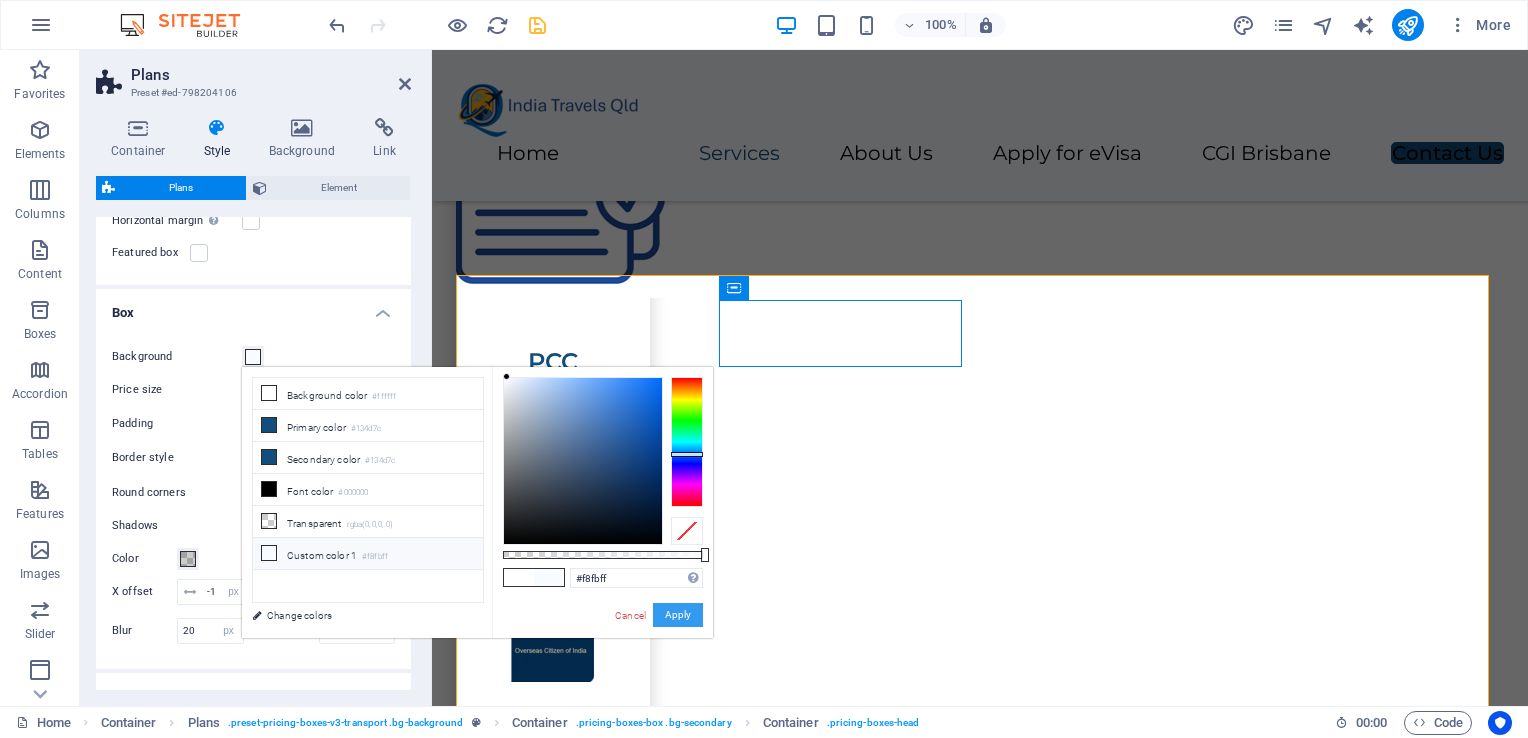 click on "Apply" at bounding box center (678, 615) 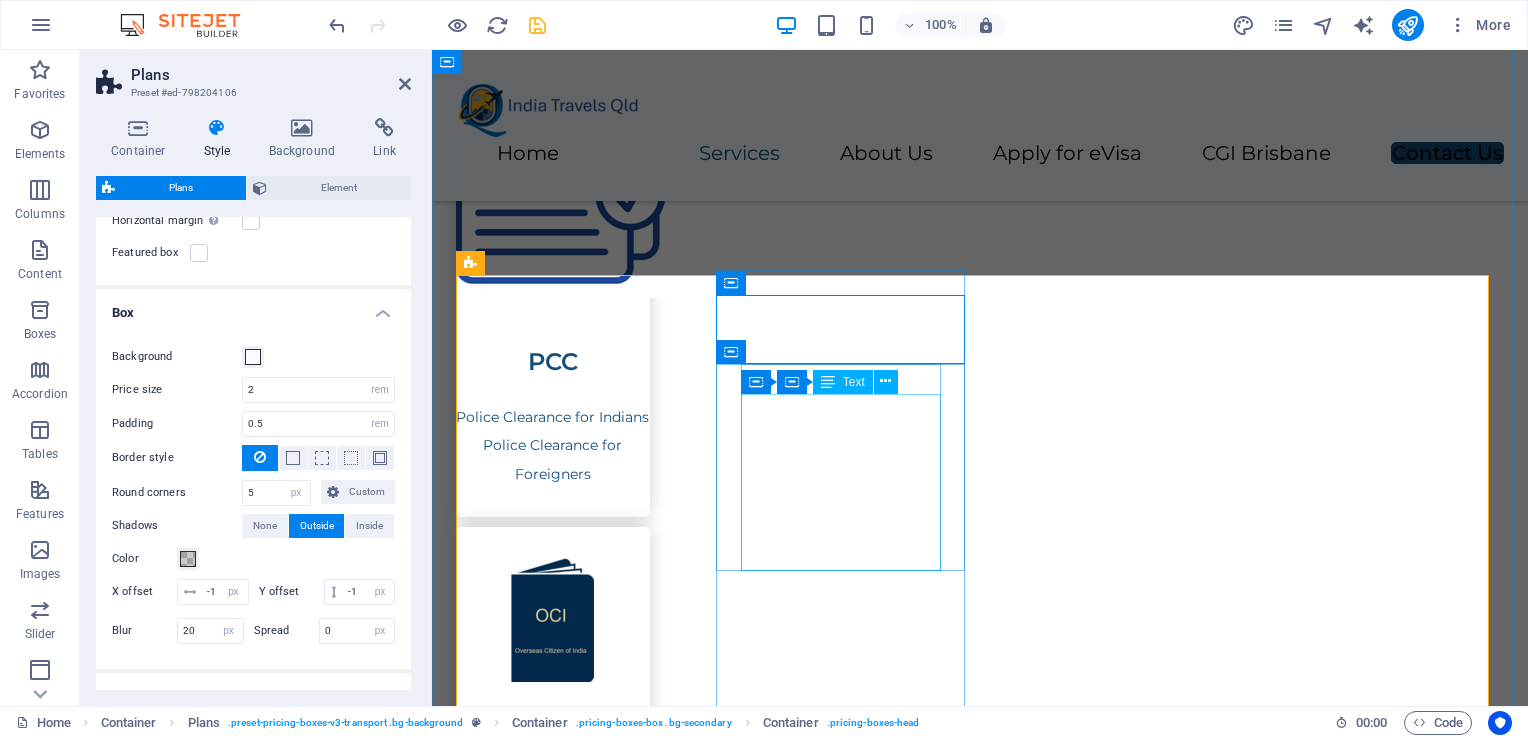 click on "Application Preparation Application Package send back to you via Email" at bounding box center [980, 2511] 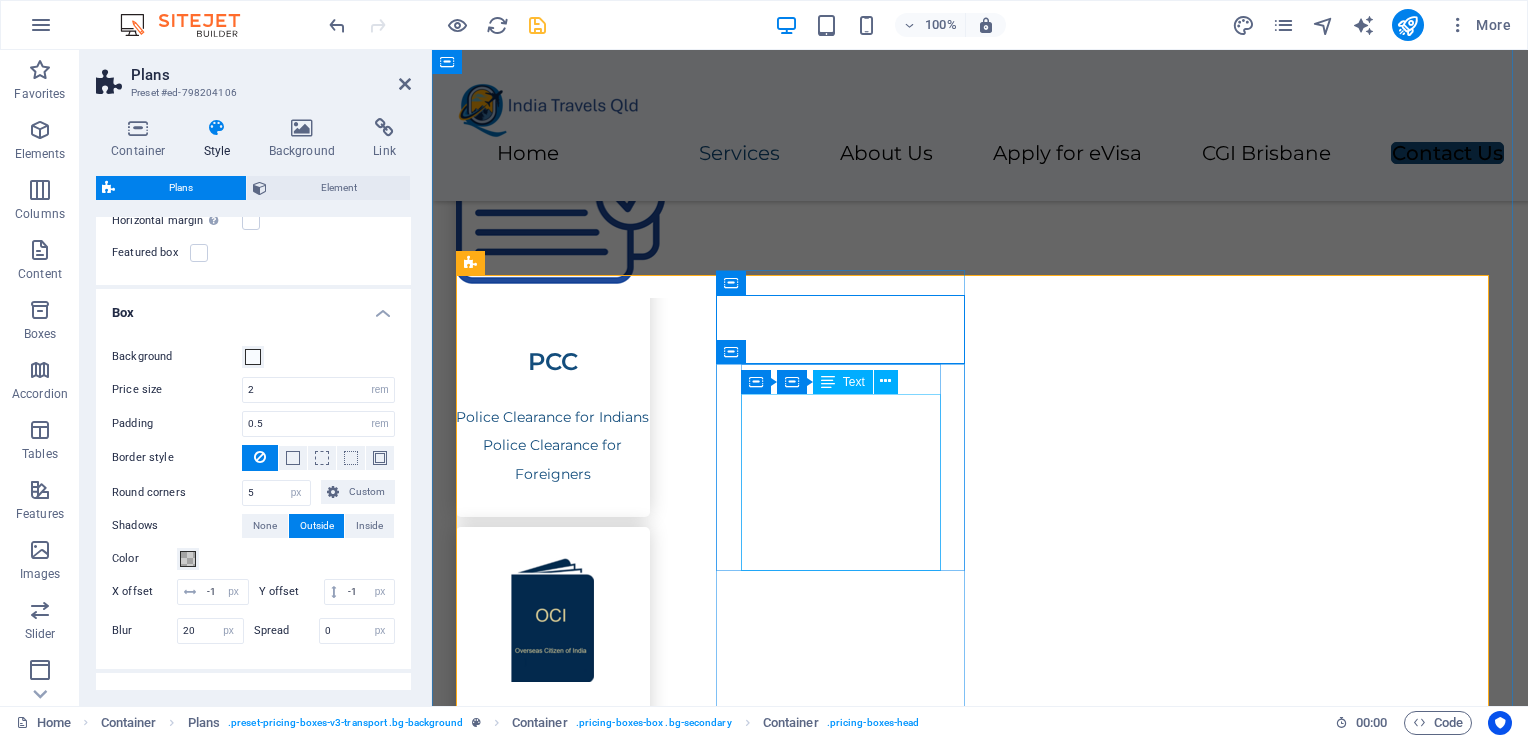 click on "Application Preparation Application Package send back to you via Email" at bounding box center [980, 2511] 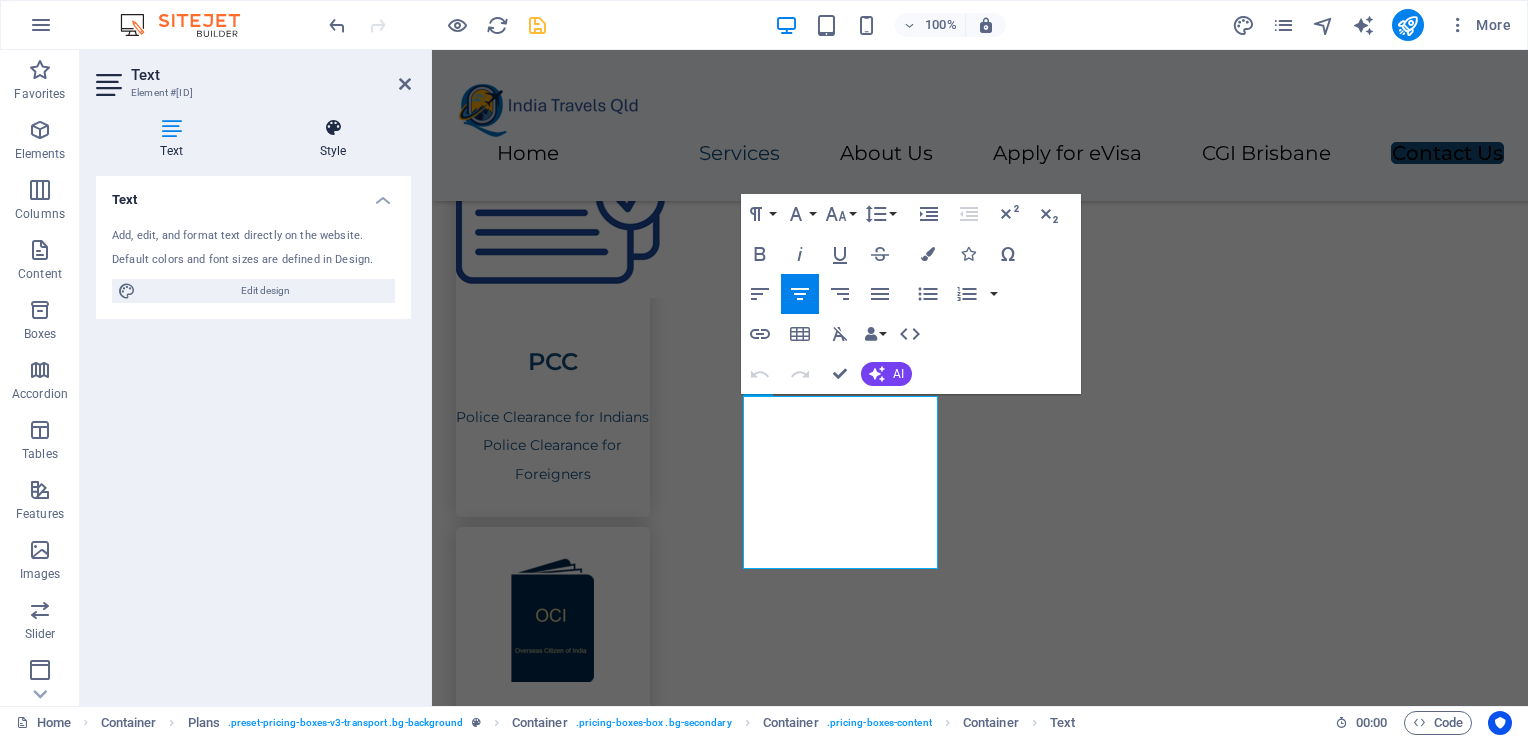 click on "Style" at bounding box center [333, 139] 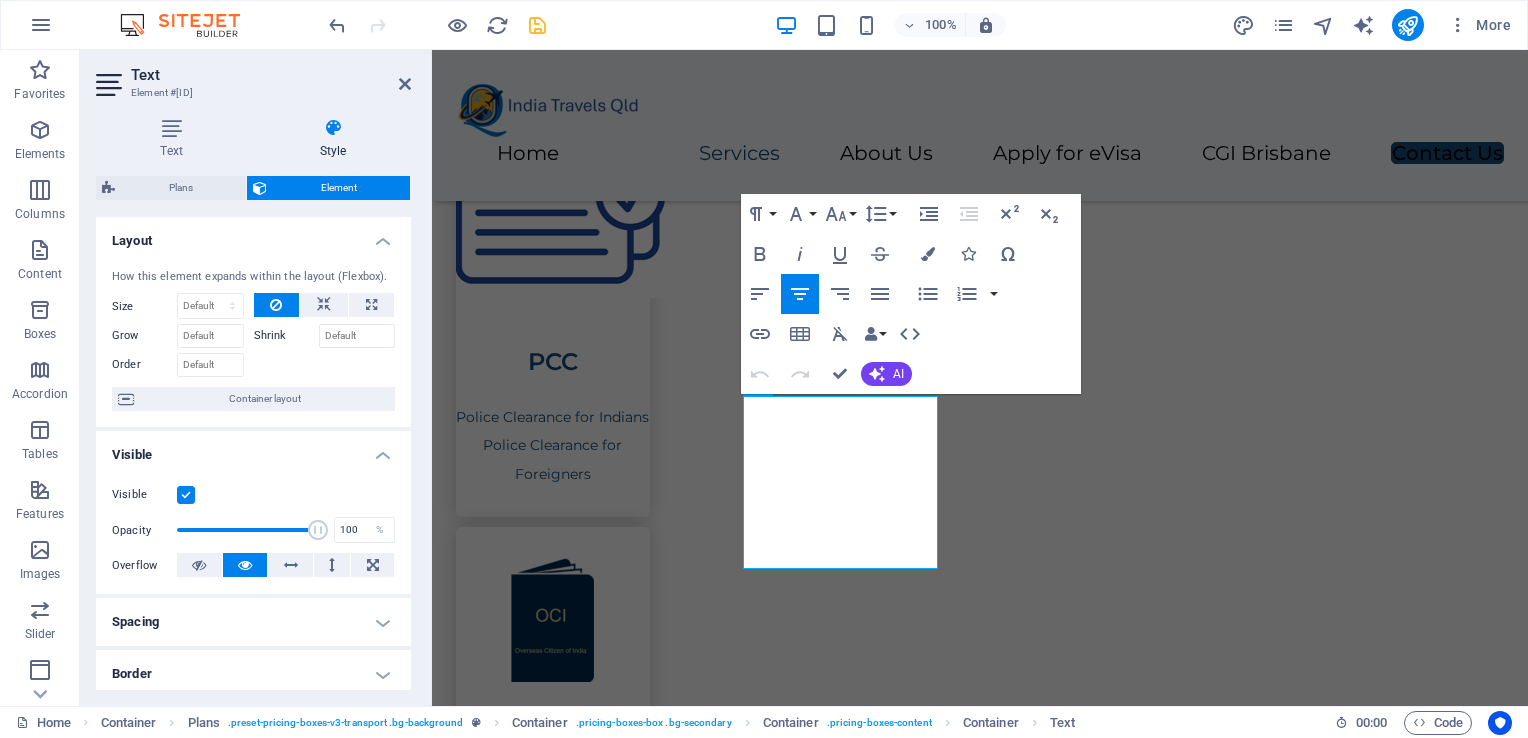 drag, startPoint x: 412, startPoint y: 354, endPoint x: 412, endPoint y: 419, distance: 65 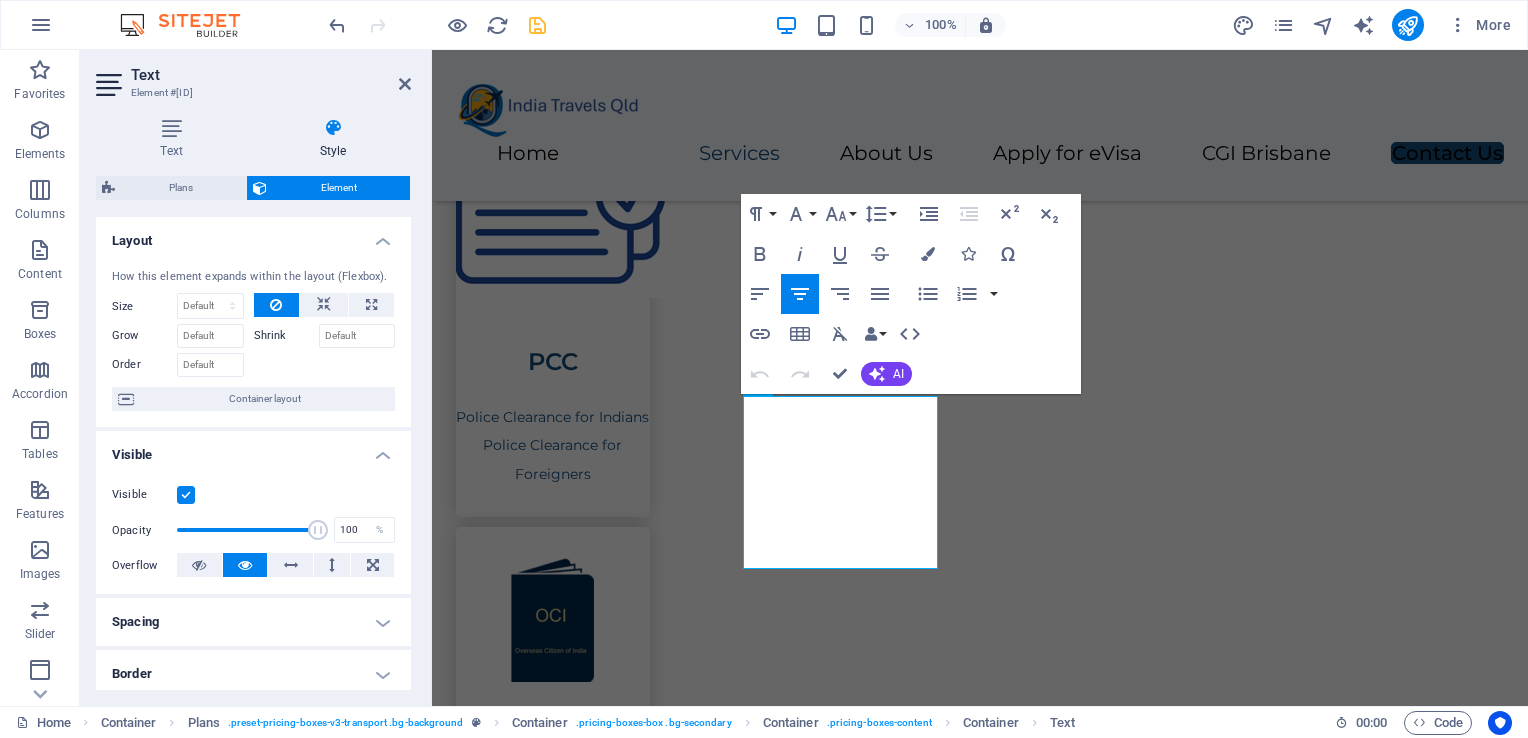 click on "Text Style Text Add, edit, and format text directly on the website. Default colors and font sizes are defined in Design. Edit design Alignment Left aligned Centered Right aligned Plans Element Layout How this element expands within the layout (Flexbox). Size Default auto px % 1/1 1/2 1/3 1/4 1/5 1/6 1/7 1/8 1/9 1/10 Grow Shrink Order Container layout Visible Visible Opacity 100 % Overflow Spacing Margin Default auto px % rem vw vh Custom Custom auto px % rem vw vh auto px % rem vw vh auto px % rem vw vh auto px % rem vw vh Padding Default px rem % vh vw Custom Custom px rem % vh vw px rem % vh vw px rem % vh vw px rem % vh vw Border Style              - Width 1 auto px rem % vh vw Custom Custom 1 auto px rem % vh vw 1 auto px rem % vh vw 1 auto px rem % vh vw 1 auto px rem % vh vw  - Color Round corners Default px rem % vh vw Custom Custom px rem % vh vw px rem % vh vw px rem % vh vw px rem % vh vw Shadow Default None Outside Inside Color X offset 0 px rem vh vw Y offset 0 px rem vh vw Blur 0 px rem" at bounding box center (253, 404) 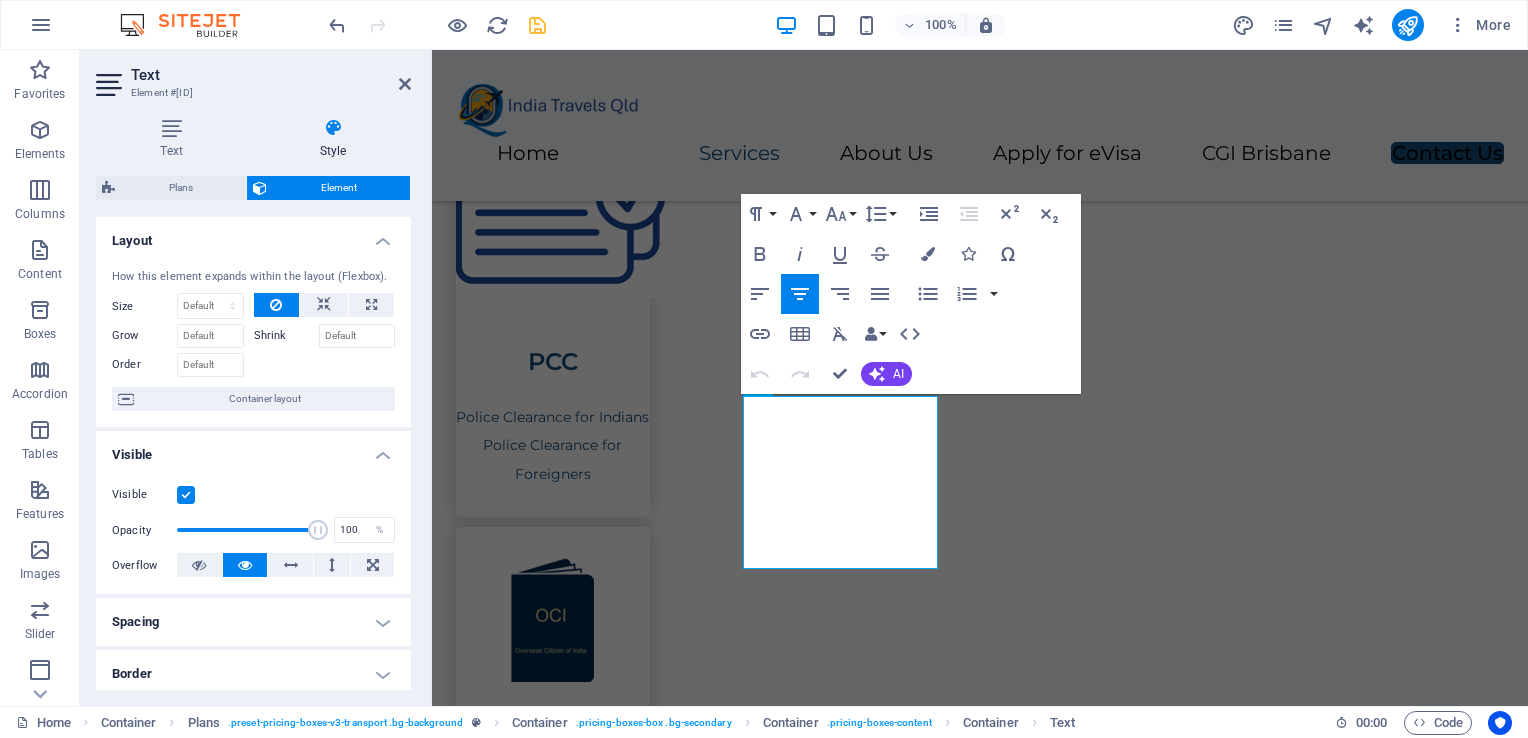 drag, startPoint x: 412, startPoint y: 419, endPoint x: 412, endPoint y: 531, distance: 112 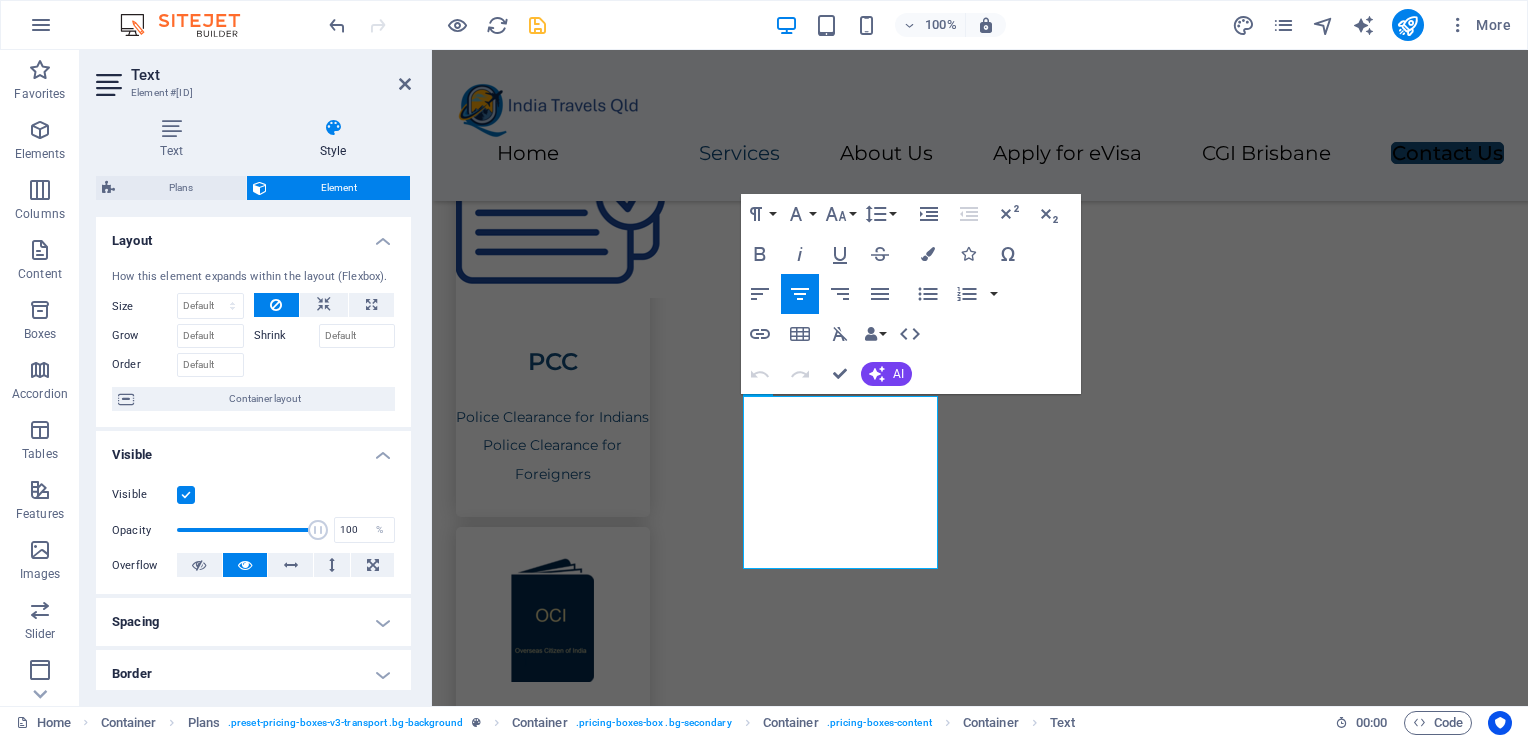 click on "Text Style Text Add, edit, and format text directly on the website. Default colors and font sizes are defined in Design. Edit design Alignment Left aligned Centered Right aligned Plans Element Layout How this element expands within the layout (Flexbox). Size Default auto px % 1/1 1/2 1/3 1/4 1/5 1/6 1/7 1/8 1/9 1/10 Grow Shrink Order Container layout Visible Visible Opacity 100 % Overflow Spacing Margin Default auto px % rem vw vh Custom Custom auto px % rem vw vh auto px % rem vw vh auto px % rem vw vh auto px % rem vw vh Padding Default px rem % vh vw Custom Custom px rem % vh vw px rem % vh vw px rem % vh vw px rem % vh vw Border Style              - Width 1 auto px rem % vh vw Custom Custom 1 auto px rem % vh vw 1 auto px rem % vh vw 1 auto px rem % vh vw 1 auto px rem % vh vw  - Color Round corners Default px rem % vh vw Custom Custom px rem % vh vw px rem % vh vw px rem % vh vw px rem % vh vw Shadow Default None Outside Inside Color X offset 0 px rem vh vw Y offset 0 px rem vh vw Blur 0 px rem" at bounding box center (253, 404) 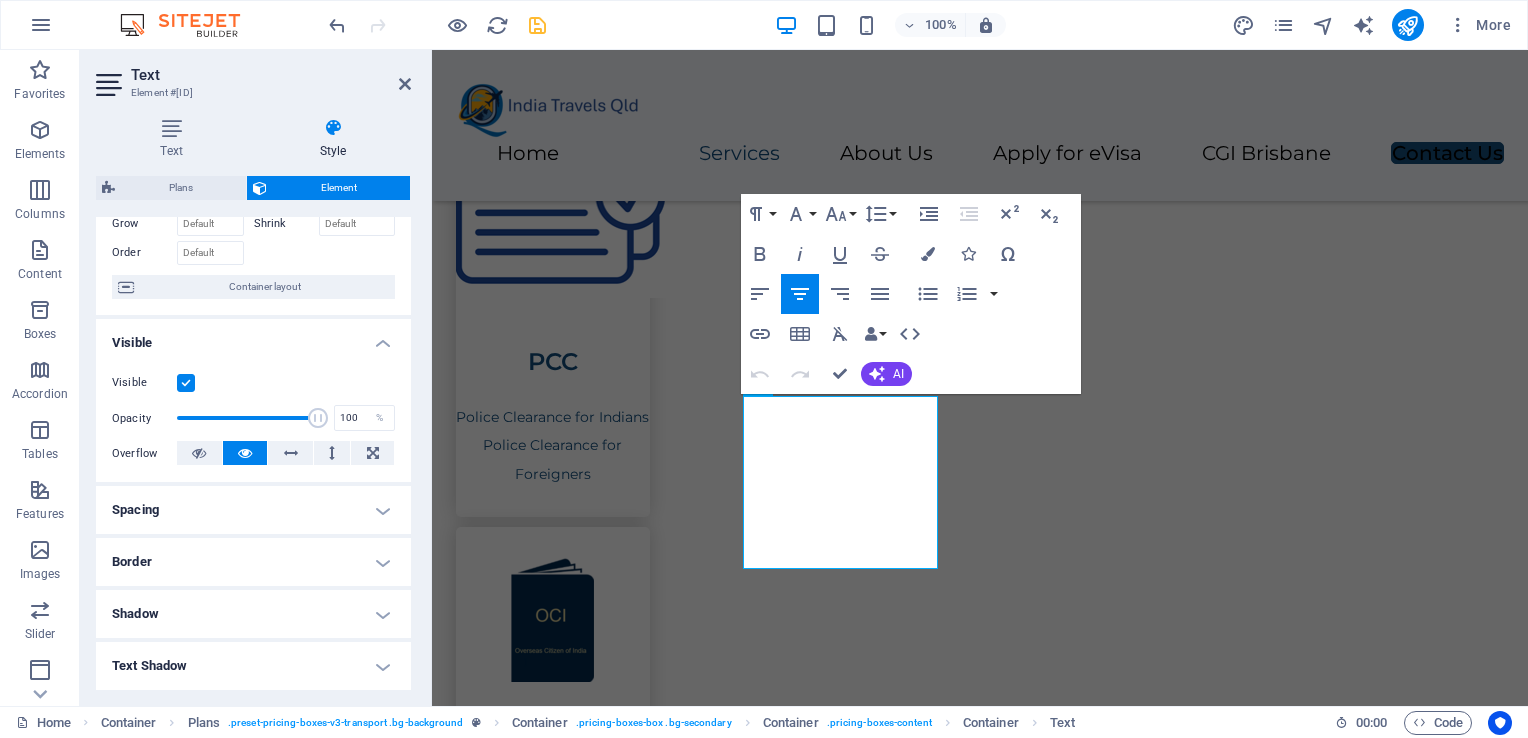 scroll, scrollTop: 32, scrollLeft: 0, axis: vertical 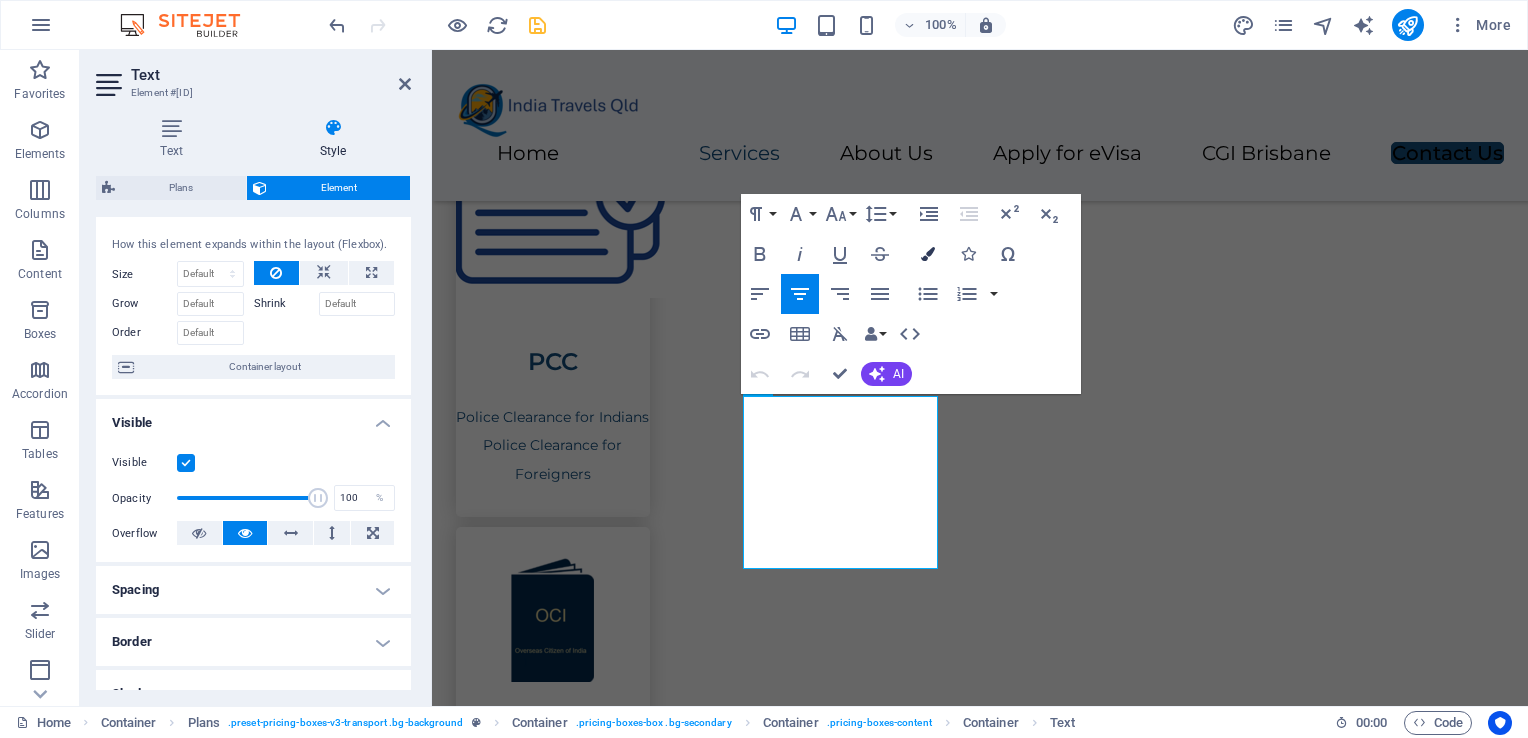 click at bounding box center (928, 254) 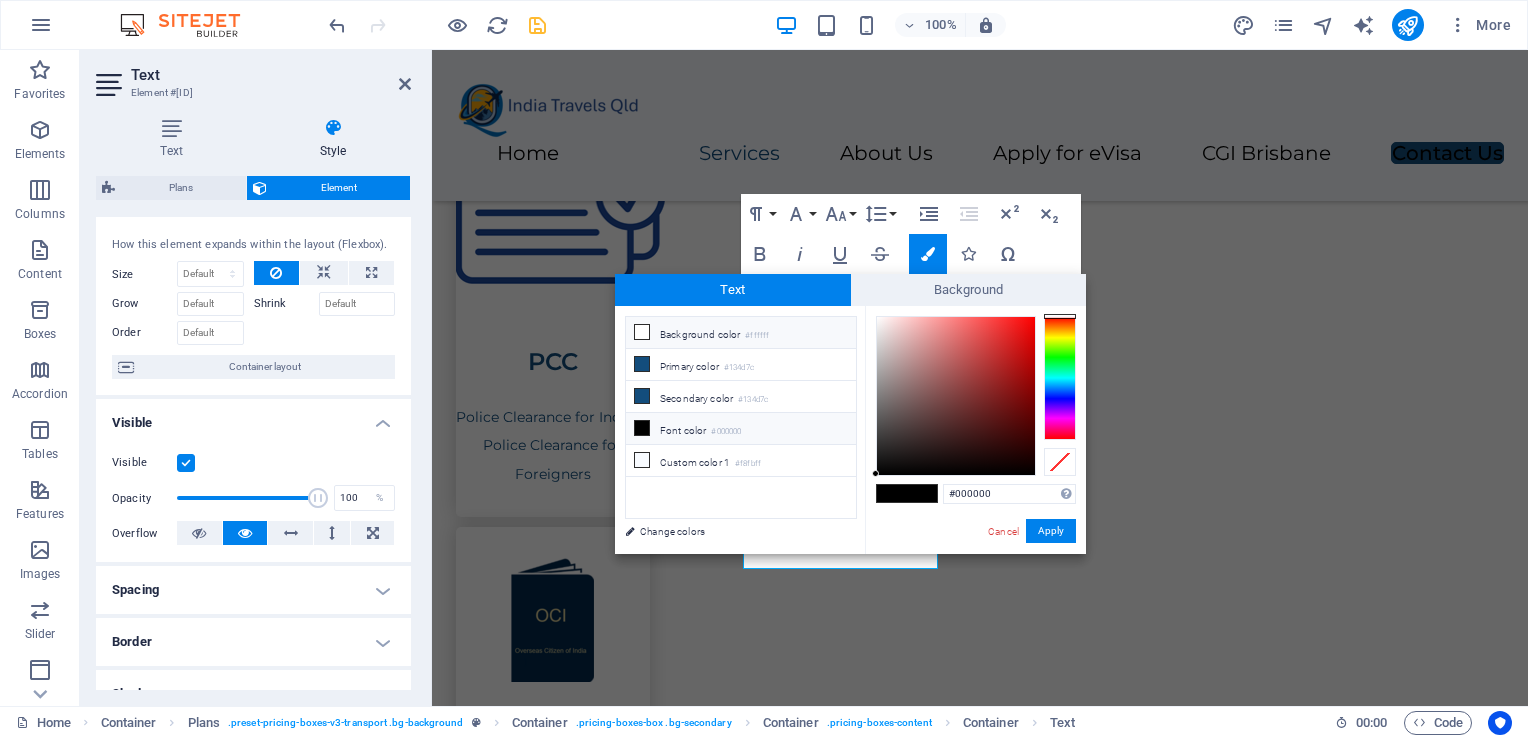 click on "#ffffff" at bounding box center (757, 336) 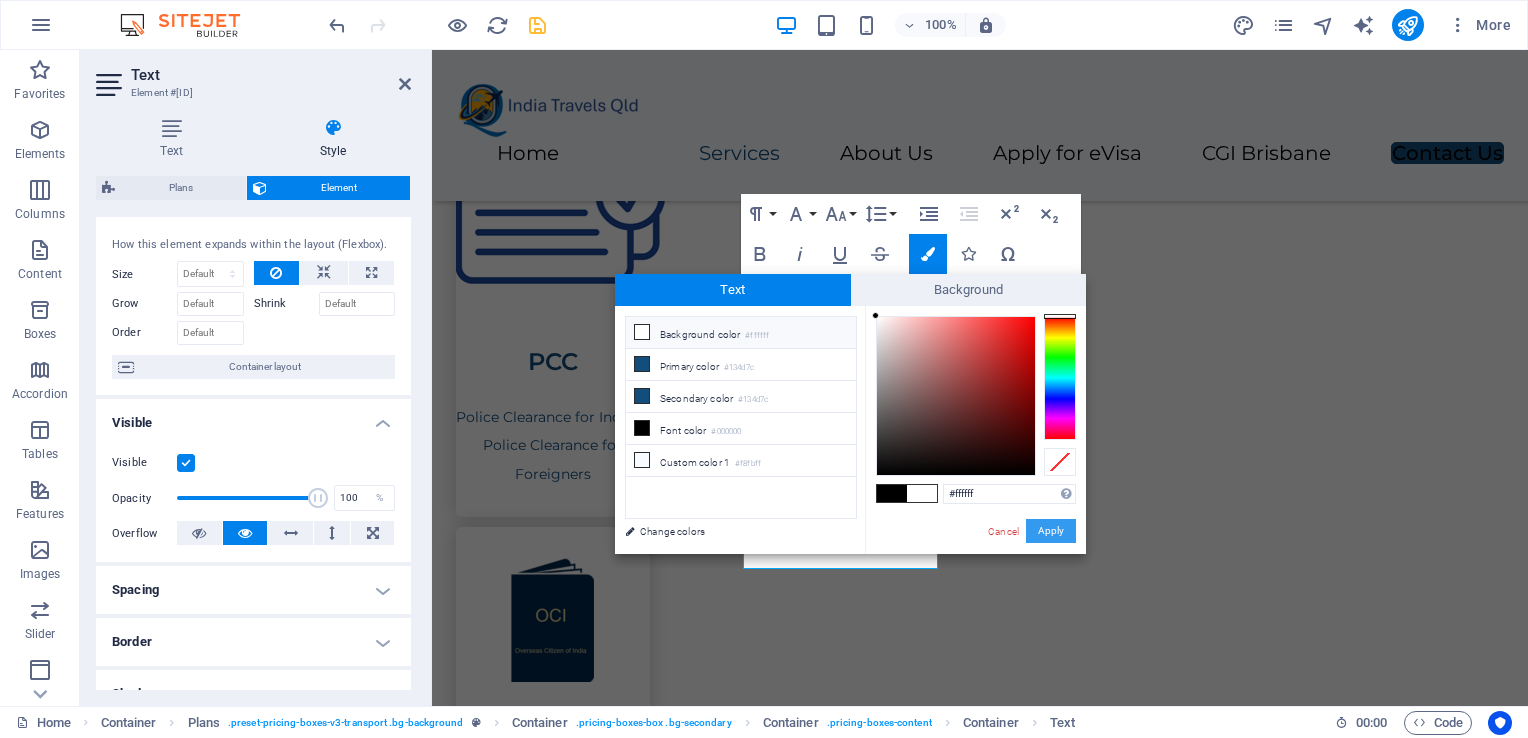 click on "Apply" at bounding box center (1051, 531) 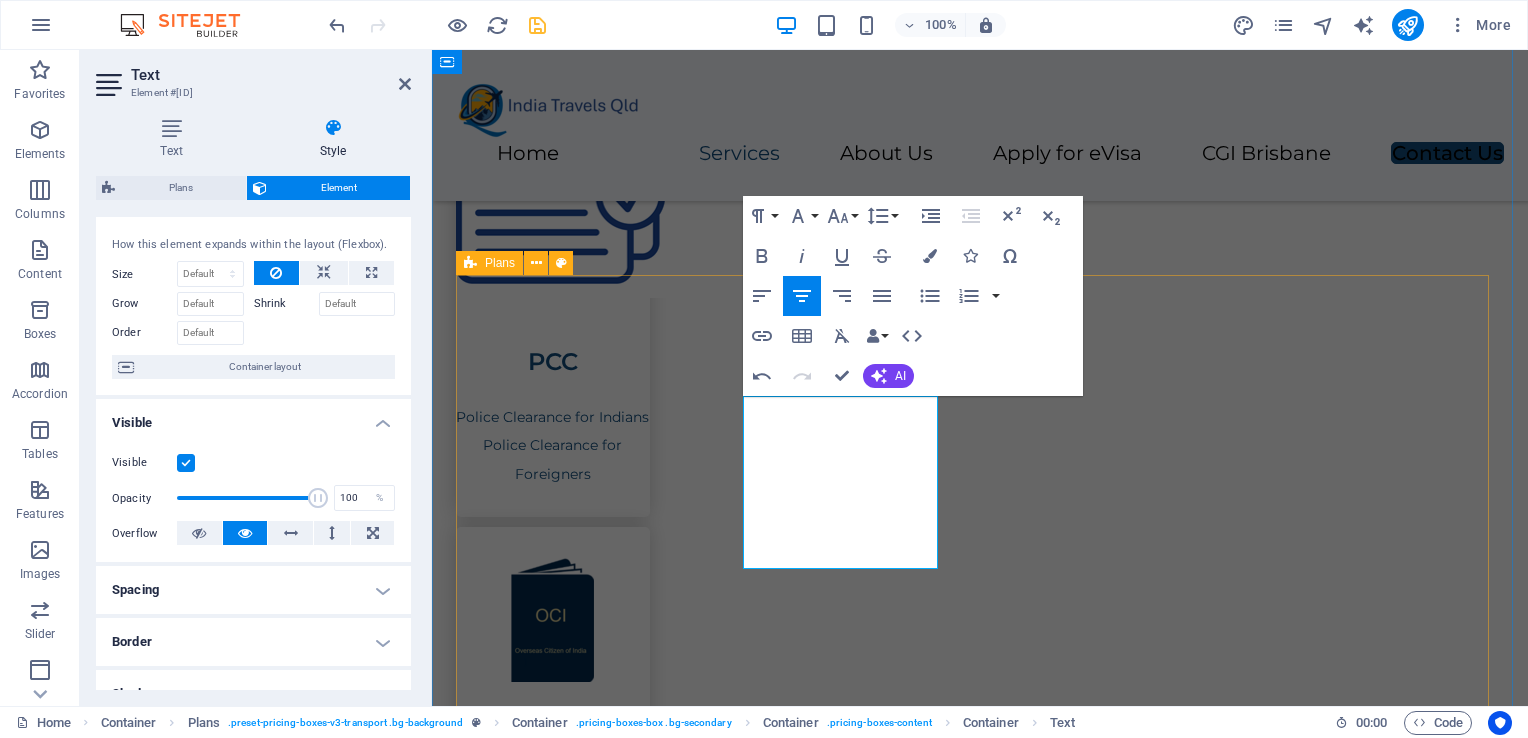 click on "Document Uploading $[PRICE] Contact Us Basic Email Documents Application Preparation Application Package send back to you via Email $[PRICE] Contact Us Complete Send Us Documents Application Preparation Submission $[PRICE] Contact Us Premium Document Pickup* [CITY] Residents only" at bounding box center (980, 2807) 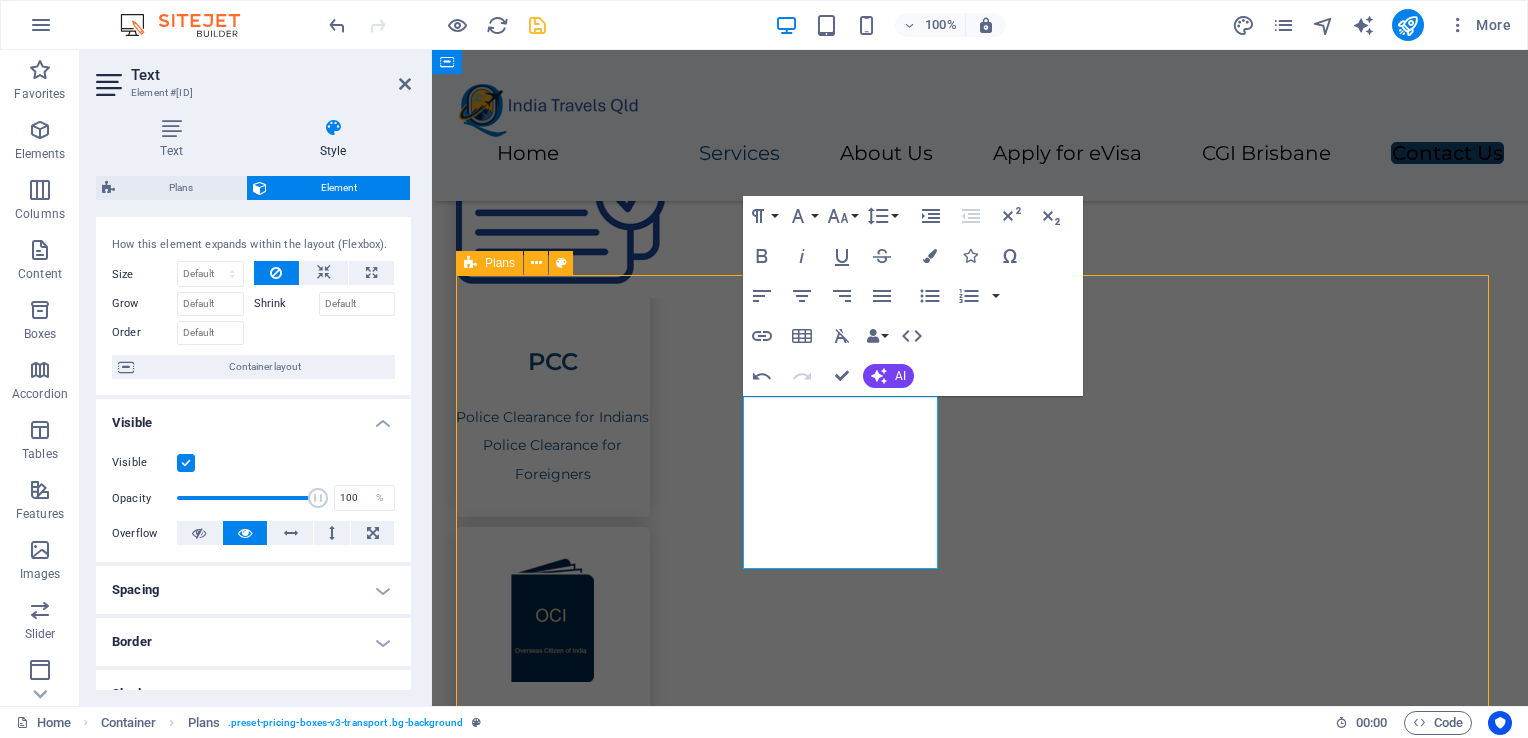 scroll, scrollTop: 2696, scrollLeft: 0, axis: vertical 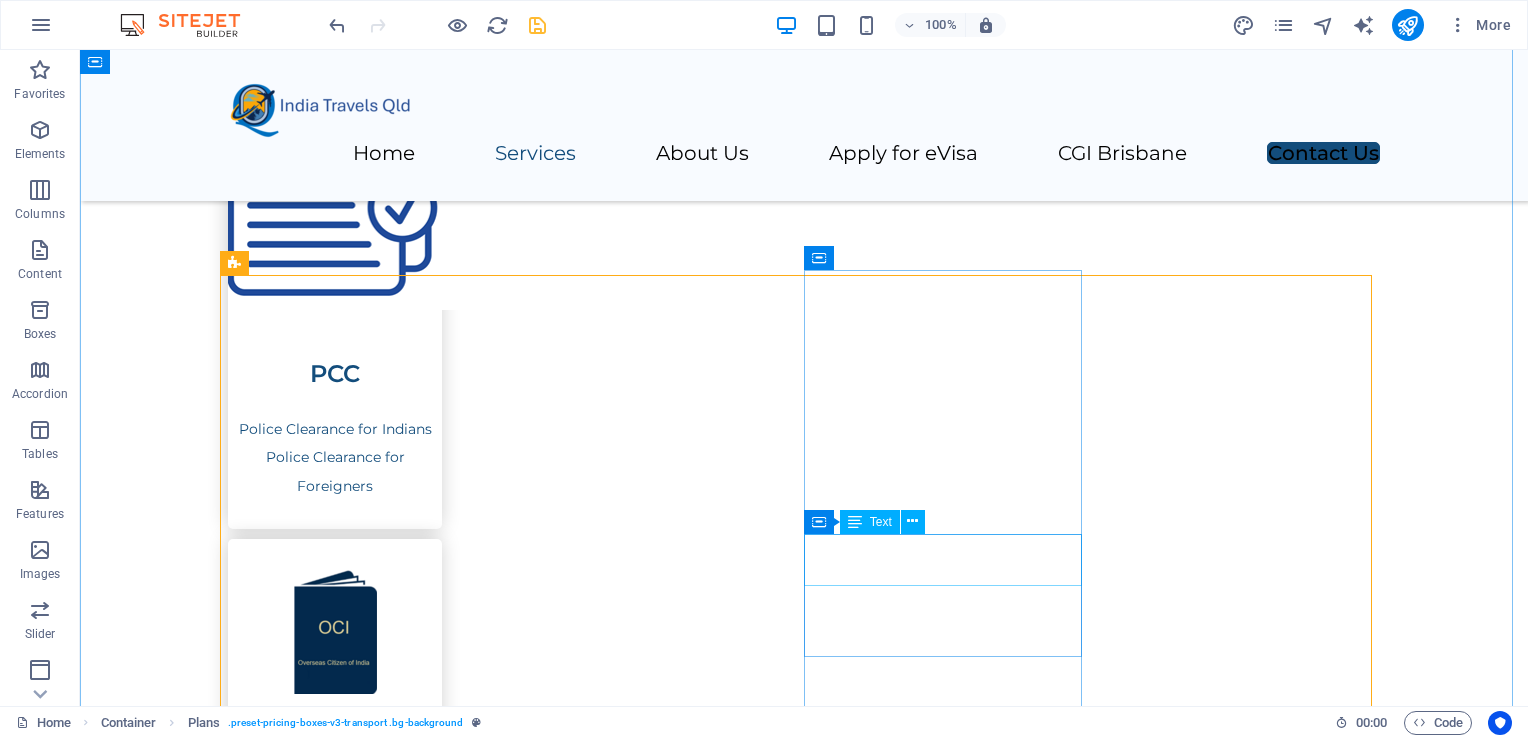click on "$200" at bounding box center [804, 3029] 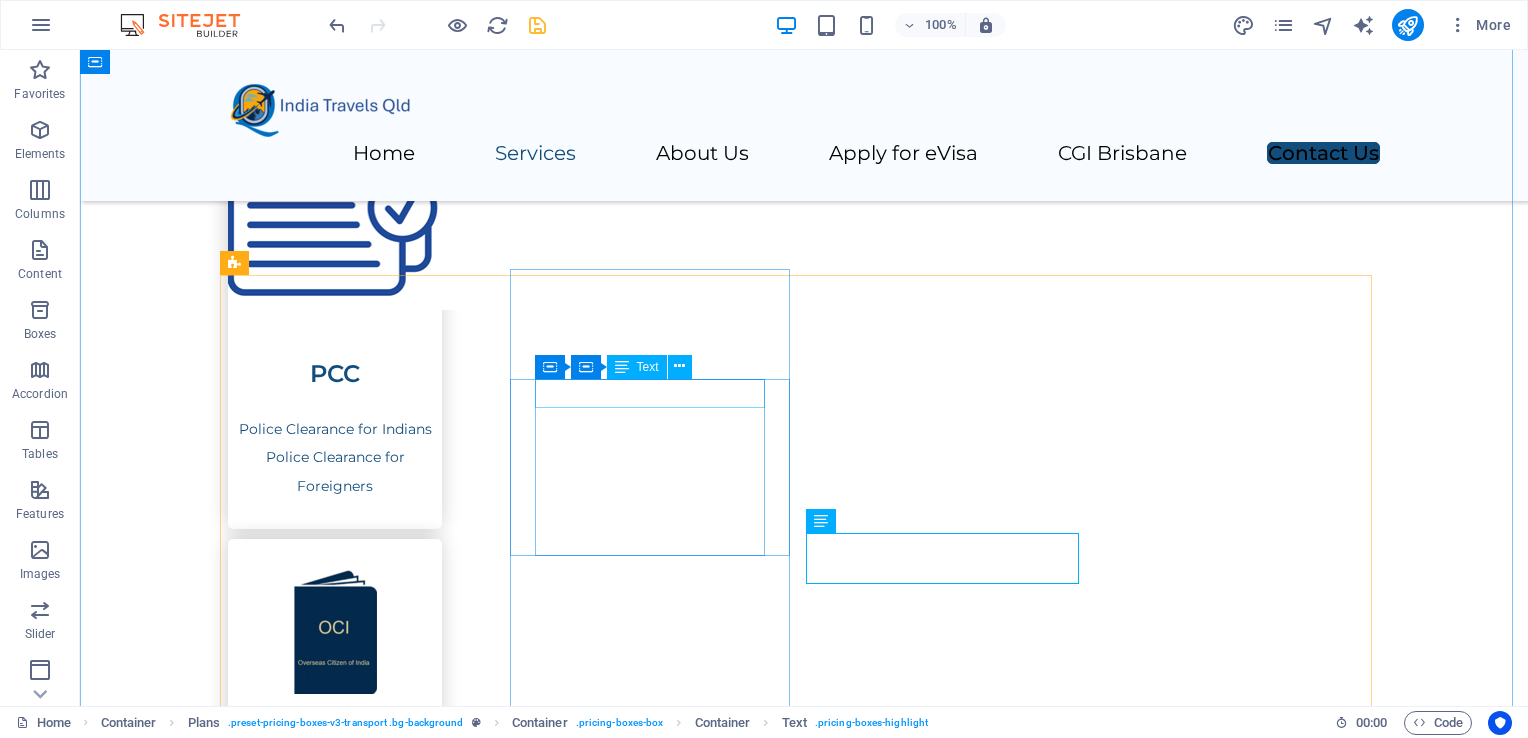 click on "Email Documents" at bounding box center (804, 2436) 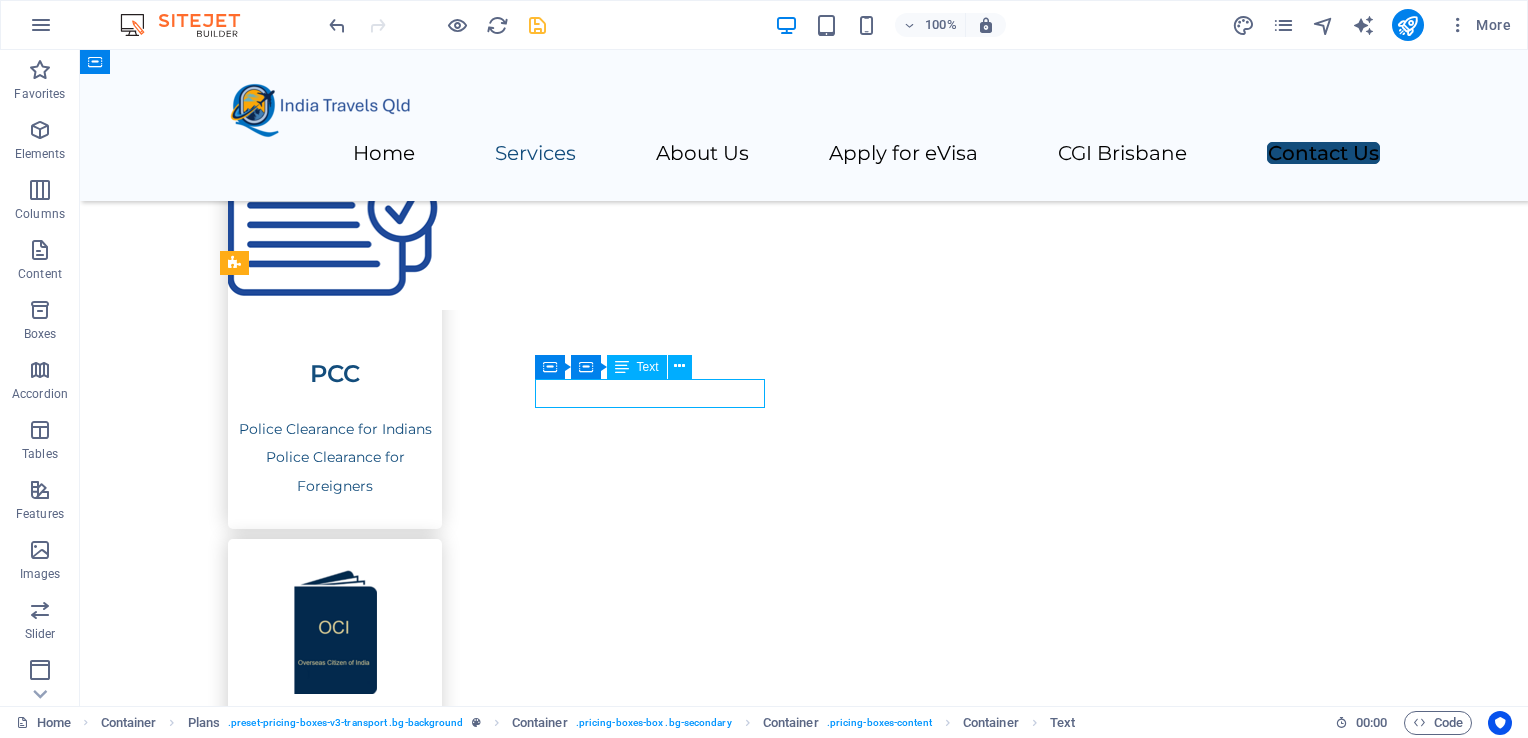 click on "Email Documents" at bounding box center (804, 2436) 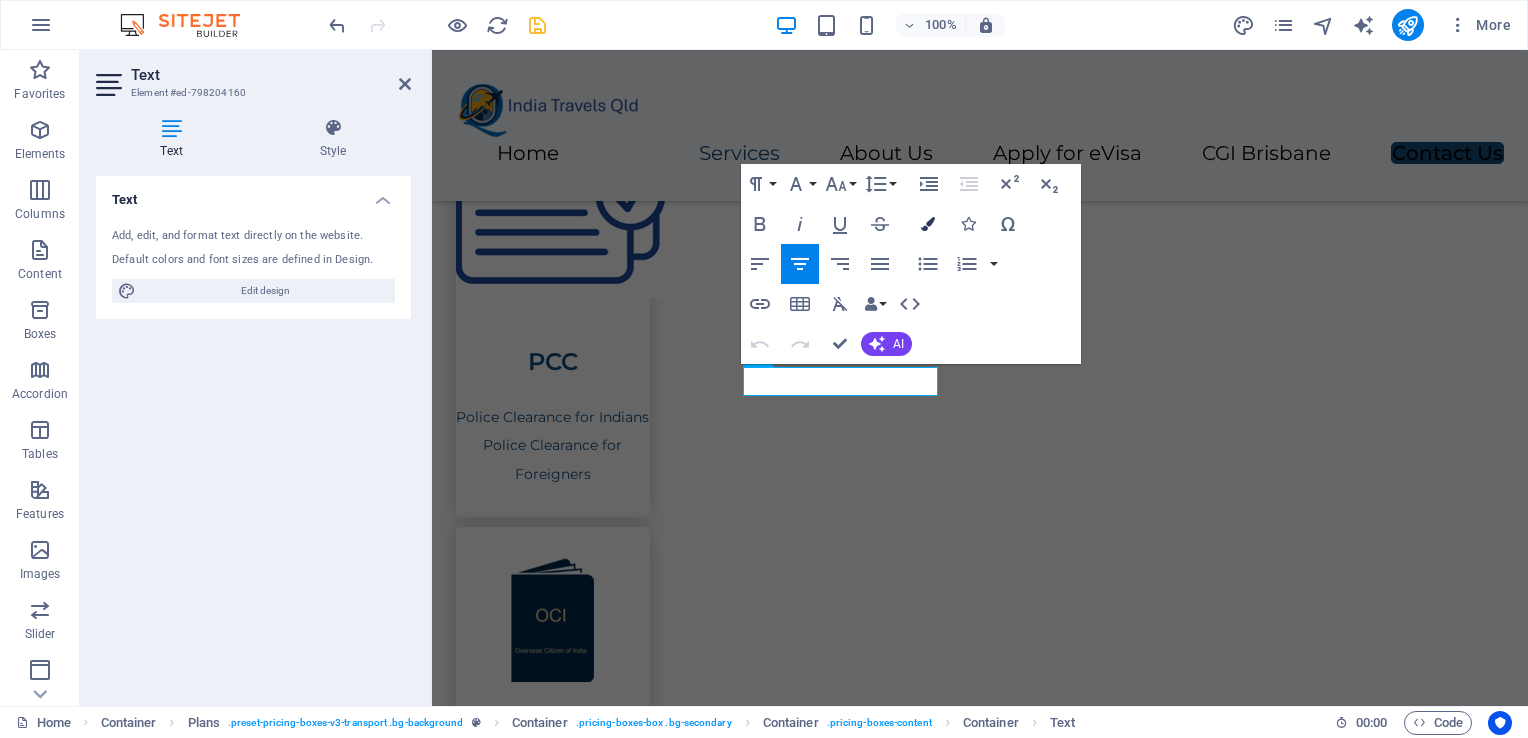 click at bounding box center [928, 224] 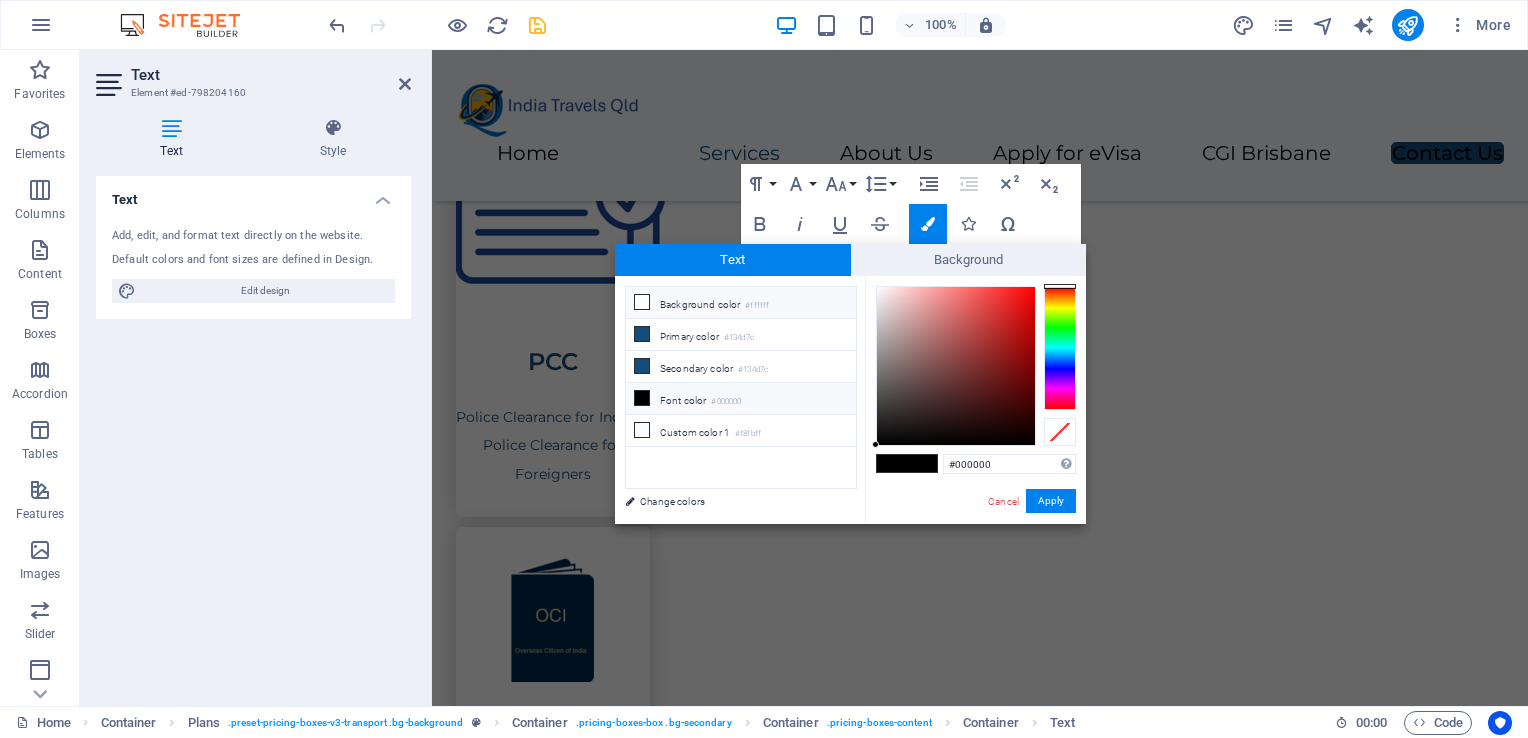 click on "Background color
#ffffff" at bounding box center [741, 303] 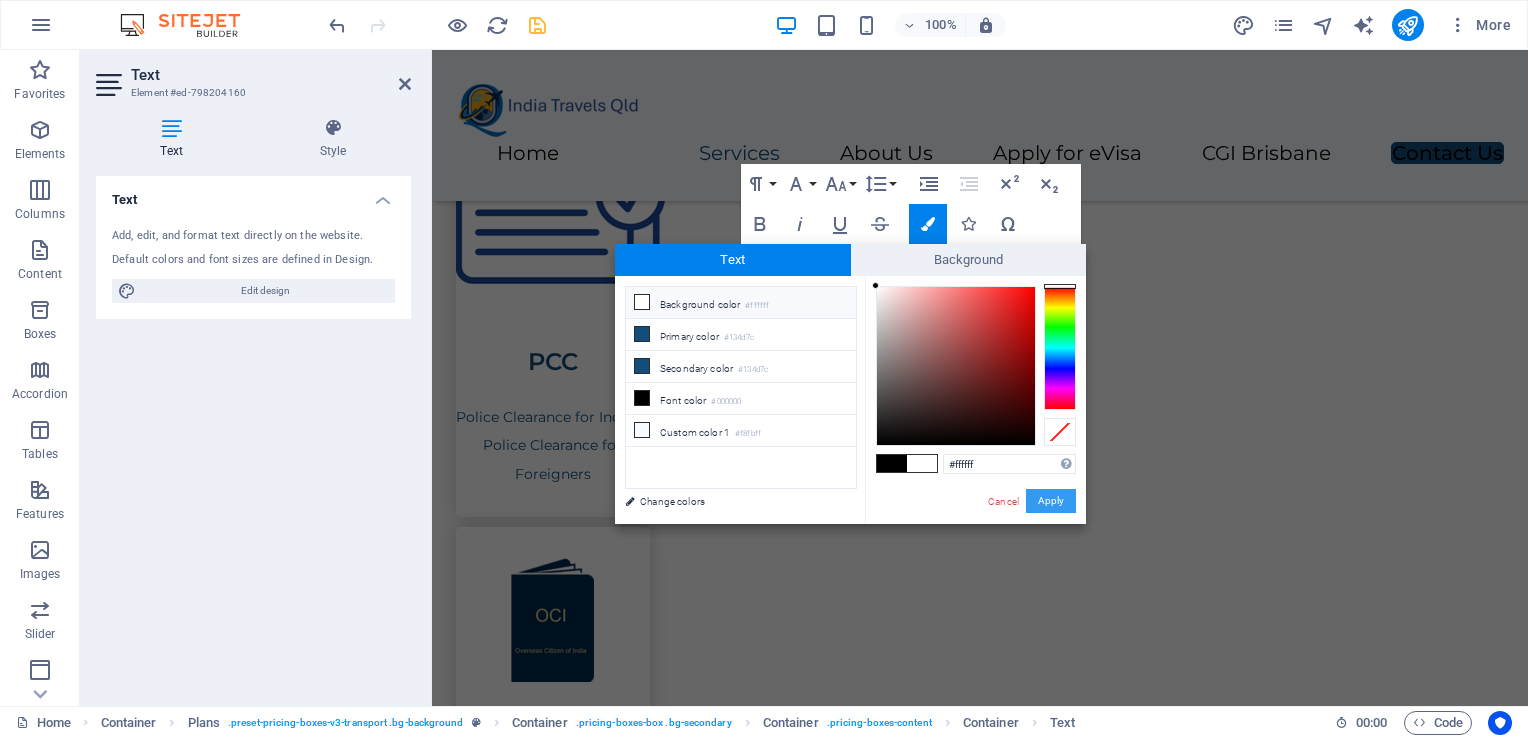 click on "Apply" at bounding box center (1051, 501) 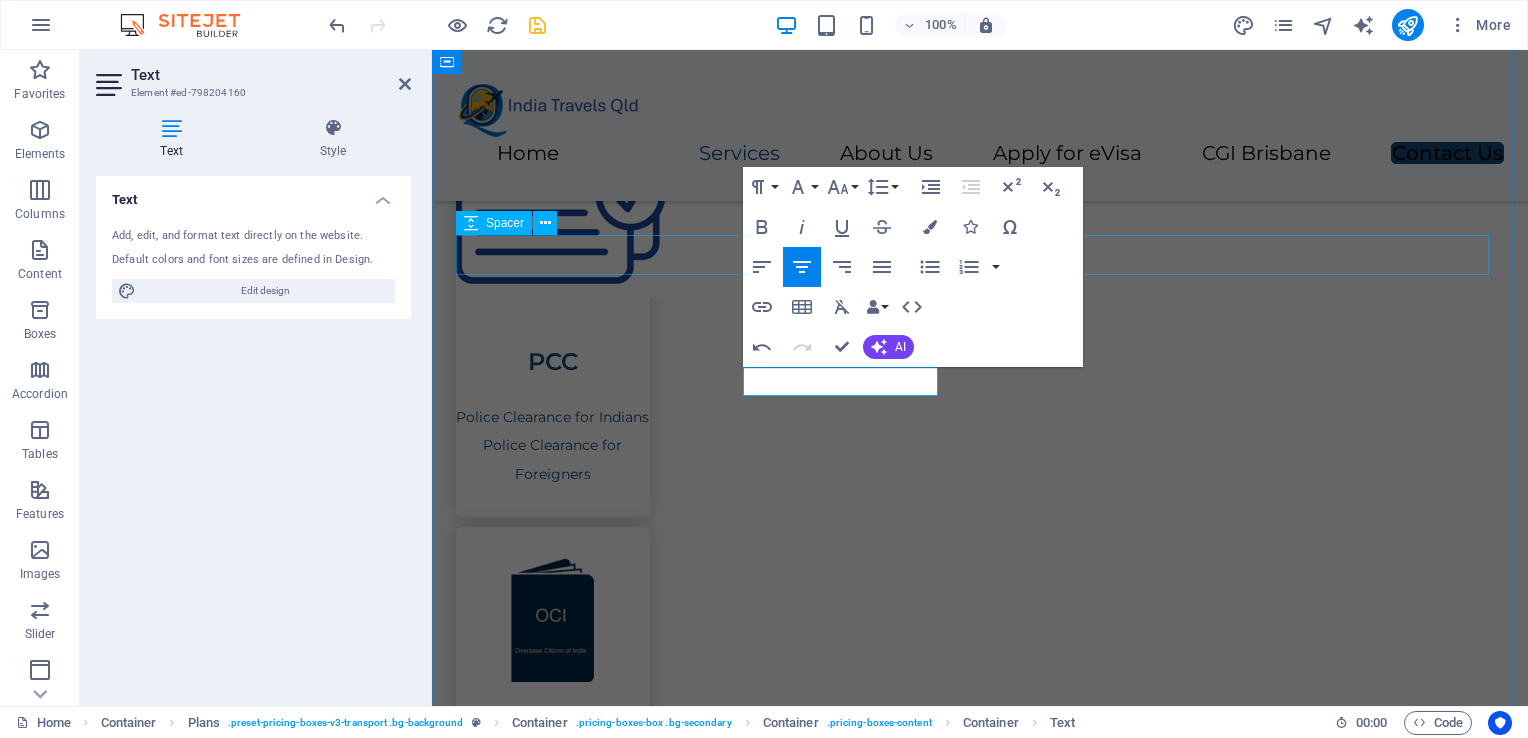 click at bounding box center (980, 1892) 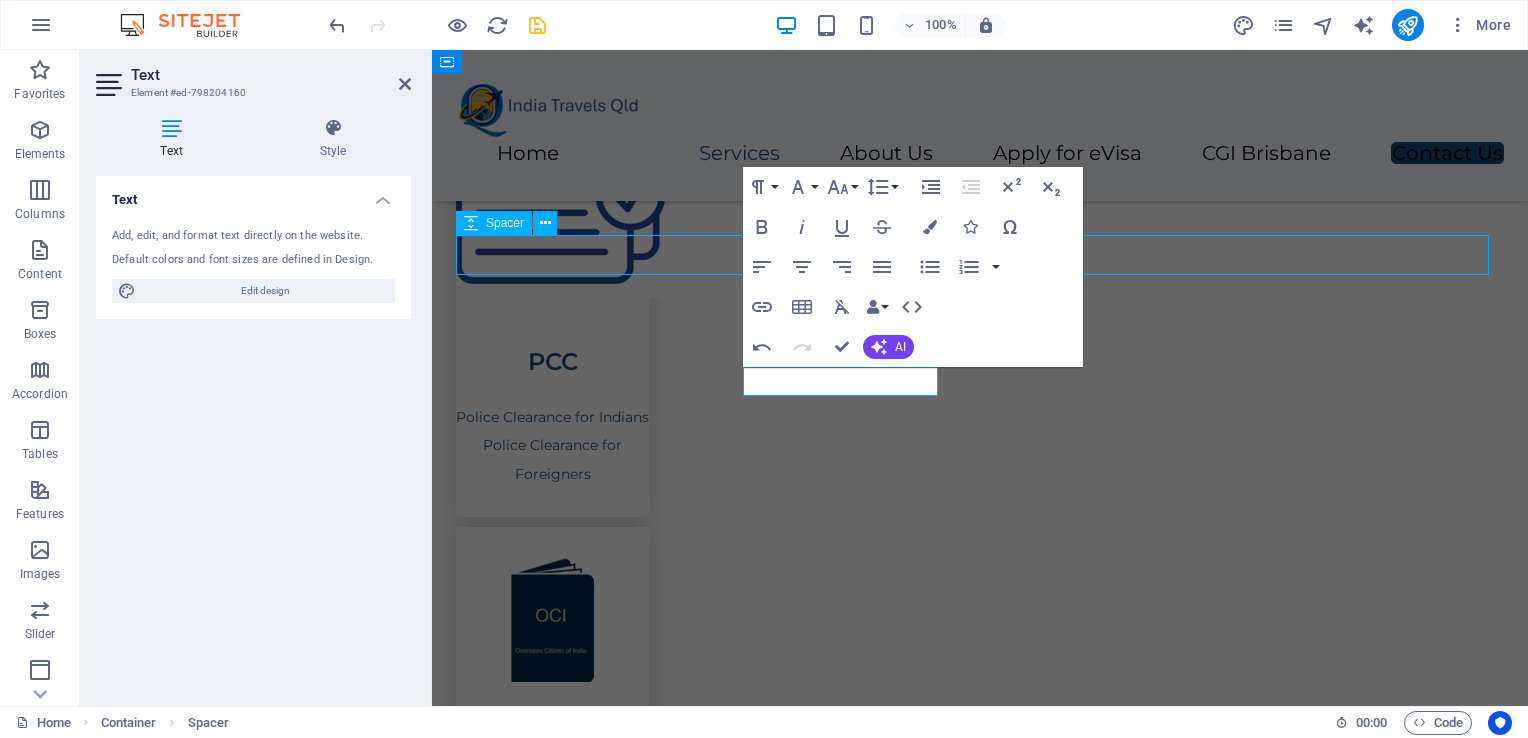 scroll, scrollTop: 2696, scrollLeft: 0, axis: vertical 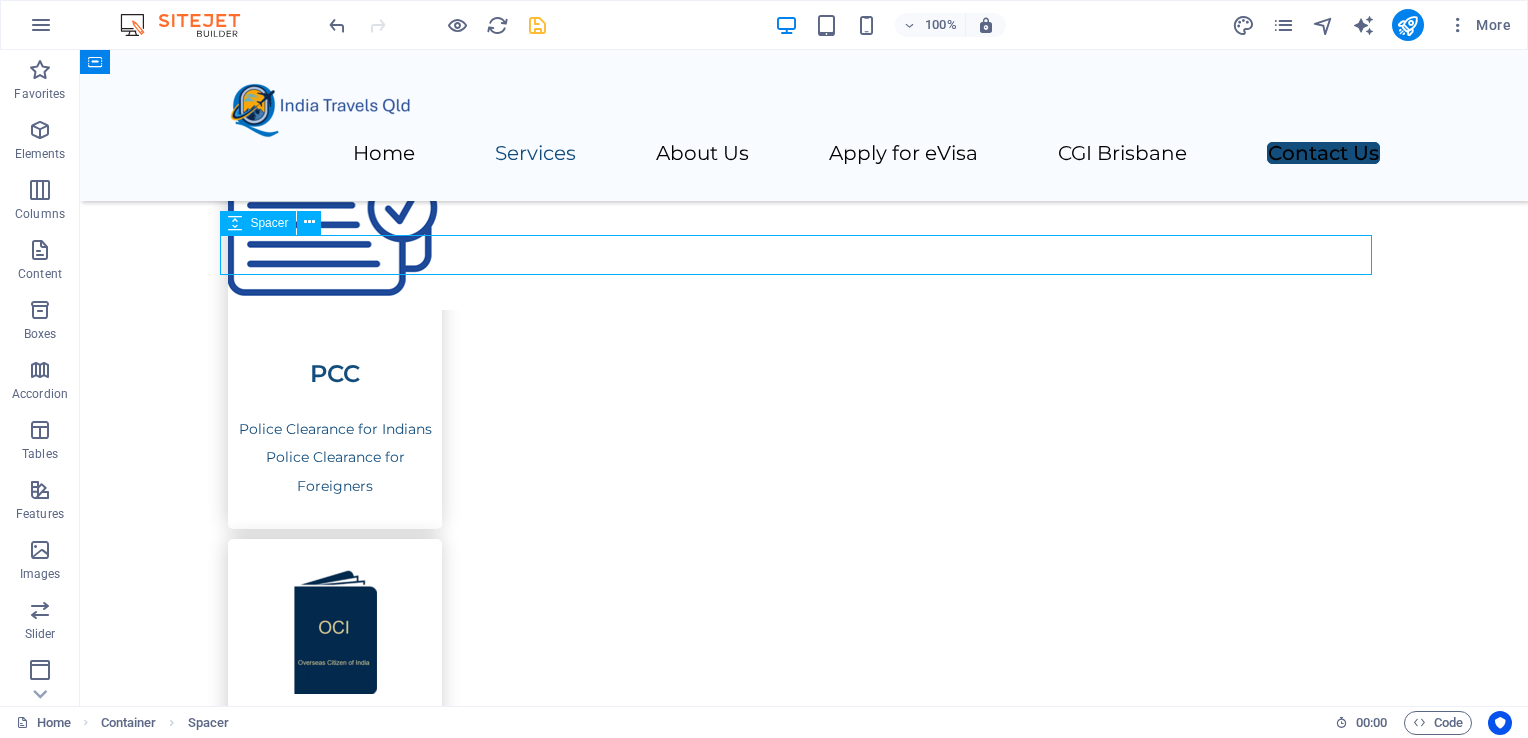 click at bounding box center (804, 1875) 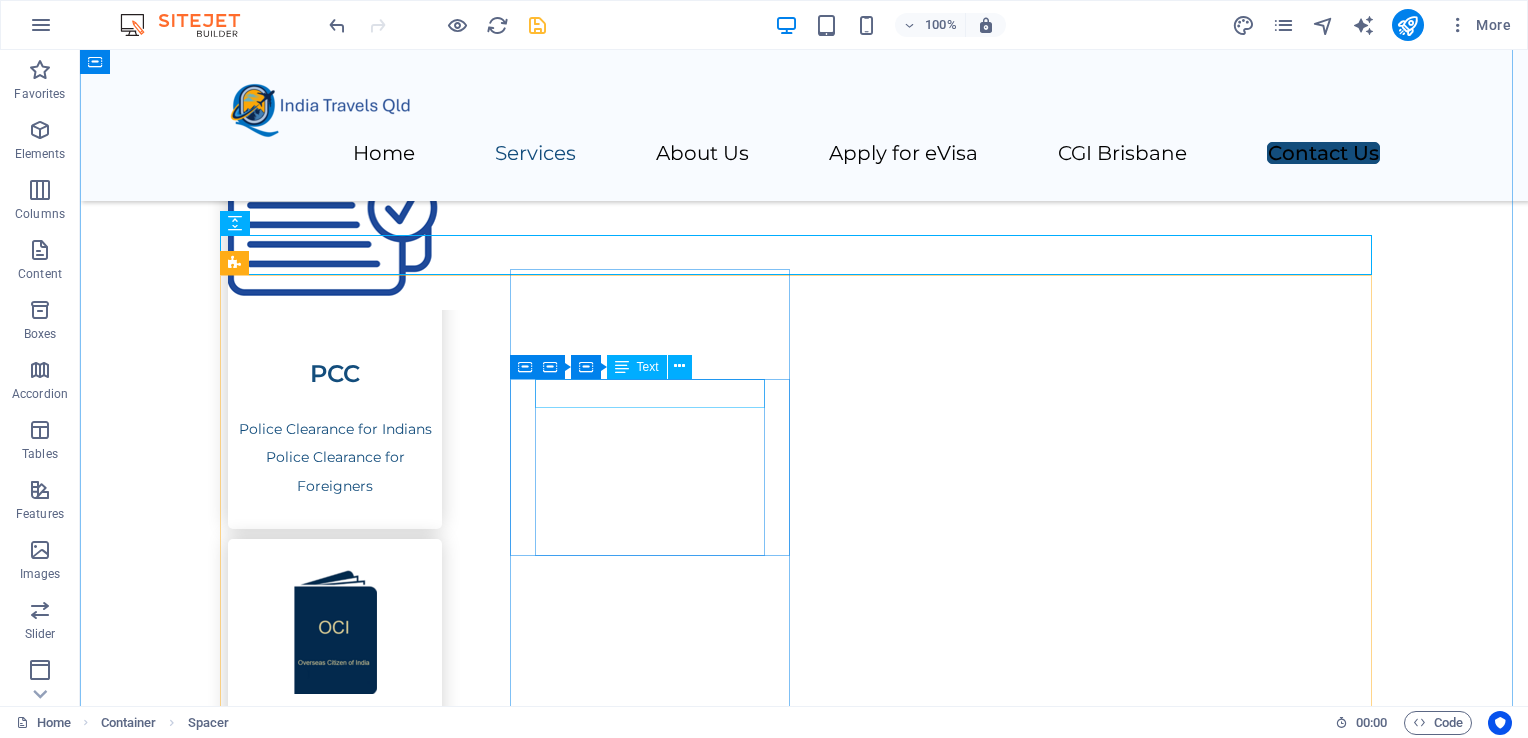 click on "Email Documents" at bounding box center (804, 2436) 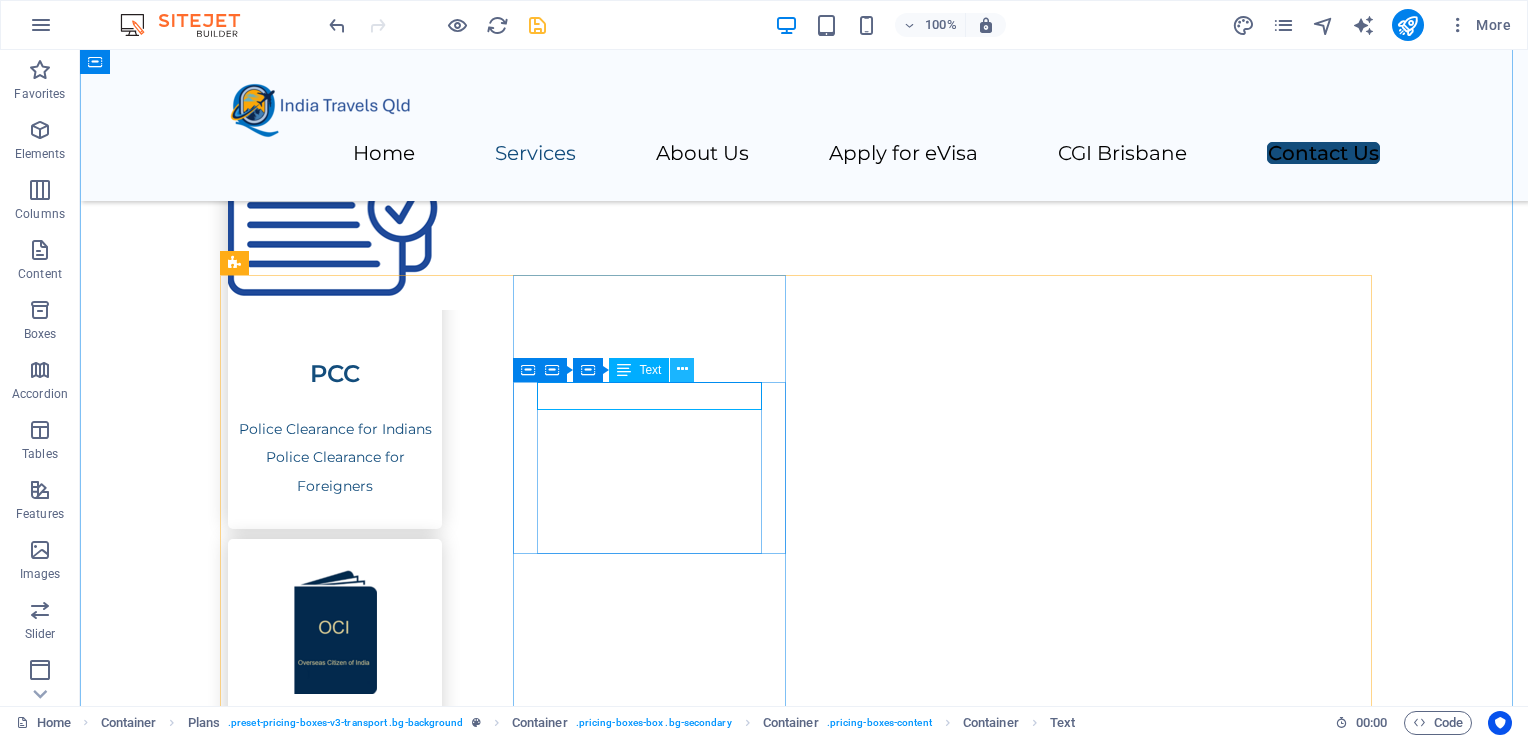 click at bounding box center (682, 369) 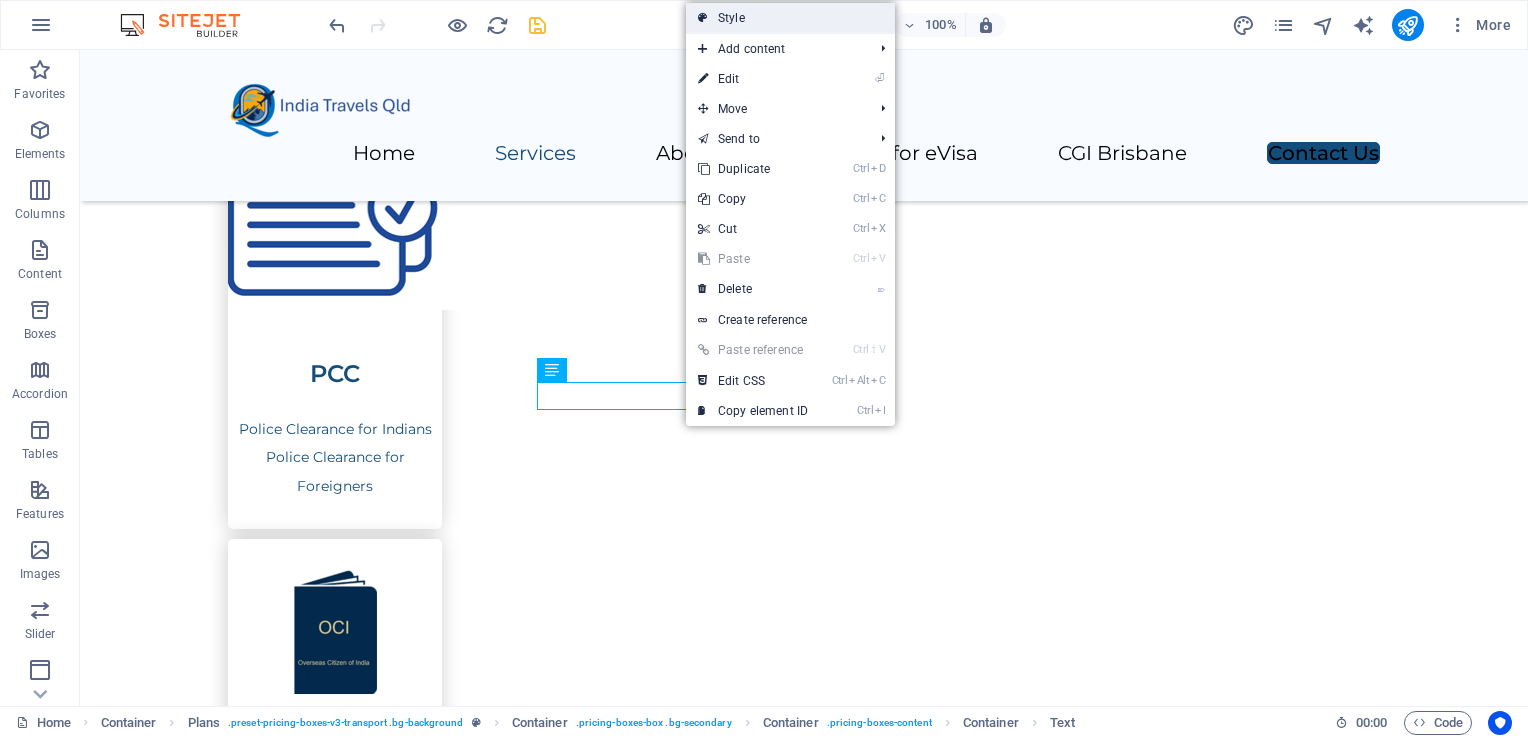 click on "Style" at bounding box center (790, 18) 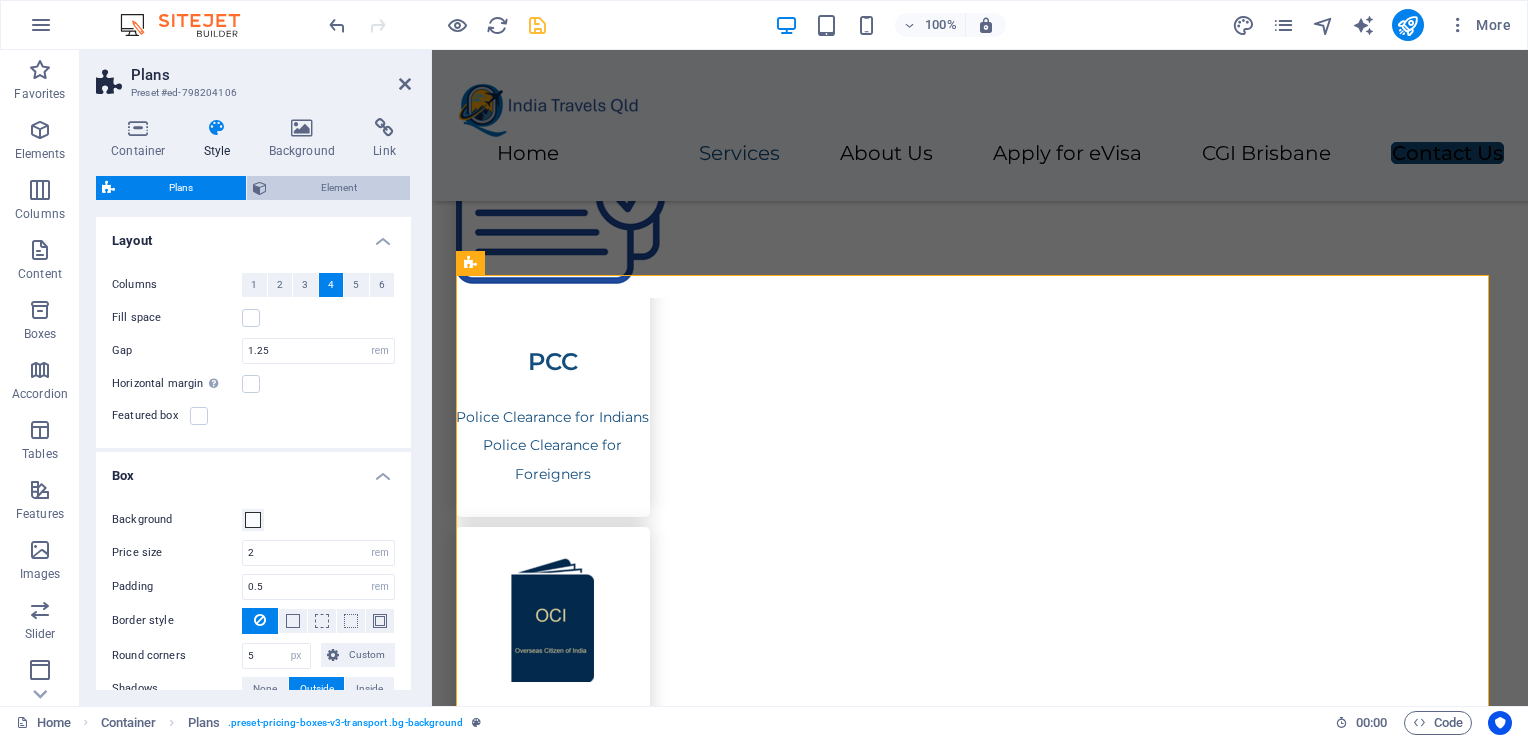 click on "Element" at bounding box center [338, 188] 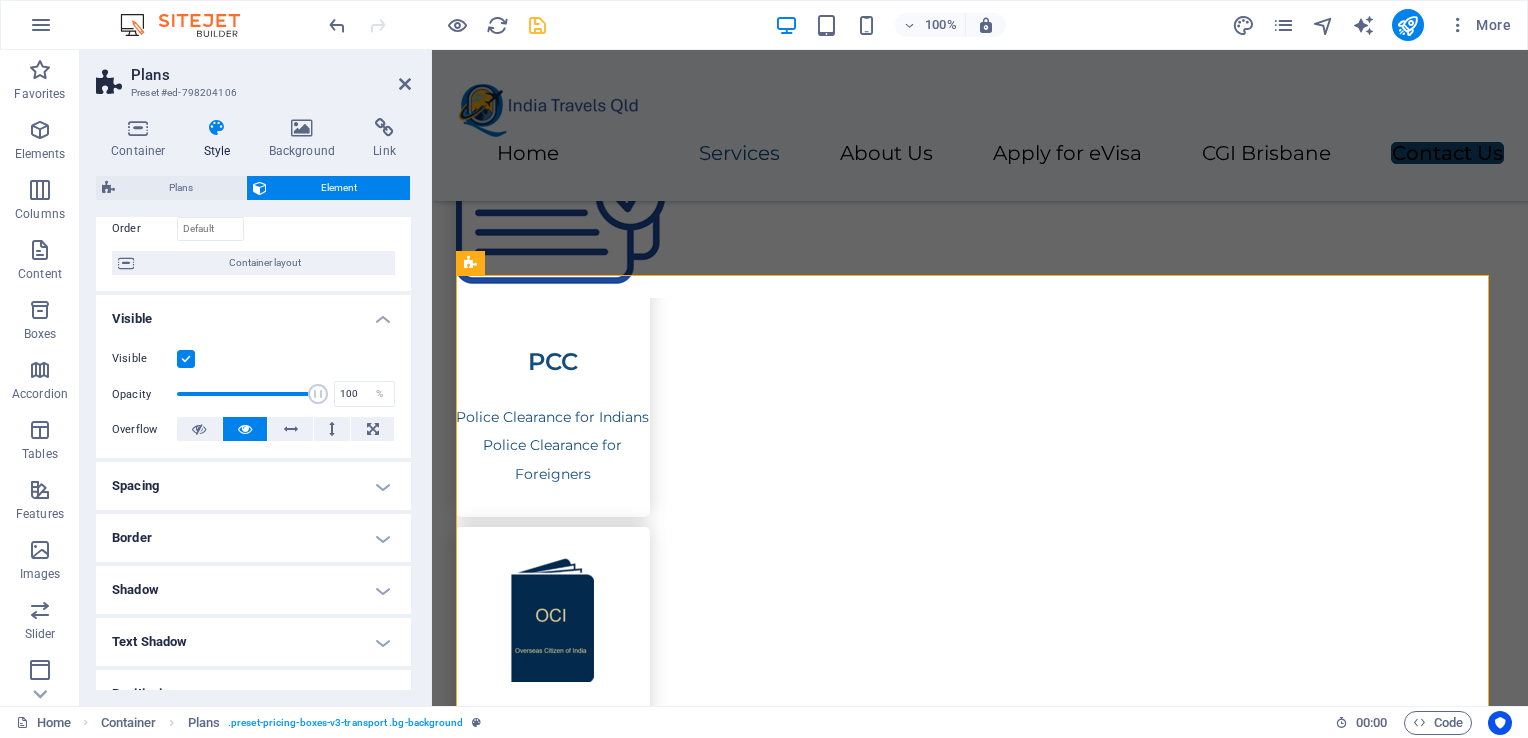 scroll, scrollTop: 0, scrollLeft: 0, axis: both 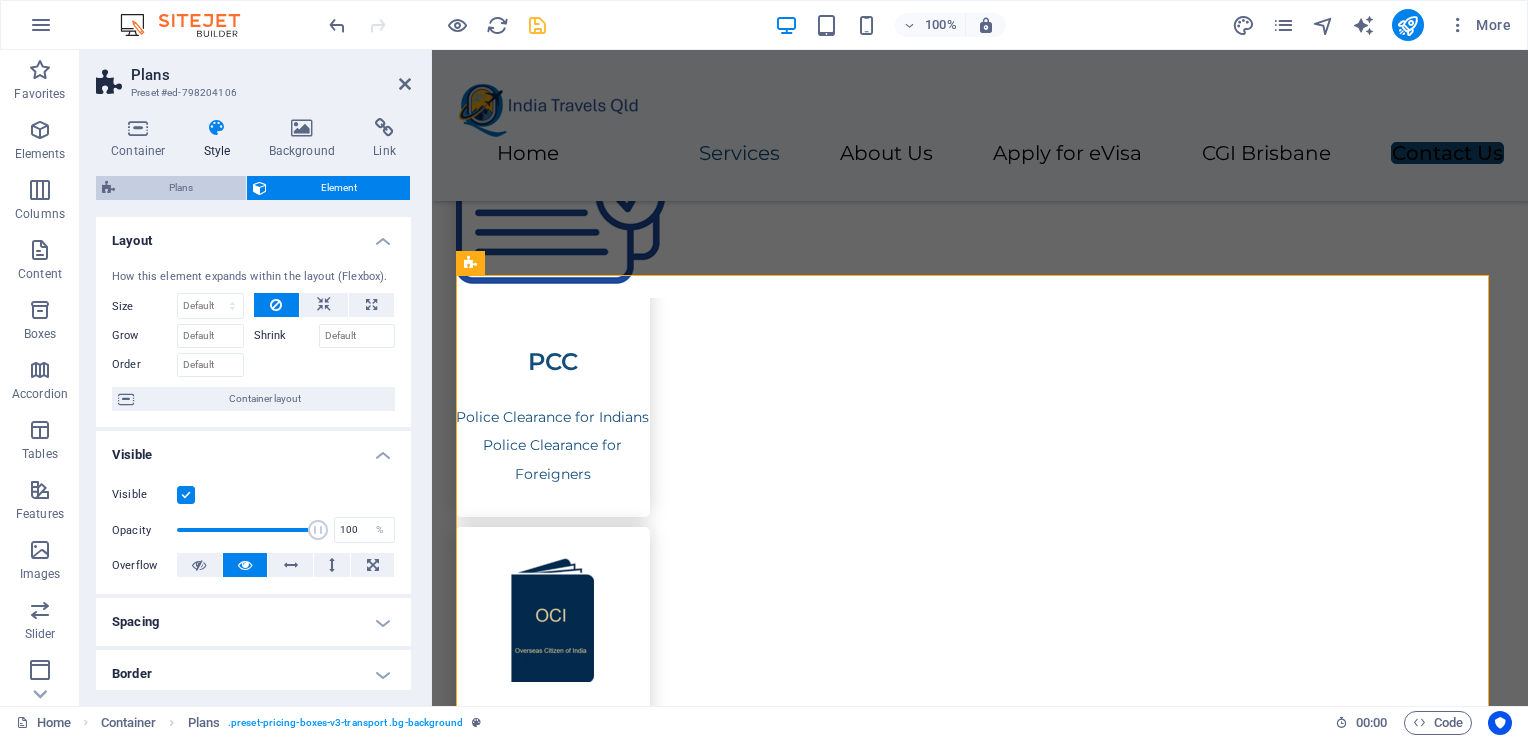 click on "Plans" at bounding box center [180, 188] 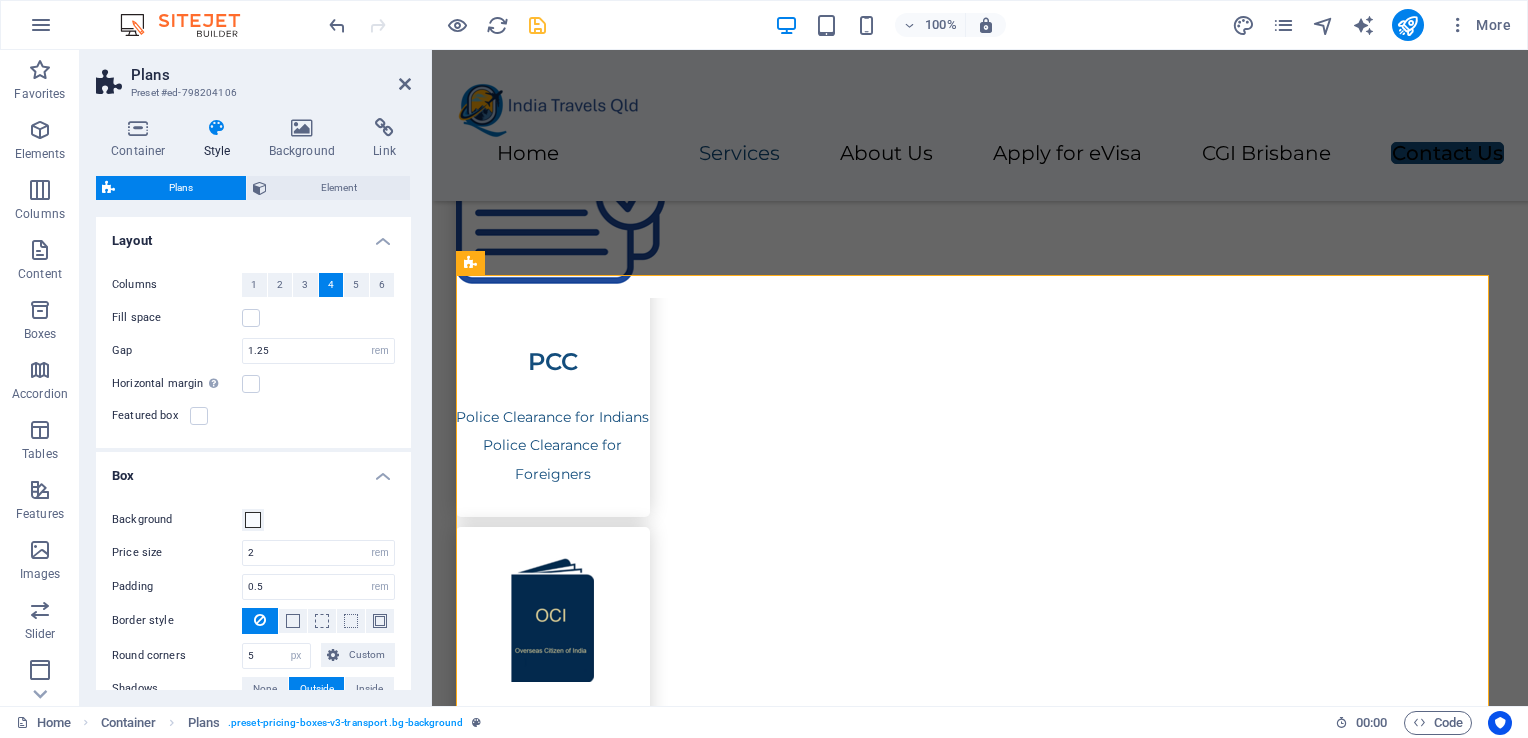 scroll, scrollTop: 348, scrollLeft: 0, axis: vertical 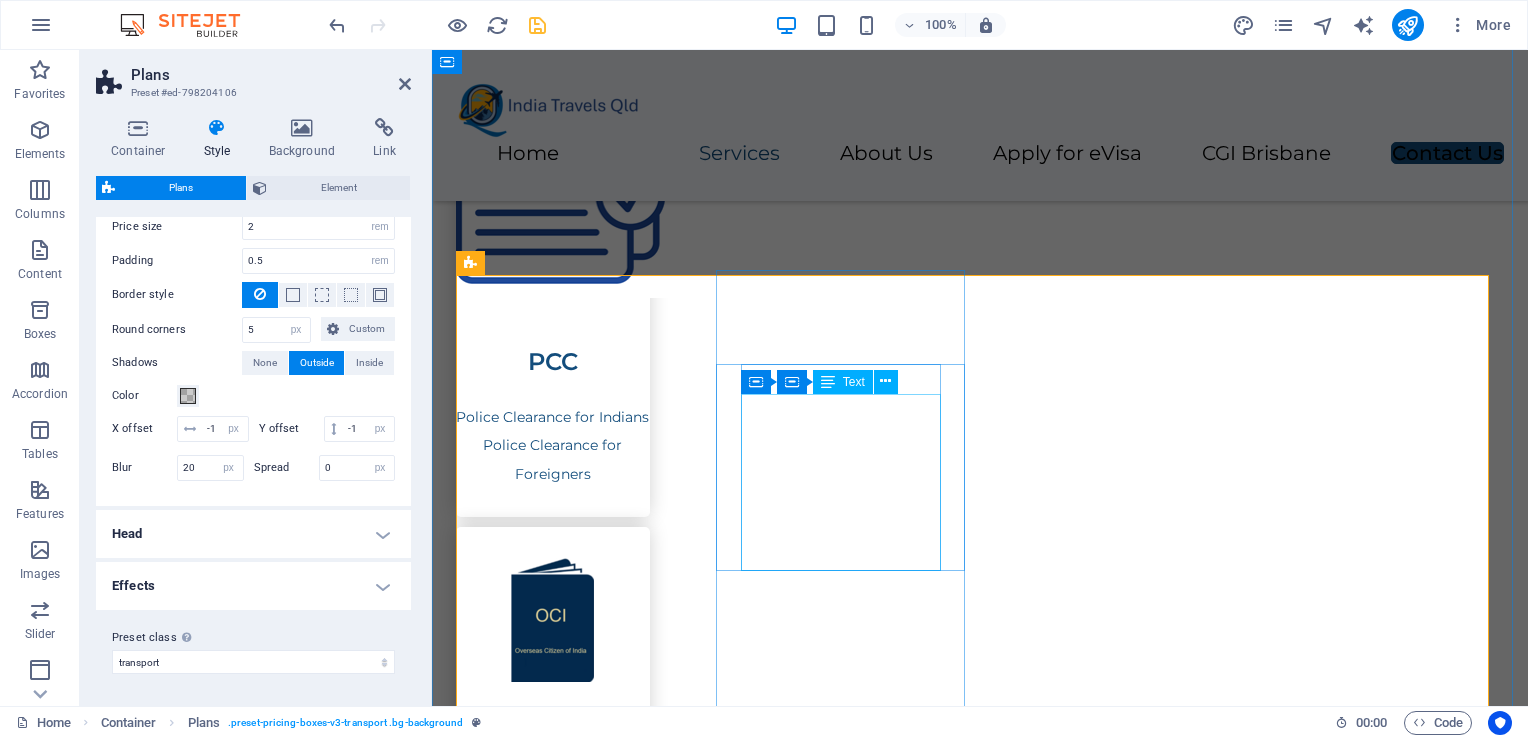 click on "Application Preparation Application Package send back to you via Email" at bounding box center (980, 2511) 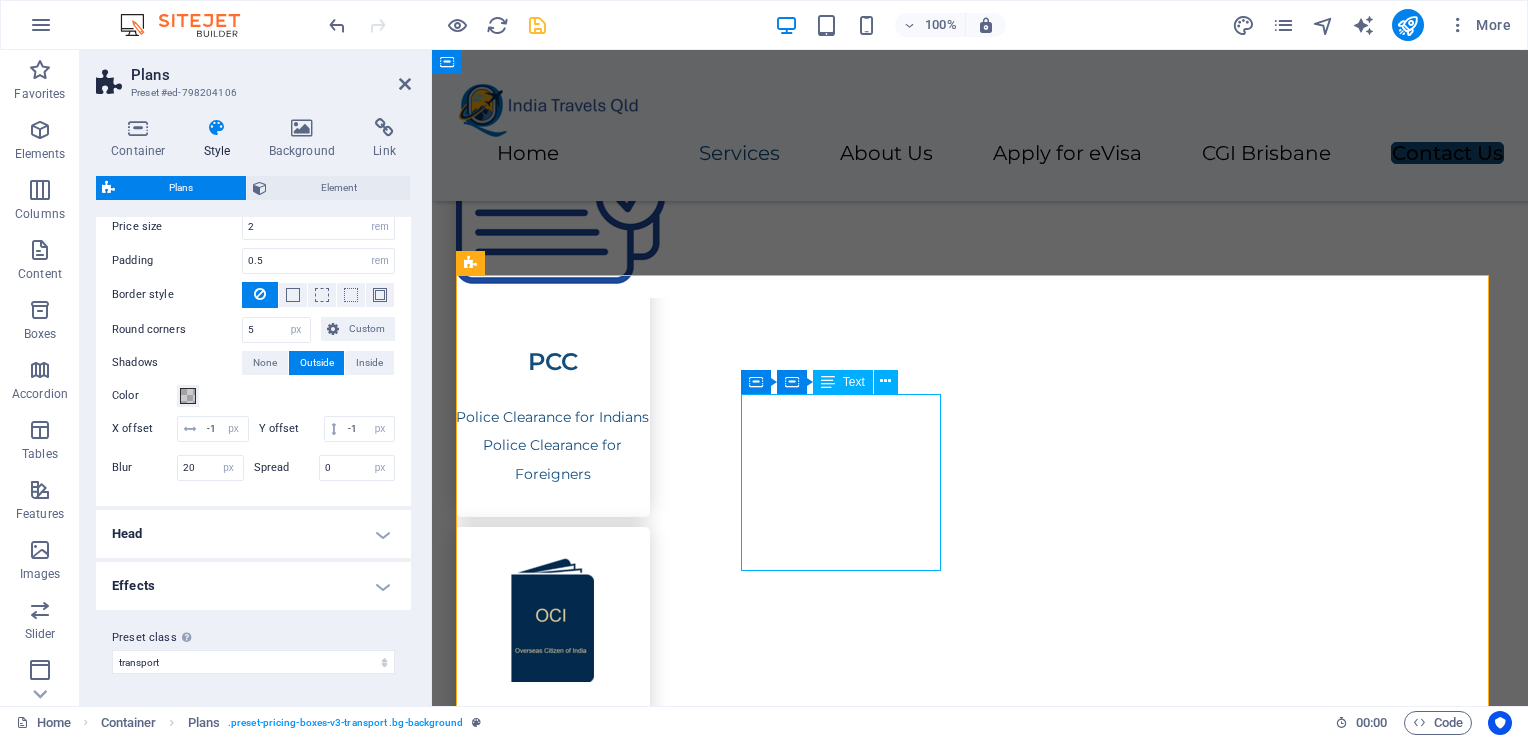 click on "Application Preparation Application Package send back to you via Email" at bounding box center [980, 2511] 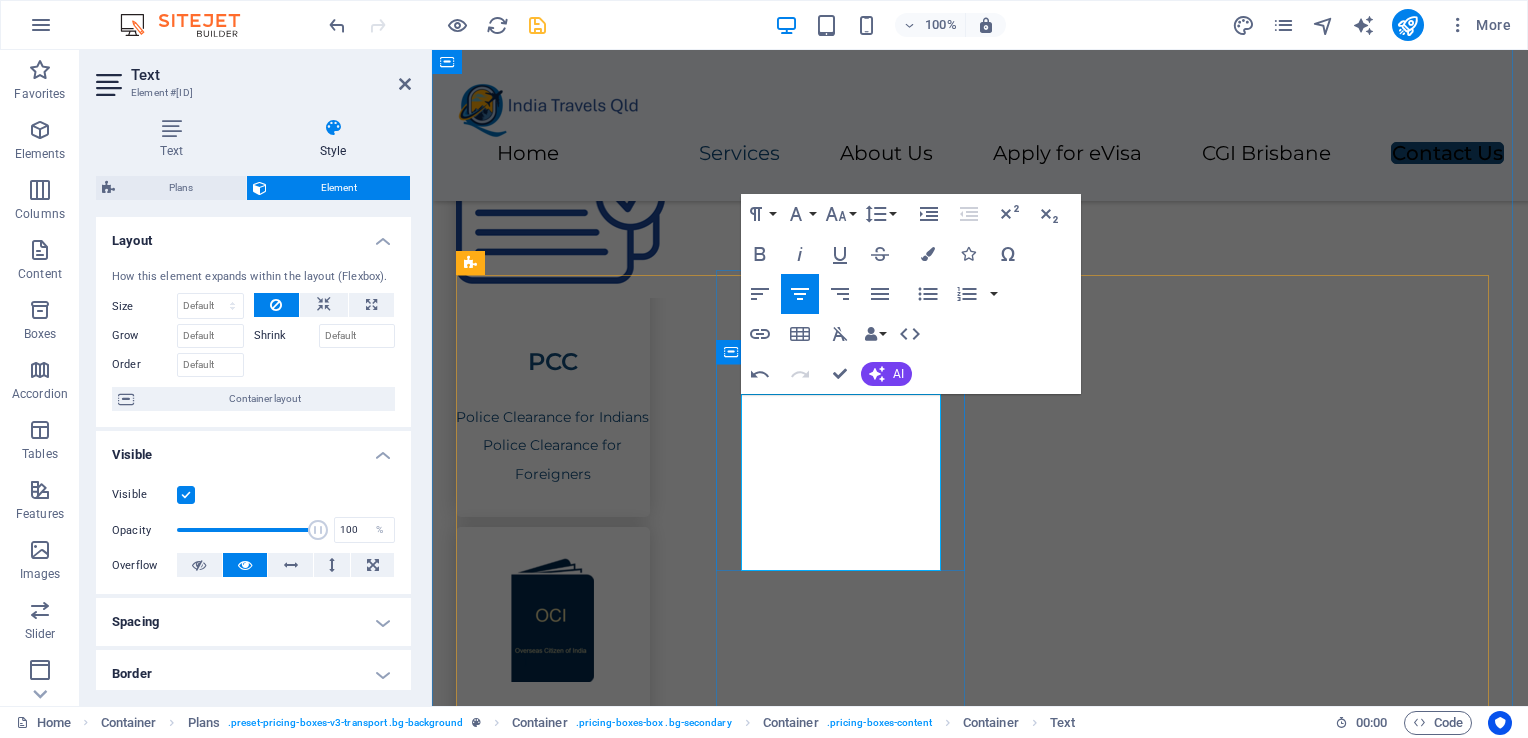 scroll, scrollTop: 2693, scrollLeft: 0, axis: vertical 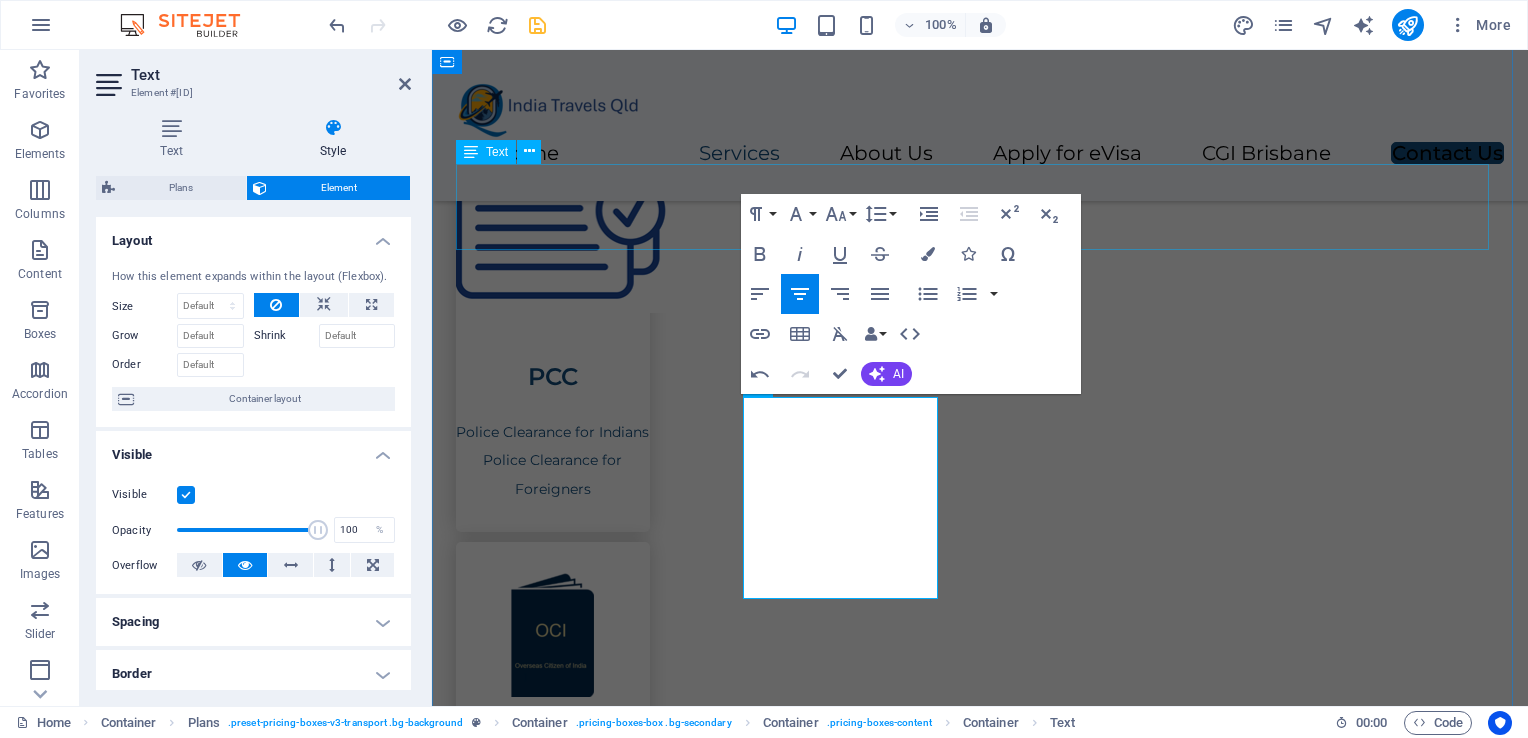 click on "No need to take time off from work for submission, we will do it for you. We make your Indian Immigration matters hassle free and convenient.  Introducing our Premium Service for [CITY] Residents only." at bounding box center (980, 1843) 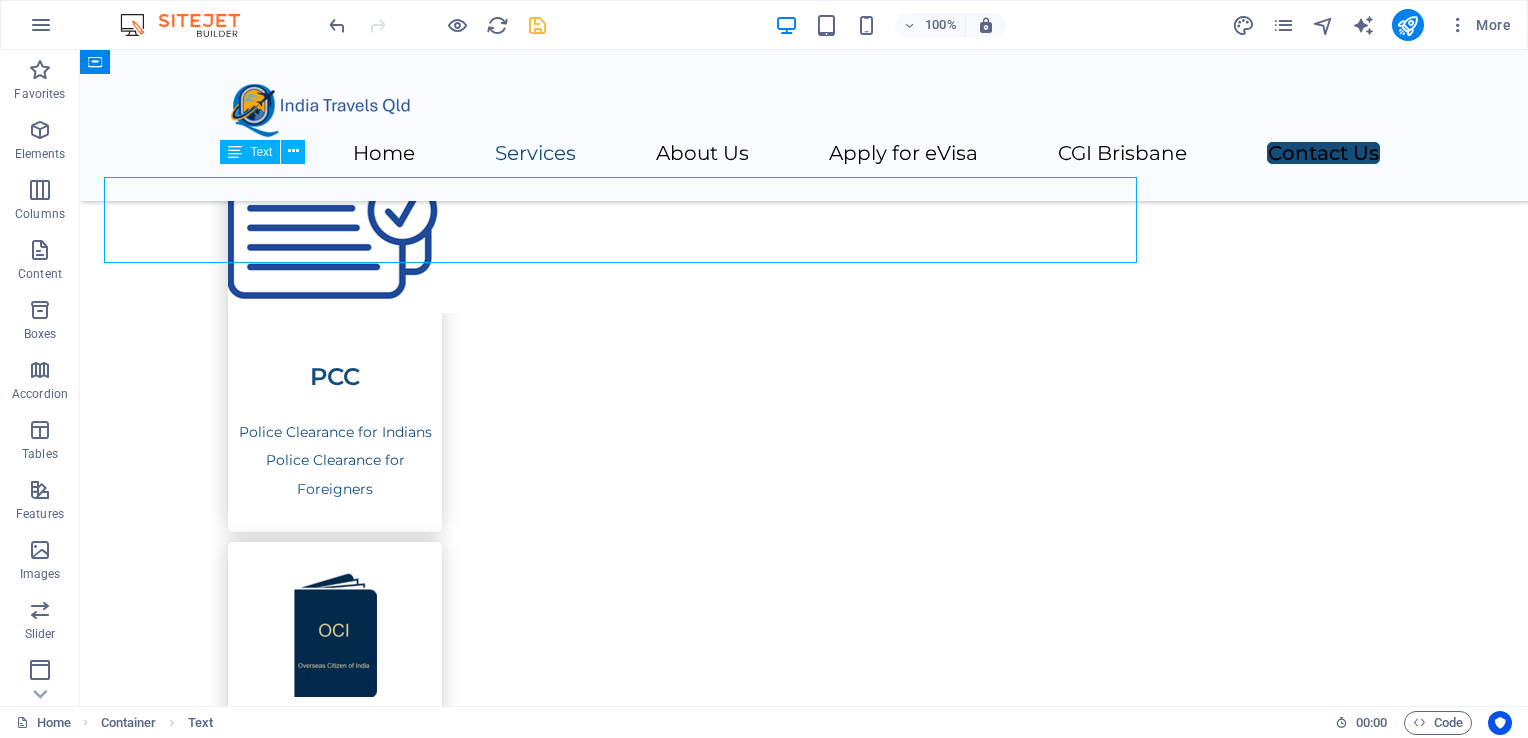 scroll, scrollTop: 2680, scrollLeft: 0, axis: vertical 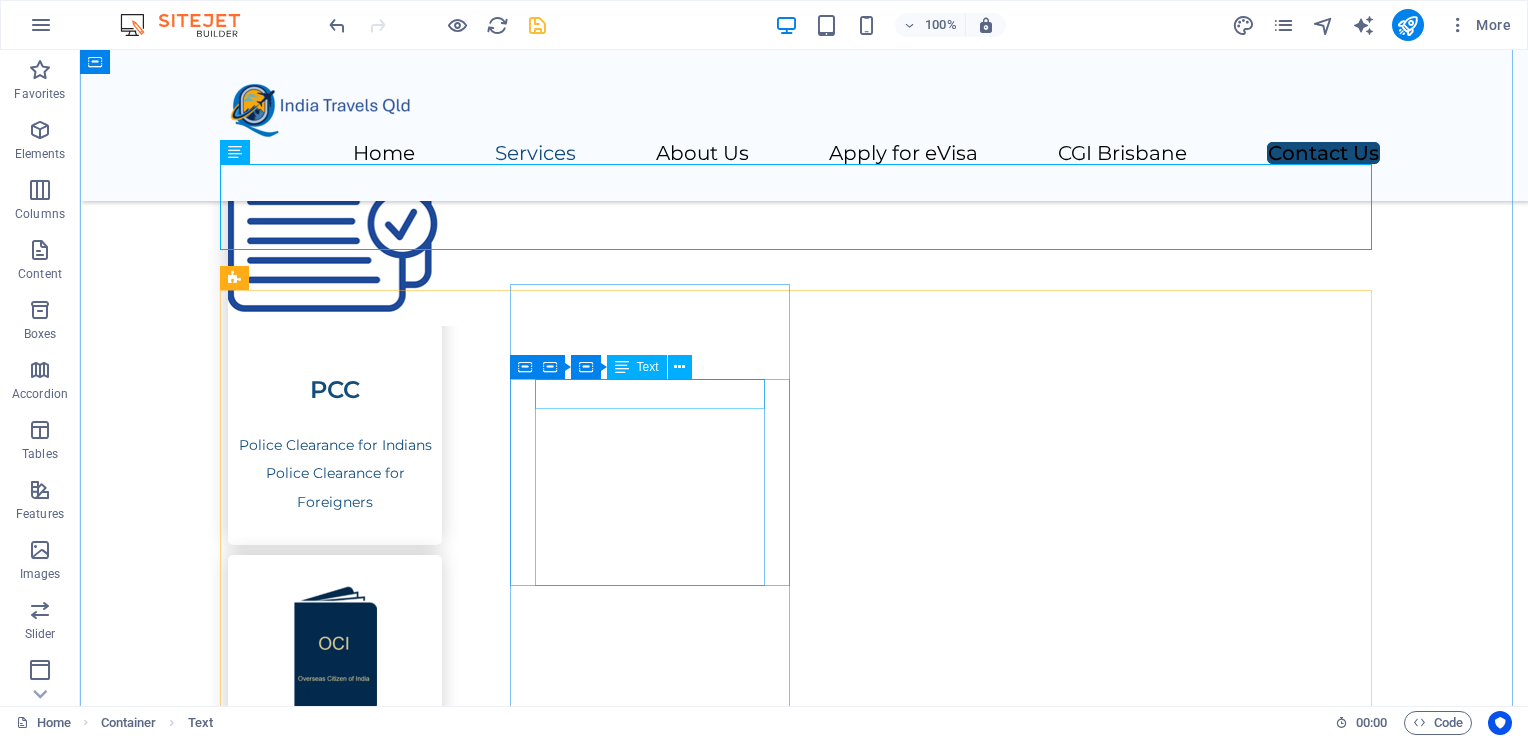 click on "Email Documents" at bounding box center [804, 2452] 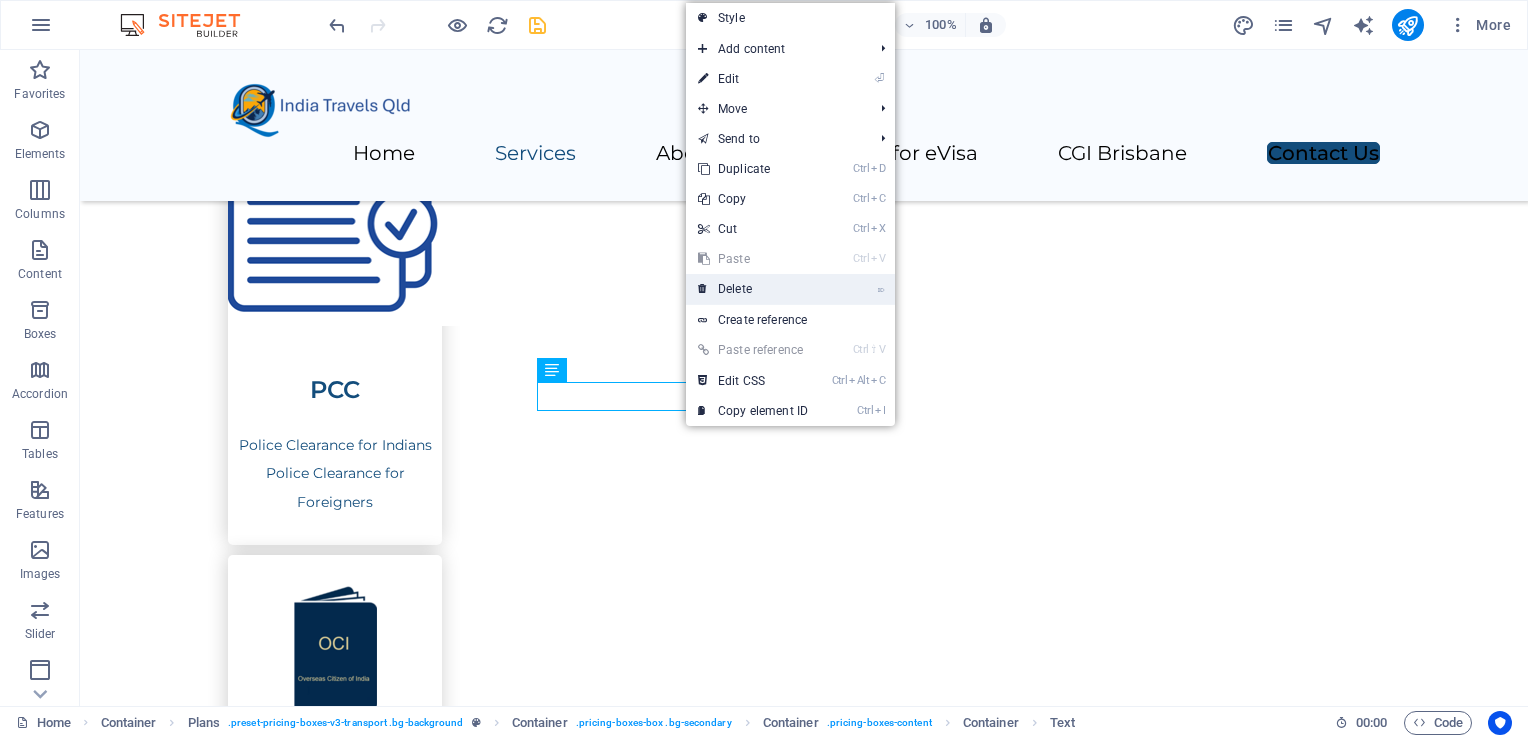 click on "⌦  Delete" at bounding box center (753, 289) 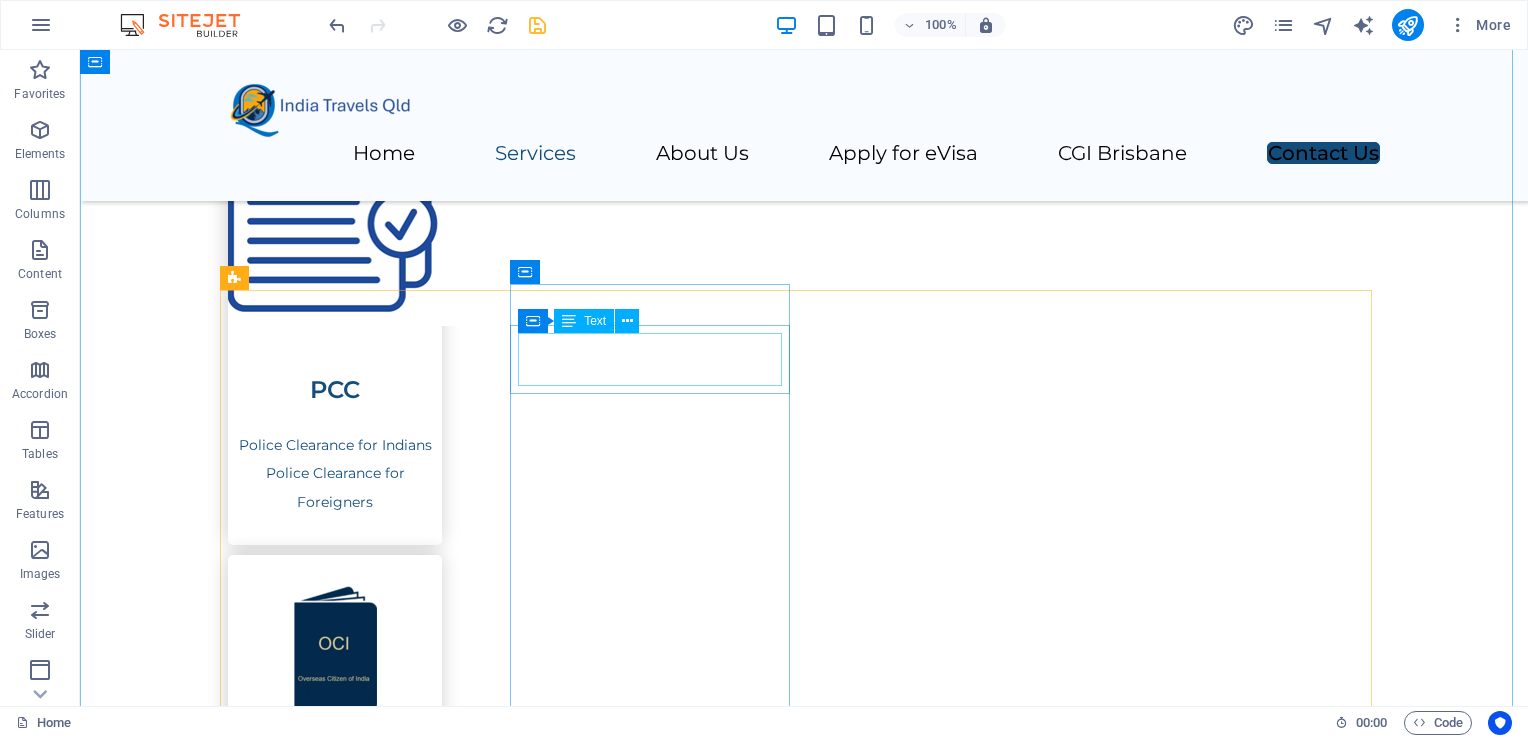 click on "Basic" at bounding box center [804, 2402] 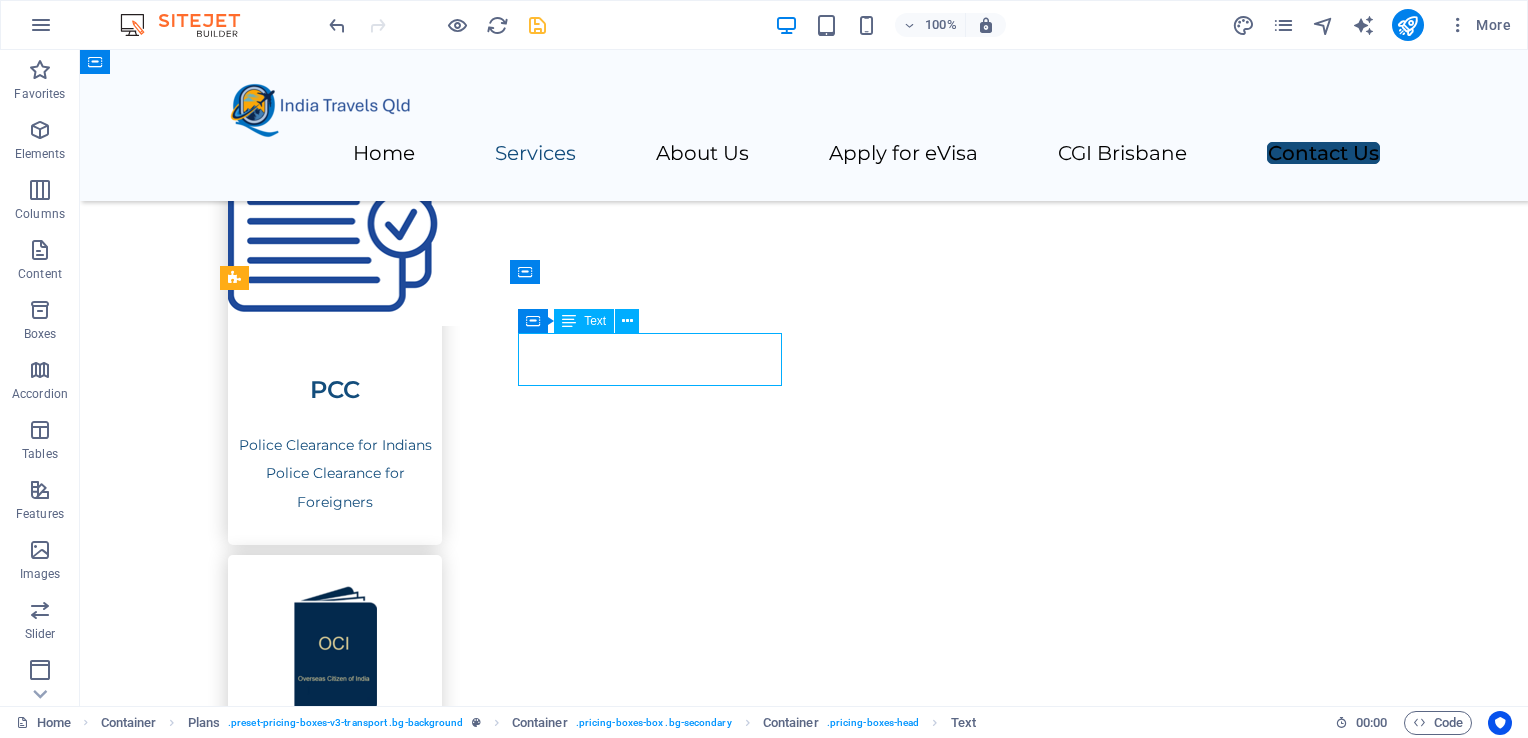 click on "Basic" at bounding box center (804, 2402) 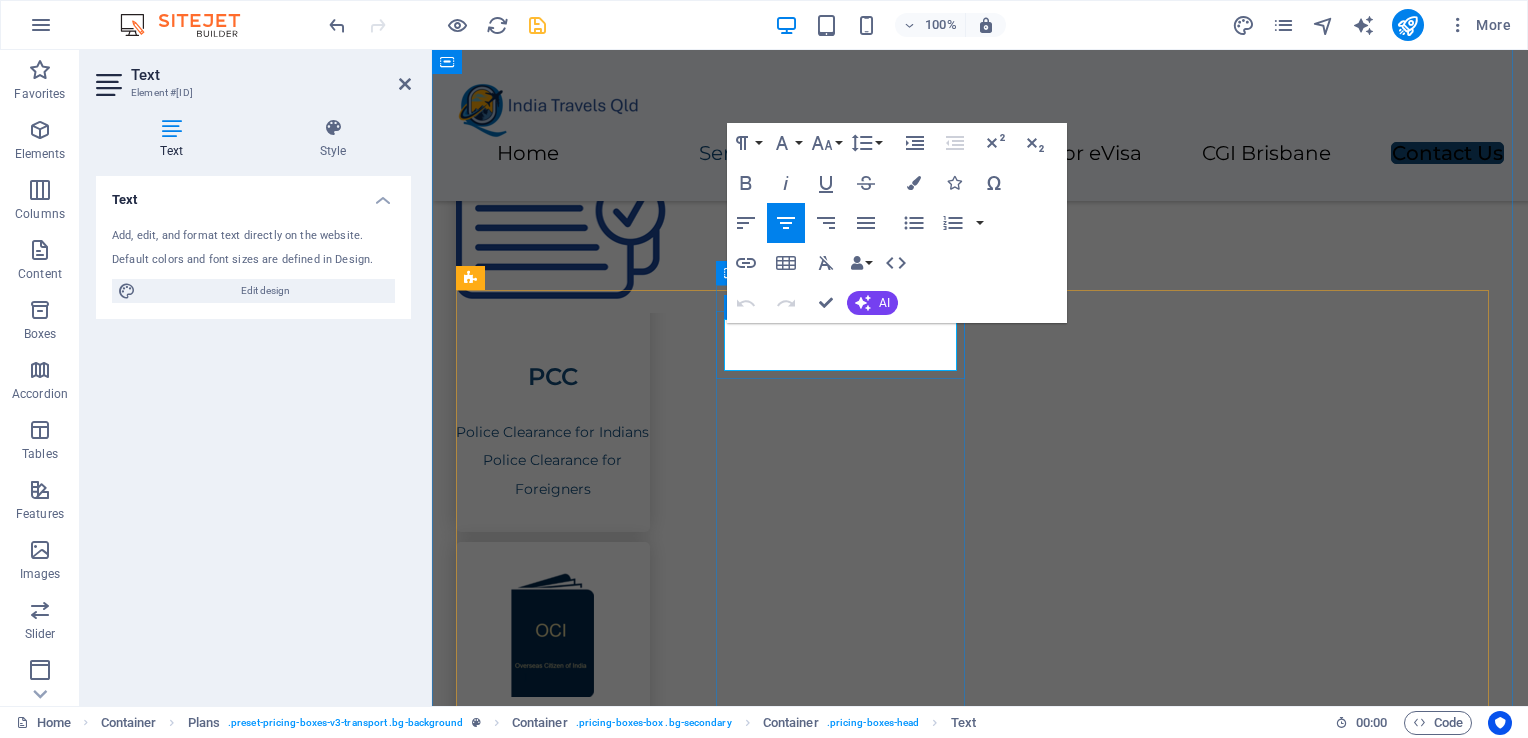 click on "Basic" at bounding box center (980, 2418) 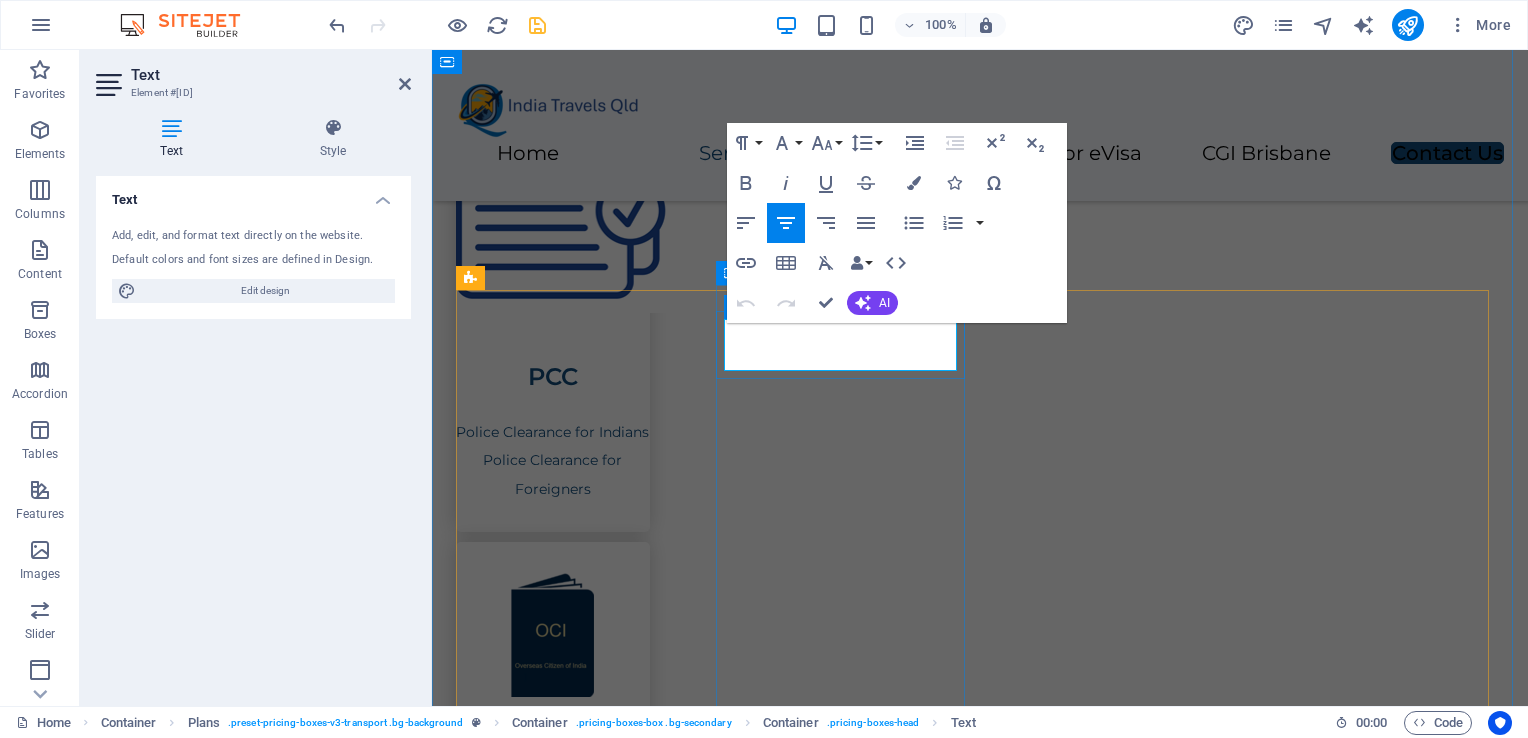 click on "Basic" at bounding box center [980, 2418] 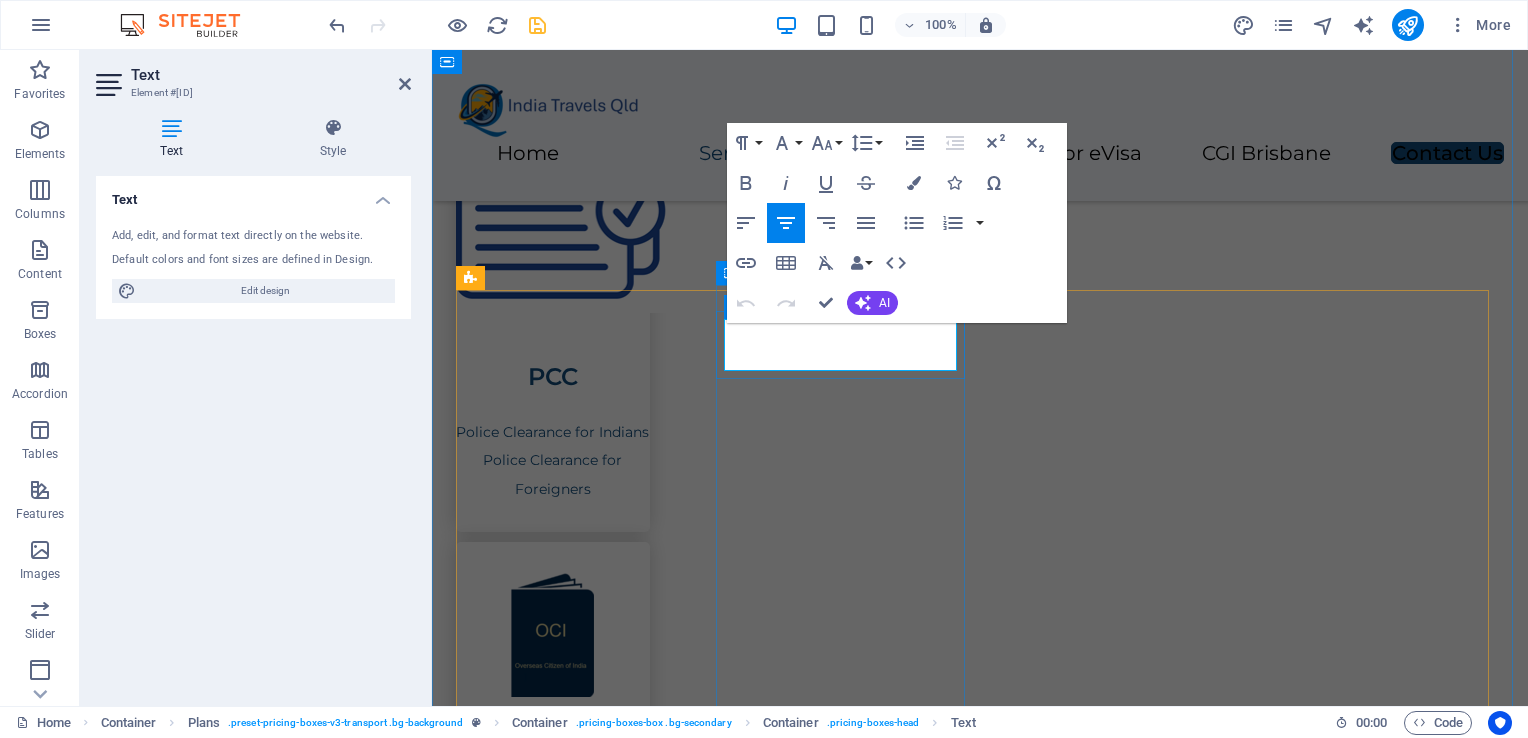 click on "Basic" at bounding box center (980, 2418) 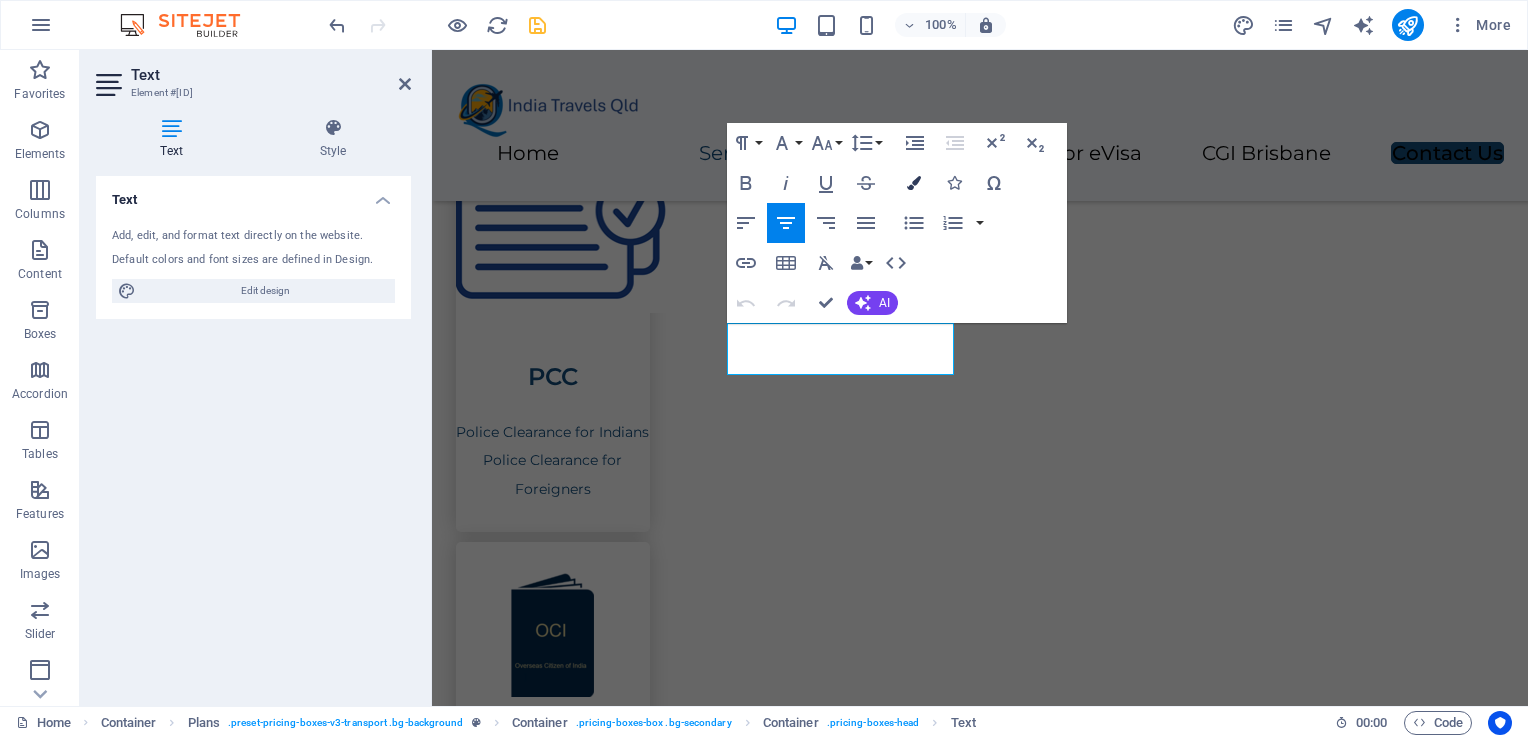 click at bounding box center [914, 183] 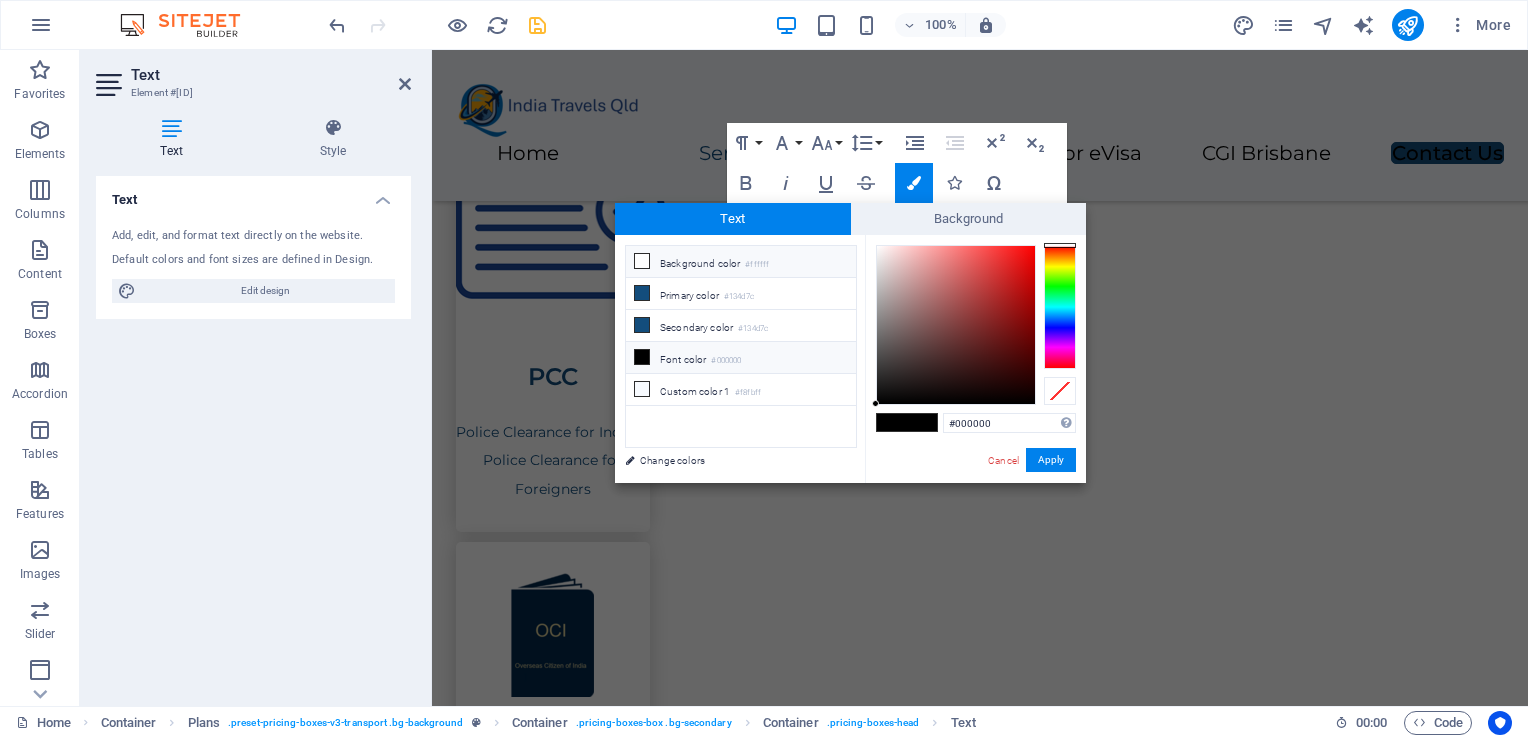click on "Background color
#ffffff" at bounding box center (741, 262) 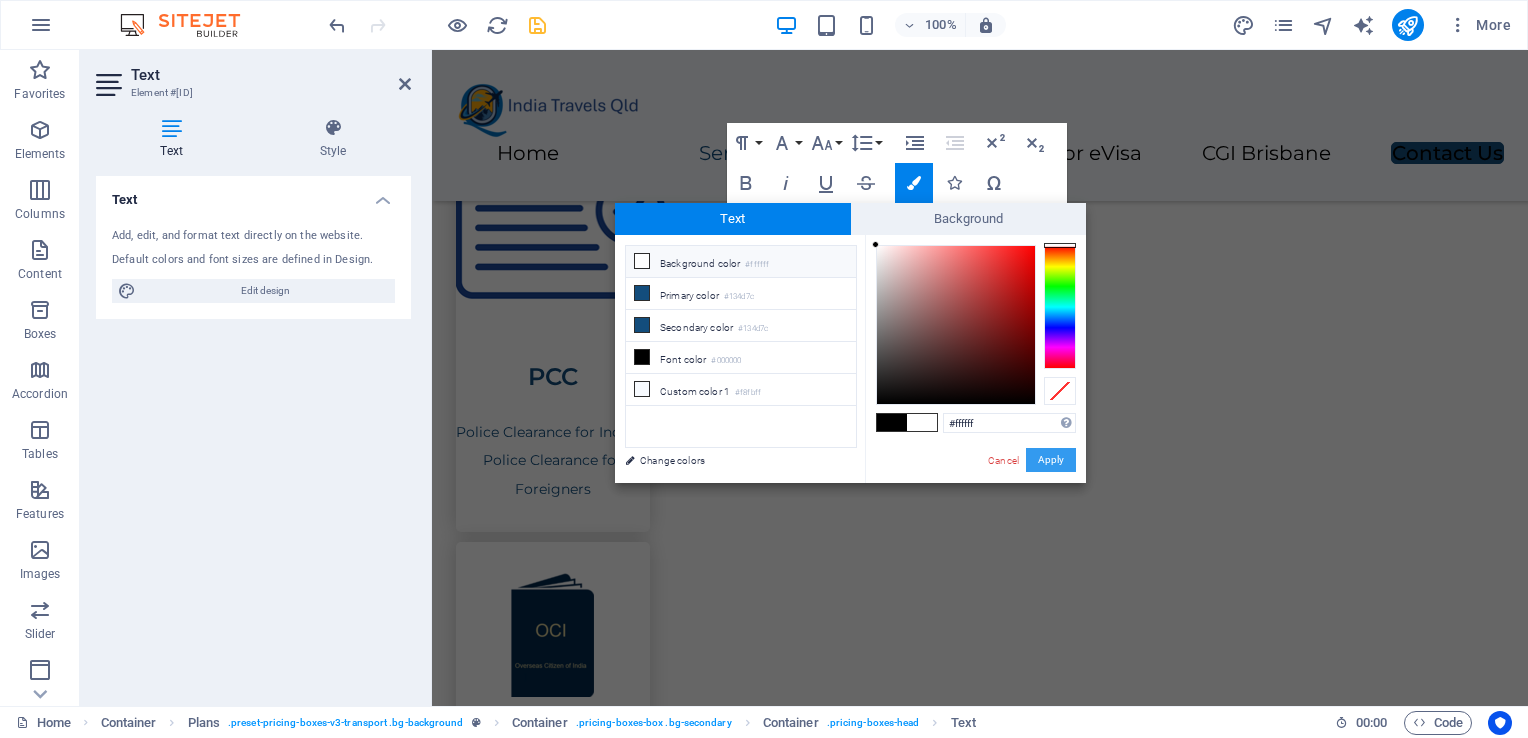 click on "Apply" at bounding box center (1051, 460) 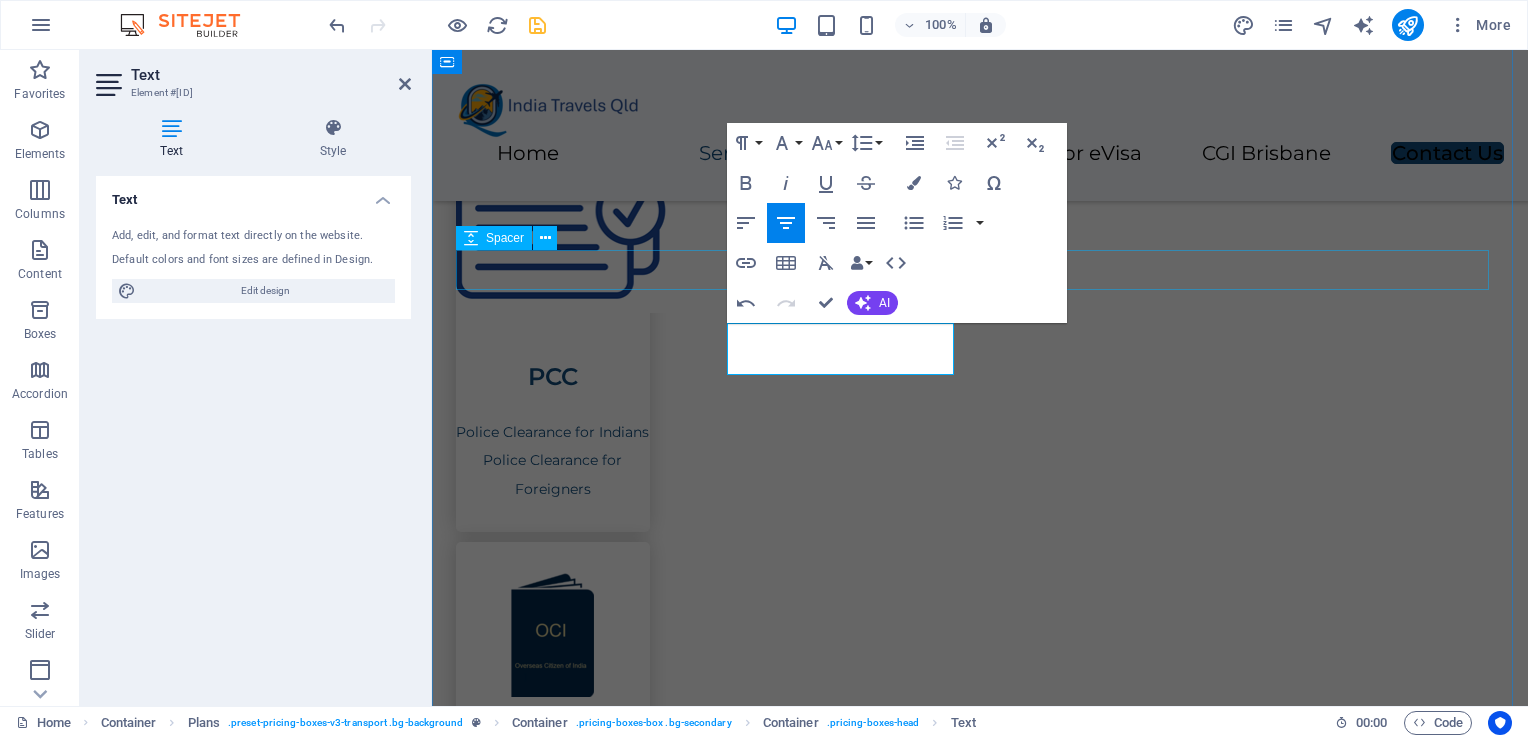 click at bounding box center [980, 1907] 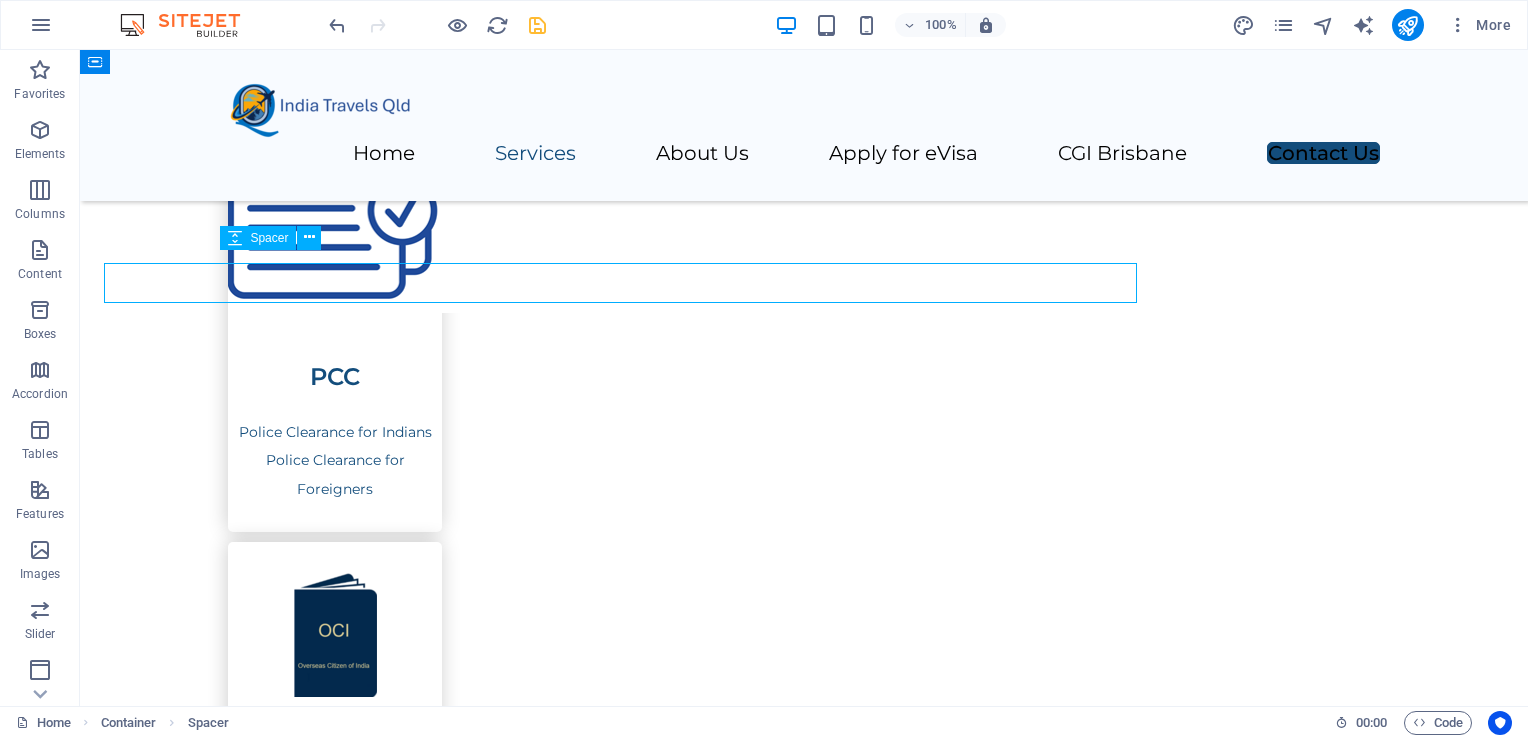 scroll, scrollTop: 2680, scrollLeft: 0, axis: vertical 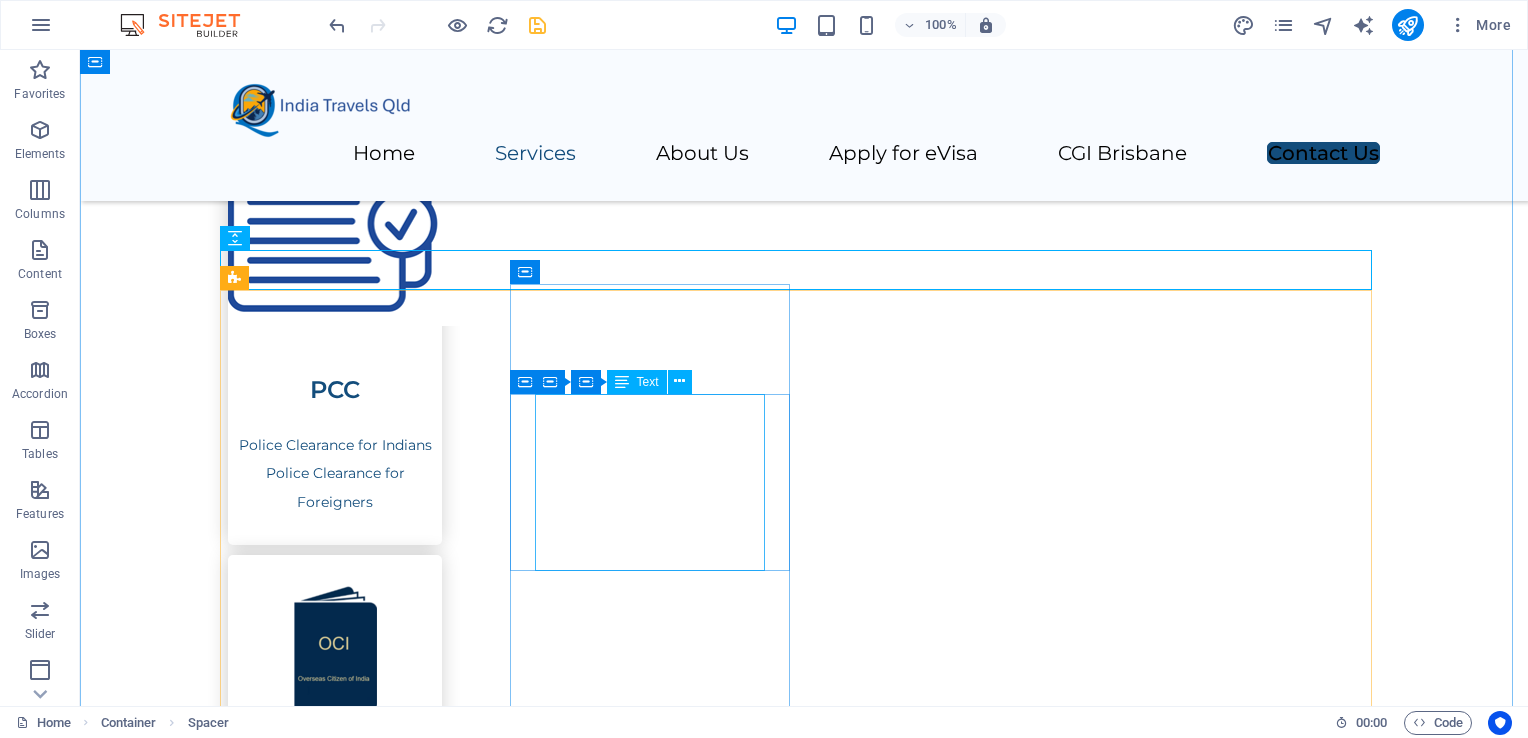 click on "Email Us Documents Application Preparation Application Package send back to you via Email" at bounding box center [804, 2496] 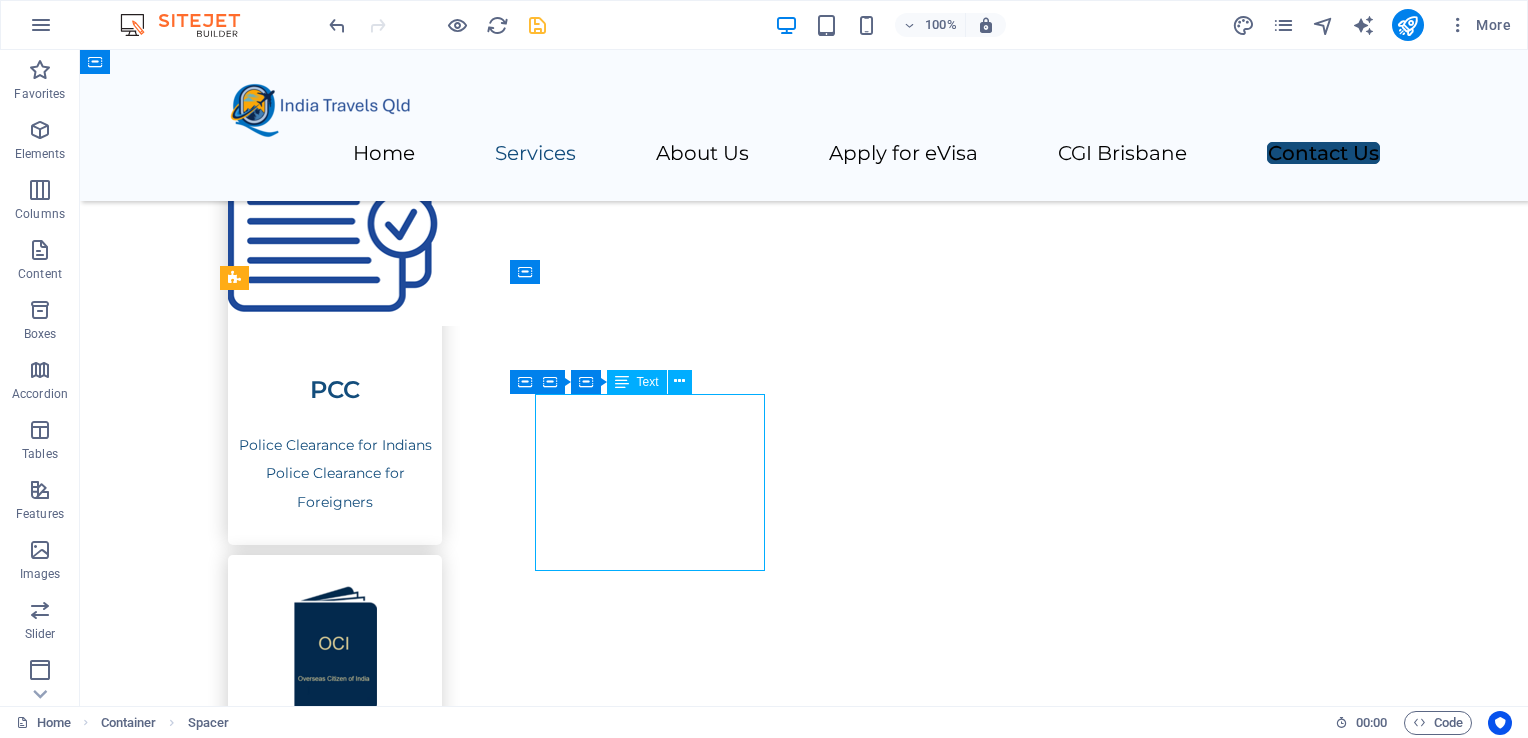 click on "Email Us Documents Application Preparation Application Package send back to you via Email" at bounding box center [804, 2496] 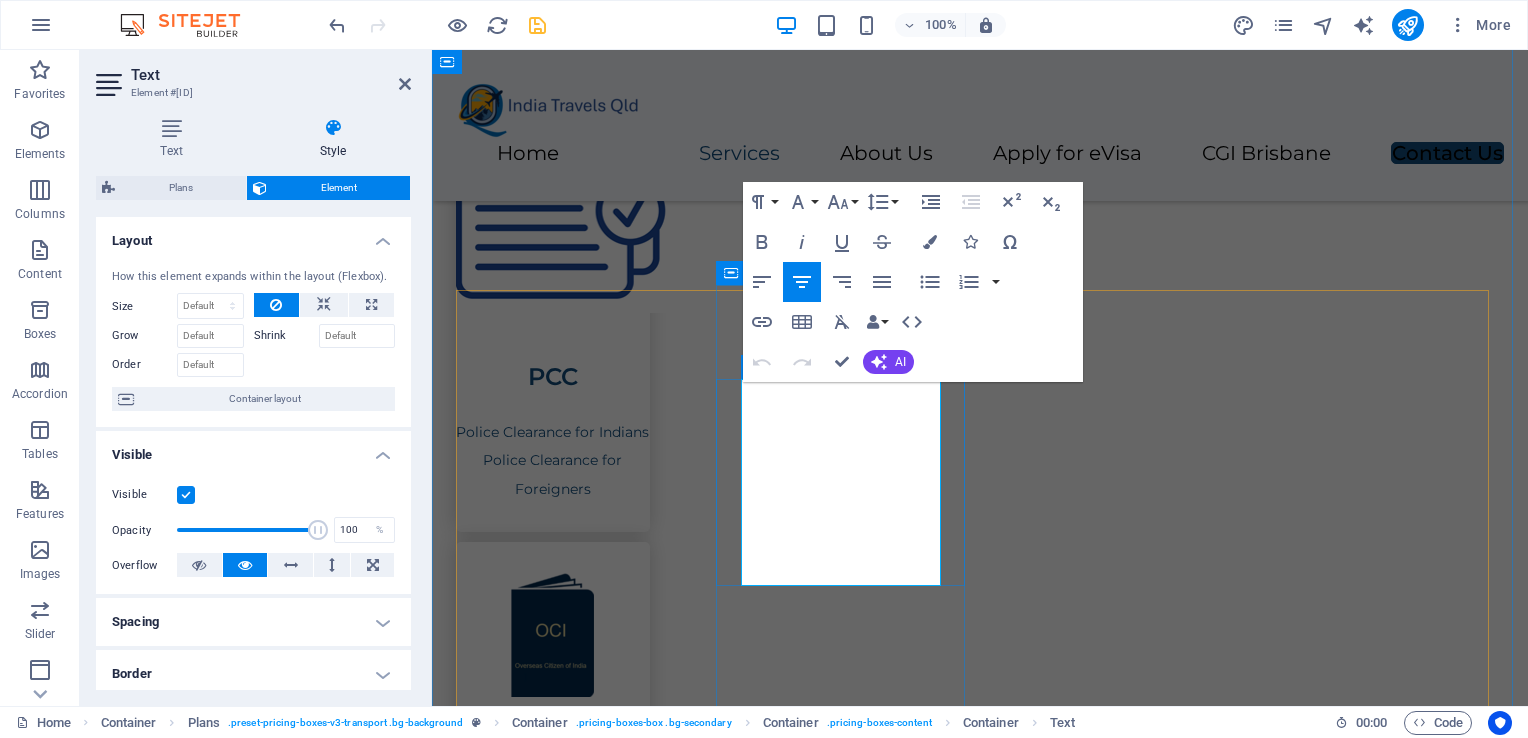 drag, startPoint x: 920, startPoint y: 482, endPoint x: 741, endPoint y: 486, distance: 179.0447 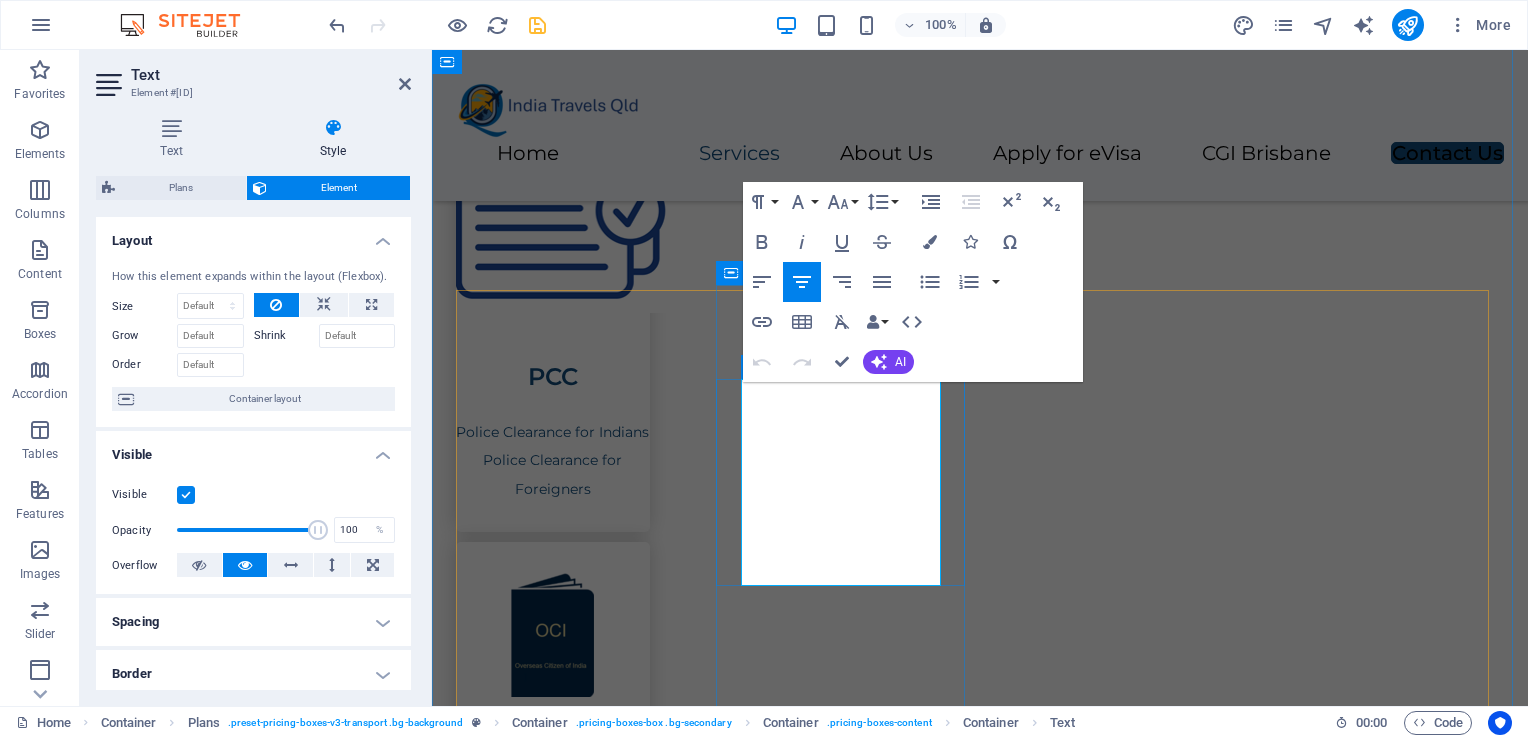 click on "Application Package send back to you via Email" at bounding box center (980, 2526) 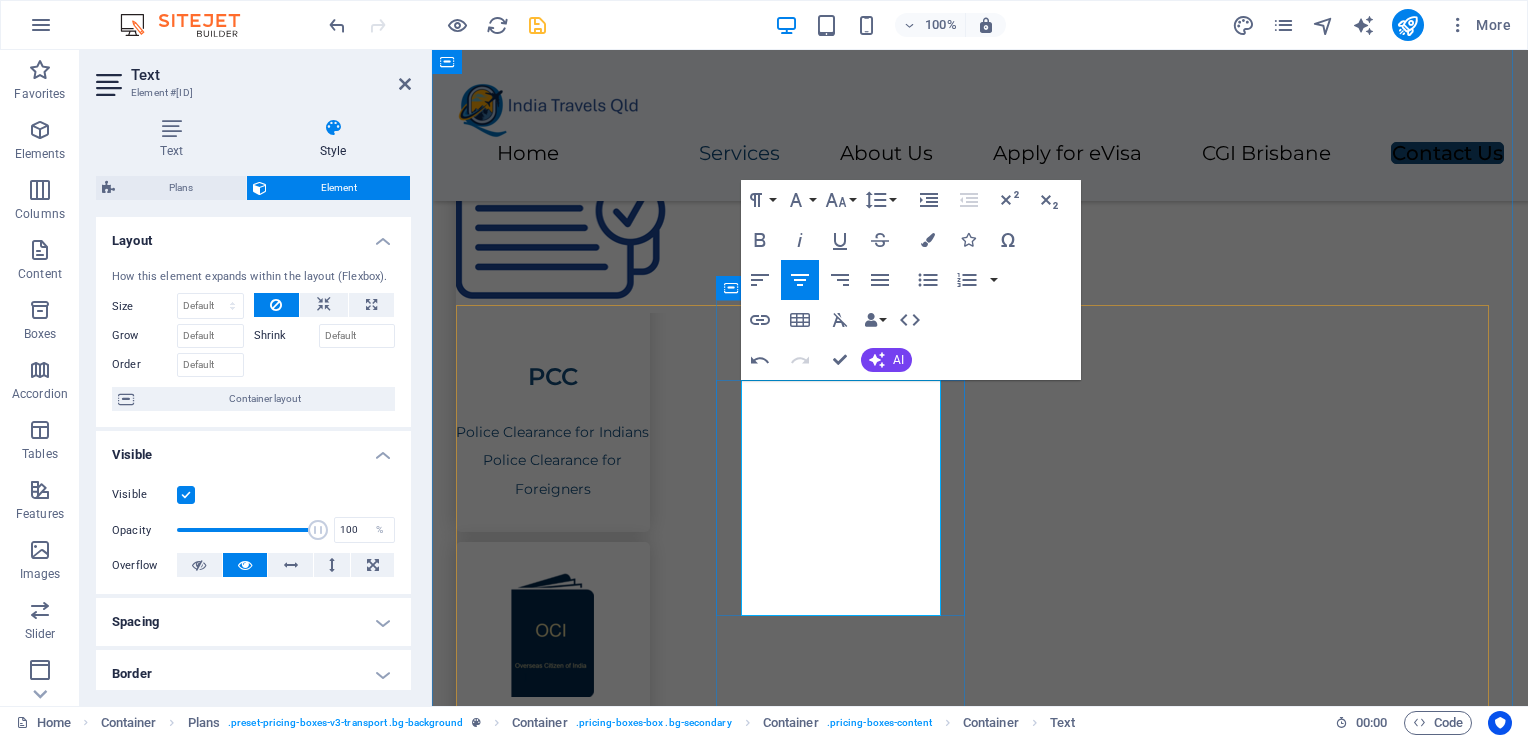 scroll, scrollTop: 2678, scrollLeft: 0, axis: vertical 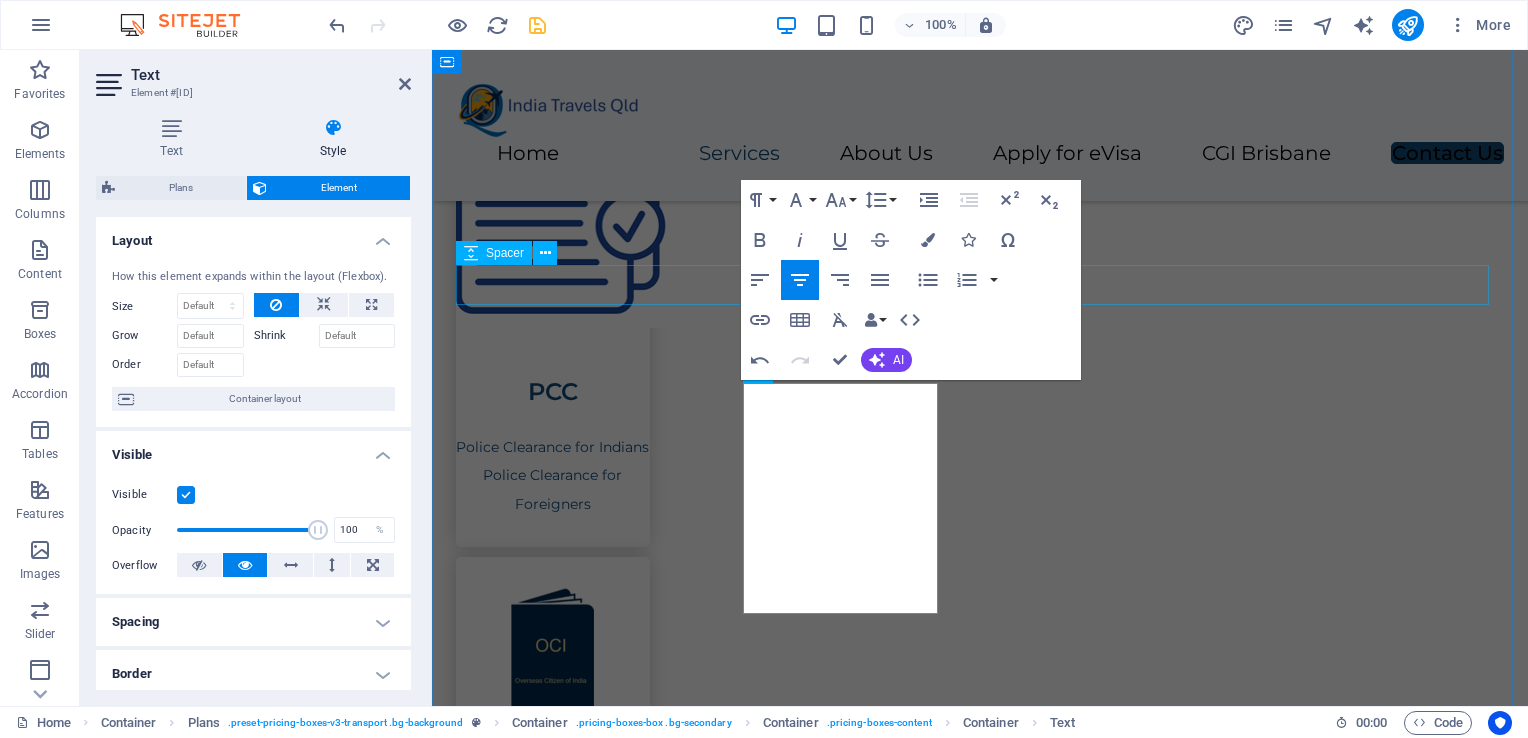 click at bounding box center (980, 1922) 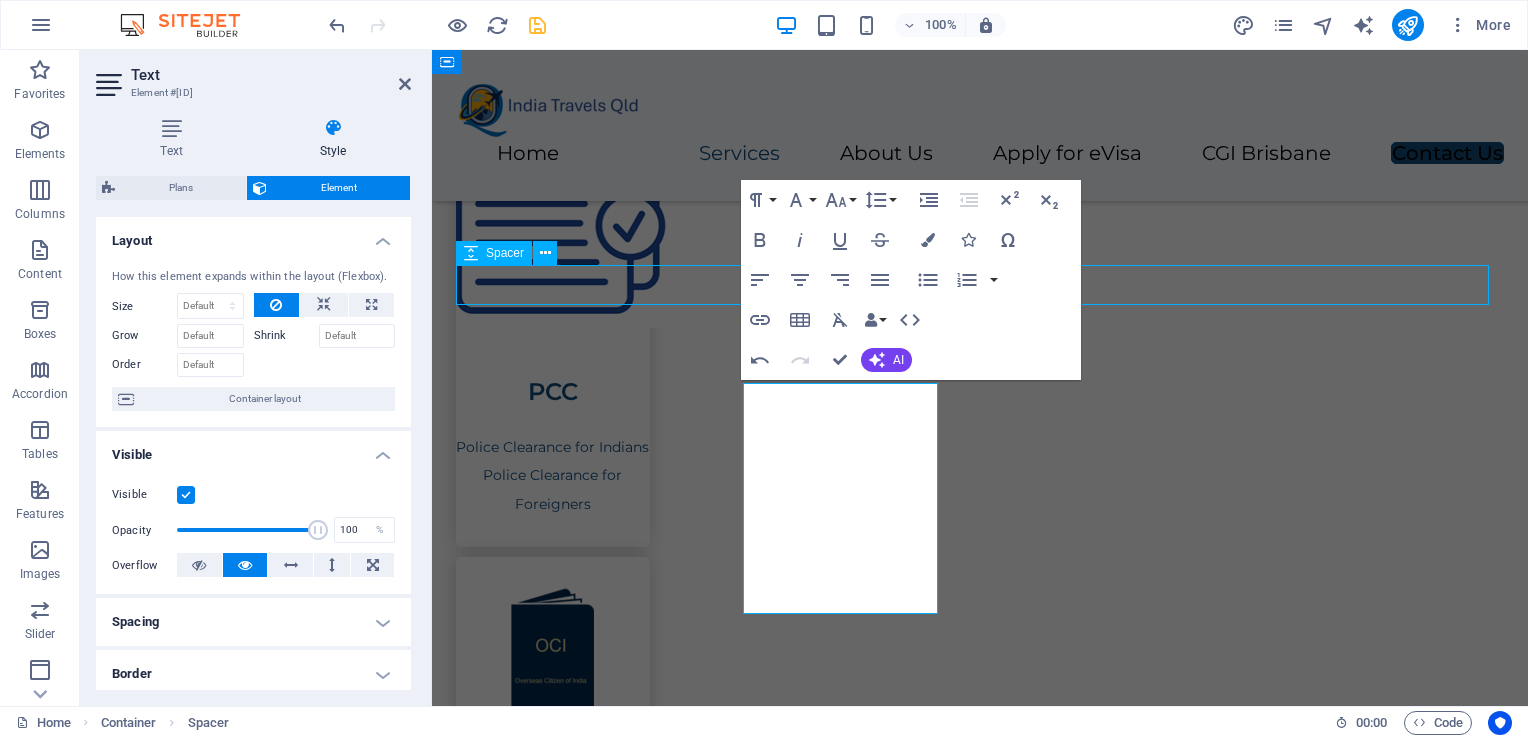 scroll, scrollTop: 2665, scrollLeft: 0, axis: vertical 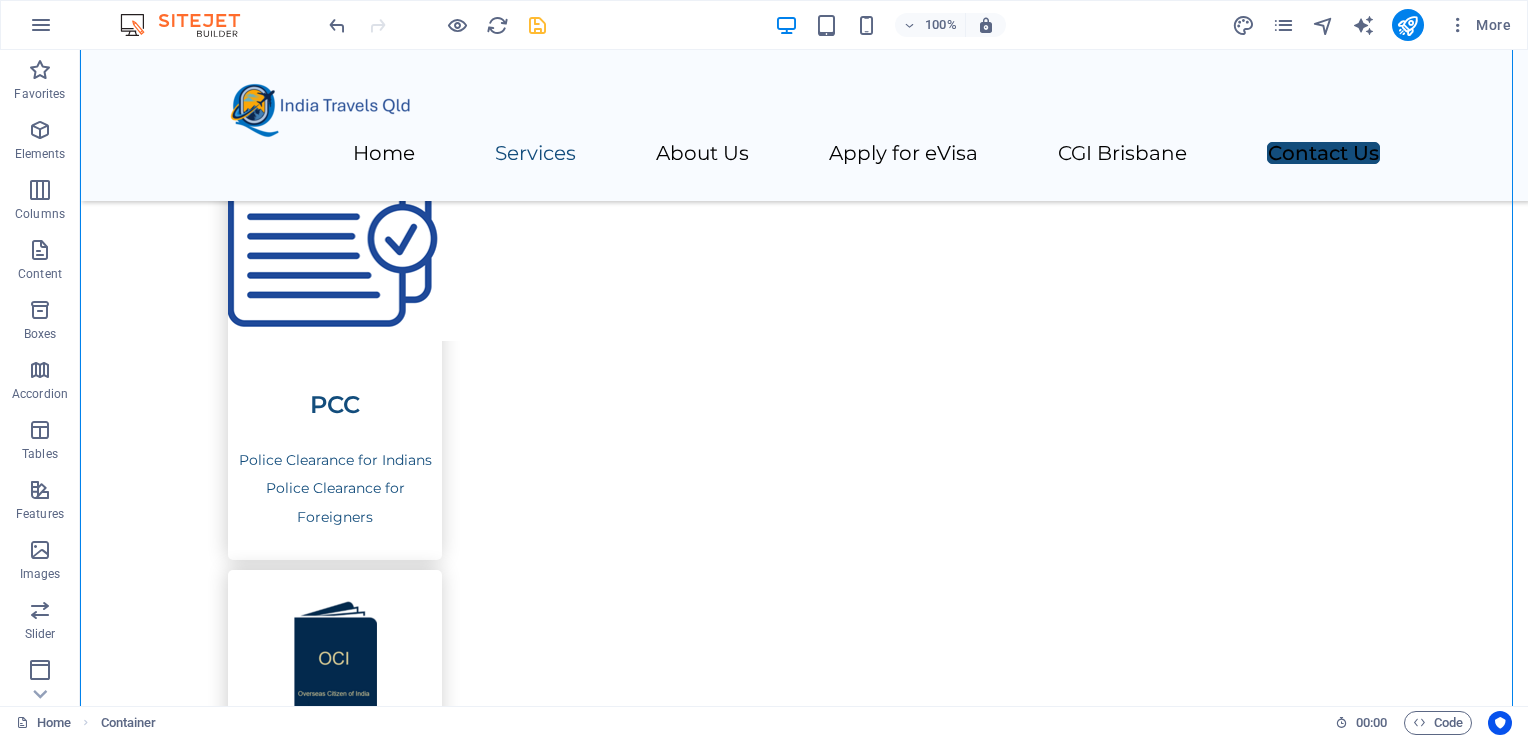 drag, startPoint x: 1512, startPoint y: 414, endPoint x: 1515, endPoint y: 442, distance: 28.160255 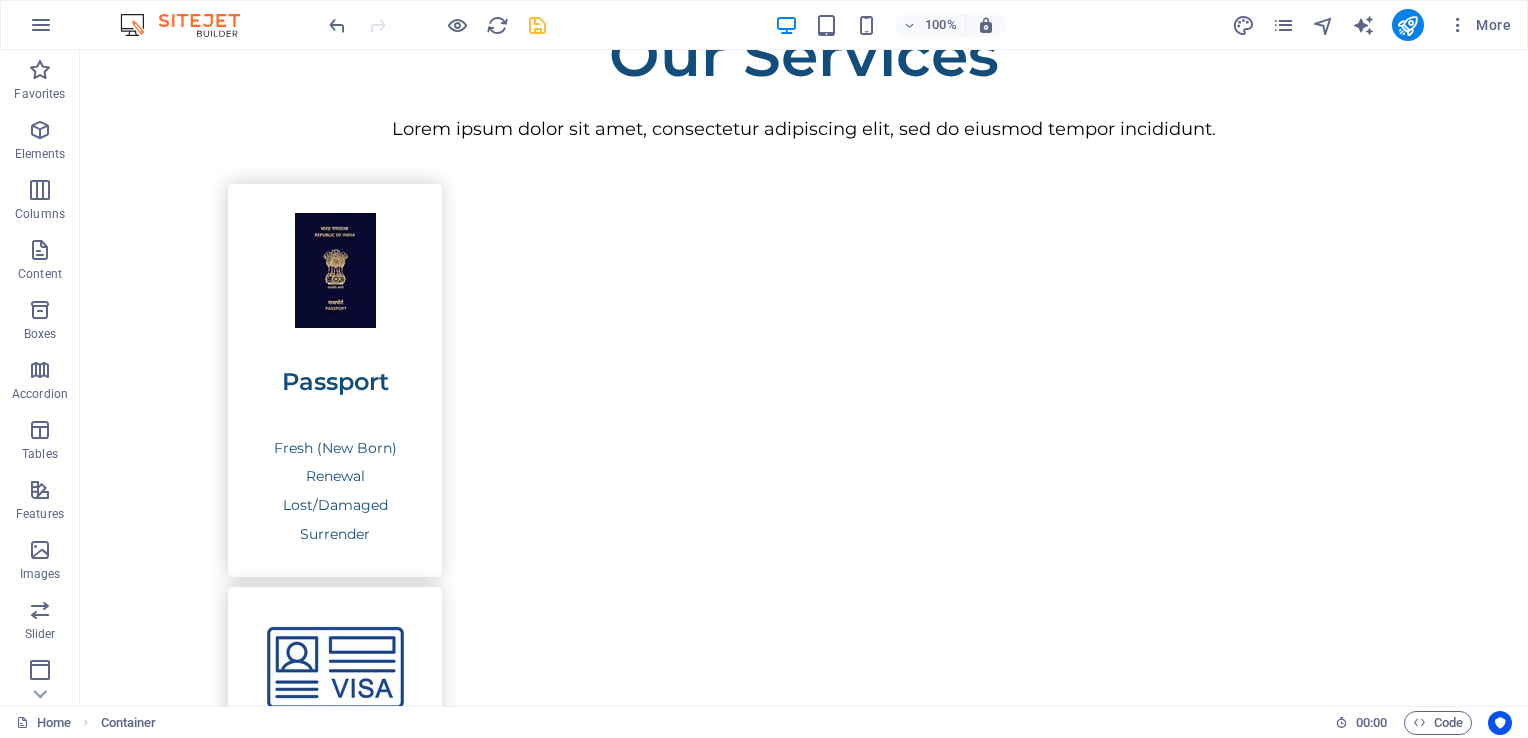 scroll, scrollTop: 0, scrollLeft: 0, axis: both 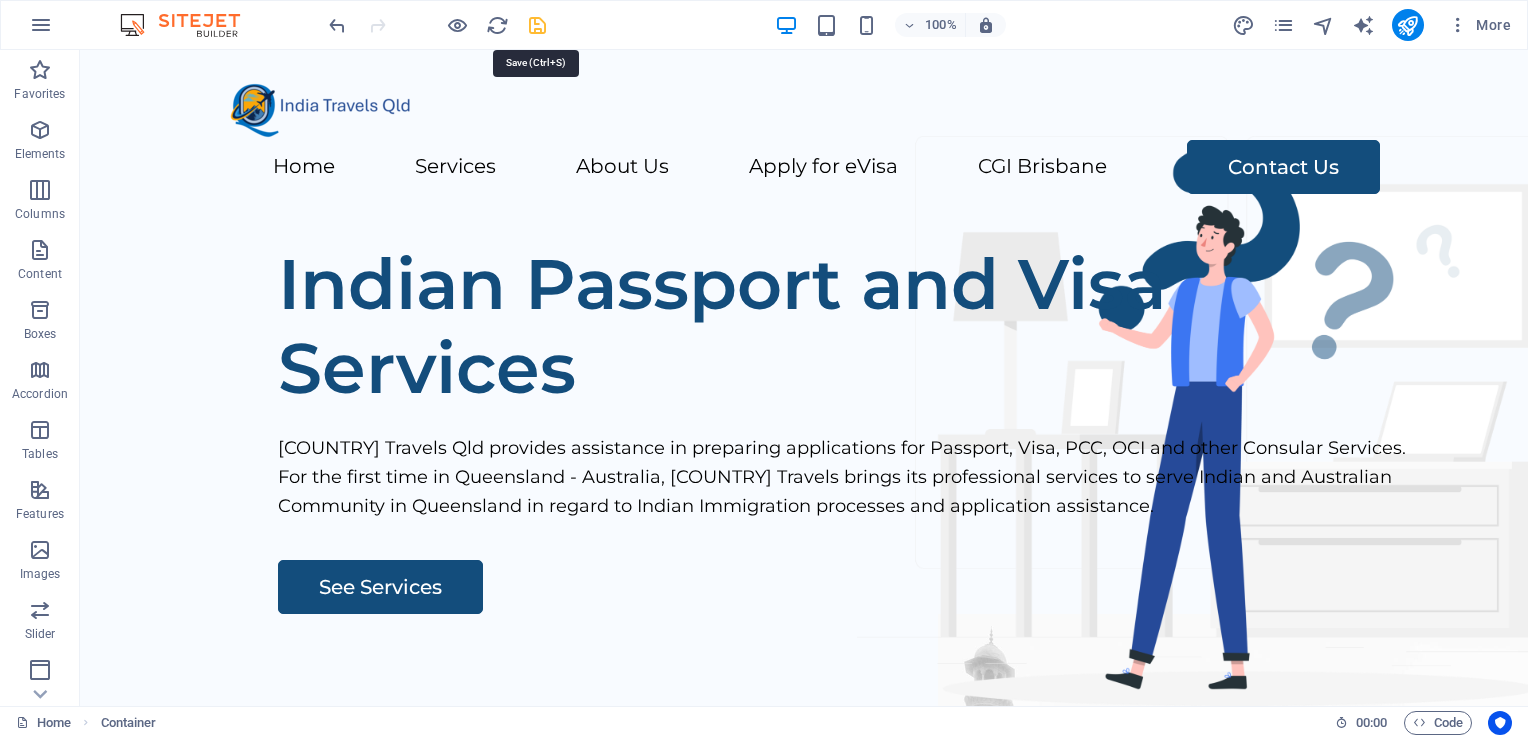 click at bounding box center [537, 25] 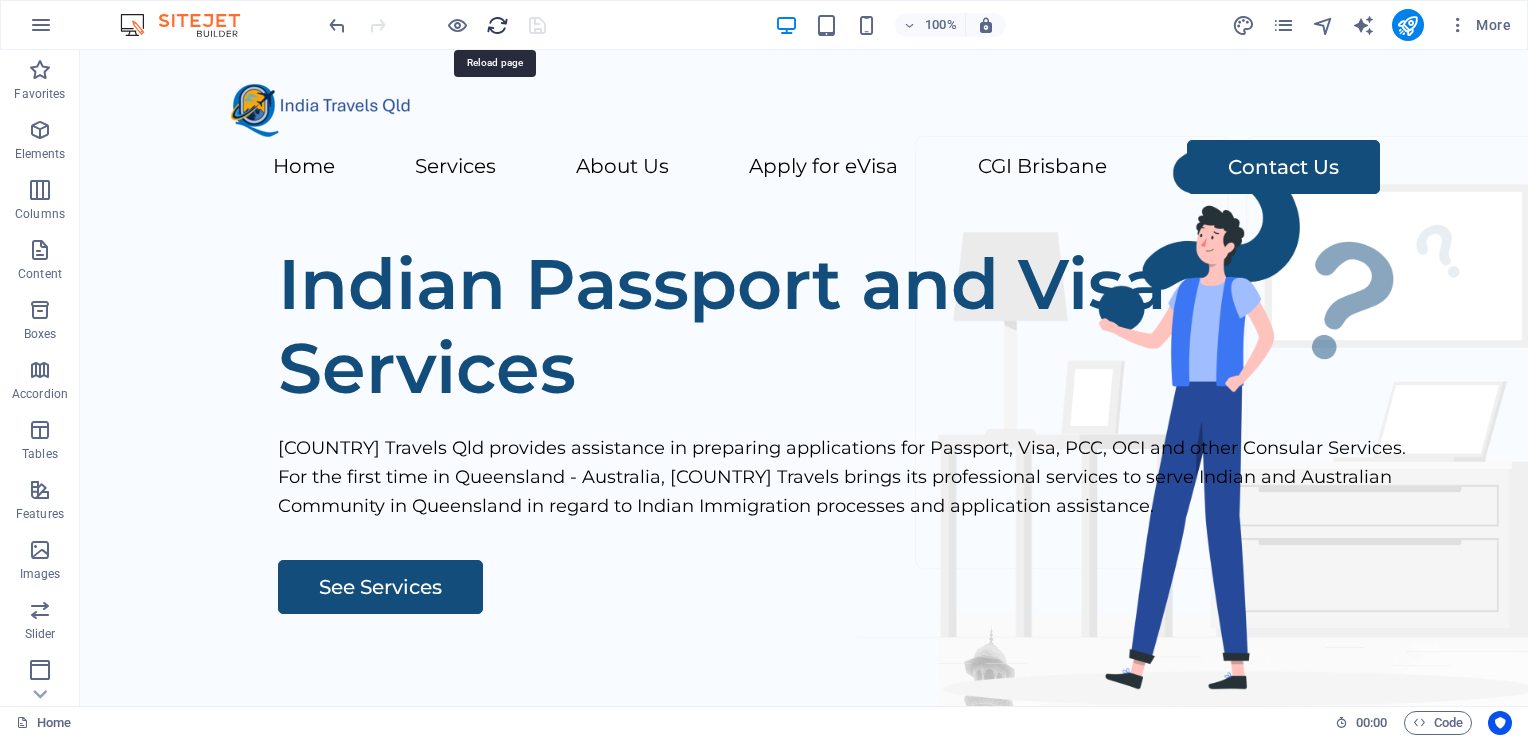 click at bounding box center (497, 25) 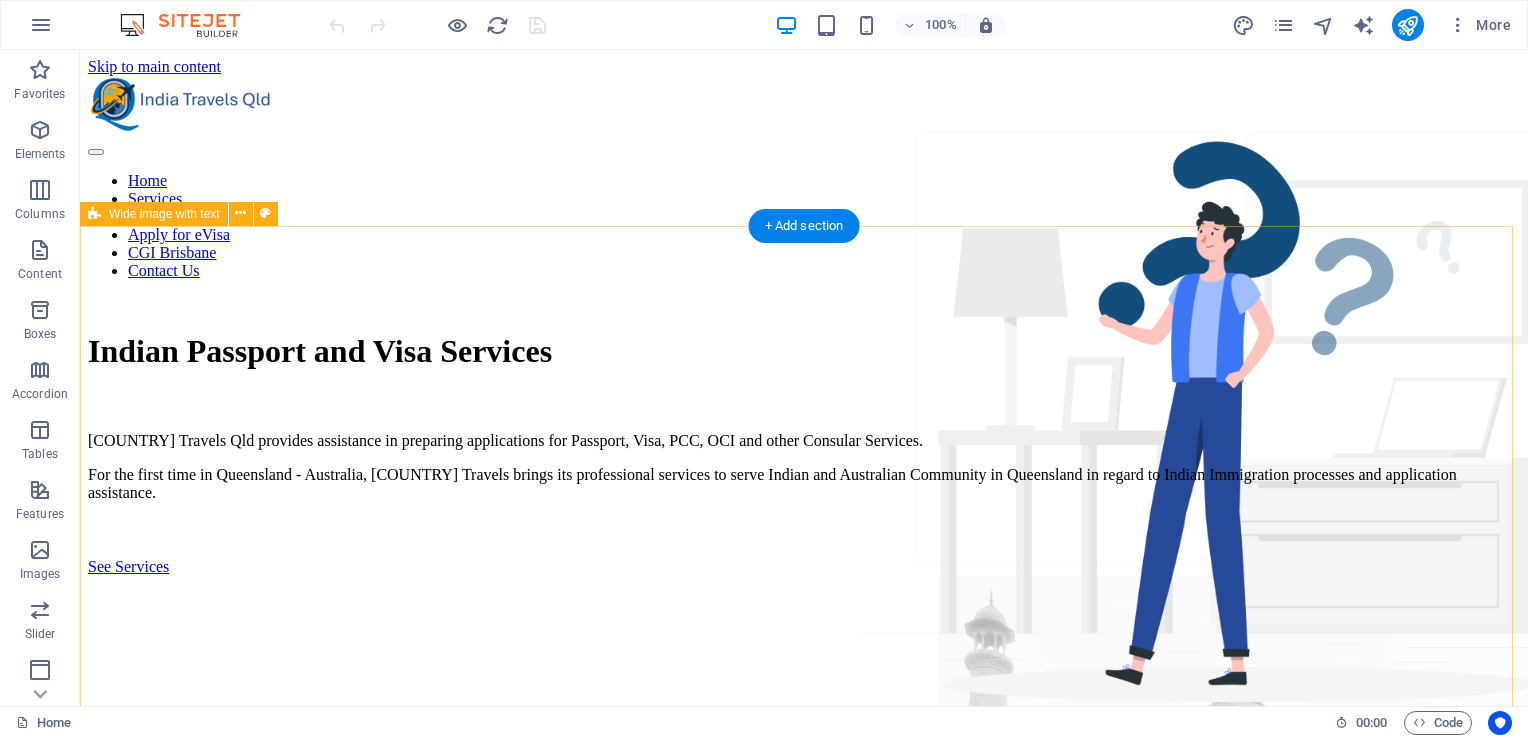 scroll, scrollTop: 0, scrollLeft: 0, axis: both 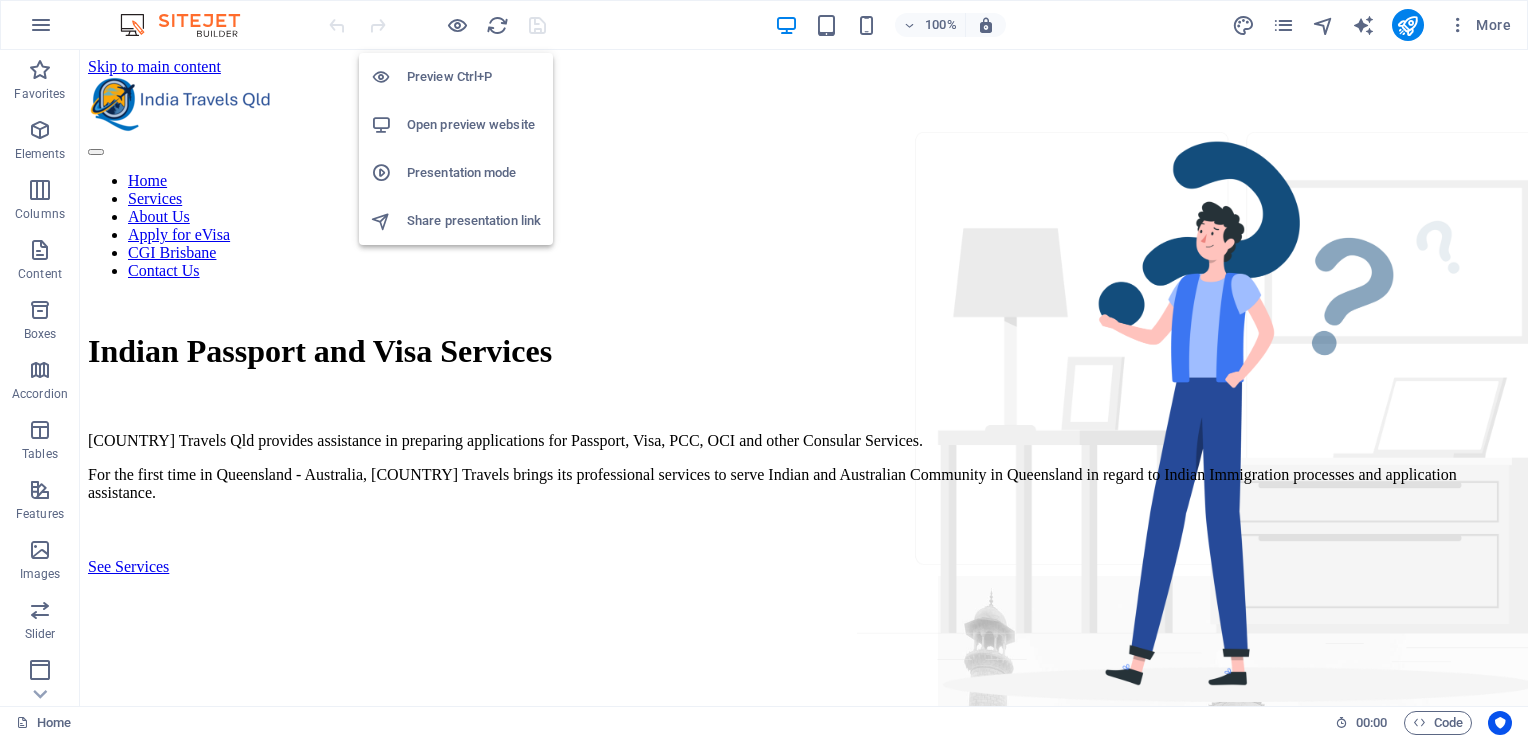 click on "Open preview website" at bounding box center (456, 125) 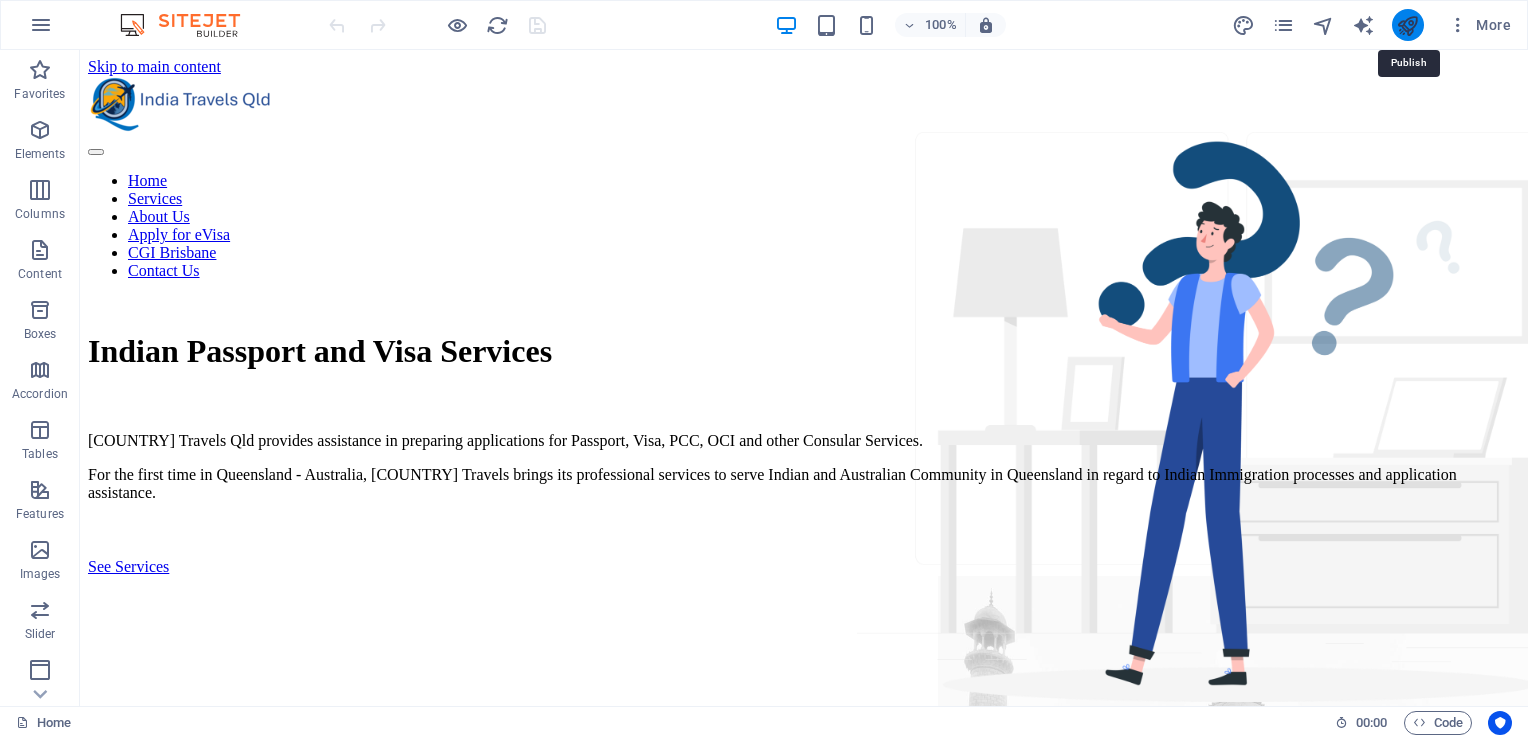 click at bounding box center (1407, 25) 